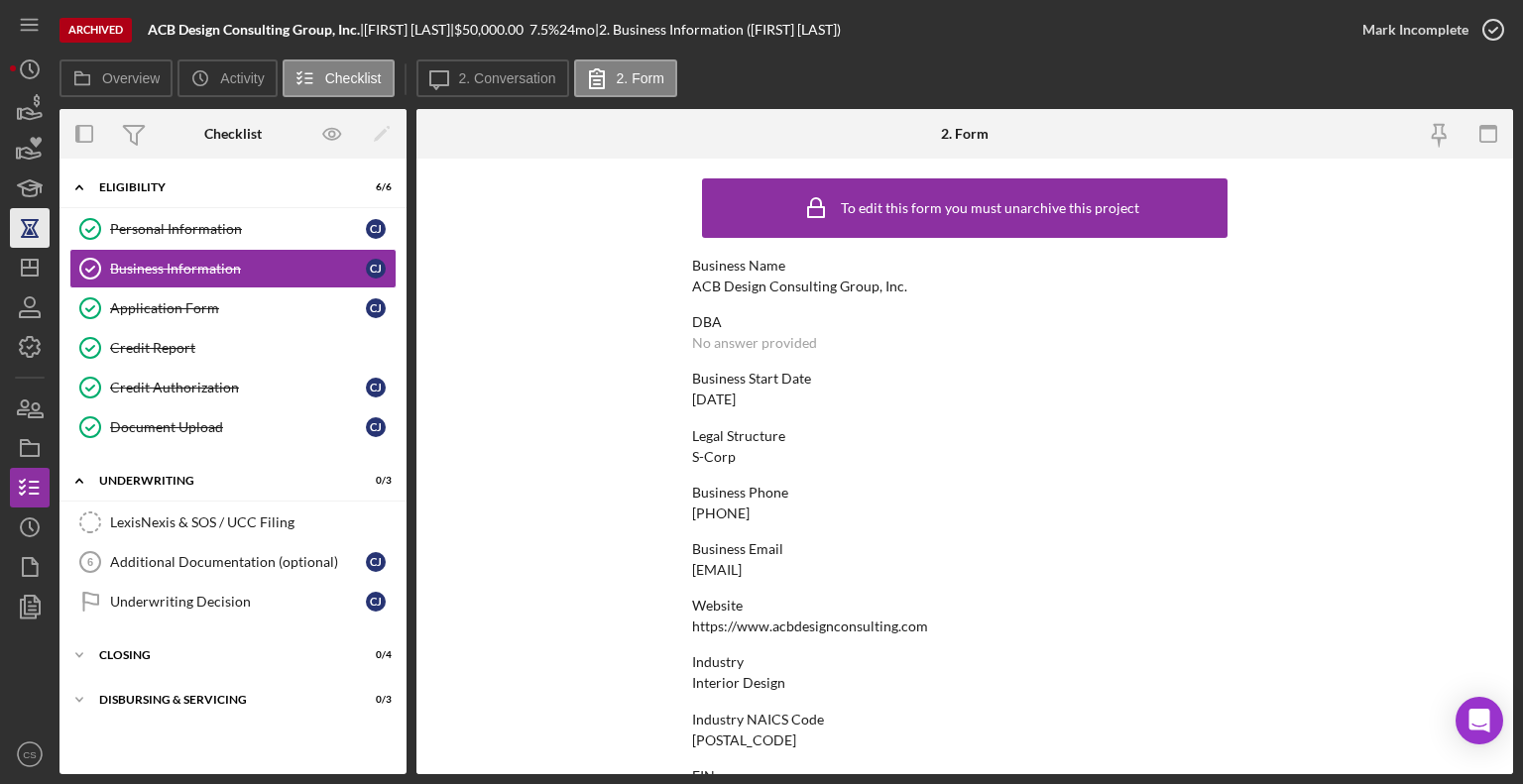 scroll, scrollTop: 0, scrollLeft: 0, axis: both 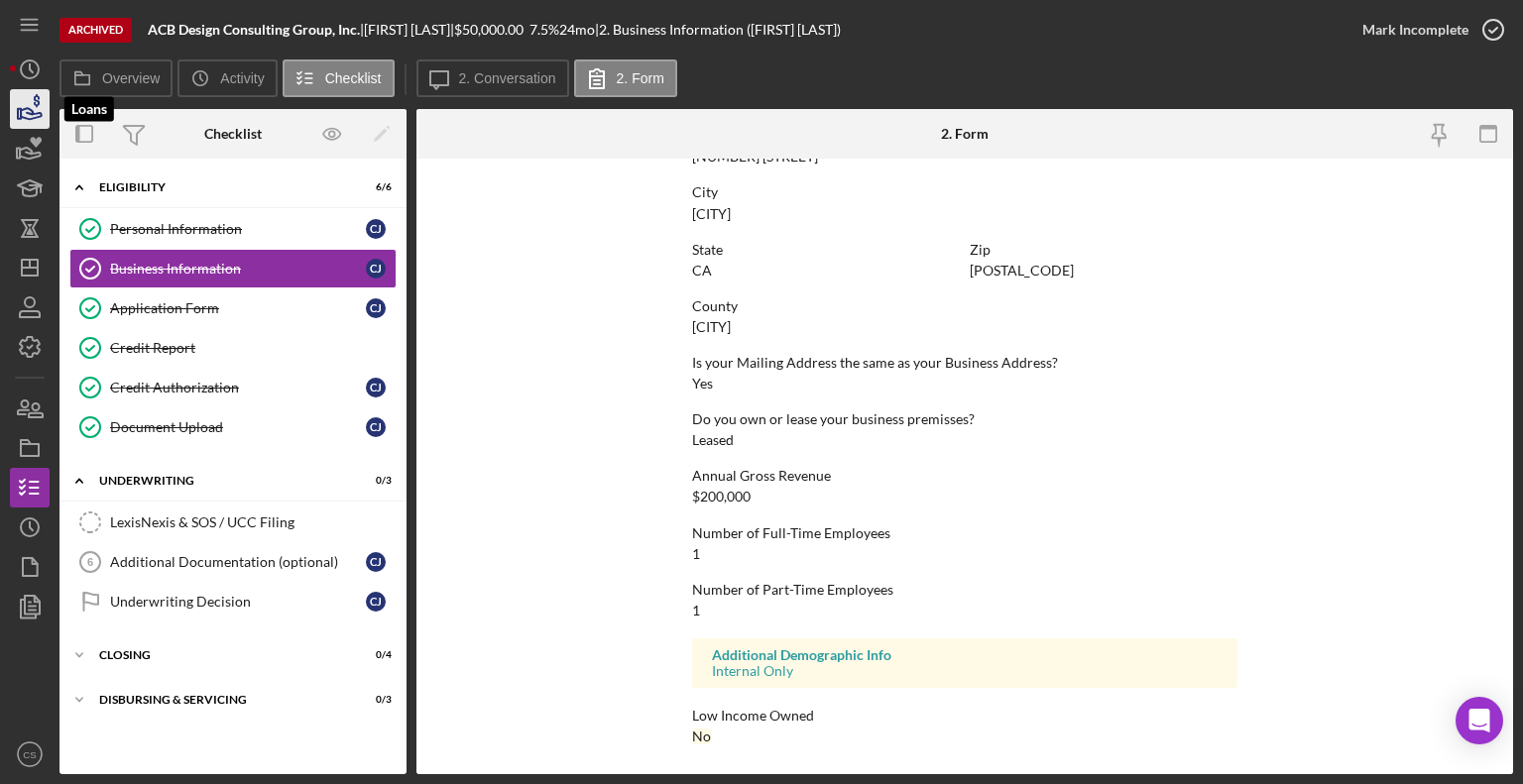 click 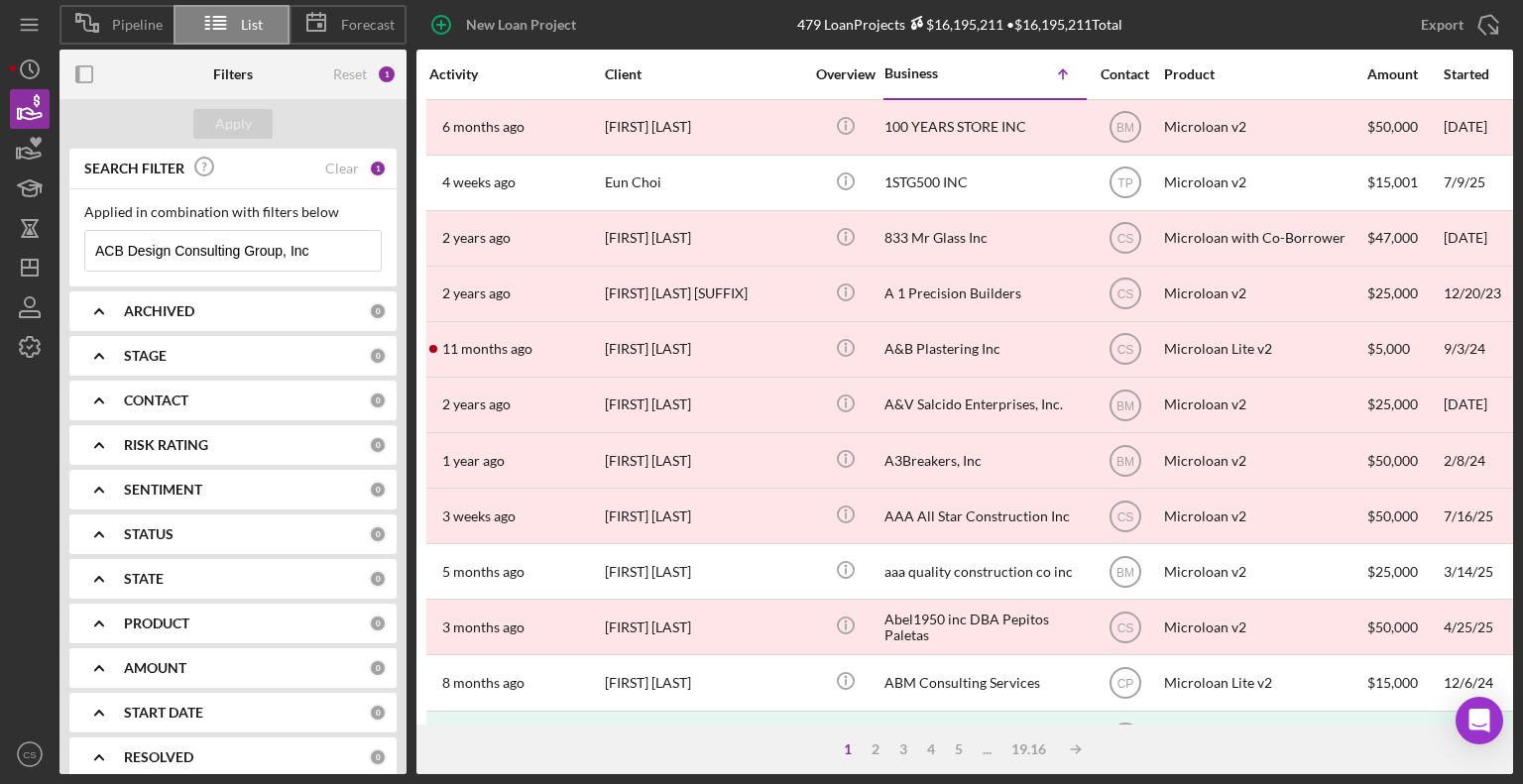 drag, startPoint x: 327, startPoint y: 240, endPoint x: -51, endPoint y: 247, distance: 378.0648 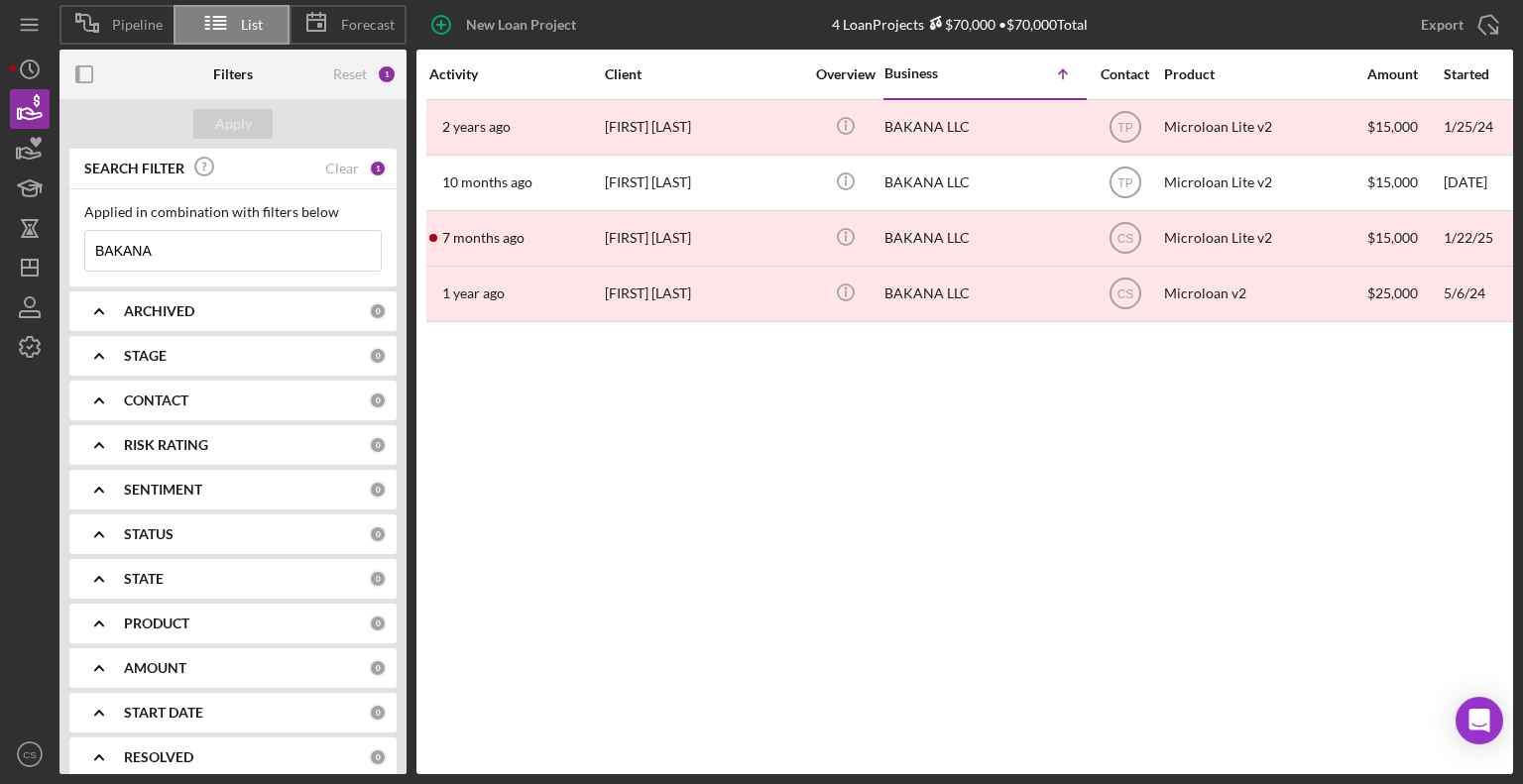 type on "BAKANA" 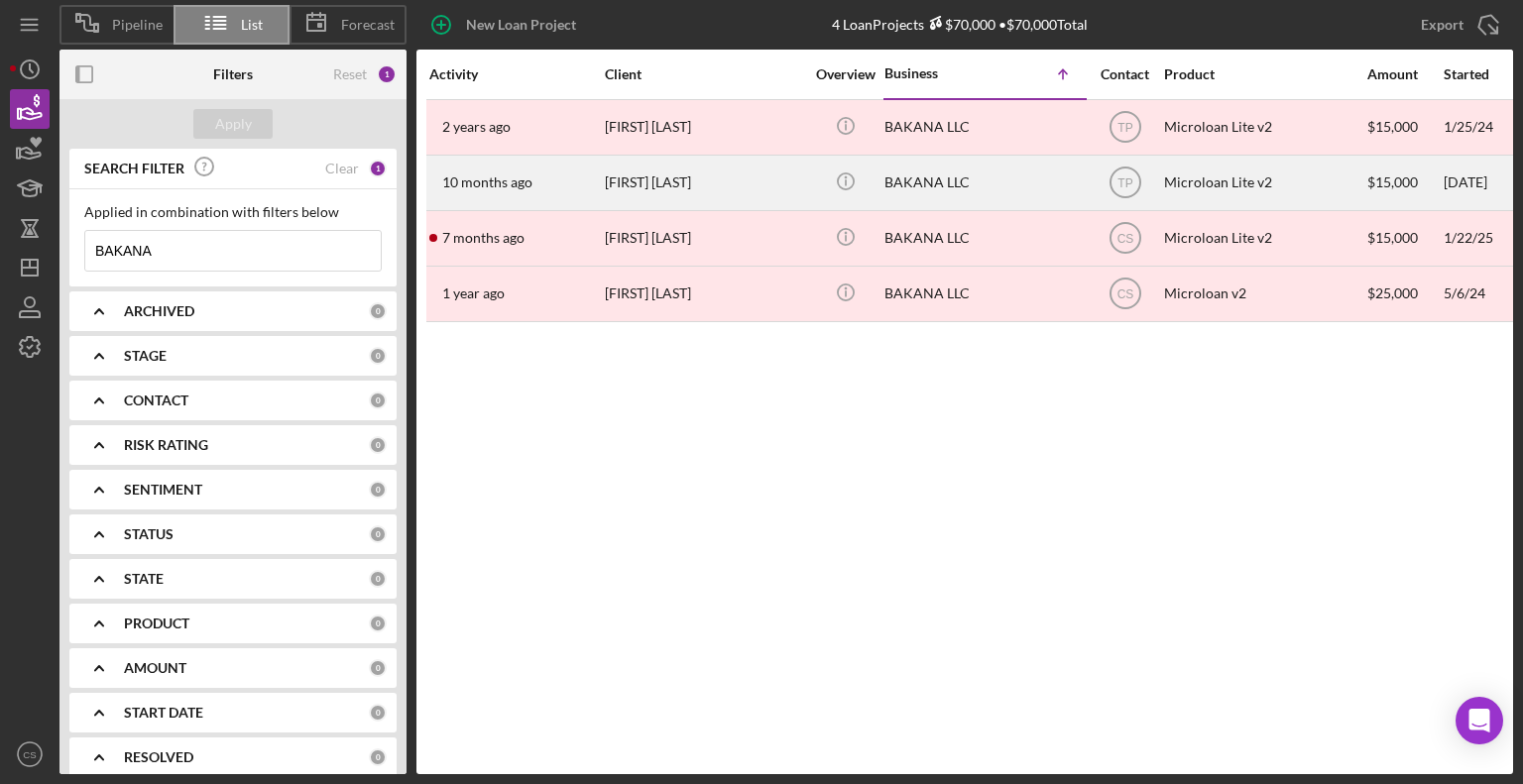 click on "BAKANA LLC" at bounding box center [984, 182] 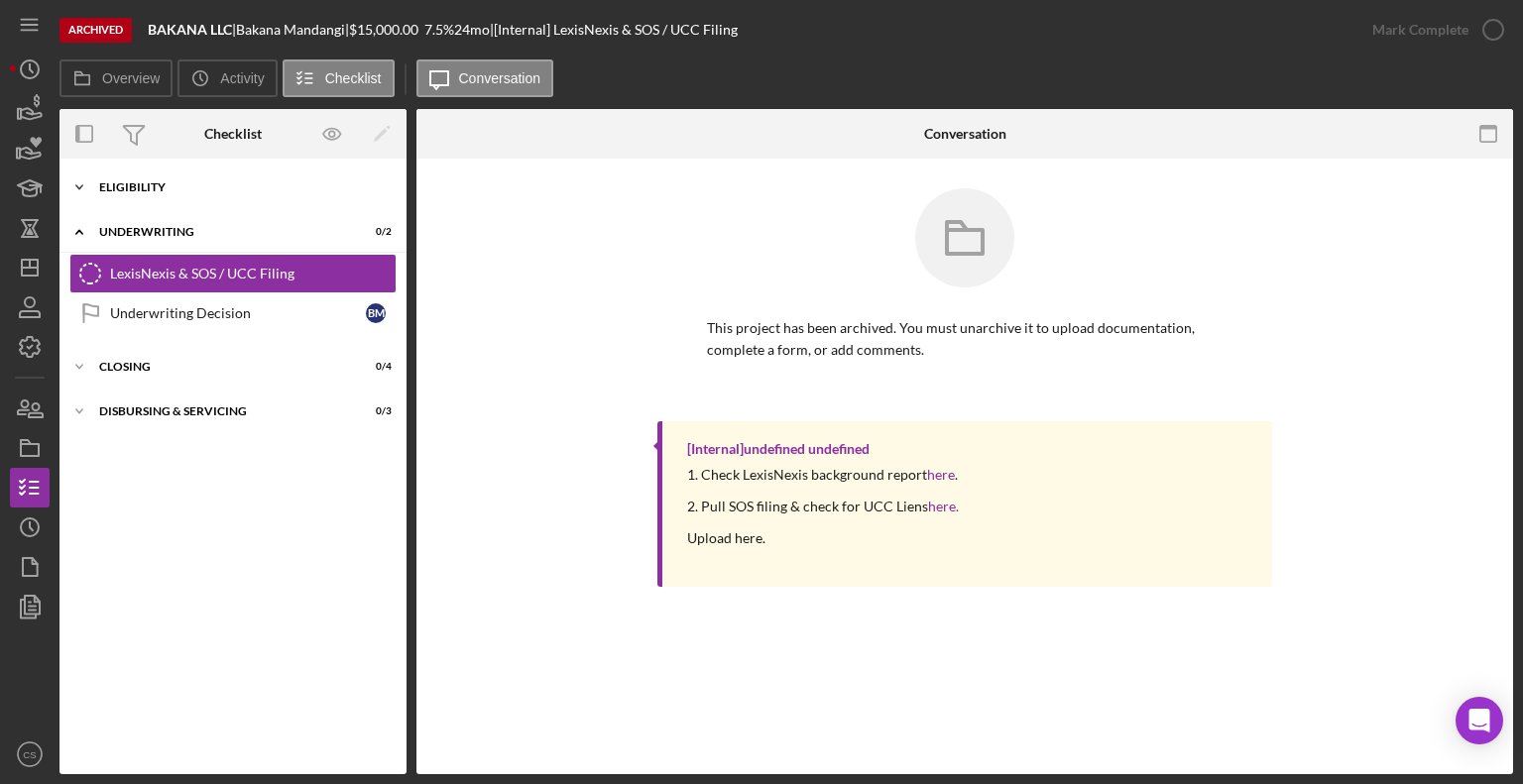 click on "Icon/Expander Eligibility 6 / 6" at bounding box center [233, 187] 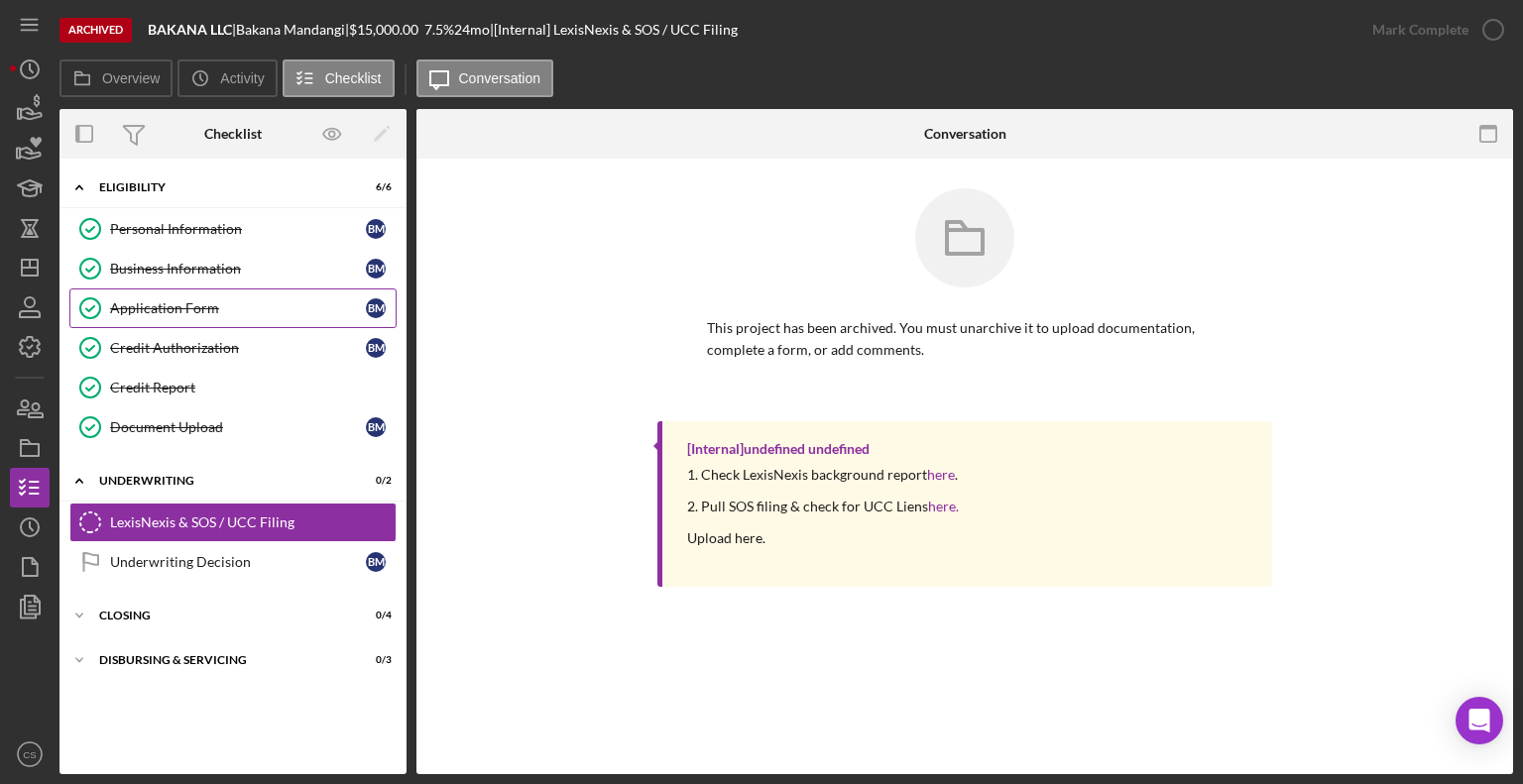 click on "Application Form" at bounding box center (238, 308) 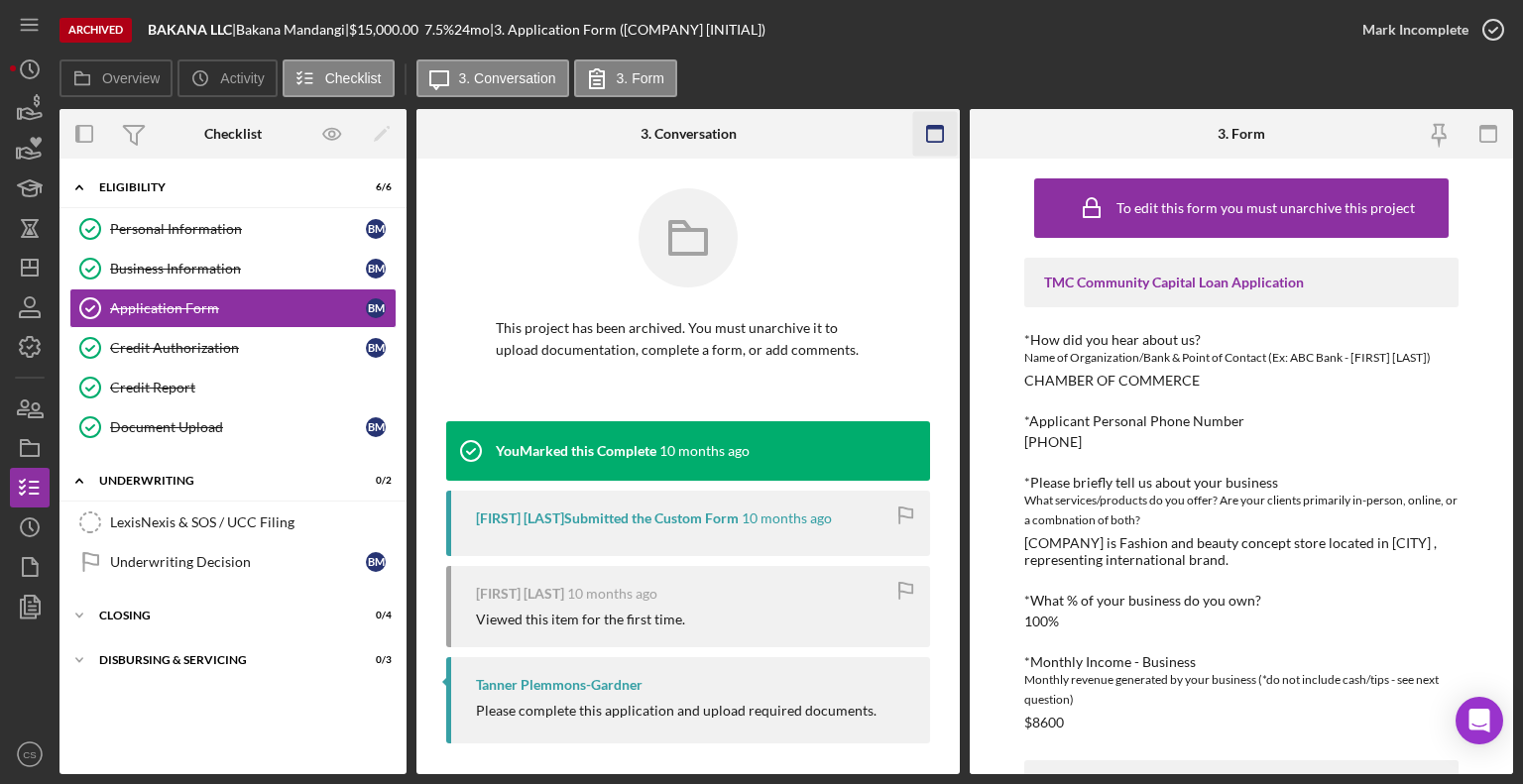 click 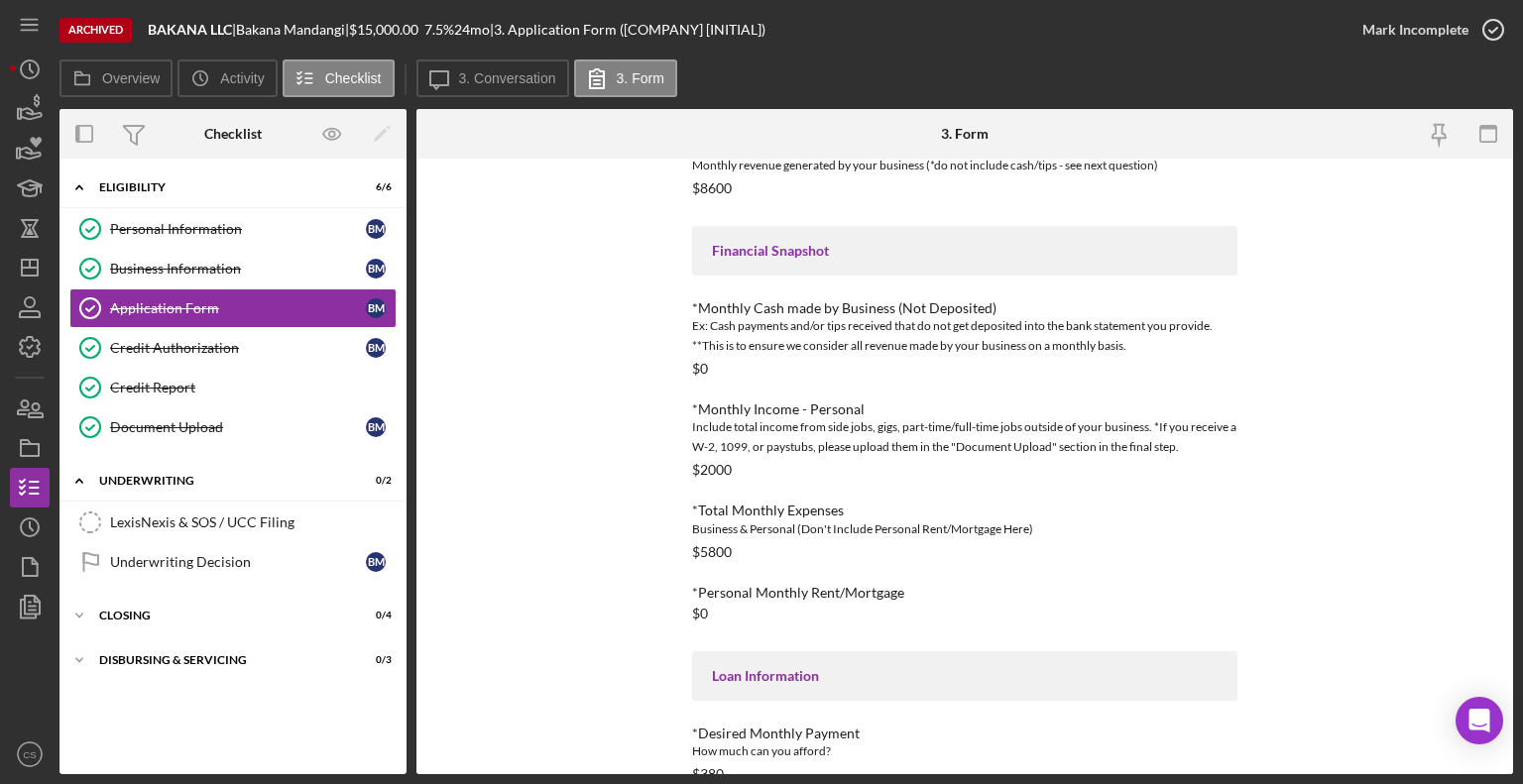 scroll, scrollTop: 632, scrollLeft: 0, axis: vertical 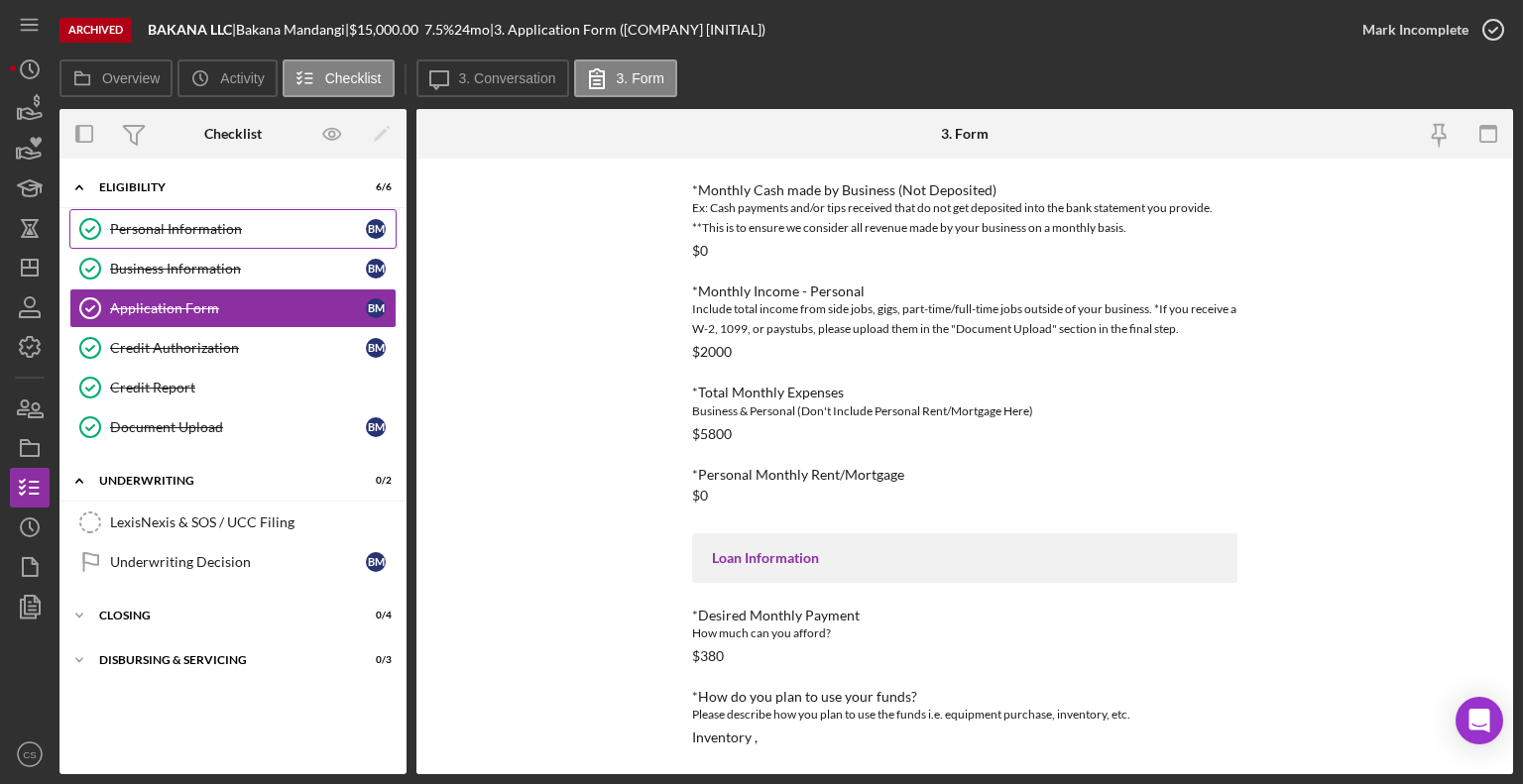 click on "Personal Information" at bounding box center [238, 229] 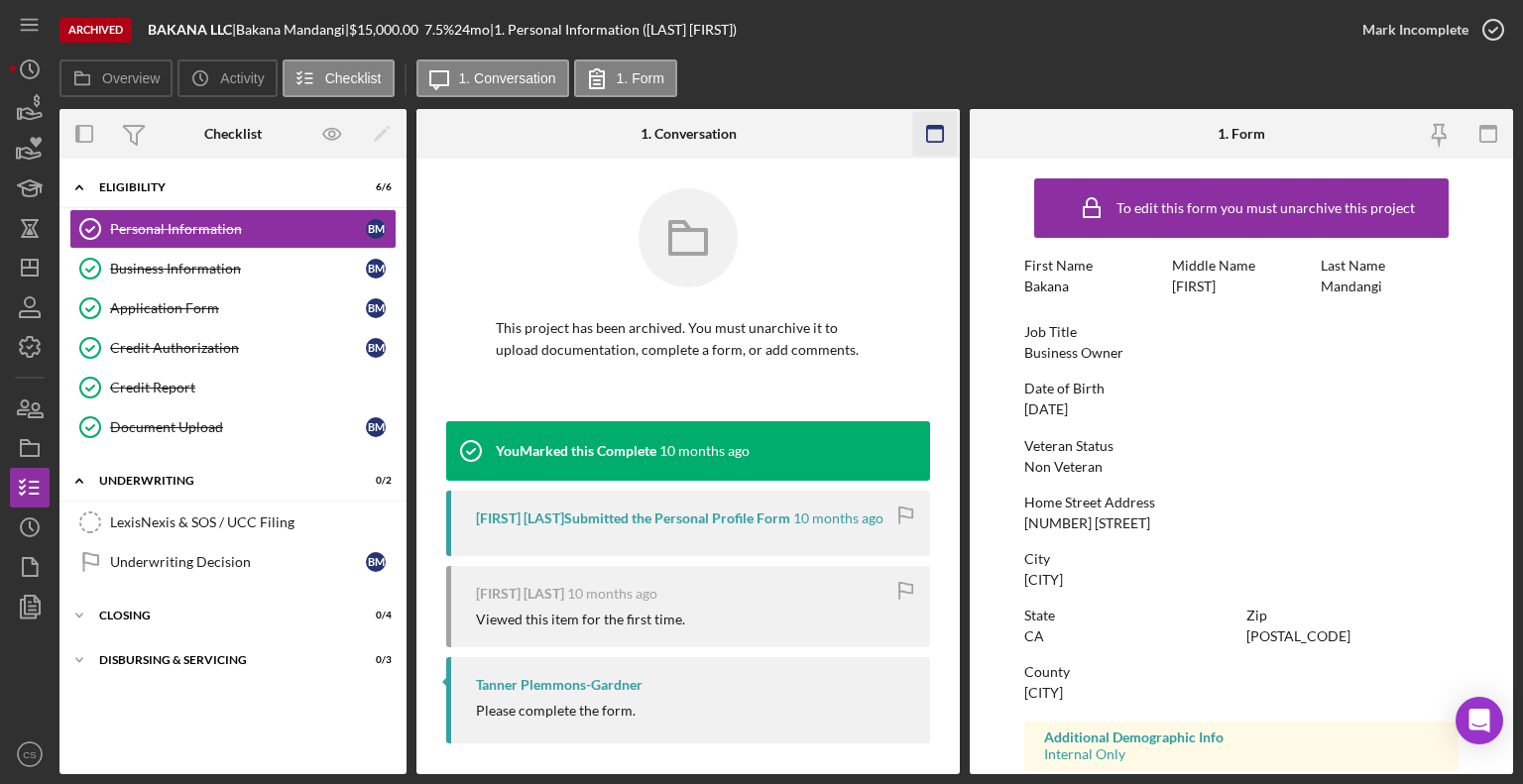 click 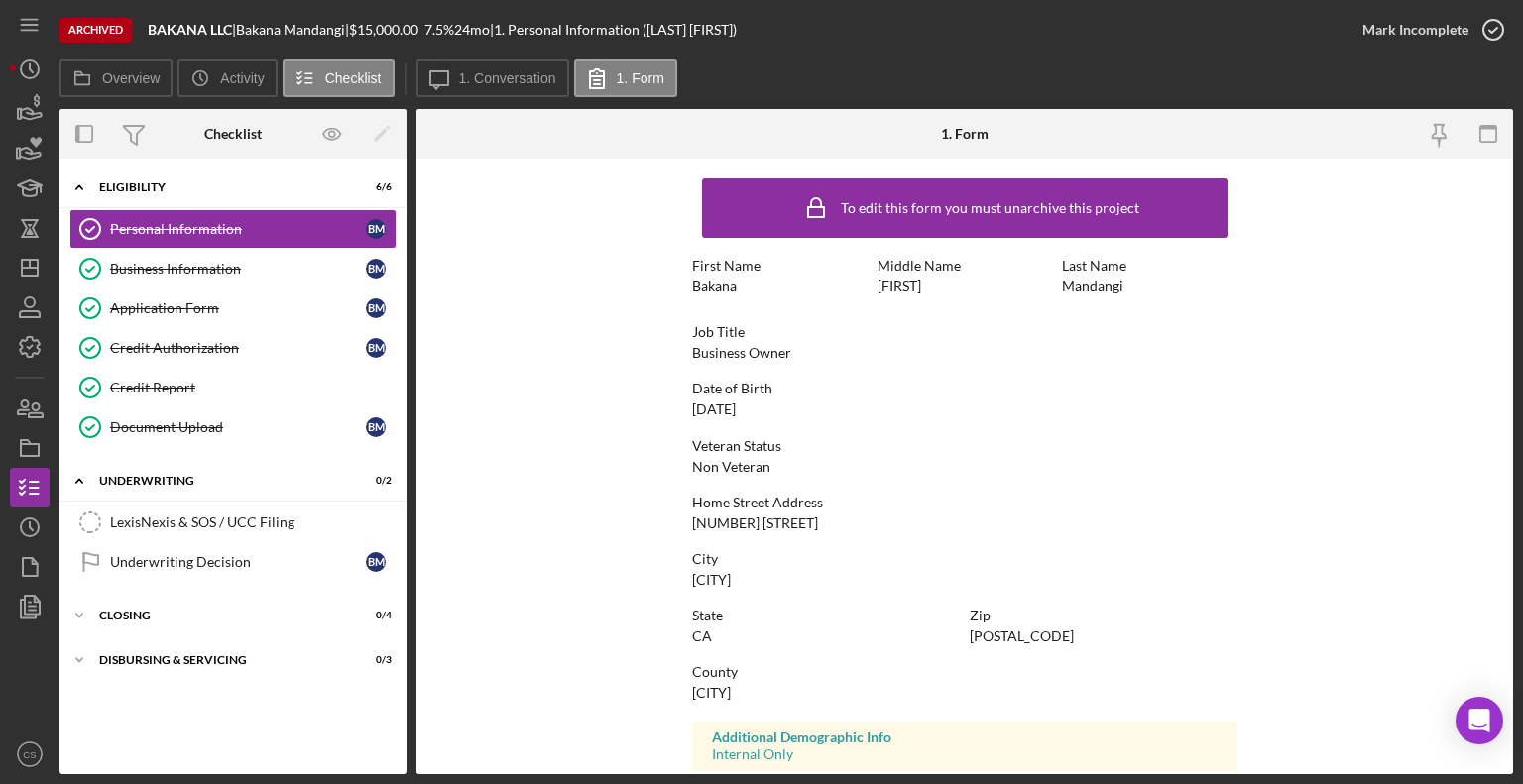 scroll, scrollTop: 309, scrollLeft: 0, axis: vertical 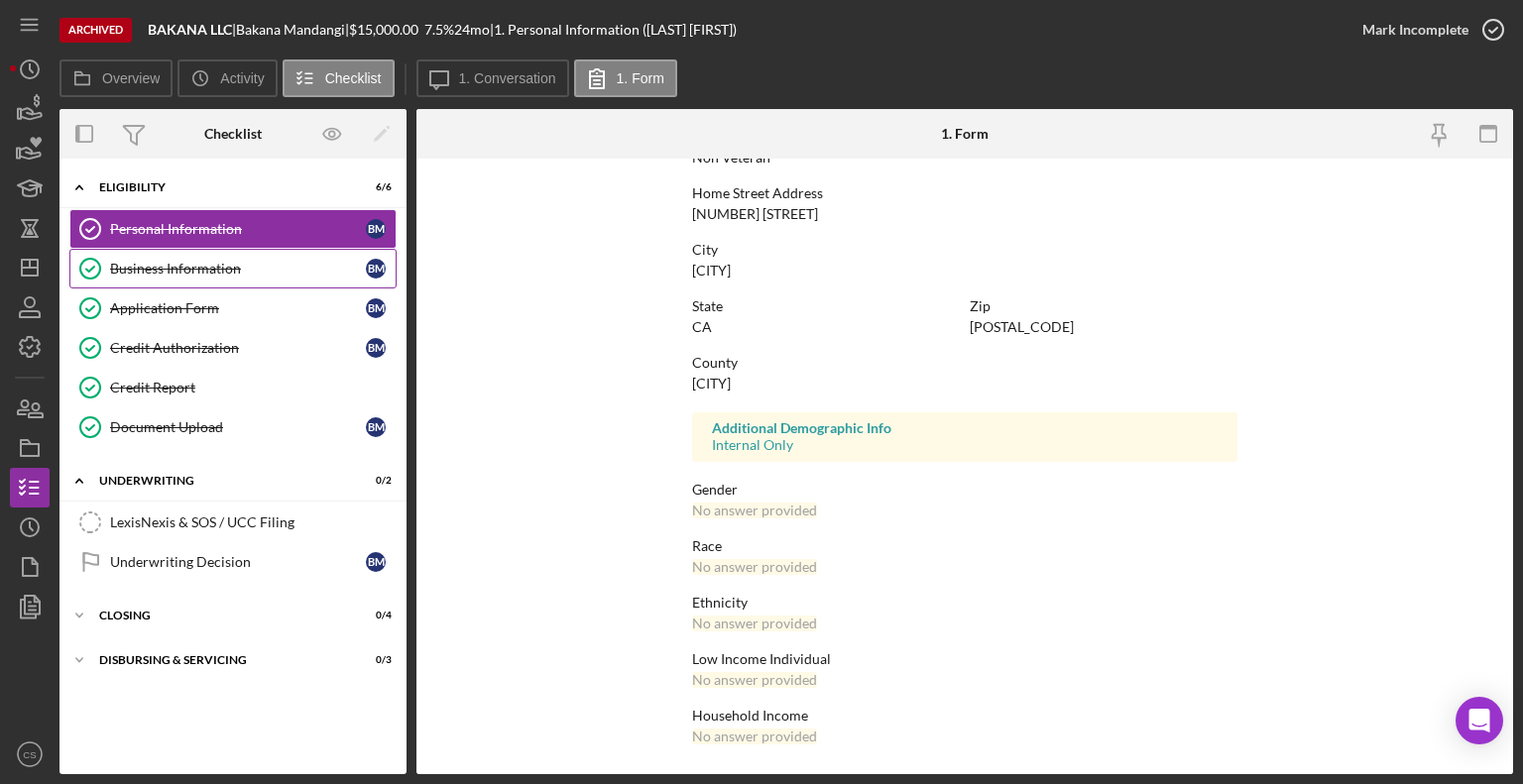 click on "Business Information" at bounding box center [238, 269] 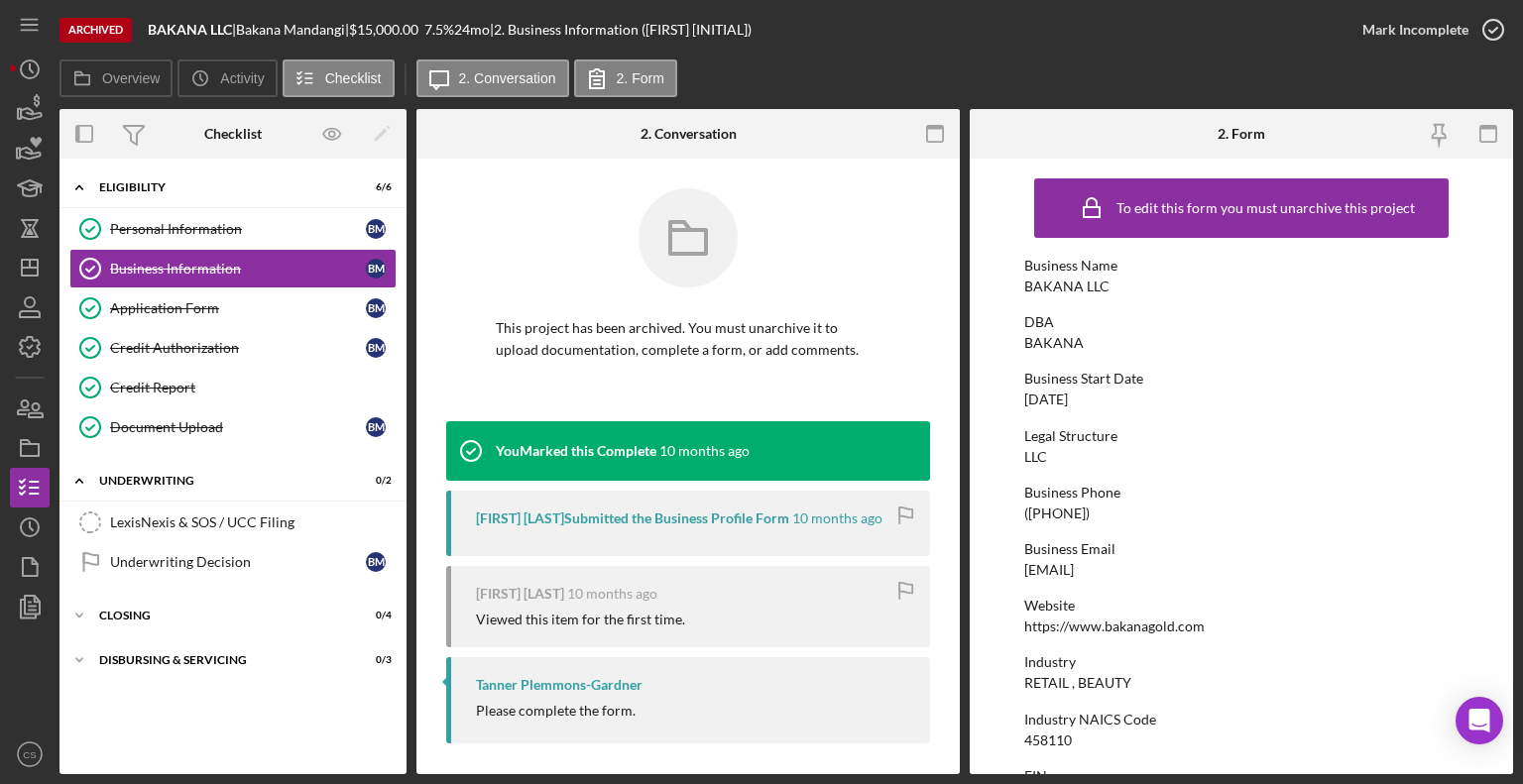 click 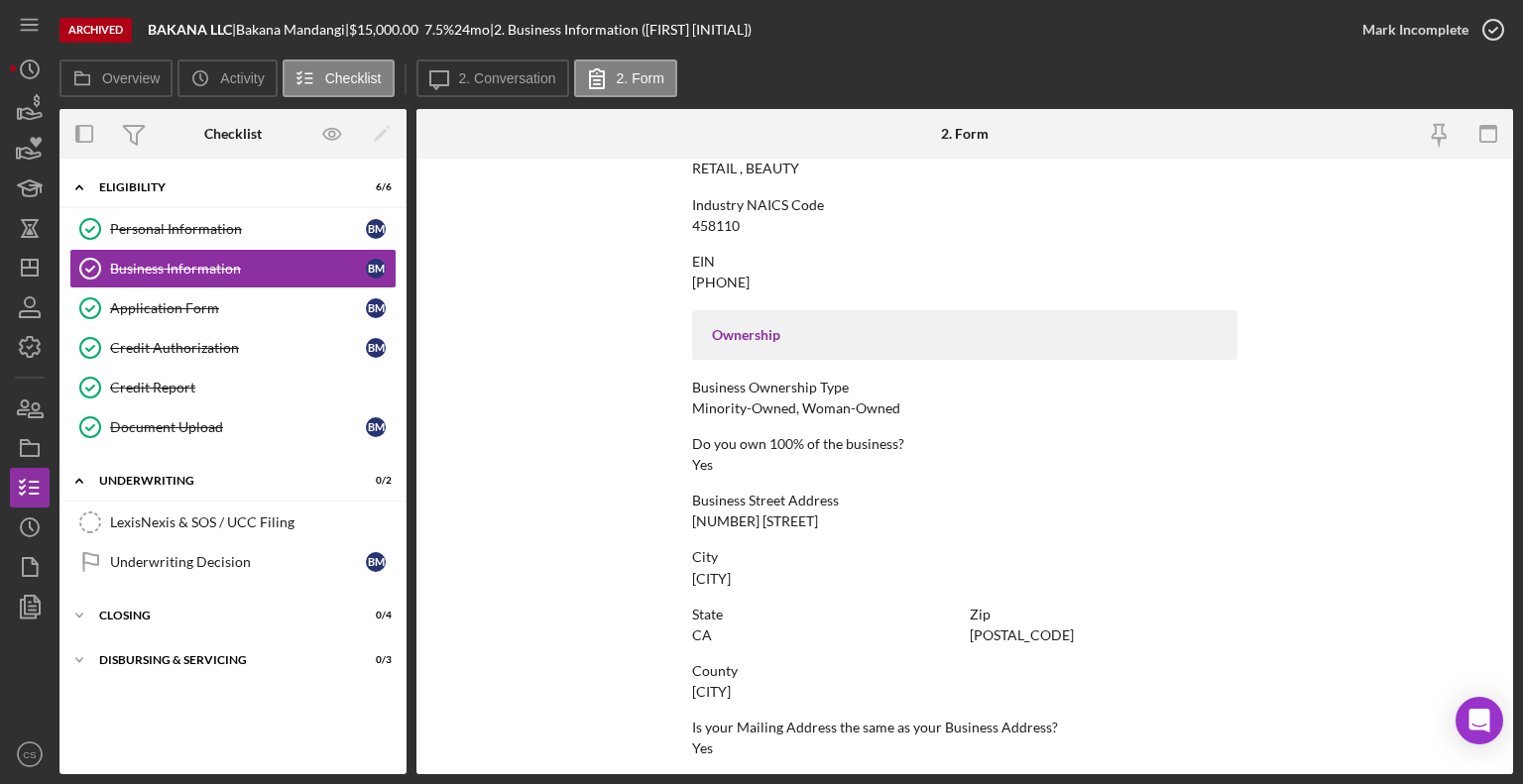 scroll, scrollTop: 879, scrollLeft: 0, axis: vertical 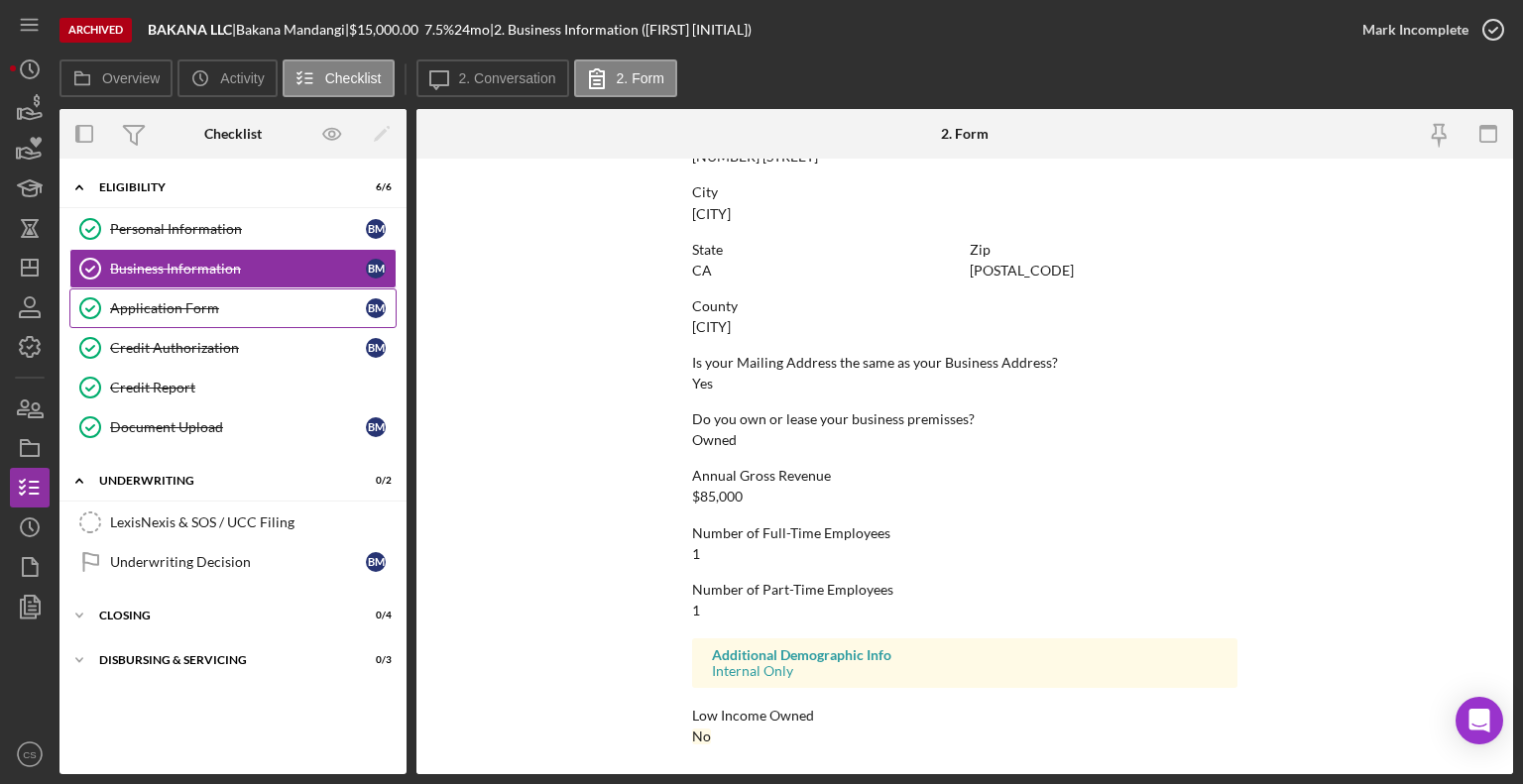 click on "Application Form" at bounding box center [238, 308] 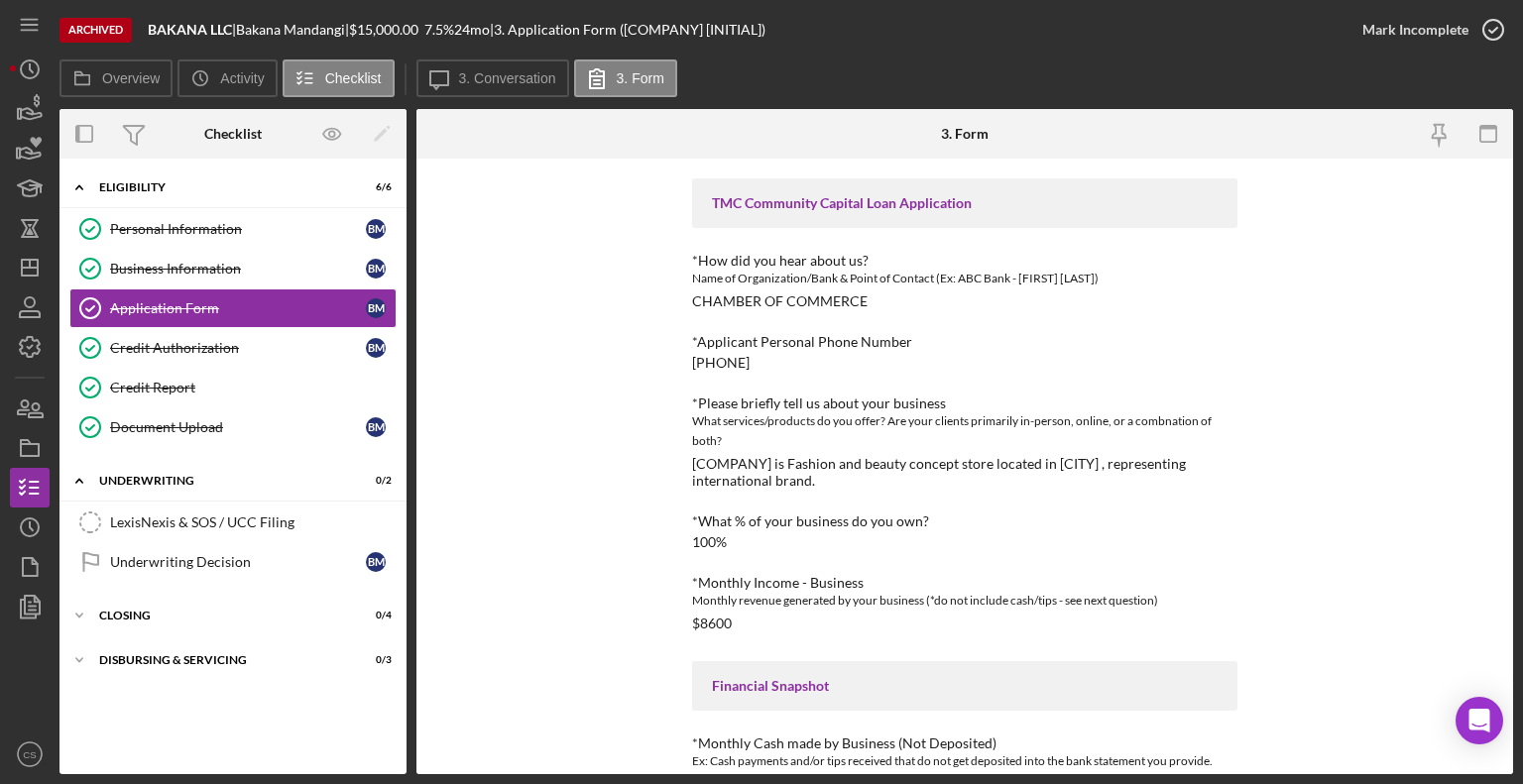 scroll, scrollTop: 0, scrollLeft: 0, axis: both 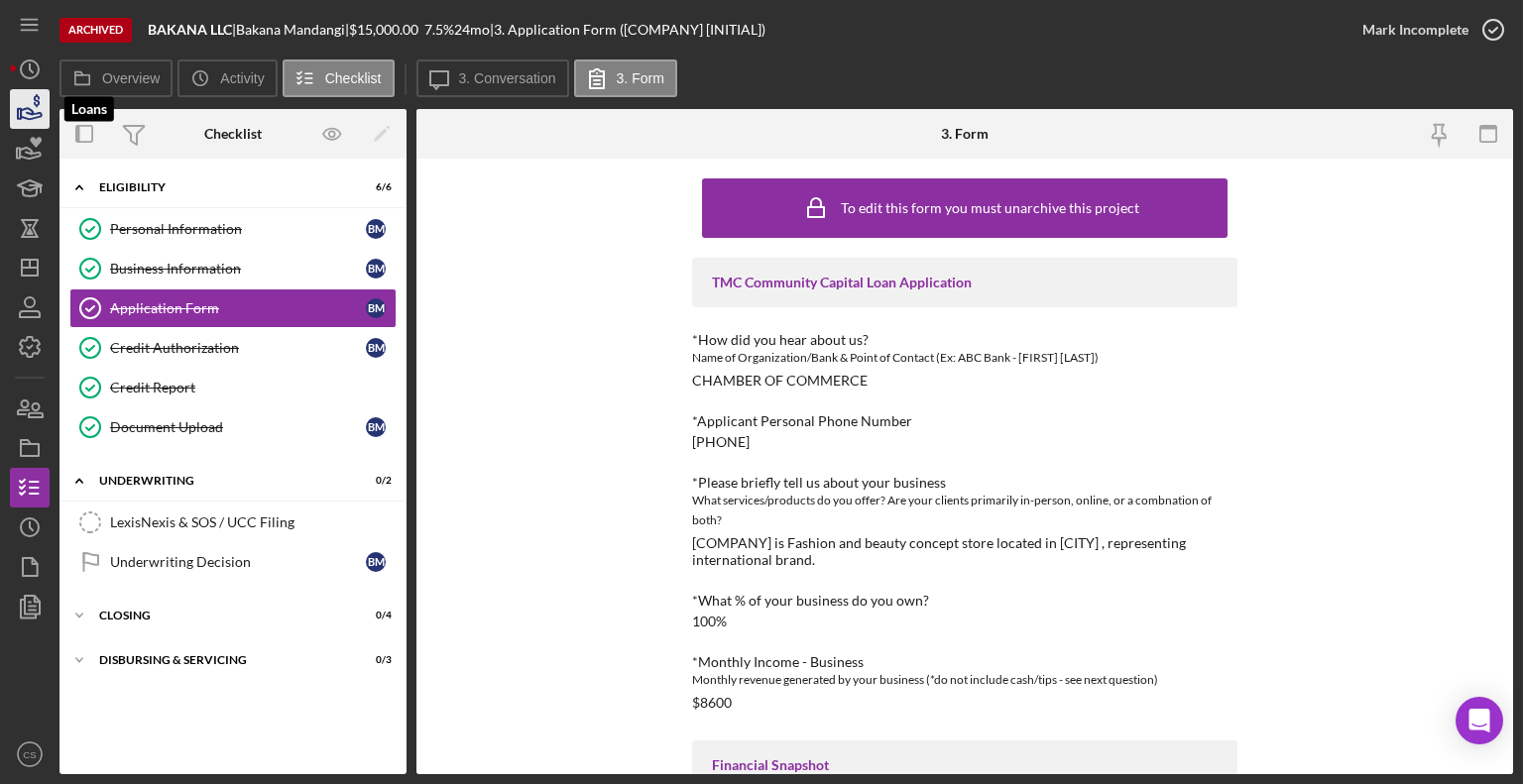 click 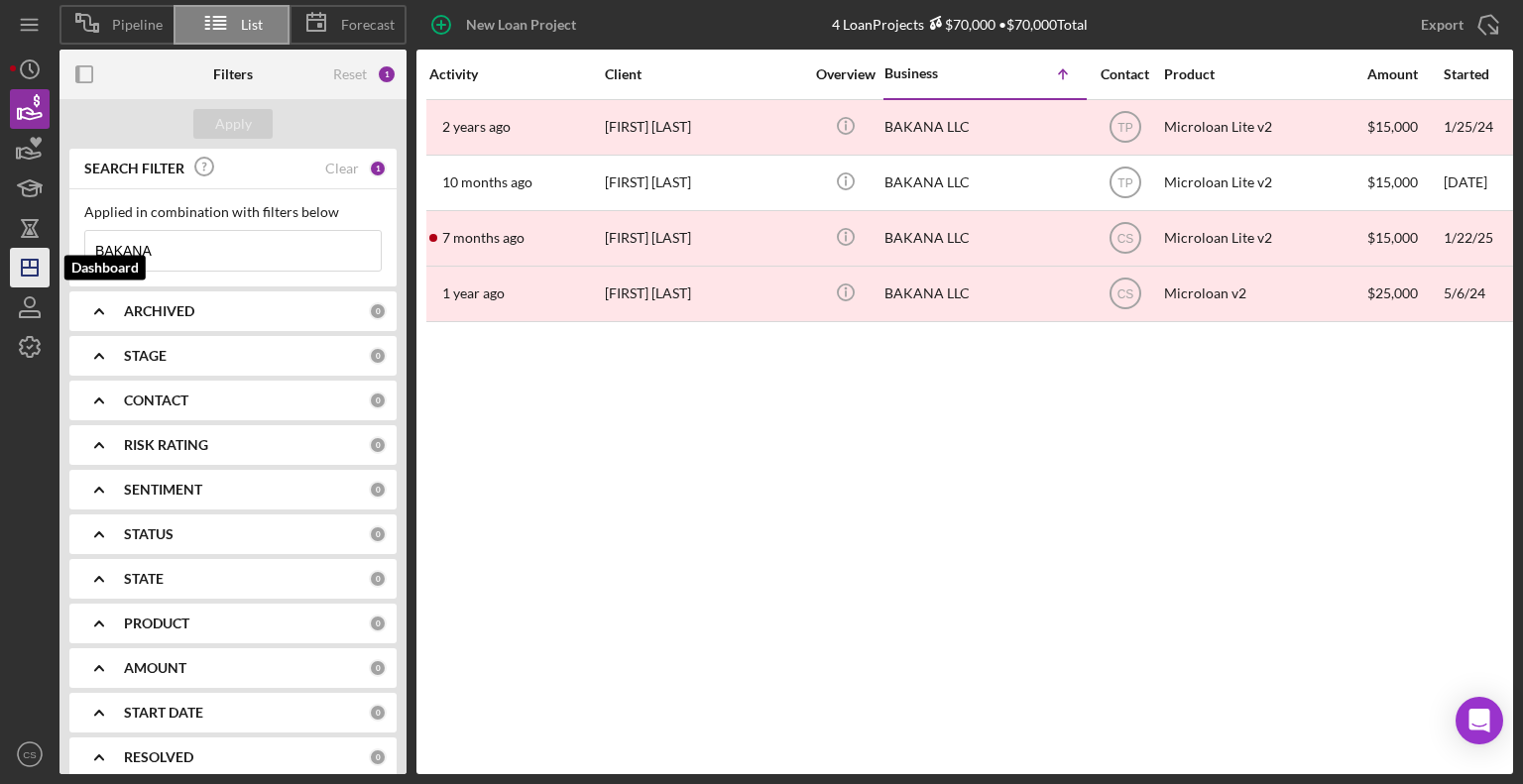 drag, startPoint x: 179, startPoint y: 248, endPoint x: 44, endPoint y: 259, distance: 135.4474 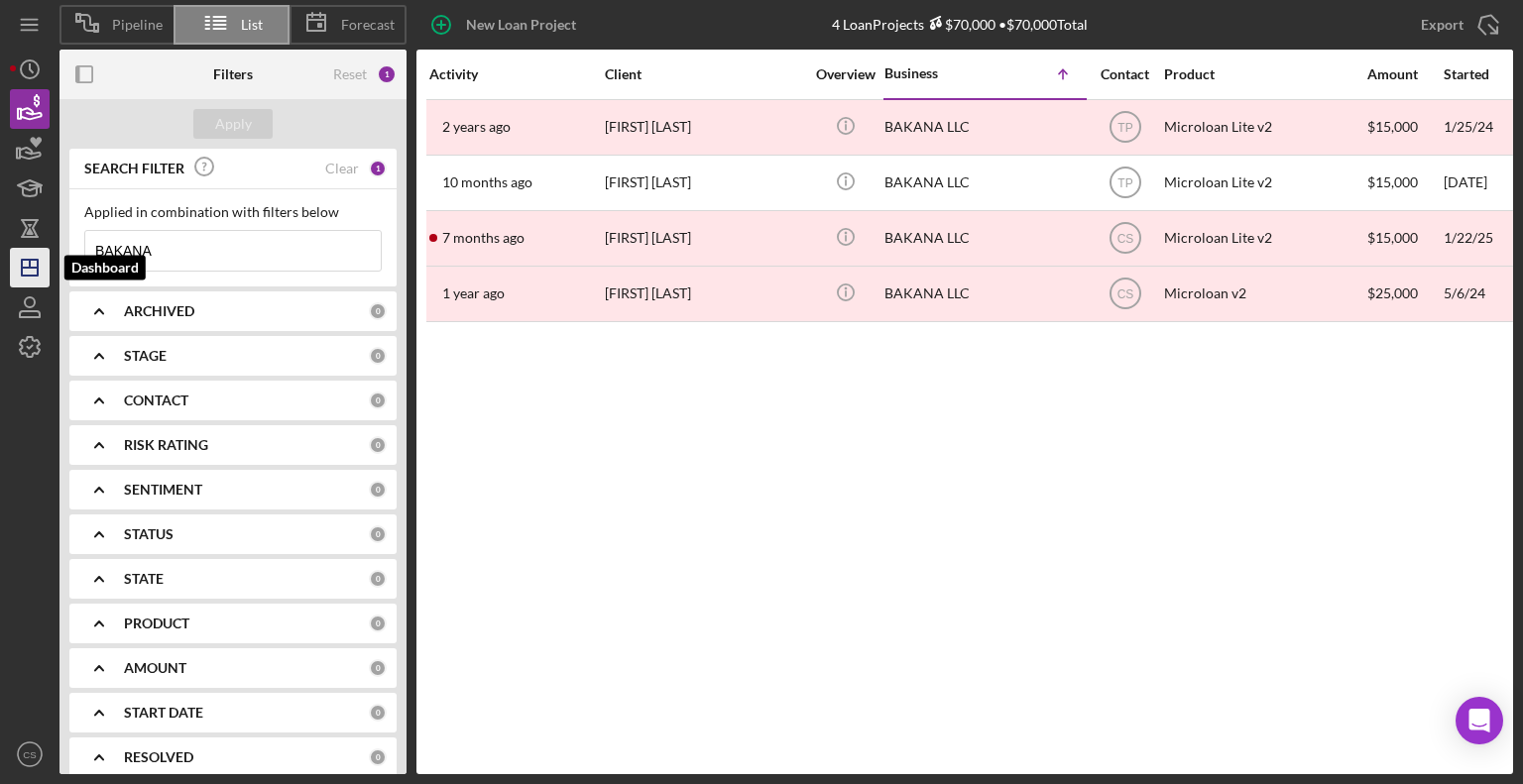 click on "Pipeline List Forecast New Loan Project 4   Loan  Projects $70,000   •  $70,000  Total BAKANA Export Icon/Export Filters Reset 1 Apply SEARCH FILTER   Clear 1 Applied in combination with filters below BAKANA Icon/Menu Close Icon/Expander ARCHIVED   0 Icon/Expander STAGE   0 Icon/Expander CONTACT   0 Icon/Expander RISK RATING   0 Icon/Expander SENTIMENT   0 Icon/Expander STATUS   0 Icon/Expander STATE   0 Icon/Expander PRODUCT   0 Icon/Expander AMOUNT   0 Icon/Expander START DATE   0 Icon/Expander RESOLVED   0 Icon/Expander RESOLUTION   0 Icon/Expander CLOSING DATE   0 Icon/Expander FUNDED   0 Icon/Expander LATEST ACTIVITY   0 Activity Client Overview Business Icon/Table Sort Arrow Contact Product Amount Started Closing Checklist Stage Status Sentiment Risk Rating Funded Resolution Resolved State View Archived 2 years ago Bakana Mandangi Bakana Mandangi Icon/Info BAKANA LLC  TP Microloan Lite v2 $15,000 1/25/24 2 years ago Done Ongoing 5 No Not Approved 2/20/24 CA Icon/Navigate 02/20/2024 10 months ago TP 5" at bounding box center [762, 387] 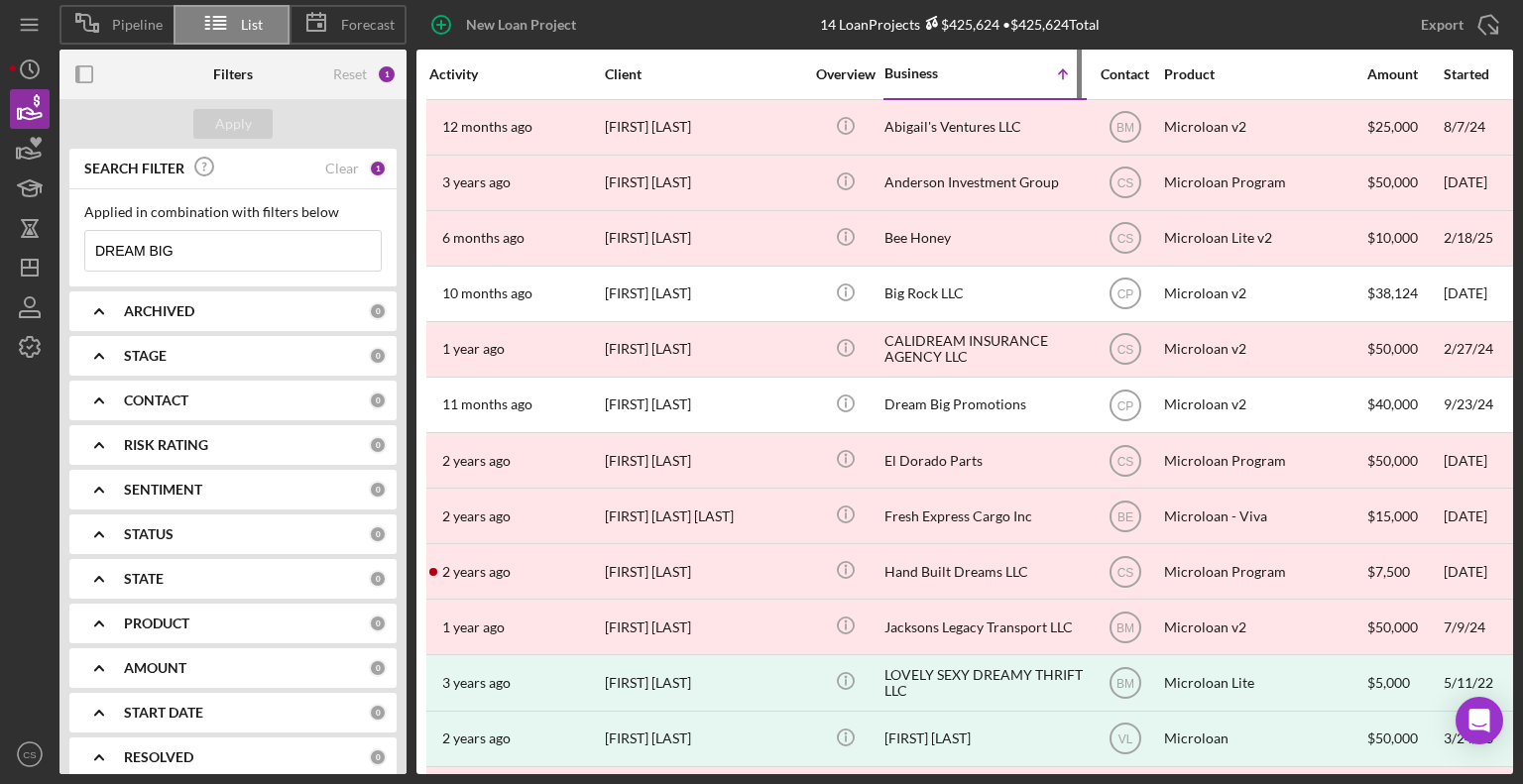 type on "DREAM BIG" 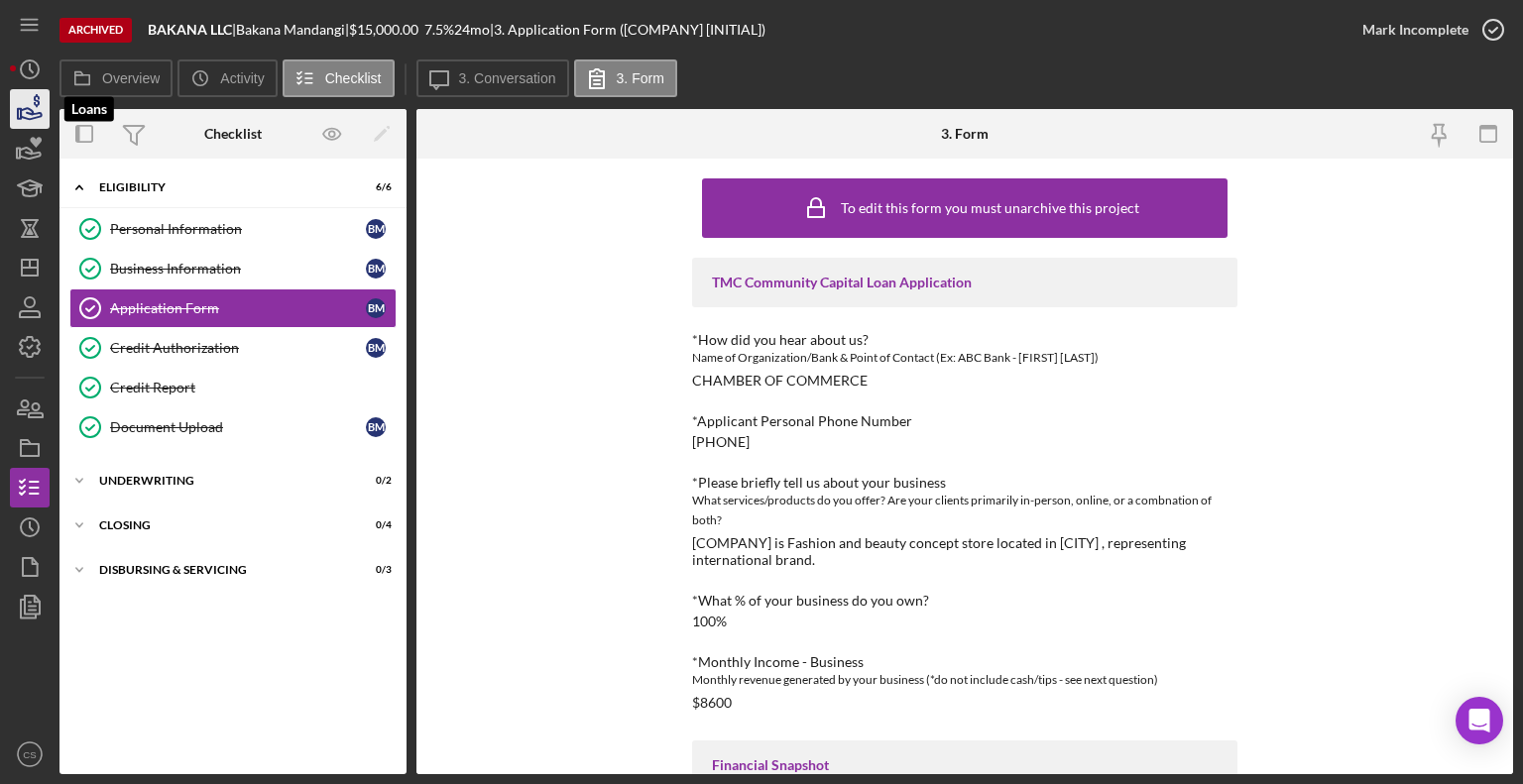 click 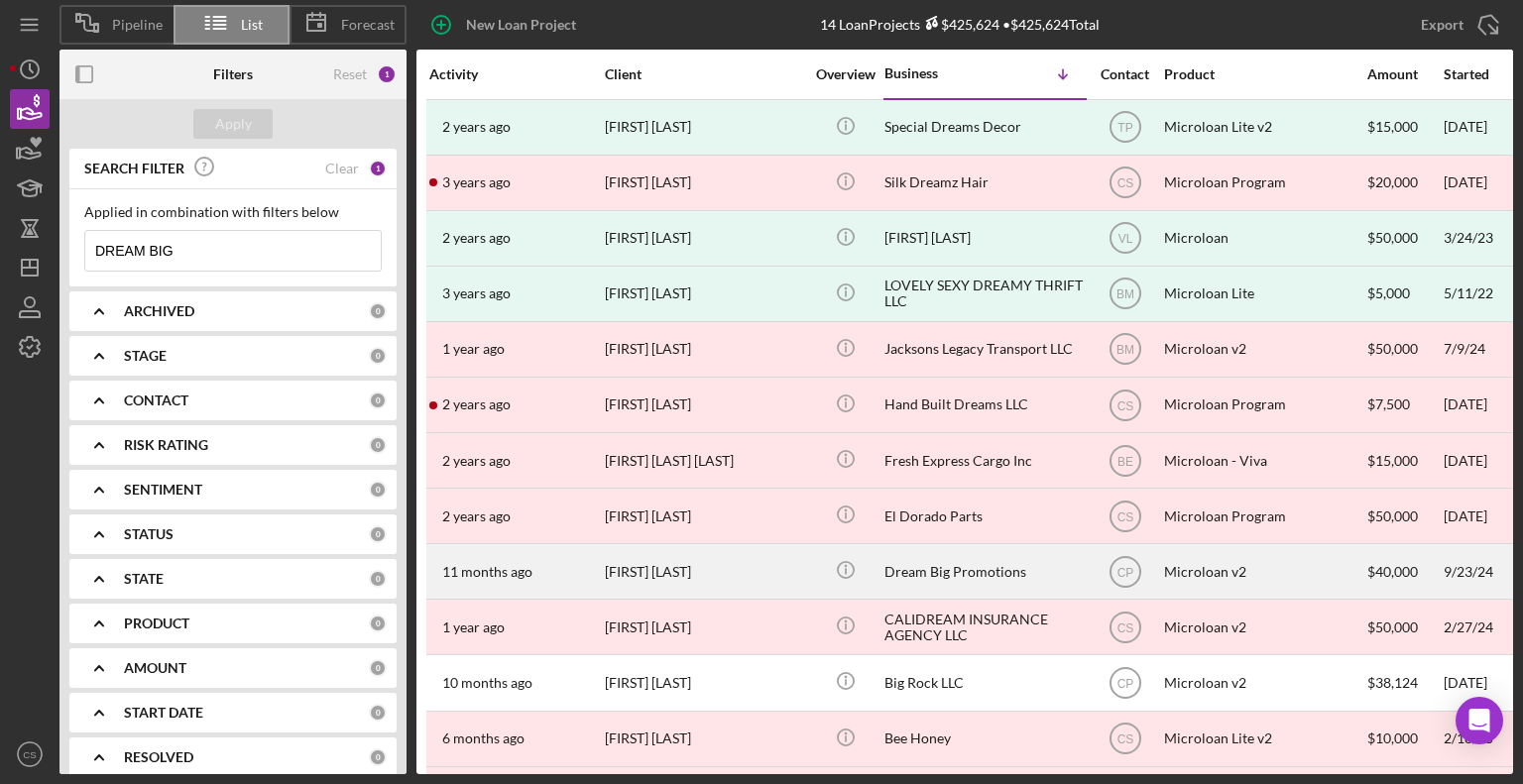 click on "Dream Big Promotions" at bounding box center (984, 571) 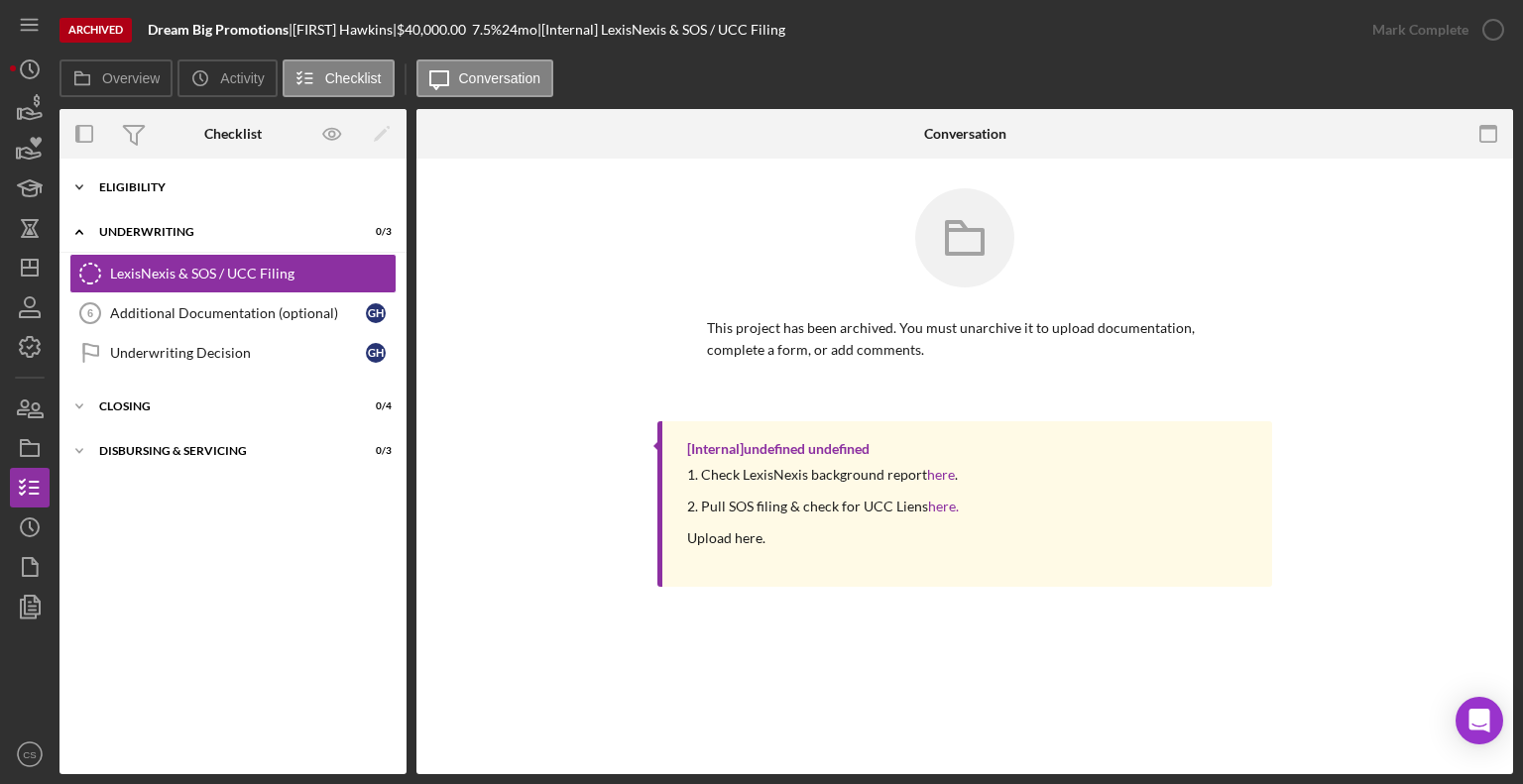 click on "Eligibility" at bounding box center [240, 187] 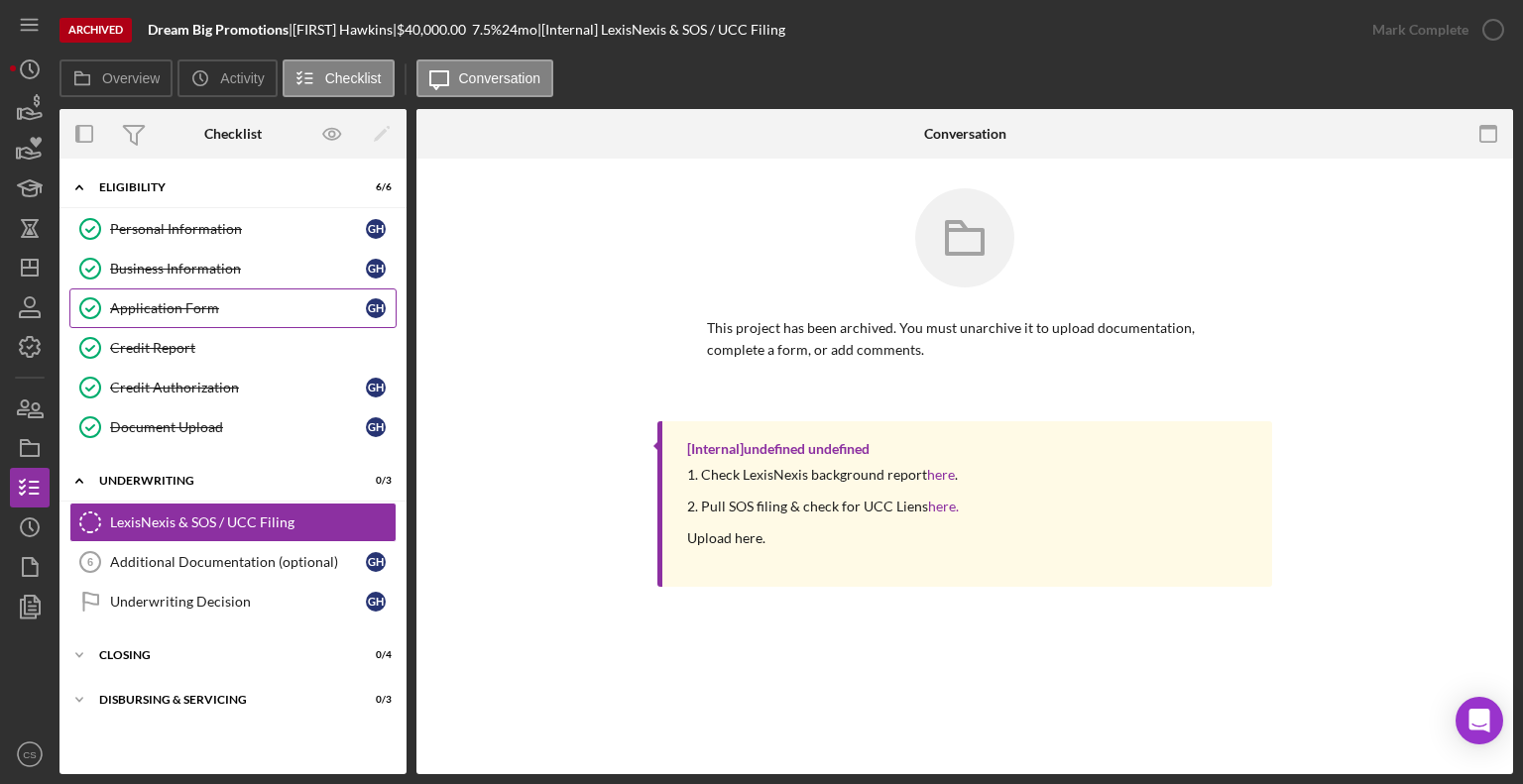 click on "Application Form" at bounding box center (238, 308) 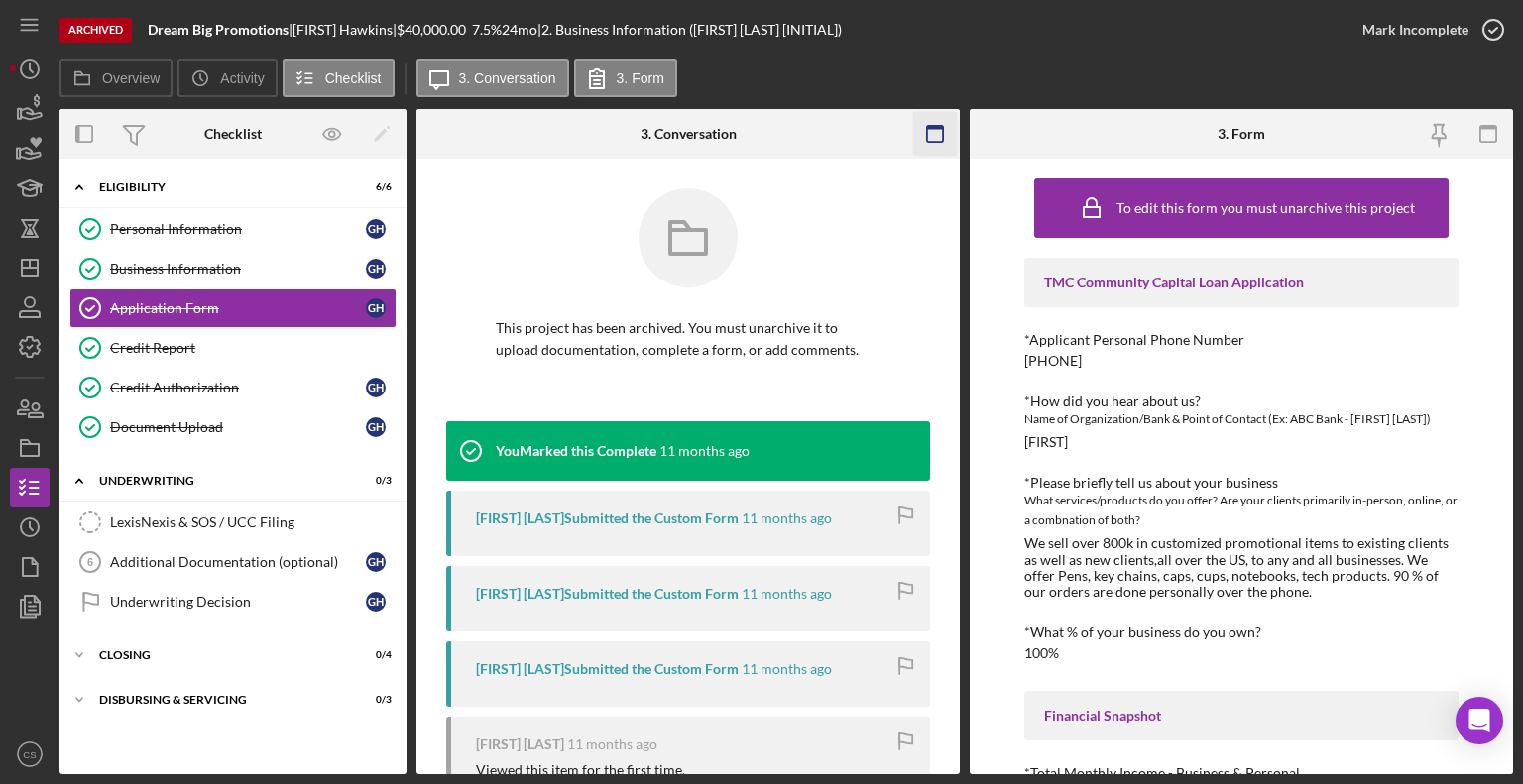 click 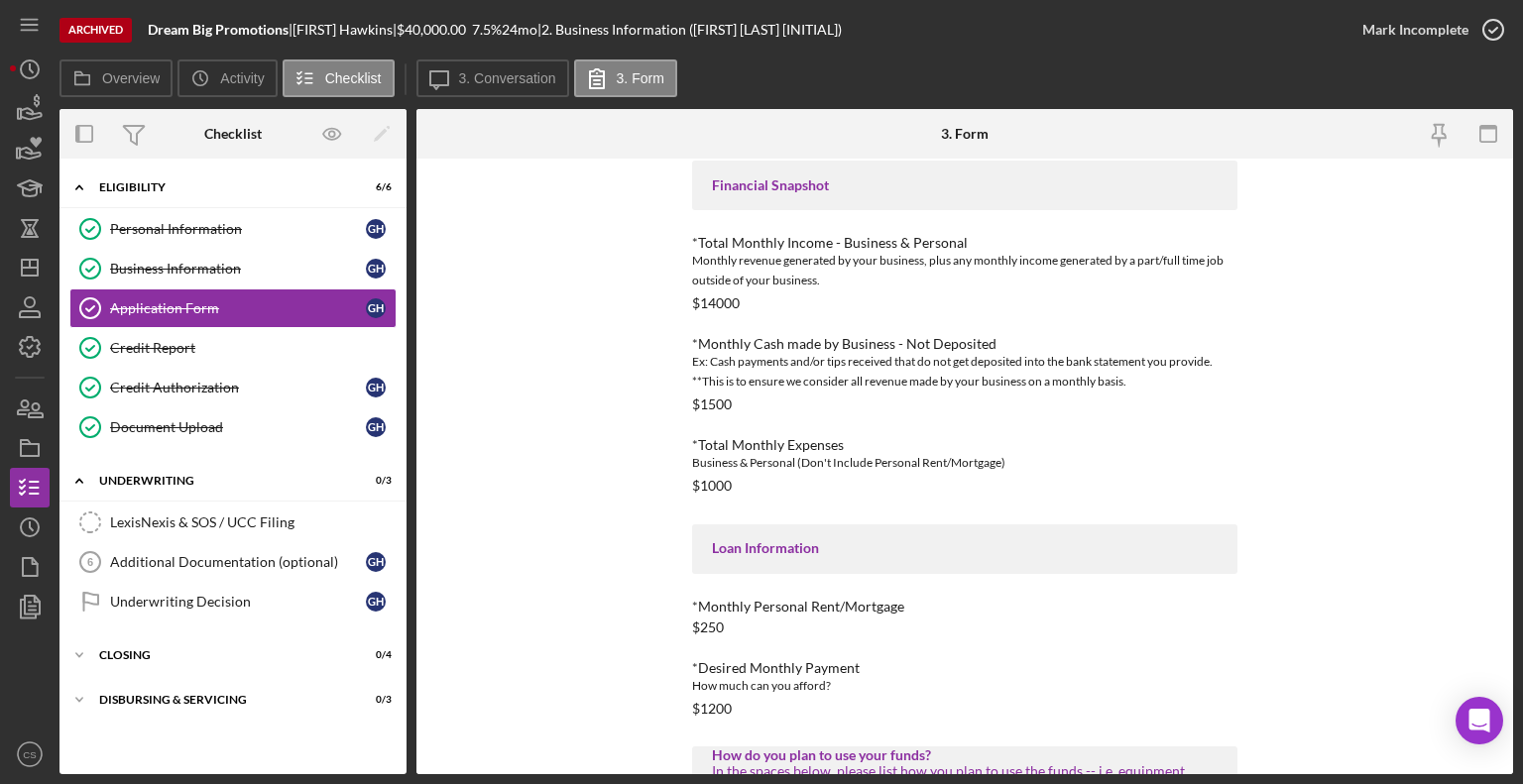 scroll, scrollTop: 841, scrollLeft: 0, axis: vertical 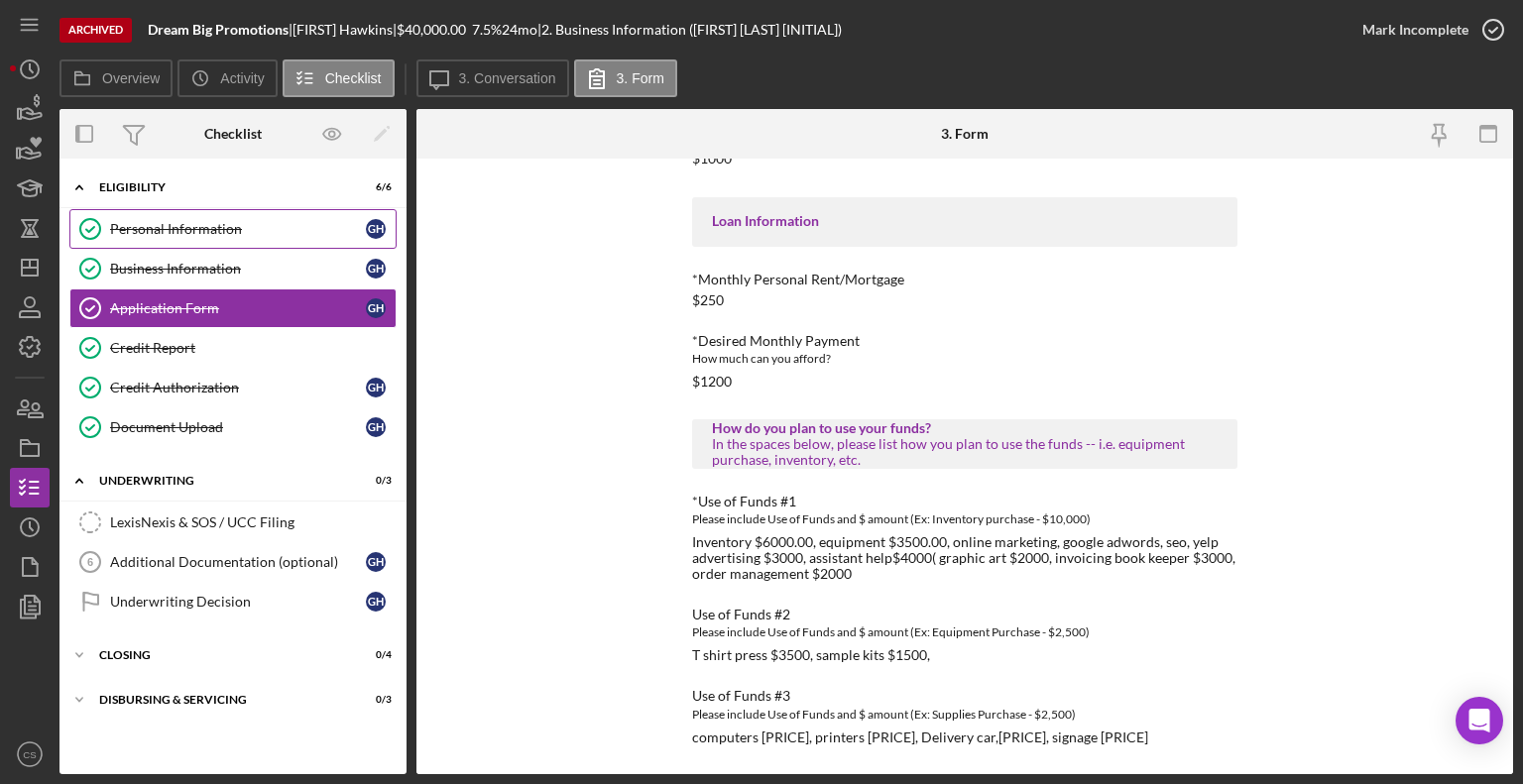 click on "Personal Information" at bounding box center (238, 229) 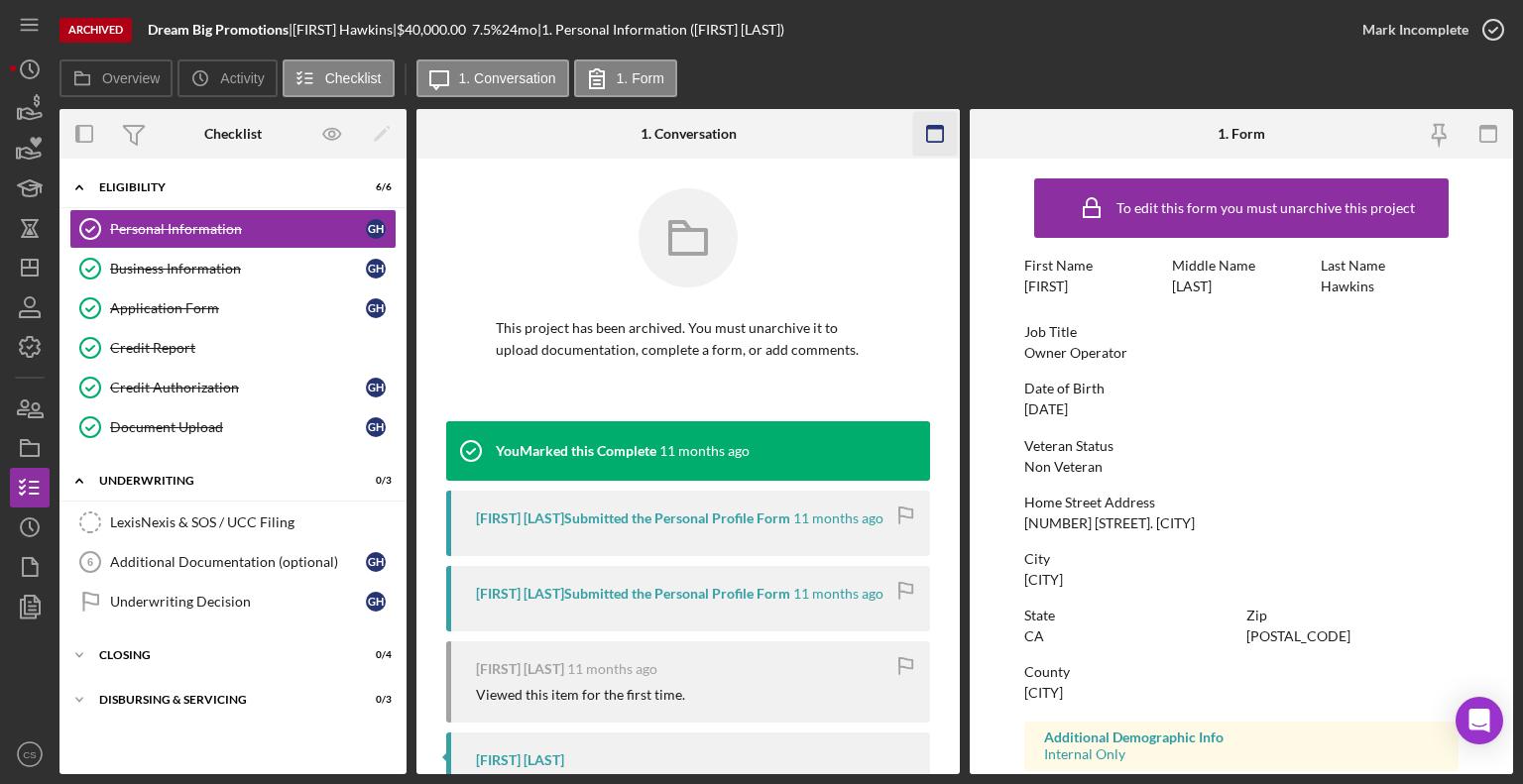 click 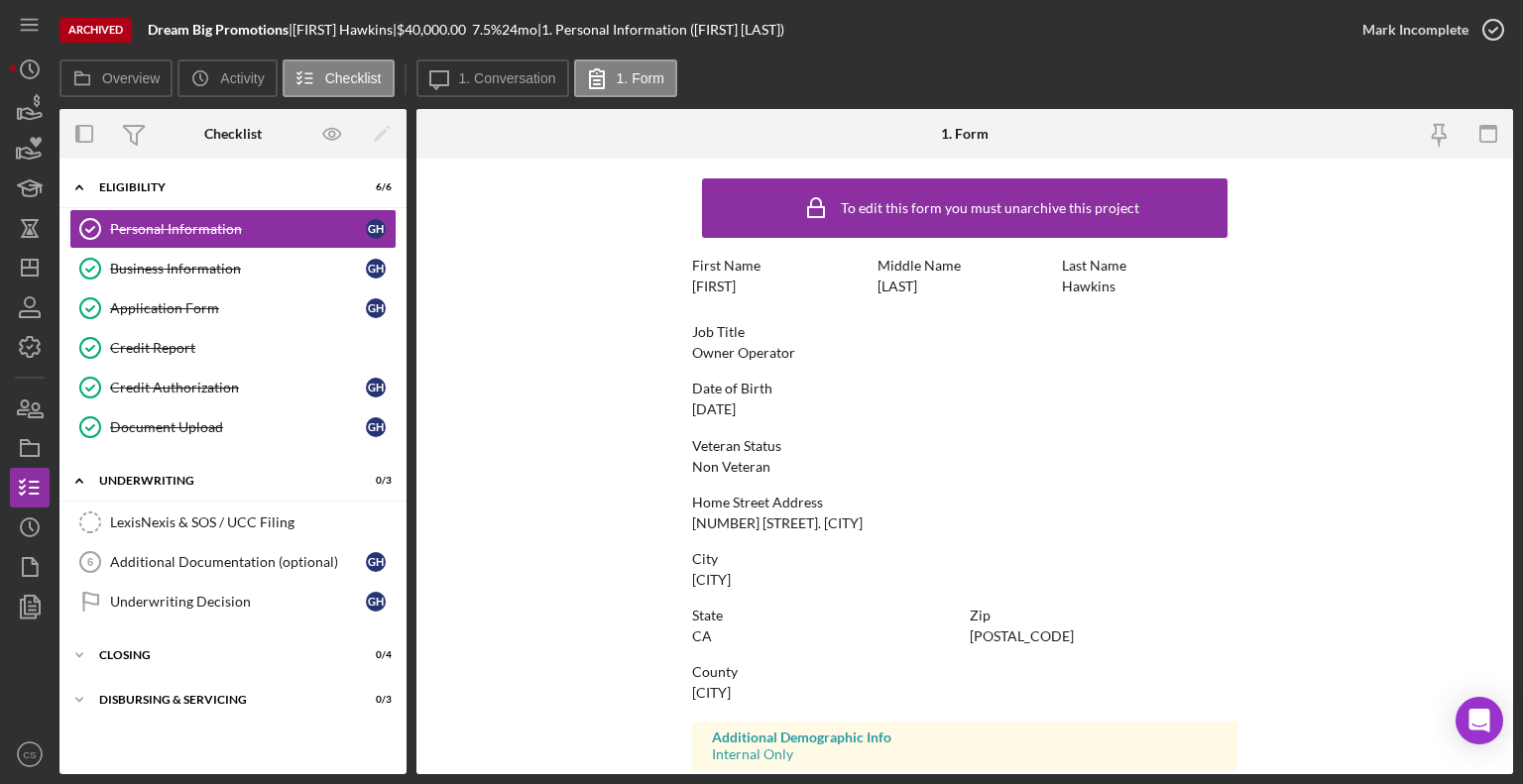 scroll, scrollTop: 309, scrollLeft: 0, axis: vertical 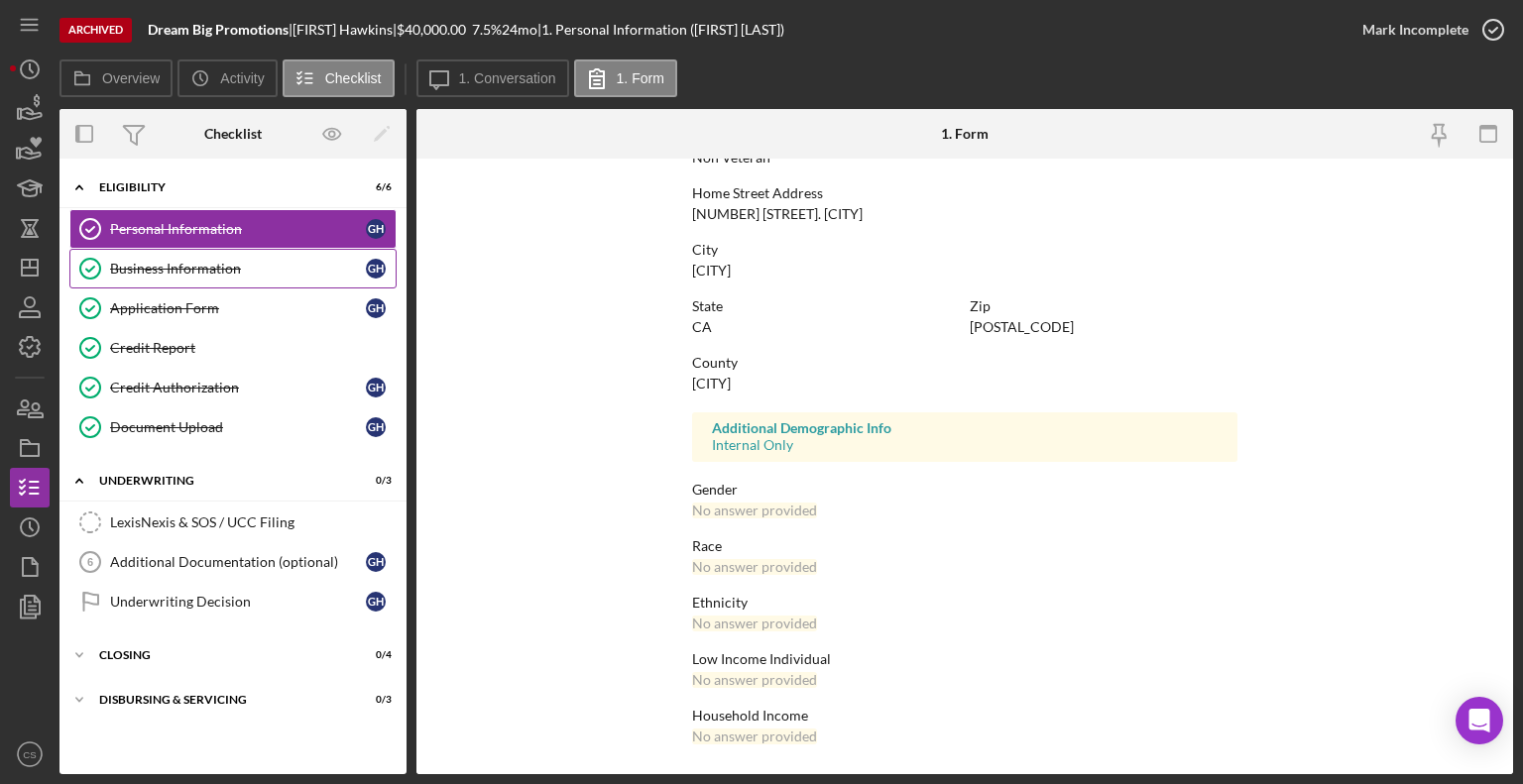 click on "Business Information" at bounding box center (238, 269) 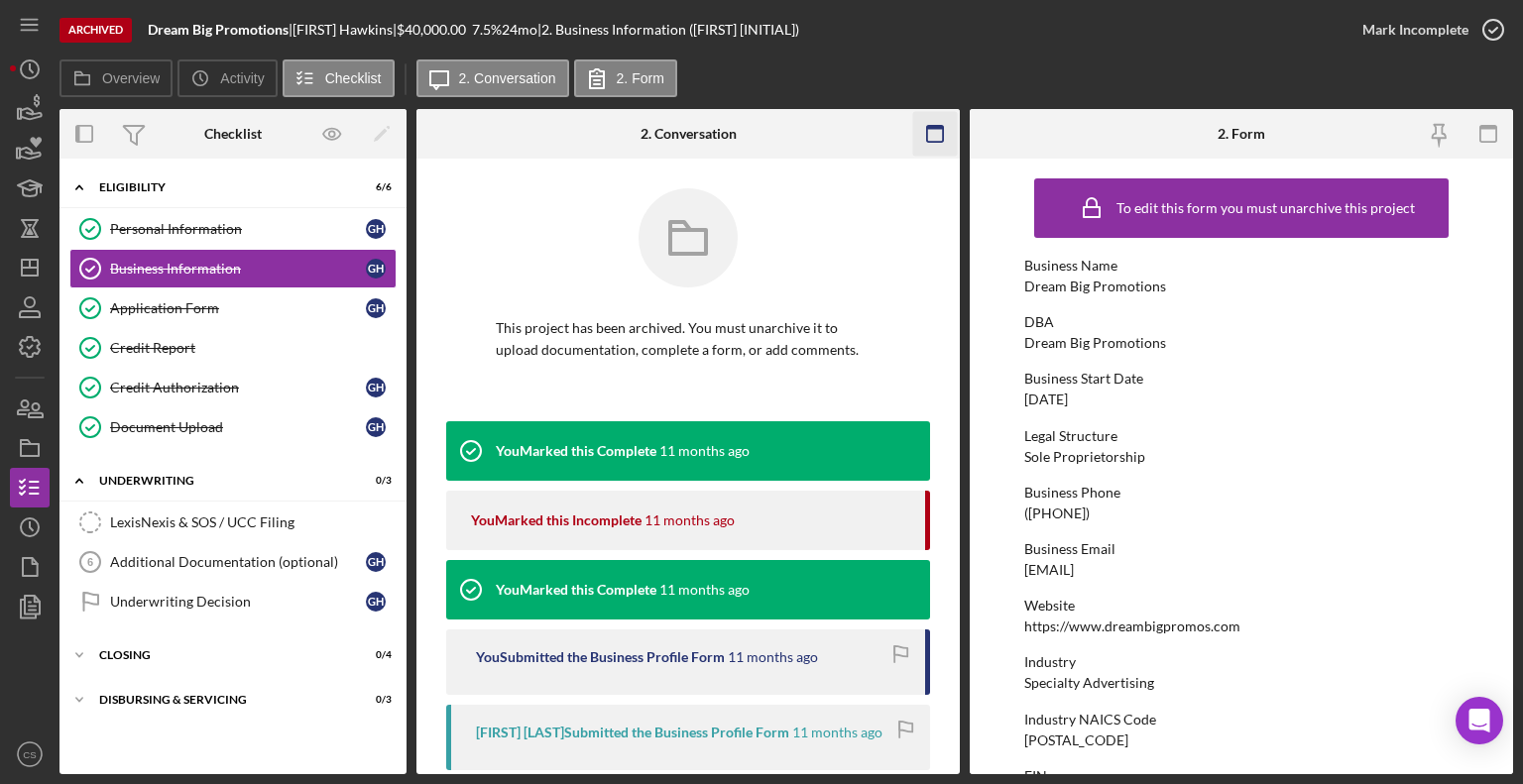 click 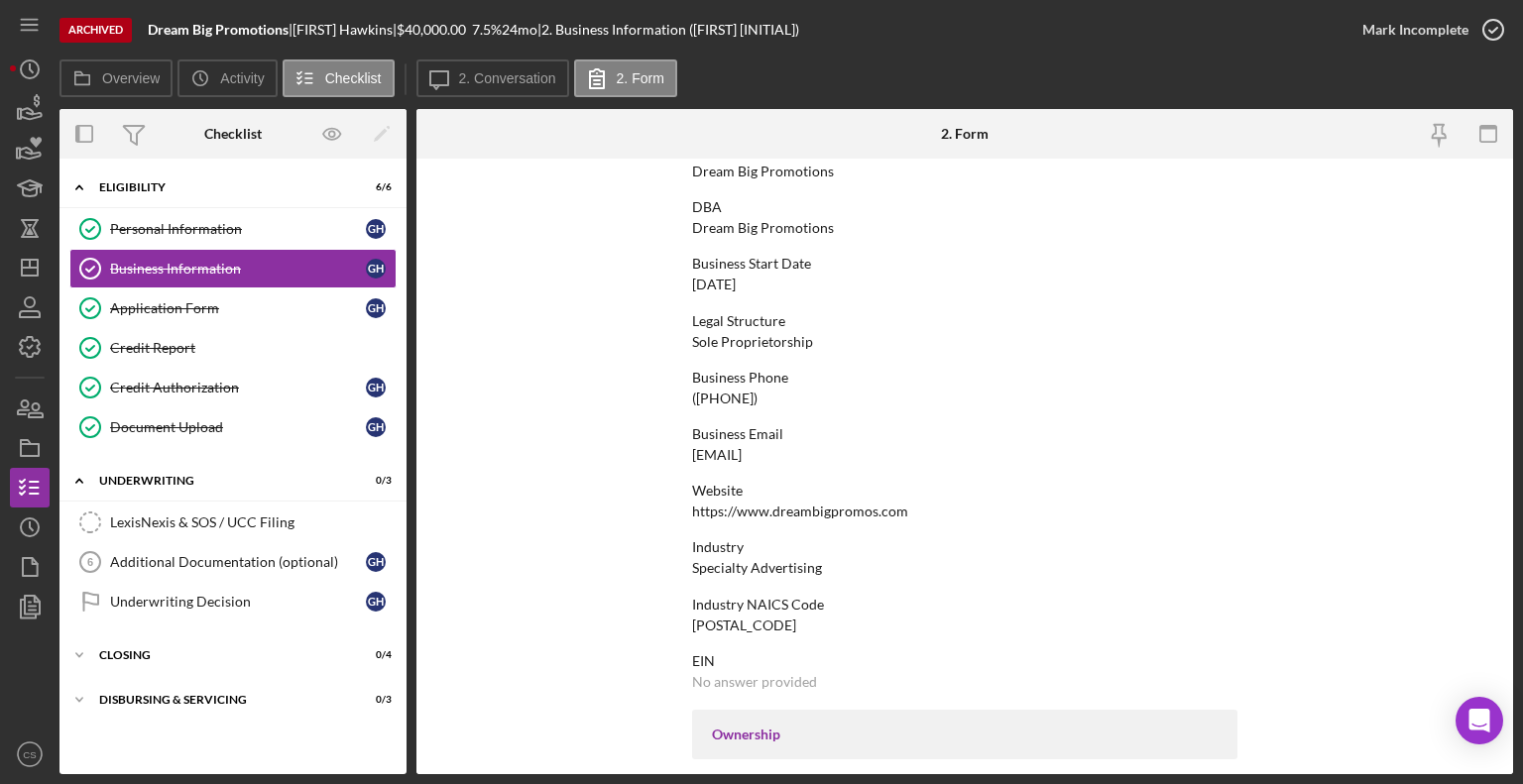 scroll, scrollTop: 0, scrollLeft: 0, axis: both 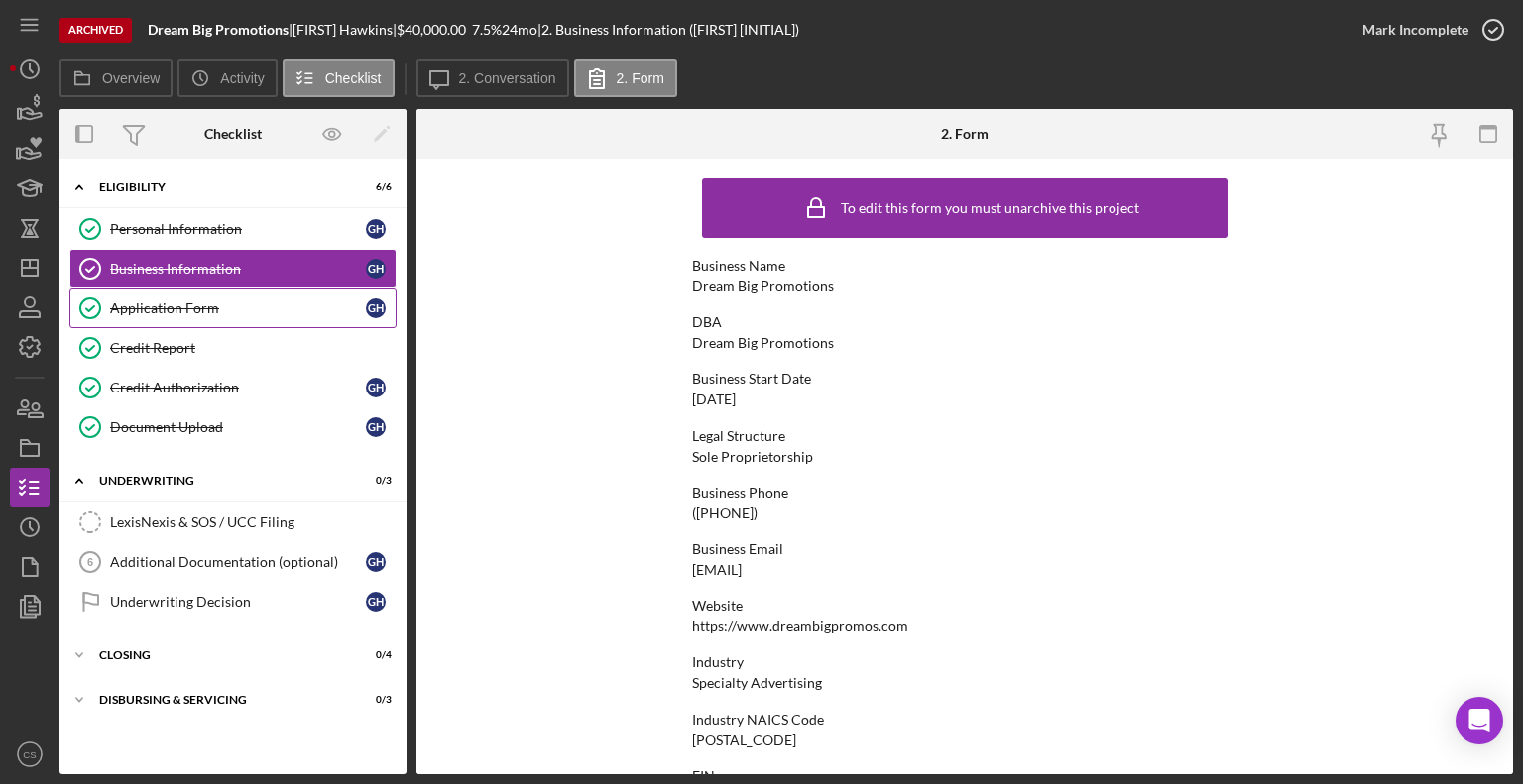 click on "Application Form" at bounding box center (238, 308) 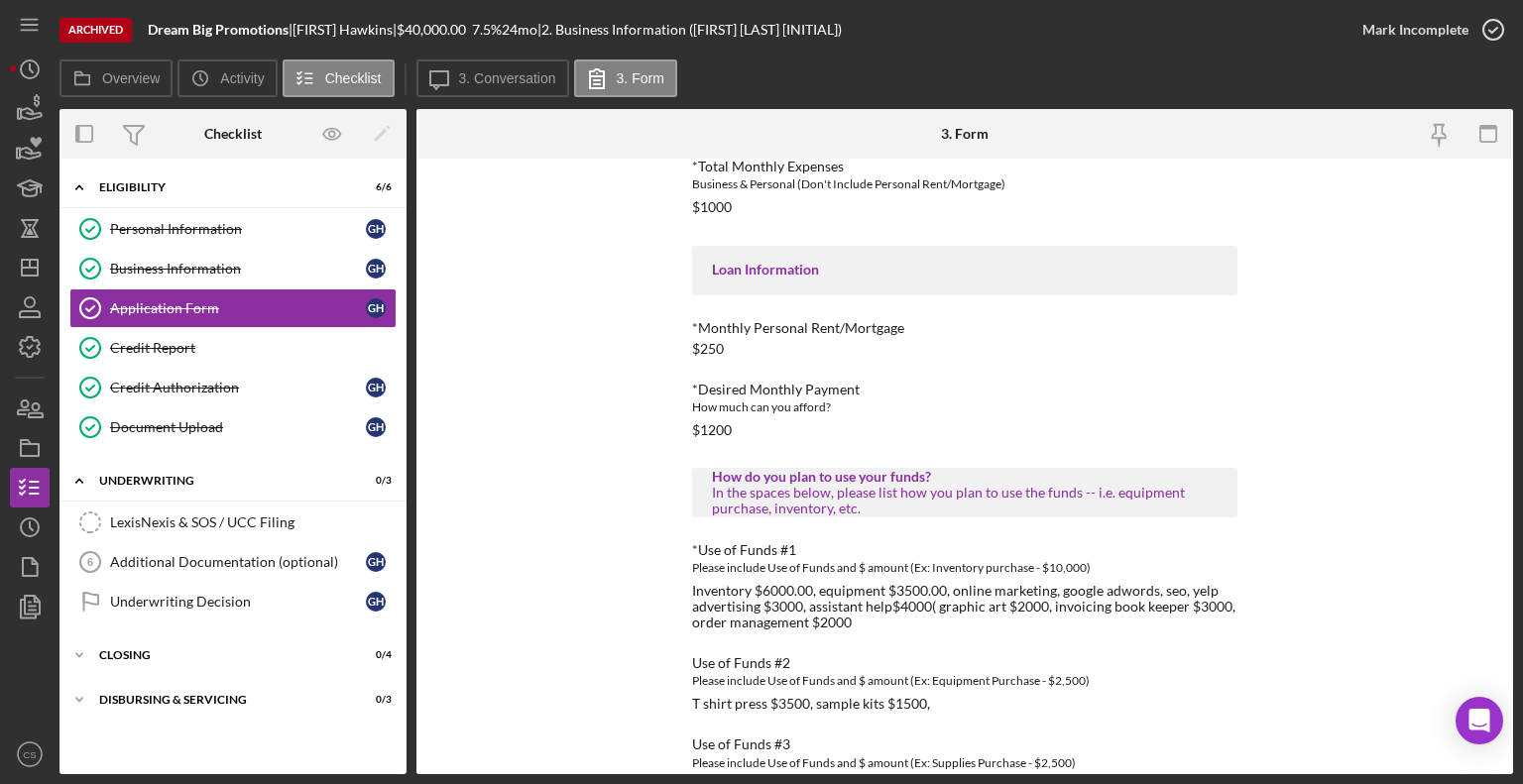 scroll, scrollTop: 841, scrollLeft: 0, axis: vertical 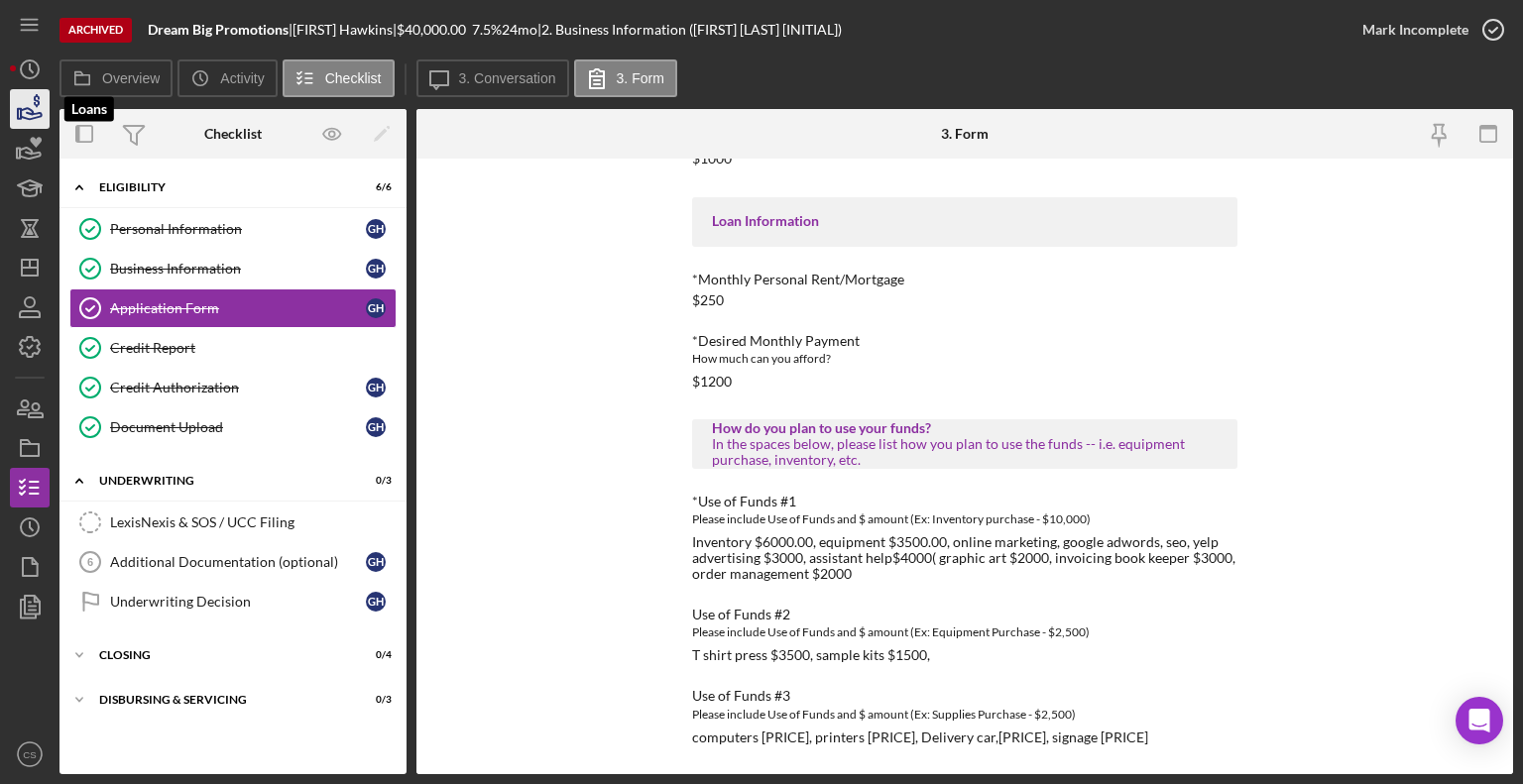 click 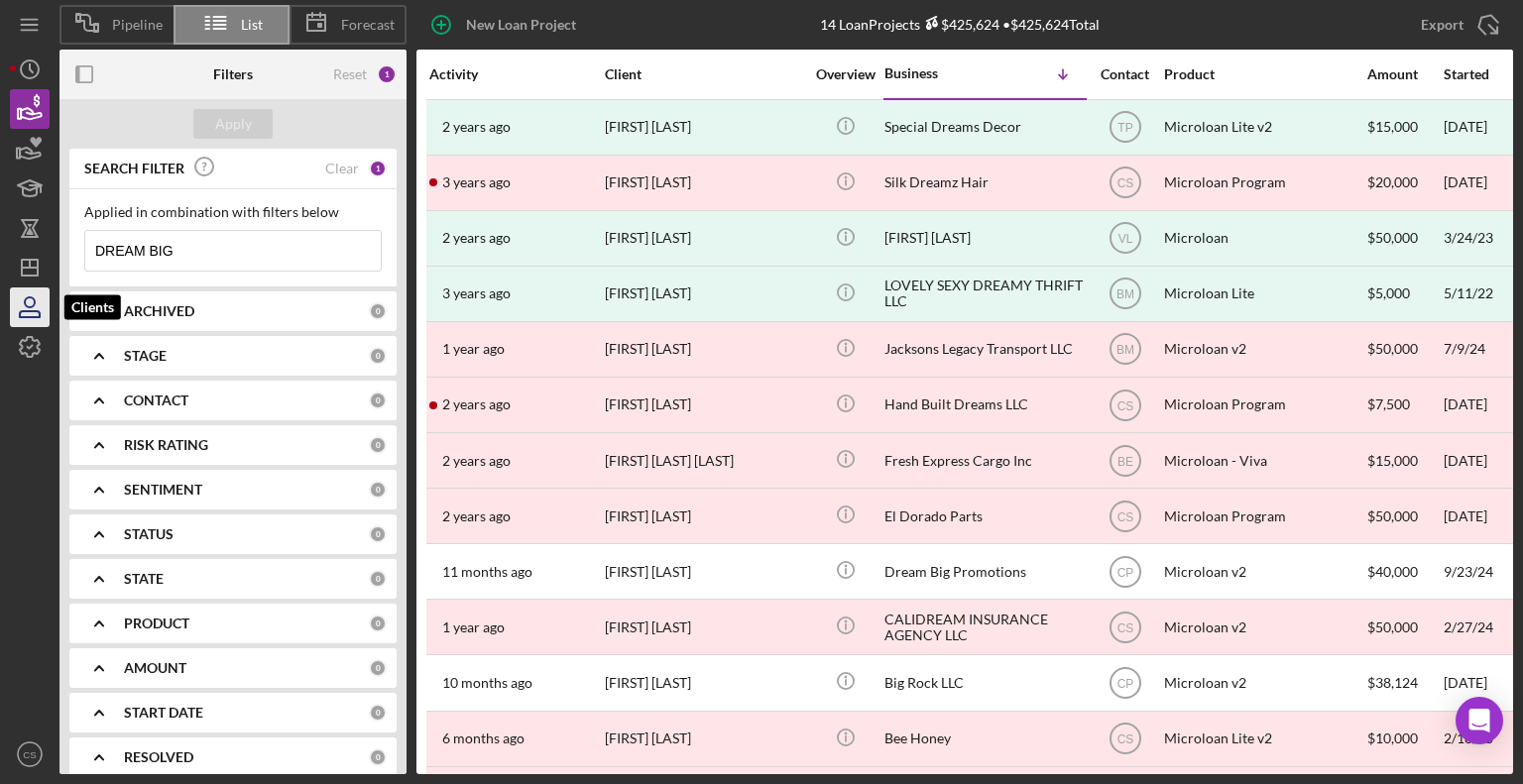 drag, startPoint x: 204, startPoint y: 257, endPoint x: 25, endPoint y: 289, distance: 181.83784 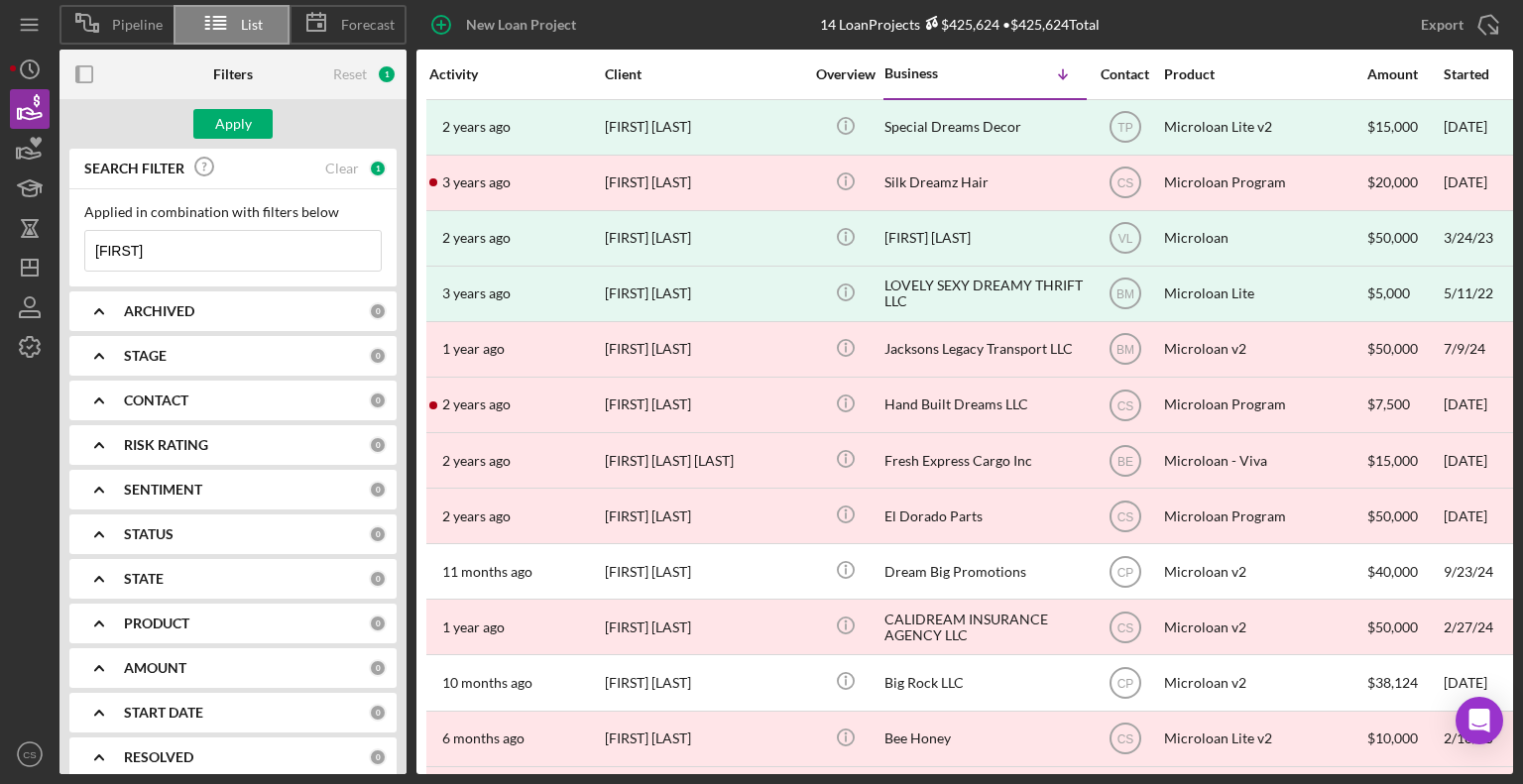 type on "Alu" 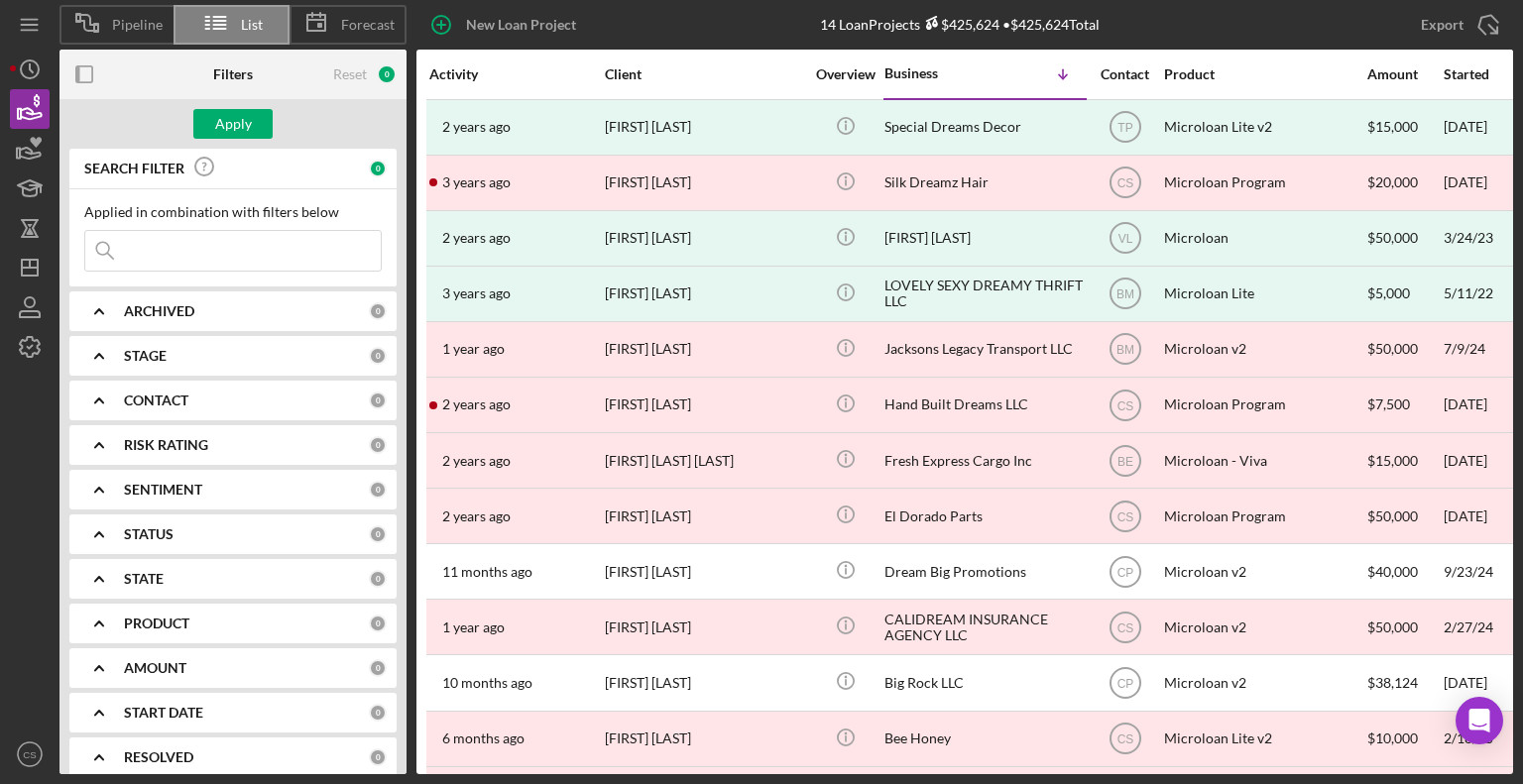 click at bounding box center [233, 251] 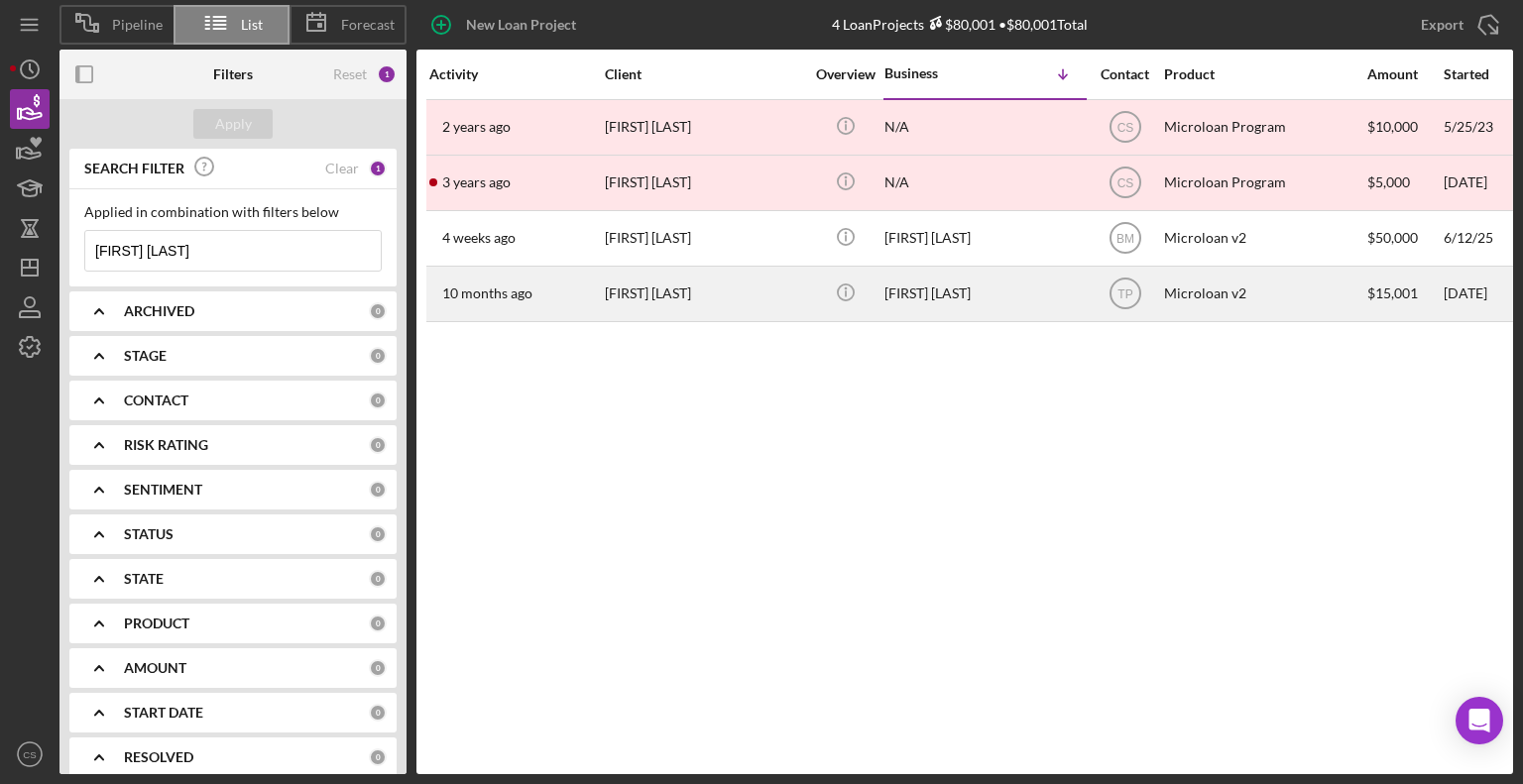 type on "Alyia Denise" 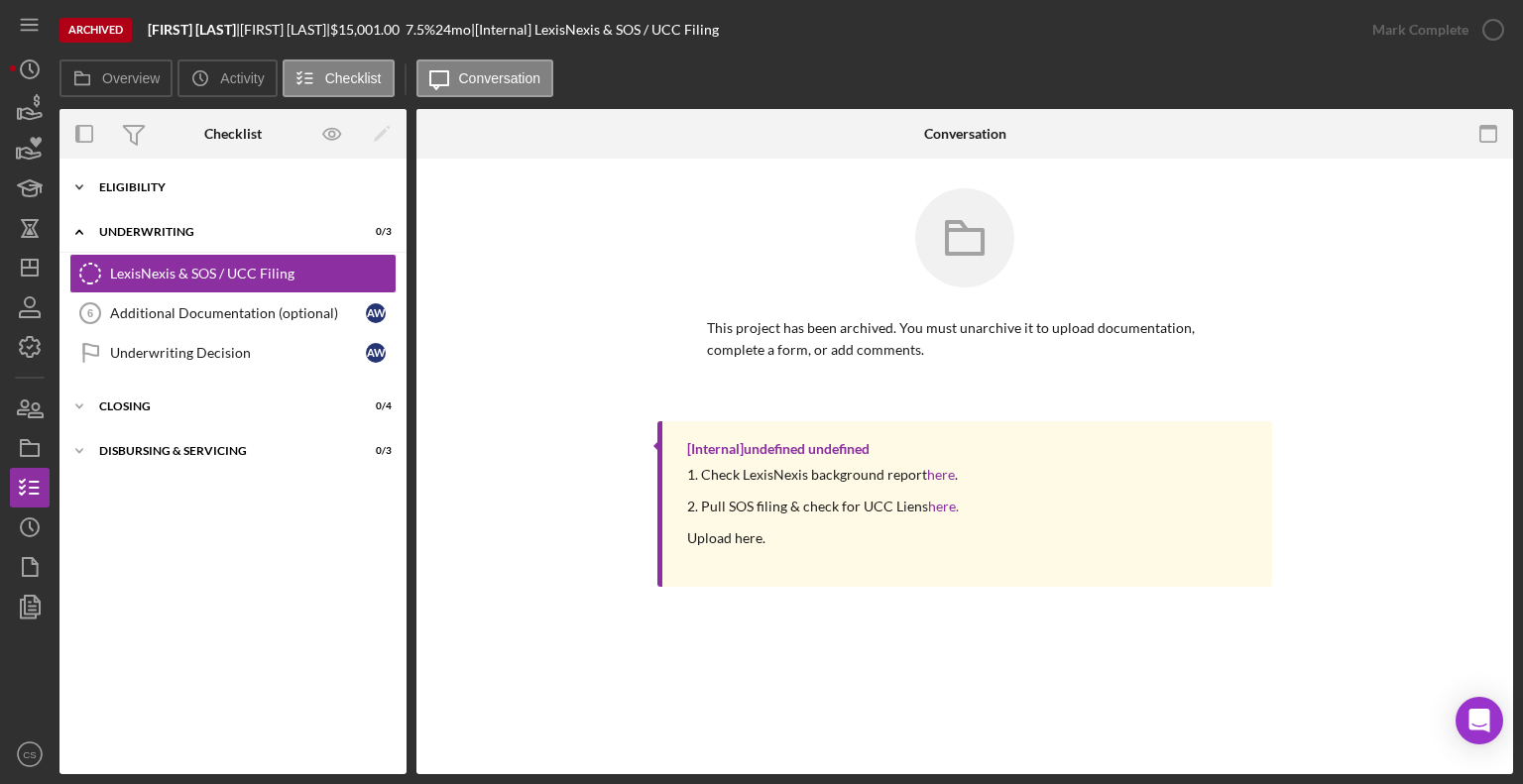 click on "Eligibility" at bounding box center (240, 187) 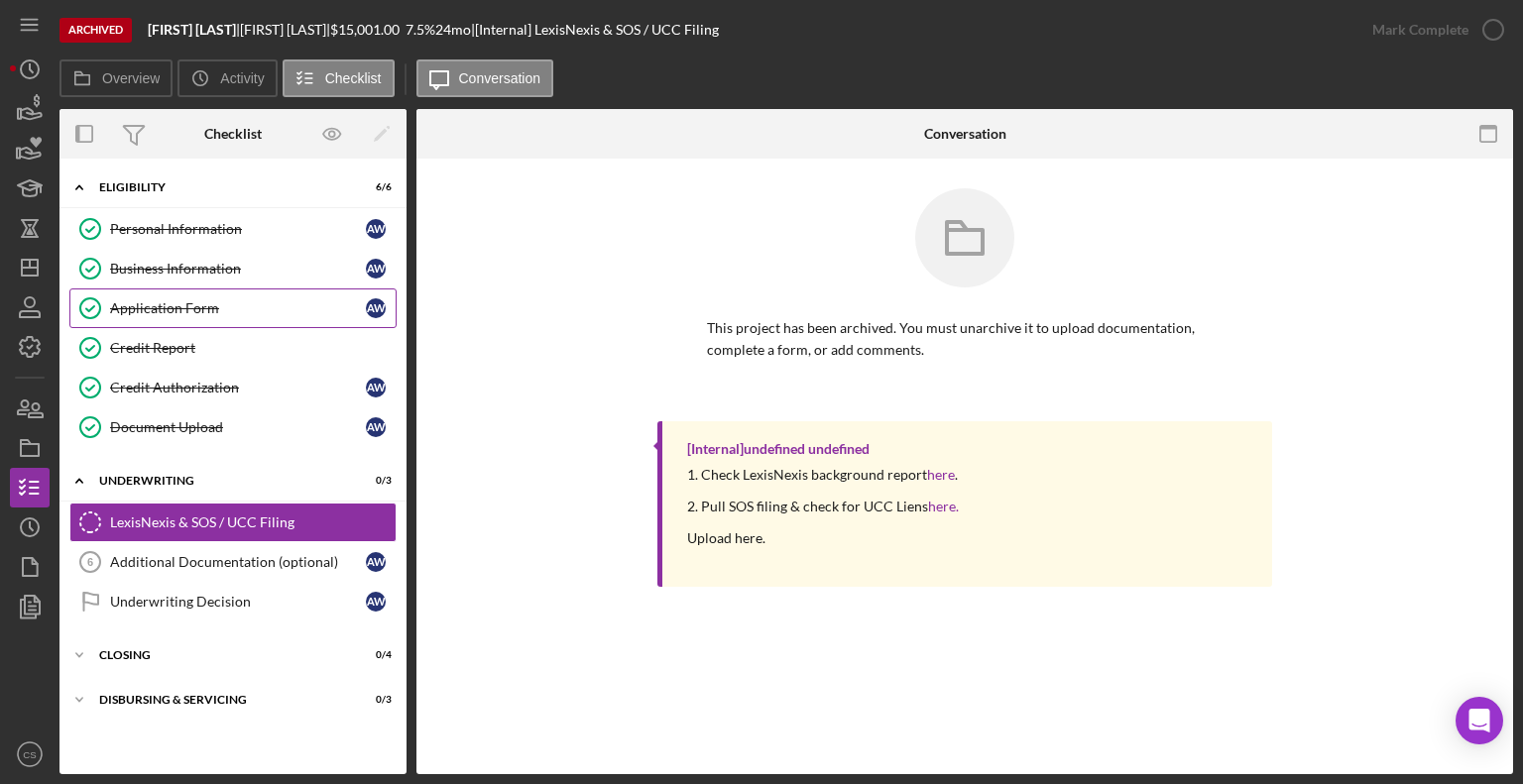 click on "Application Form" at bounding box center [238, 308] 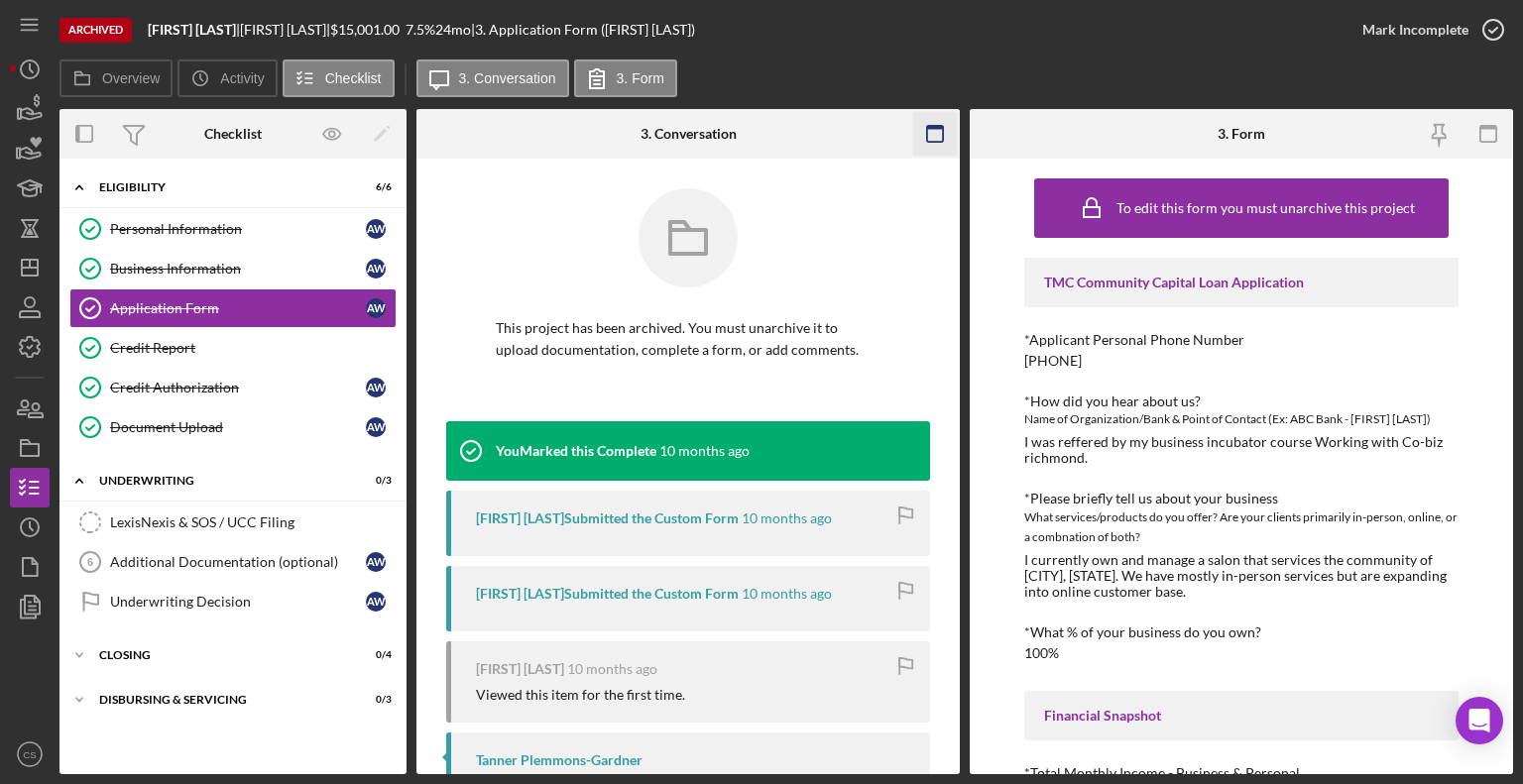 click 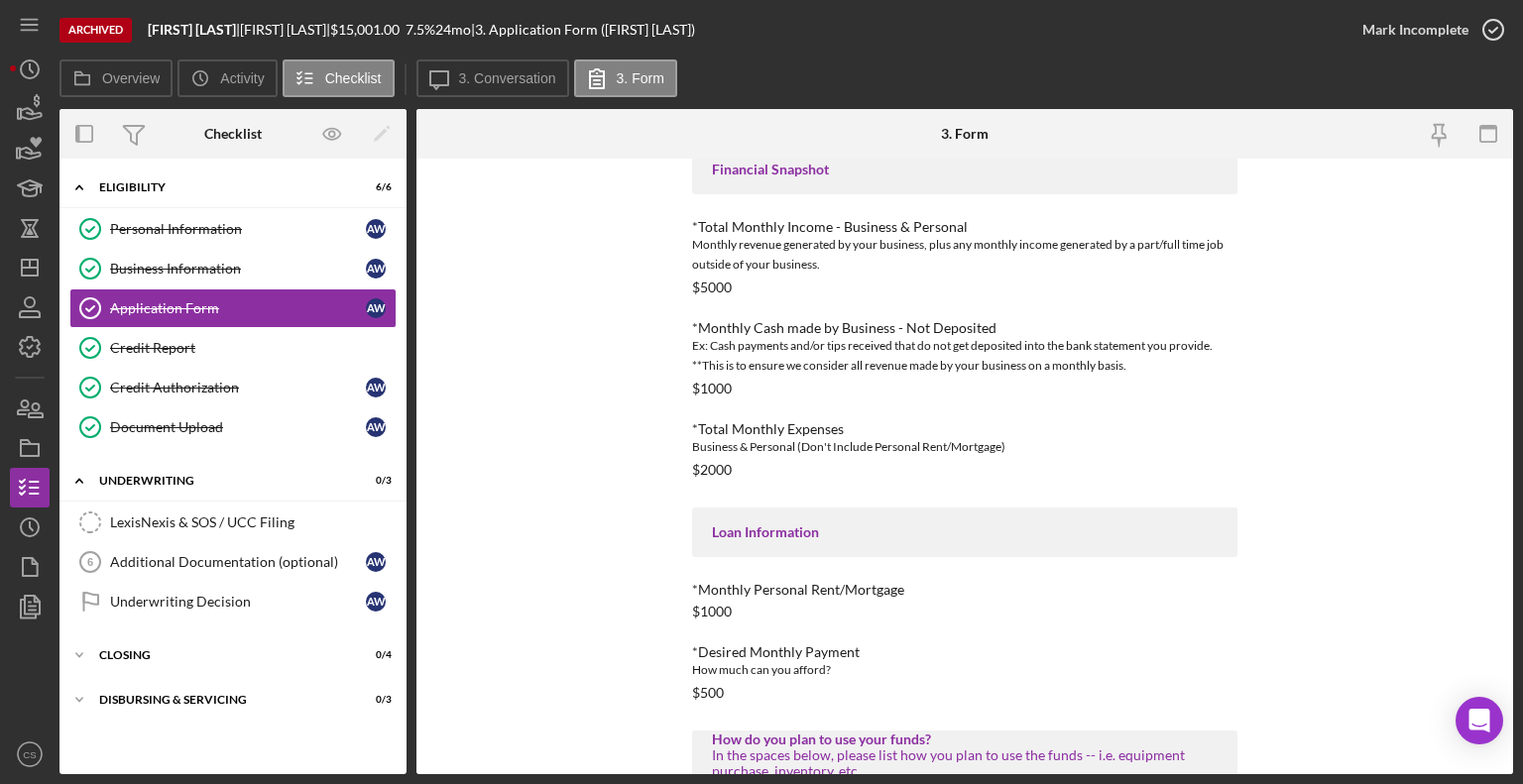 scroll, scrollTop: 809, scrollLeft: 0, axis: vertical 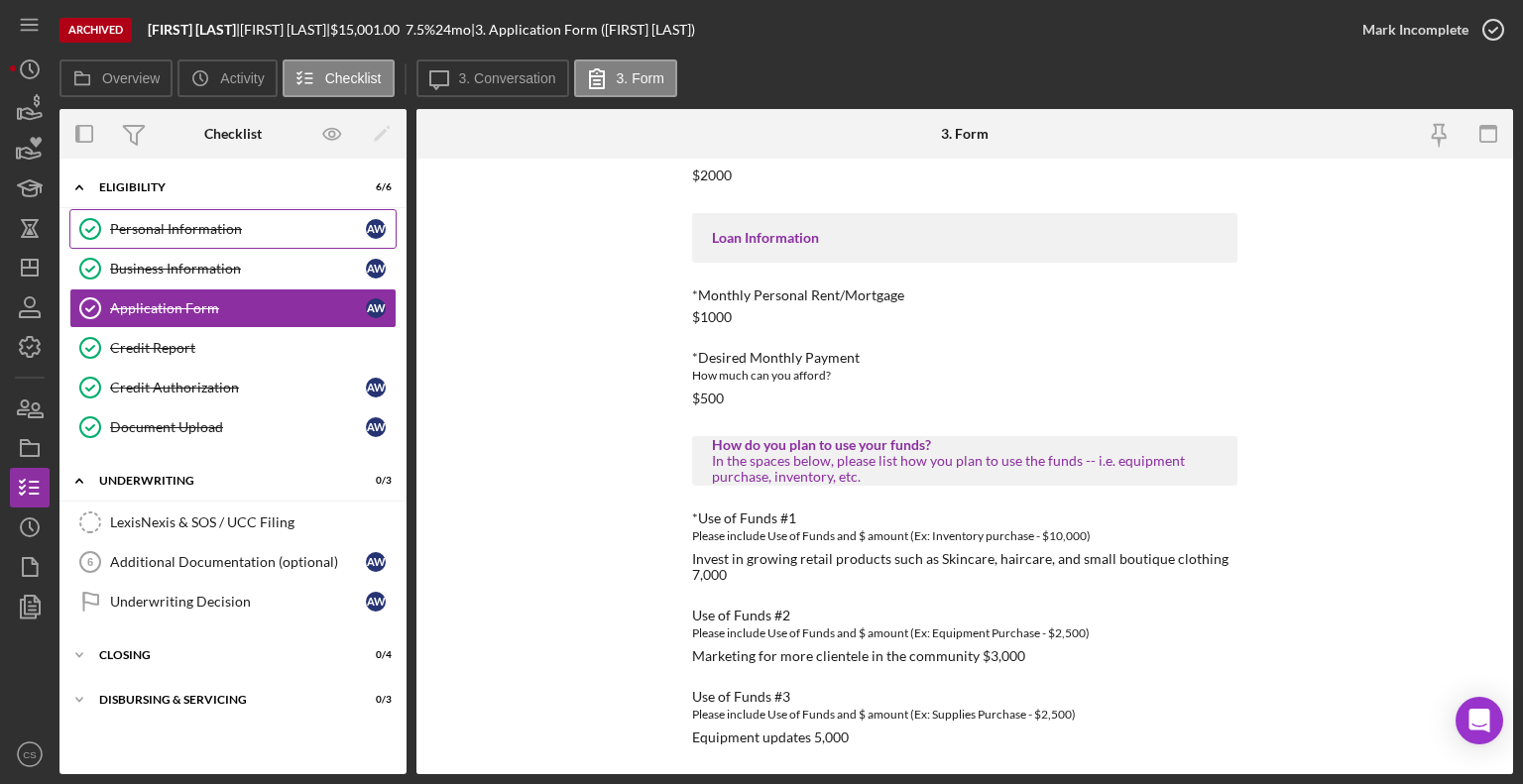 click on "Personal Information" at bounding box center [238, 229] 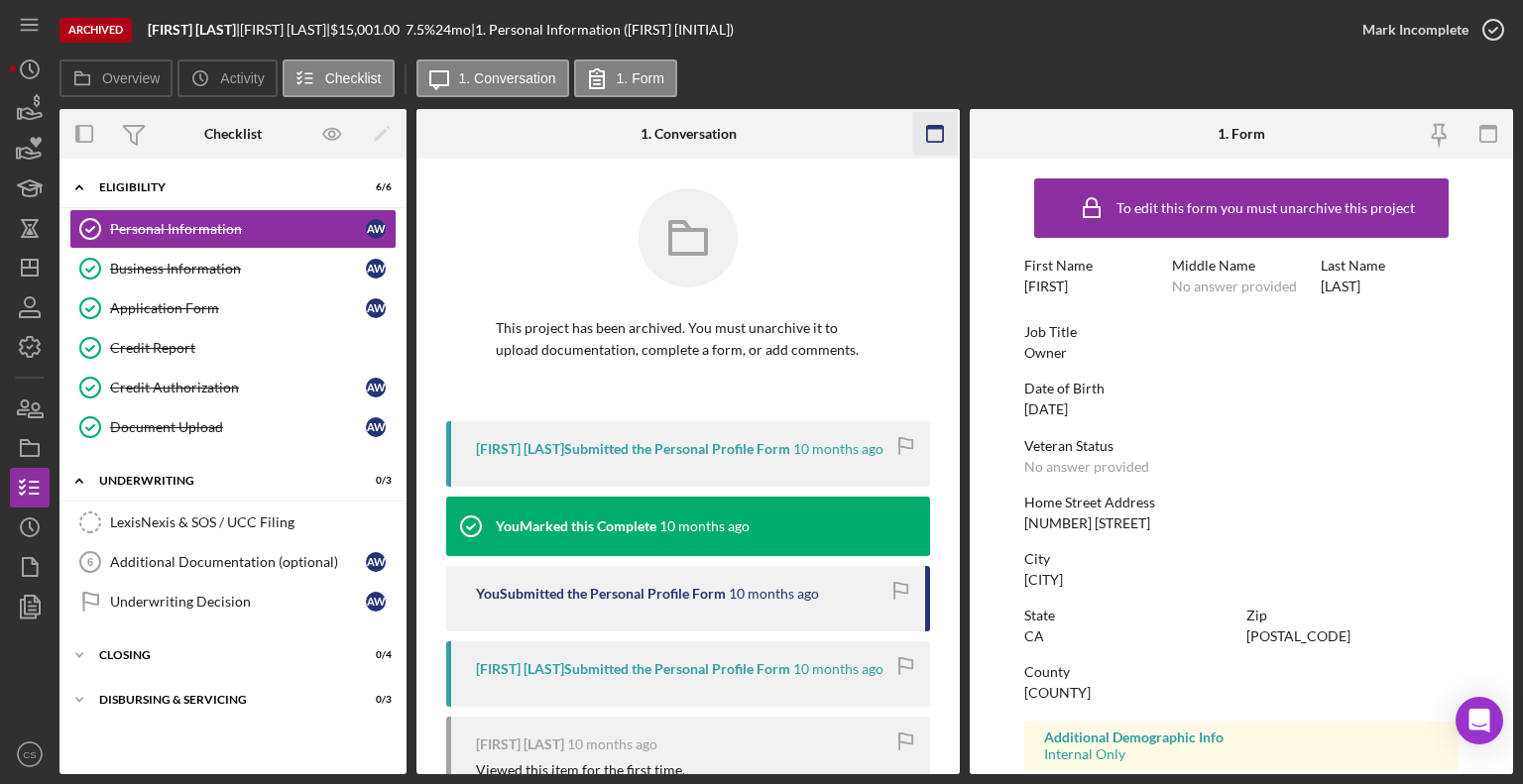 click 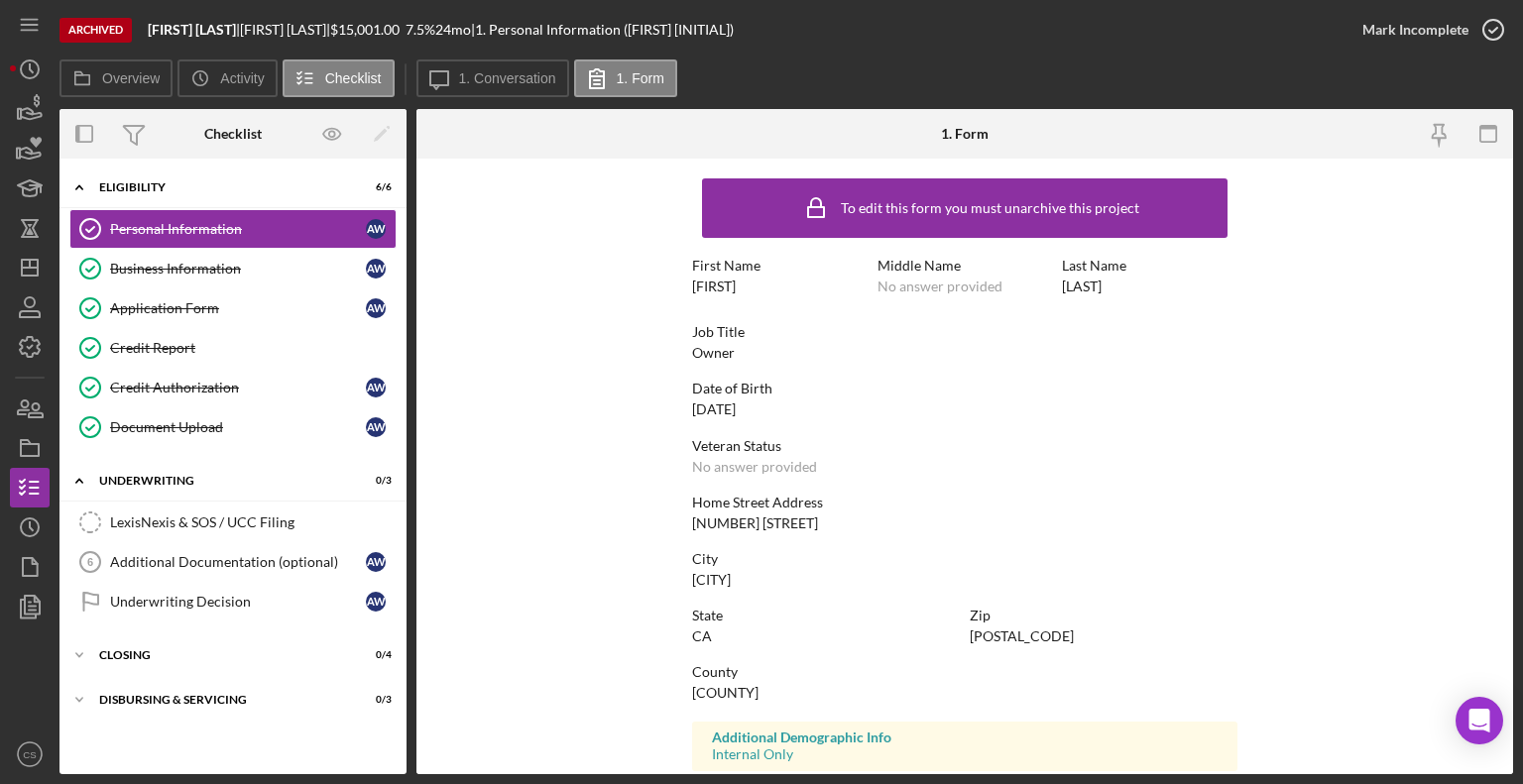 scroll, scrollTop: 309, scrollLeft: 0, axis: vertical 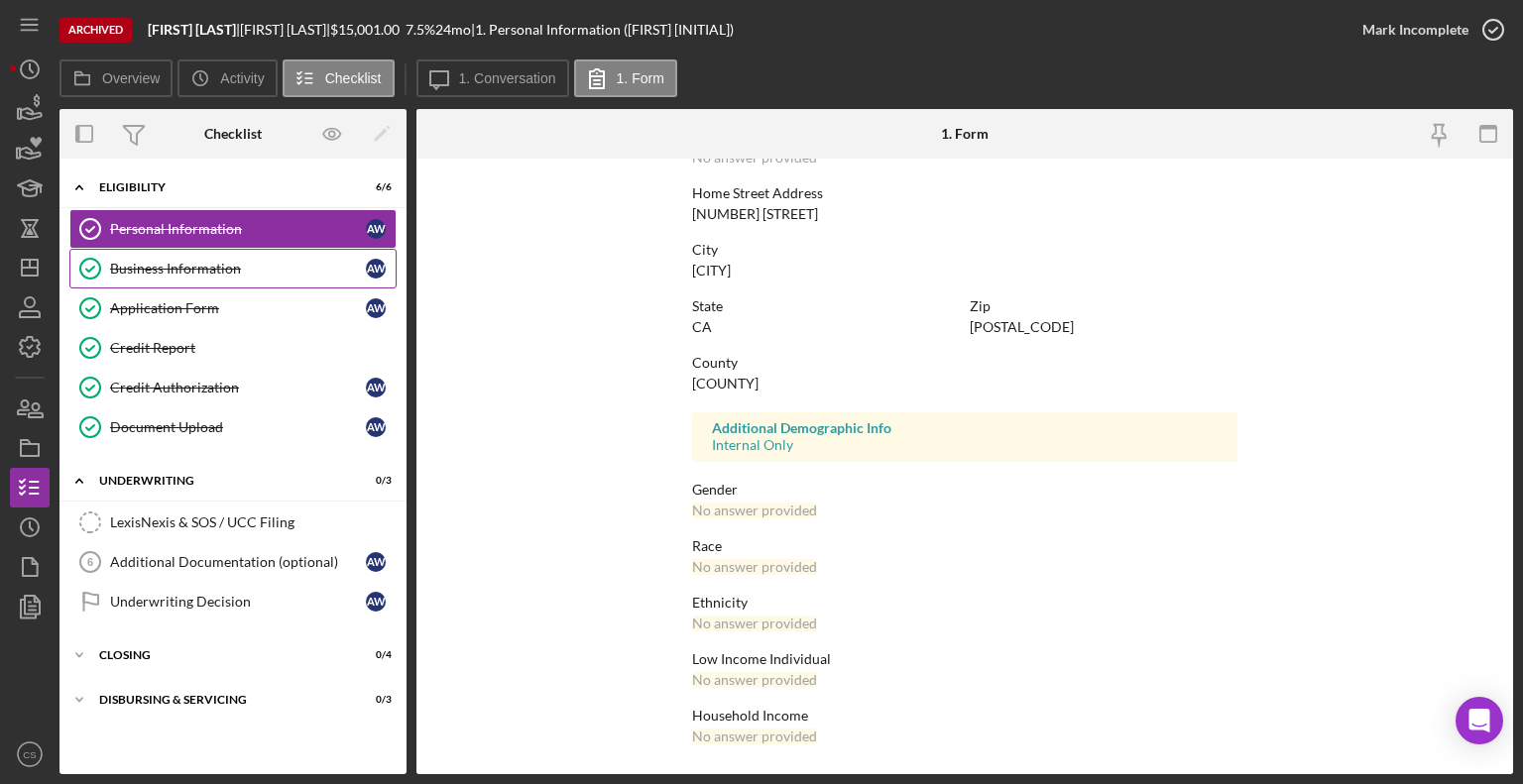 click on "Business Information" at bounding box center (238, 269) 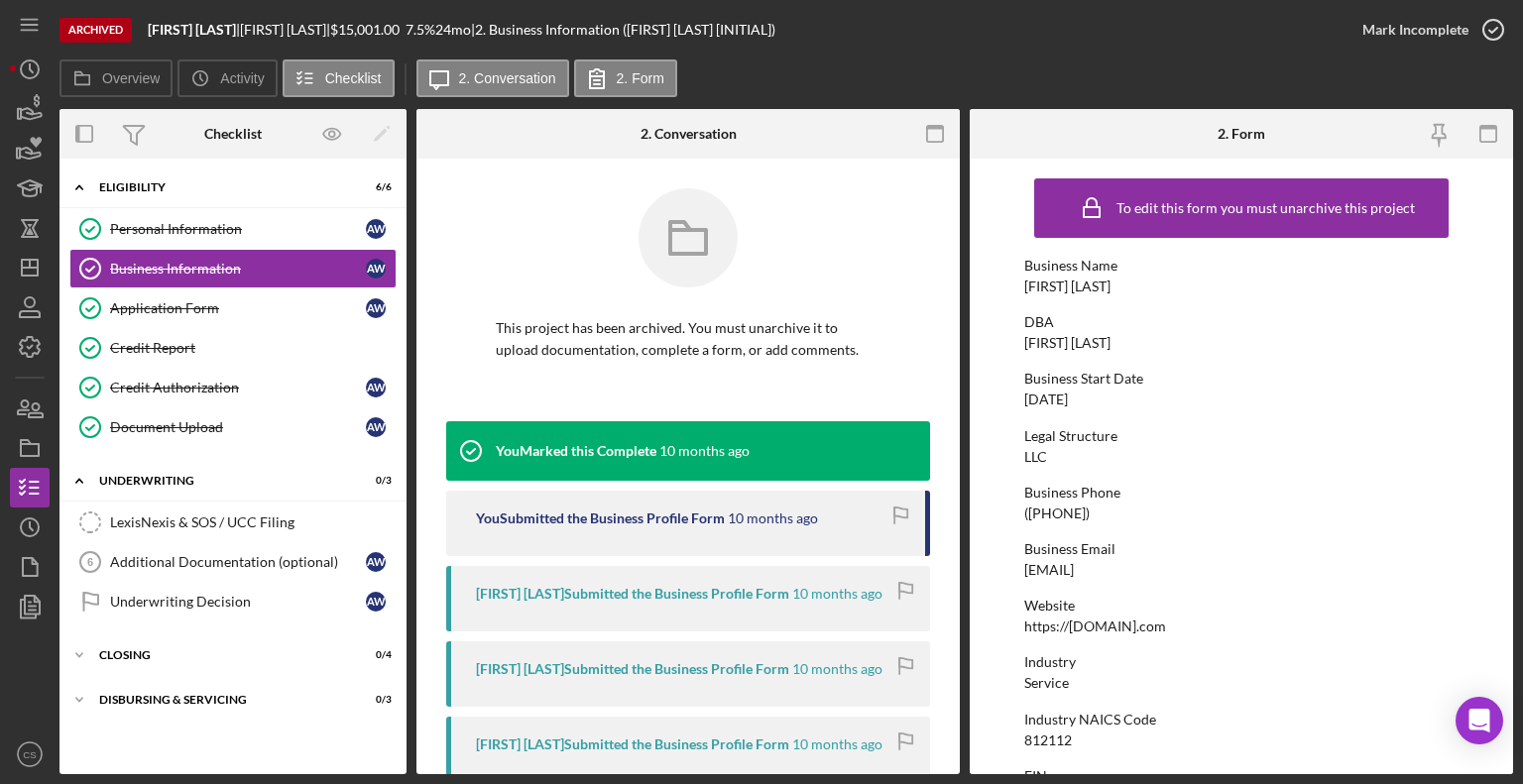 click 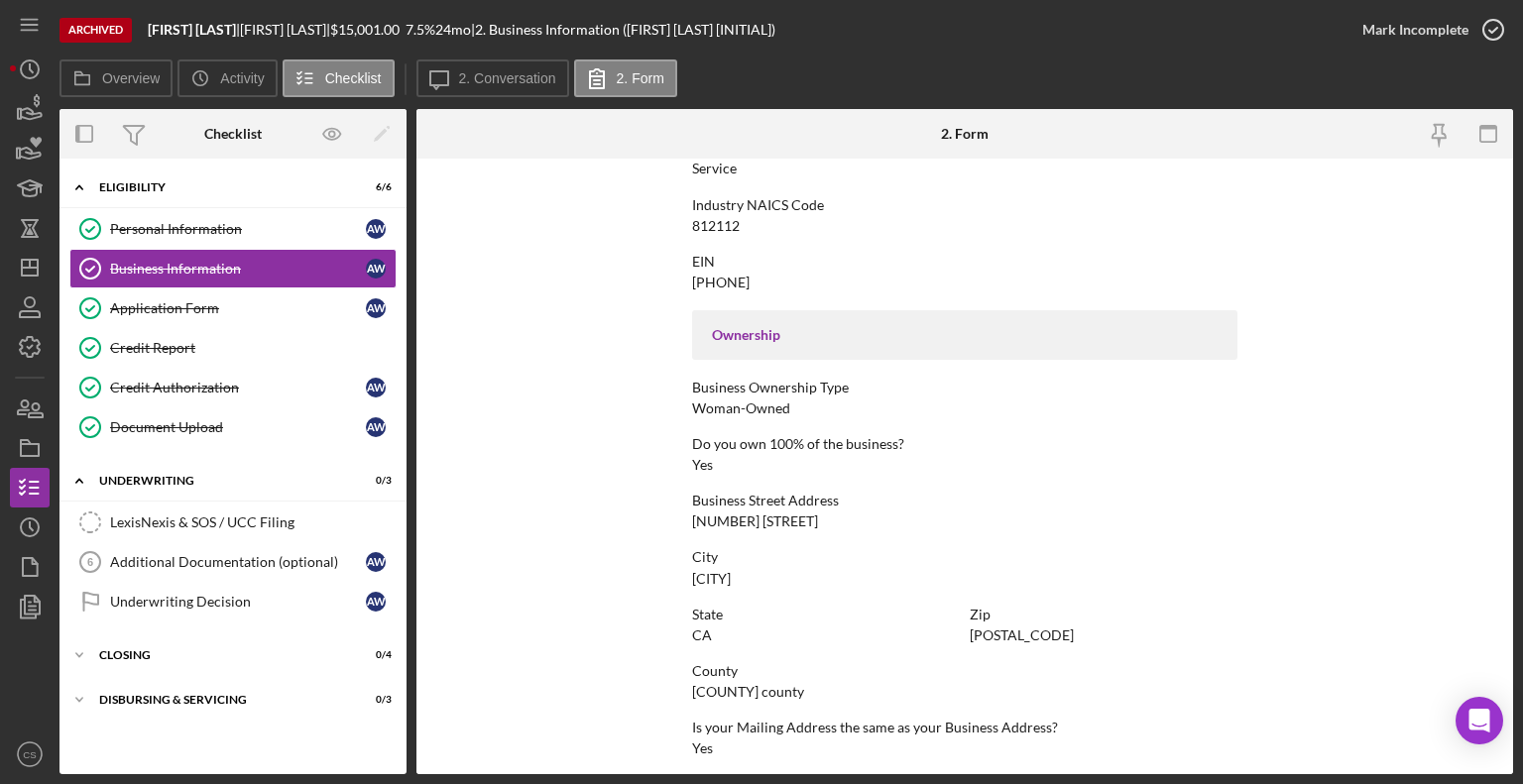 scroll, scrollTop: 879, scrollLeft: 0, axis: vertical 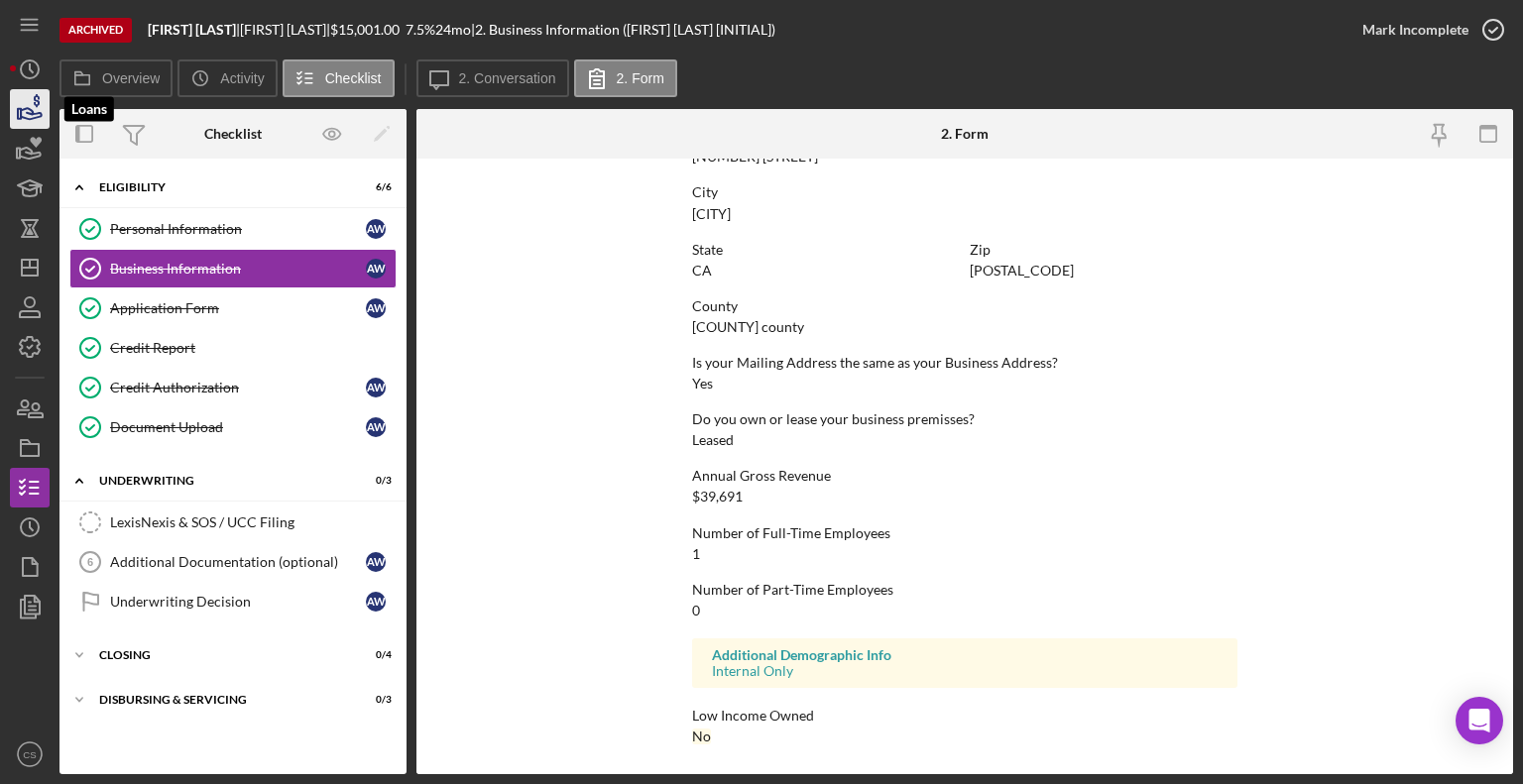 click 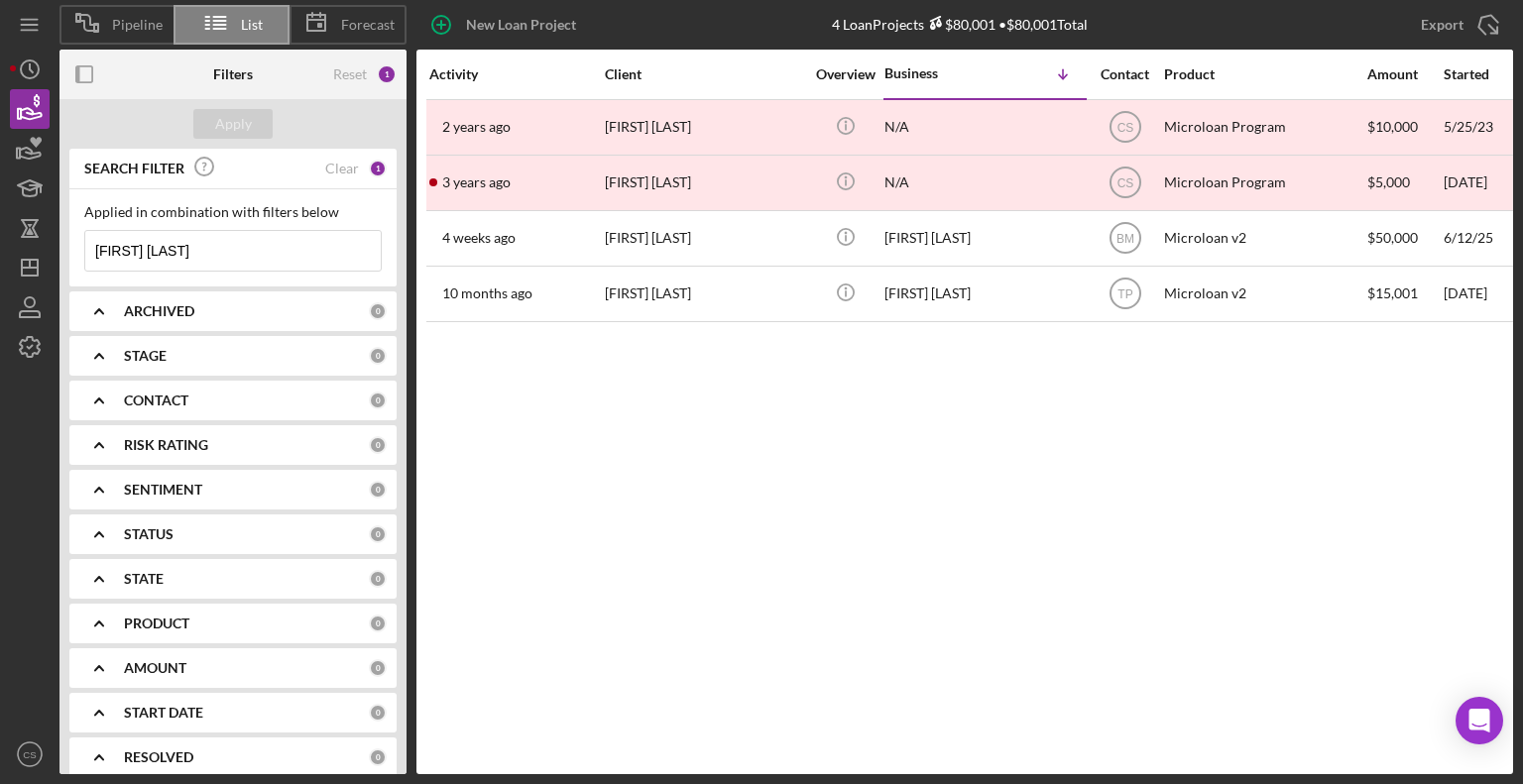 drag, startPoint x: 235, startPoint y: 244, endPoint x: -52, endPoint y: 239, distance: 287.04355 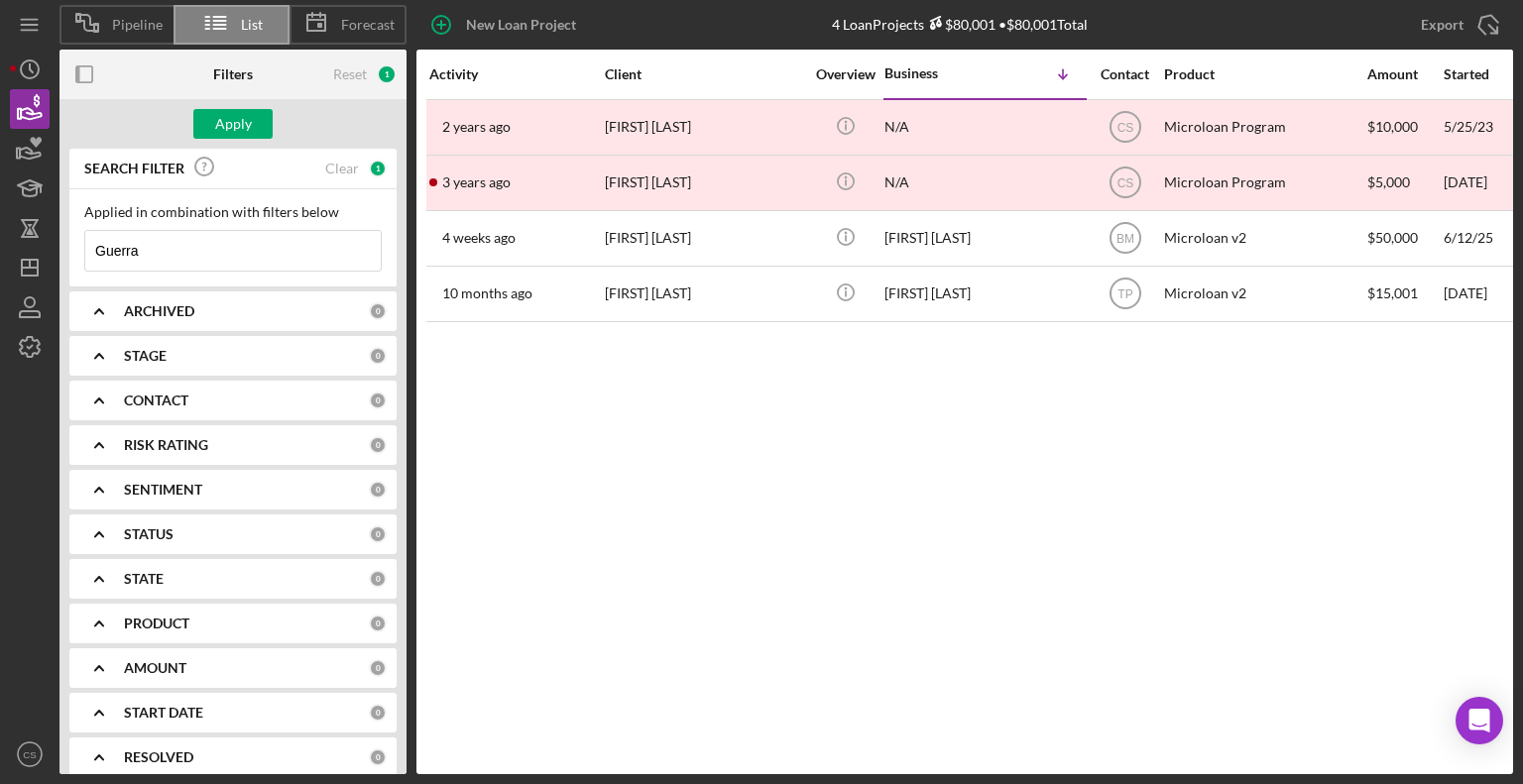 type on "Guerra Online Sales LLC" 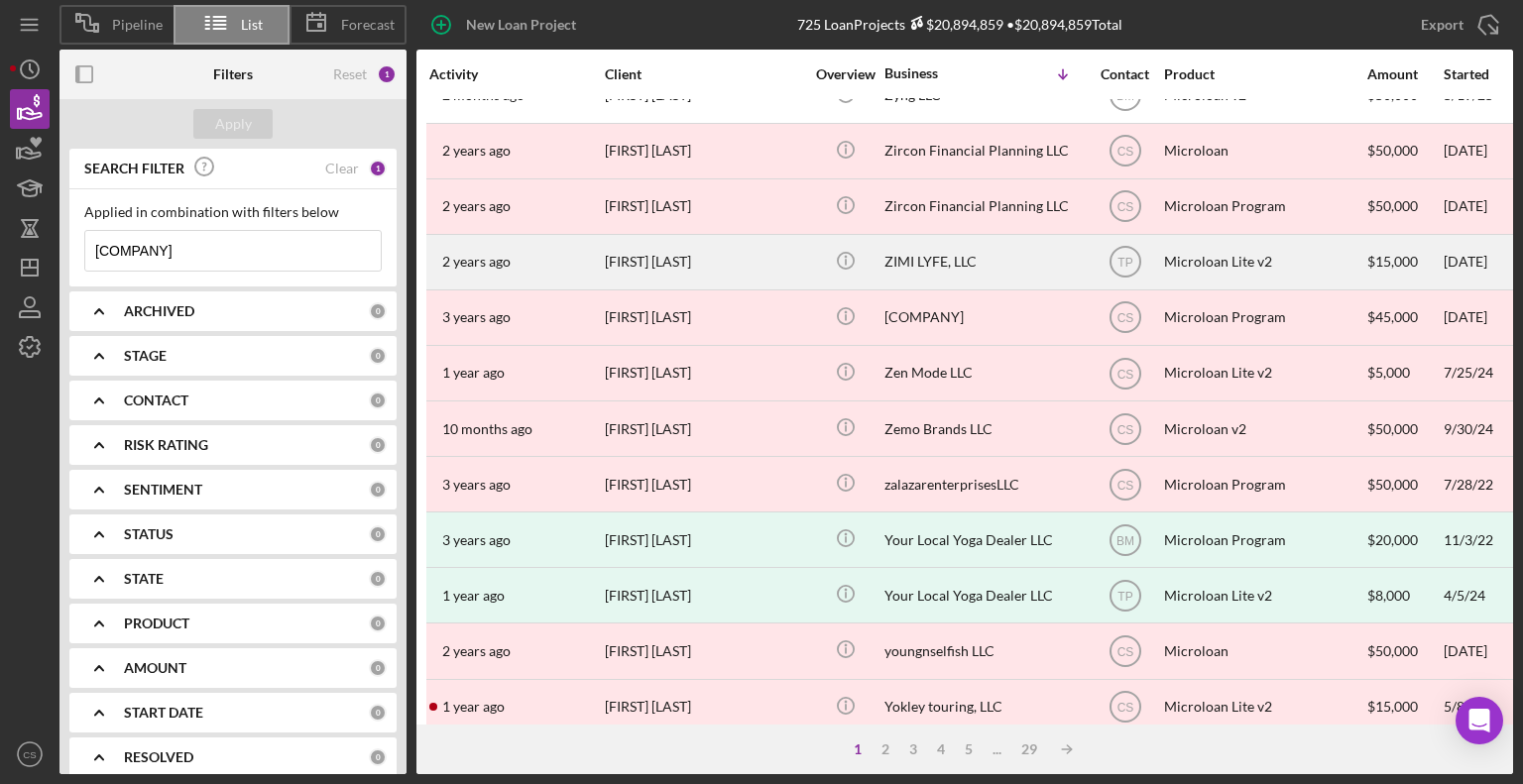 scroll, scrollTop: 0, scrollLeft: 0, axis: both 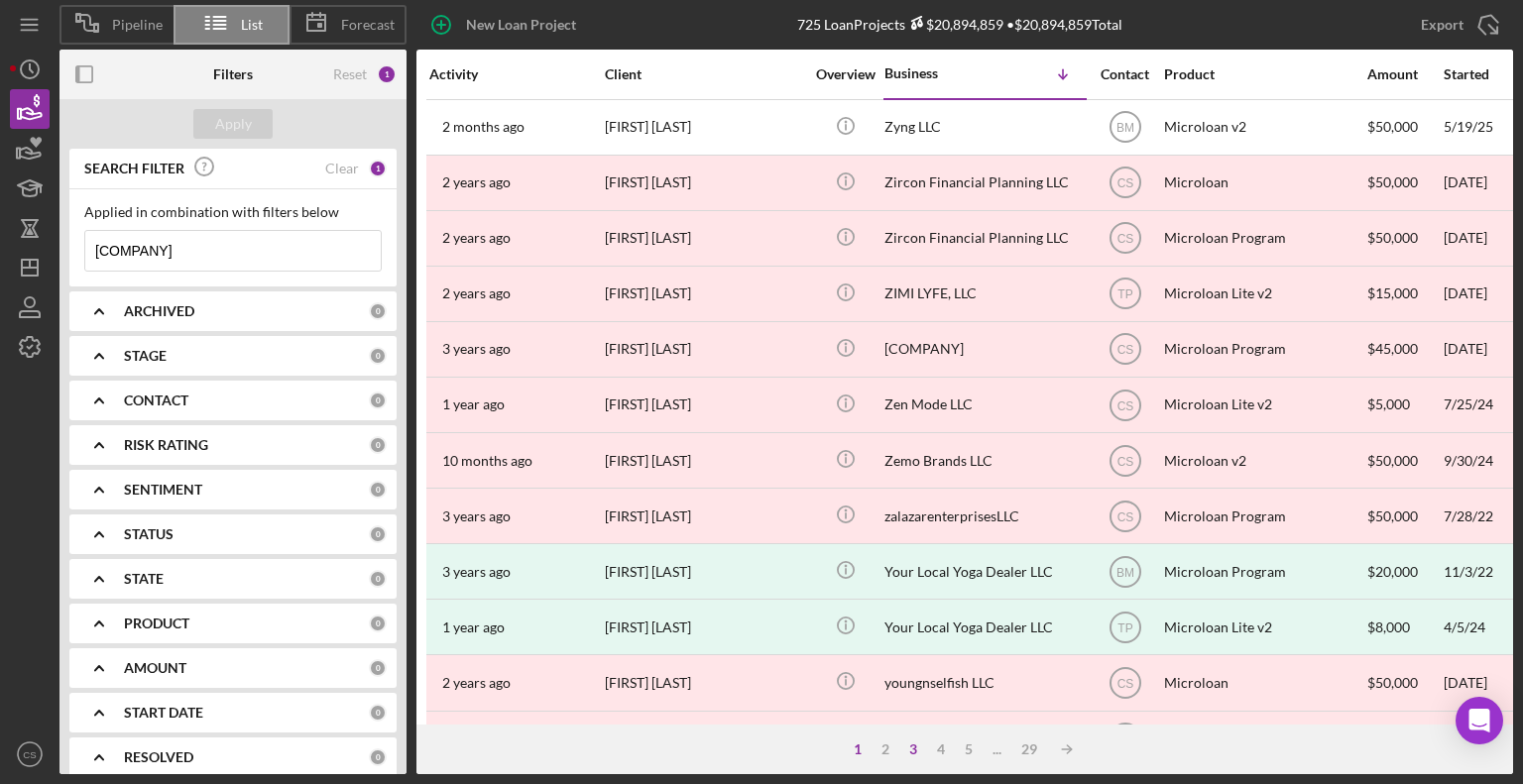 click on "3" at bounding box center [913, 749] 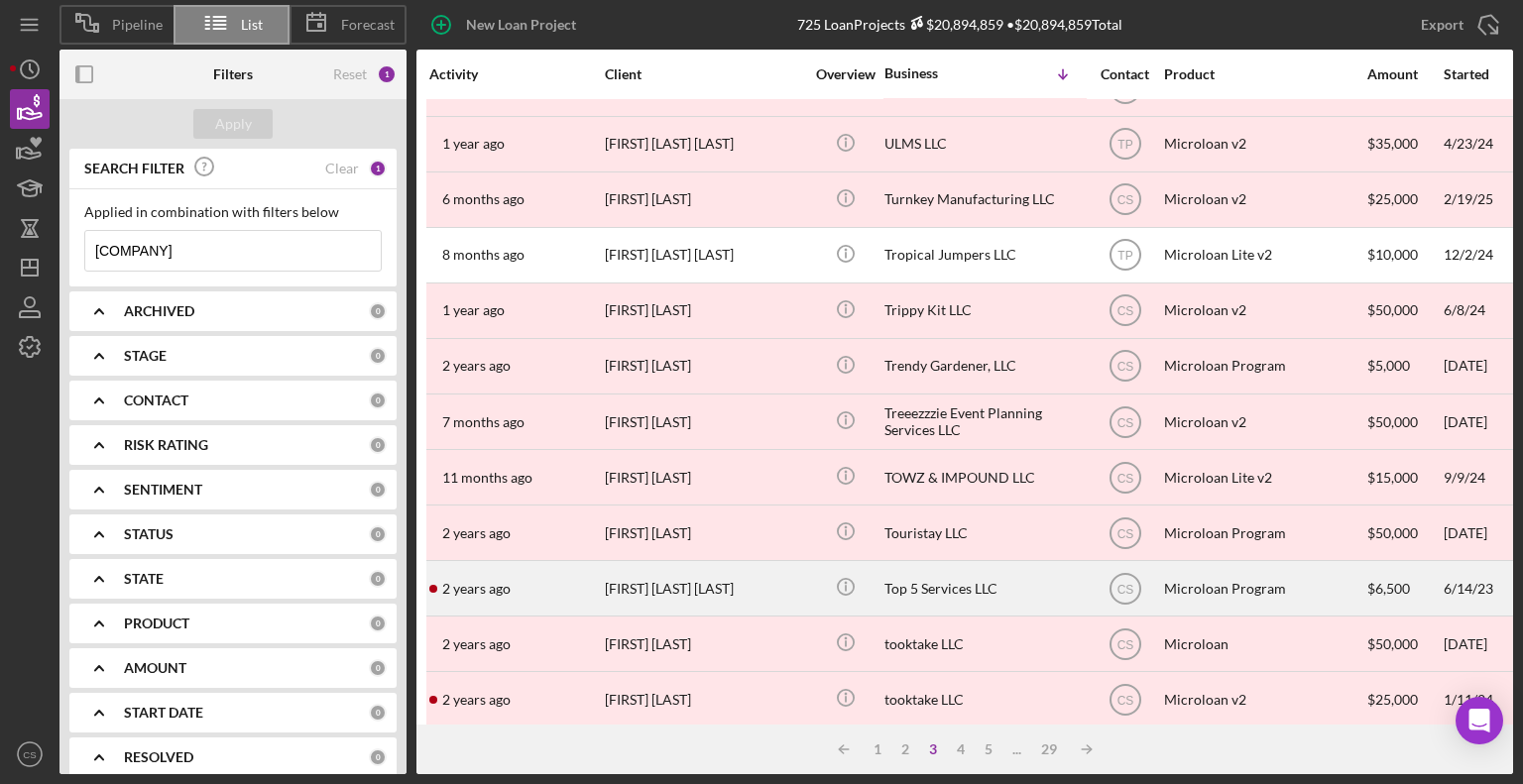 scroll, scrollTop: 789, scrollLeft: 0, axis: vertical 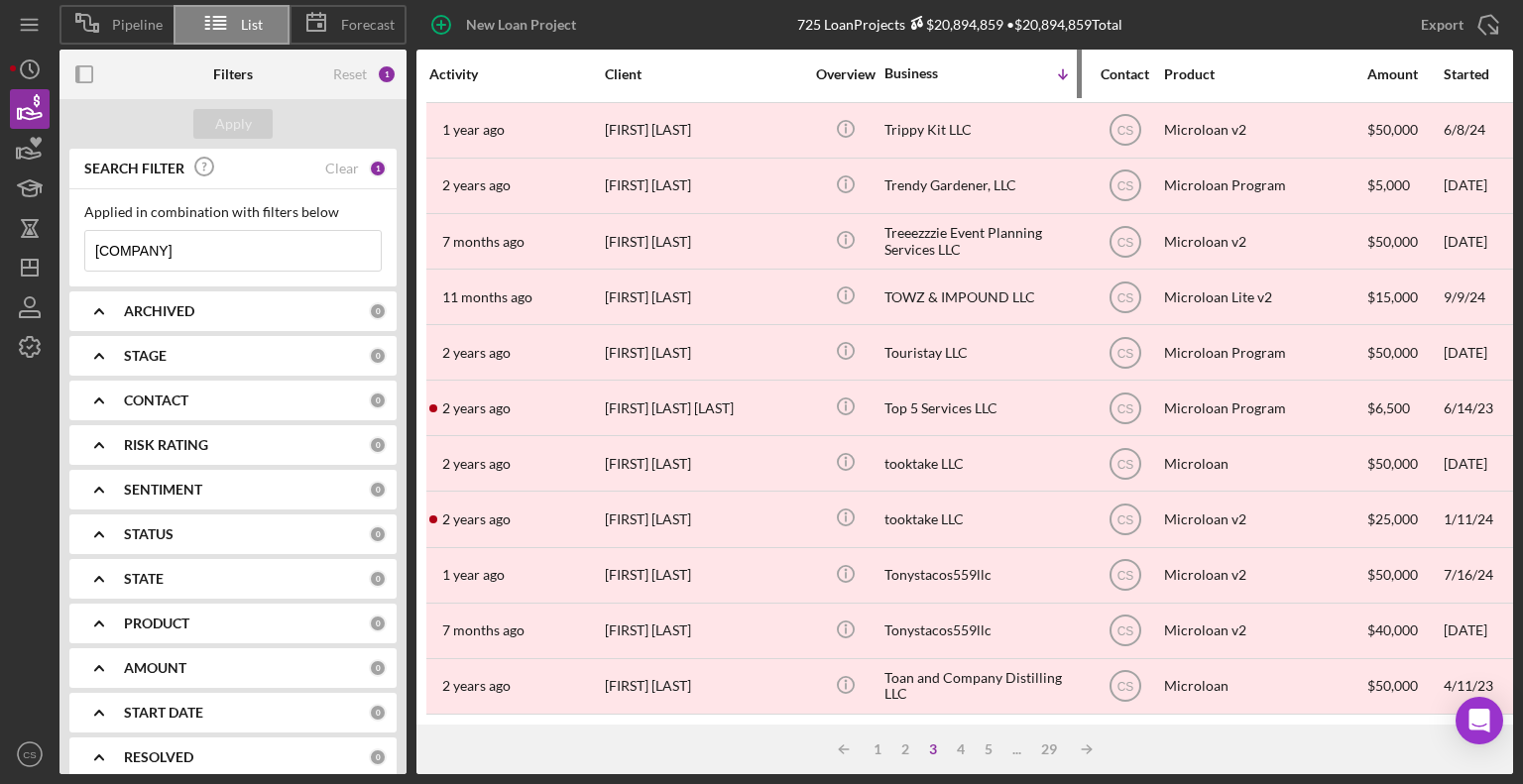 click on "Business" at bounding box center (934, 73) 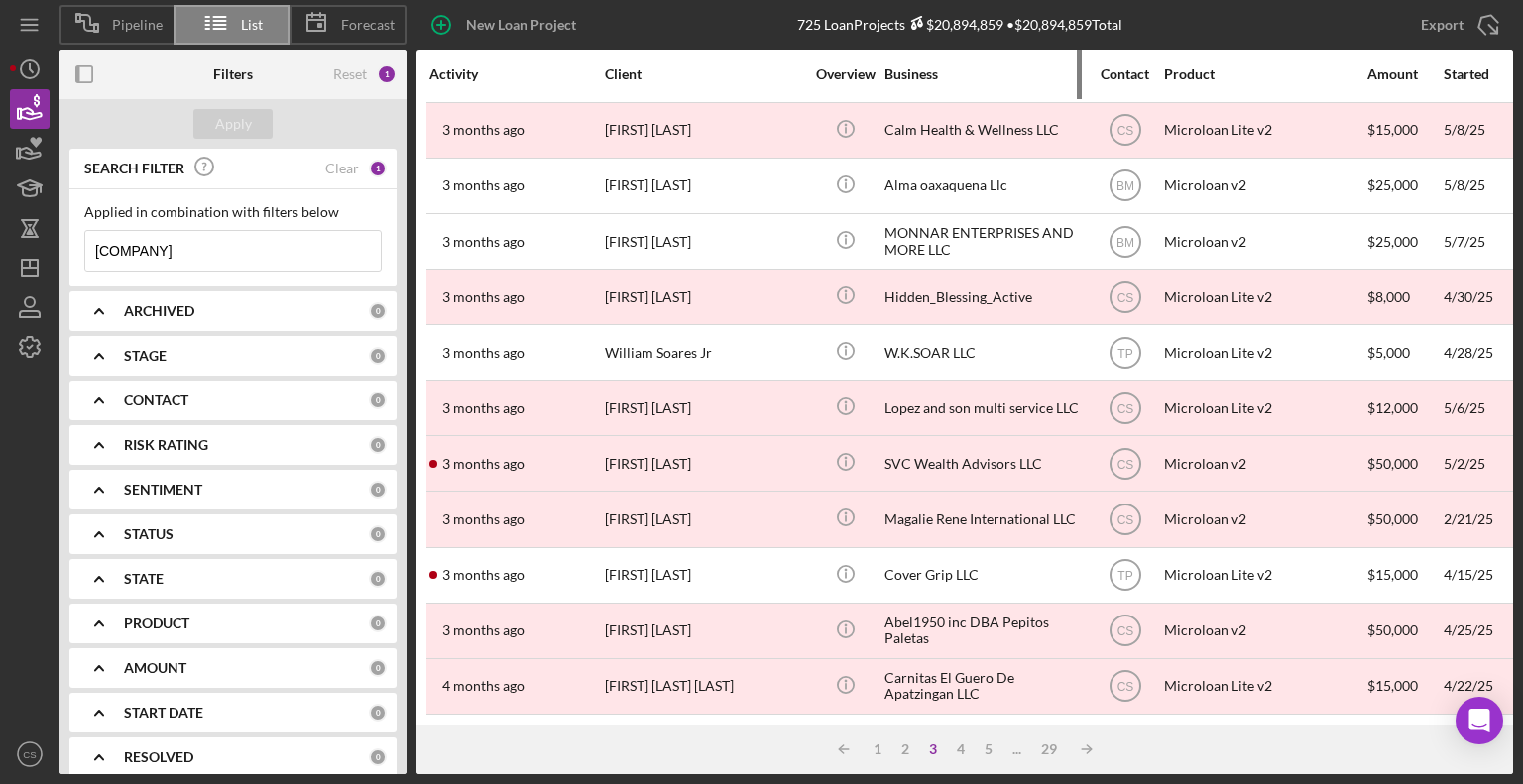 click on "Business" at bounding box center [984, 74] 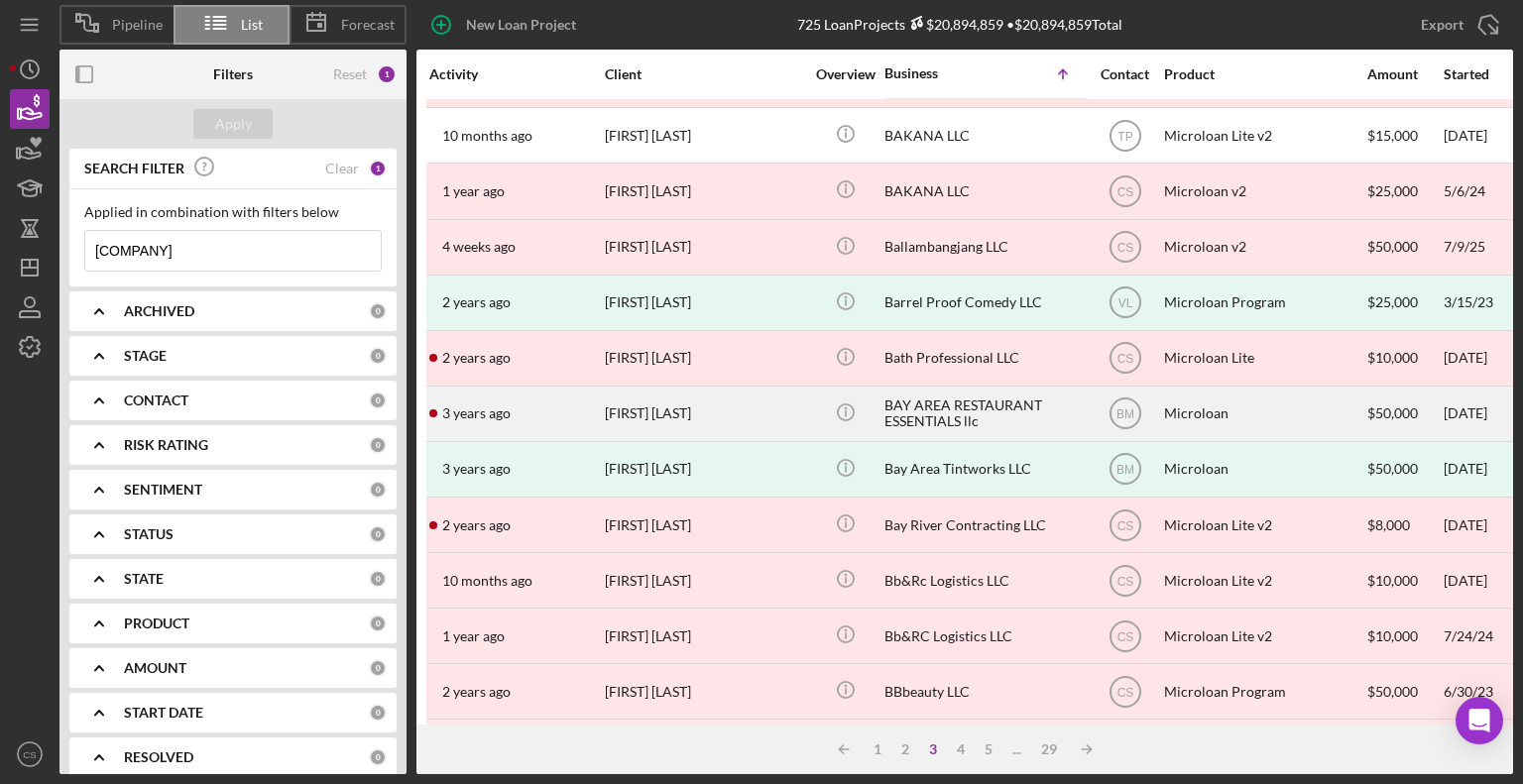 scroll, scrollTop: 789, scrollLeft: 0, axis: vertical 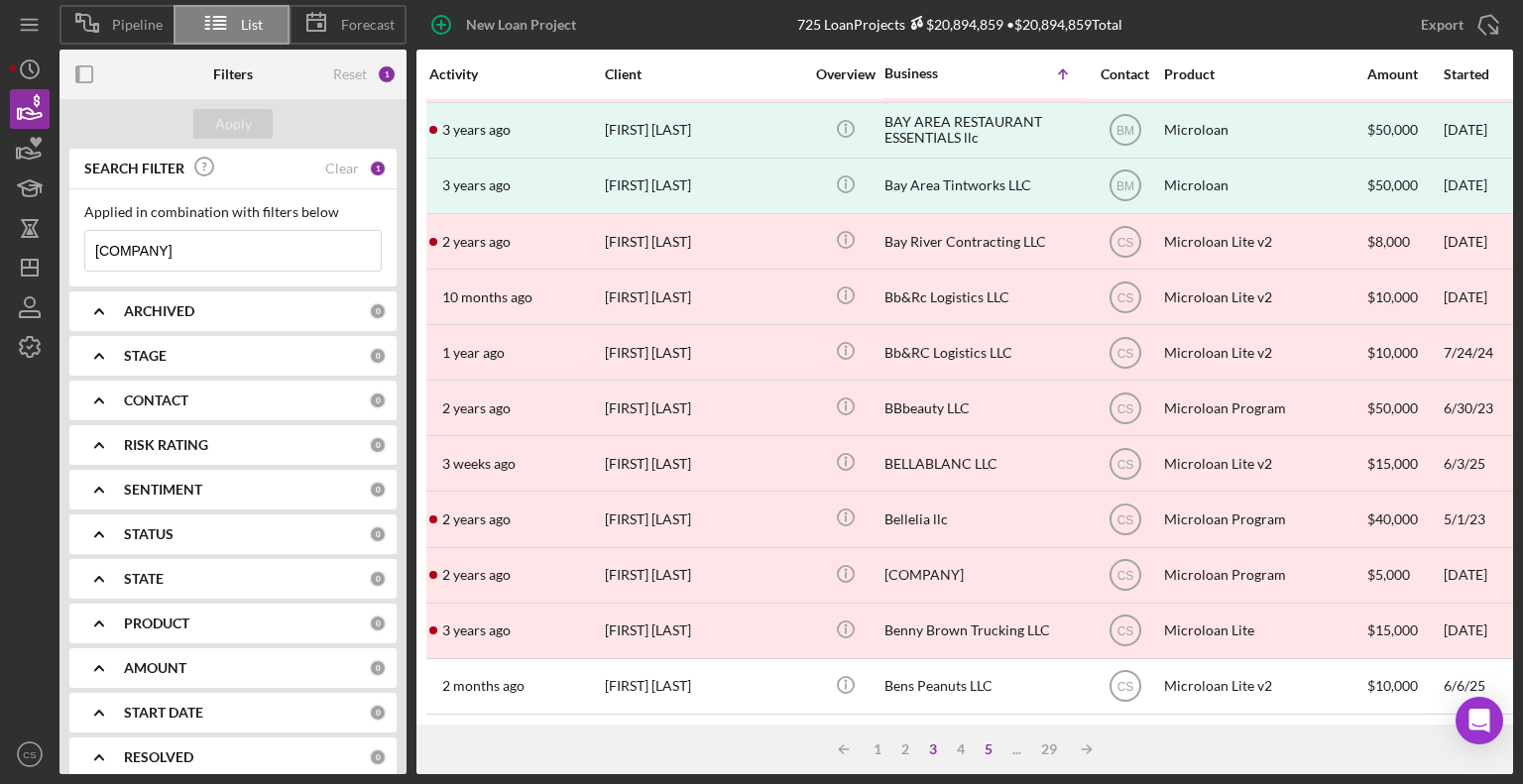 click on "5" at bounding box center [989, 749] 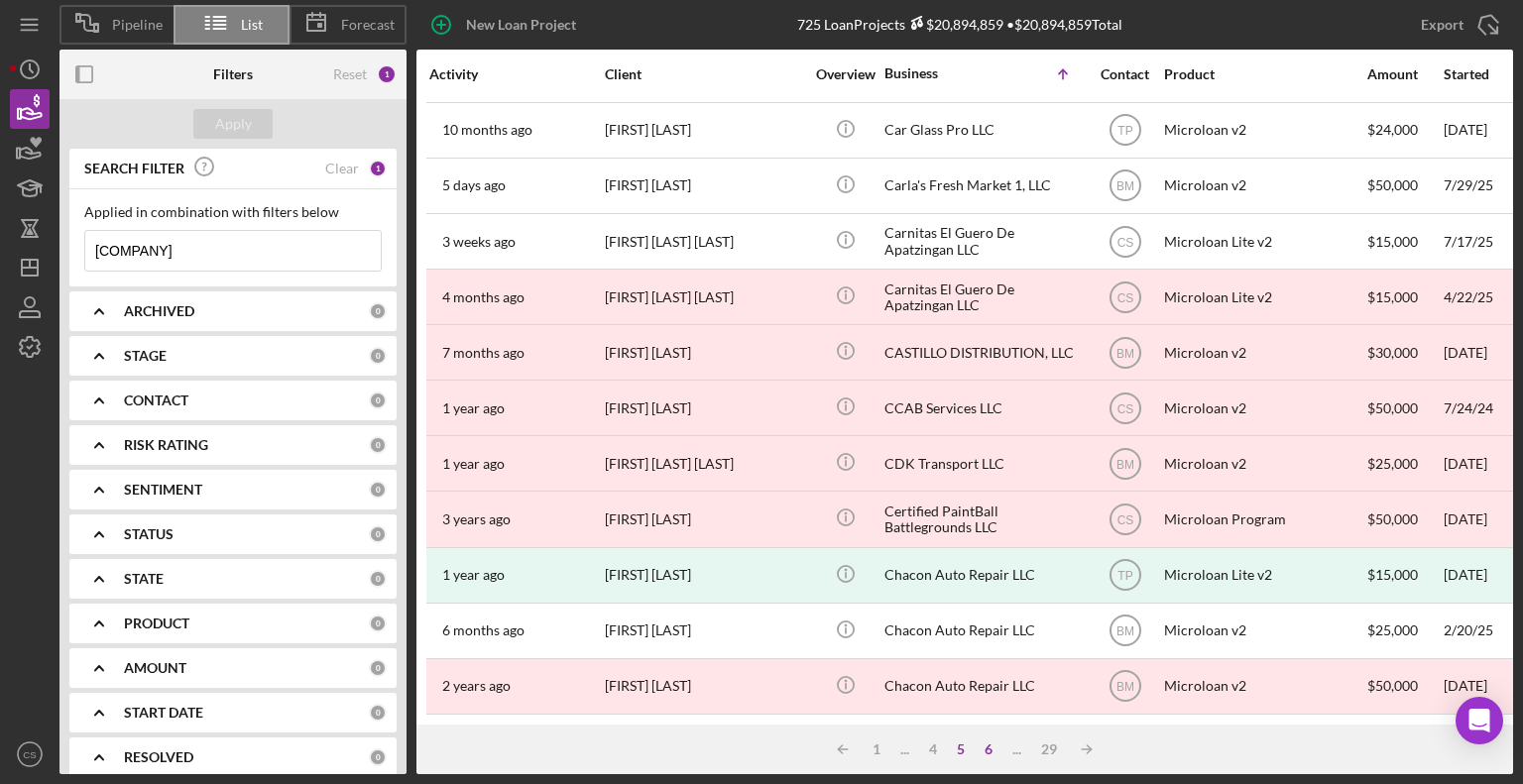 click on "6" at bounding box center [989, 749] 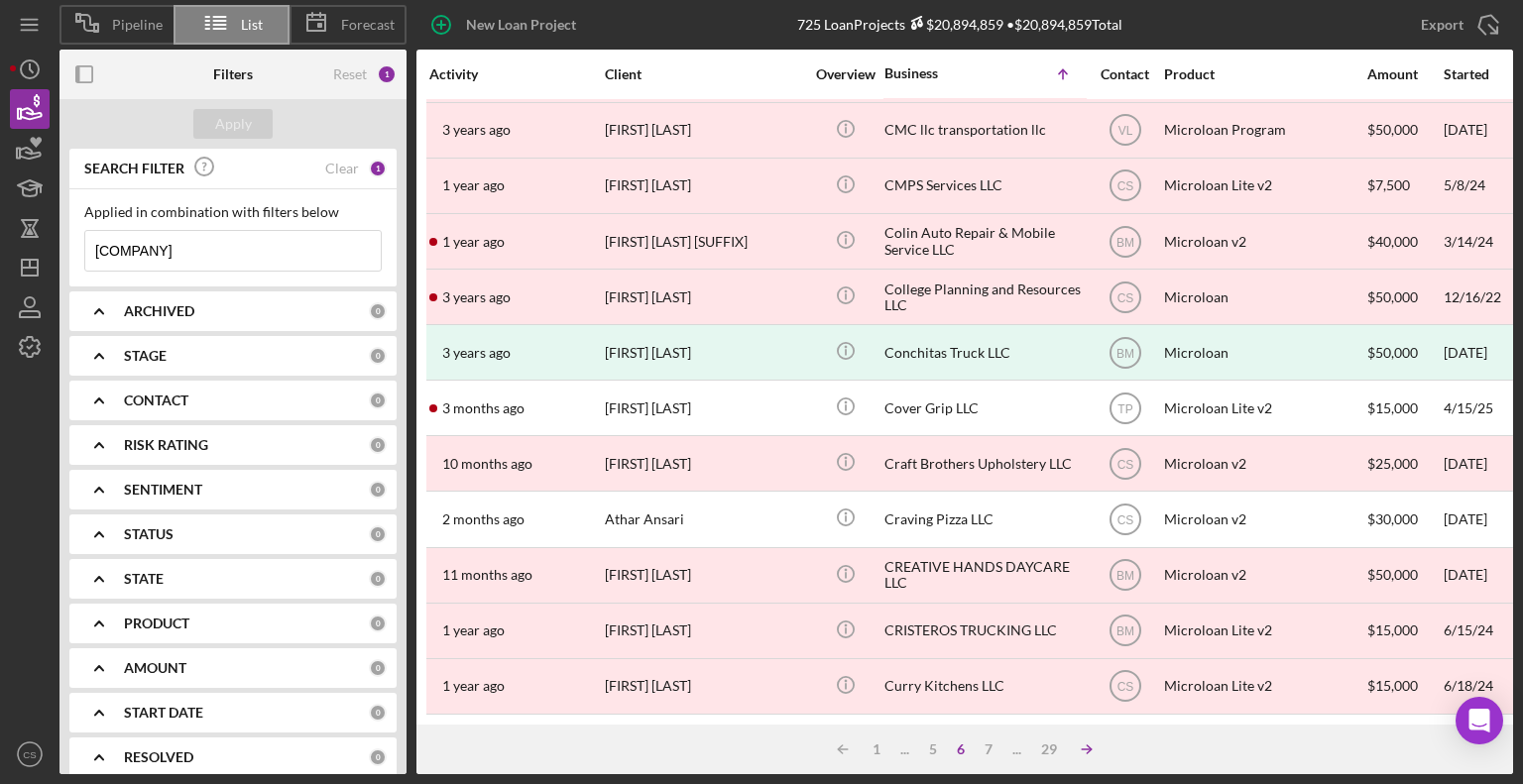 click on "Icon/Table Sort Arrow" 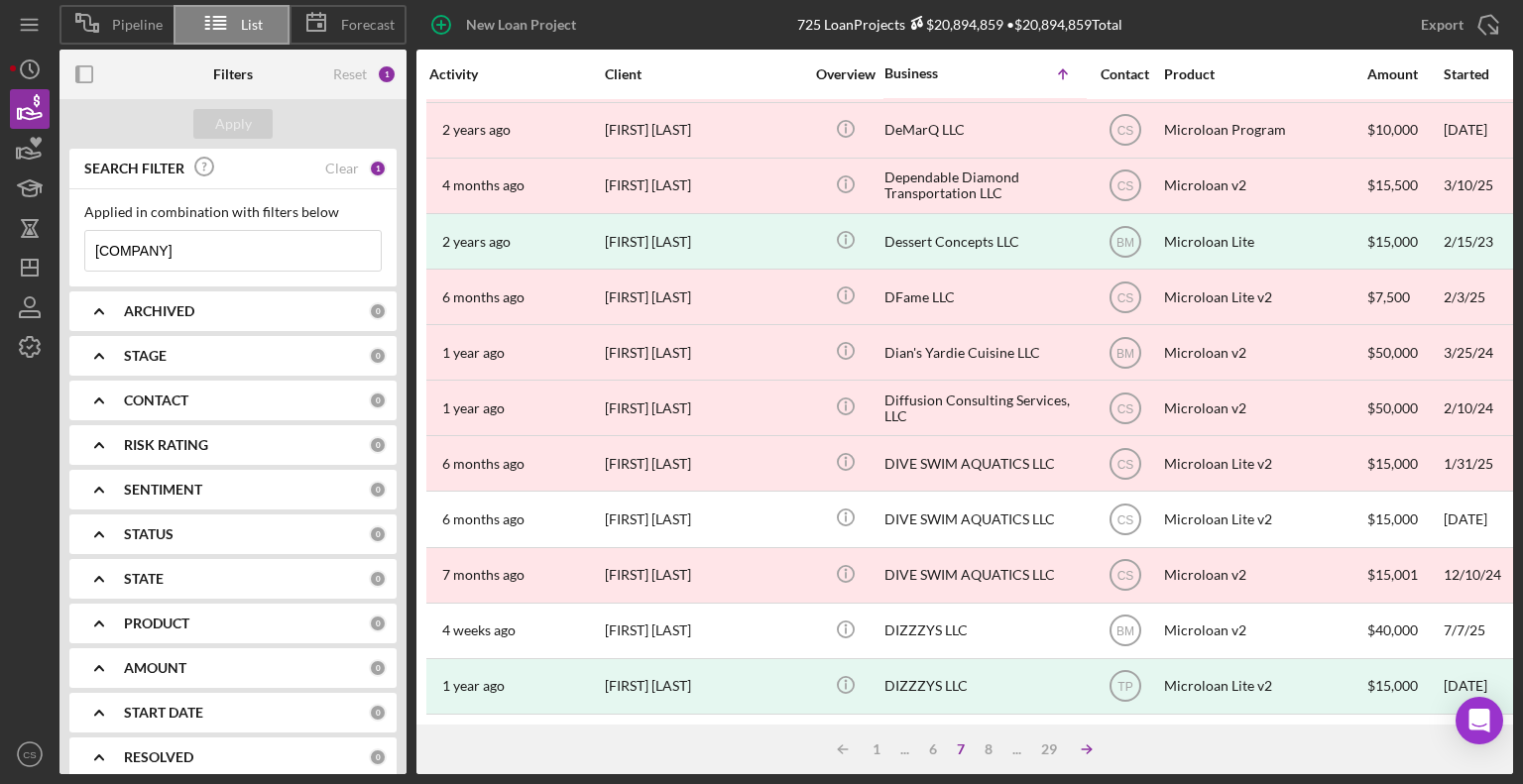 click 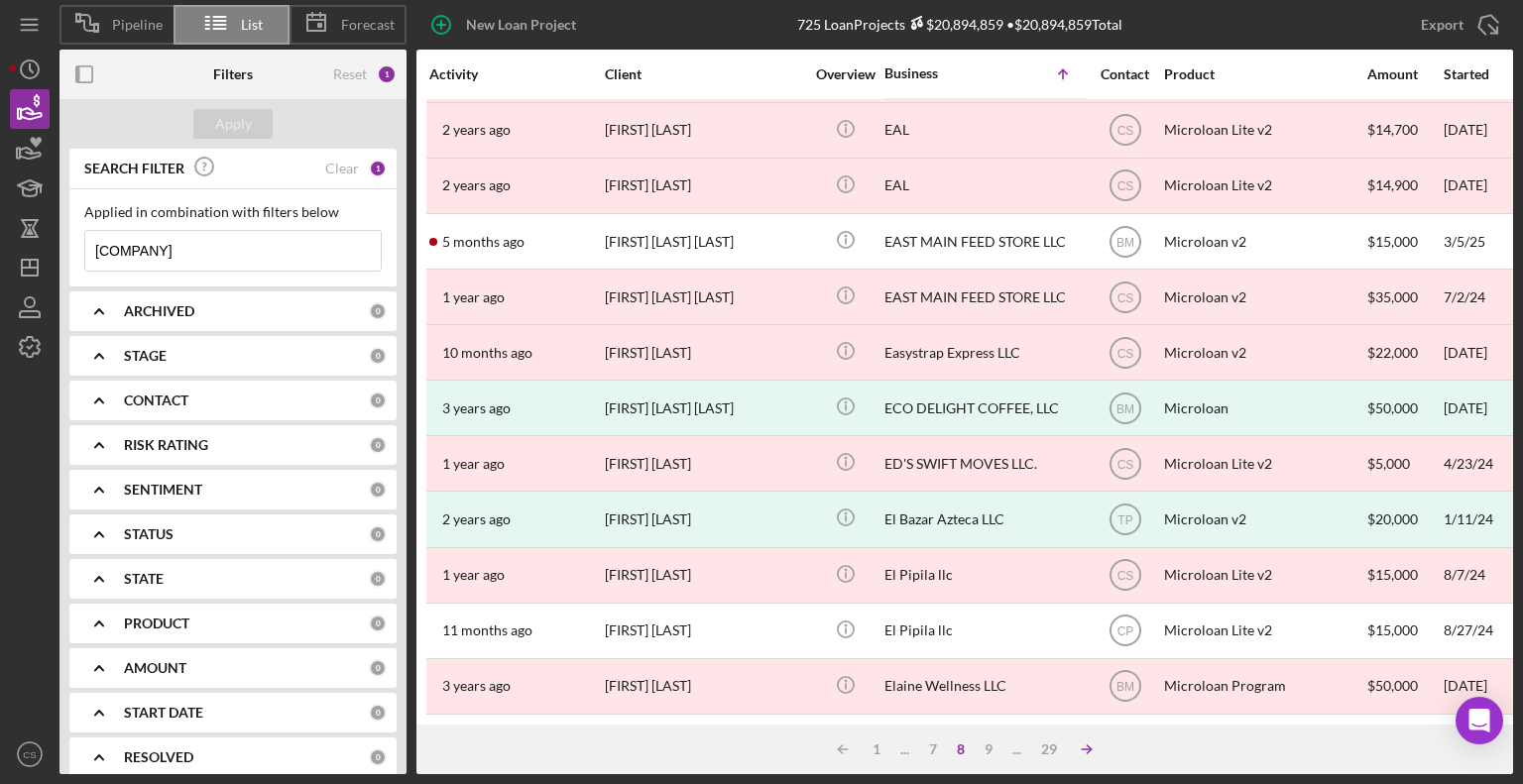 click 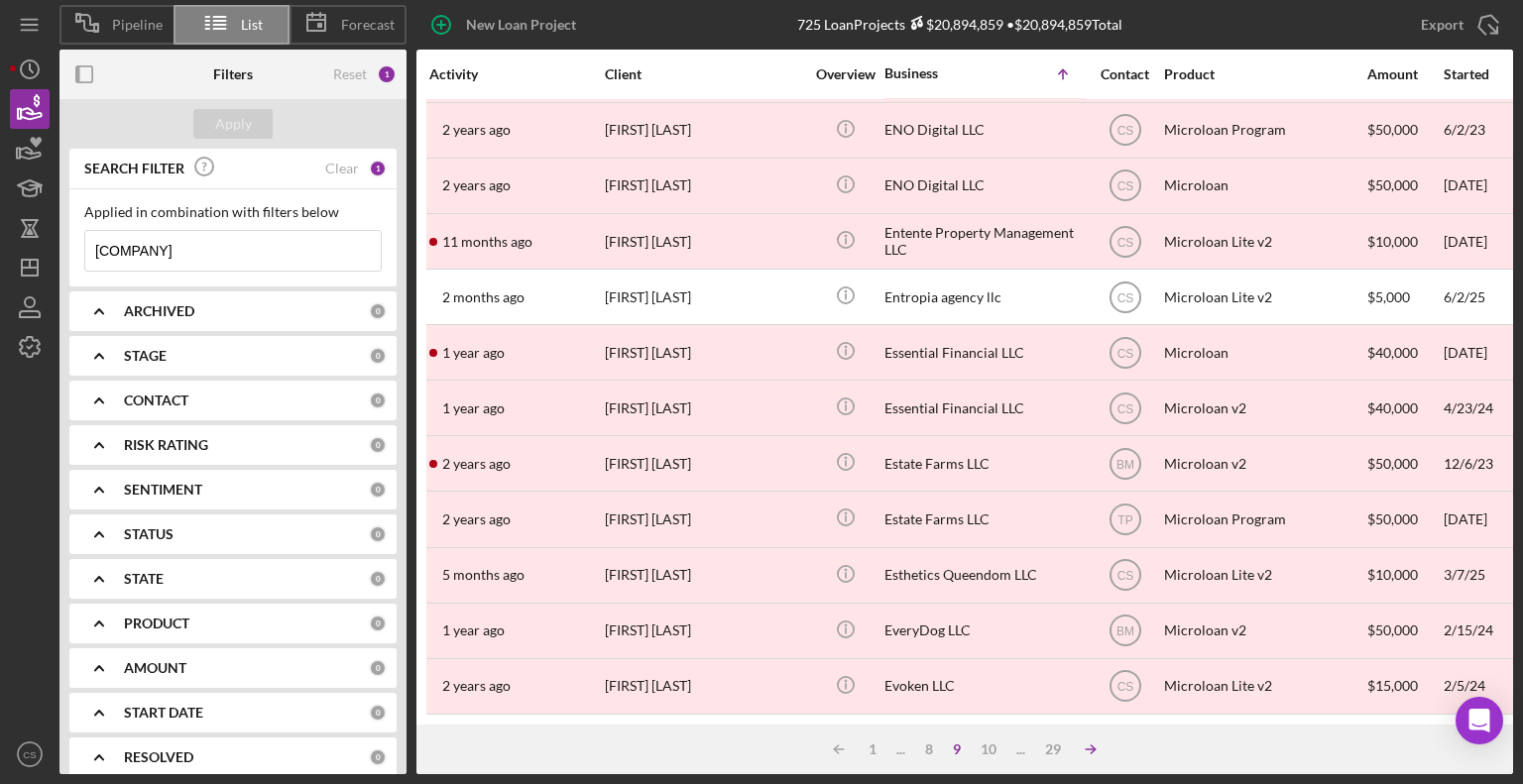 click on "Icon/Table Sort Arrow" 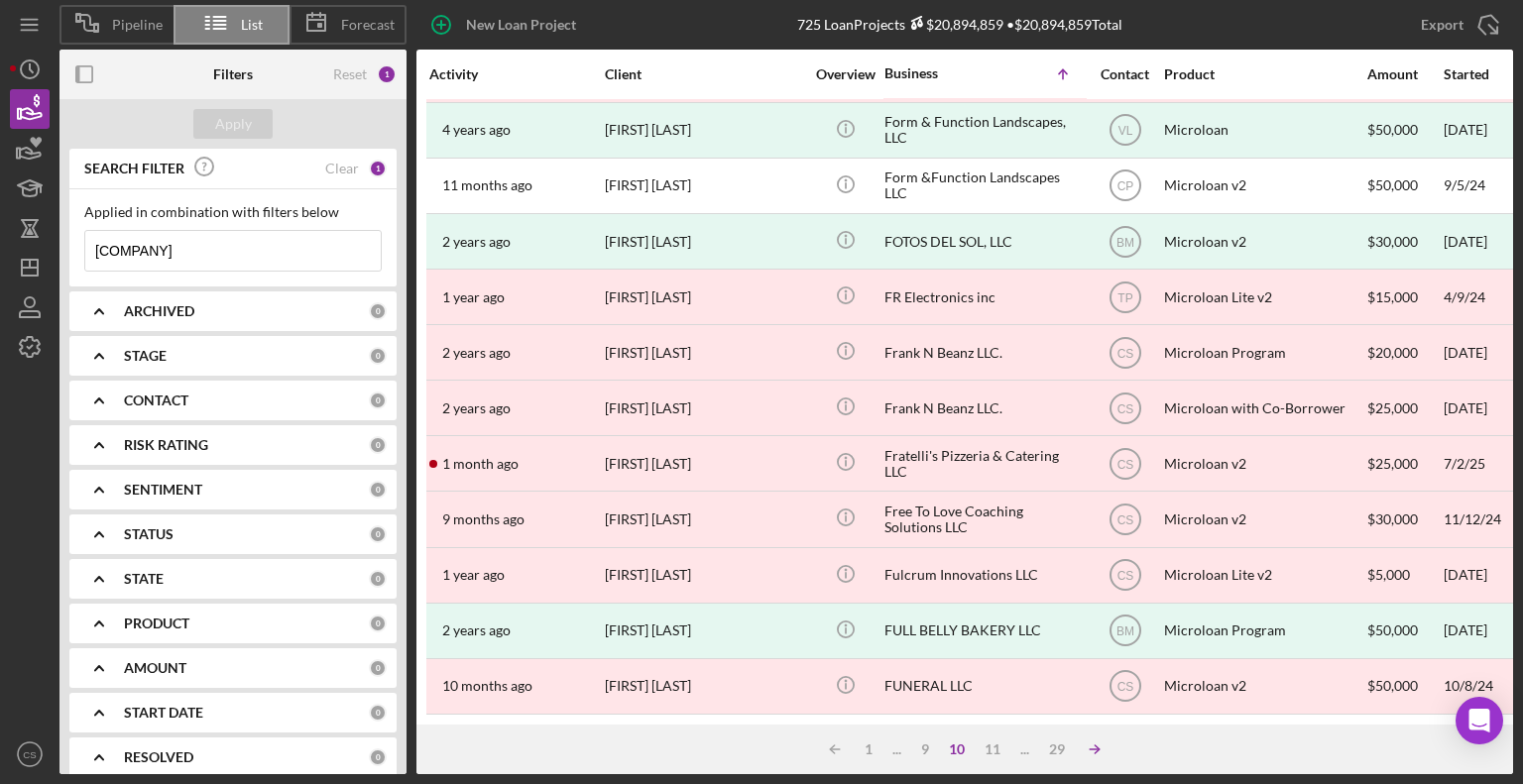 click on "Icon/Table Sort Arrow" 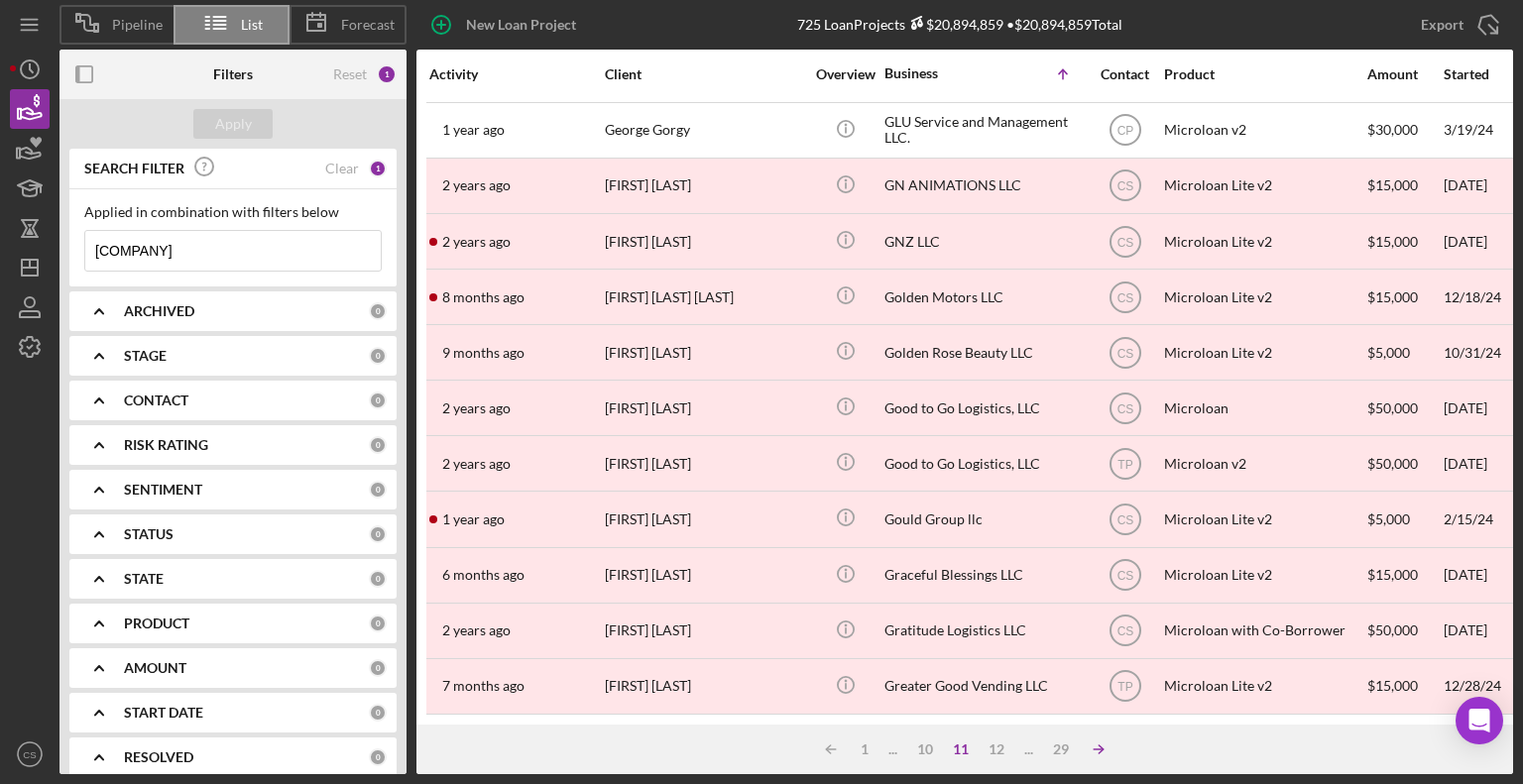 click on "Icon/Table Sort Arrow" 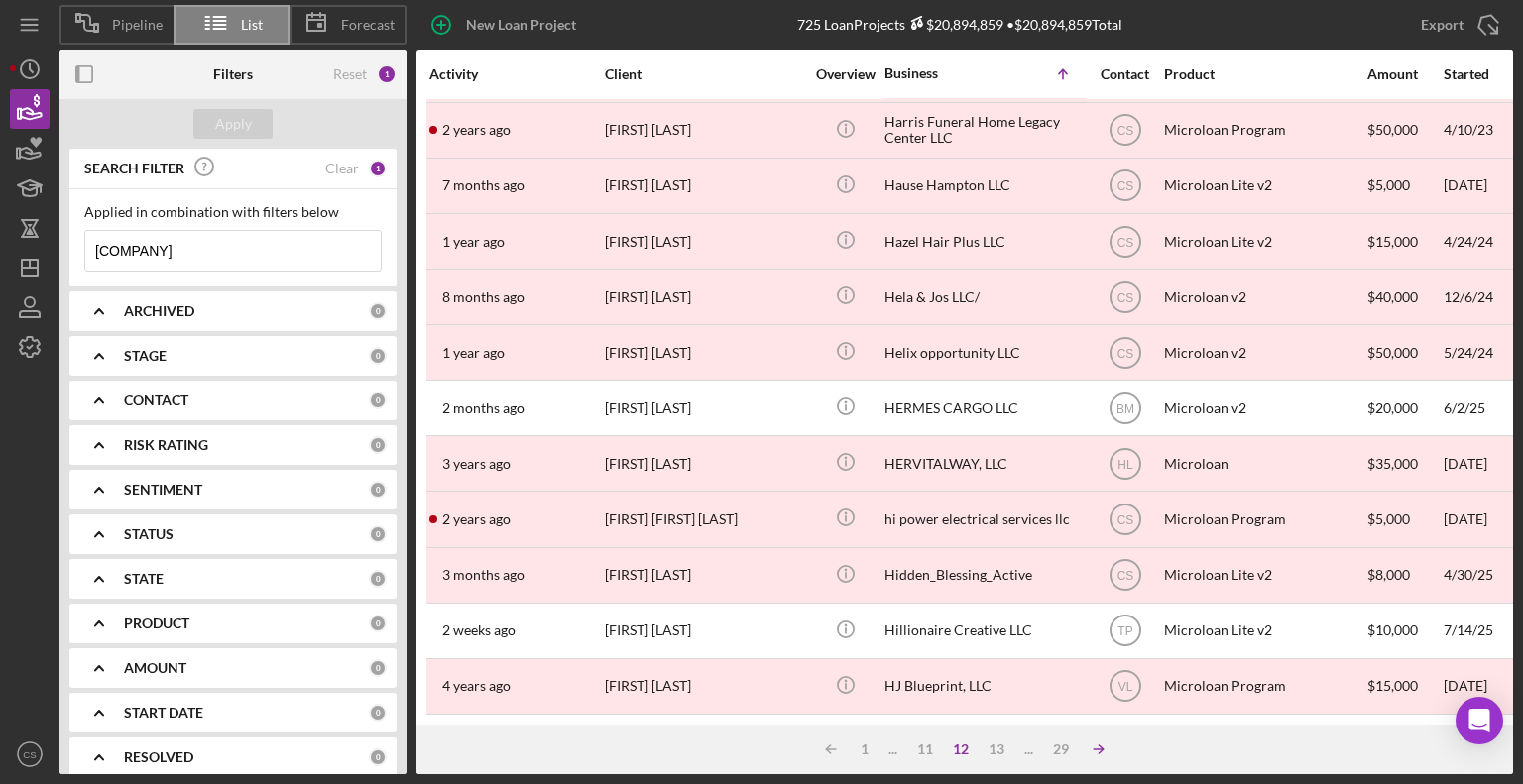 click on "Icon/Table Sort Arrow" 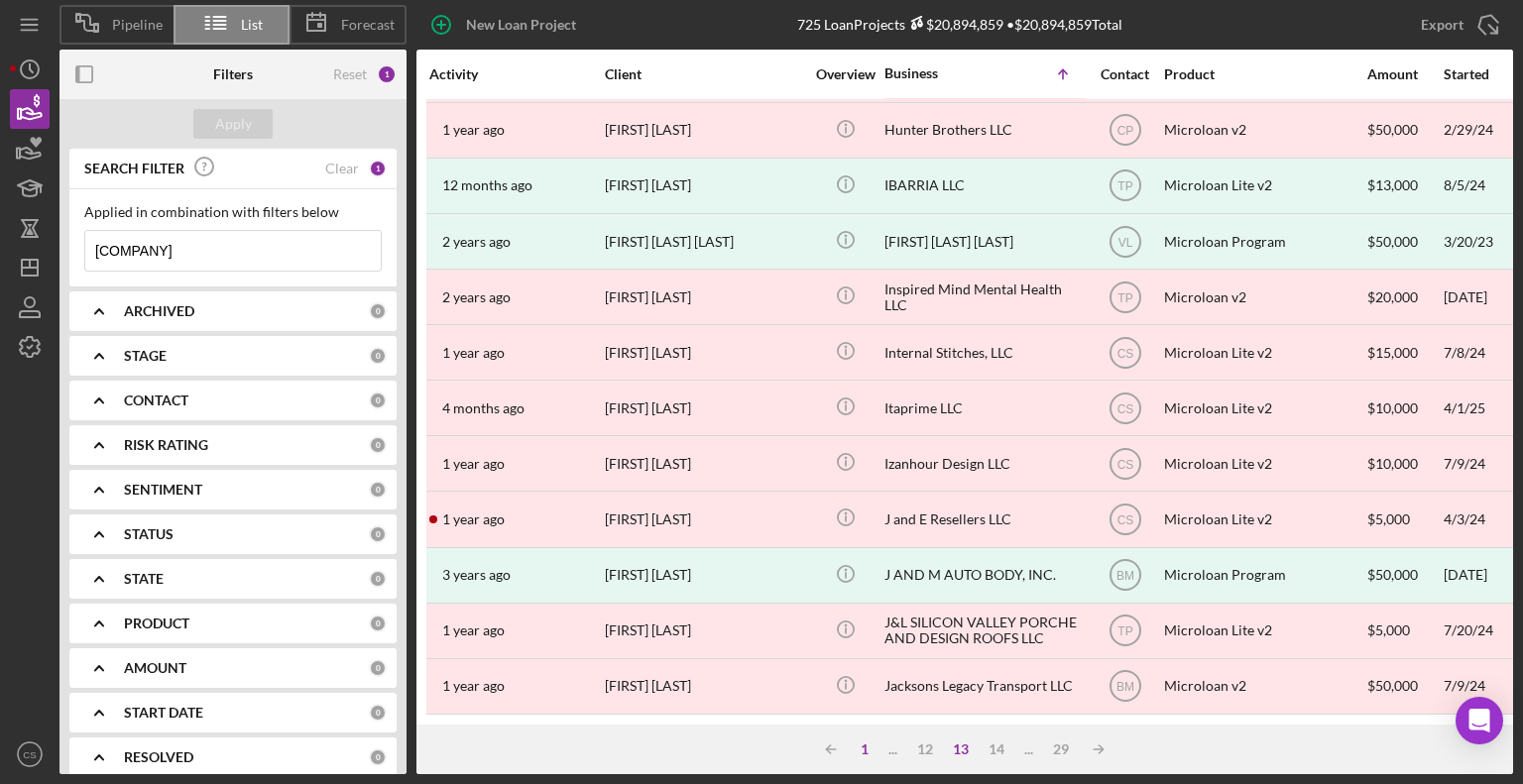 click on "1" at bounding box center [865, 749] 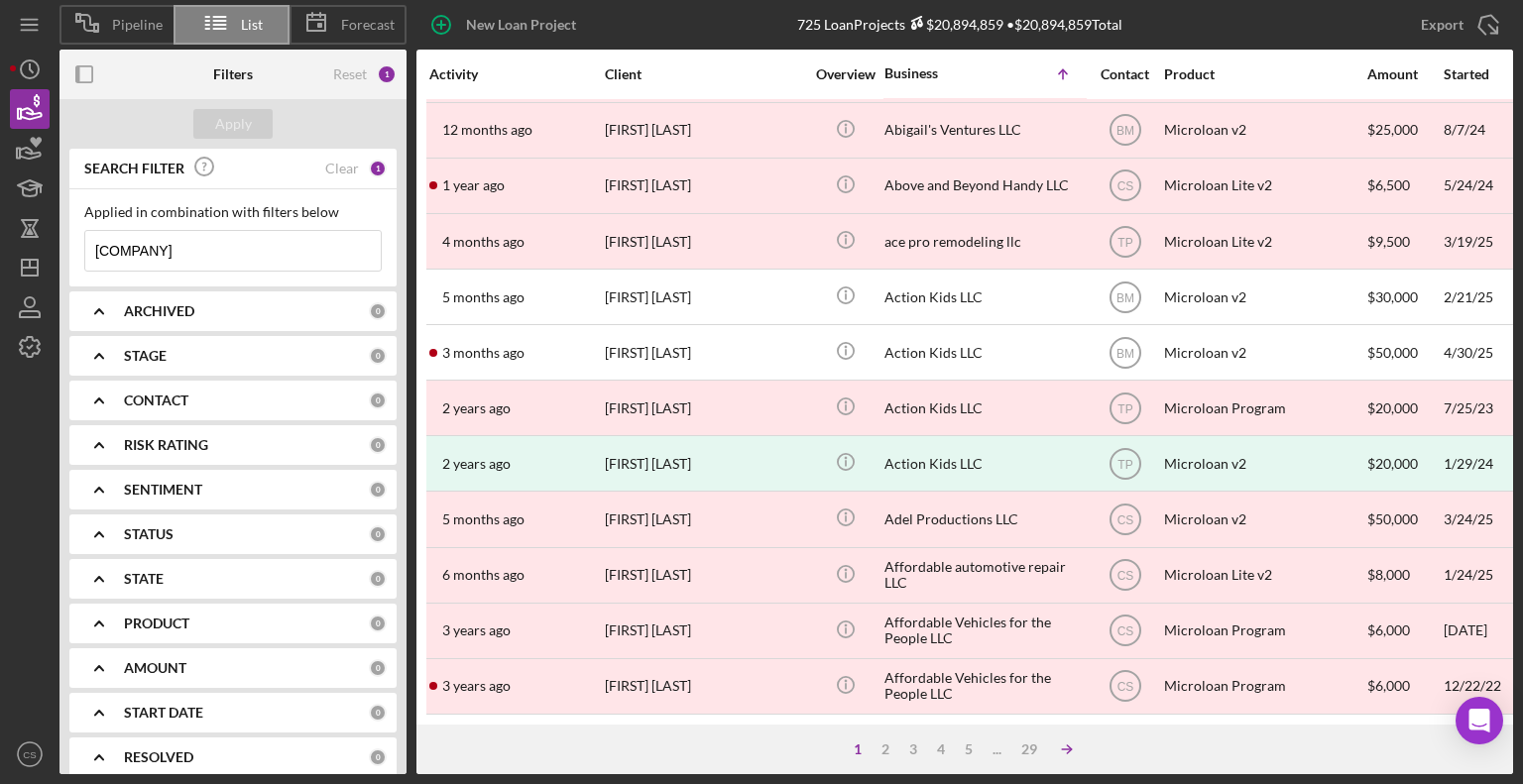 click on "Icon/Table Sort Arrow" 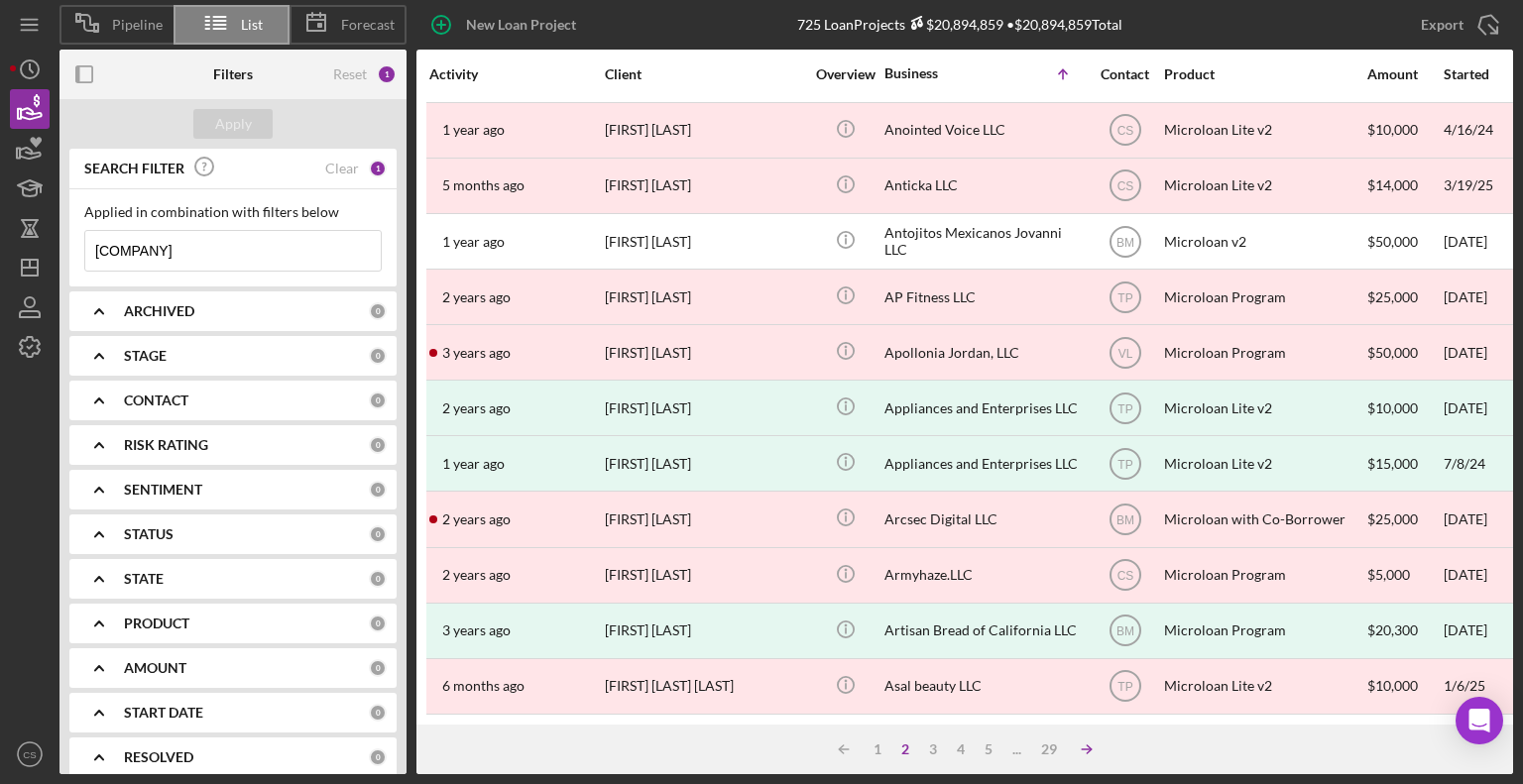 click on "Icon/Table Sort Arrow" 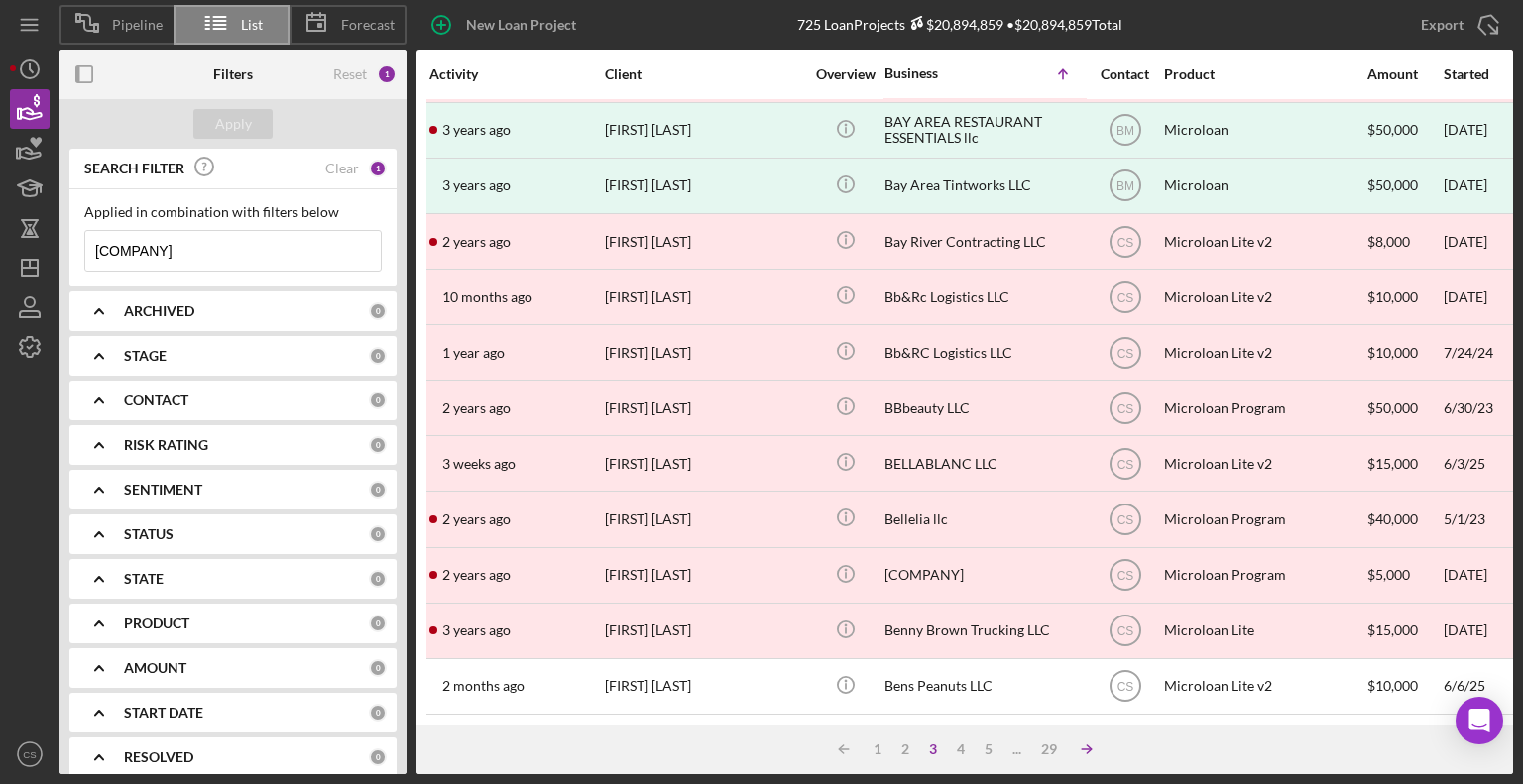 click on "Icon/Table Sort Arrow" 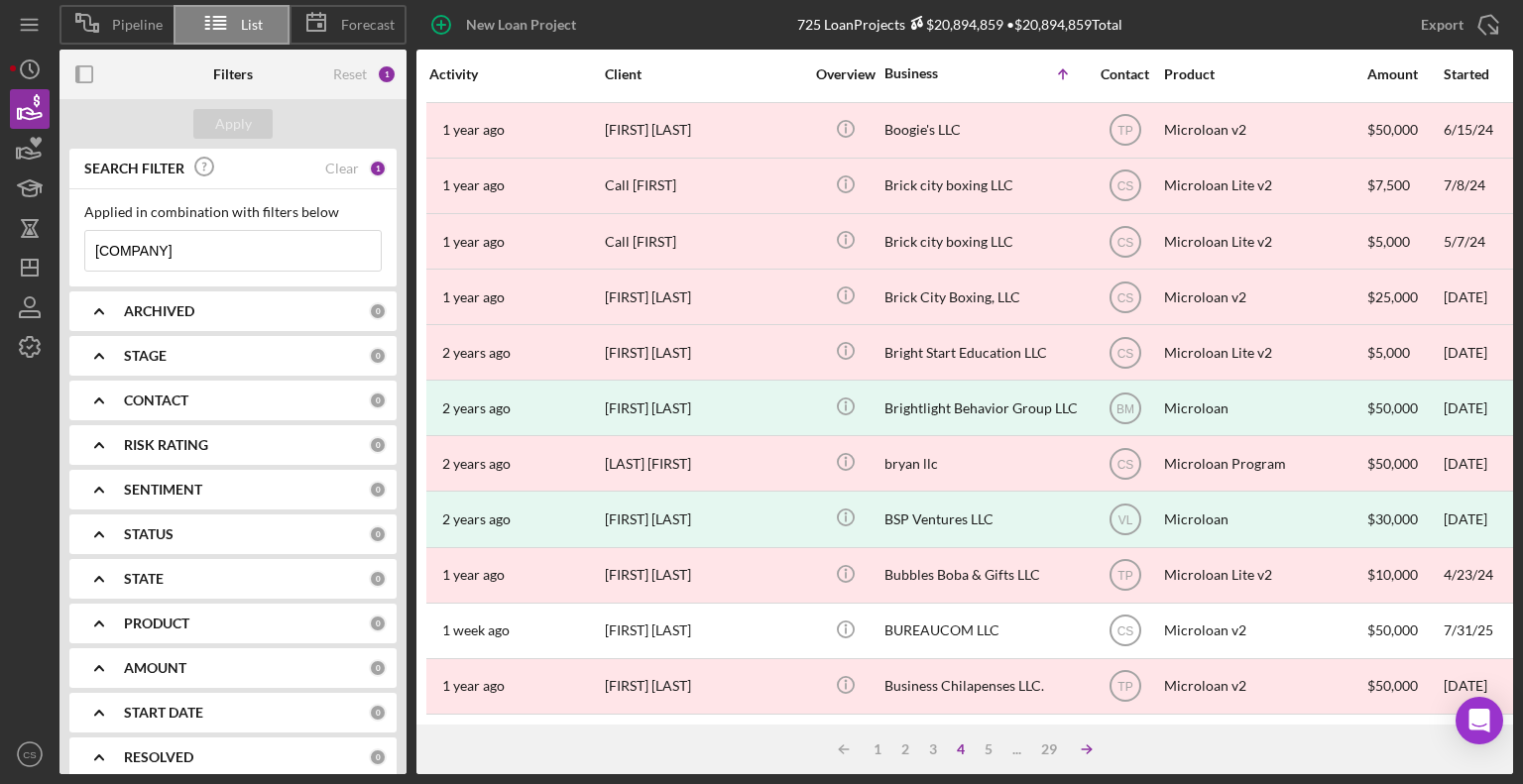 click on "Icon/Table Sort Arrow" 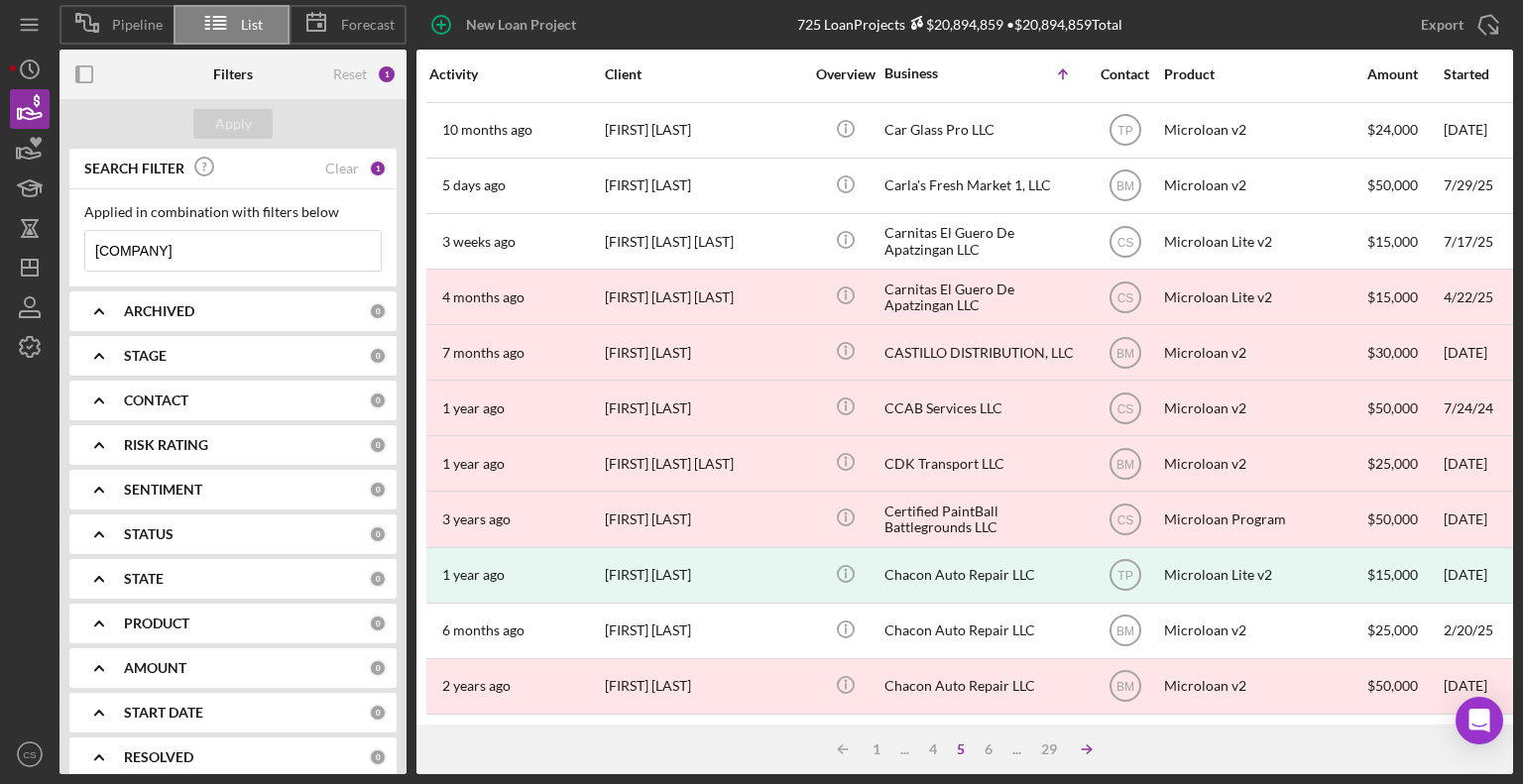 click on "Icon/Table Sort Arrow" 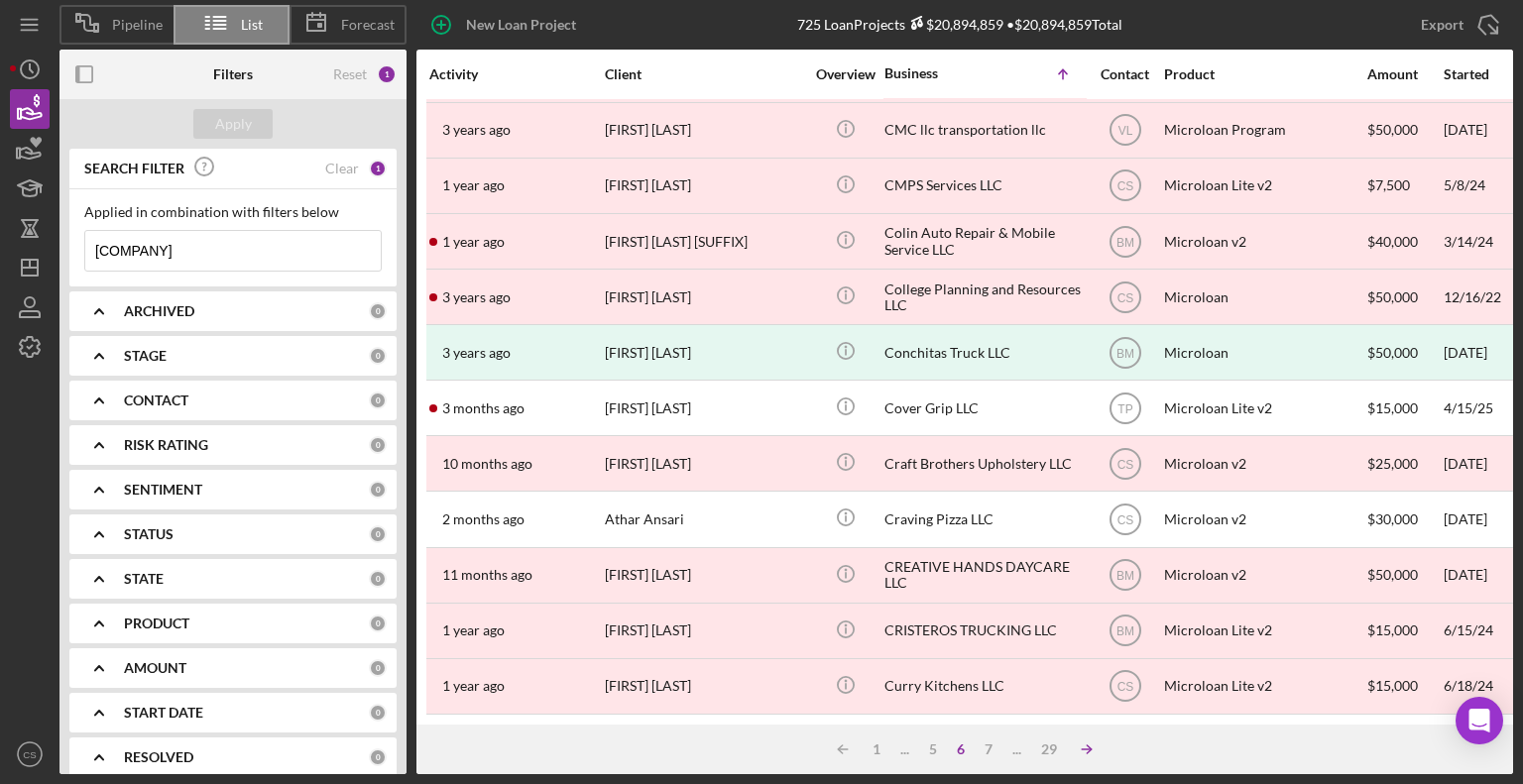 click 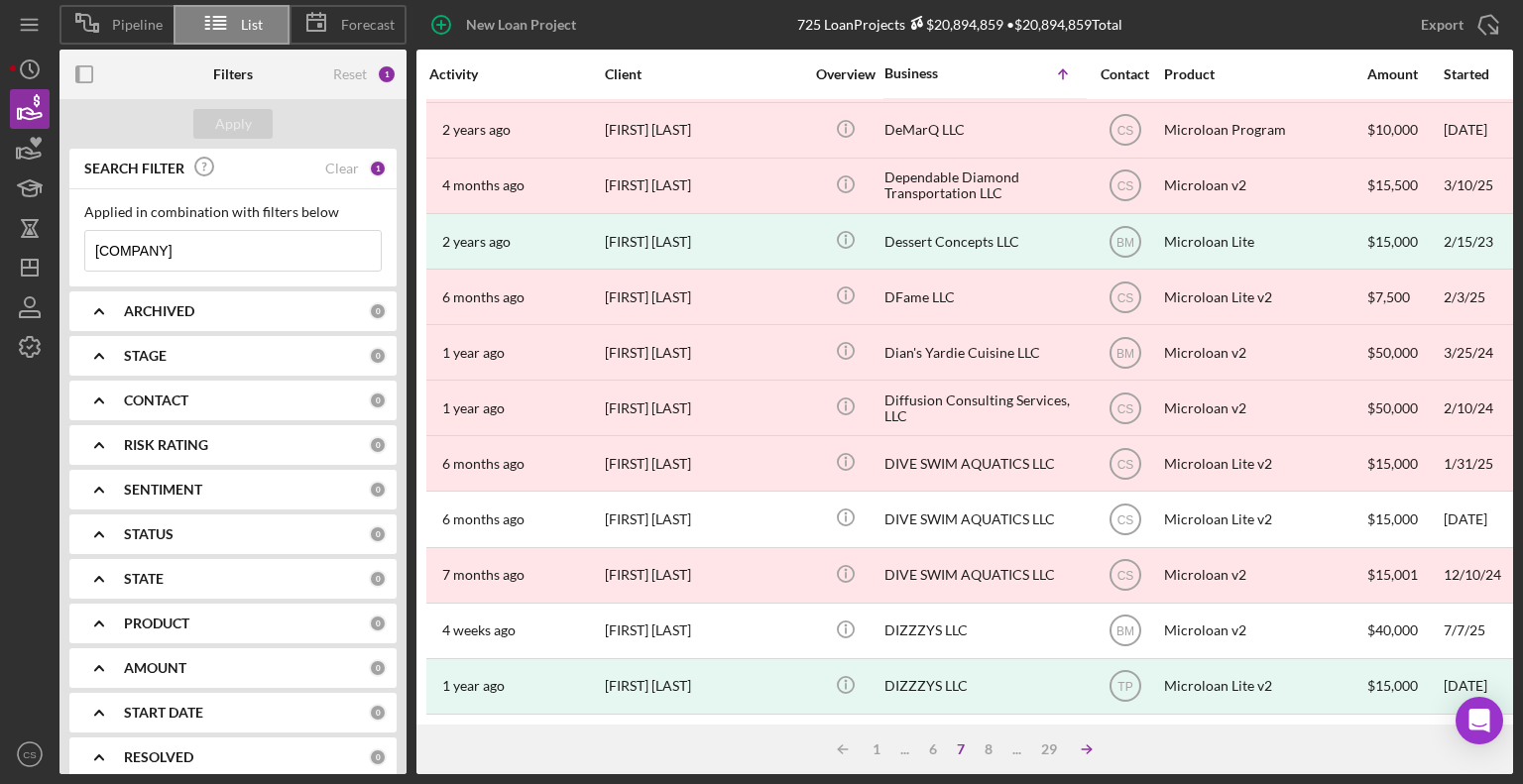 click 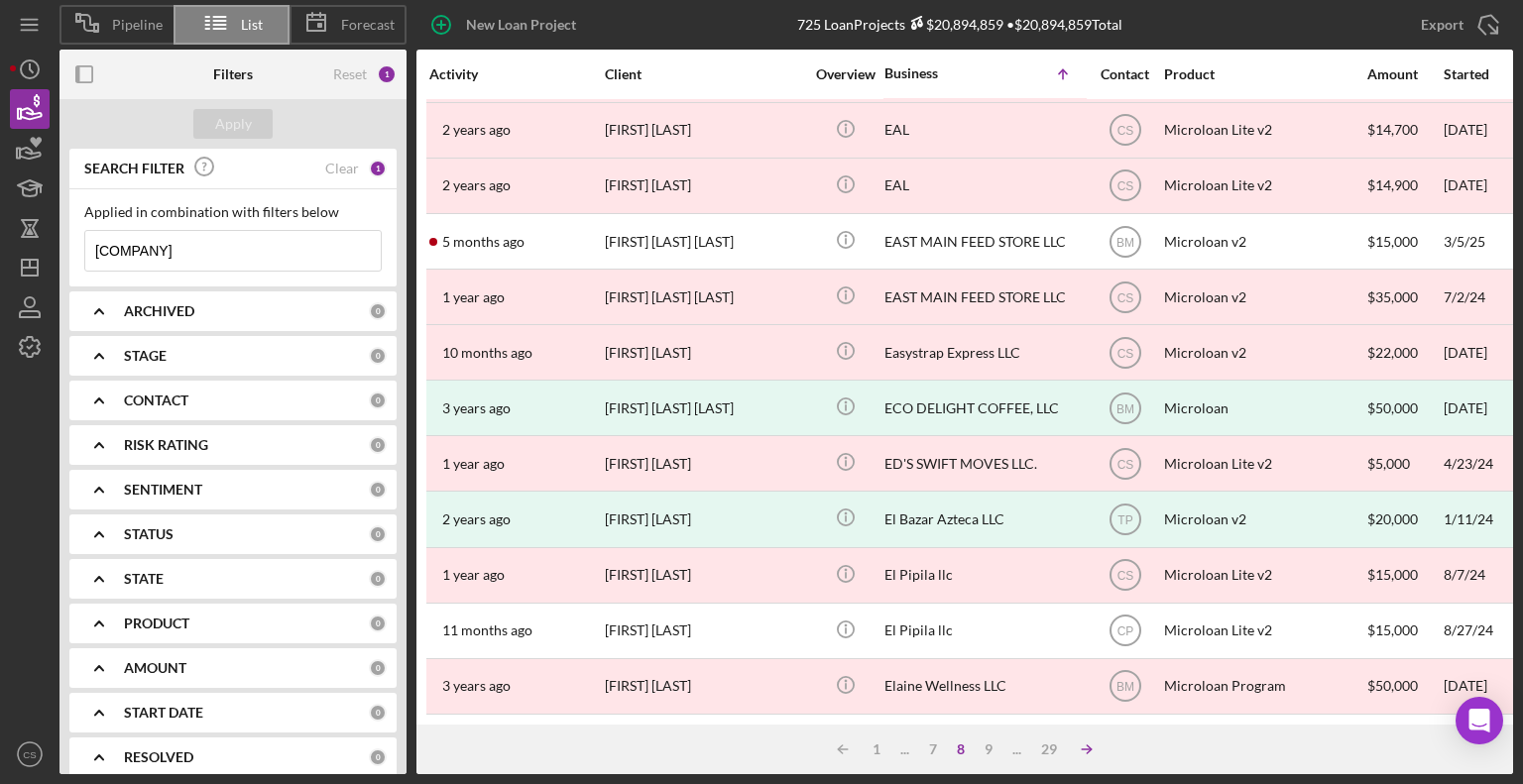 click on "Icon/Table Sort Arrow" 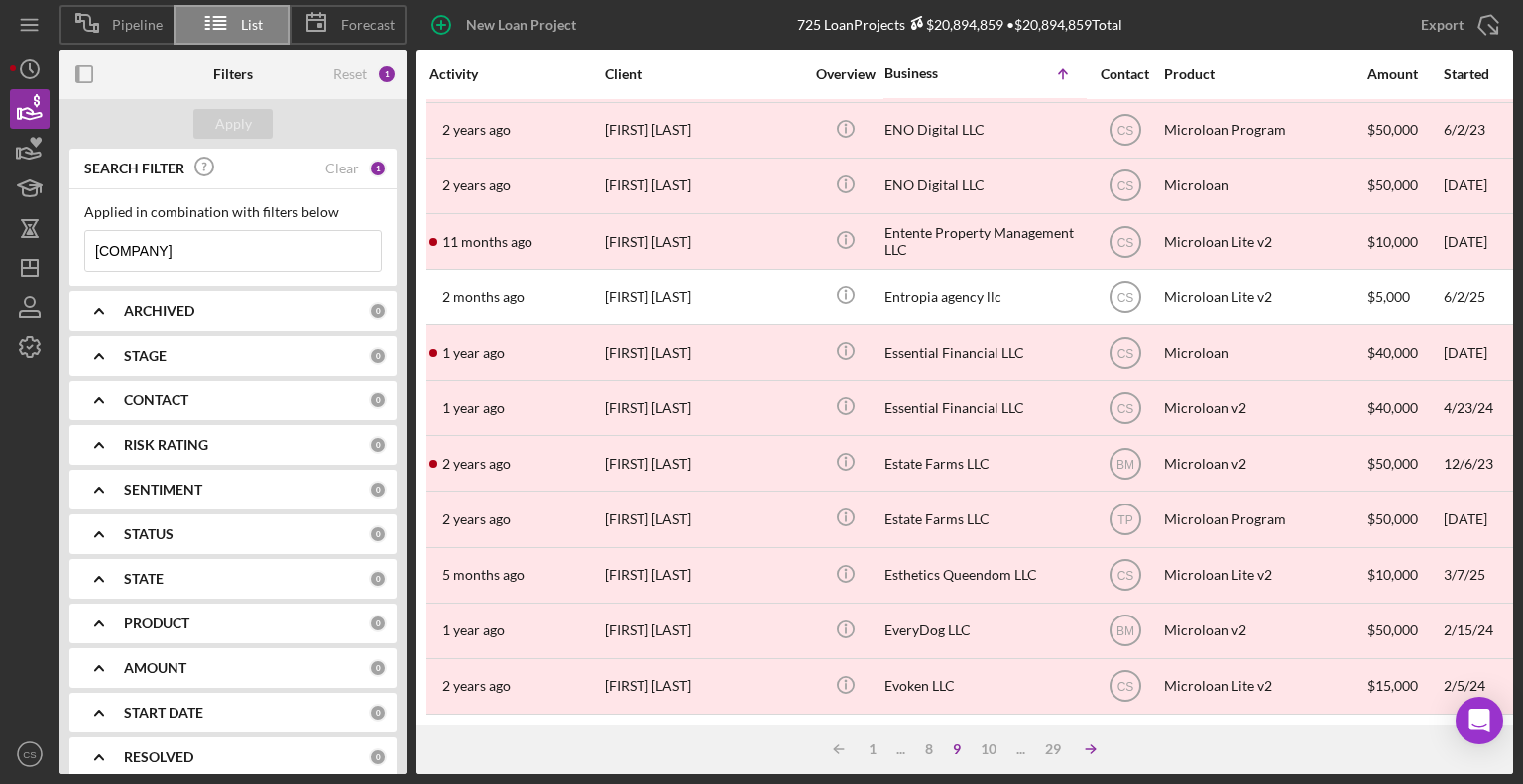 click on "Icon/Table Sort Arrow" 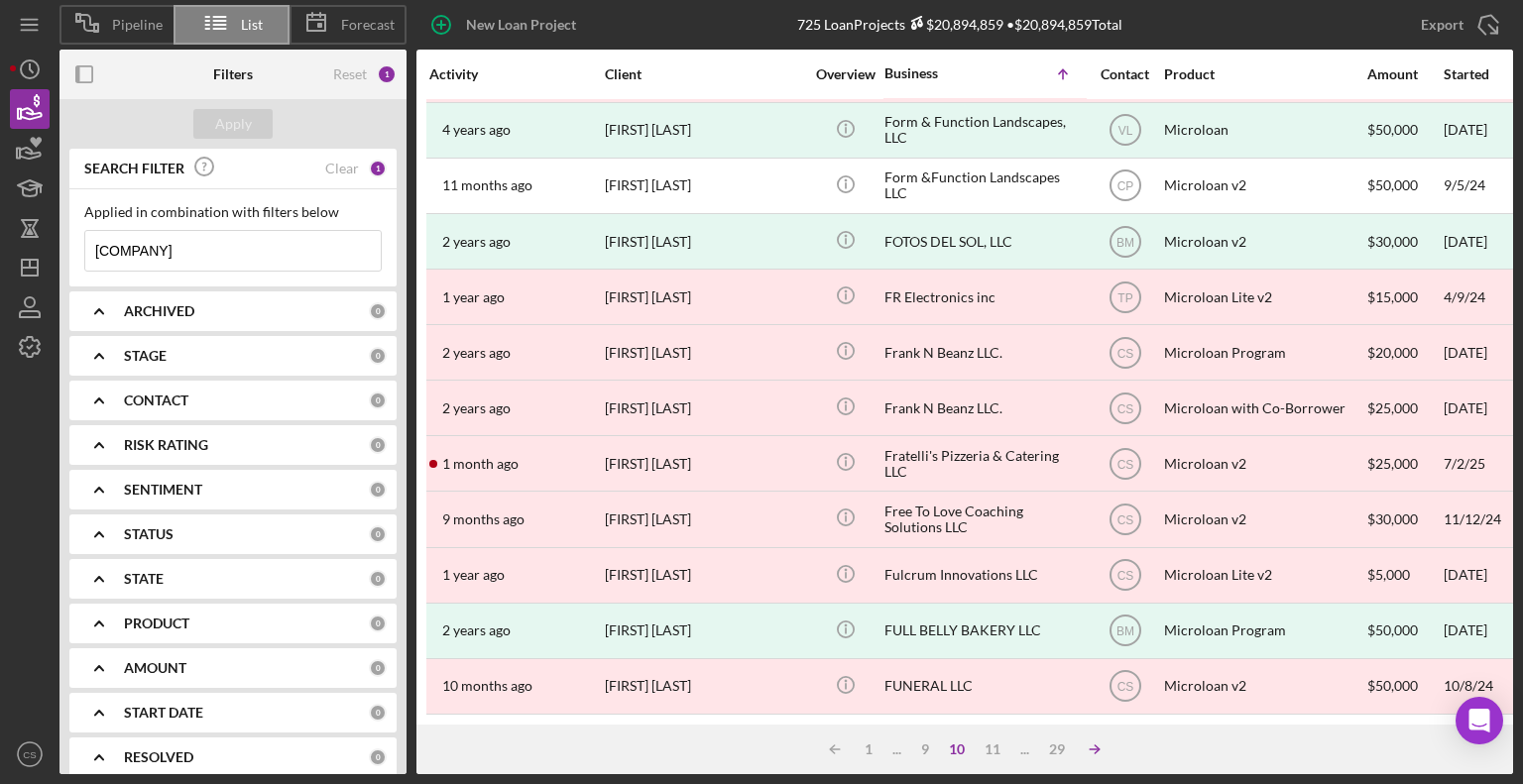 click on "Icon/Table Sort Arrow" 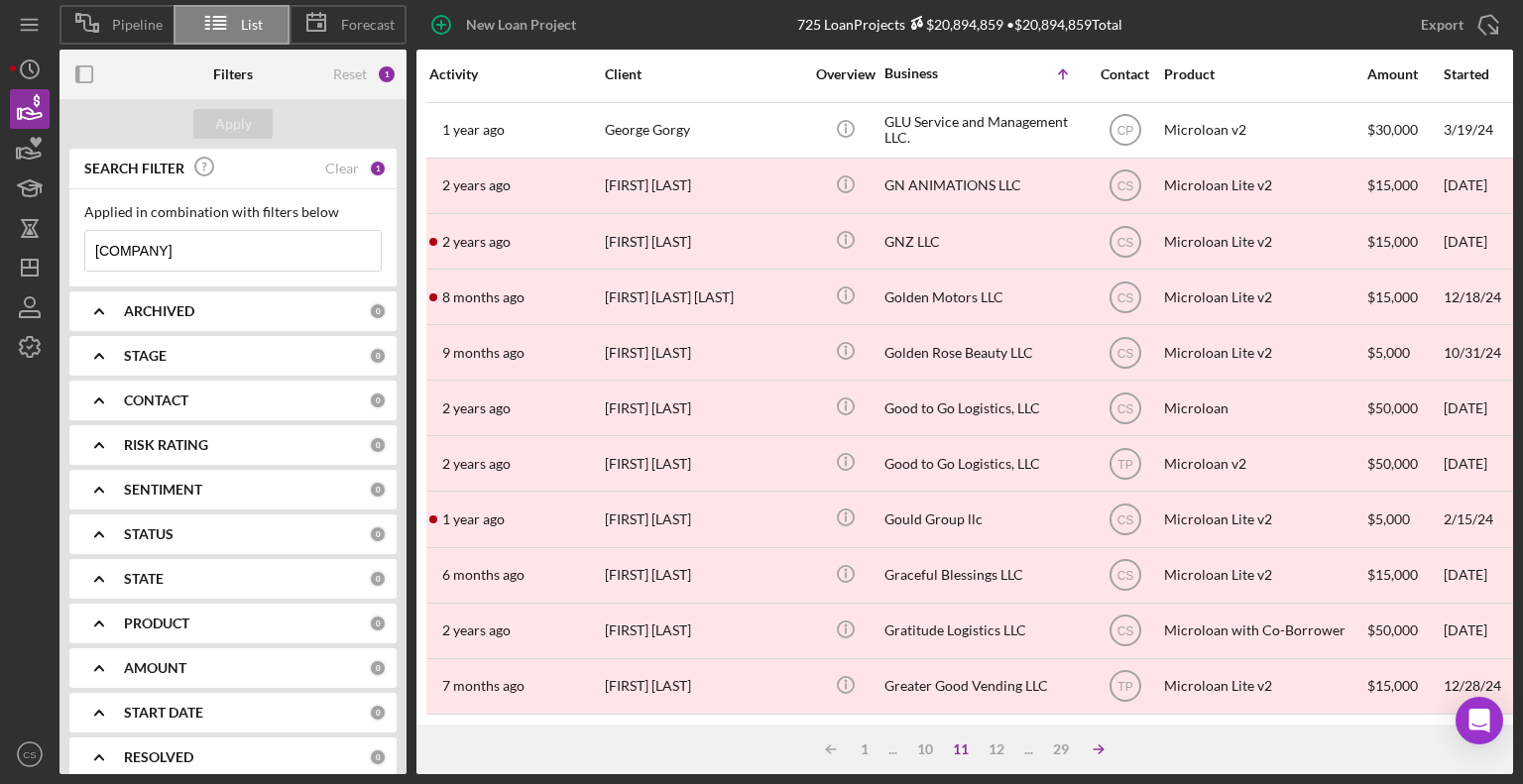 click on "Icon/Table Sort Arrow" 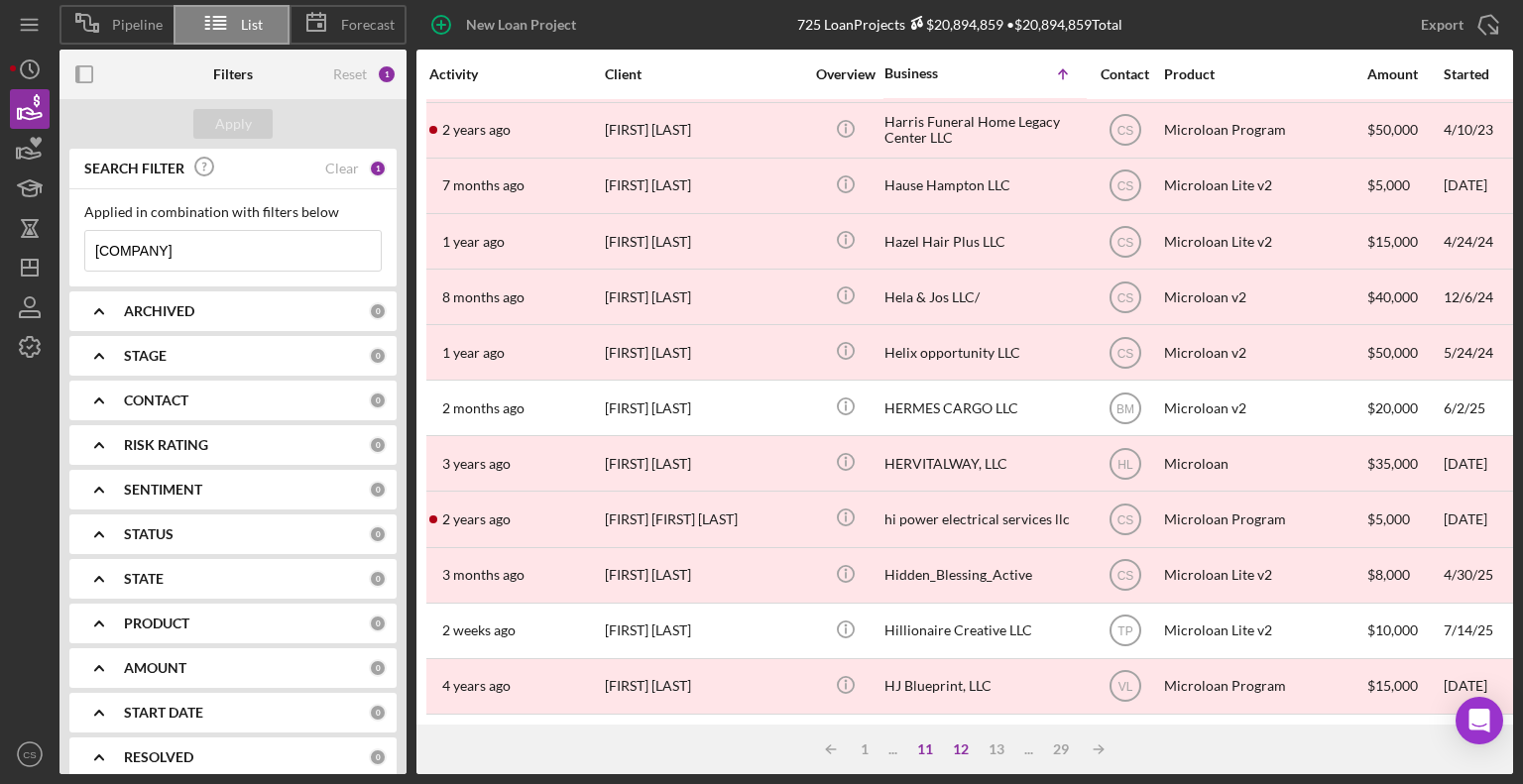 click on "11" at bounding box center (925, 749) 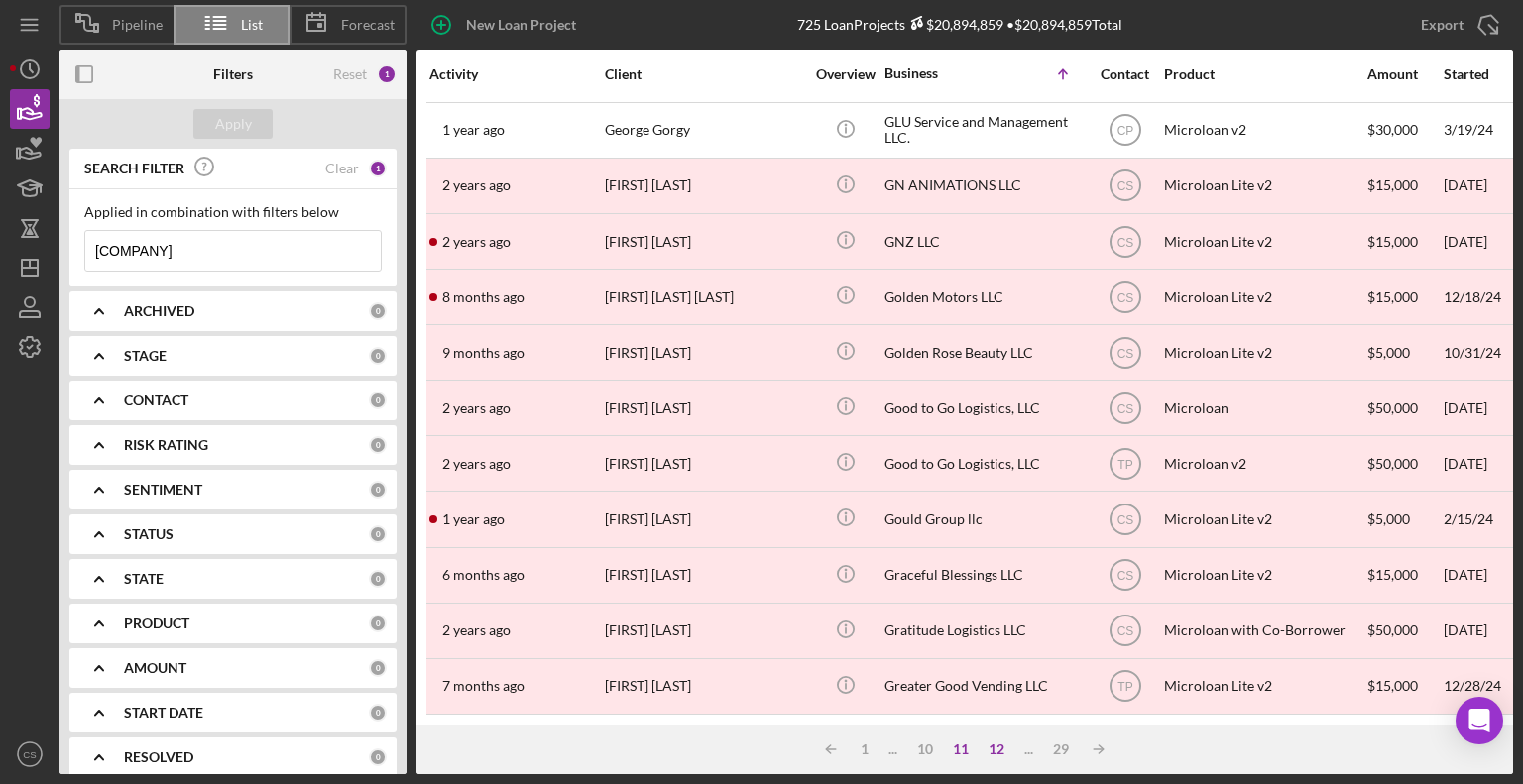 click on "12" at bounding box center (996, 749) 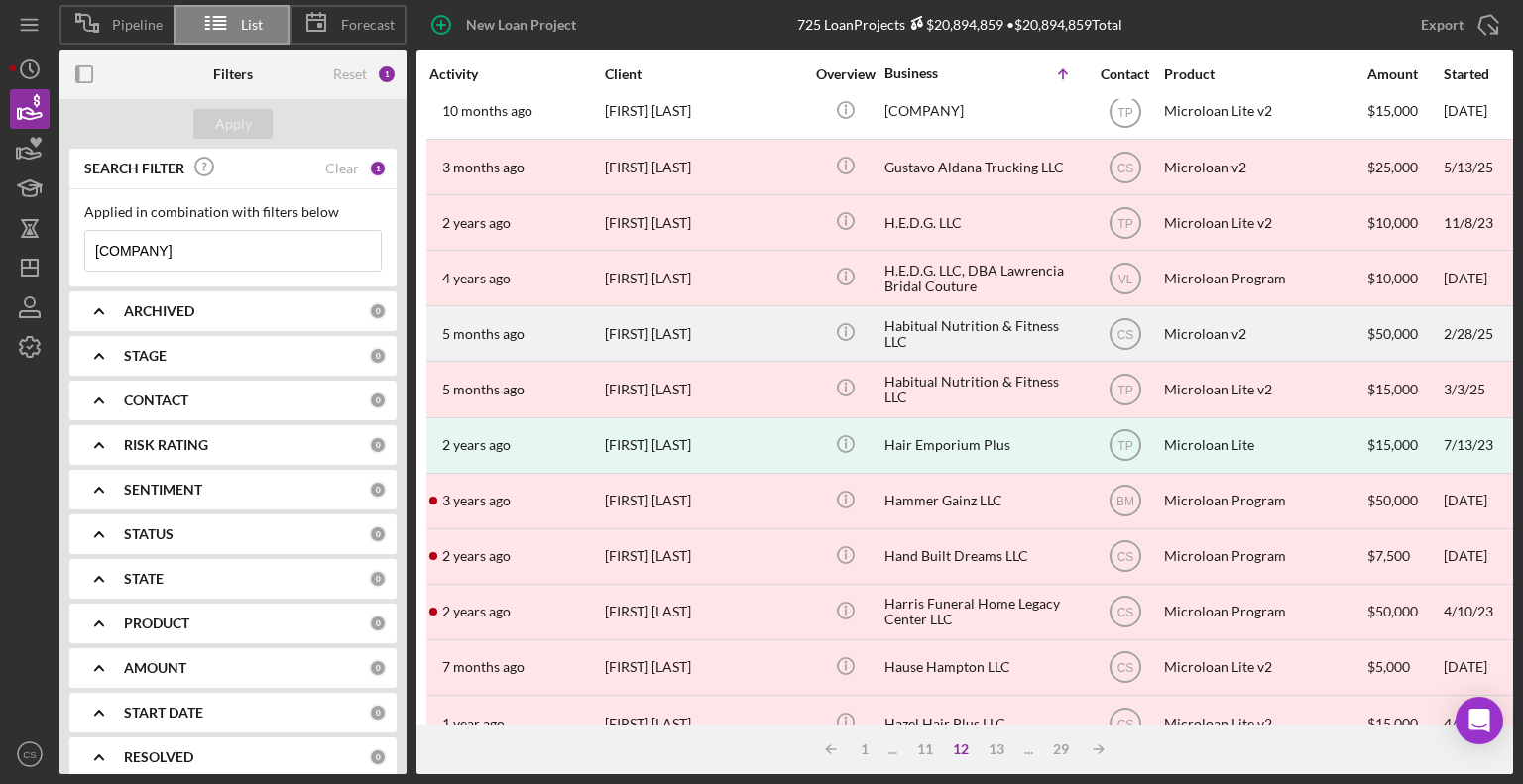 scroll, scrollTop: 0, scrollLeft: 0, axis: both 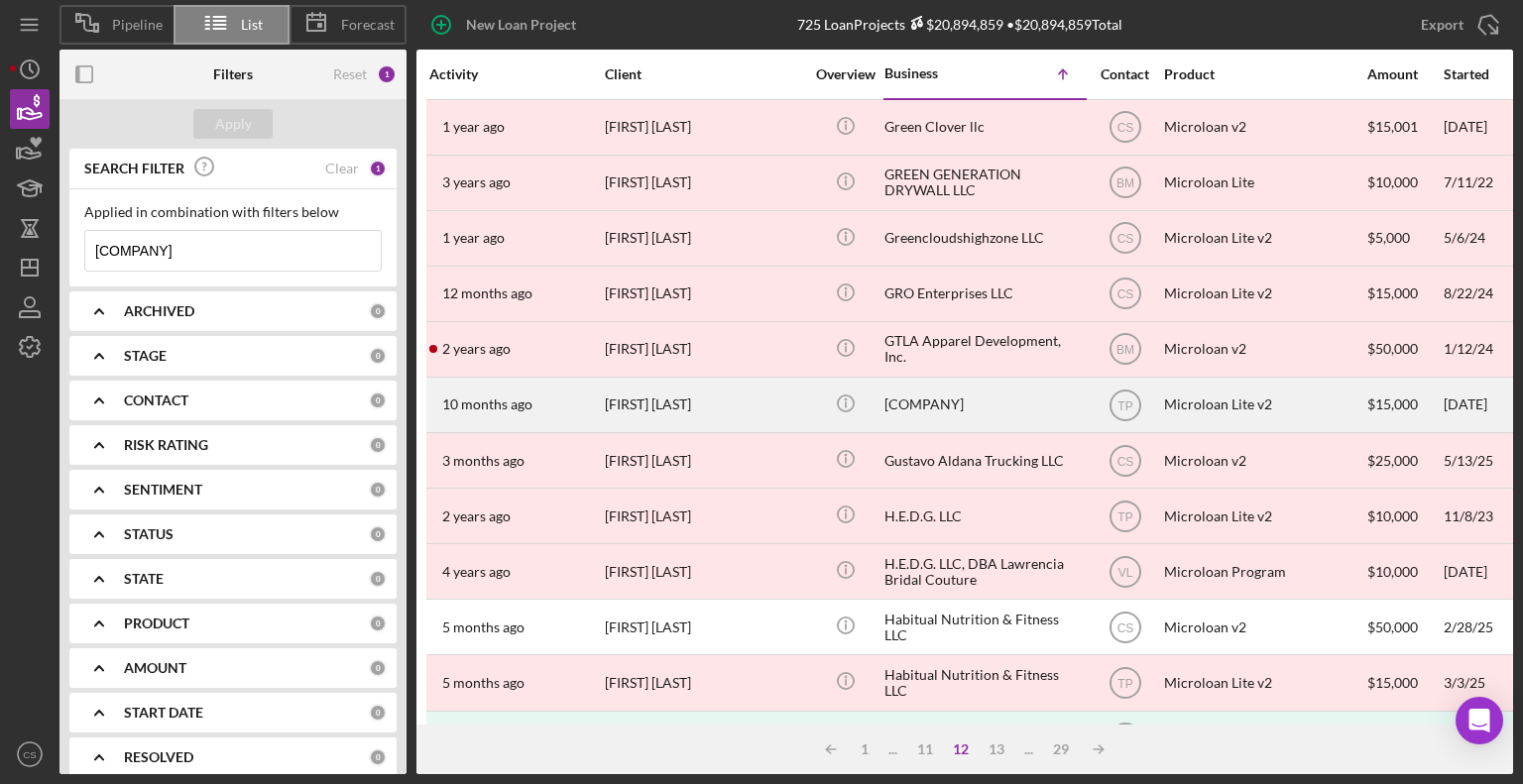 click on "Guerra Online Sales LLC" at bounding box center (984, 404) 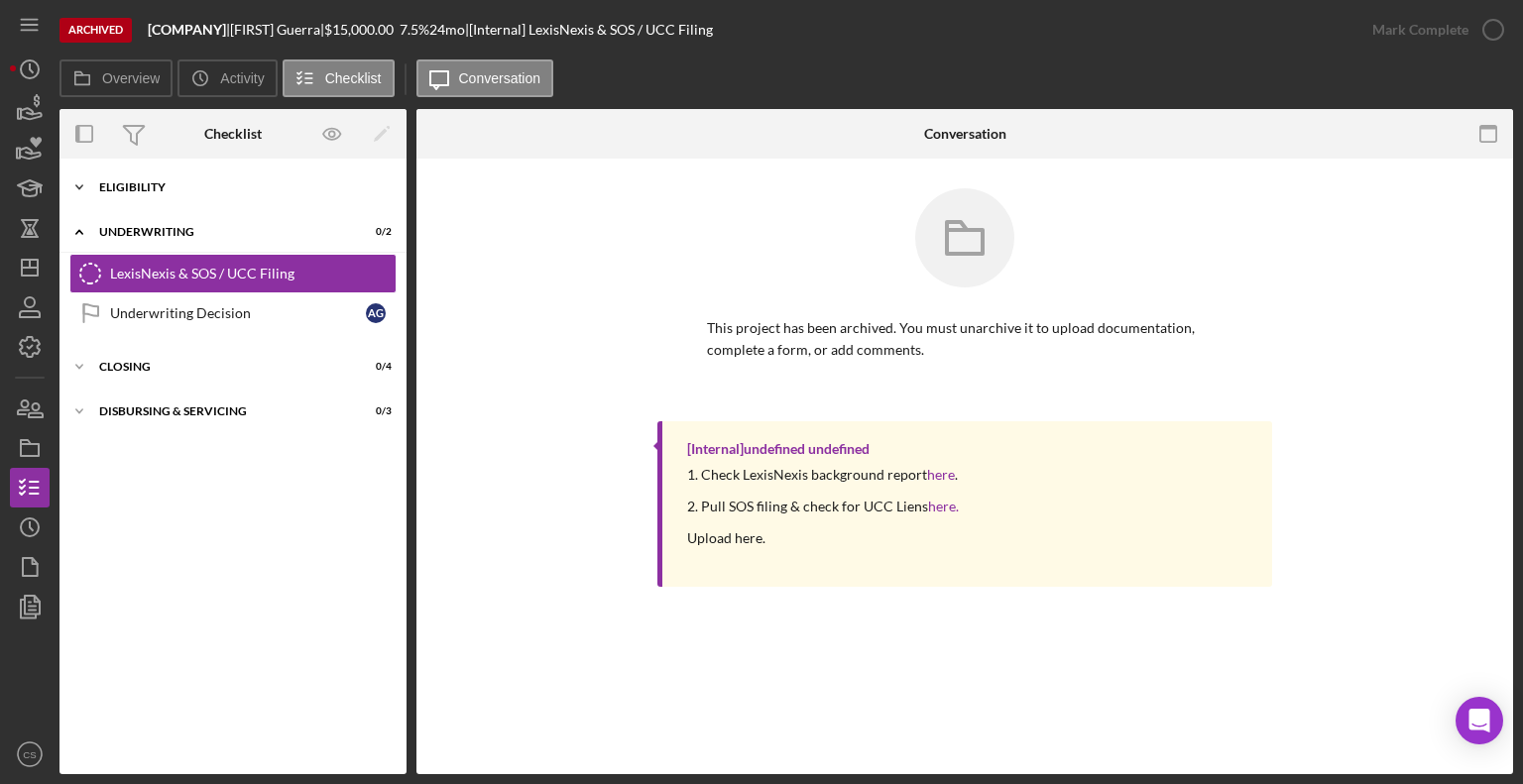 click on "Eligibility" at bounding box center (240, 187) 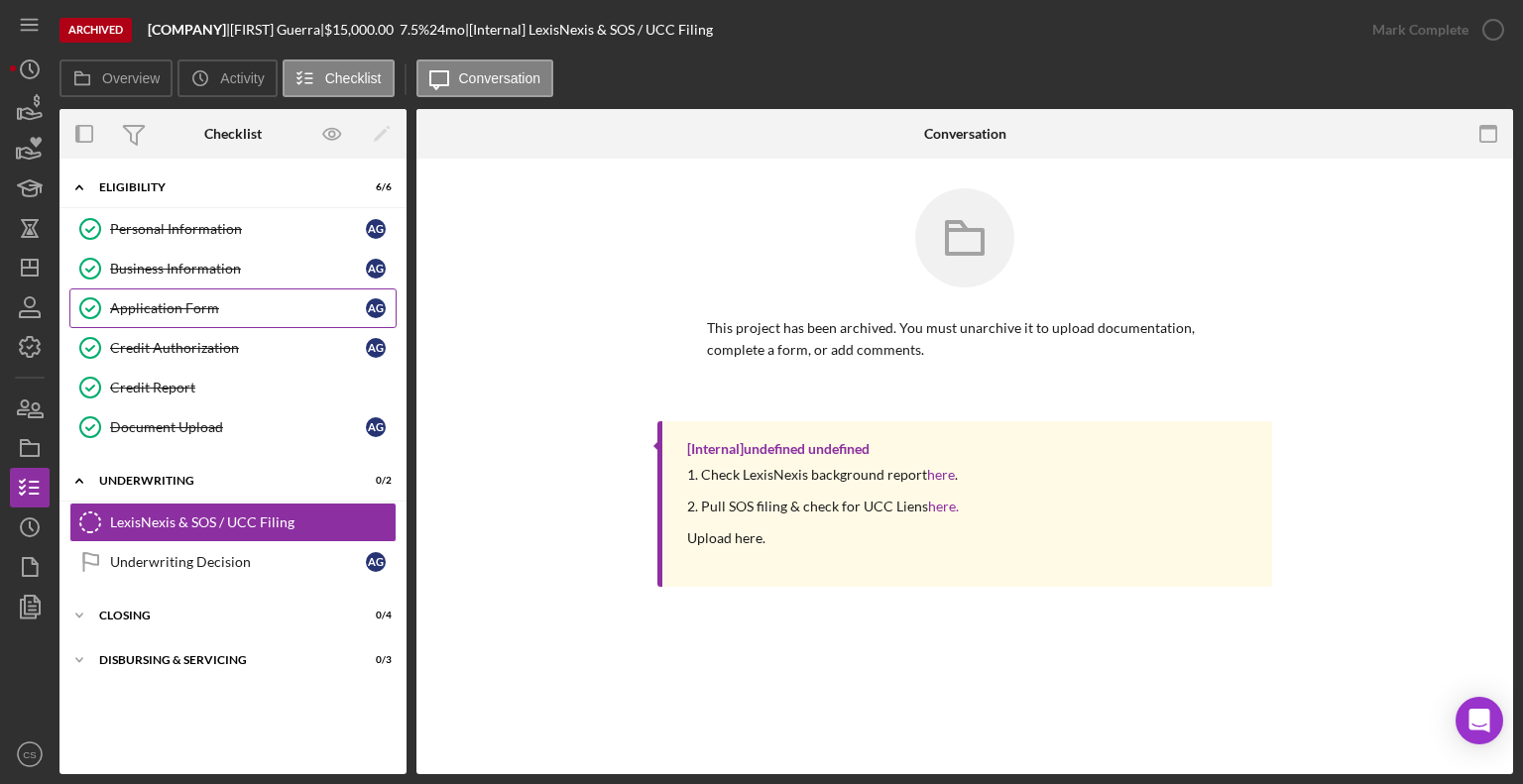 click on "Application Form" at bounding box center [238, 308] 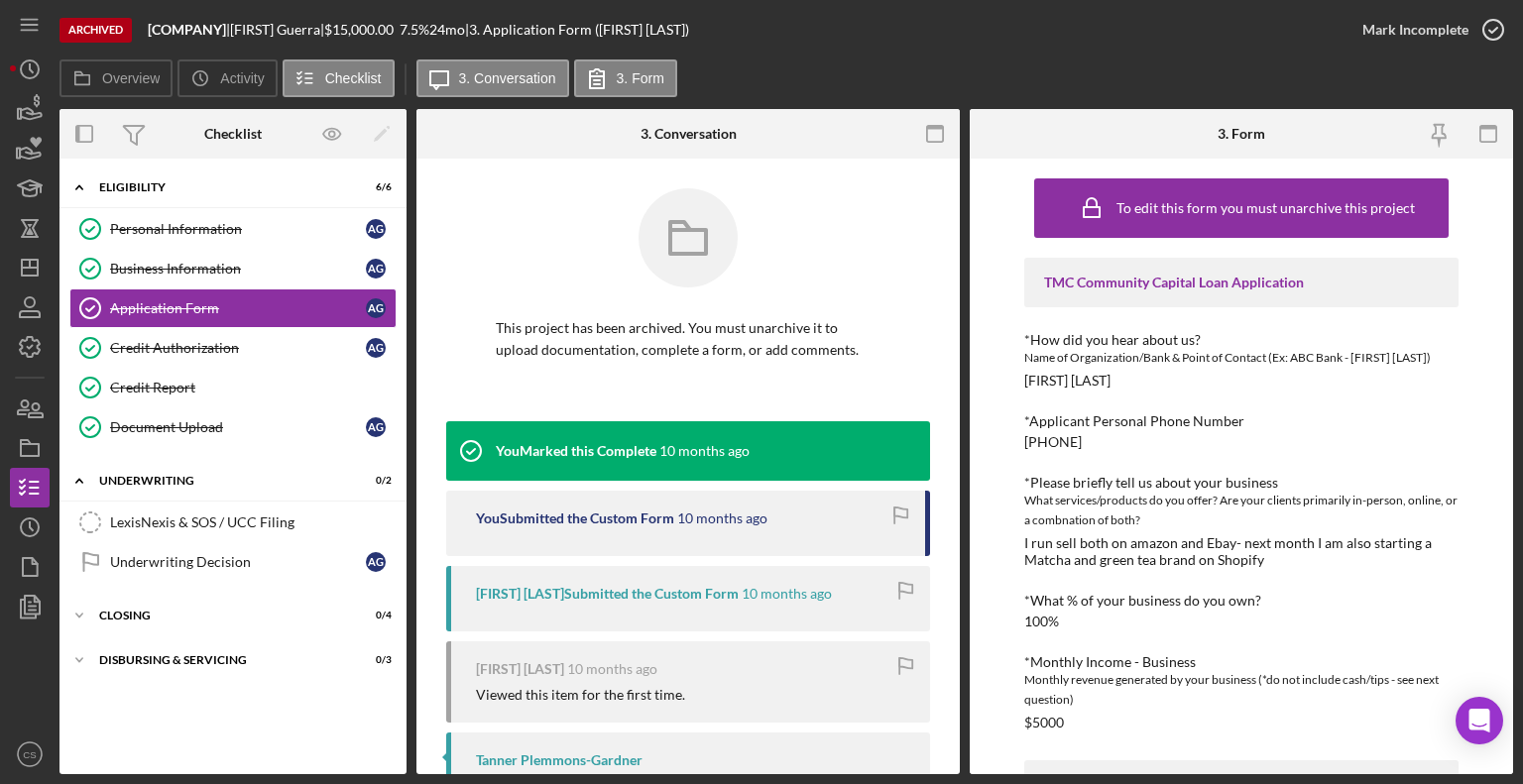 click 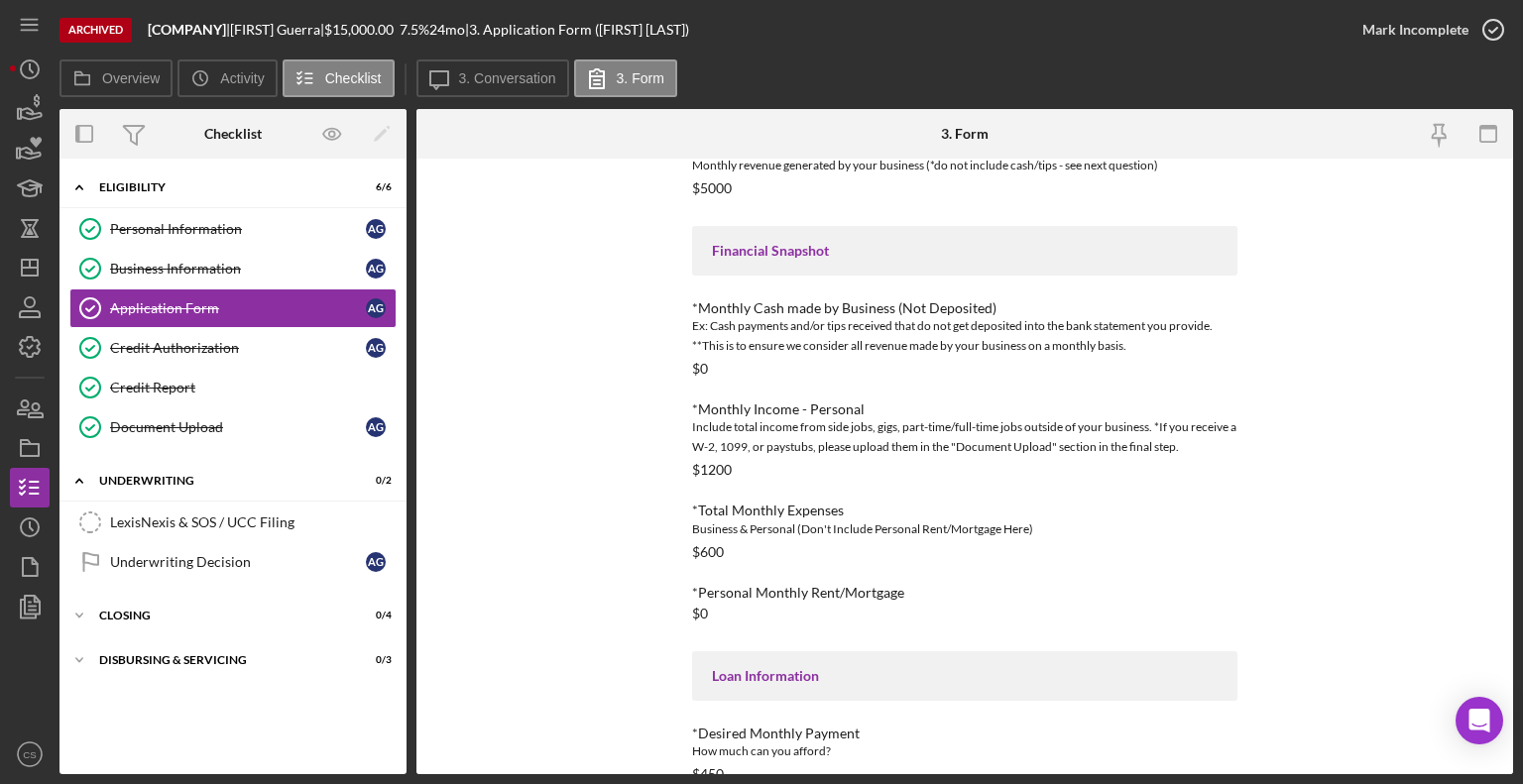 scroll, scrollTop: 632, scrollLeft: 0, axis: vertical 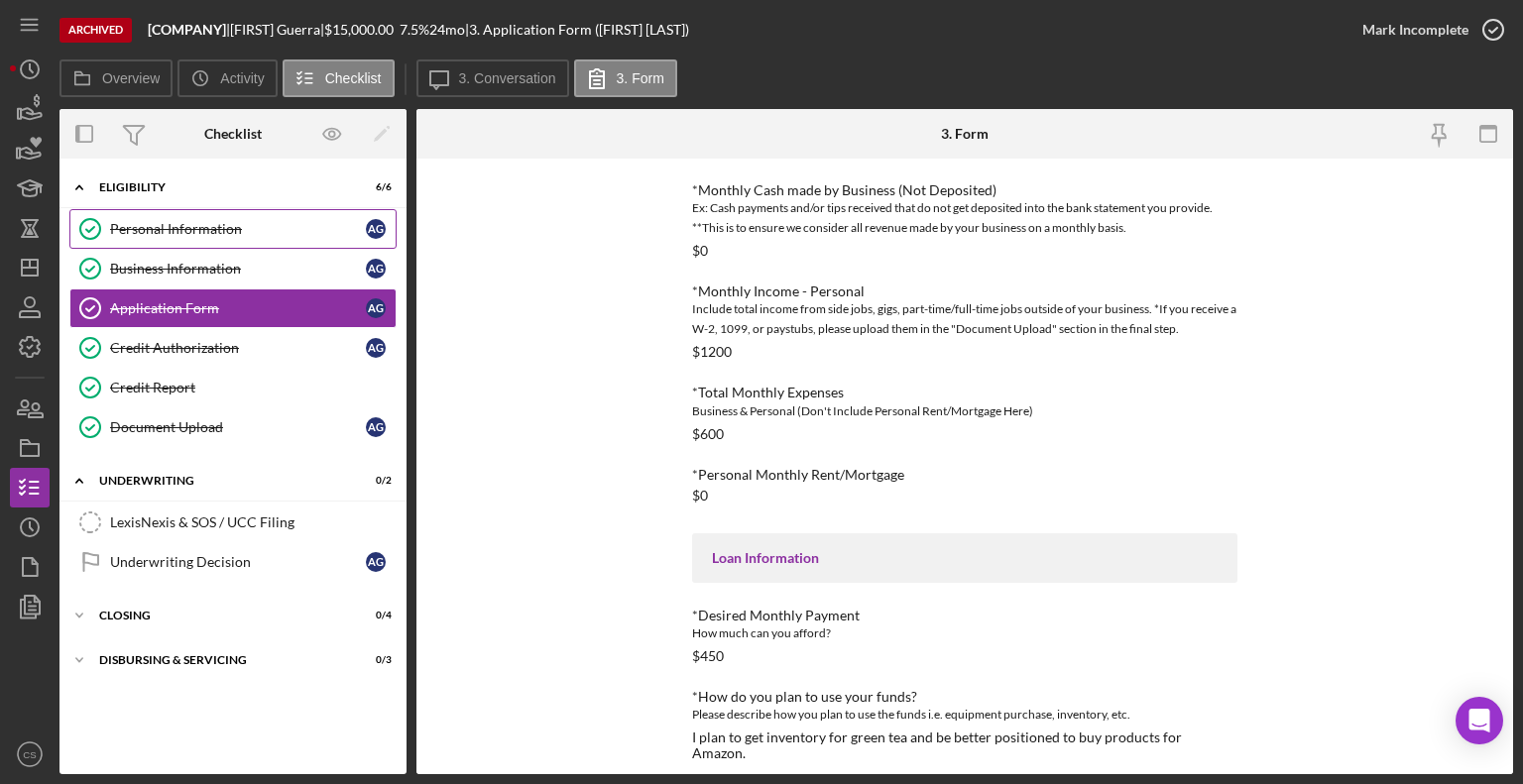 click on "Personal Information" at bounding box center (238, 229) 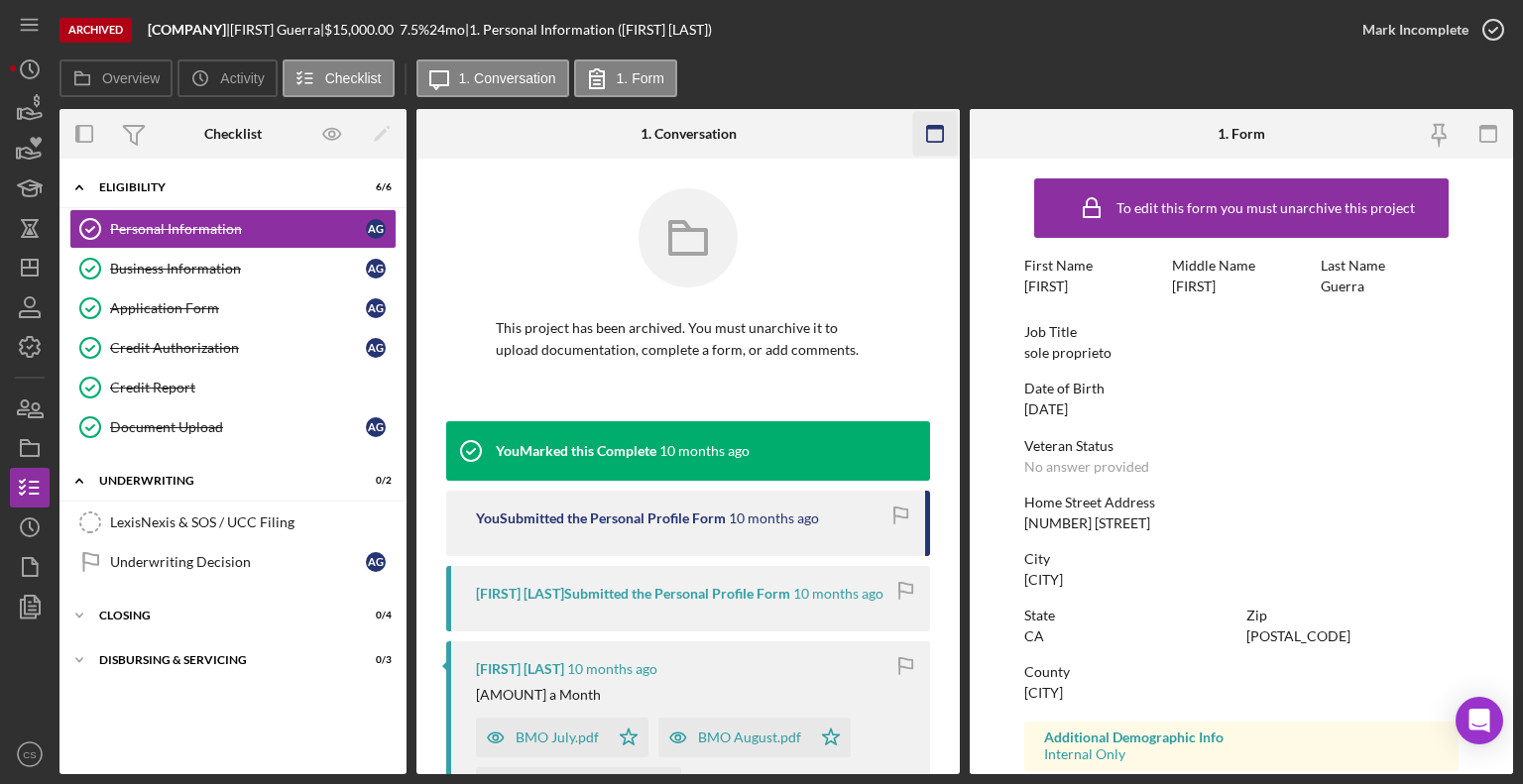 click 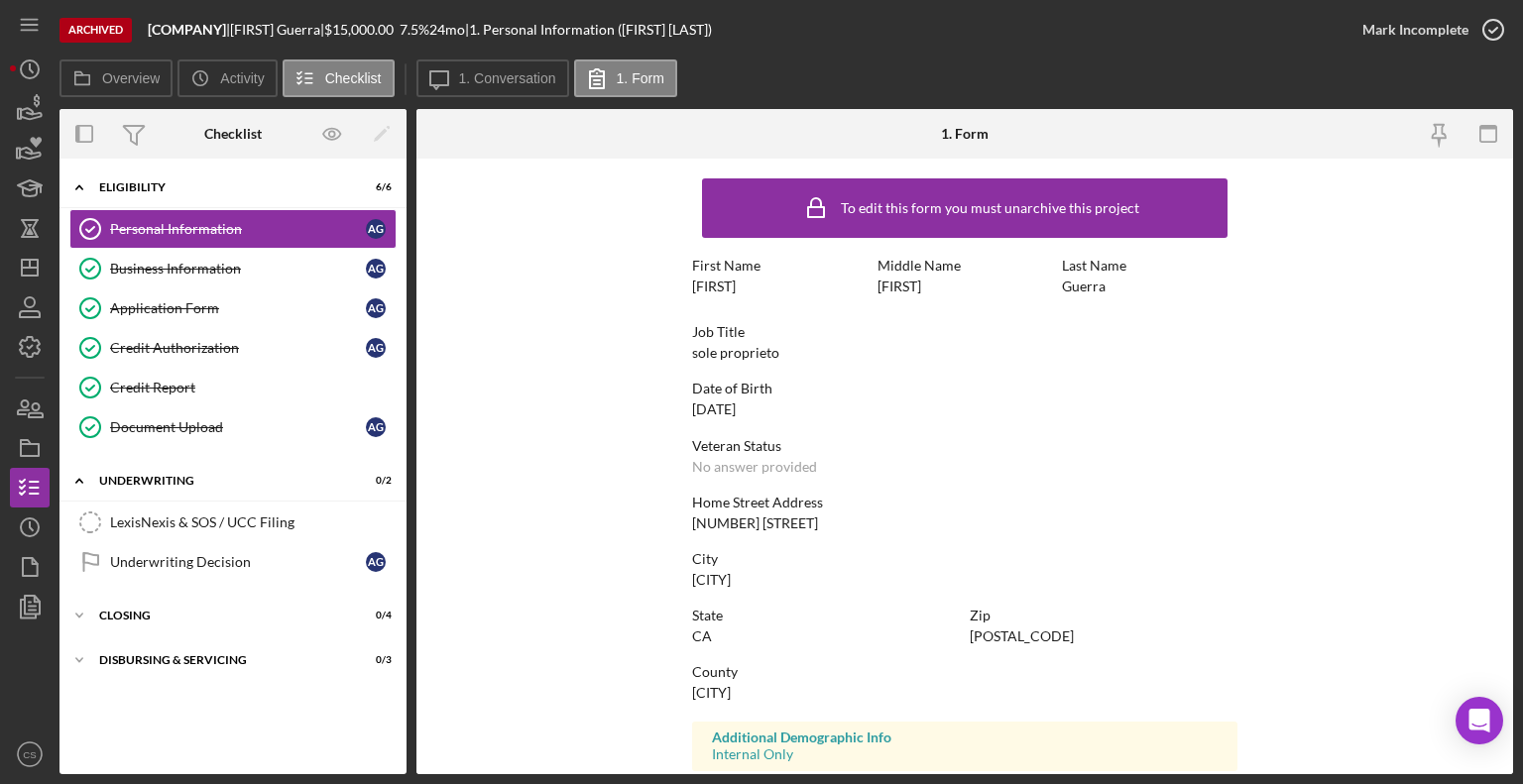 scroll, scrollTop: 309, scrollLeft: 0, axis: vertical 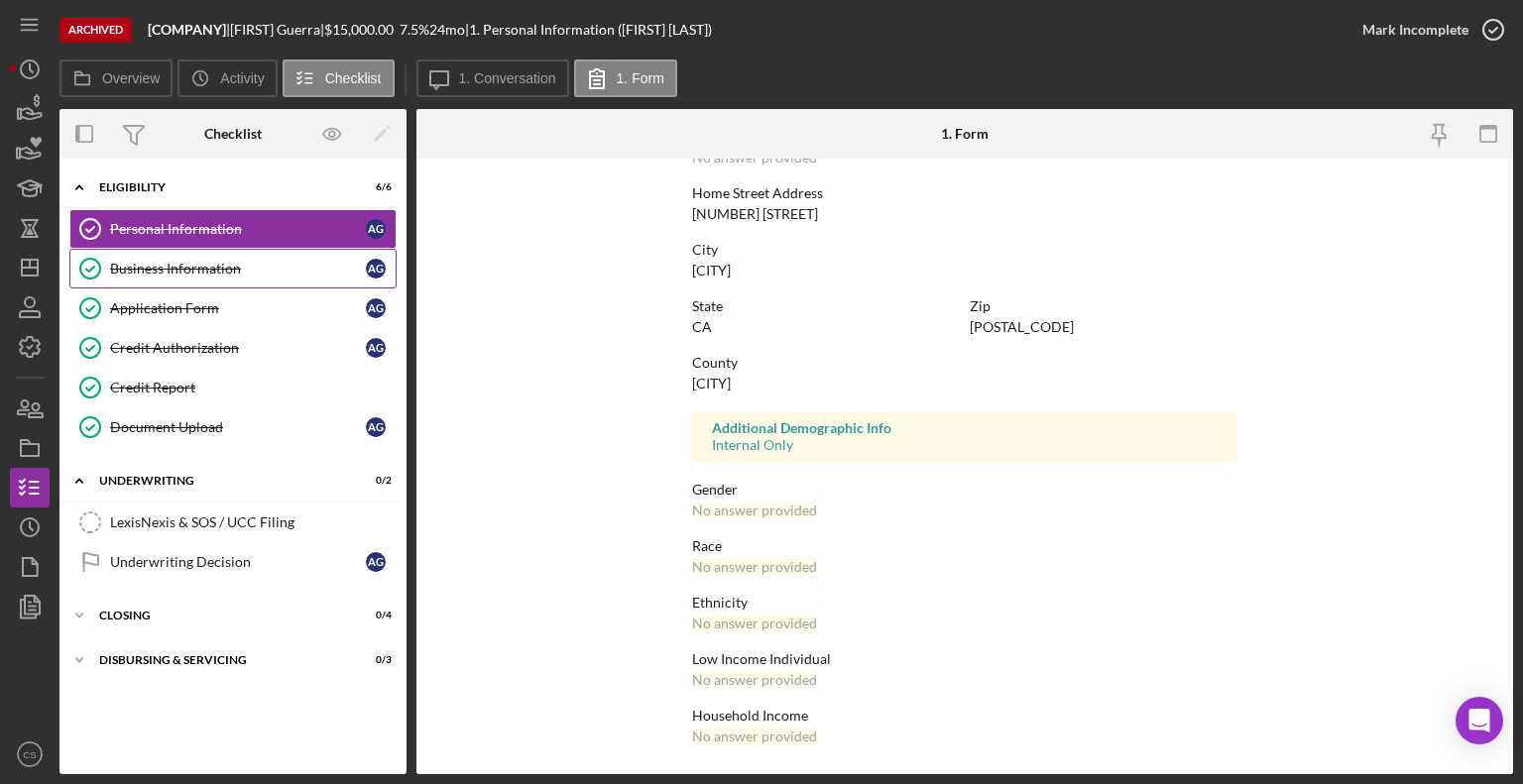 click on "Business Information" at bounding box center (238, 269) 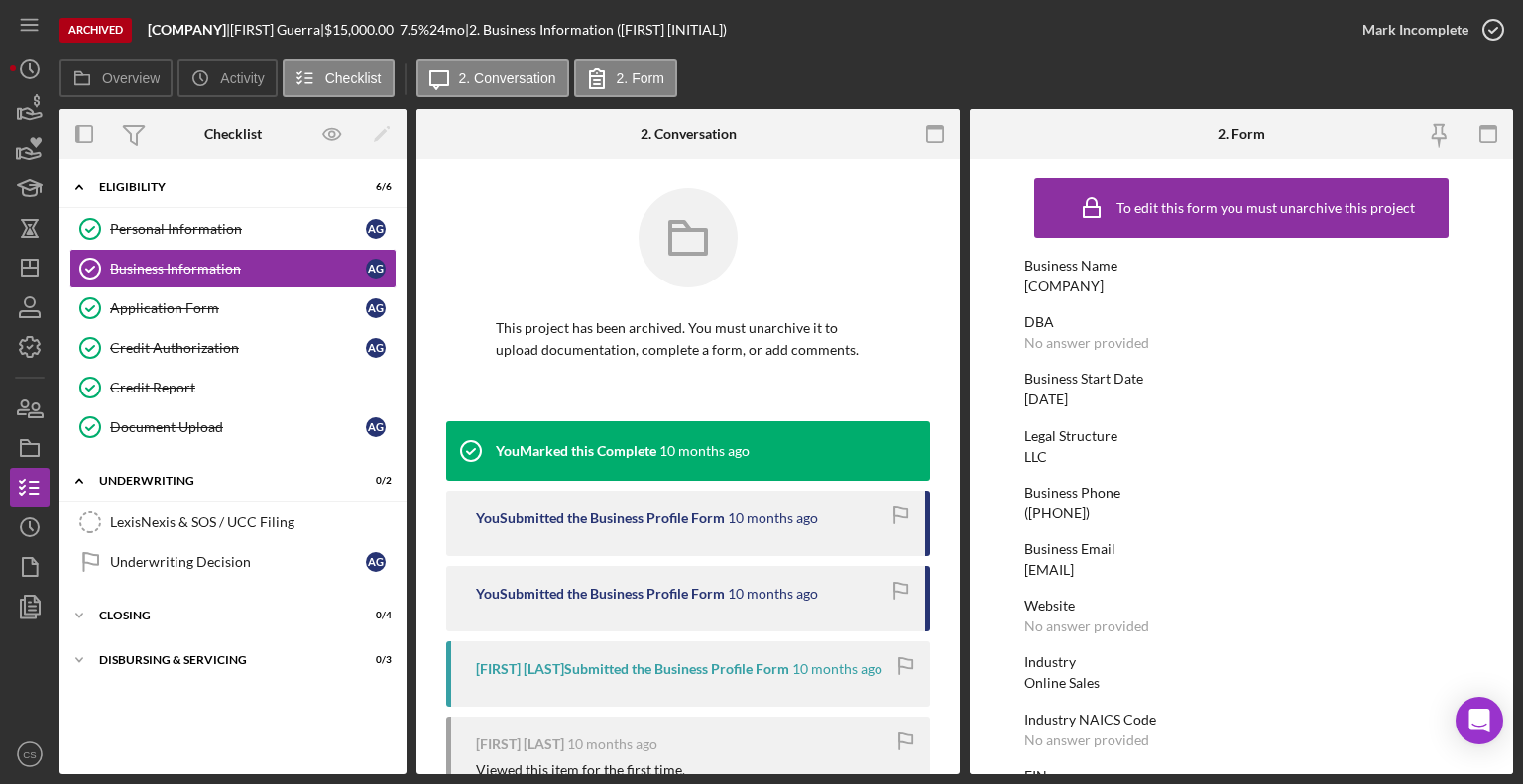 click 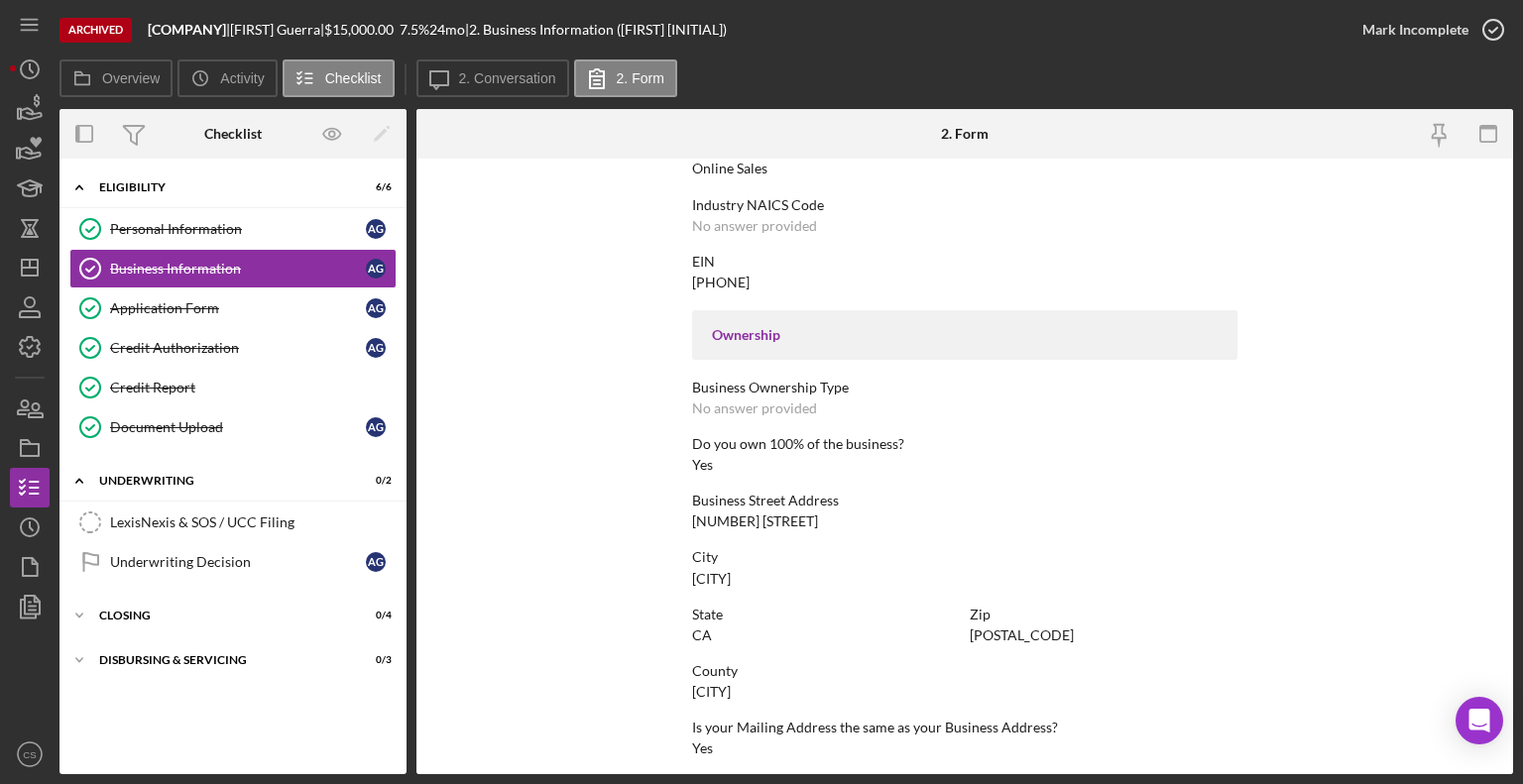 scroll, scrollTop: 879, scrollLeft: 0, axis: vertical 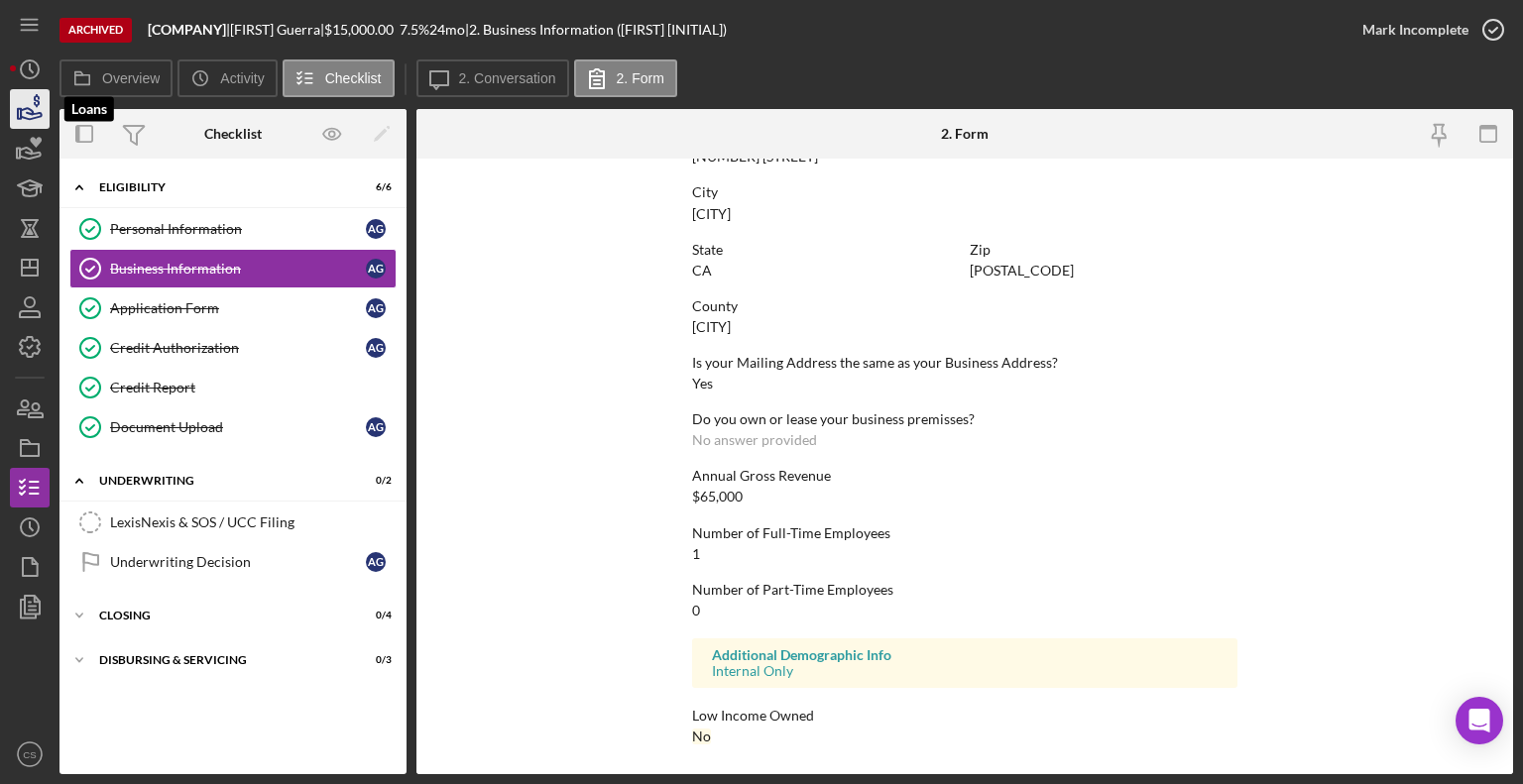 click 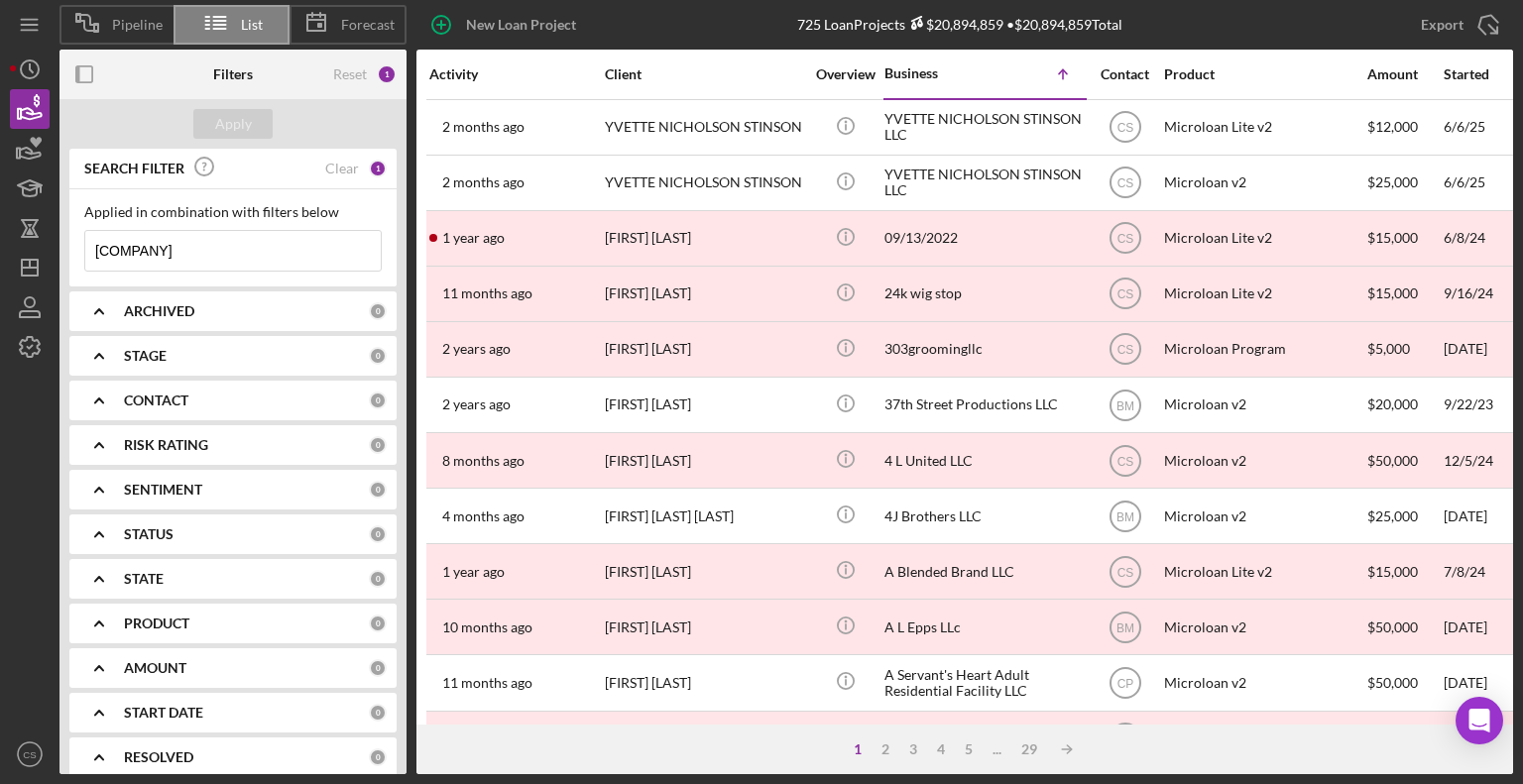 drag, startPoint x: 311, startPoint y: 253, endPoint x: 0, endPoint y: 231, distance: 311.77716 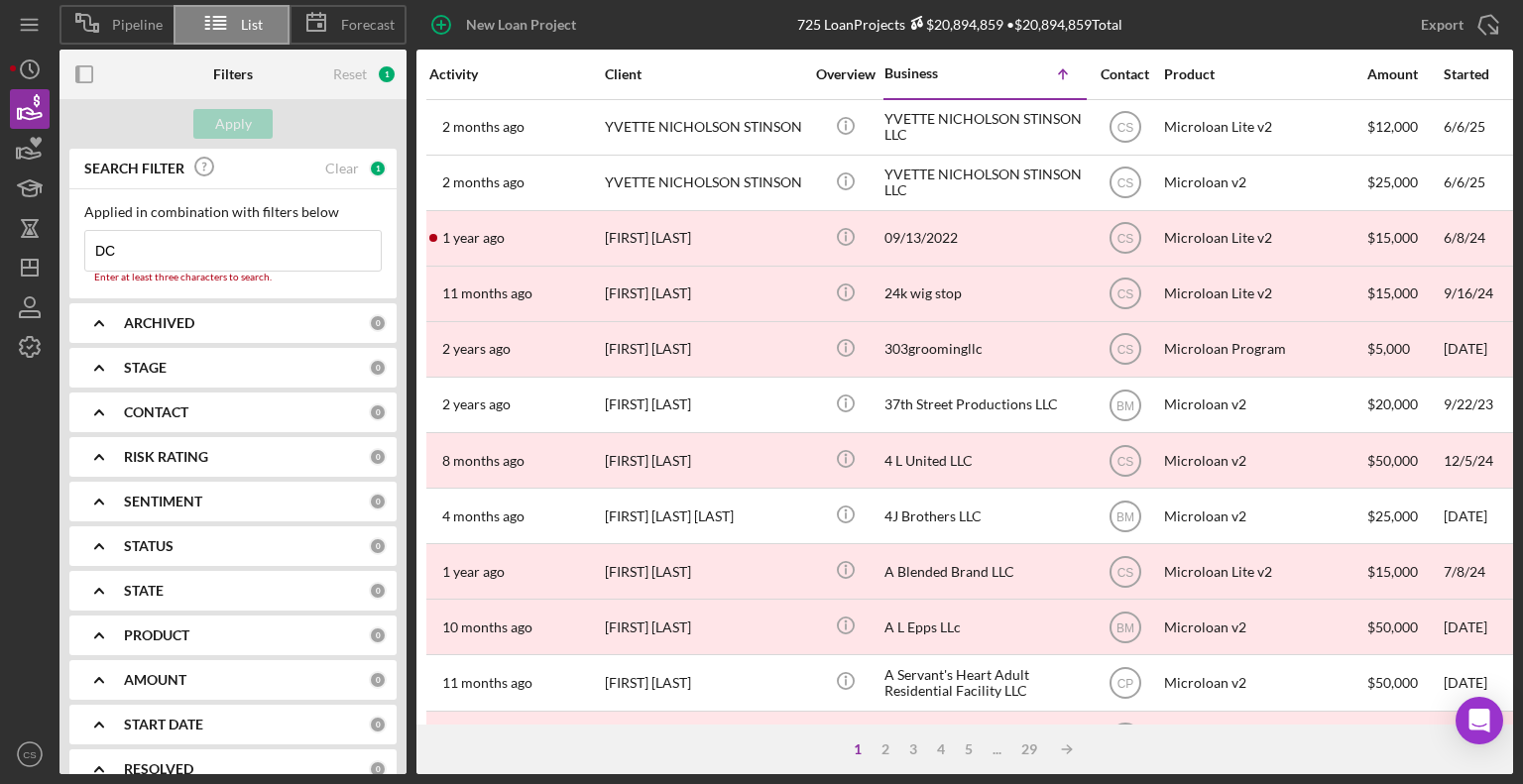 type on "D" 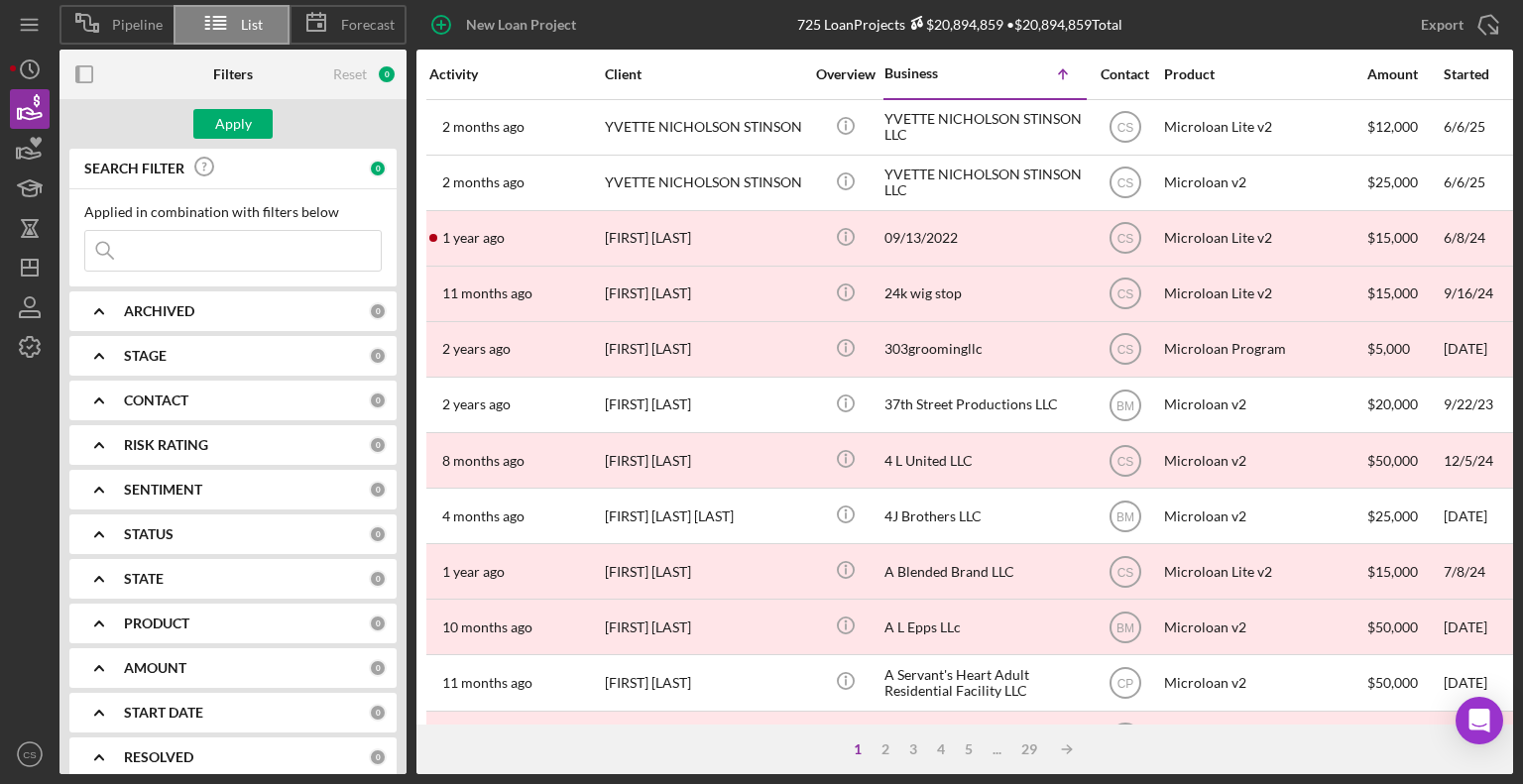 type on "E" 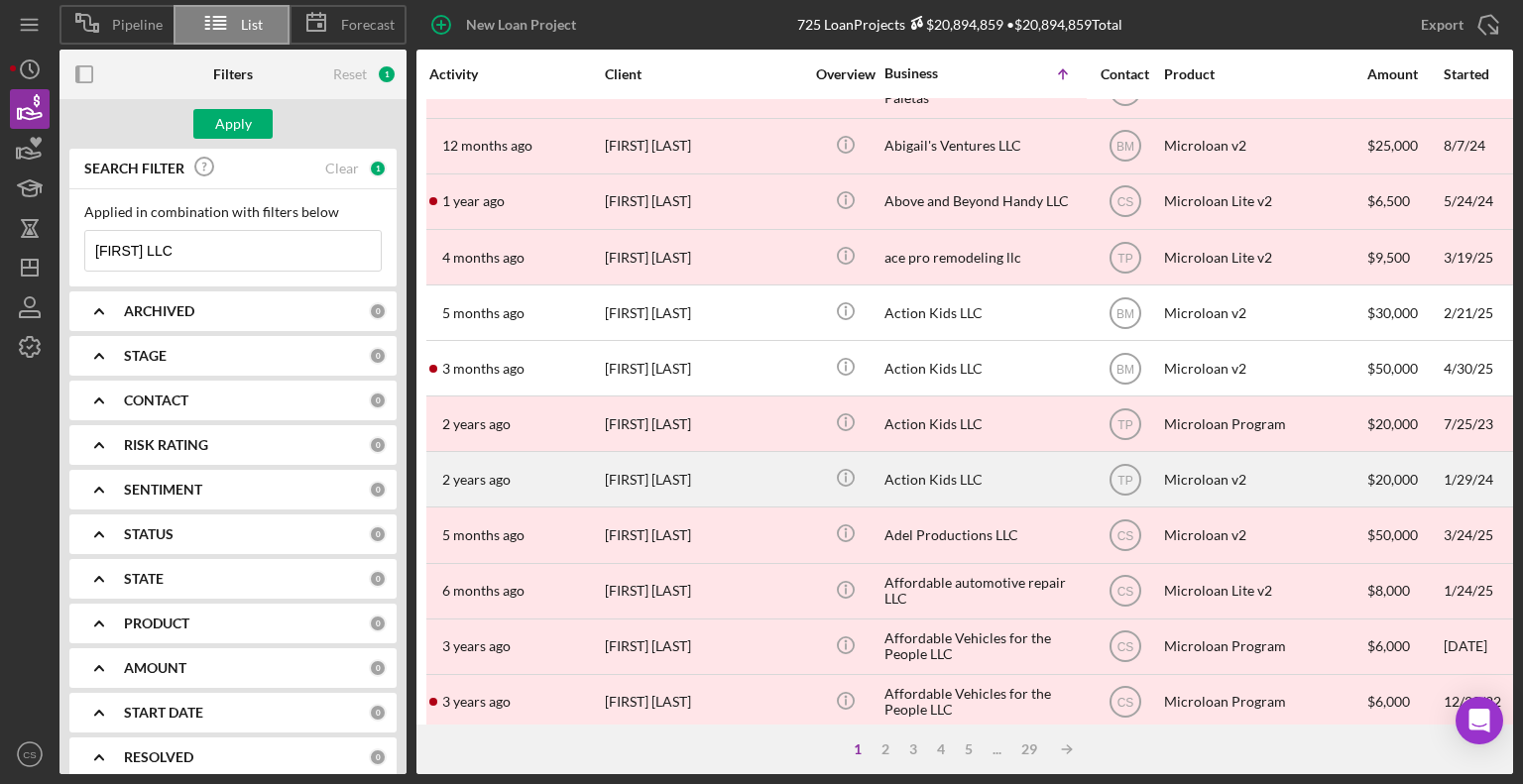 scroll, scrollTop: 789, scrollLeft: 0, axis: vertical 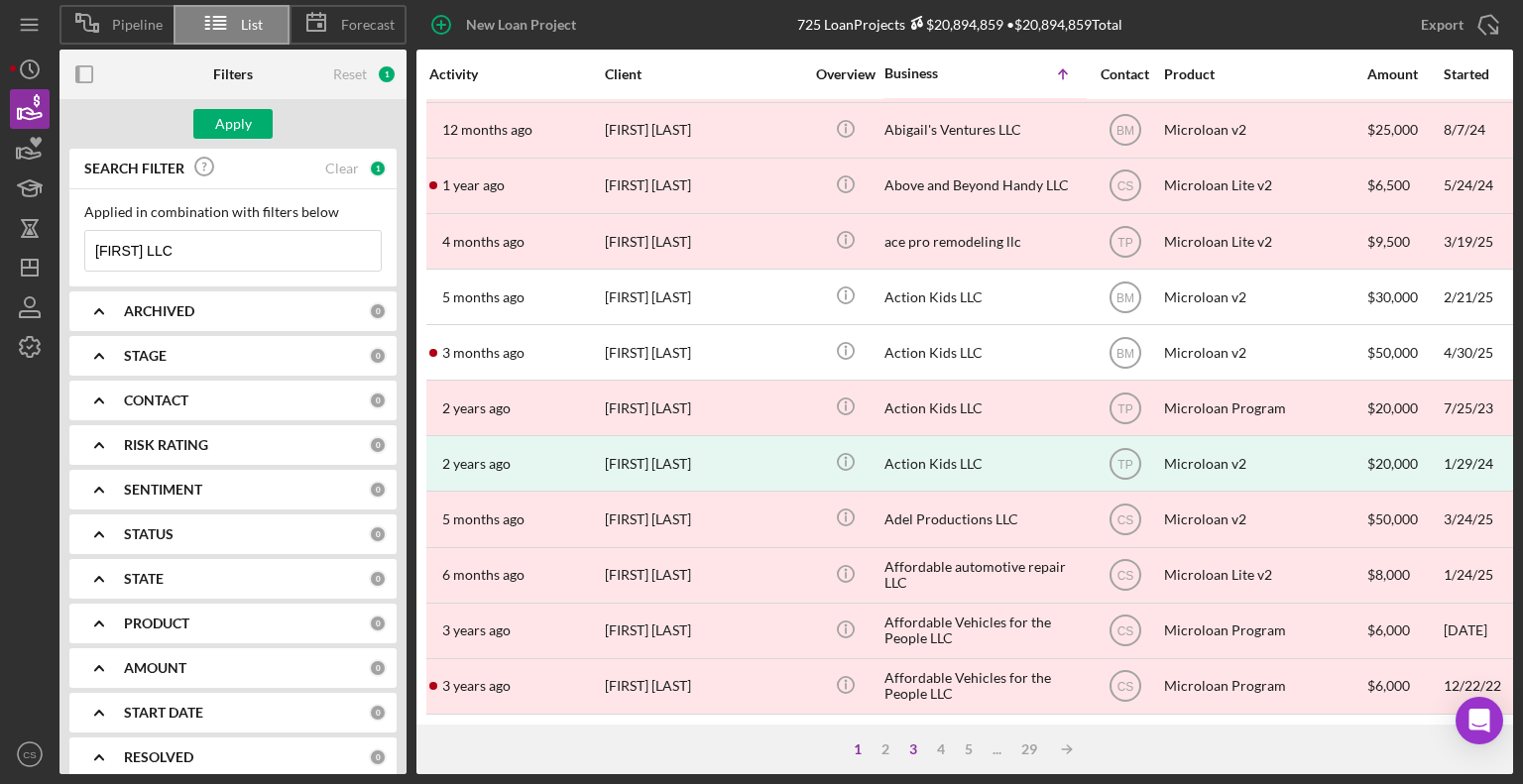click on "1 2 3 4 5 ... 29 Icon/Table Sort Arrow" at bounding box center [965, 749] 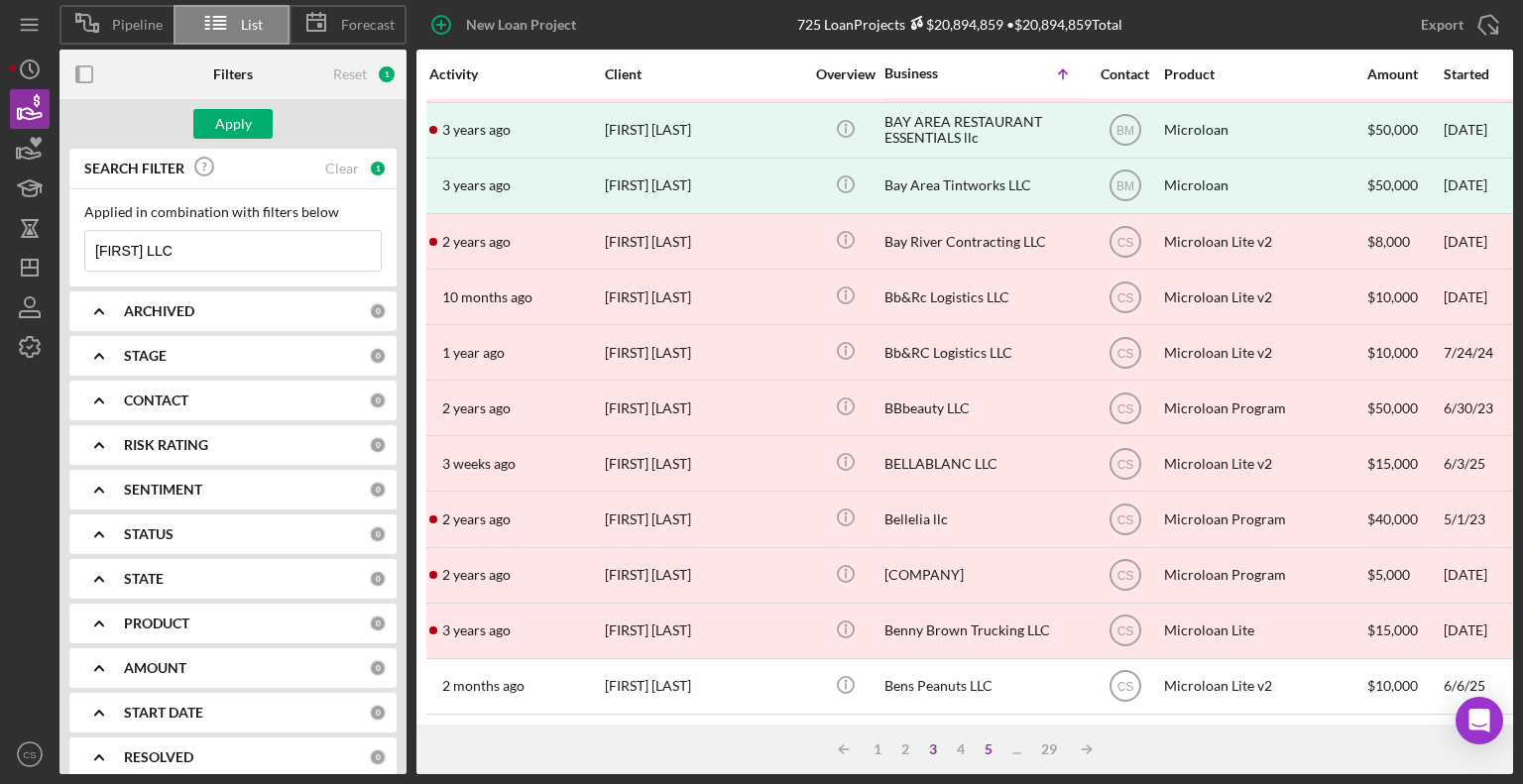 click on "5" at bounding box center (989, 749) 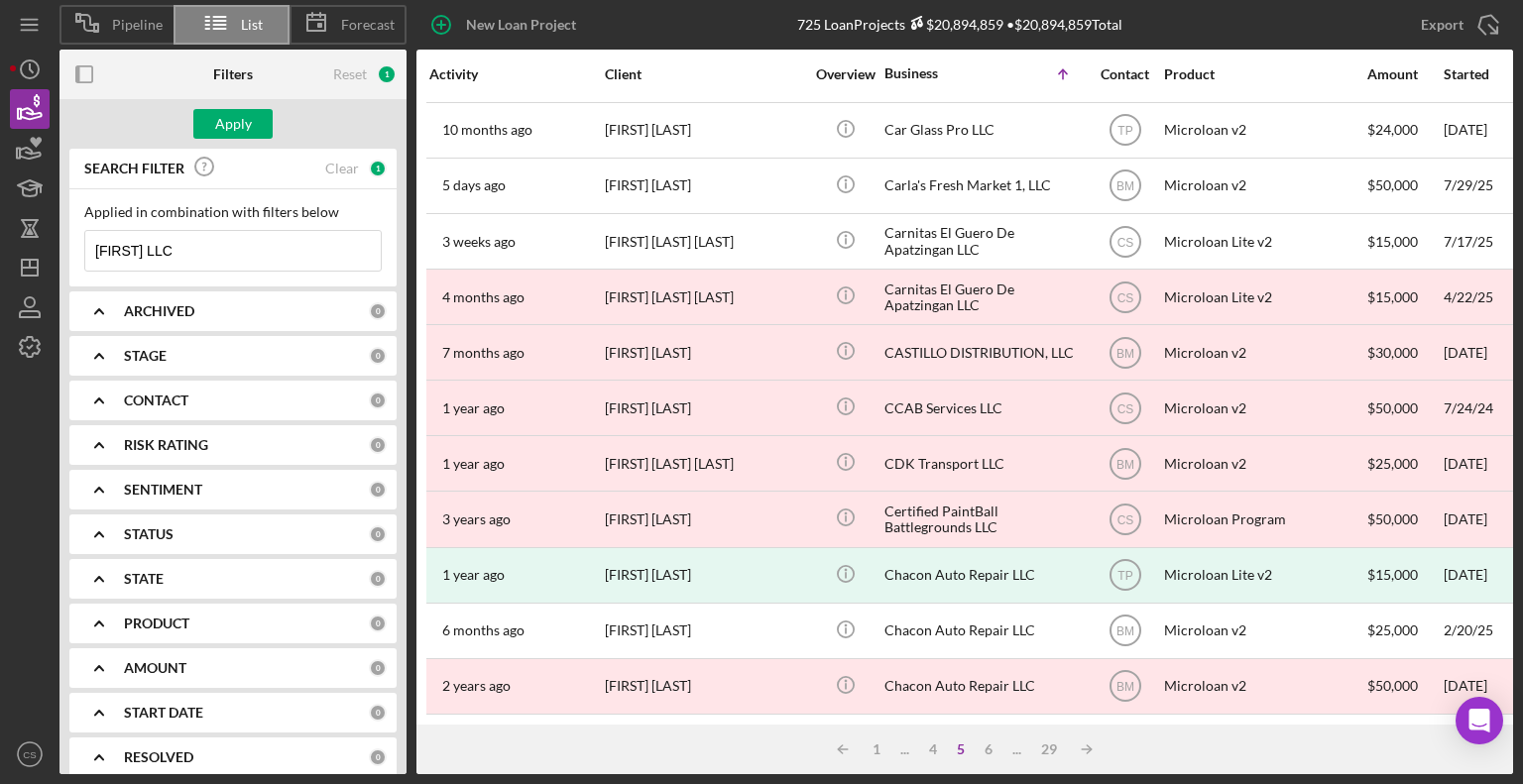 click on "6" at bounding box center [989, 749] 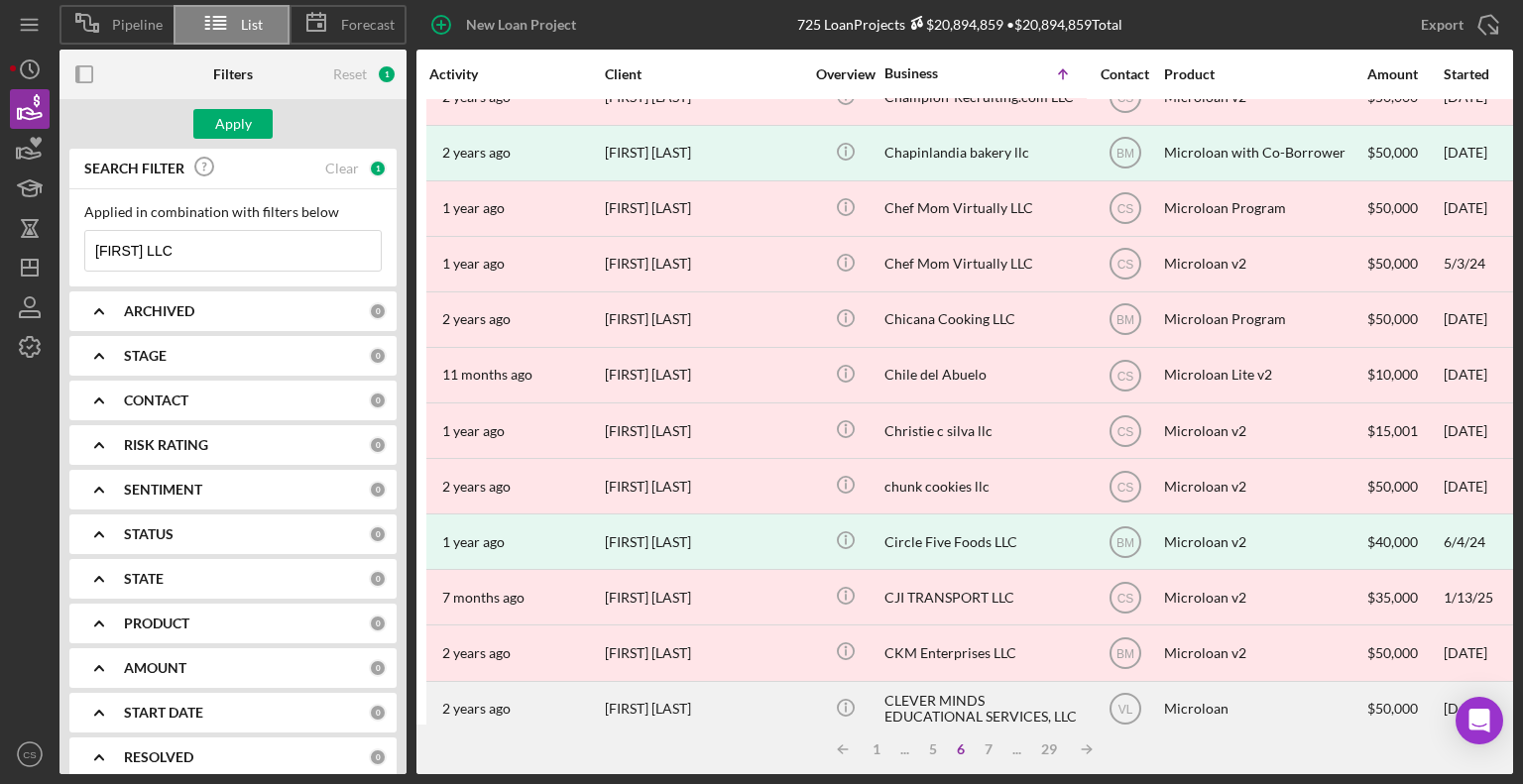 scroll, scrollTop: 0, scrollLeft: 0, axis: both 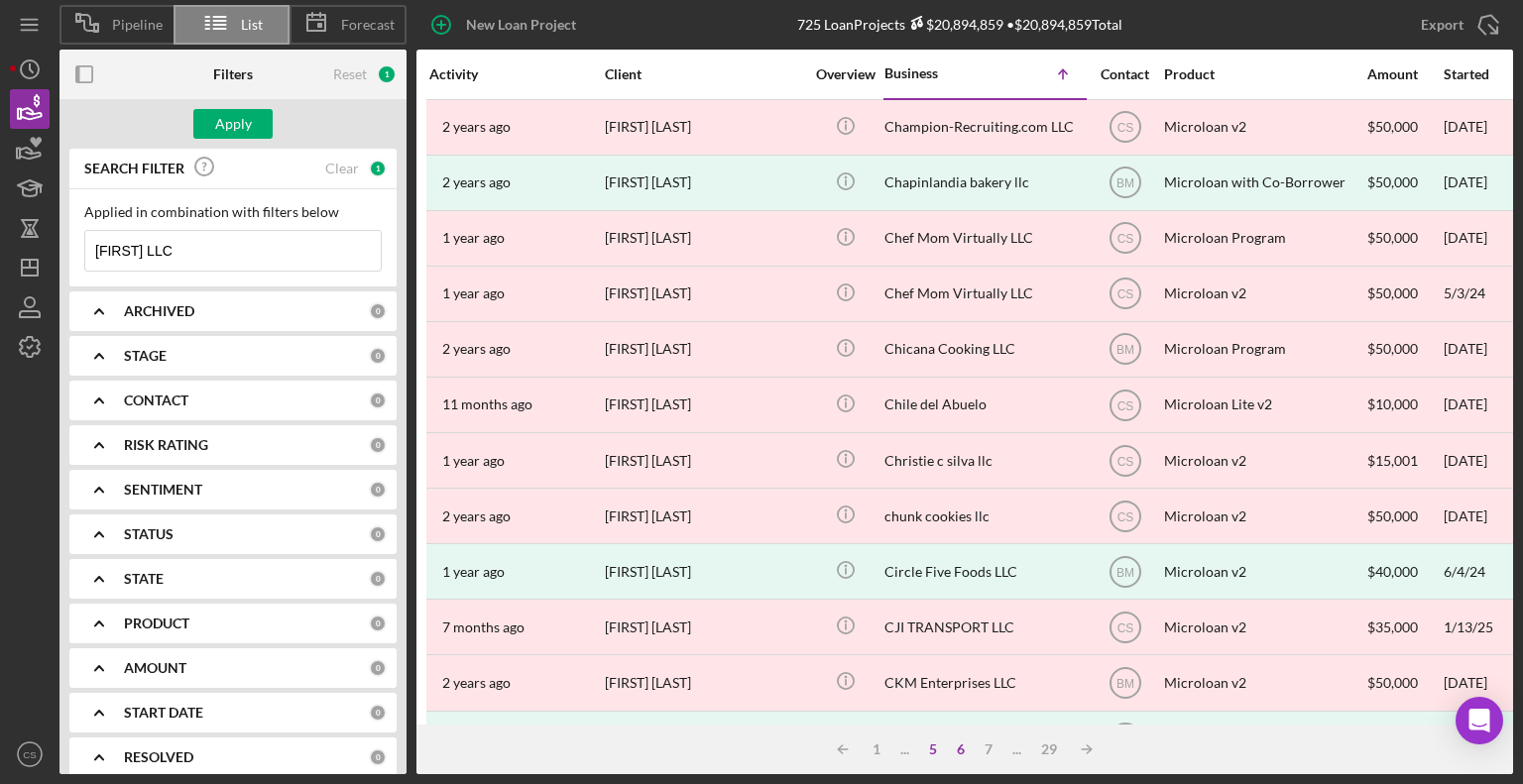 click on "5" at bounding box center [933, 749] 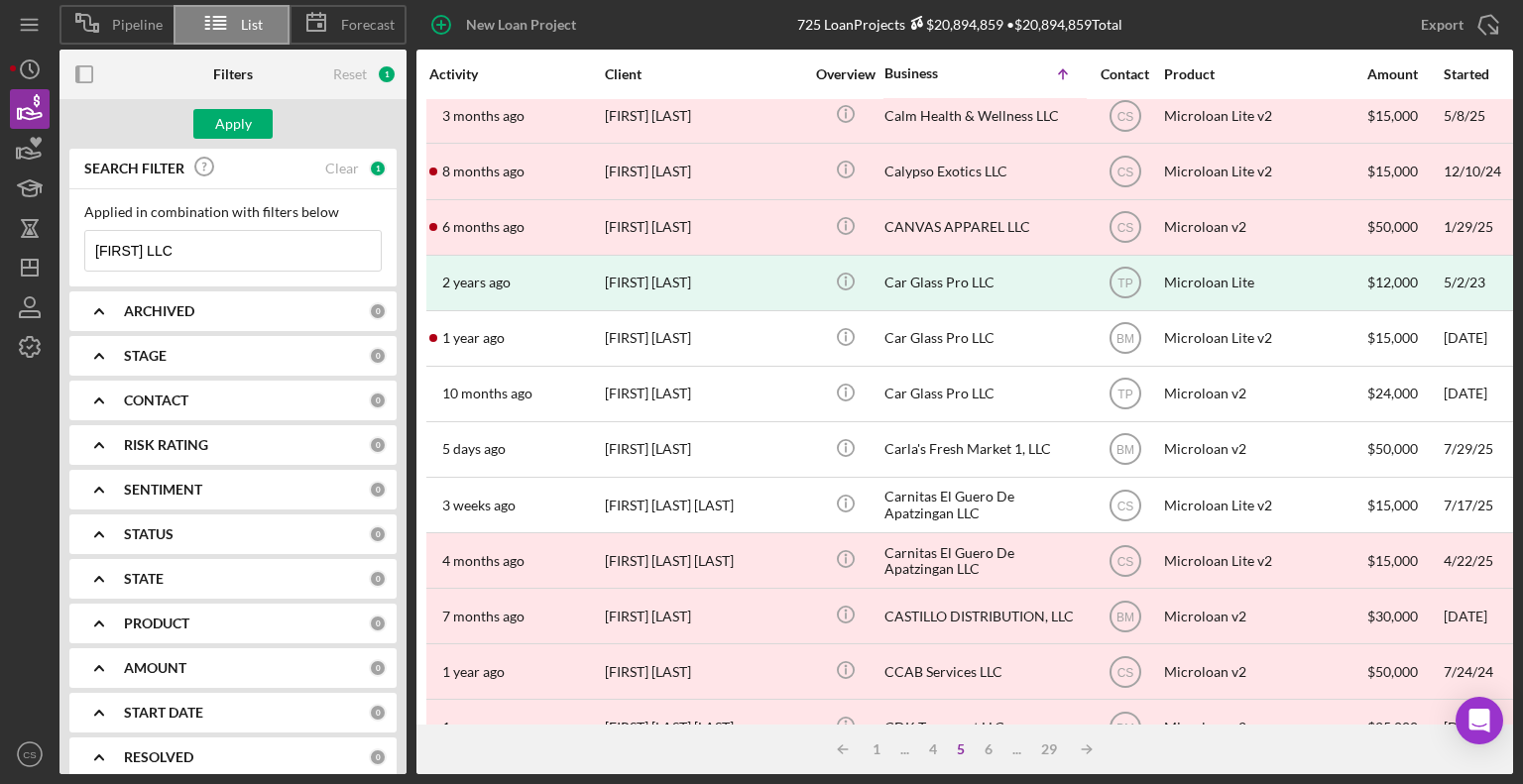 scroll, scrollTop: 789, scrollLeft: 0, axis: vertical 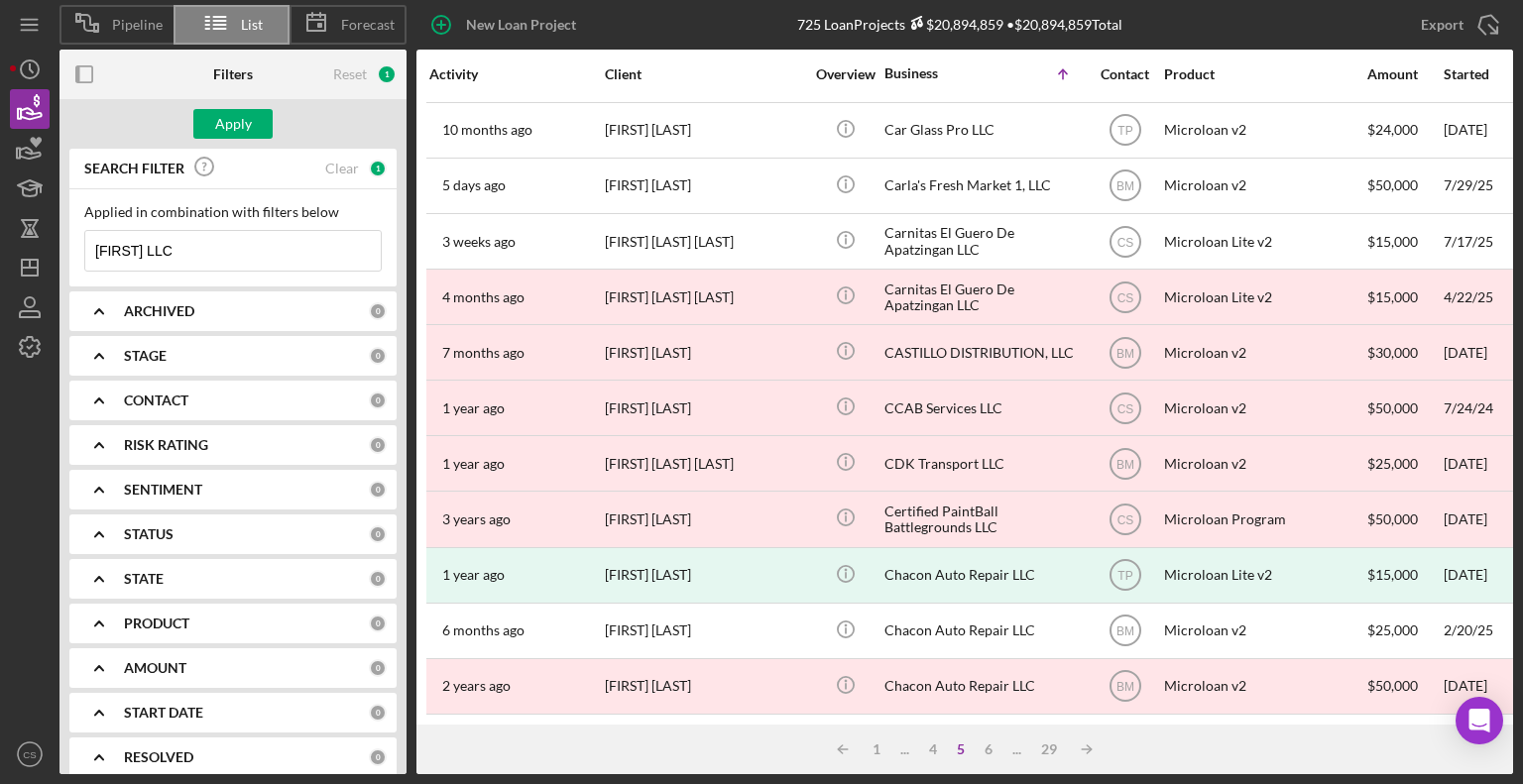 click on "Cenaduria Elvira LLC" at bounding box center (233, 251) 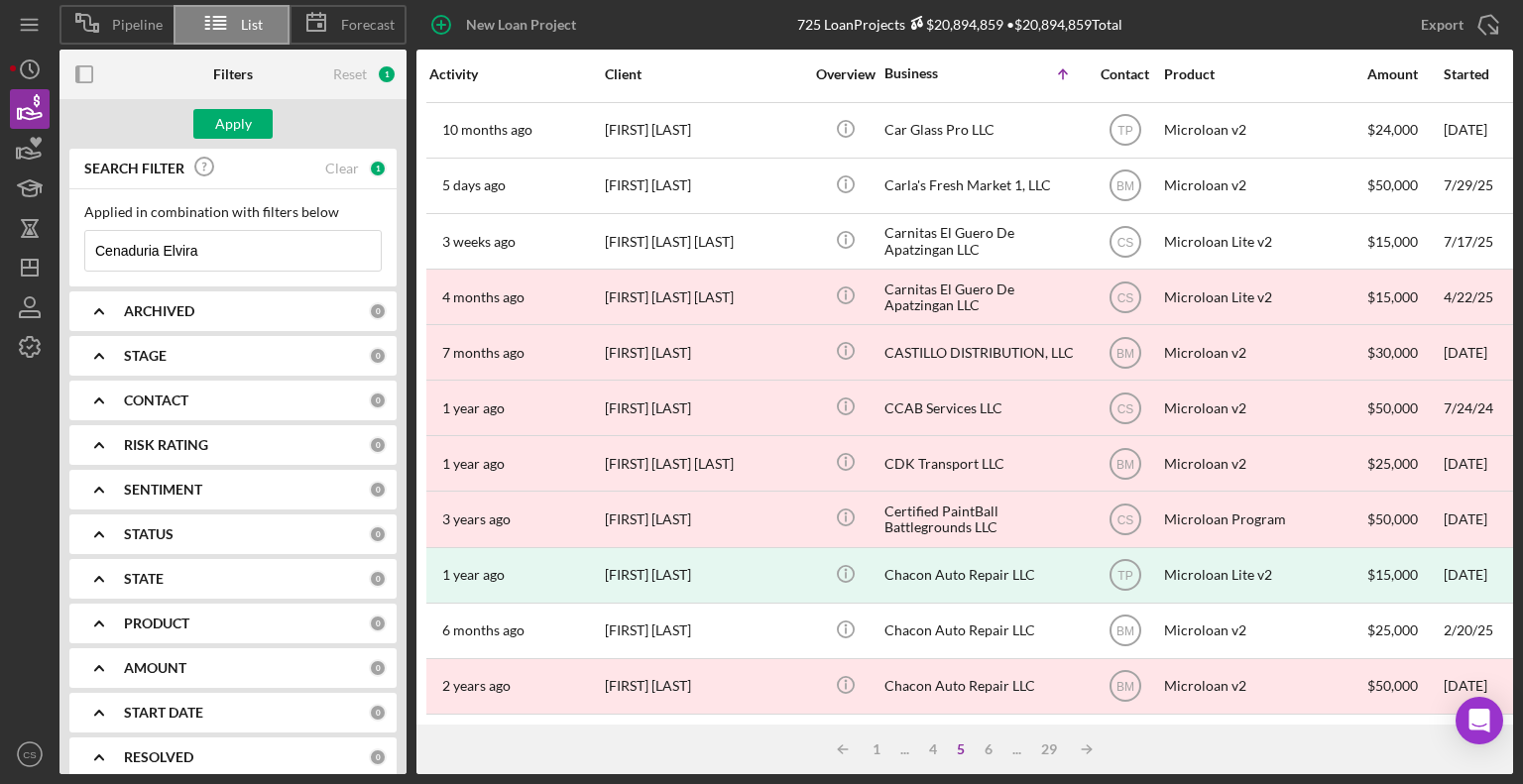 drag, startPoint x: 157, startPoint y: 248, endPoint x: 1, endPoint y: 228, distance: 157.27683 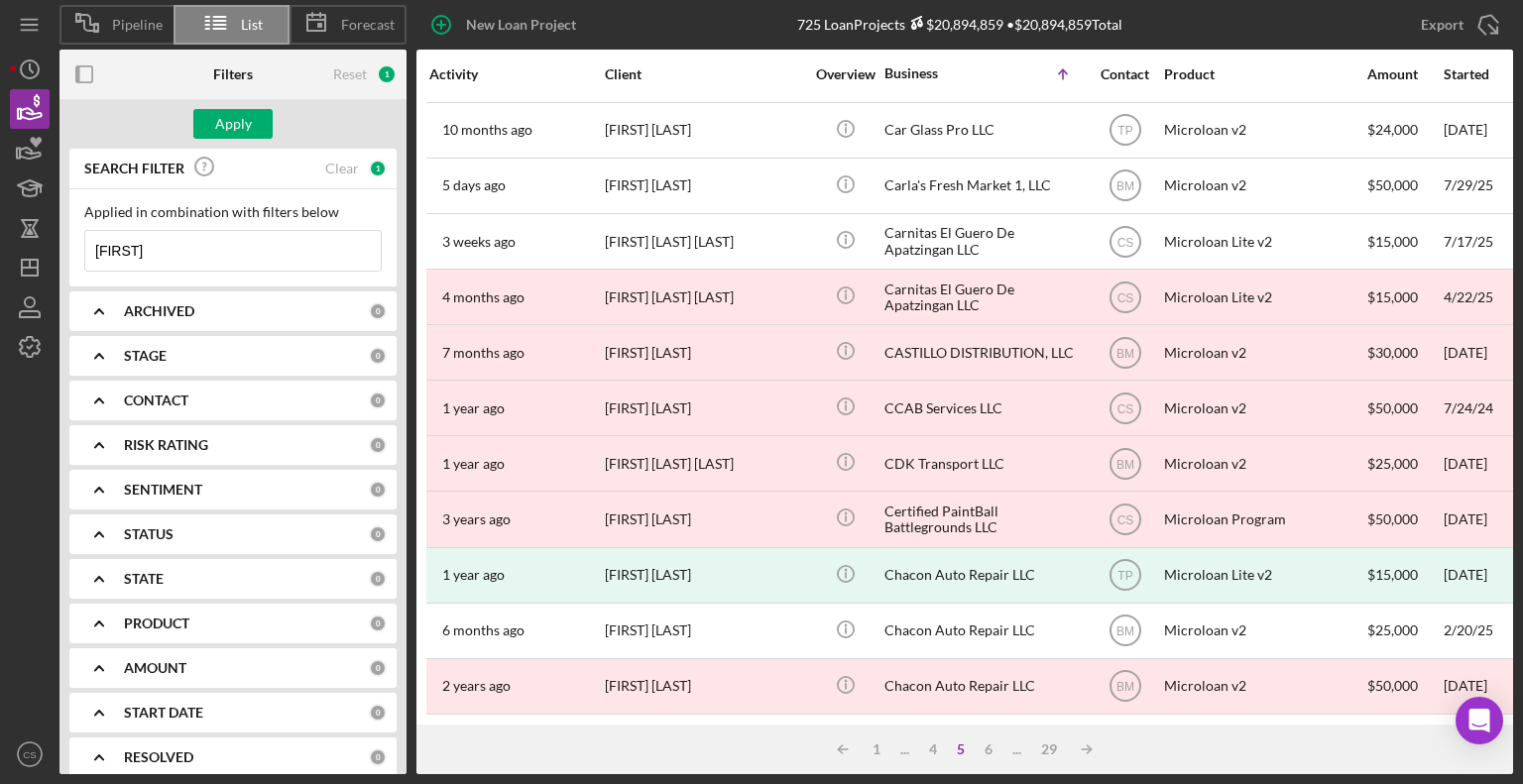 click on "Elvira" at bounding box center (233, 251) 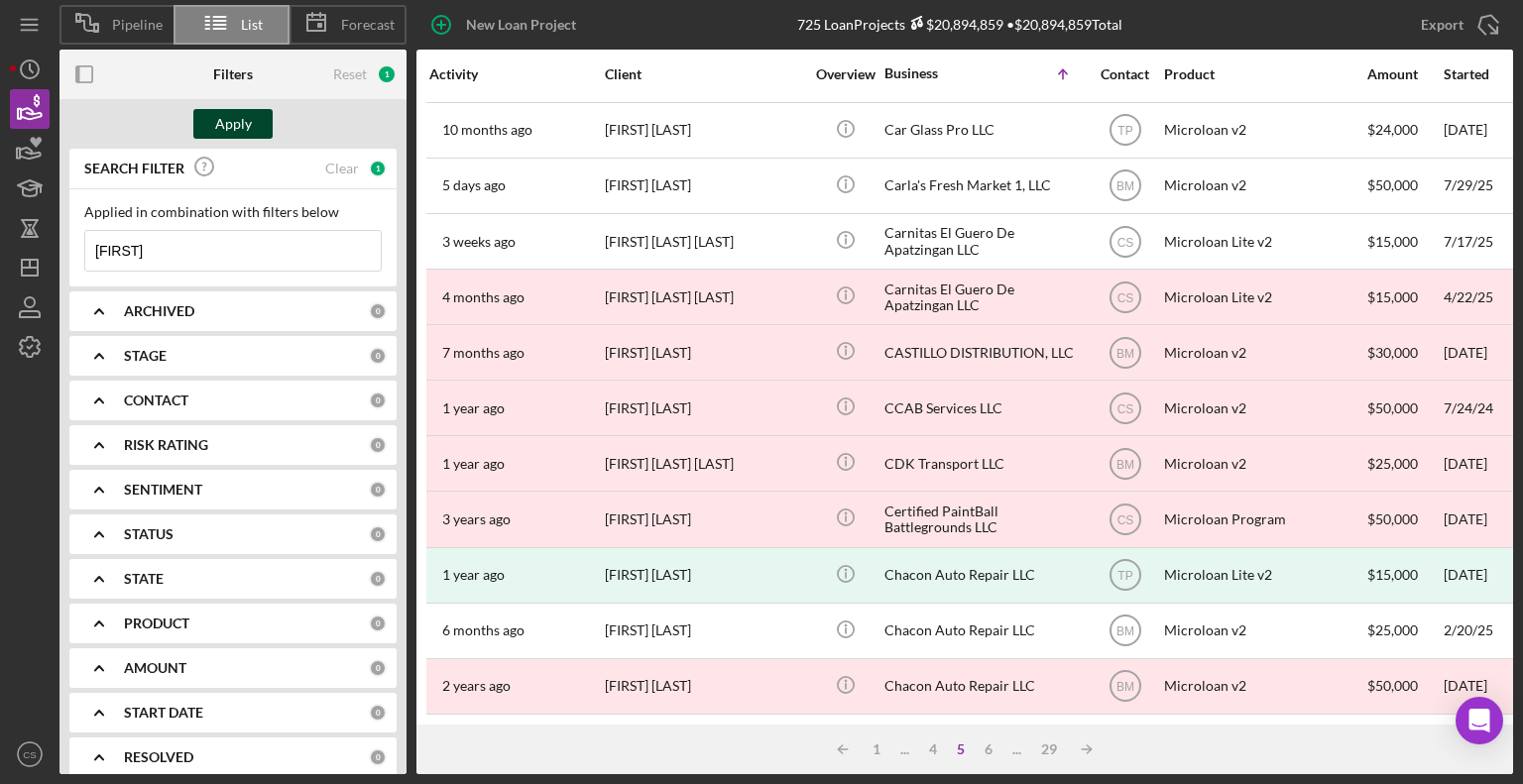 click on "Apply" at bounding box center [233, 124] 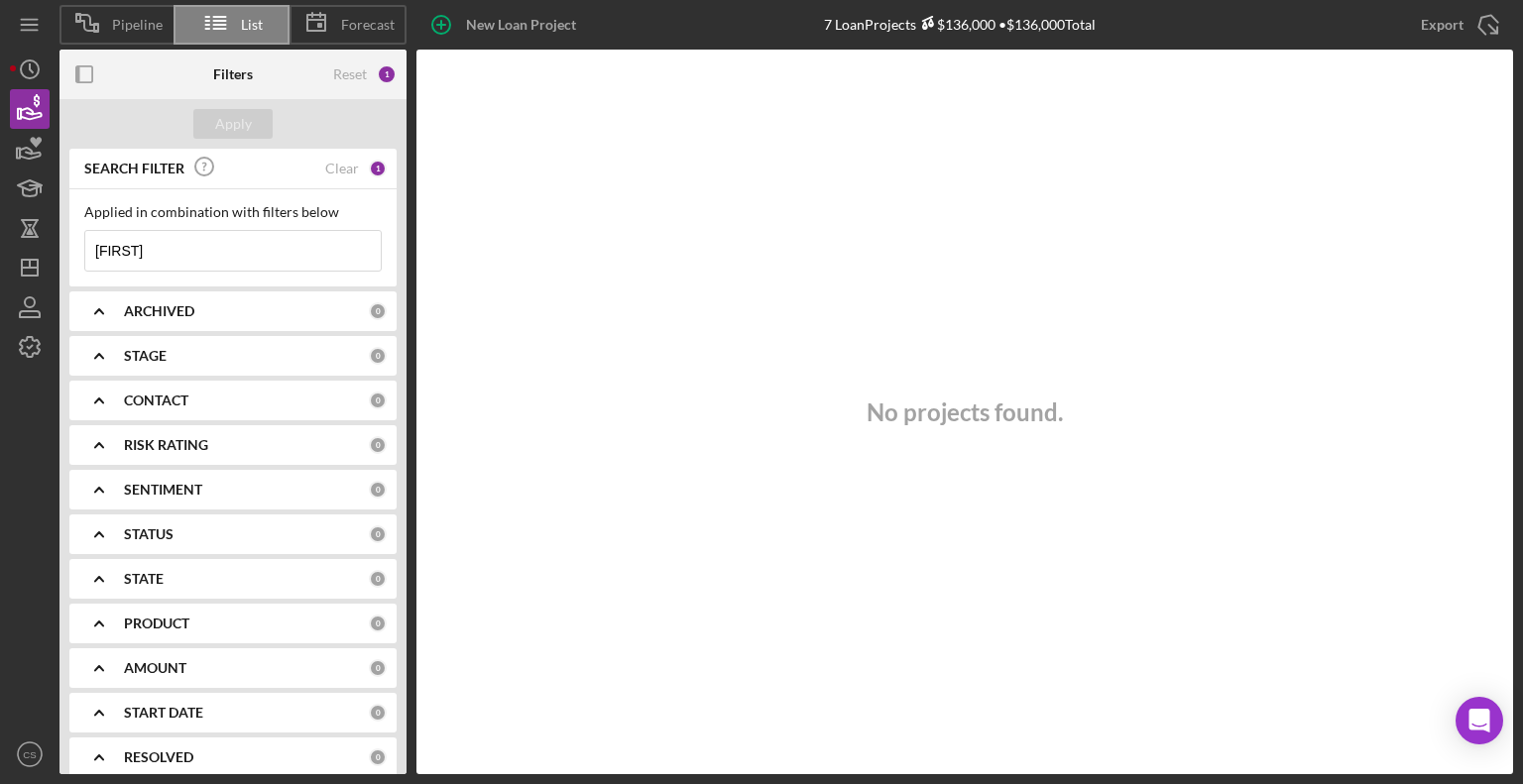 click on "Elvira" at bounding box center (233, 251) 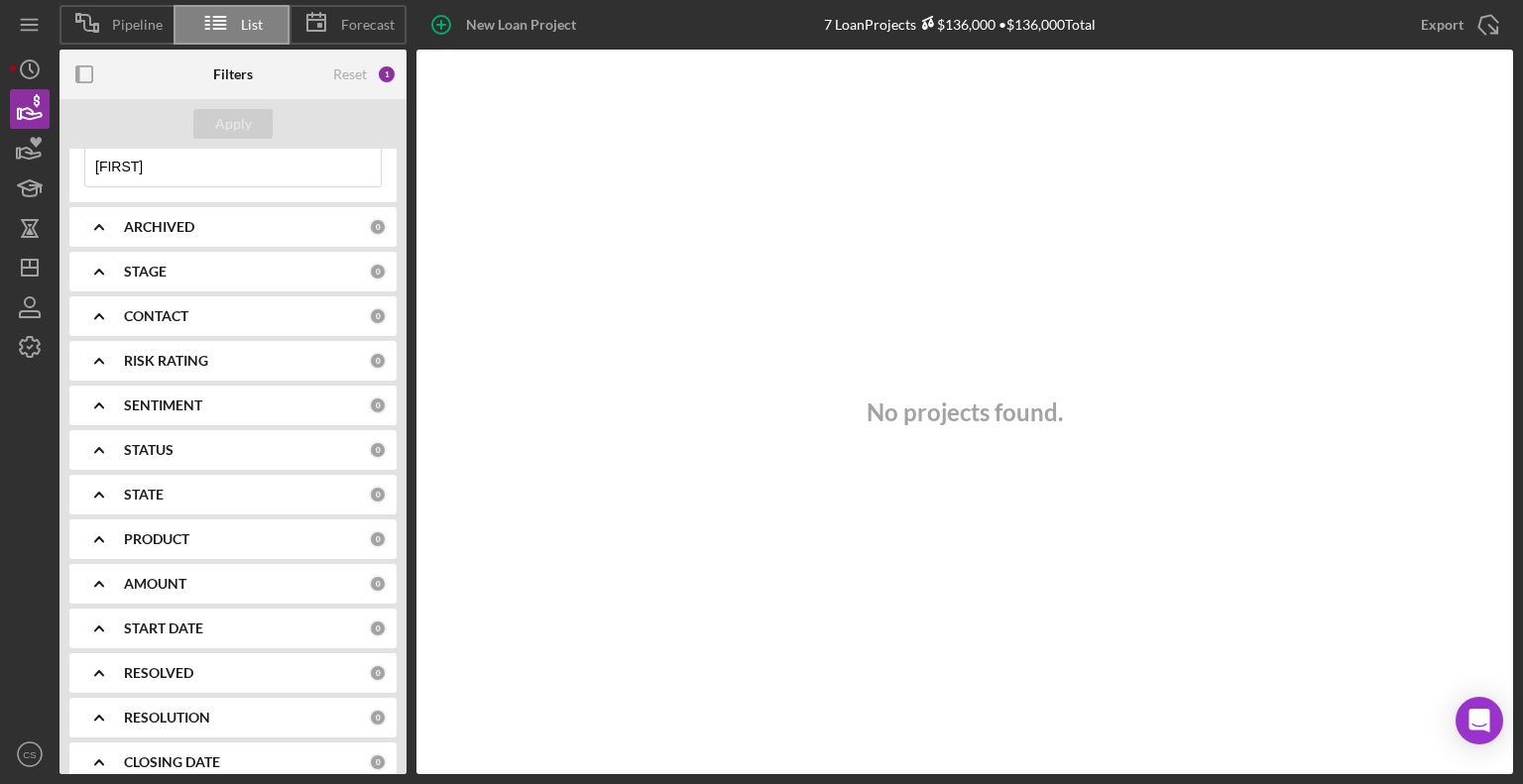 scroll, scrollTop: 0, scrollLeft: 0, axis: both 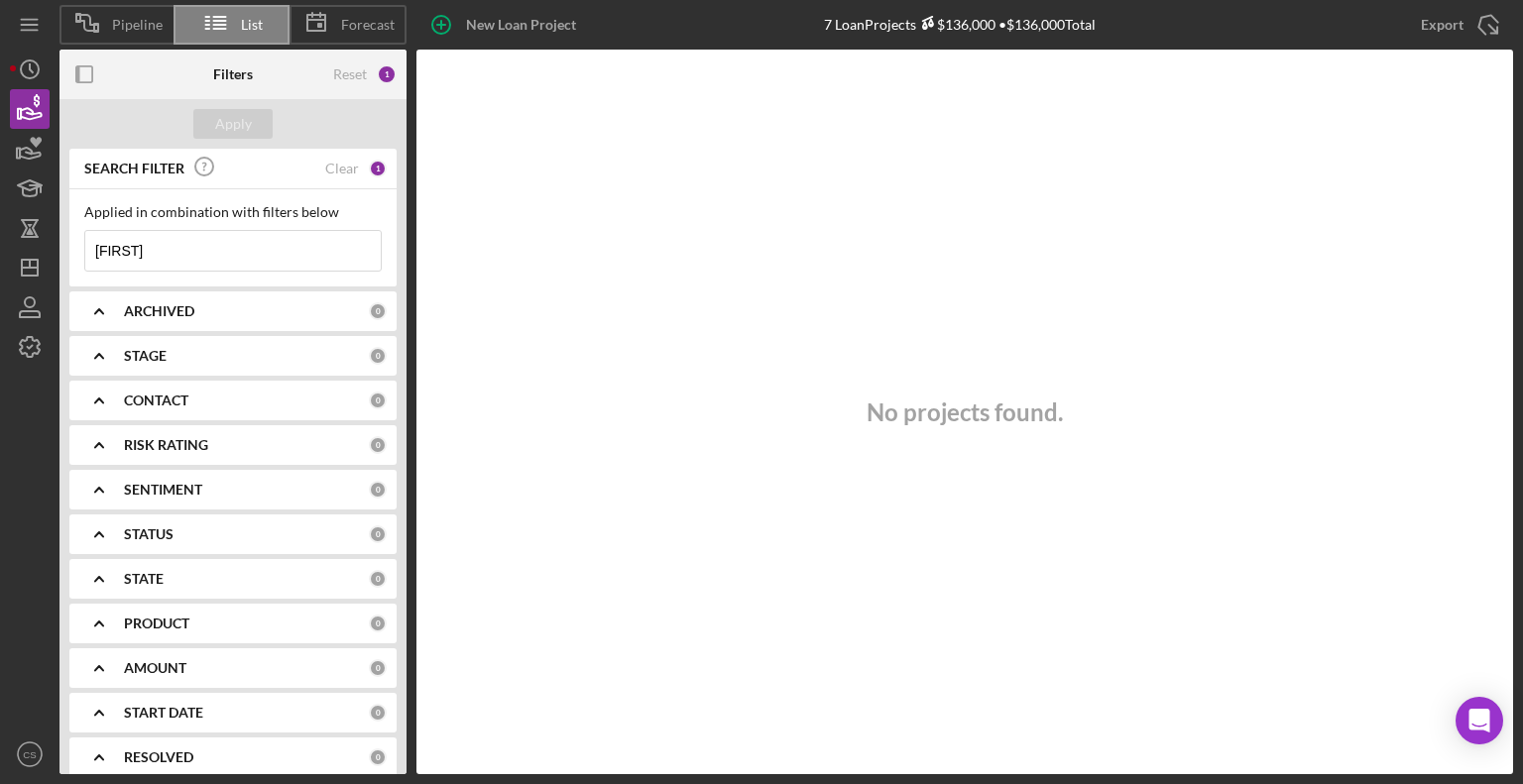 click on "Elvira" at bounding box center (233, 251) 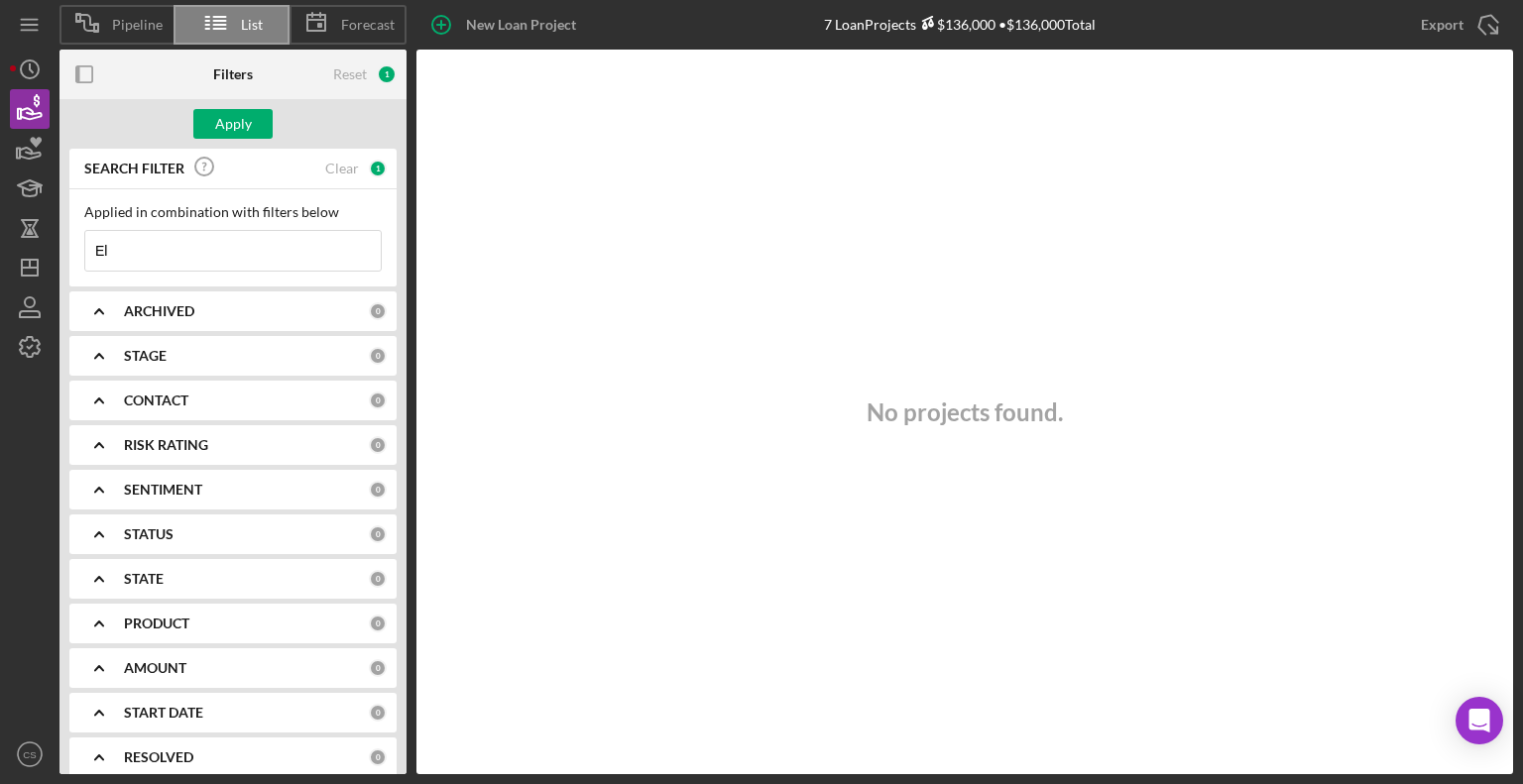 type on "E" 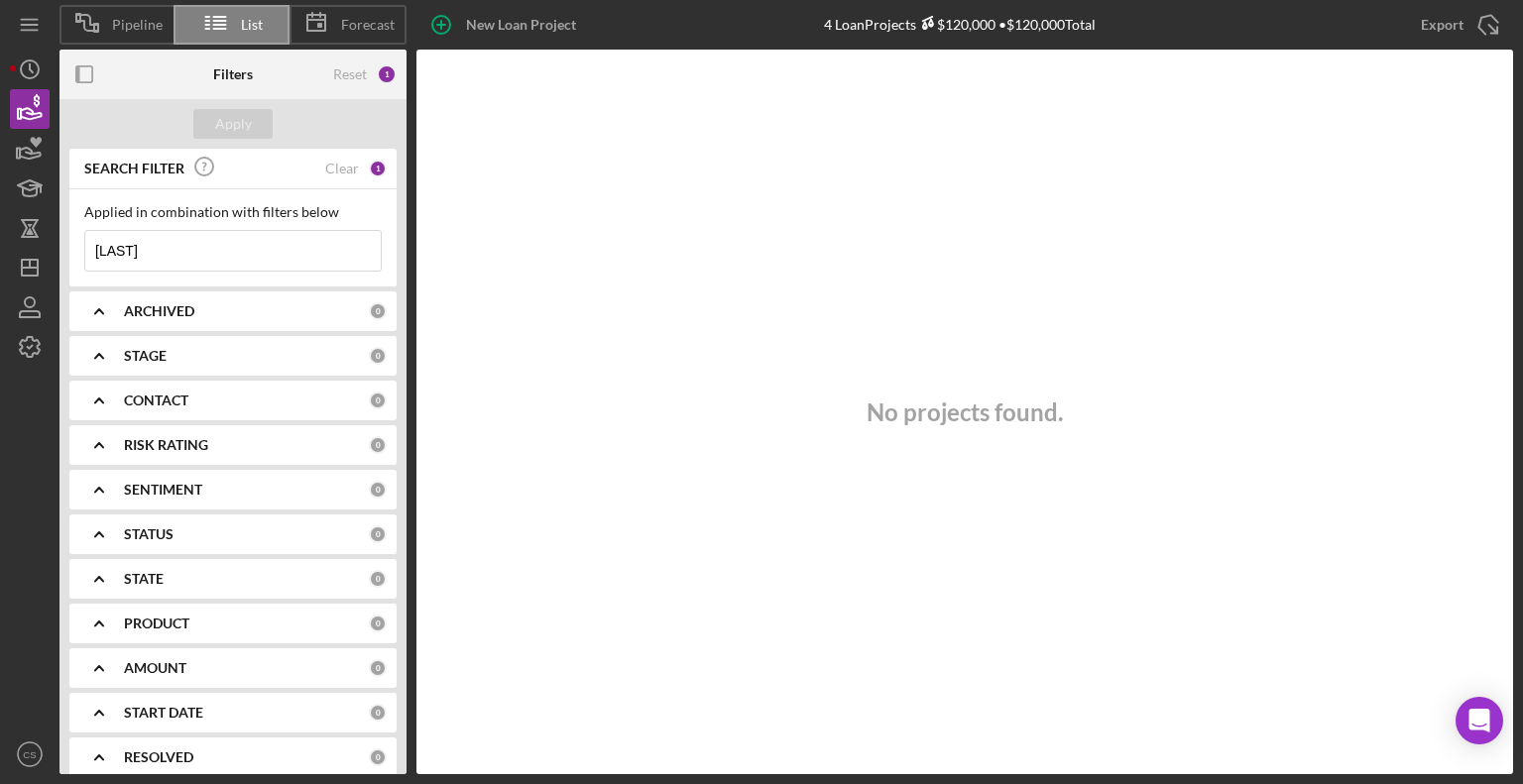 click on "Varela" at bounding box center [233, 251] 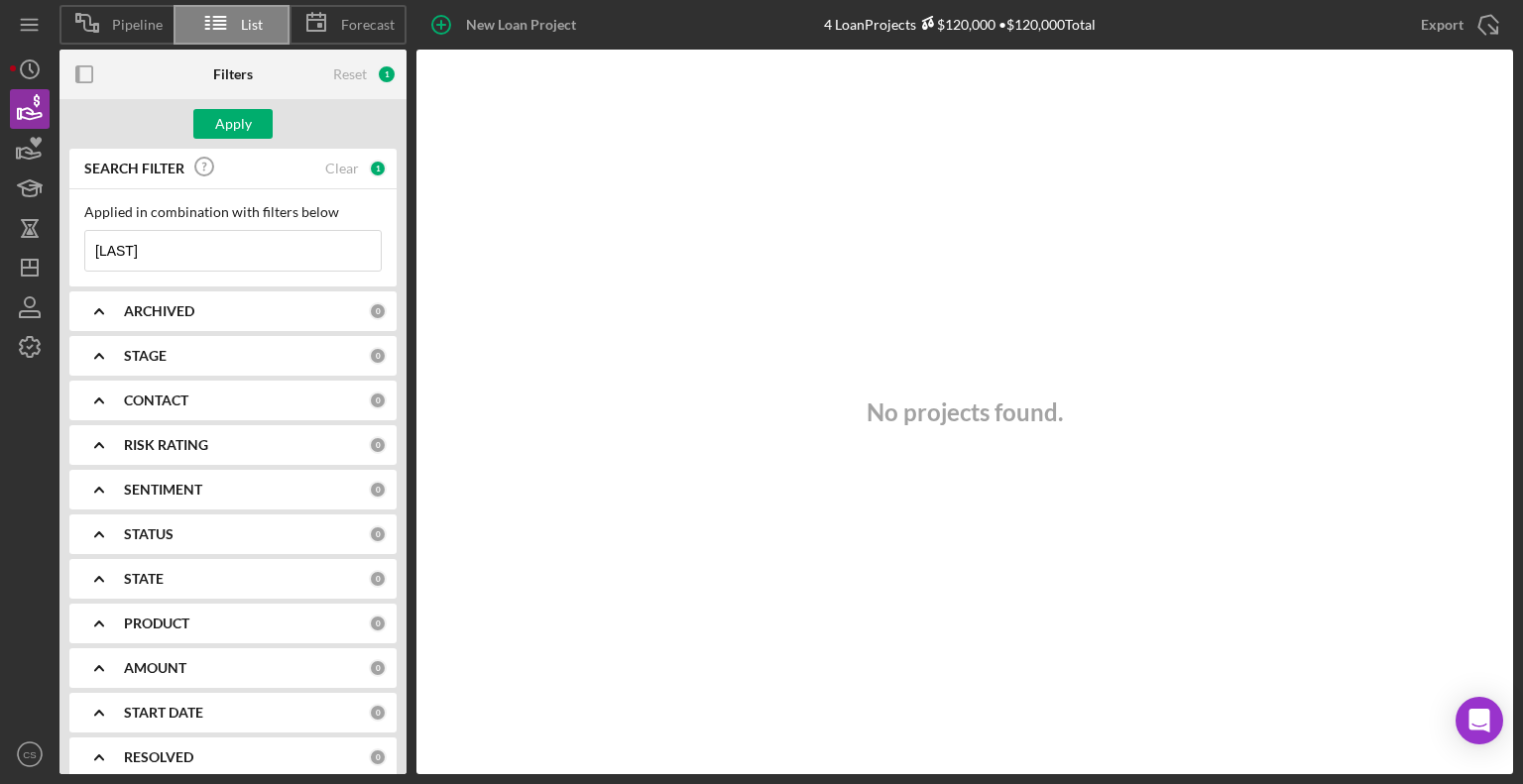 type on "Elvira Varela" 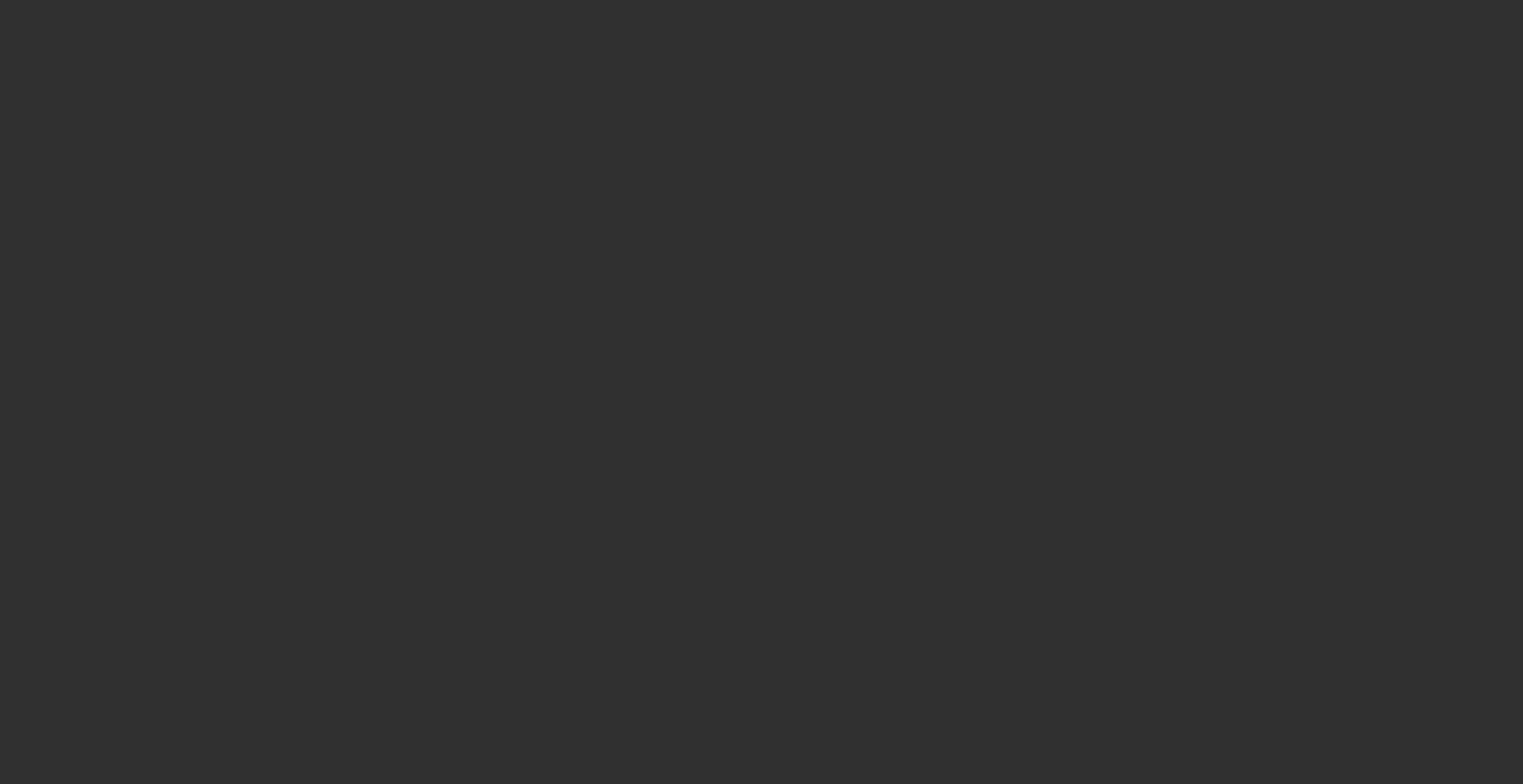 scroll, scrollTop: 0, scrollLeft: 0, axis: both 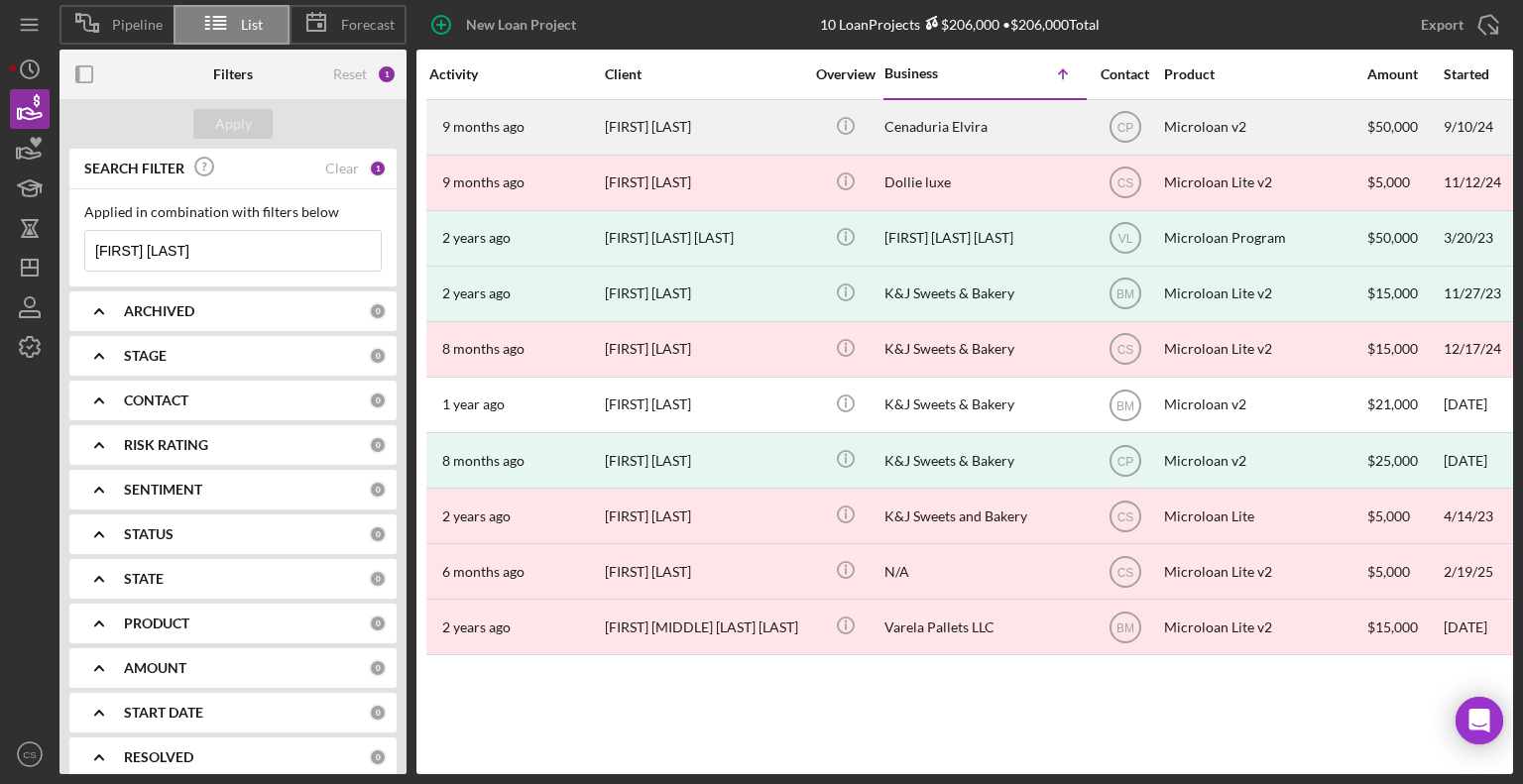 click on "Cenaduria Elvira" at bounding box center [984, 127] 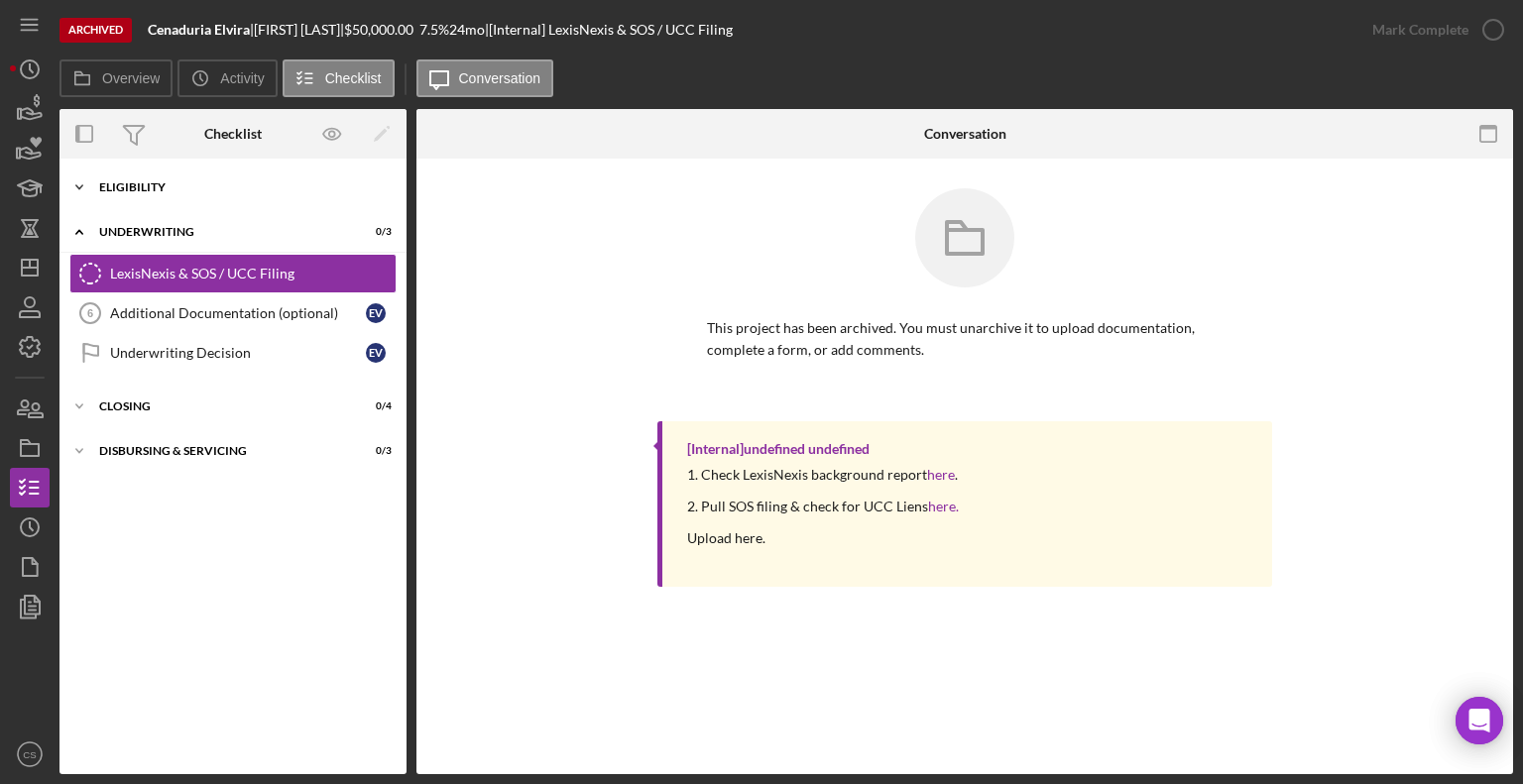 click on "Eligibility" at bounding box center [240, 187] 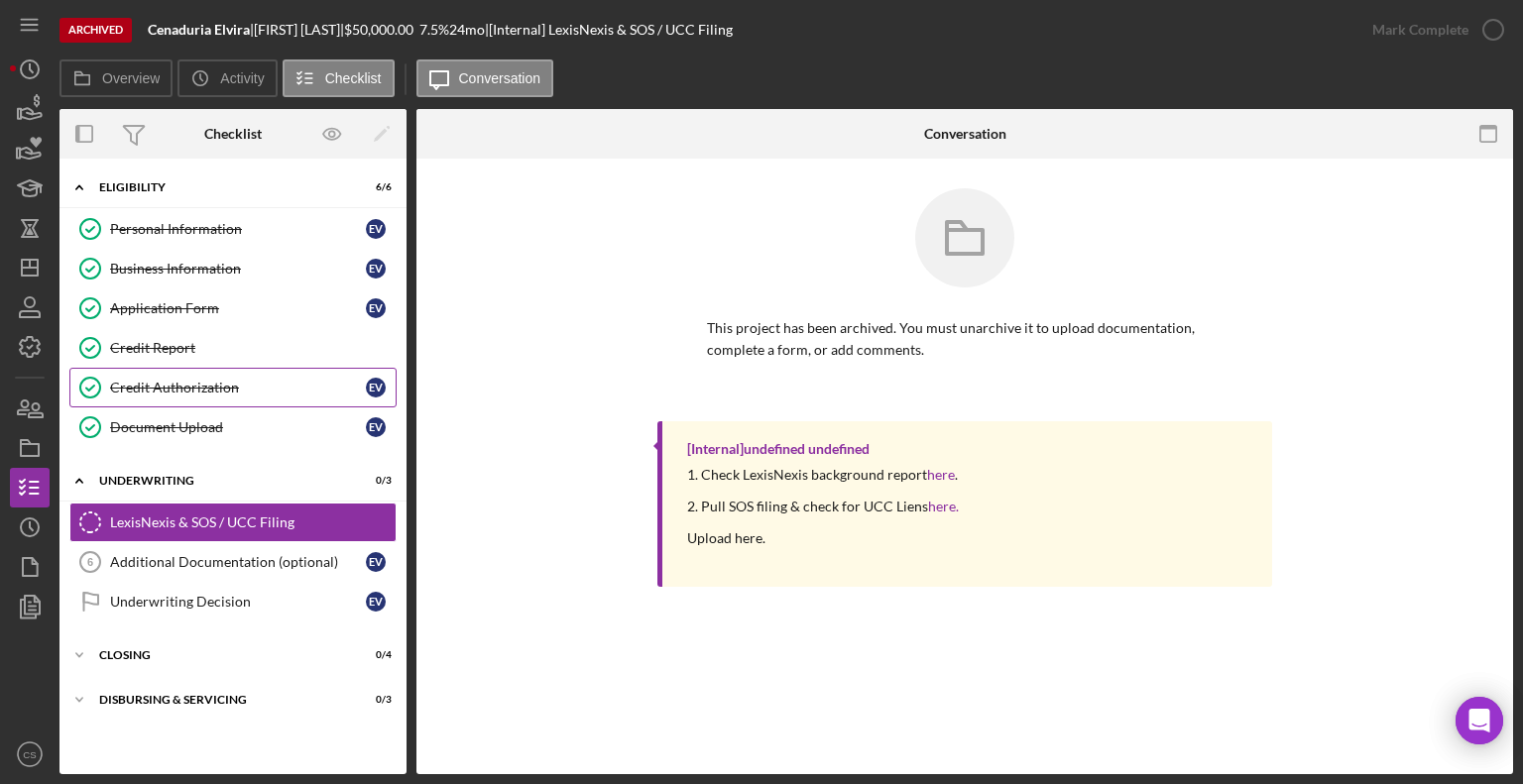 click on "Credit Authorization" at bounding box center (238, 388) 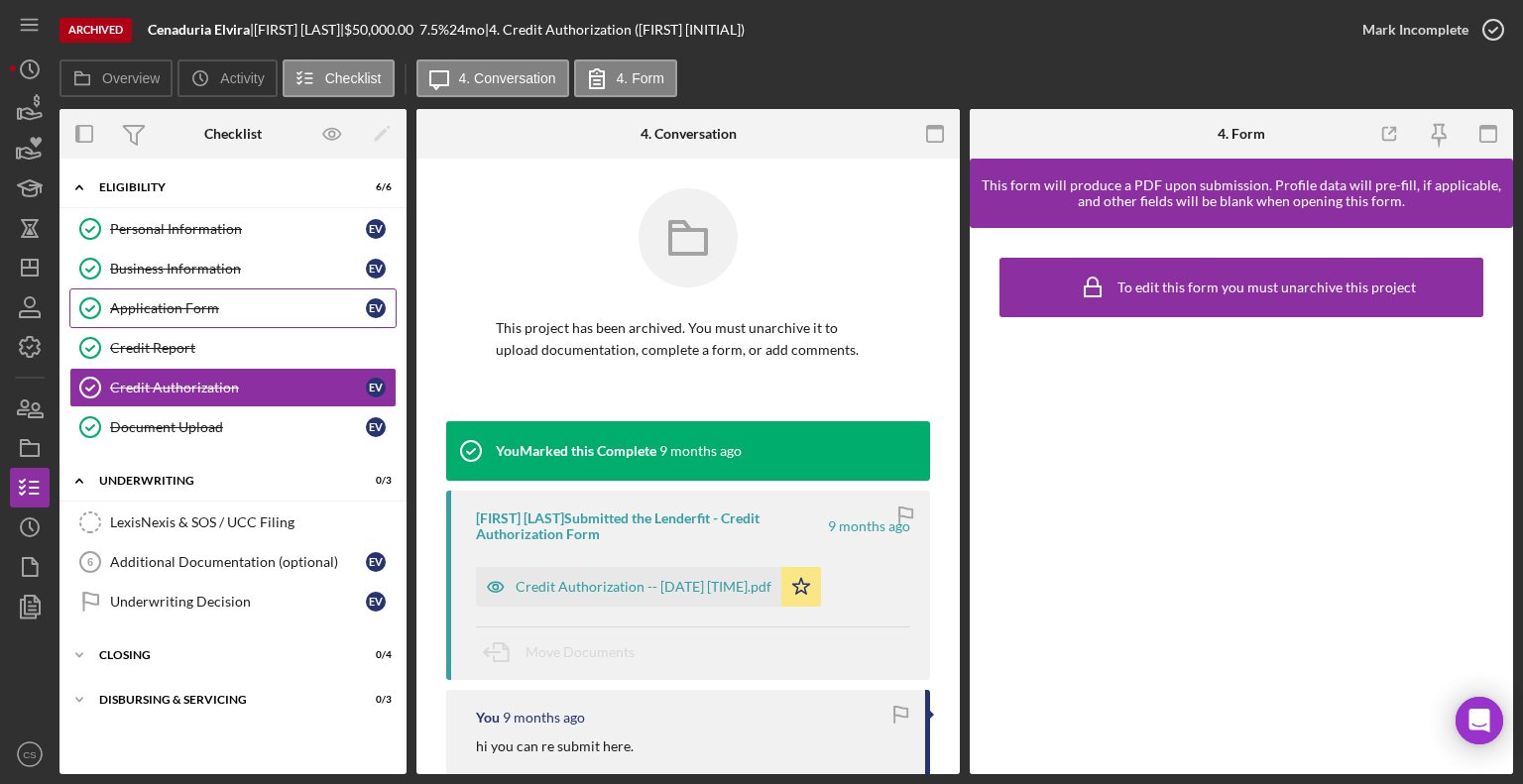 click on "Application Form" at bounding box center [238, 308] 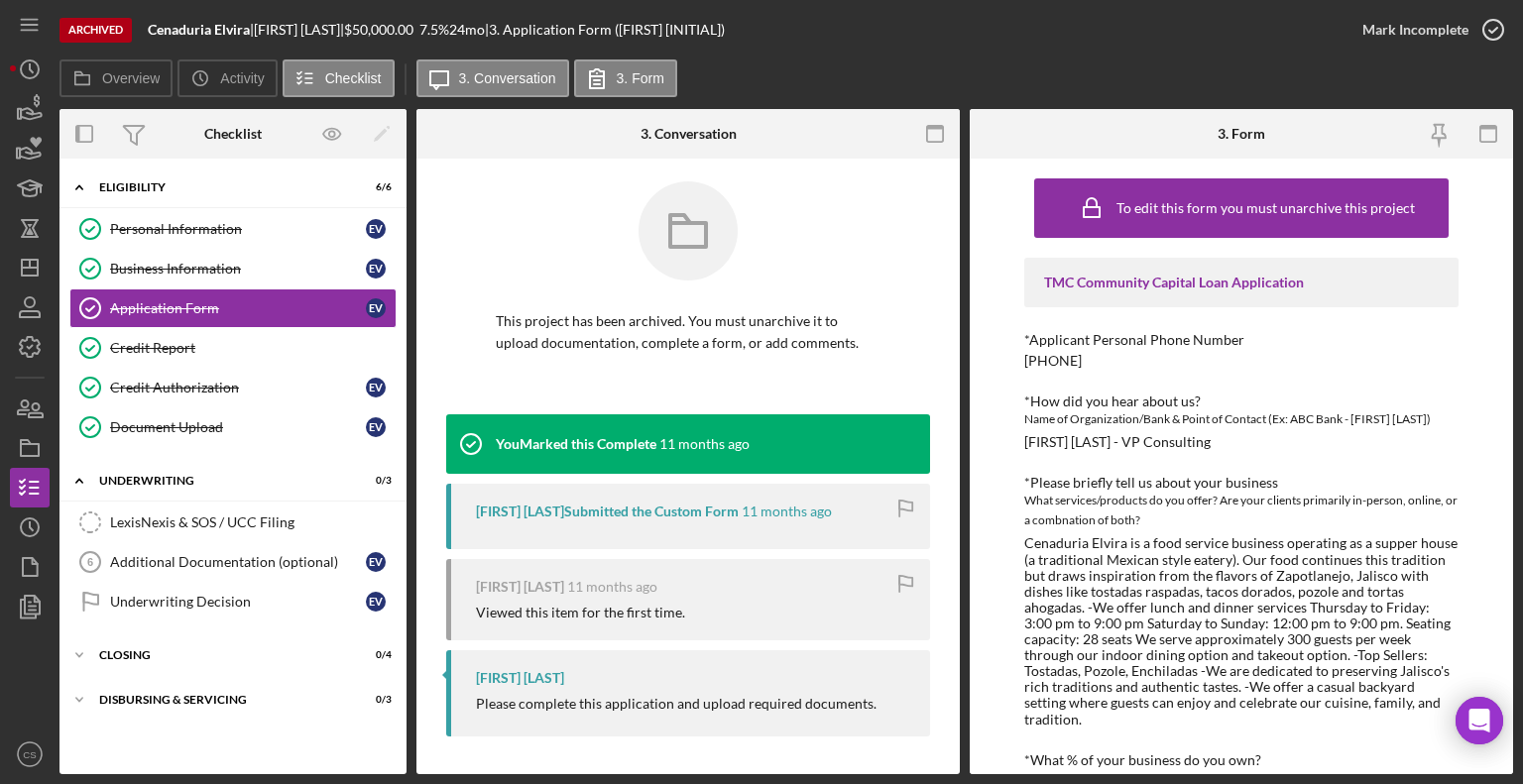scroll, scrollTop: 8, scrollLeft: 0, axis: vertical 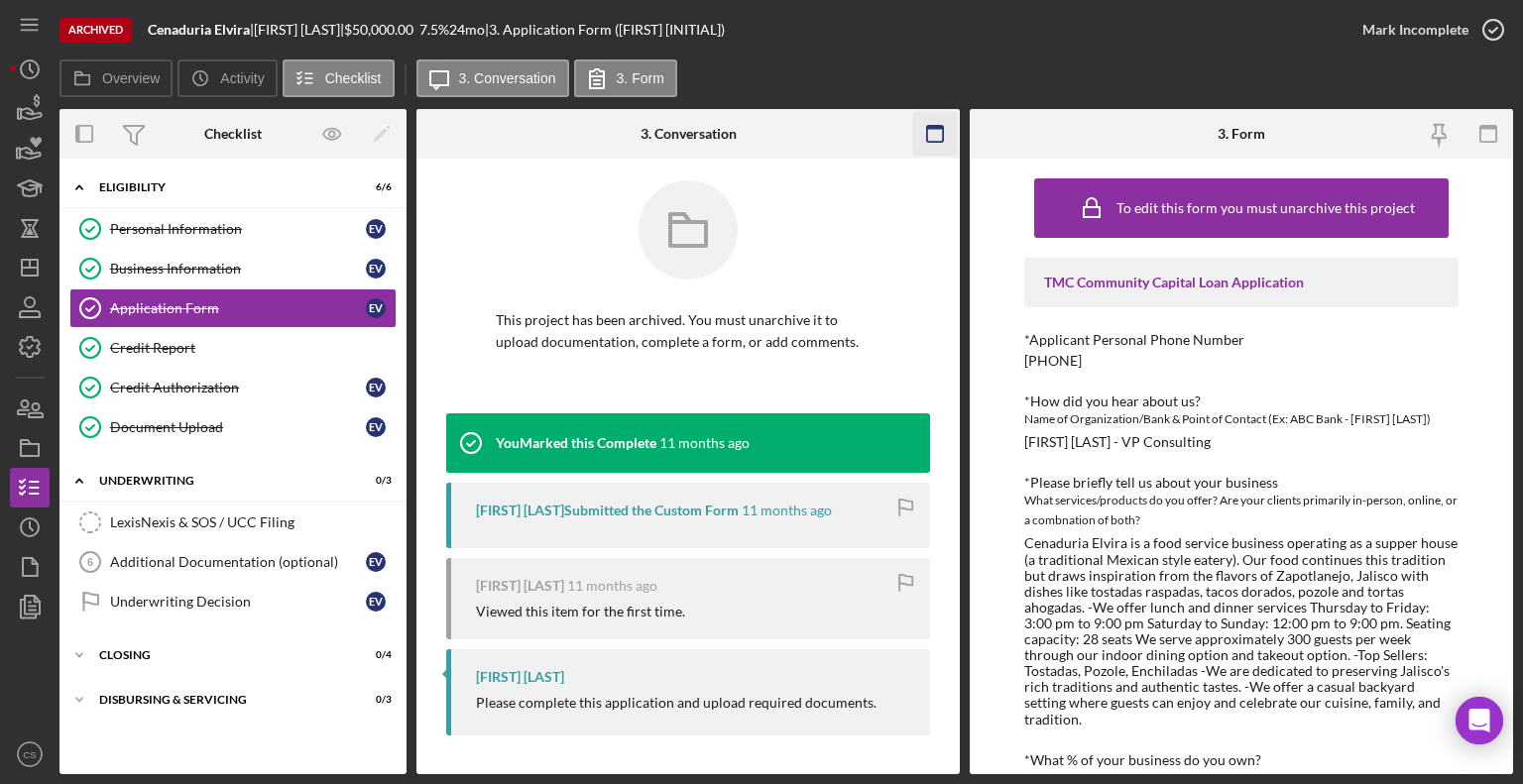 click 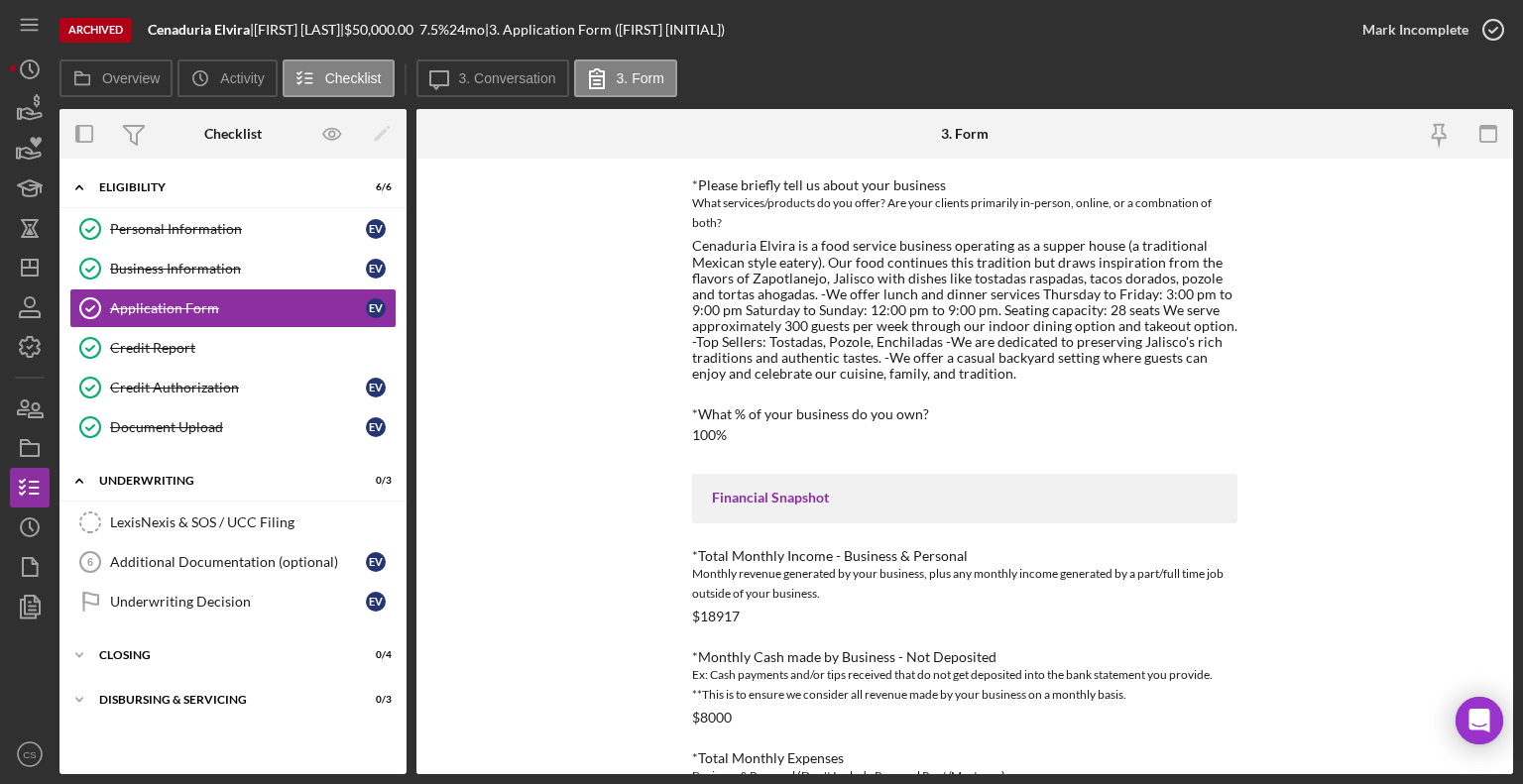 scroll, scrollTop: 396, scrollLeft: 0, axis: vertical 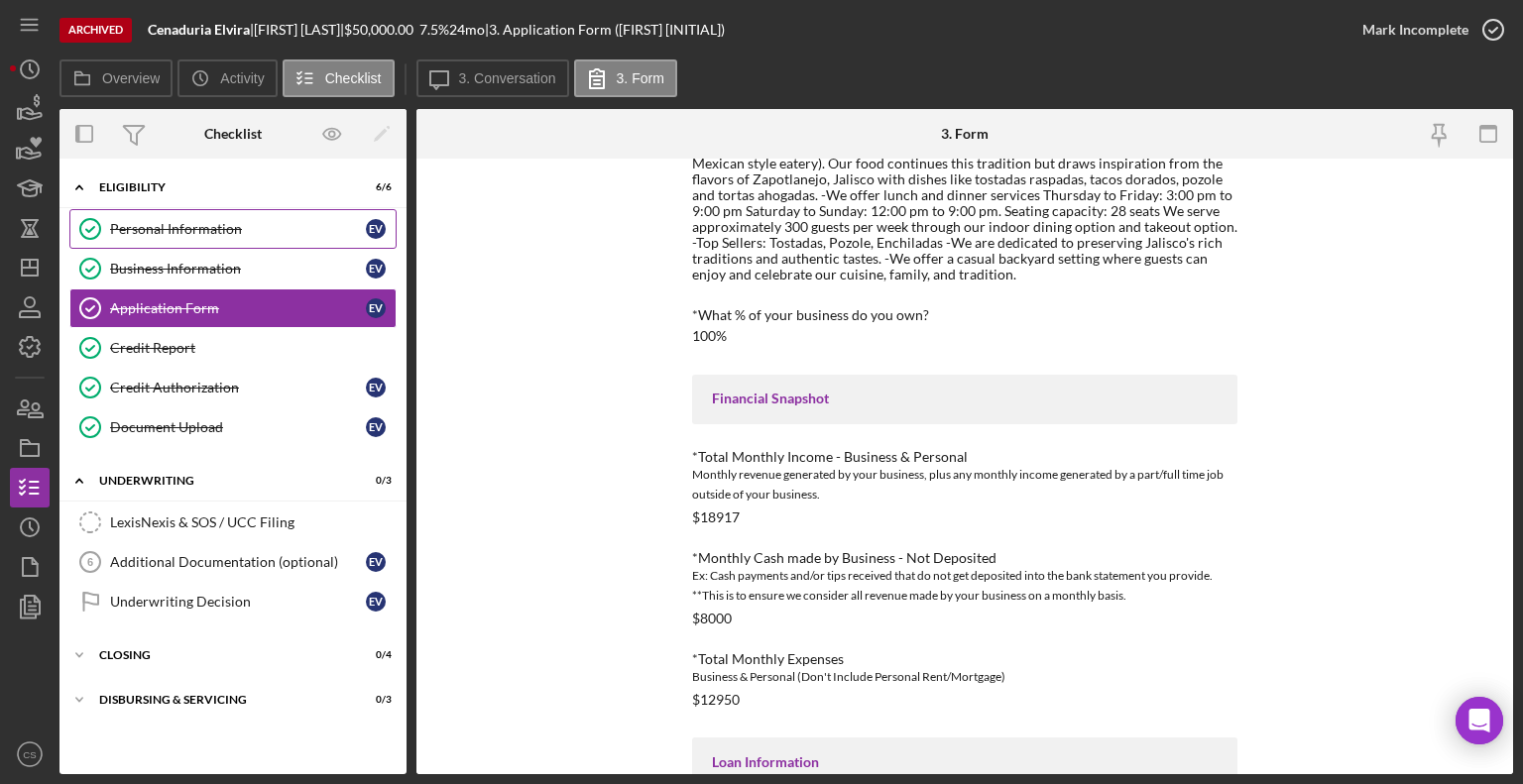 click on "Personal Information" at bounding box center [238, 229] 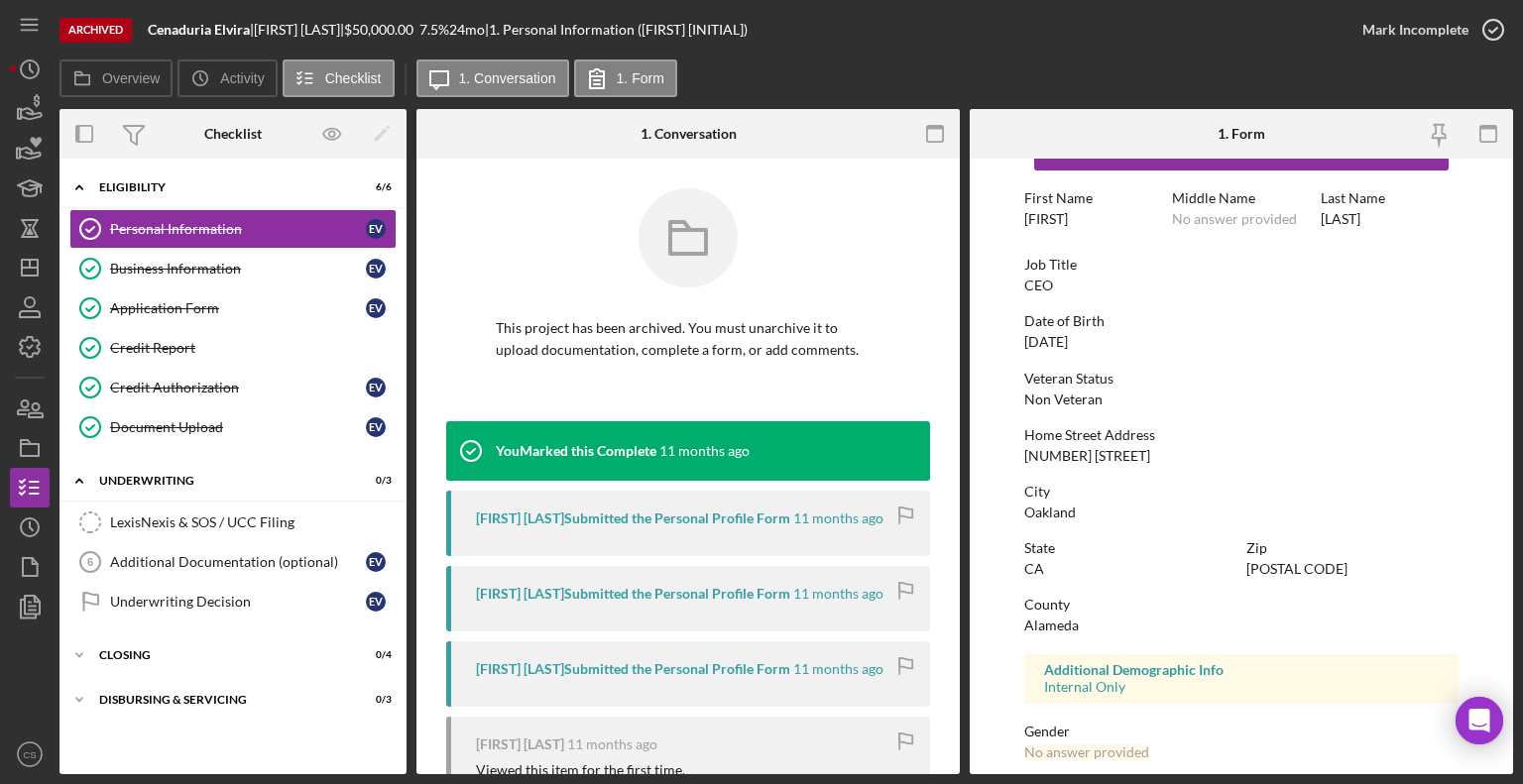 scroll, scrollTop: 309, scrollLeft: 0, axis: vertical 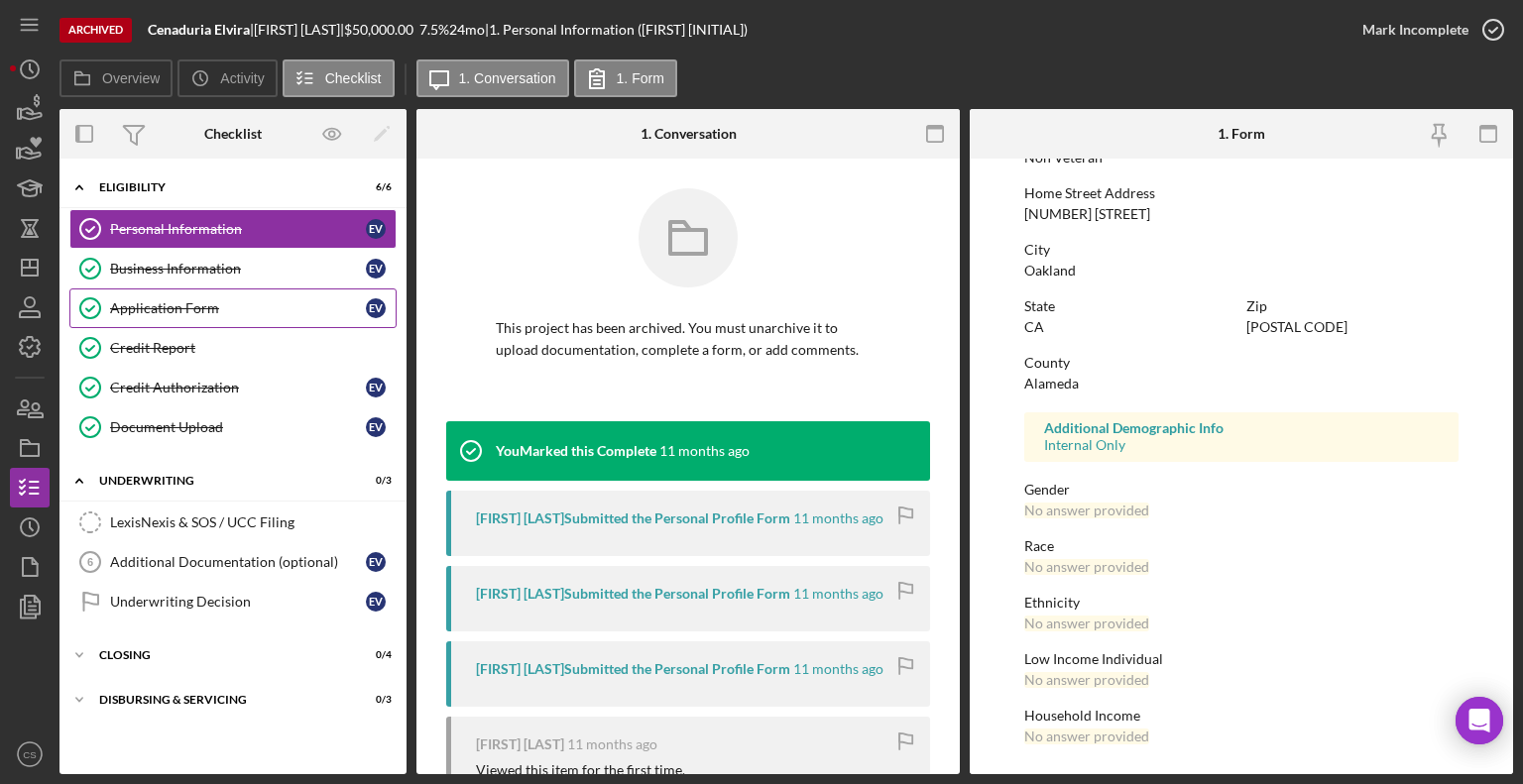 click on "Application Form" at bounding box center (238, 308) 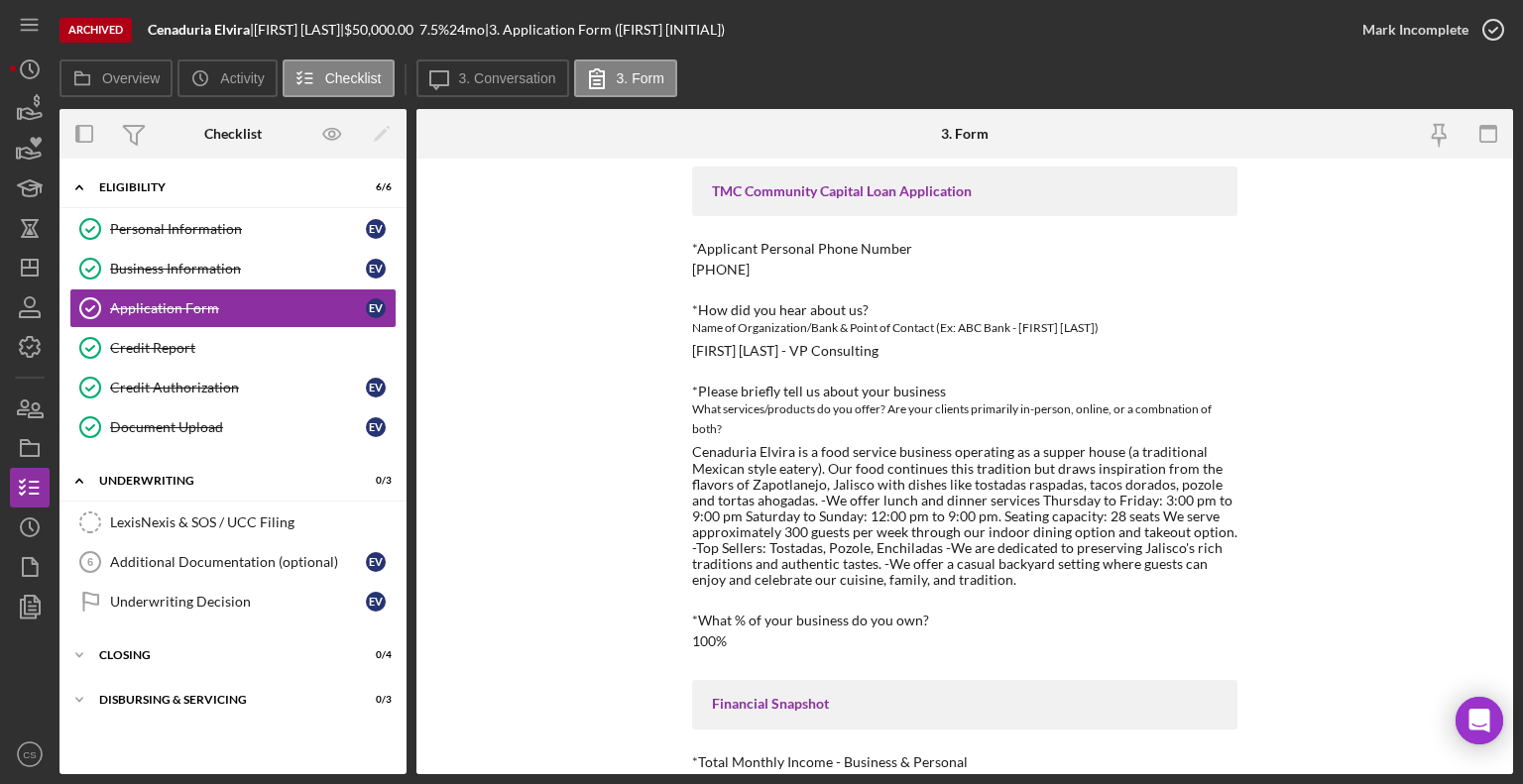scroll, scrollTop: 0, scrollLeft: 0, axis: both 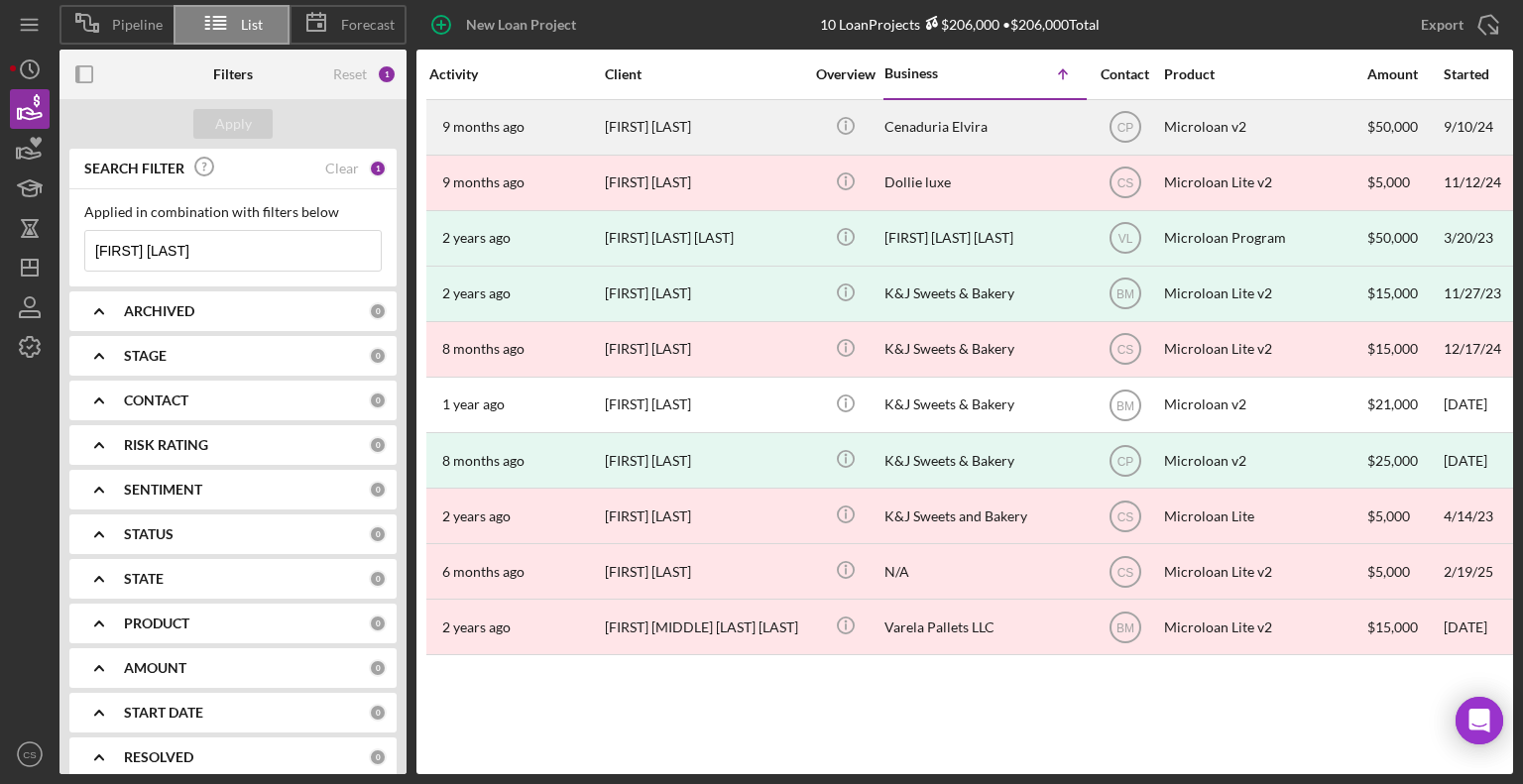 click on "Cenaduria Elvira" at bounding box center [984, 127] 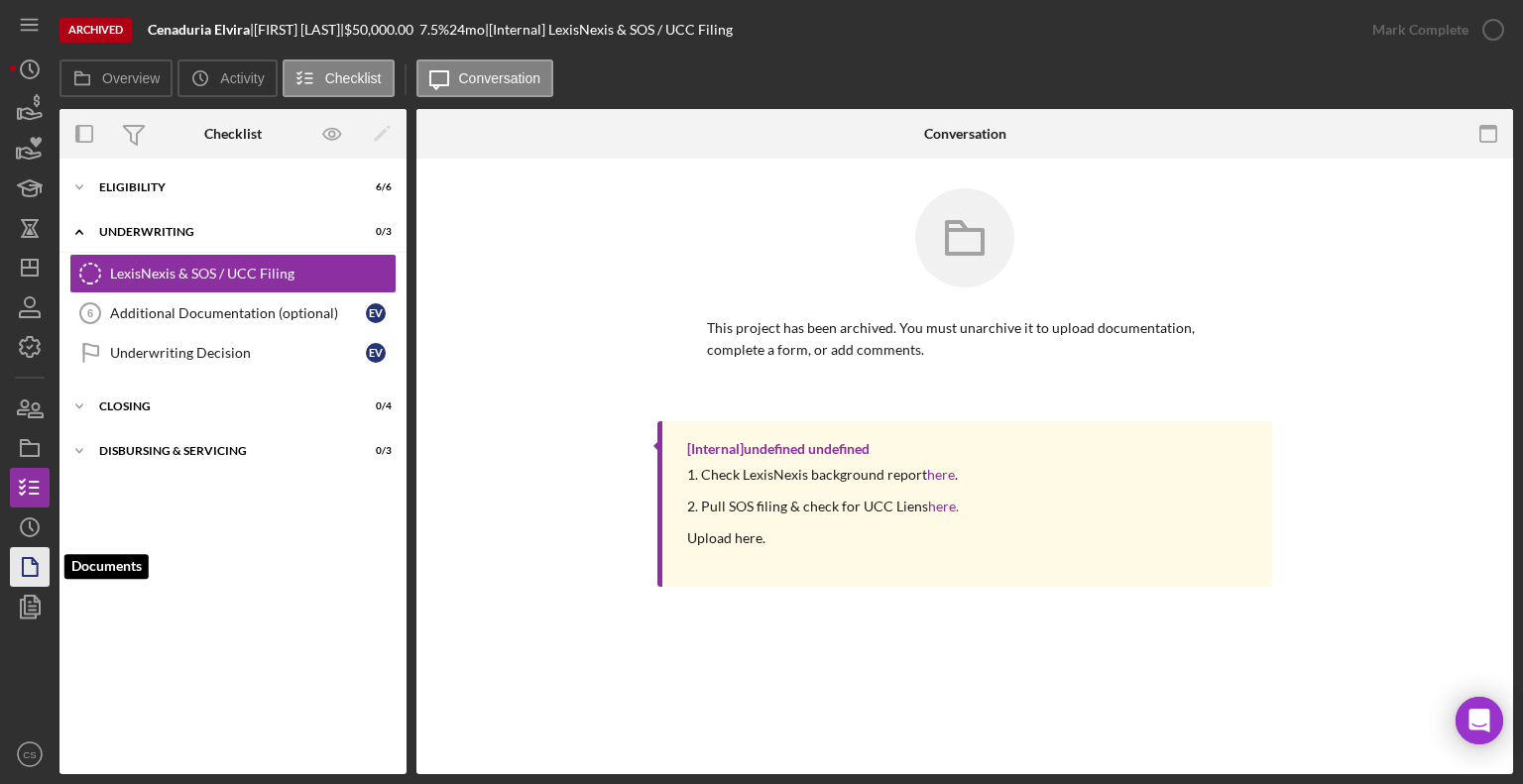 click 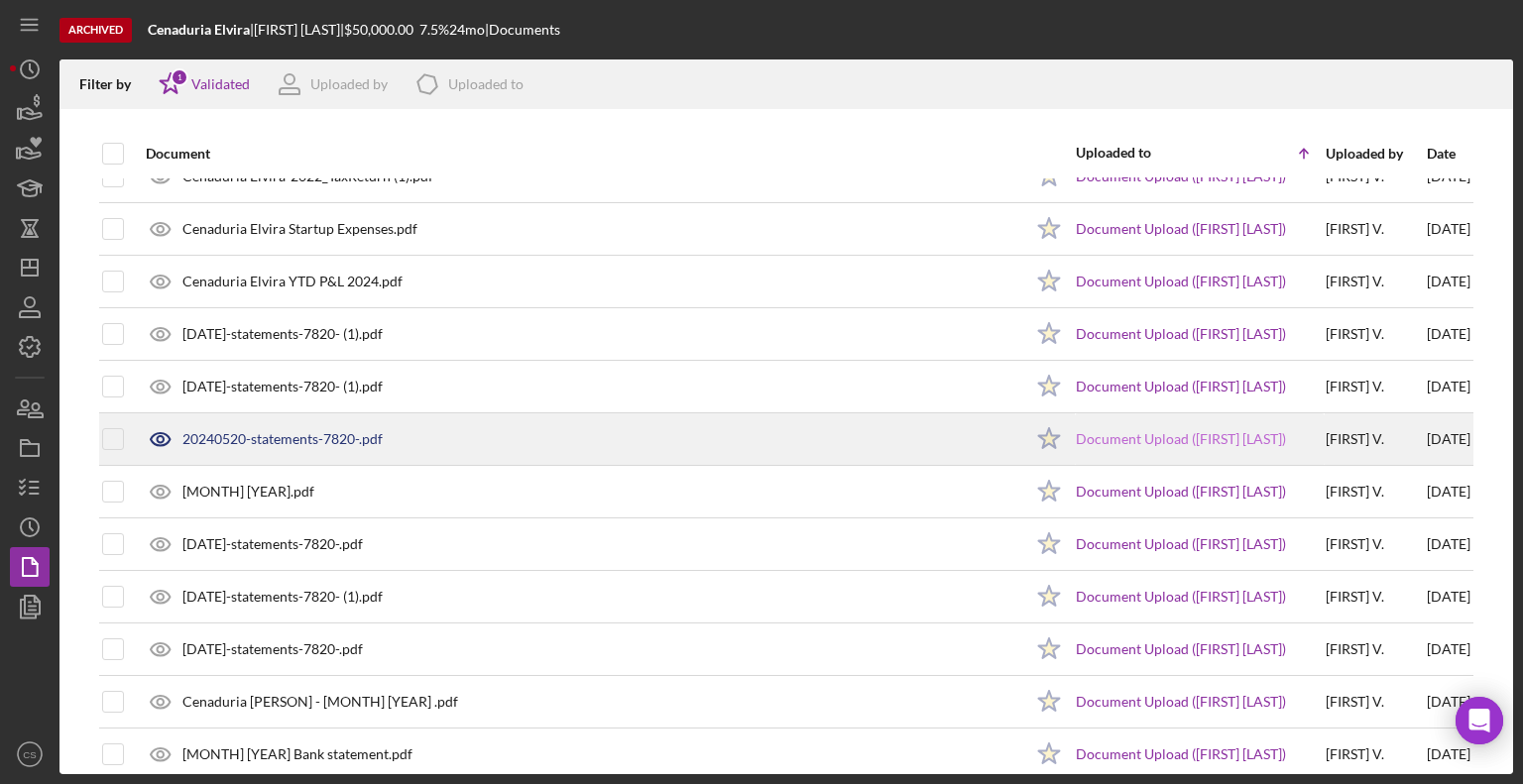 scroll, scrollTop: 575, scrollLeft: 0, axis: vertical 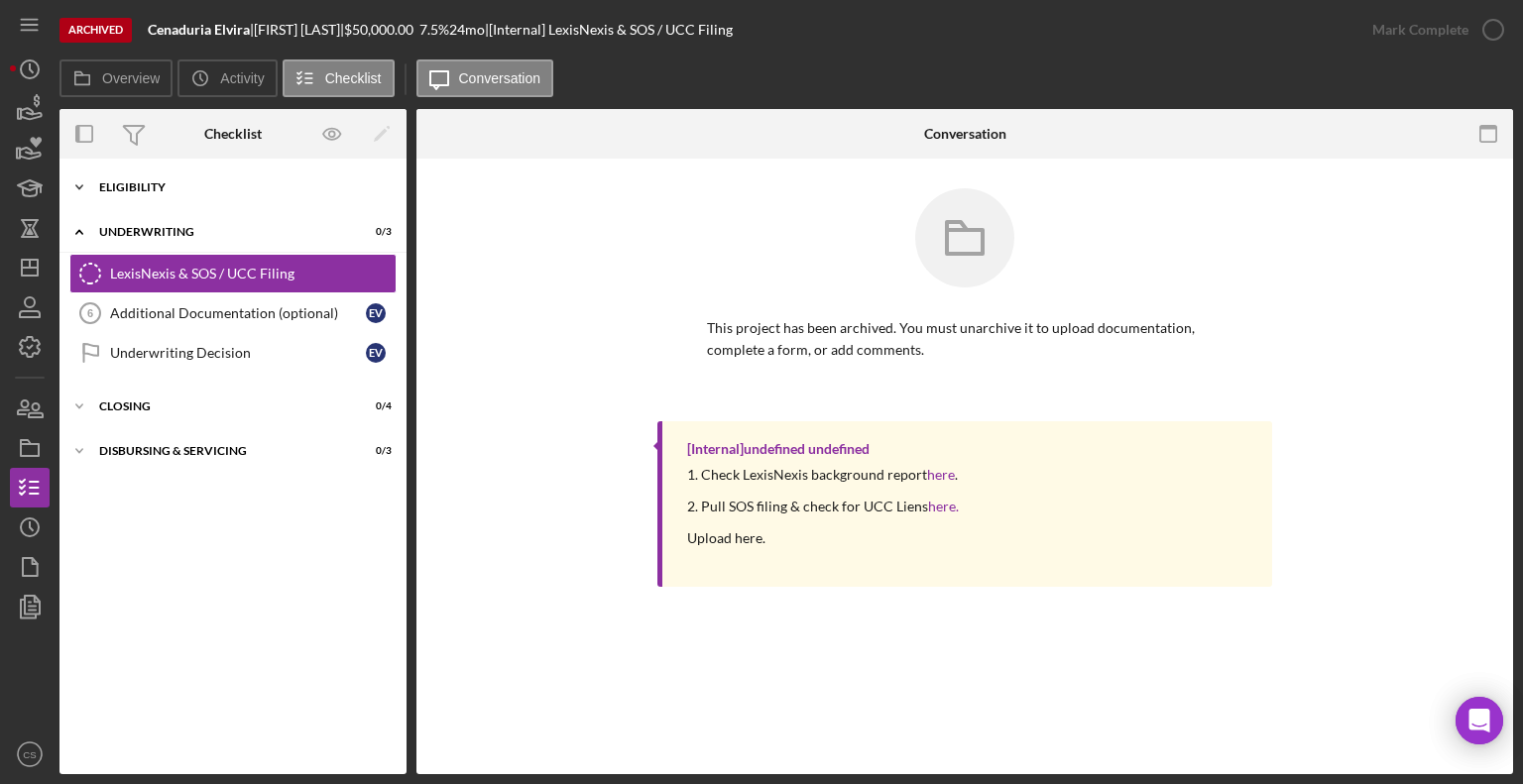 click on "Eligibility" at bounding box center (240, 187) 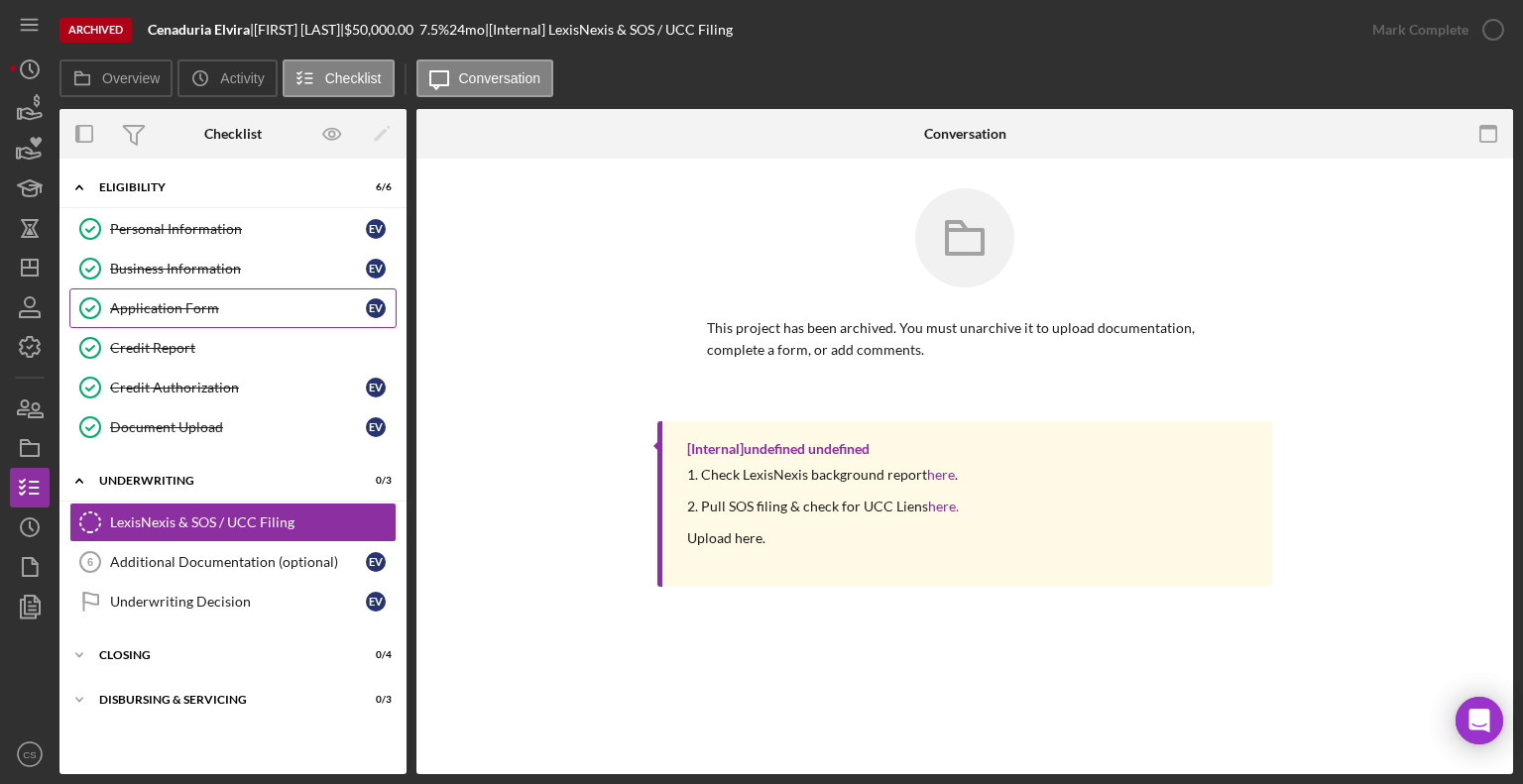 click on "Application Form" at bounding box center (238, 308) 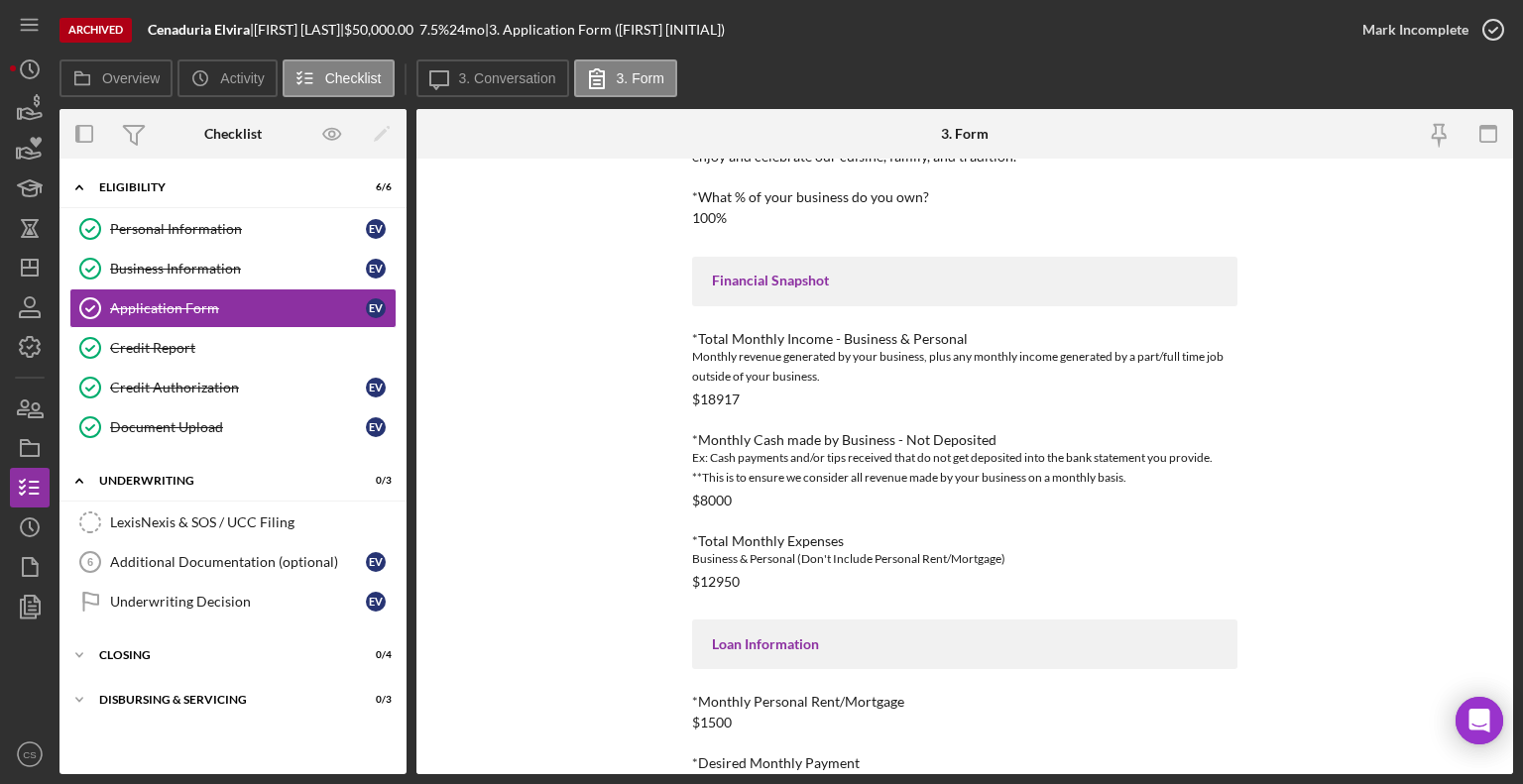 scroll, scrollTop: 921, scrollLeft: 0, axis: vertical 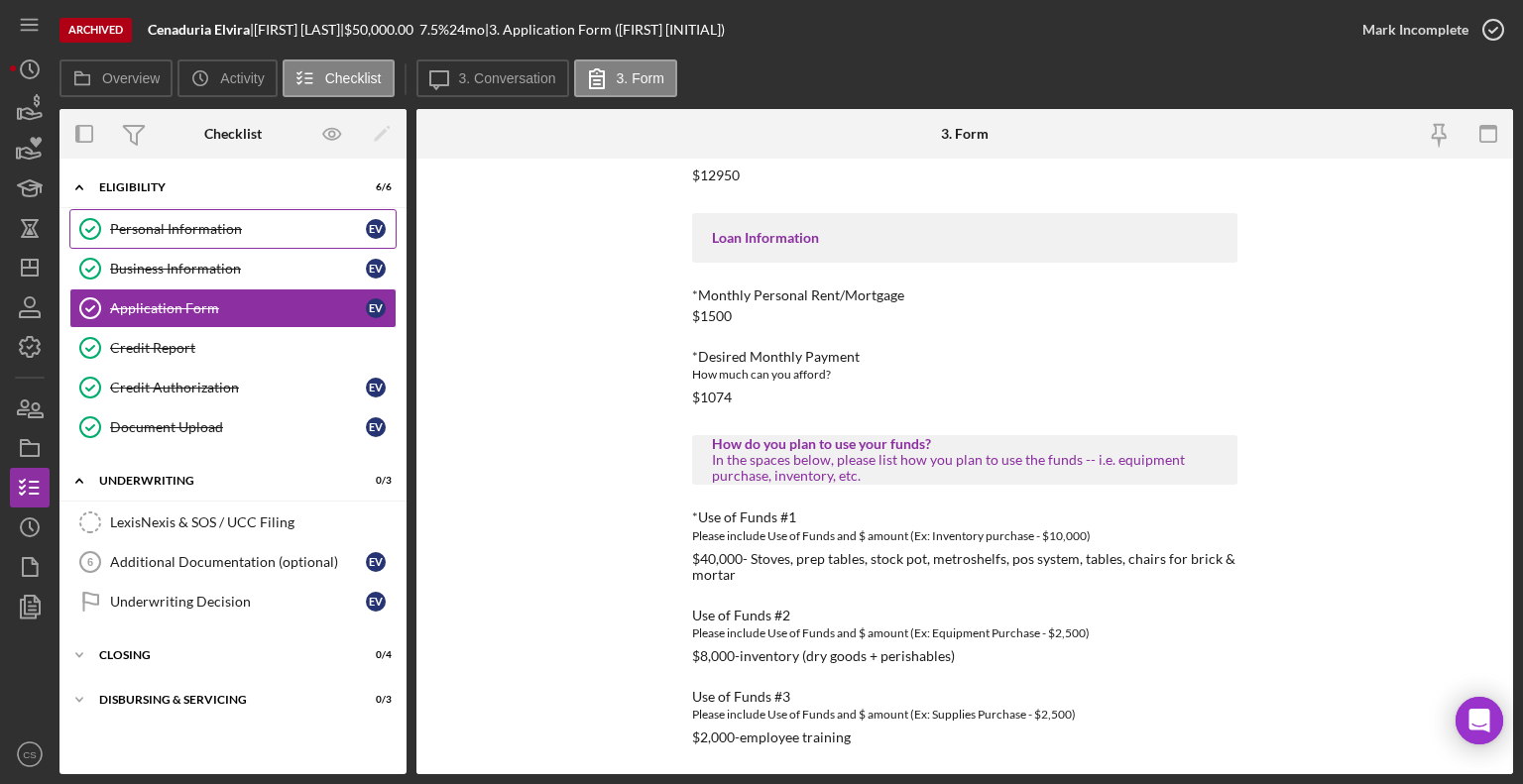 click on "Personal Information" at bounding box center (238, 229) 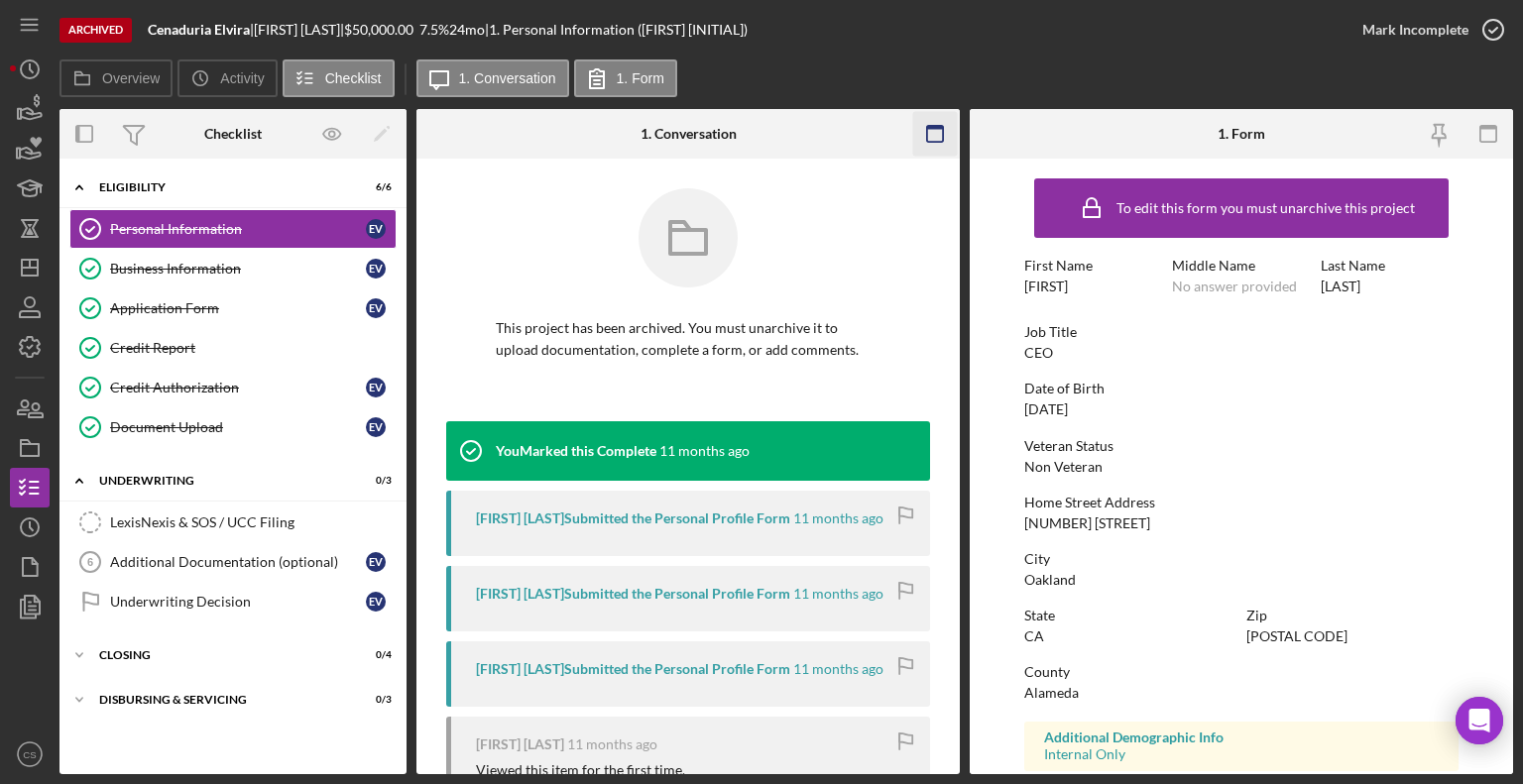 click 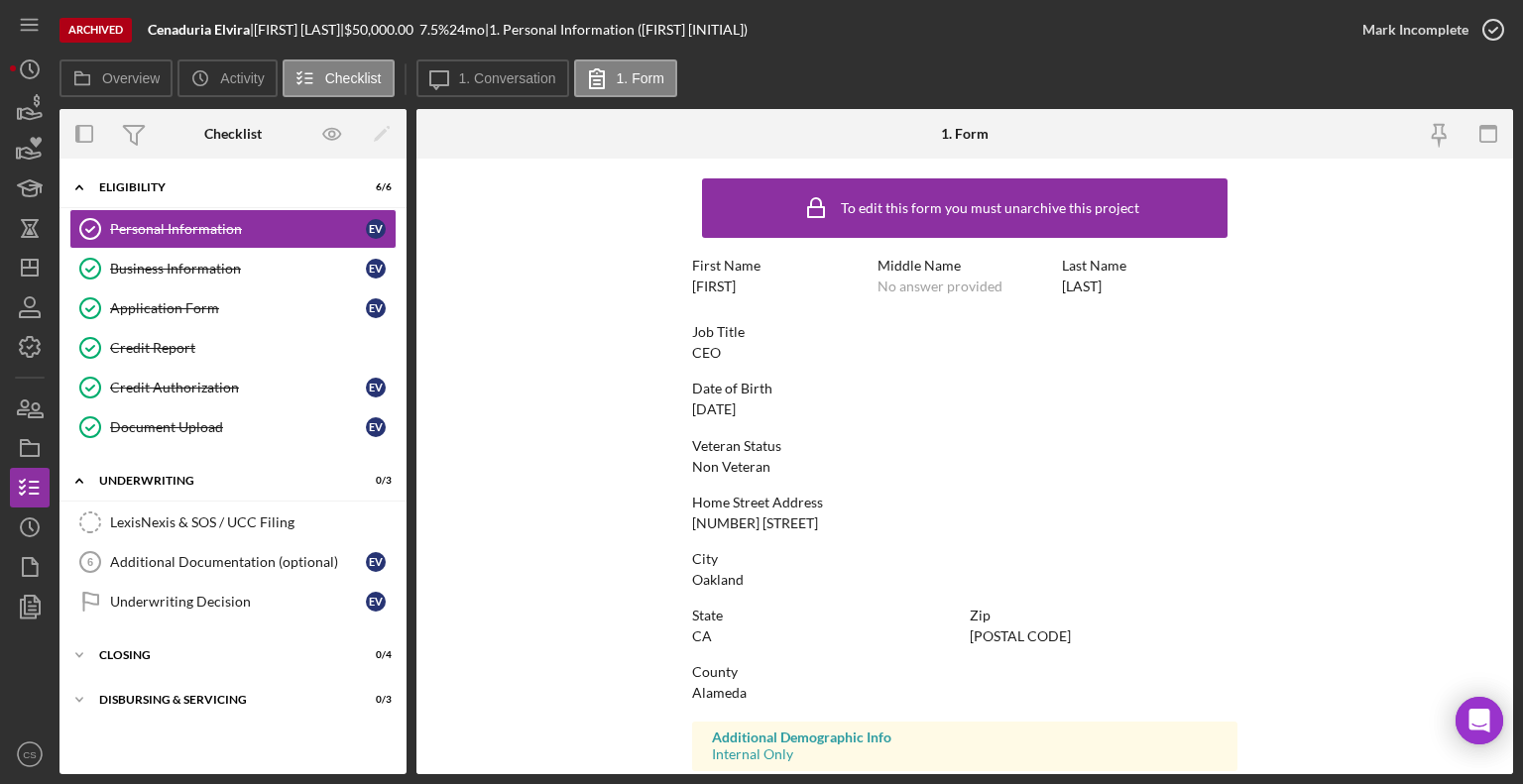scroll, scrollTop: 309, scrollLeft: 0, axis: vertical 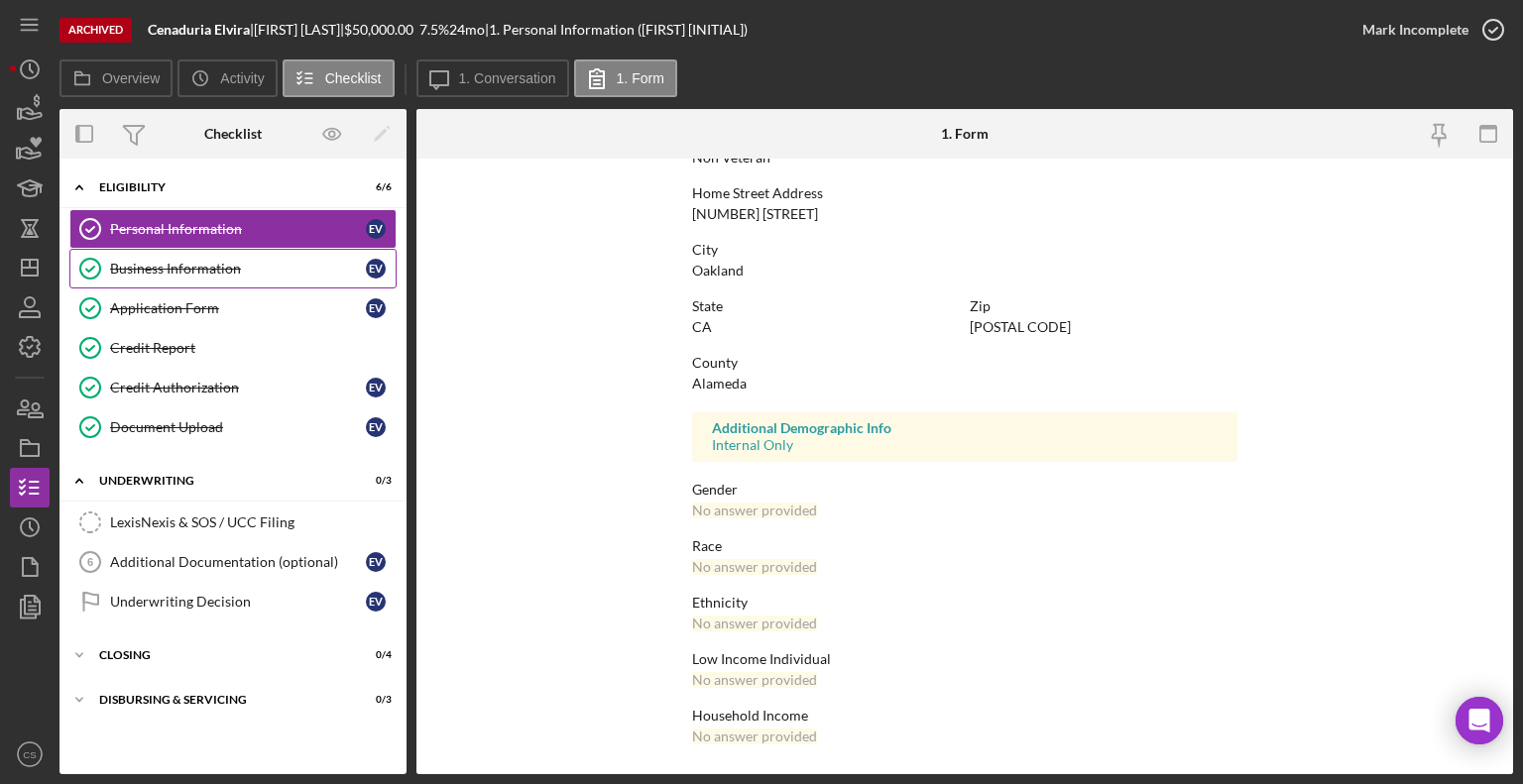 click on "Business Information" at bounding box center [238, 269] 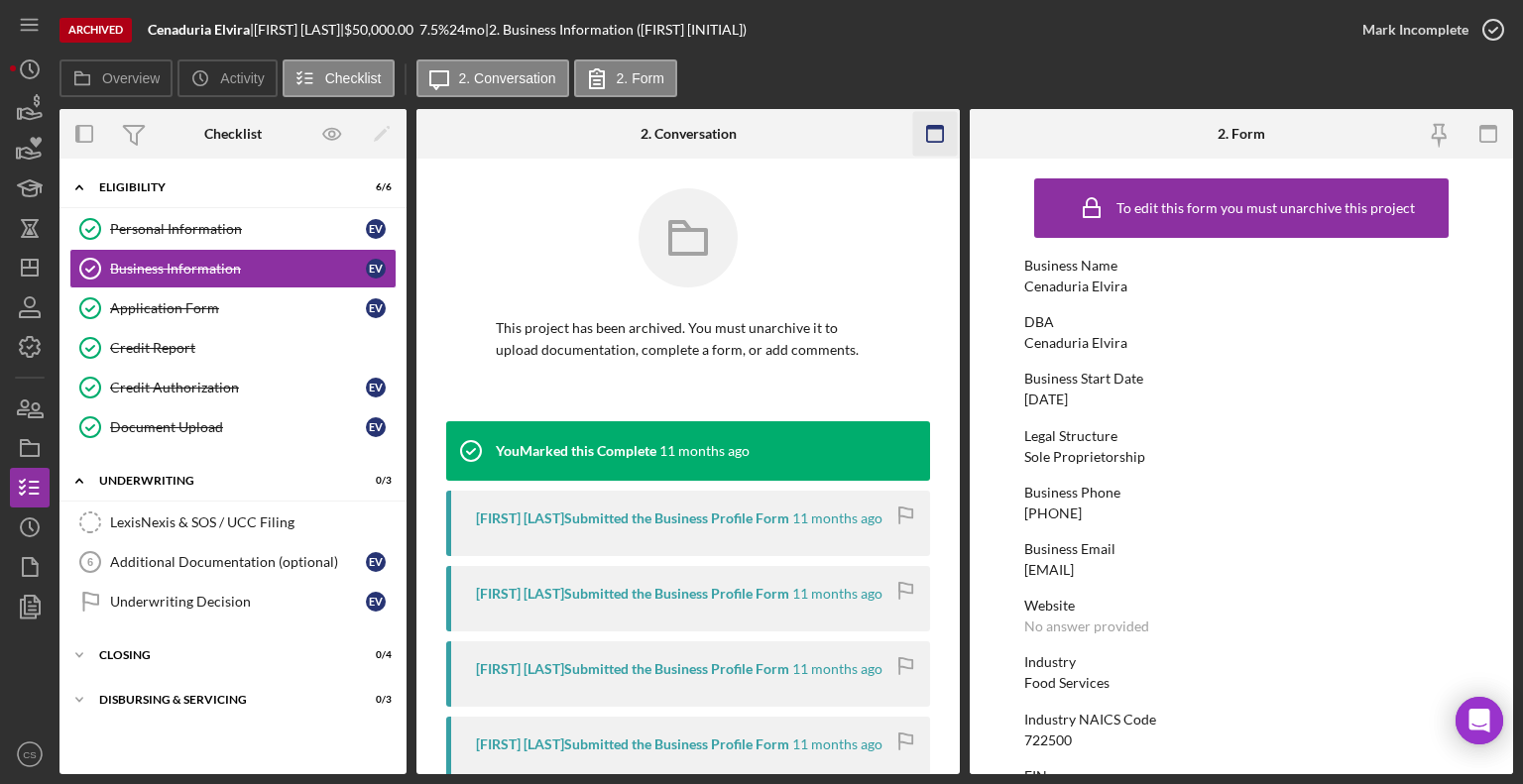 click 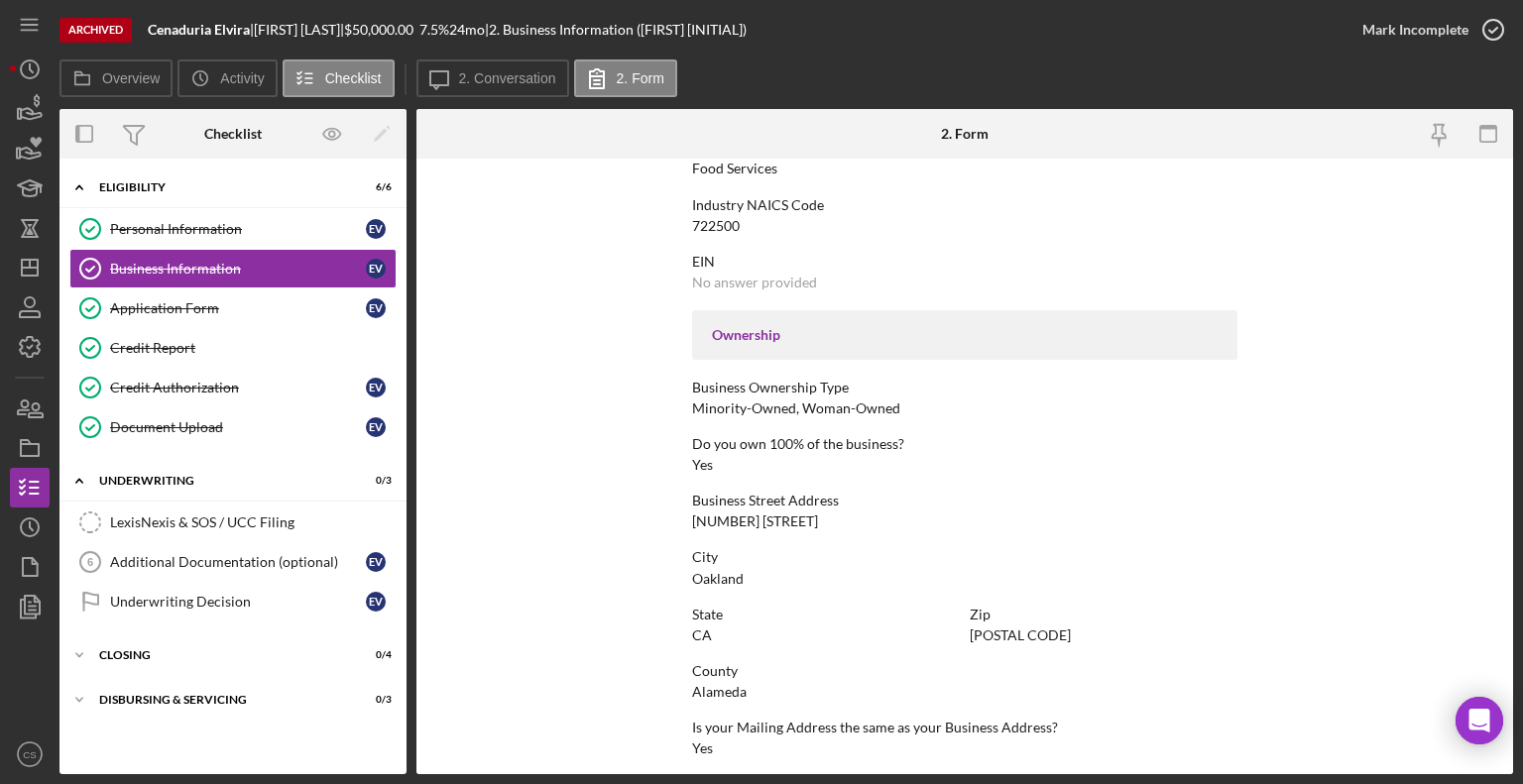 scroll, scrollTop: 879, scrollLeft: 0, axis: vertical 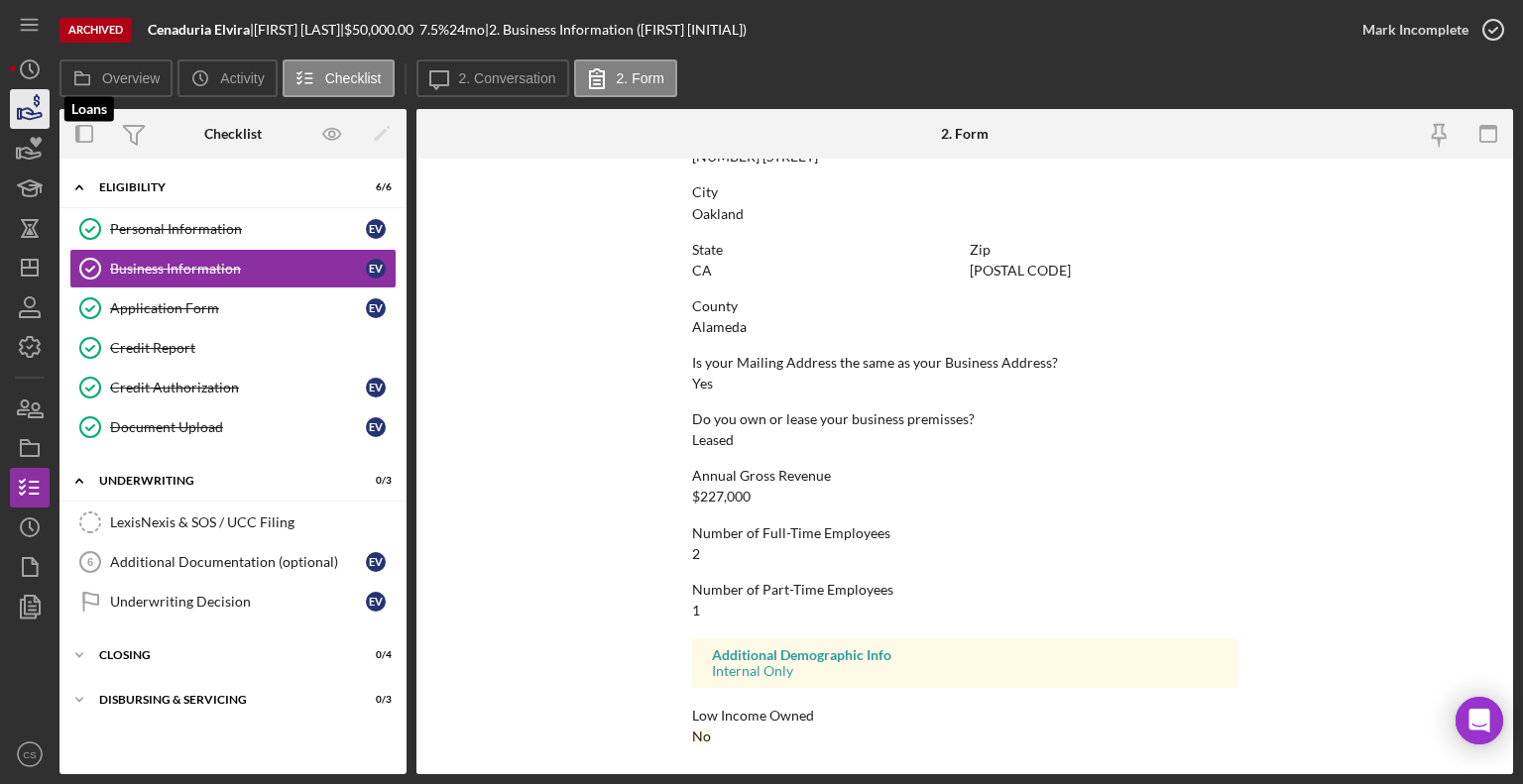 click 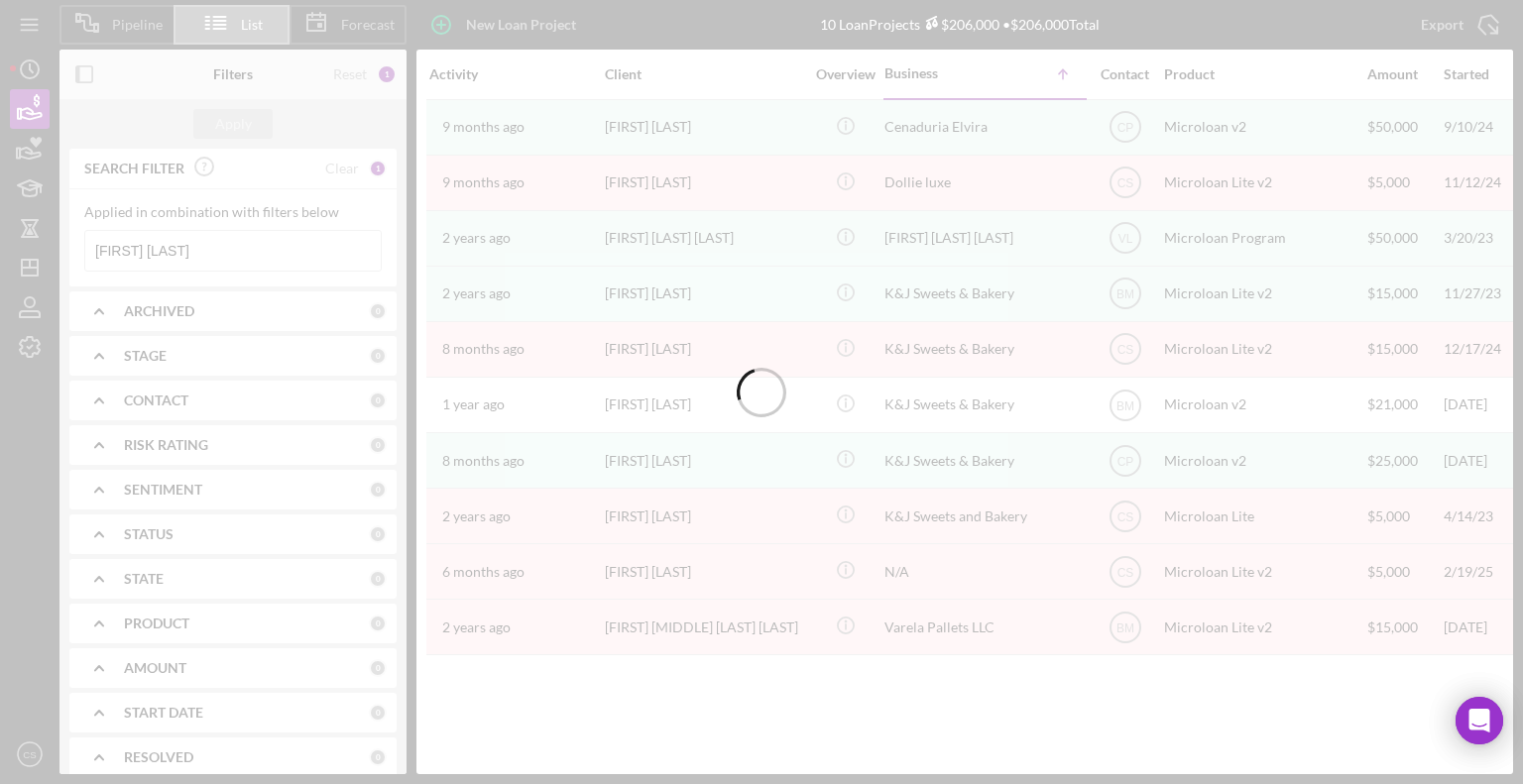 click at bounding box center (762, 392) 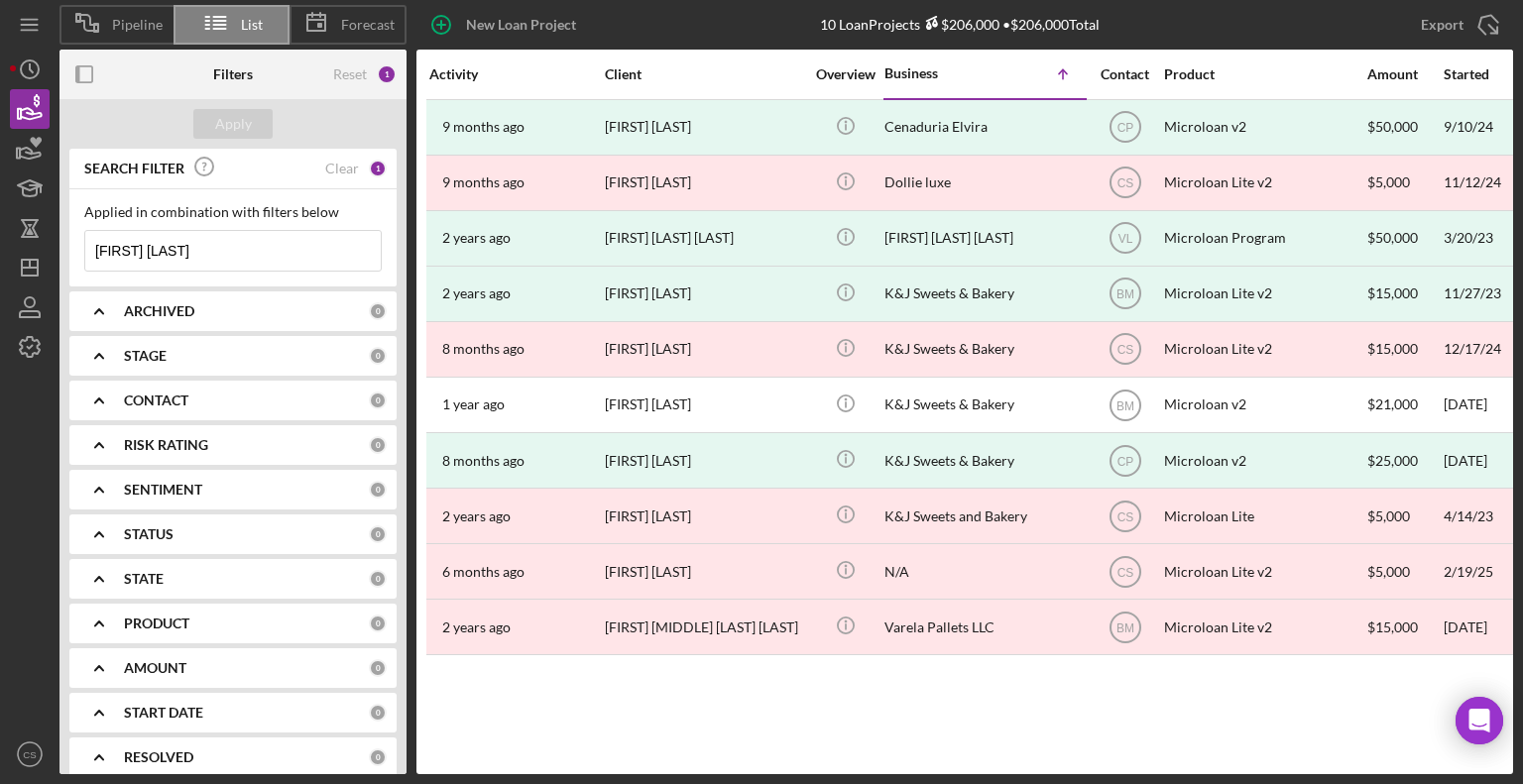 click on "Elvira Varela" at bounding box center (233, 251) 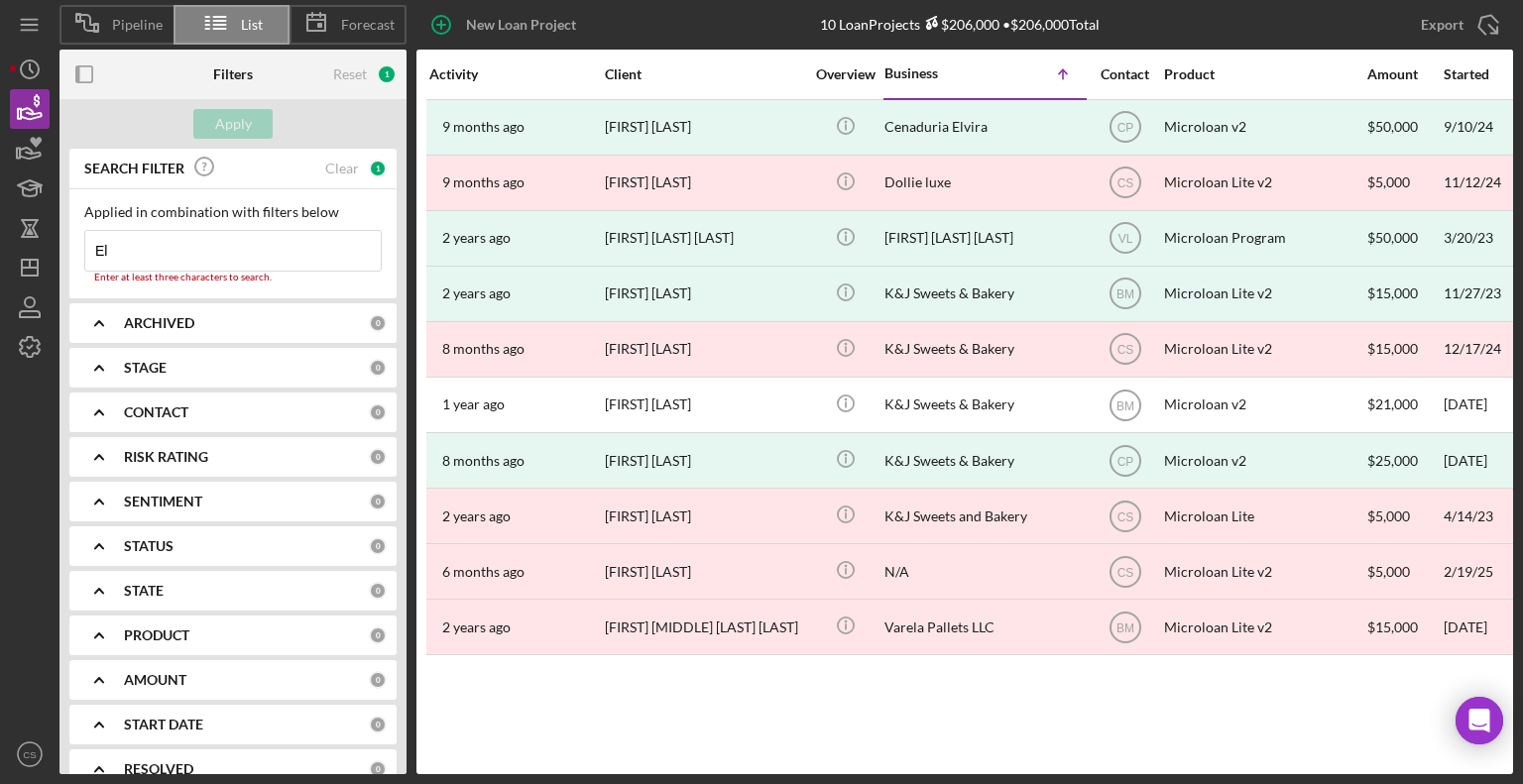 type on "E" 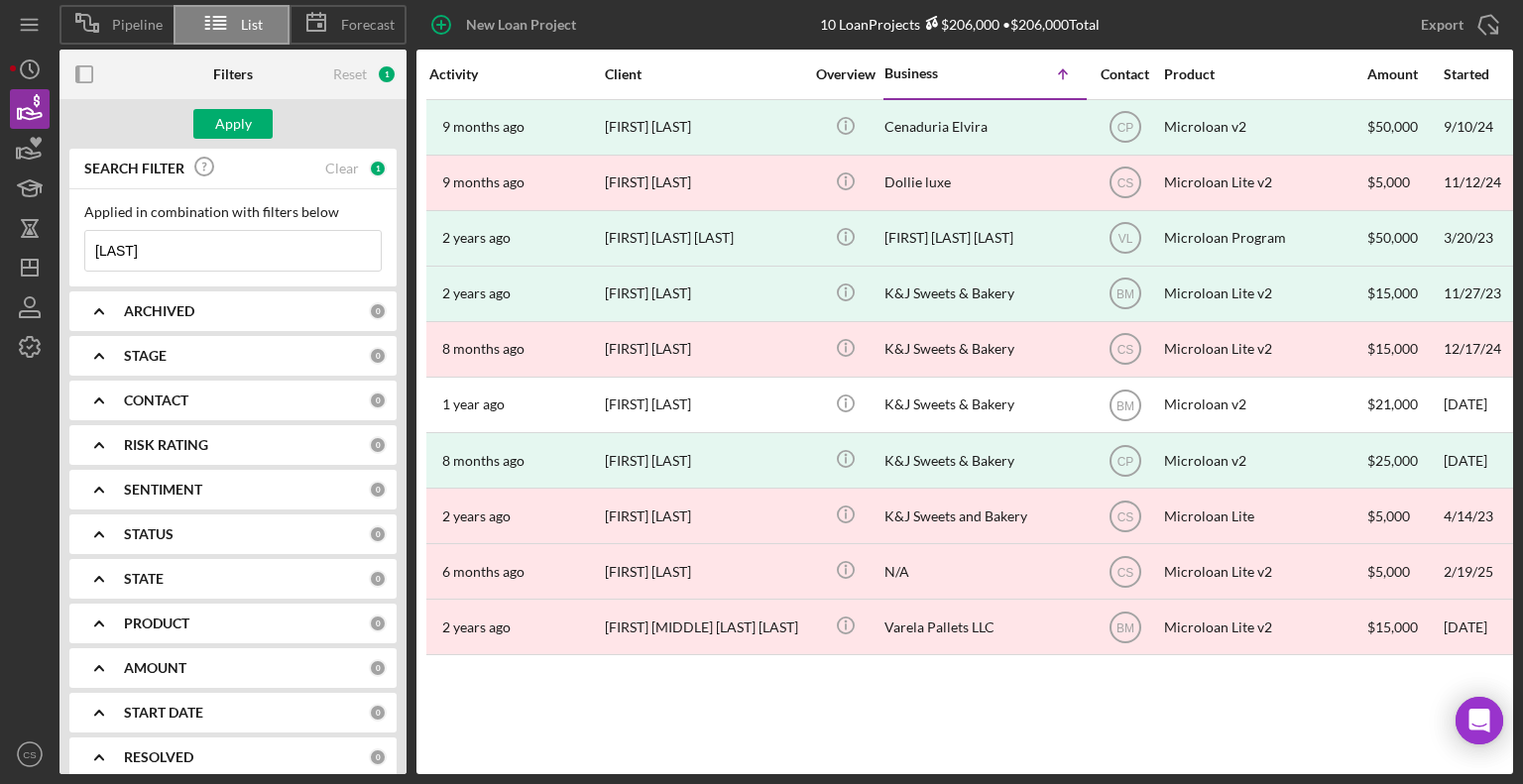 type on "Patacom Food LLC" 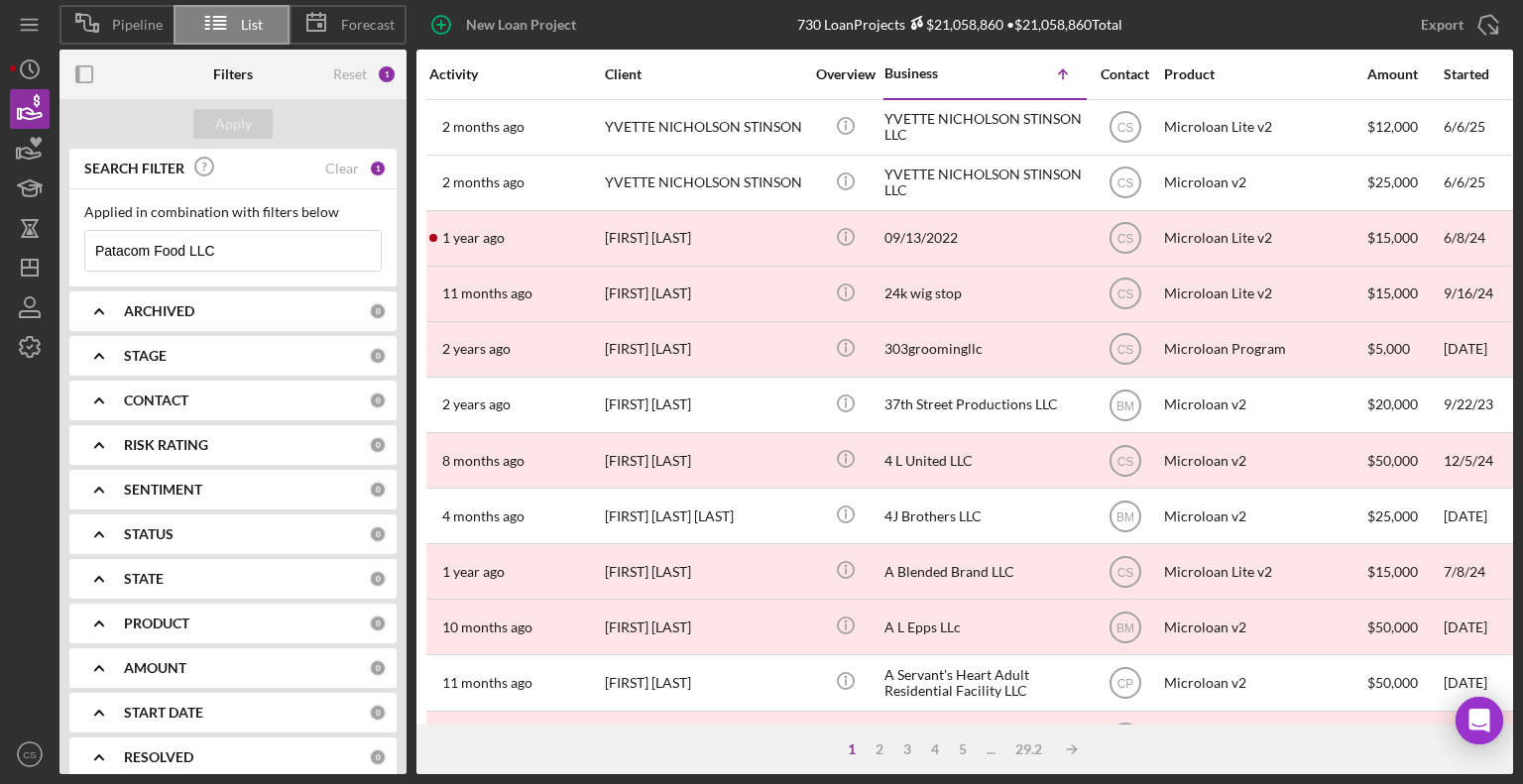 drag, startPoint x: 966, startPoint y: 745, endPoint x: 959, endPoint y: 737, distance: 10.630146 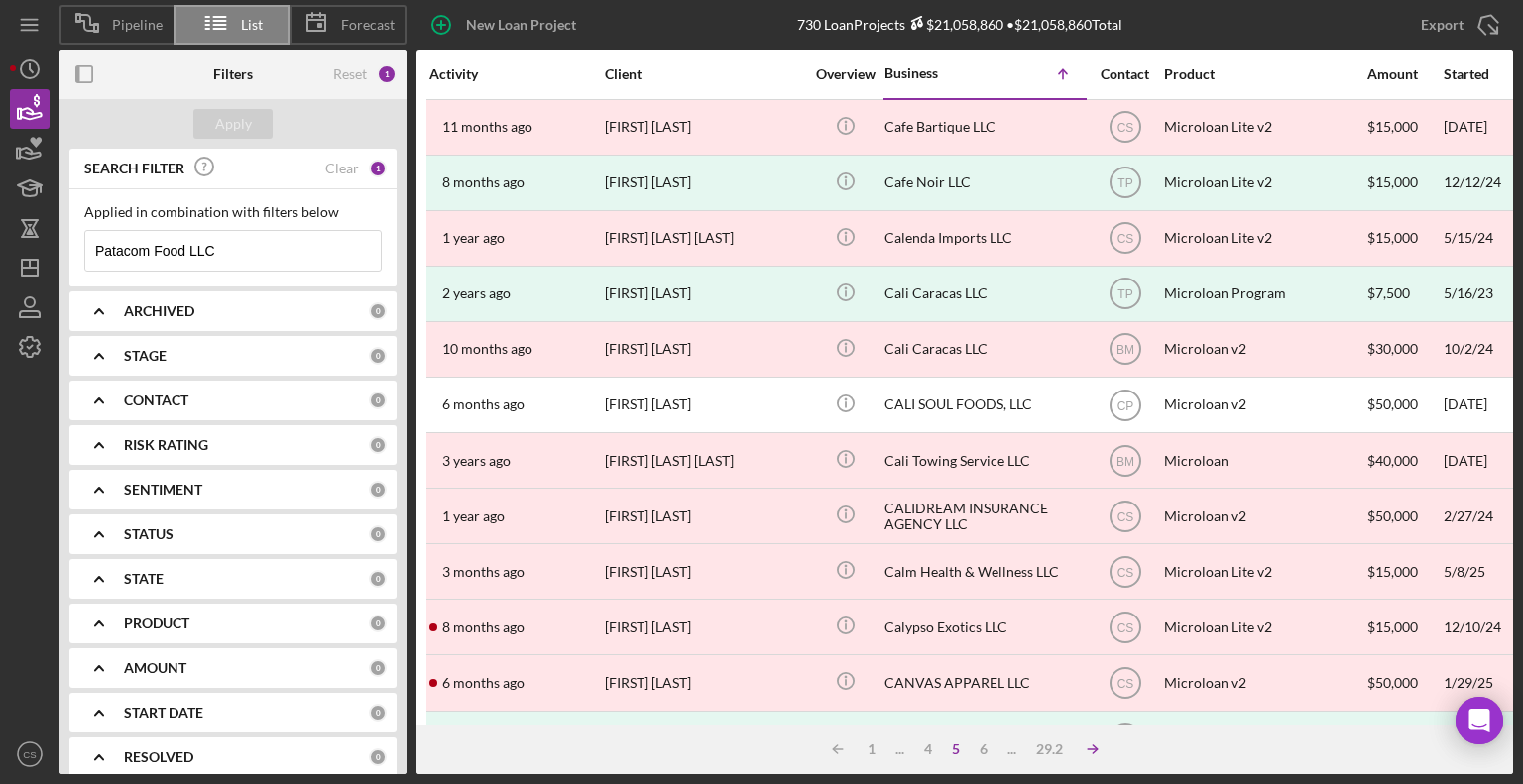 click on "Icon/Table Sort Arrow" 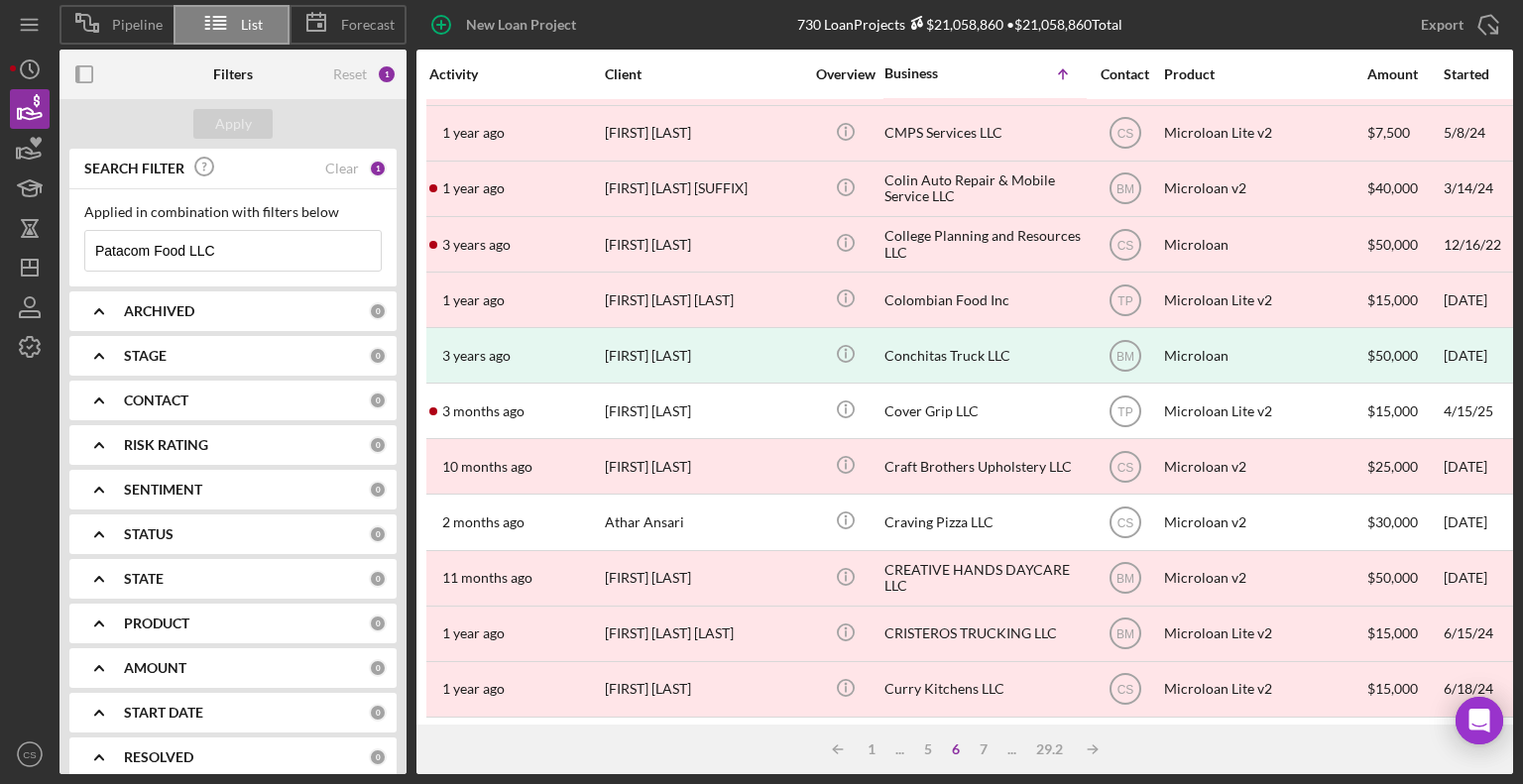scroll, scrollTop: 789, scrollLeft: 0, axis: vertical 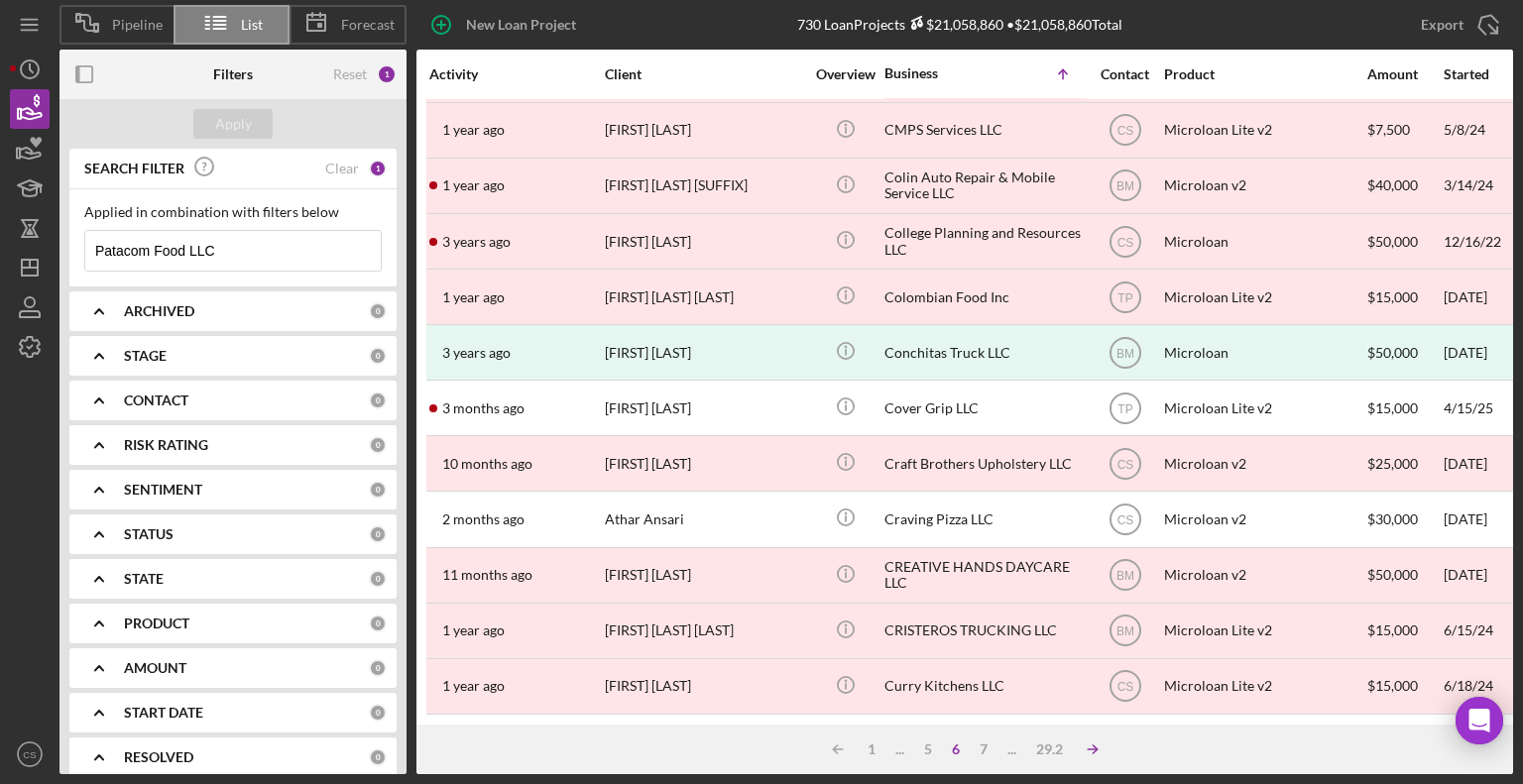 click 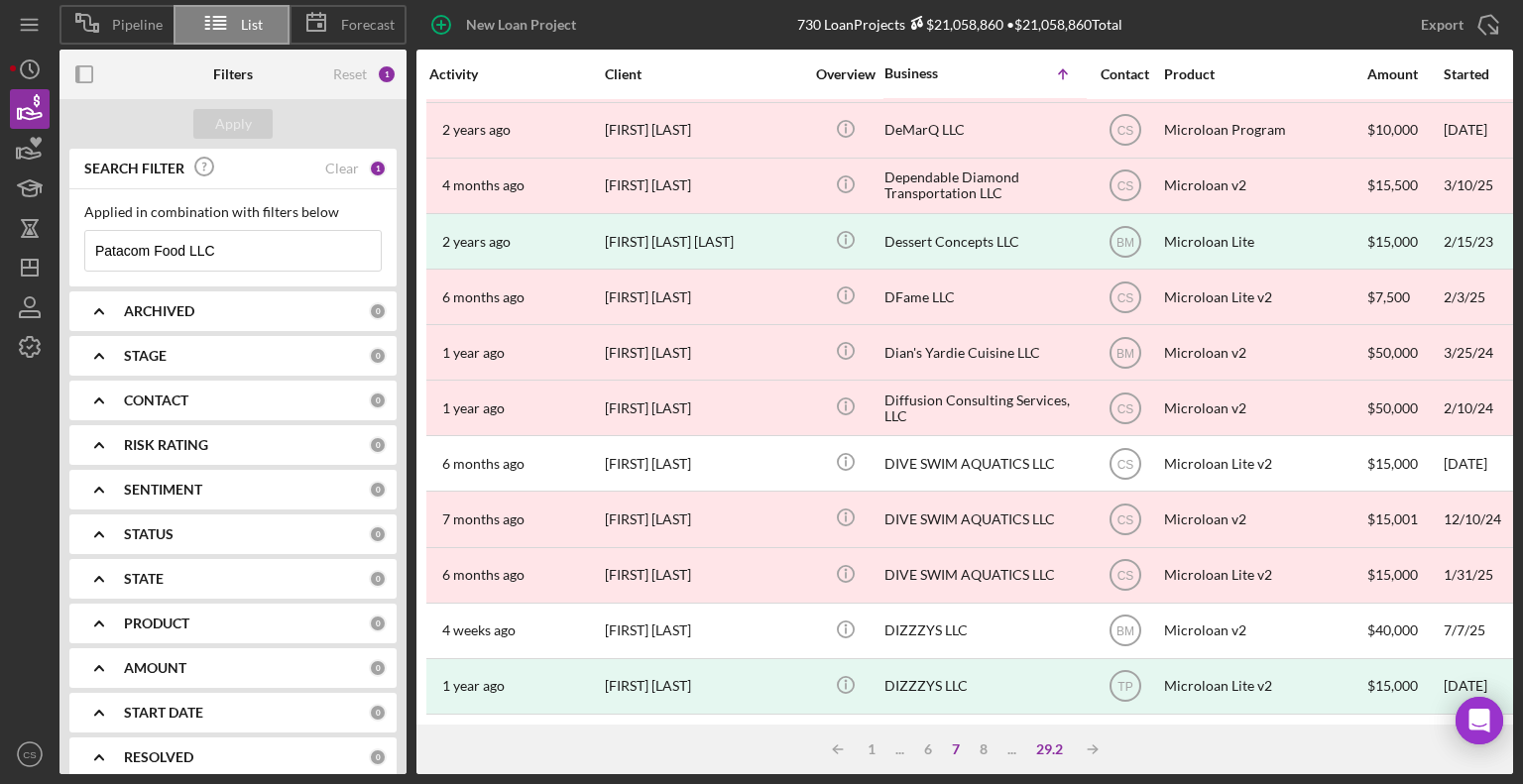 click on "29.2" at bounding box center [1049, 749] 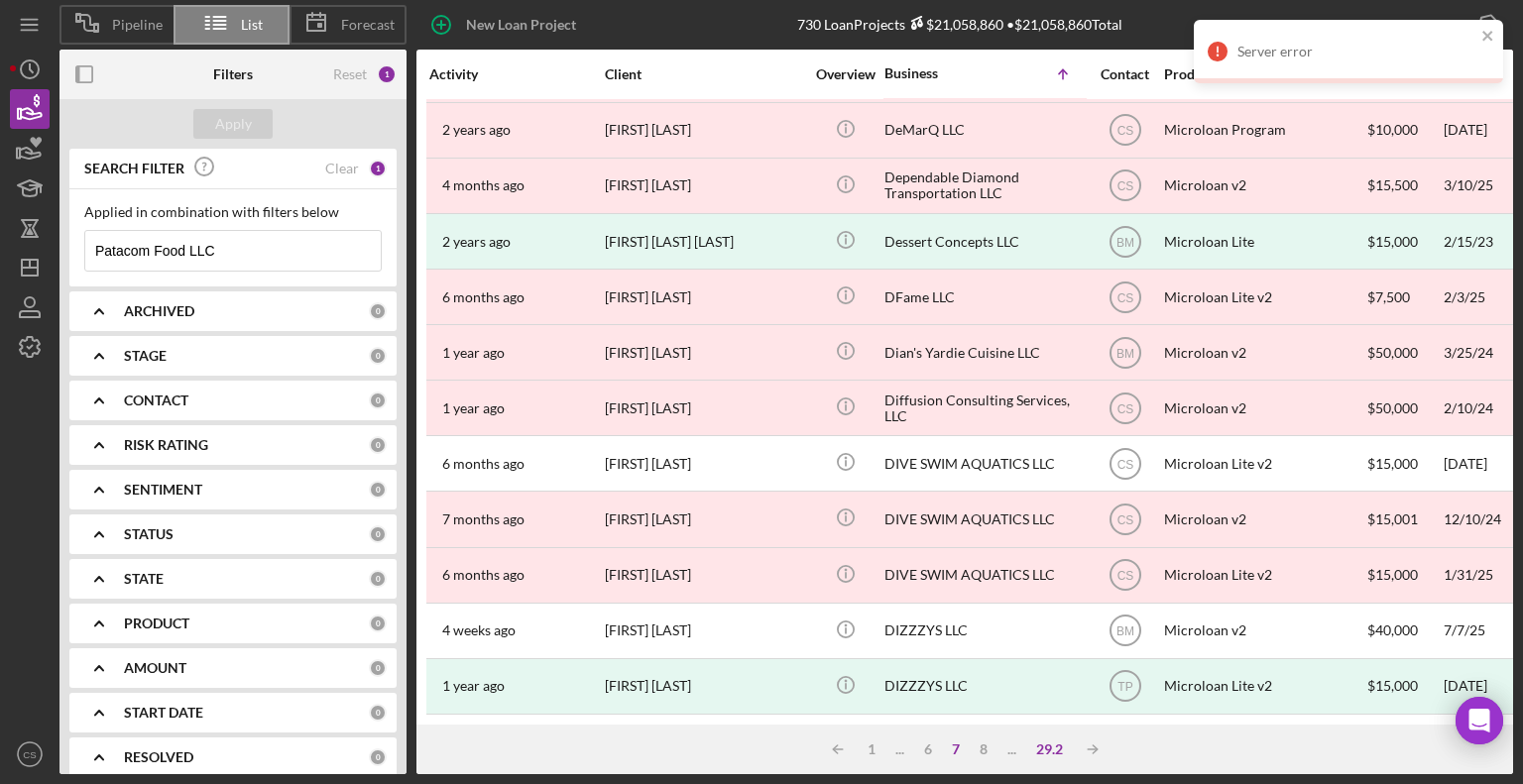 click on "29.2" at bounding box center [1049, 749] 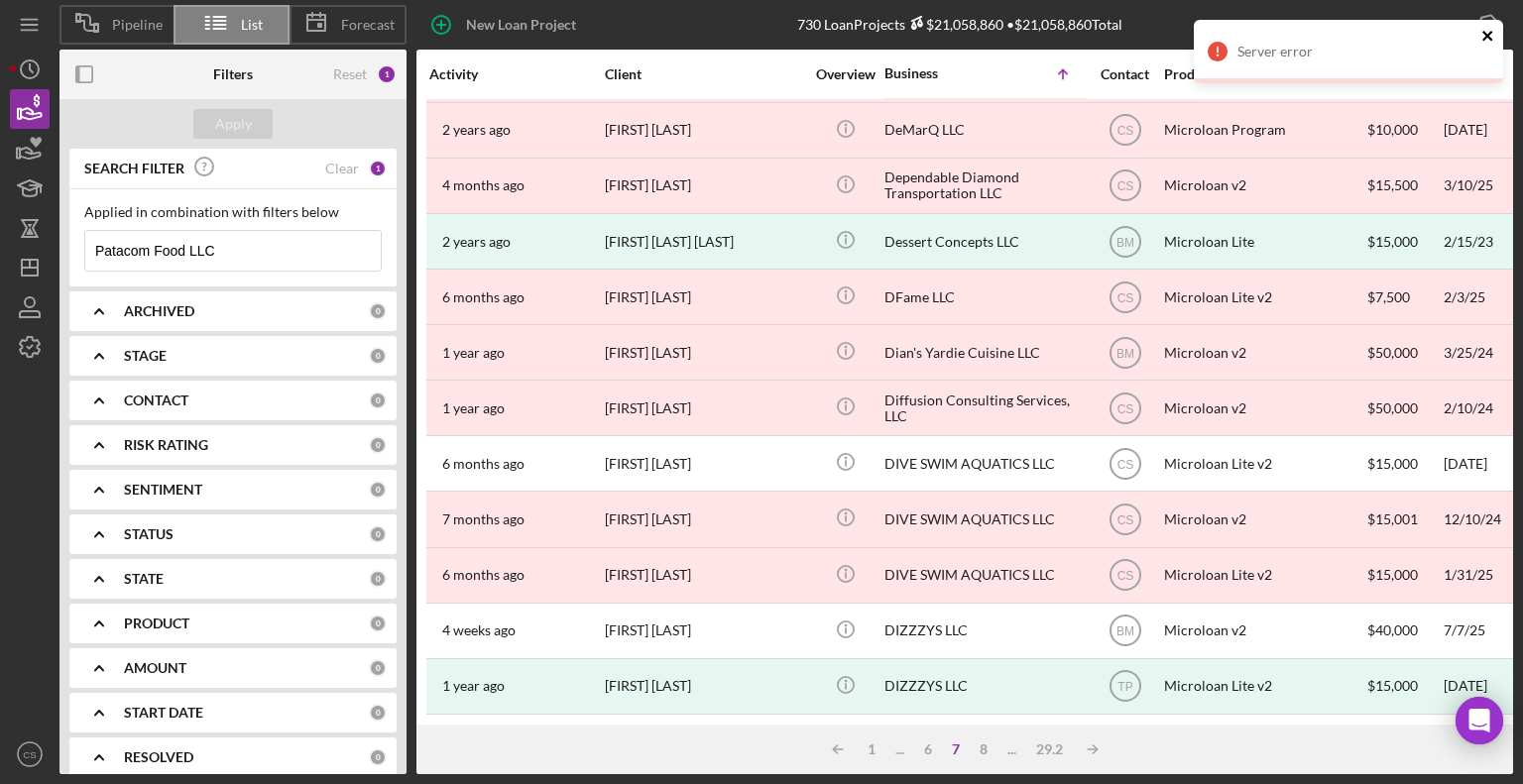 click 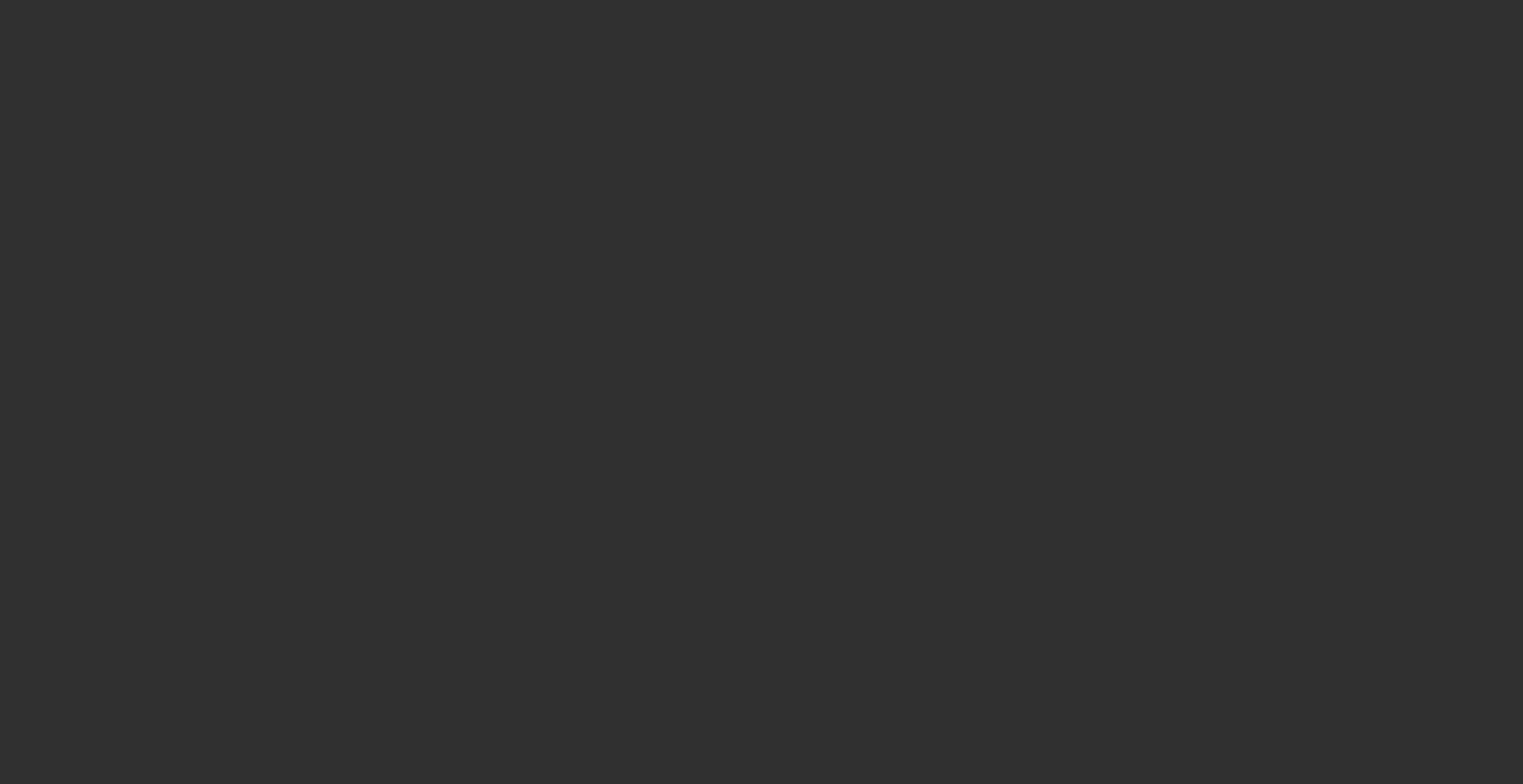 scroll, scrollTop: 0, scrollLeft: 0, axis: both 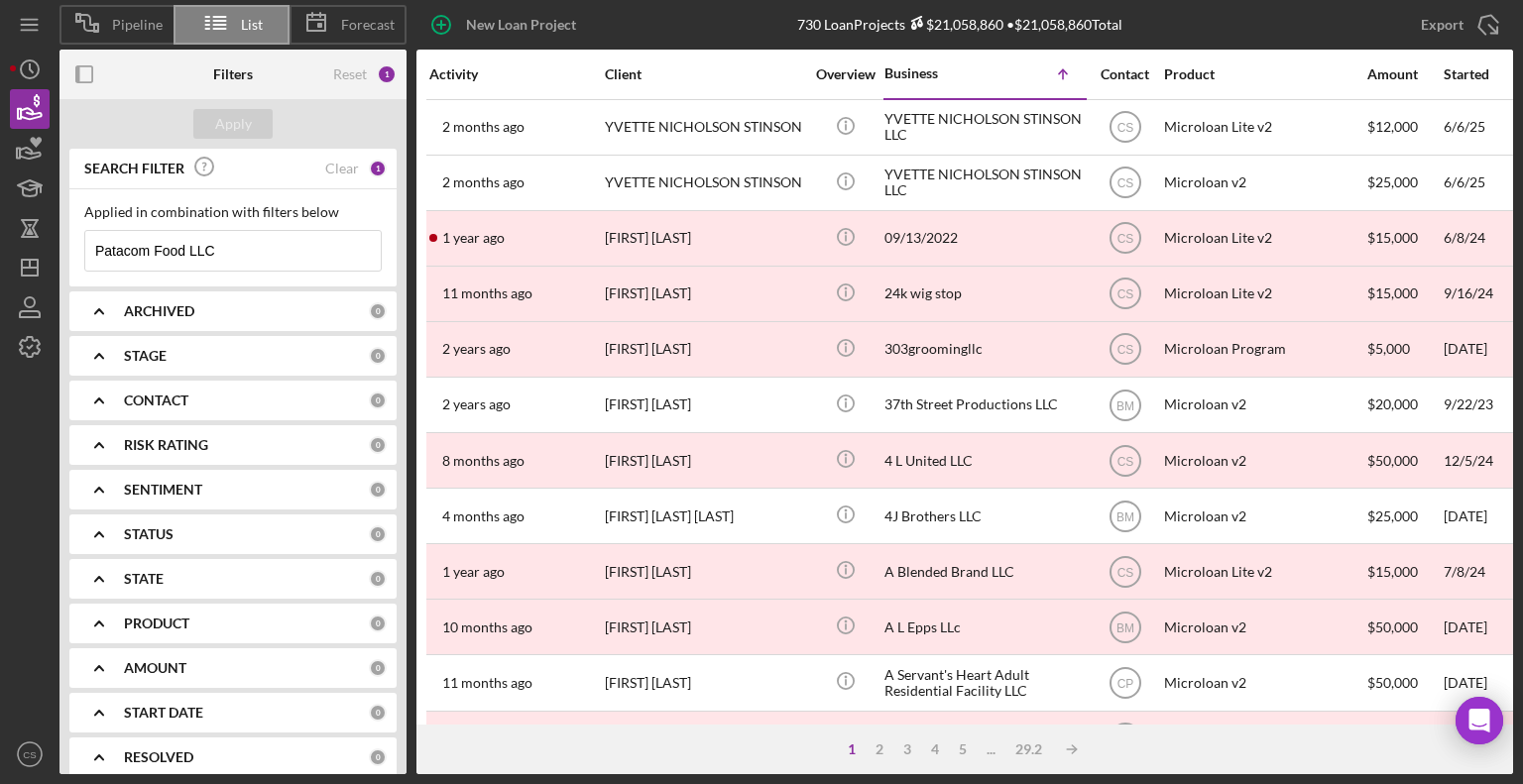 click on "Patacom Food LLC" at bounding box center (233, 251) 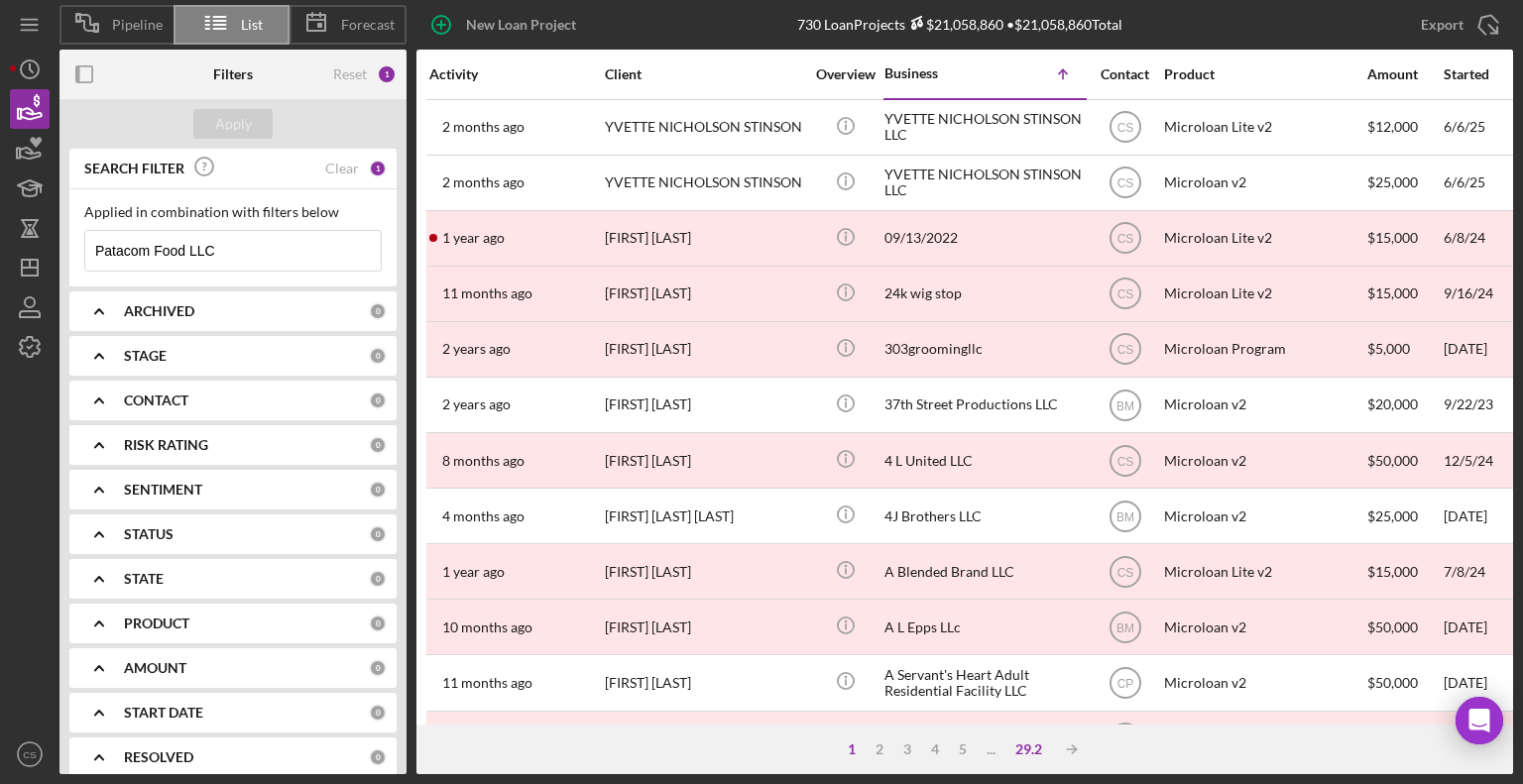 click on "29.2" at bounding box center [1028, 749] 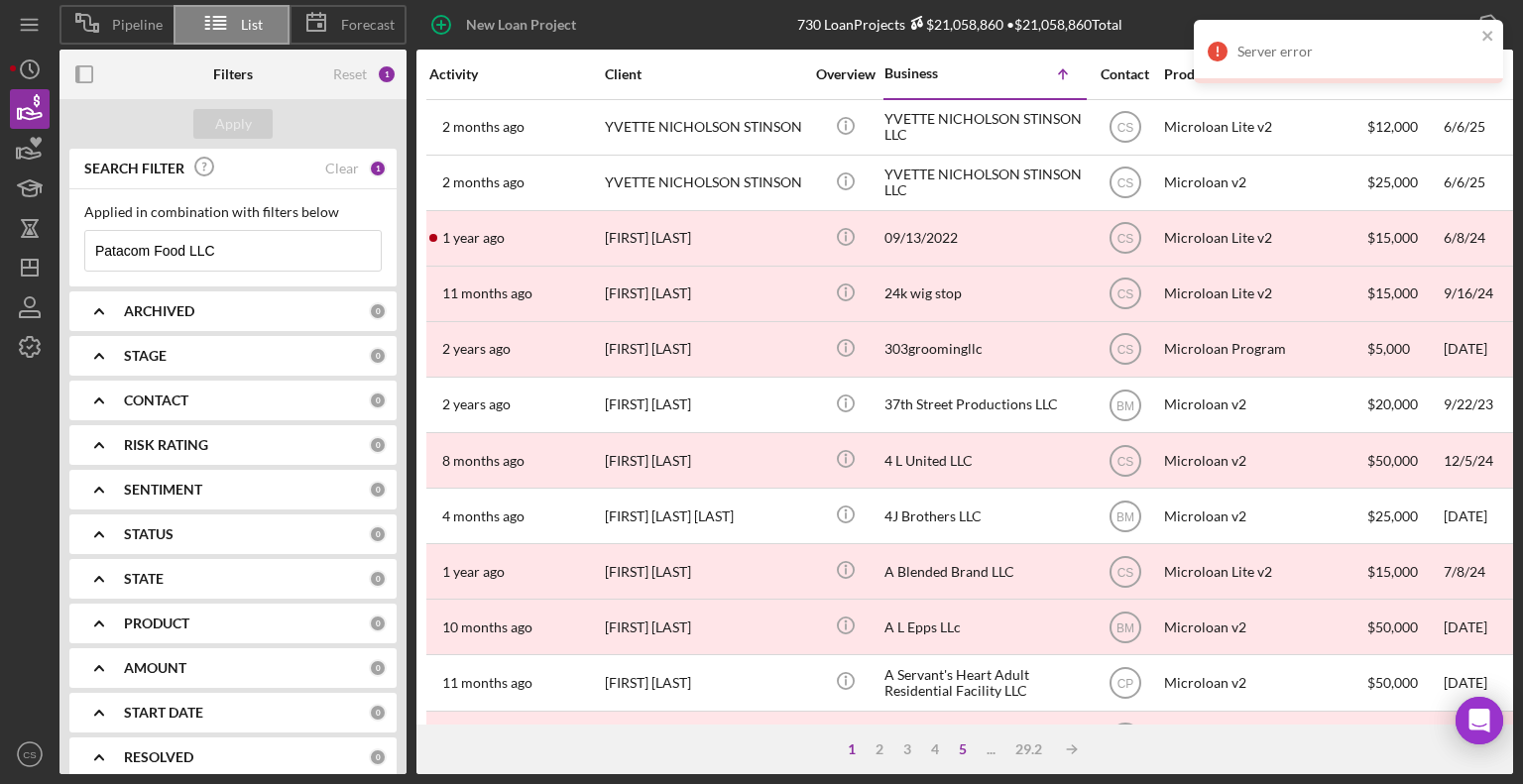 click on "5" at bounding box center (963, 749) 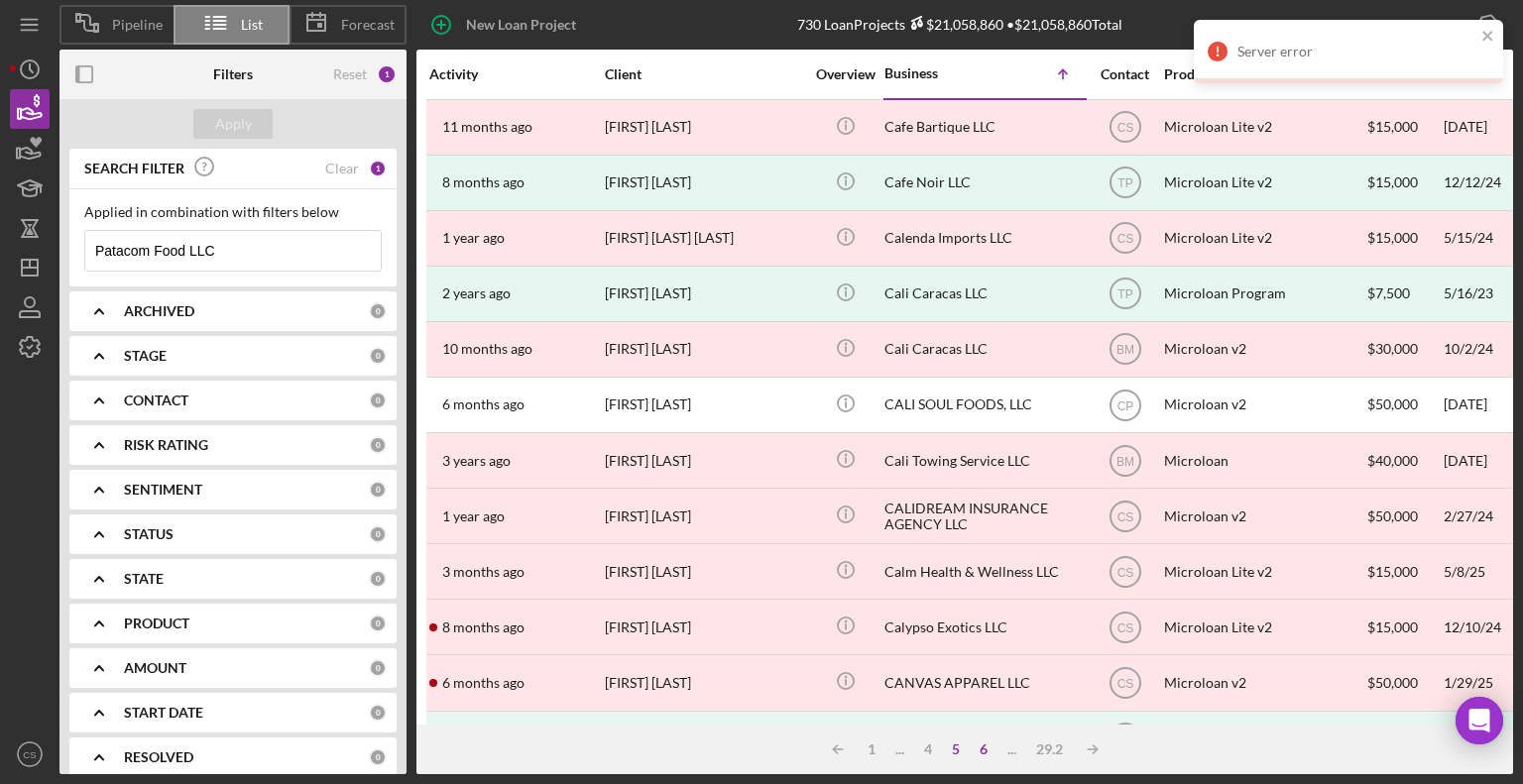 click on "6" at bounding box center [984, 749] 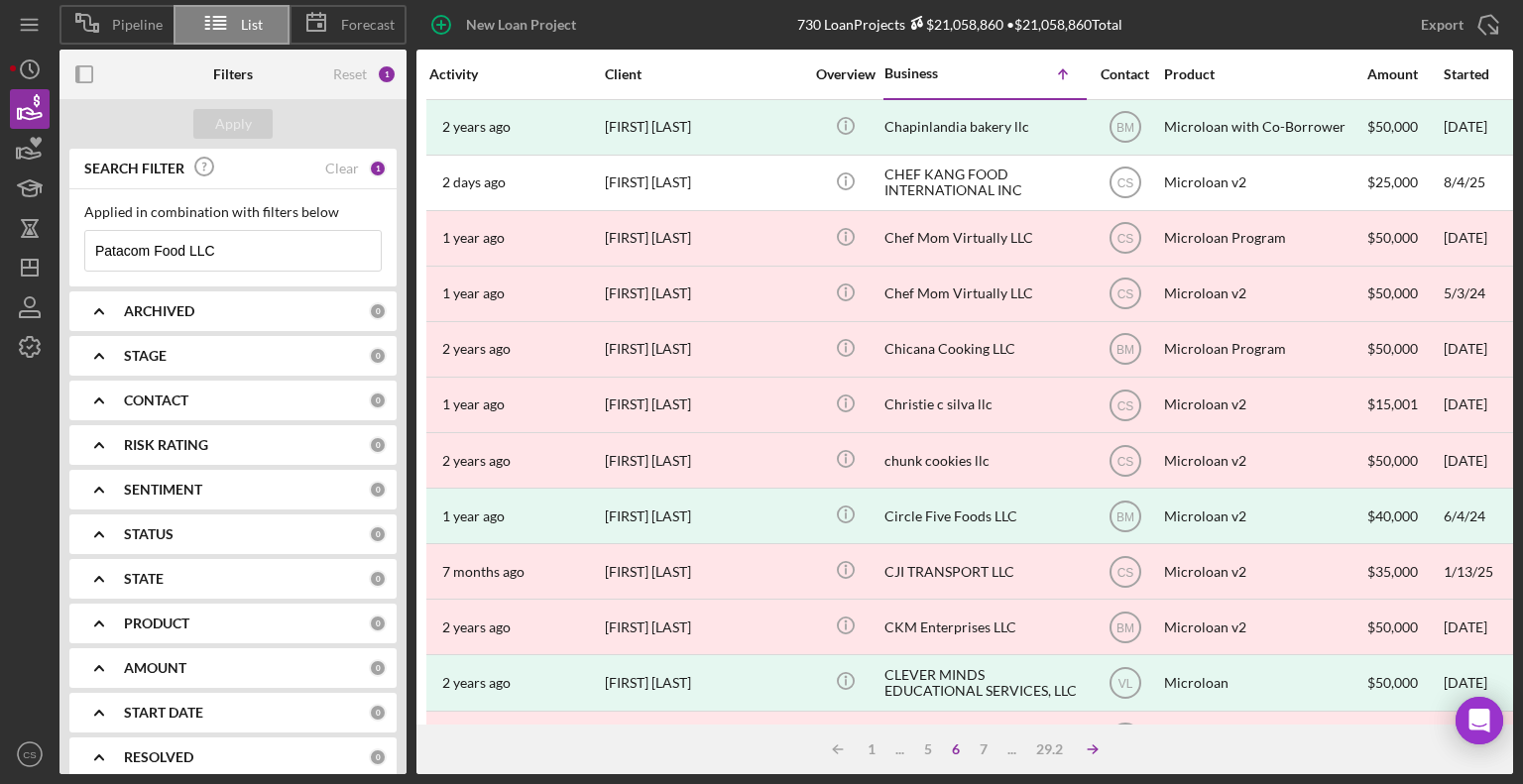 click on "Icon/Table Sort Arrow" 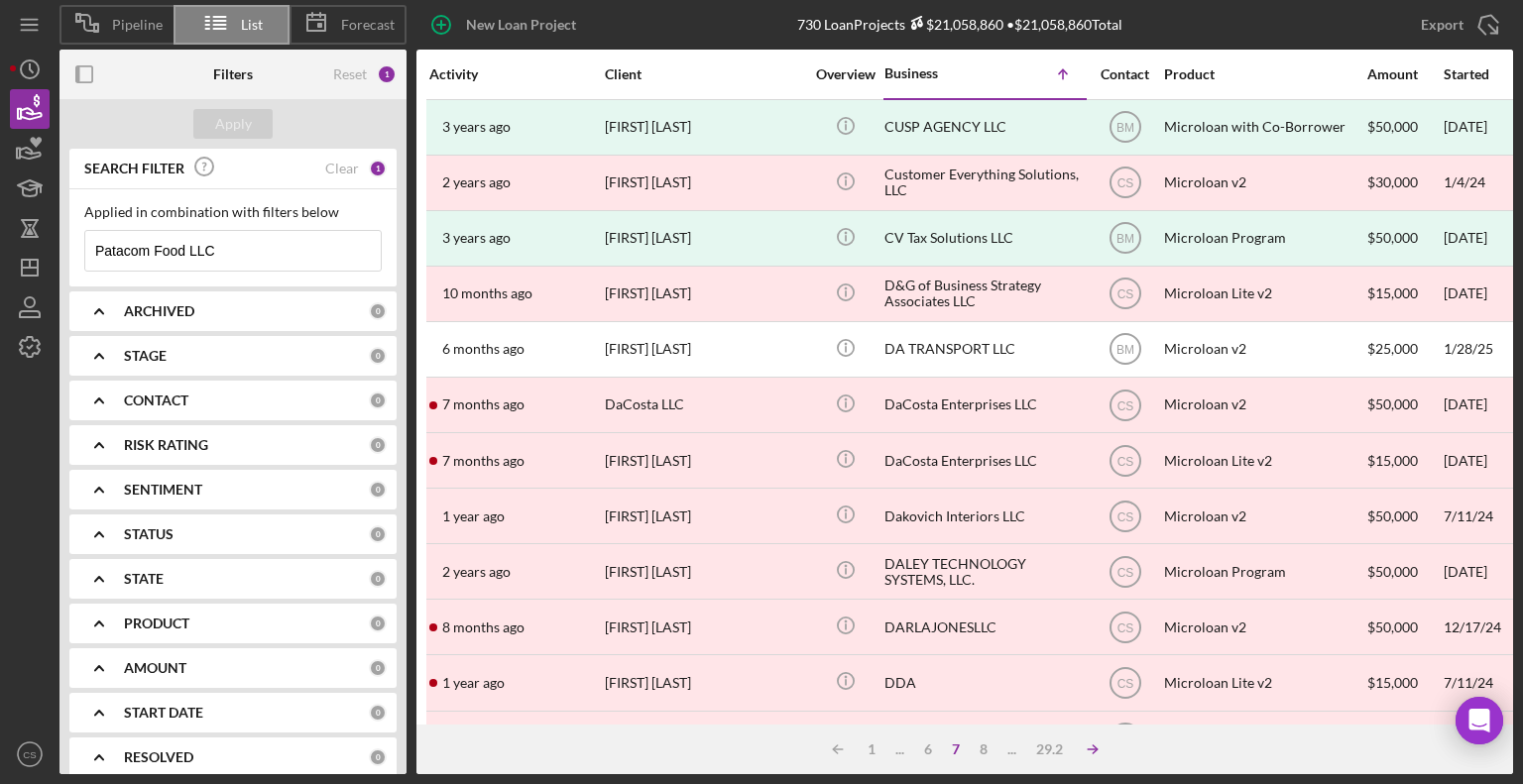 click on "Icon/Table Sort Arrow" 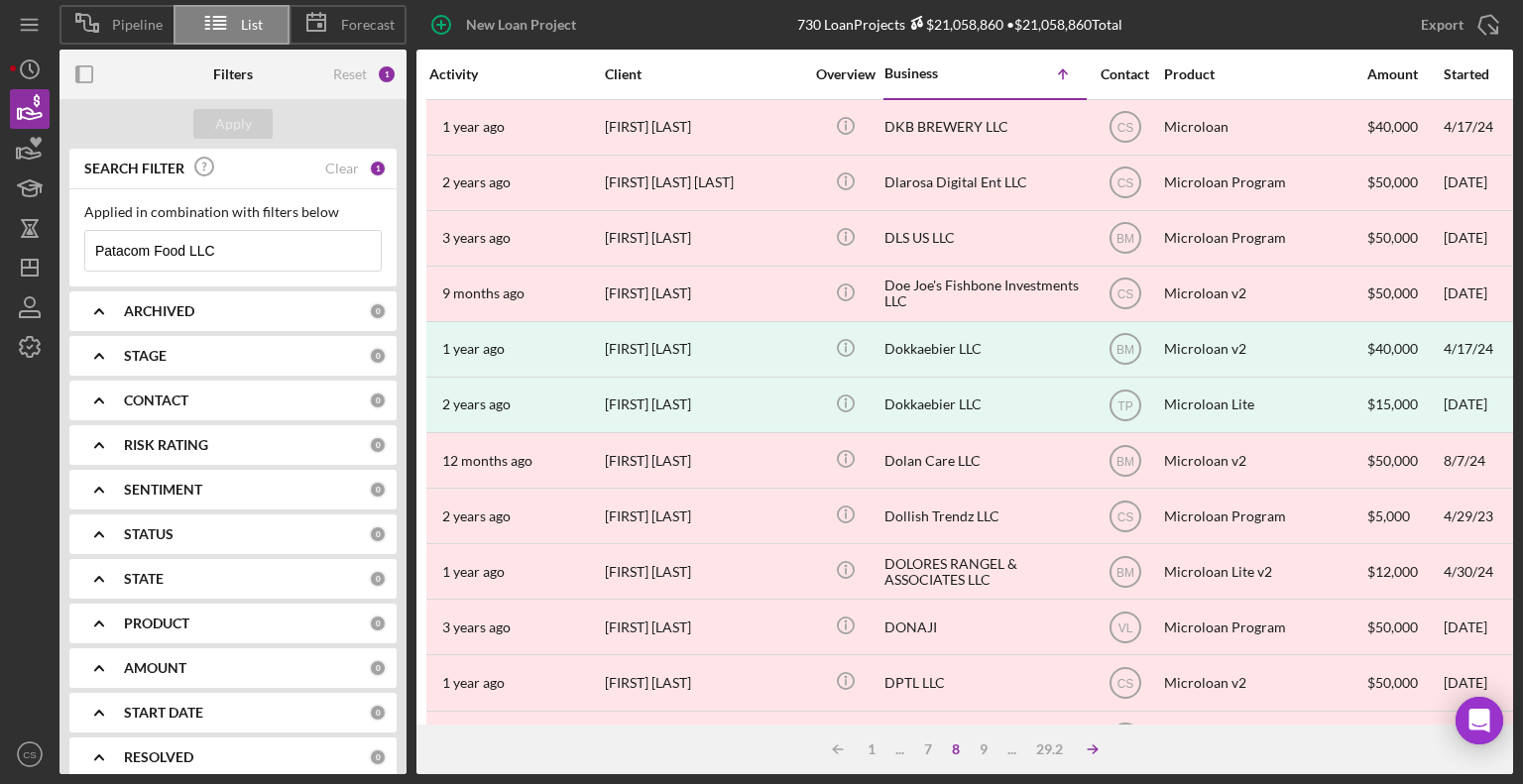 click on "Icon/Table Sort Arrow" 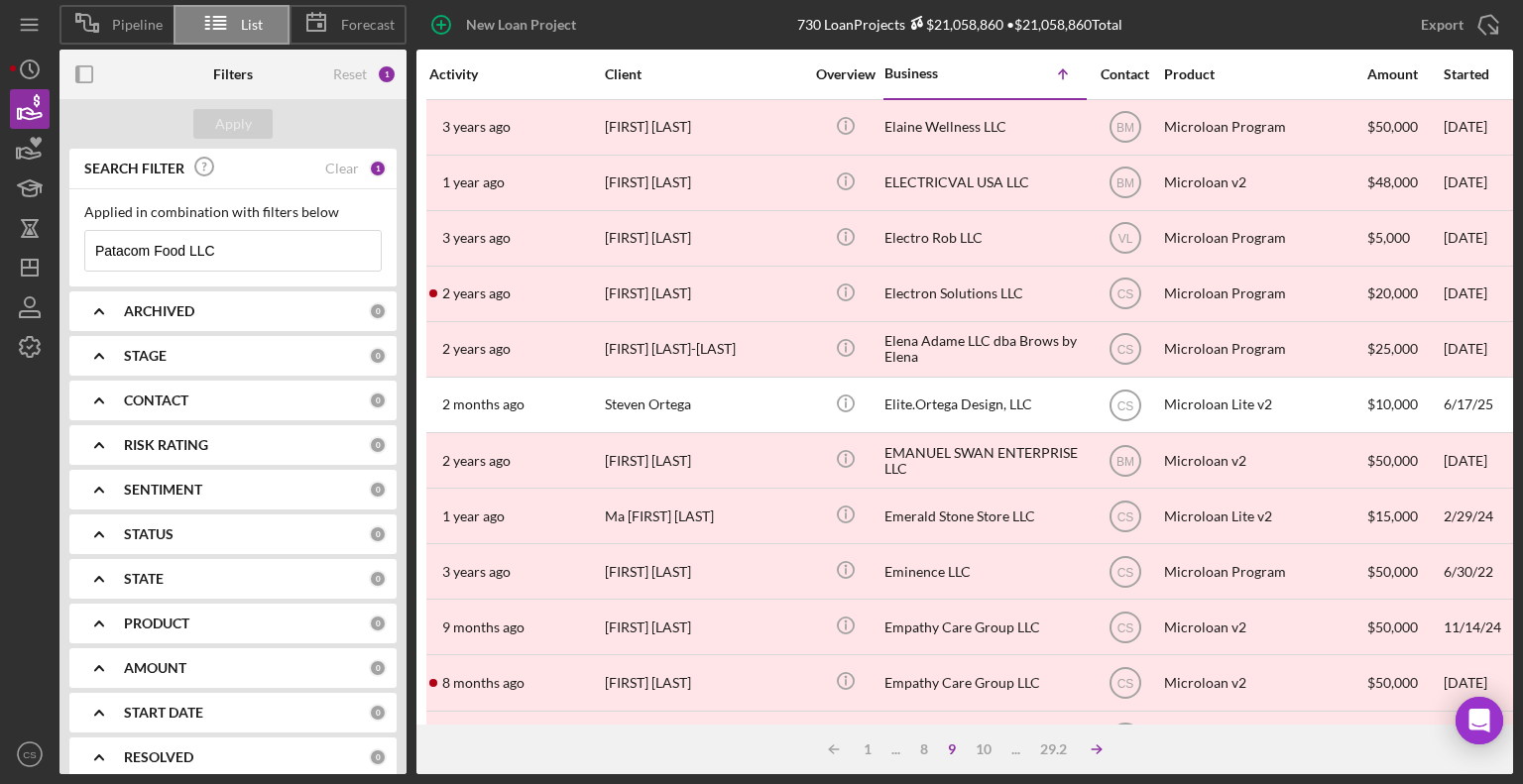 click on "Icon/Table Sort Arrow" 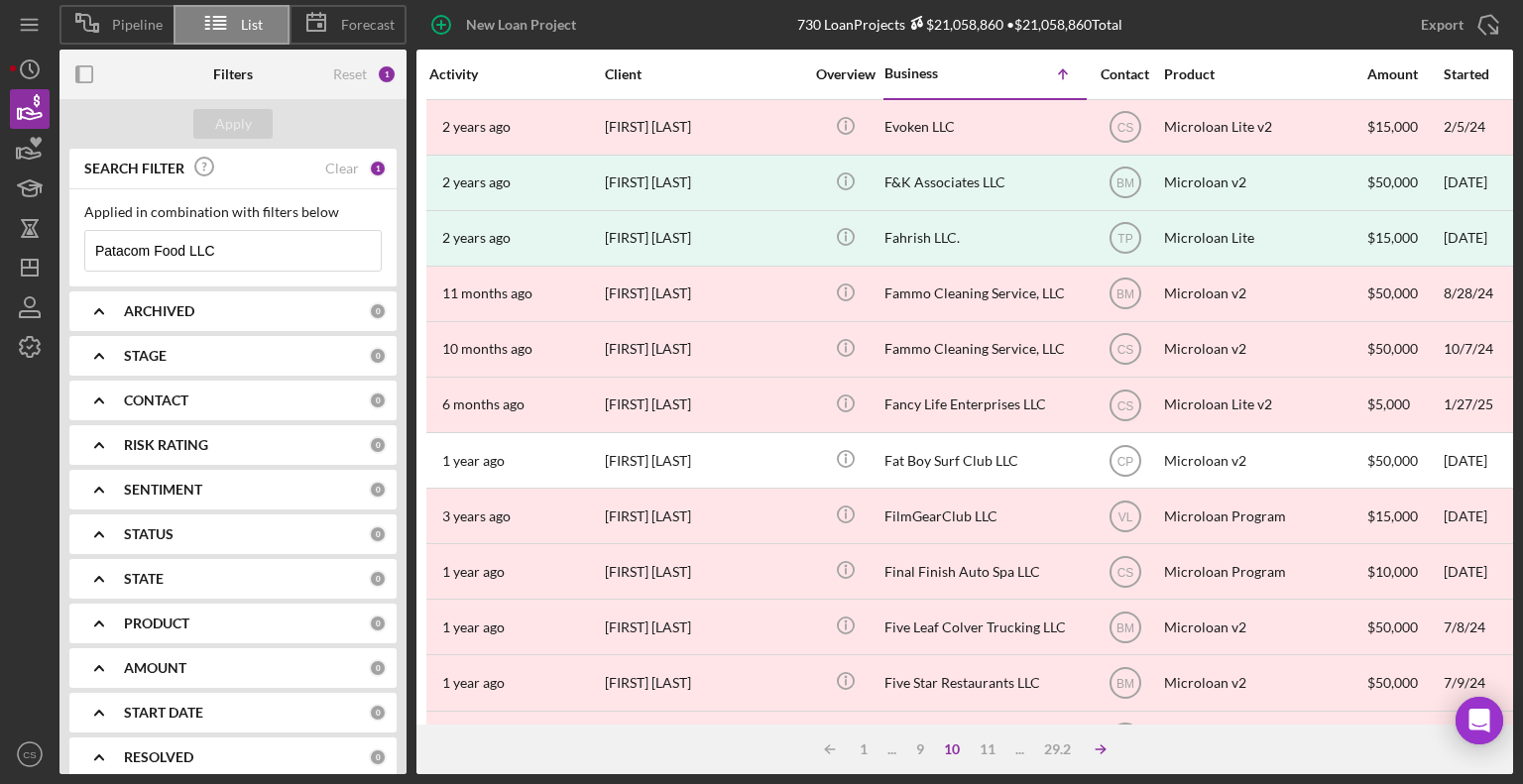 click on "Icon/Table Sort Arrow" 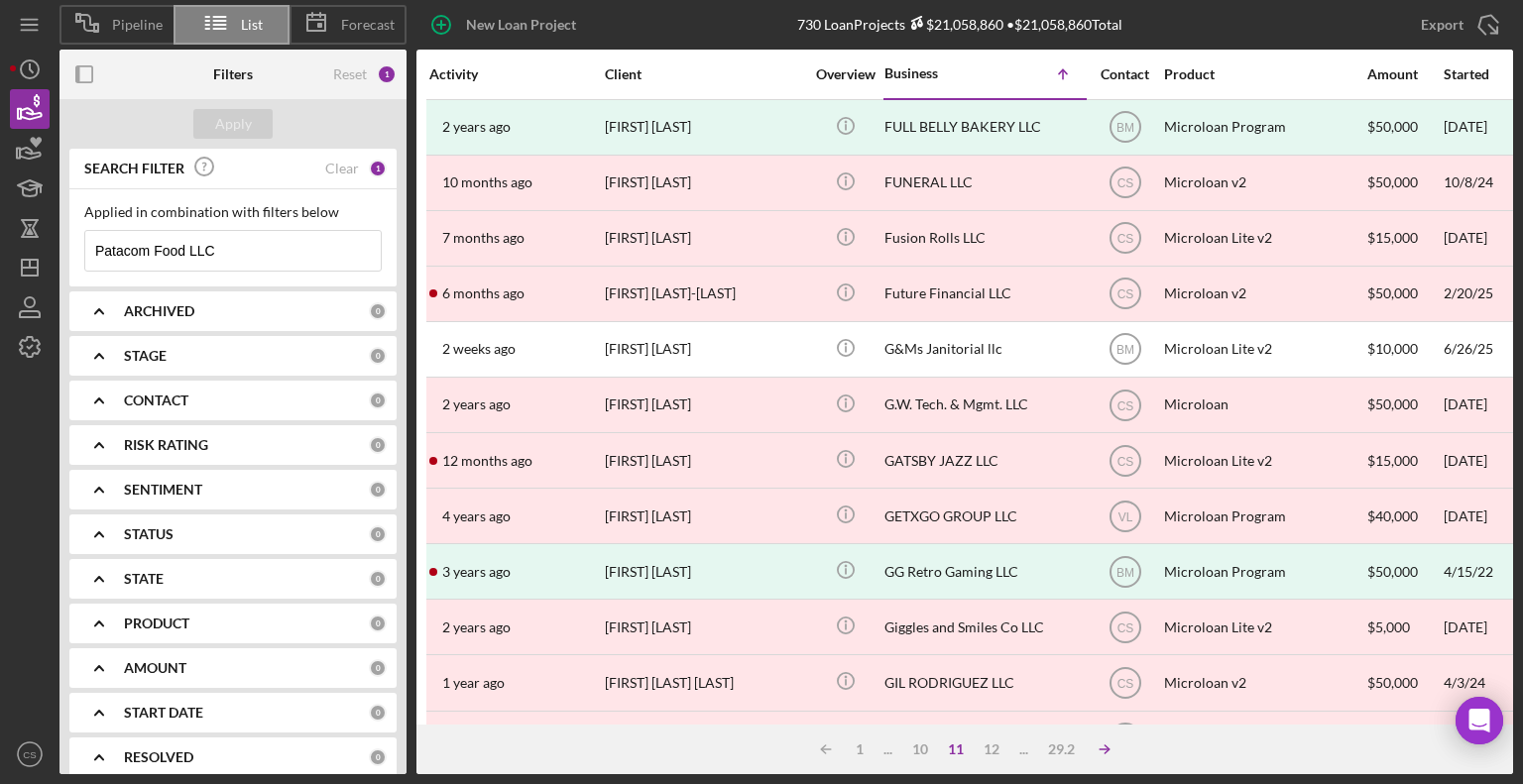 click on "Icon/Table Sort Arrow" 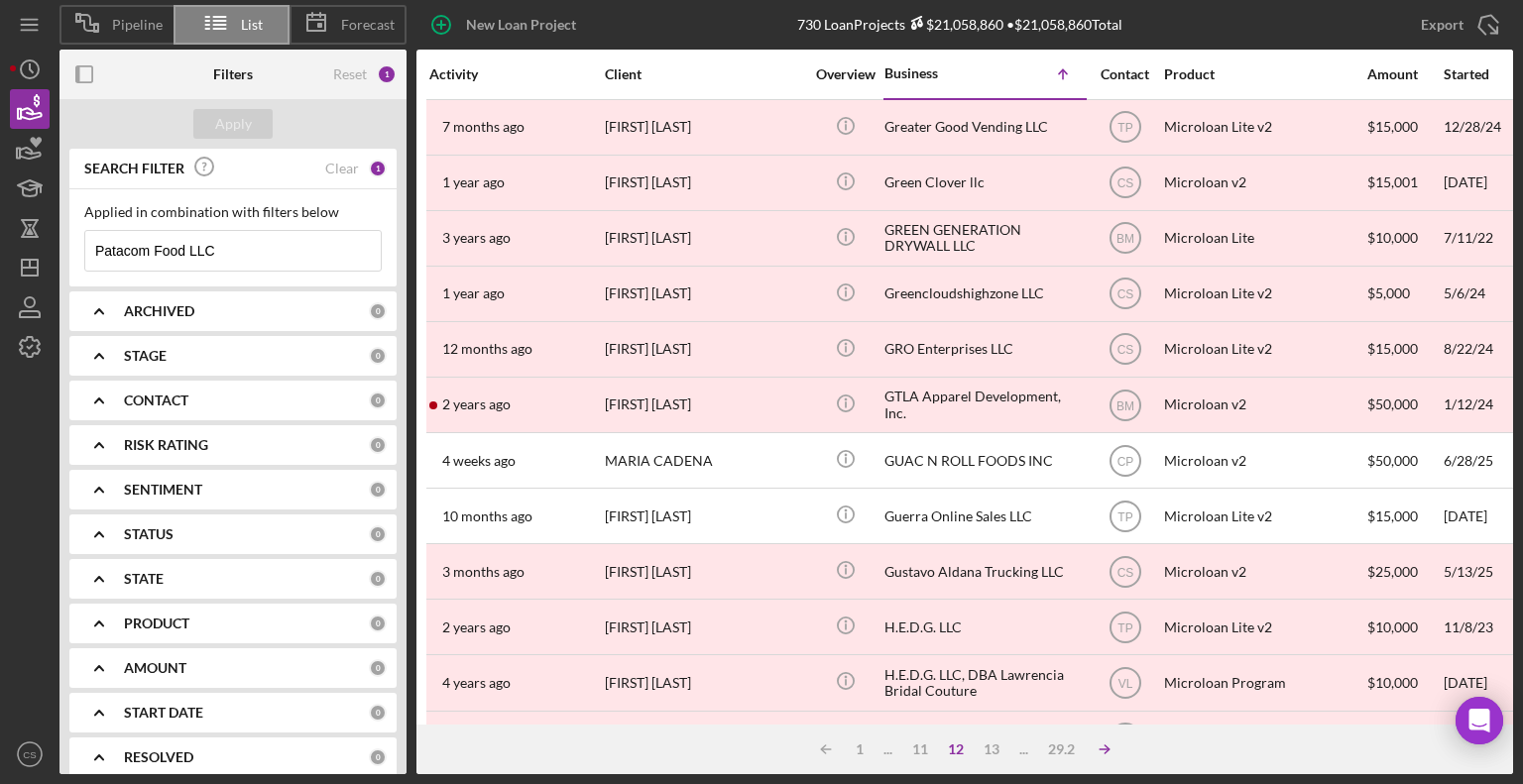 click 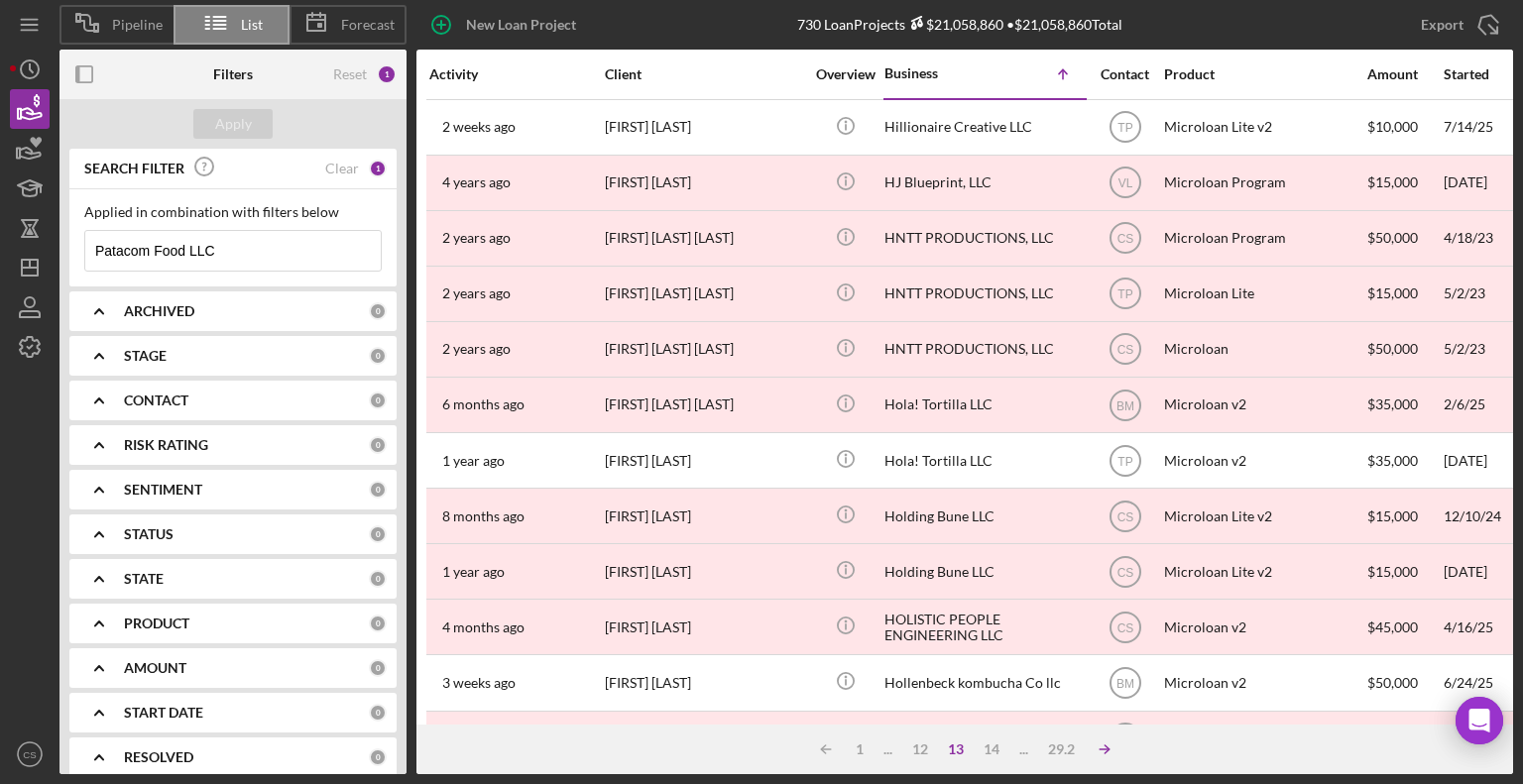 click on "Icon/Table Sort Arrow" 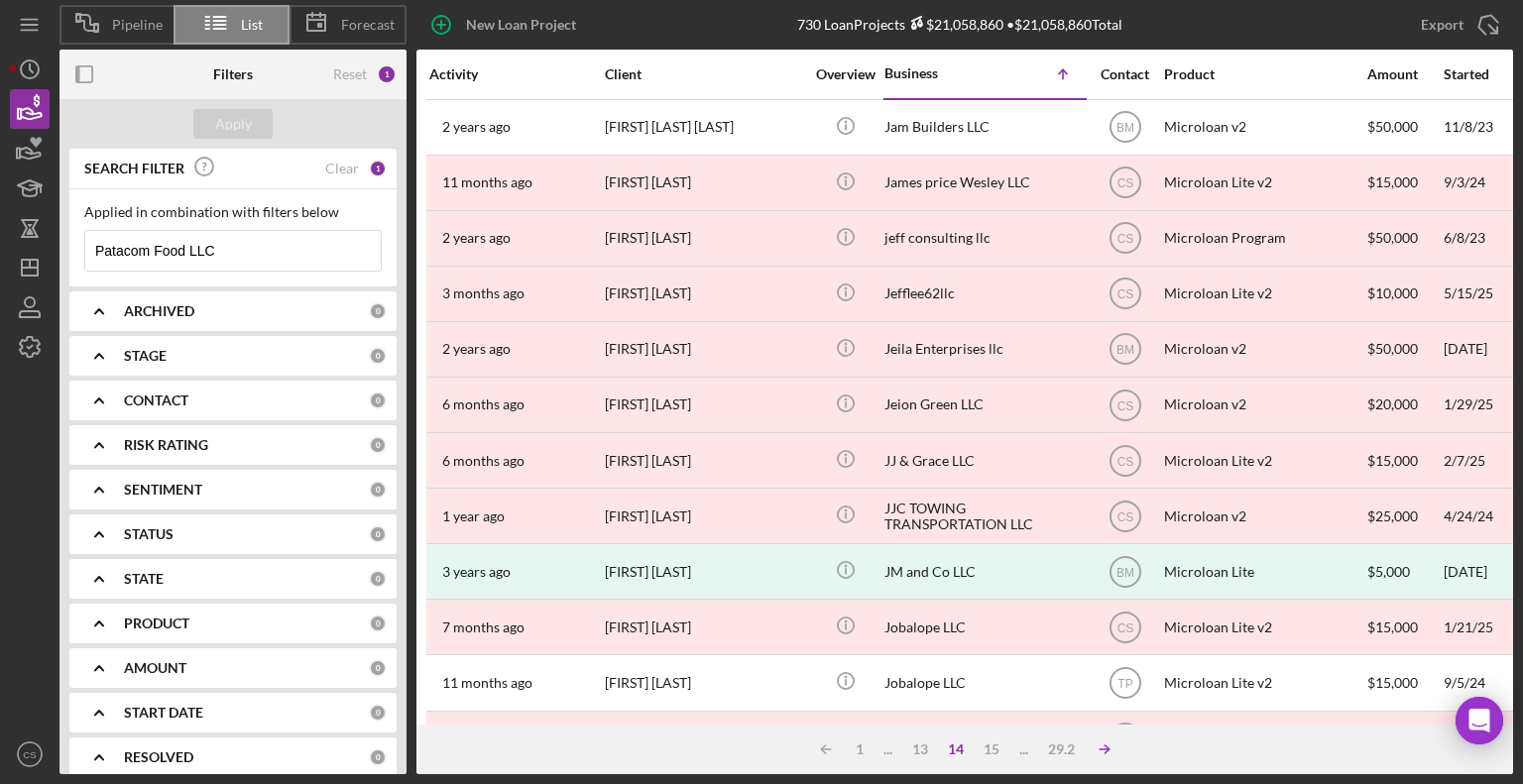 click on "Icon/Table Sort Arrow" 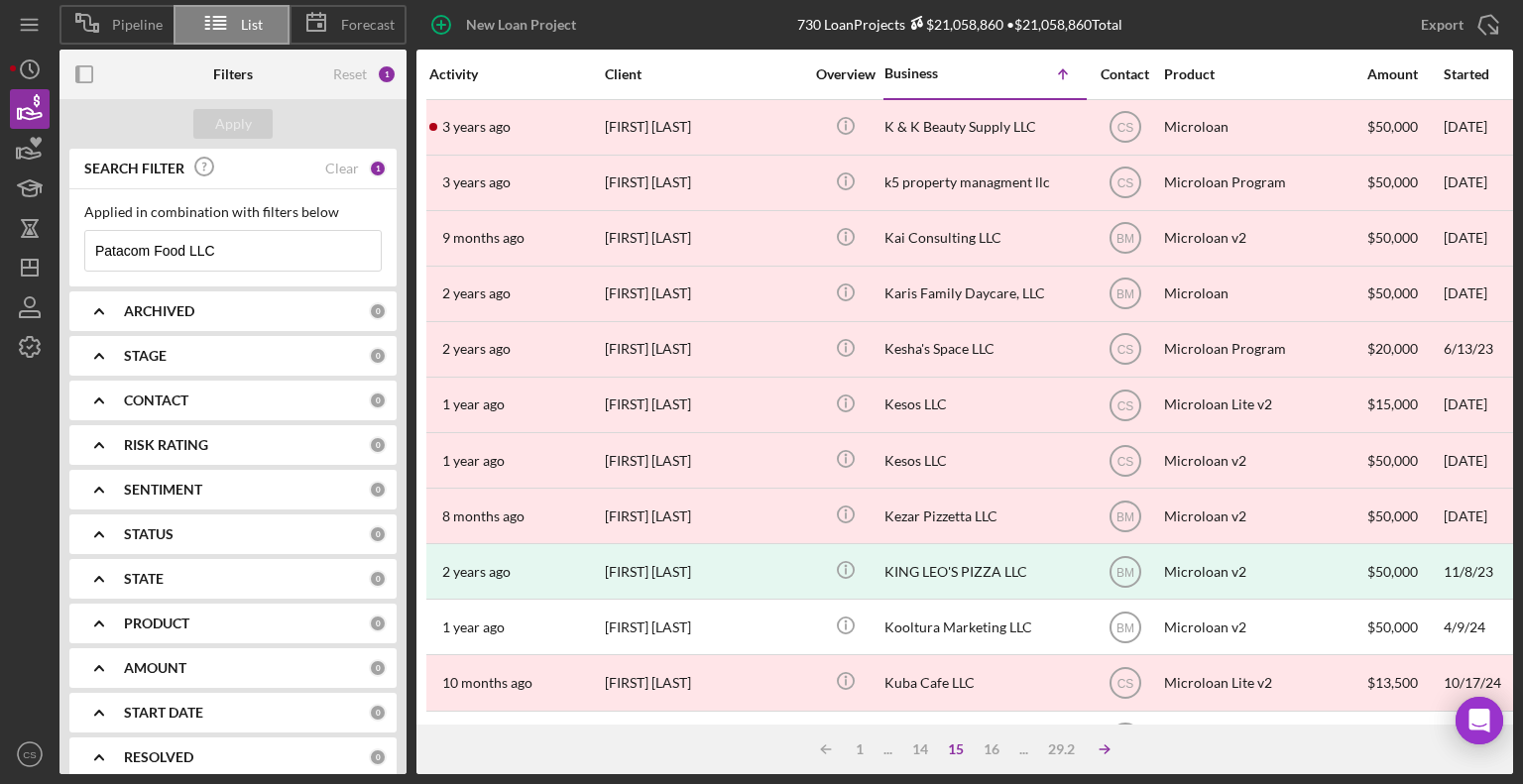 click on "Icon/Table Sort Arrow" 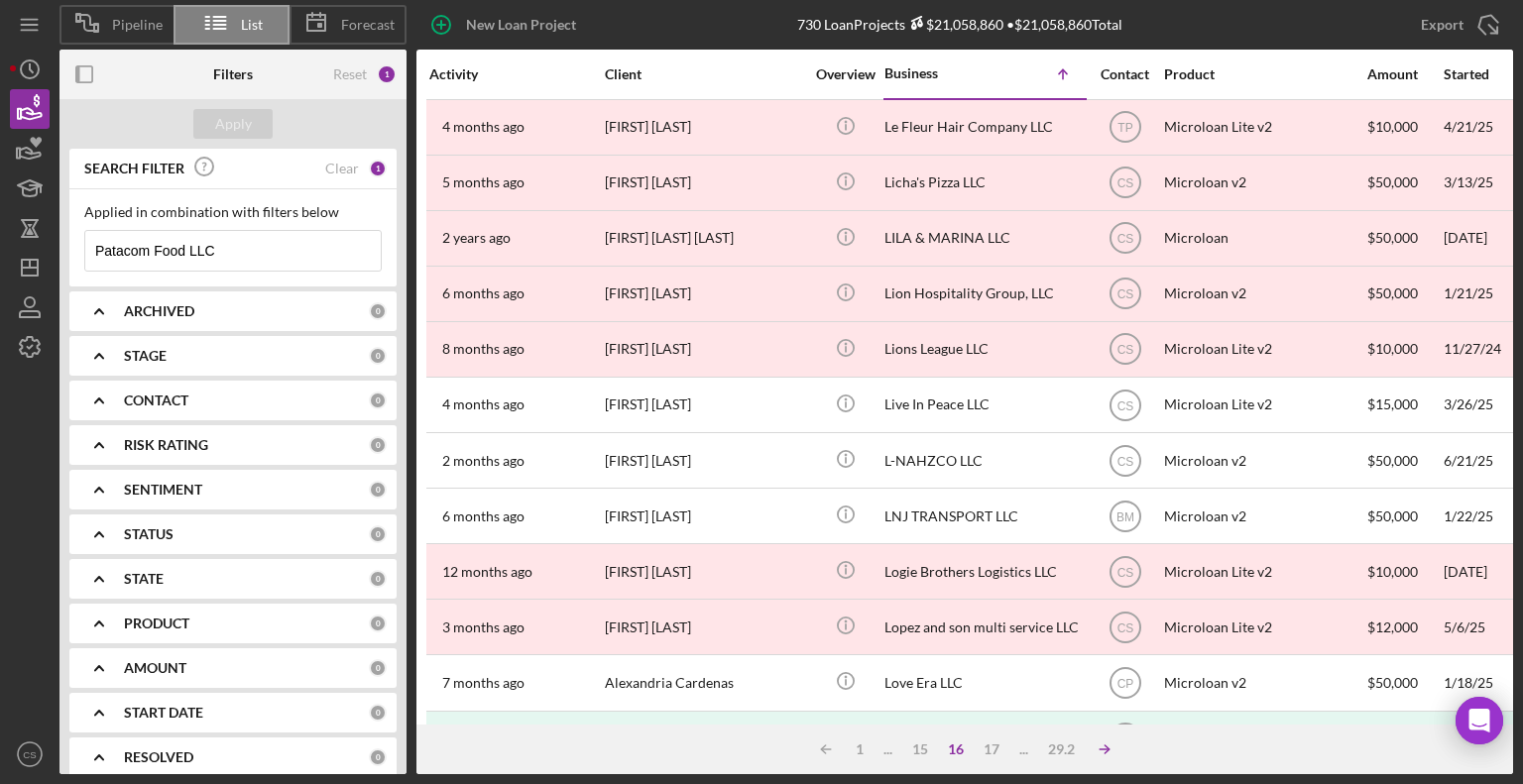 click on "Icon/Table Sort Arrow" 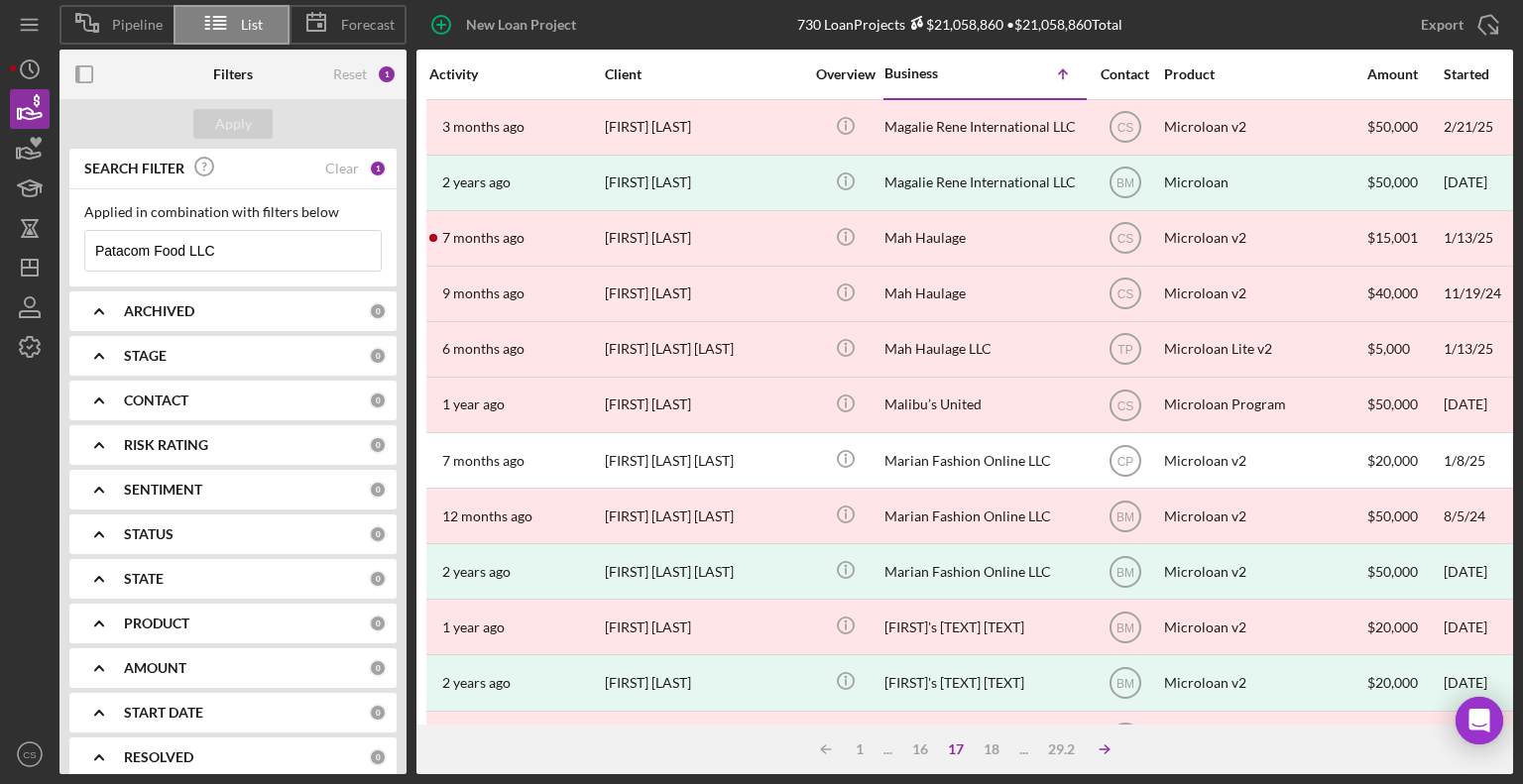 click on "Icon/Table Sort Arrow" 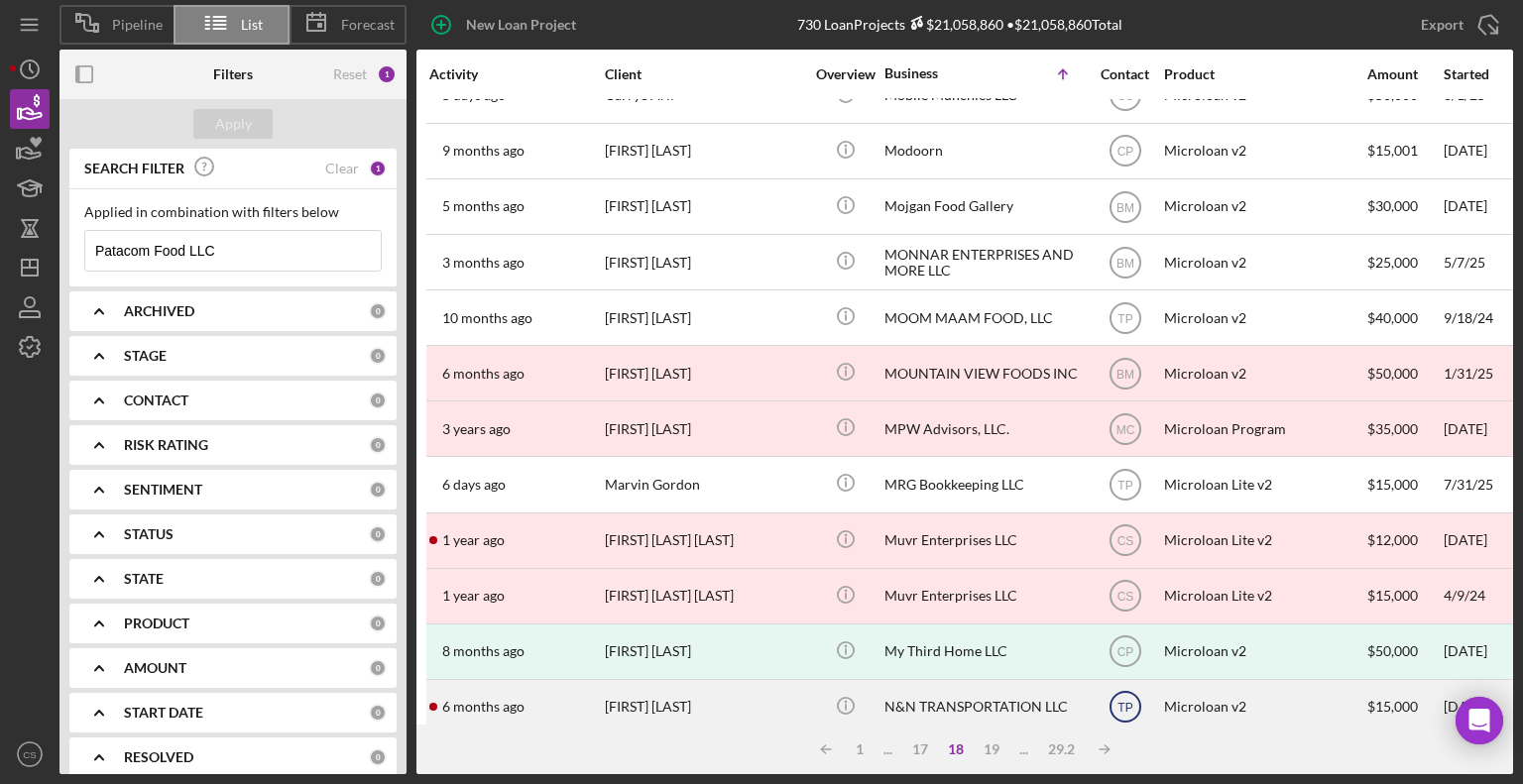 scroll, scrollTop: 297, scrollLeft: 0, axis: vertical 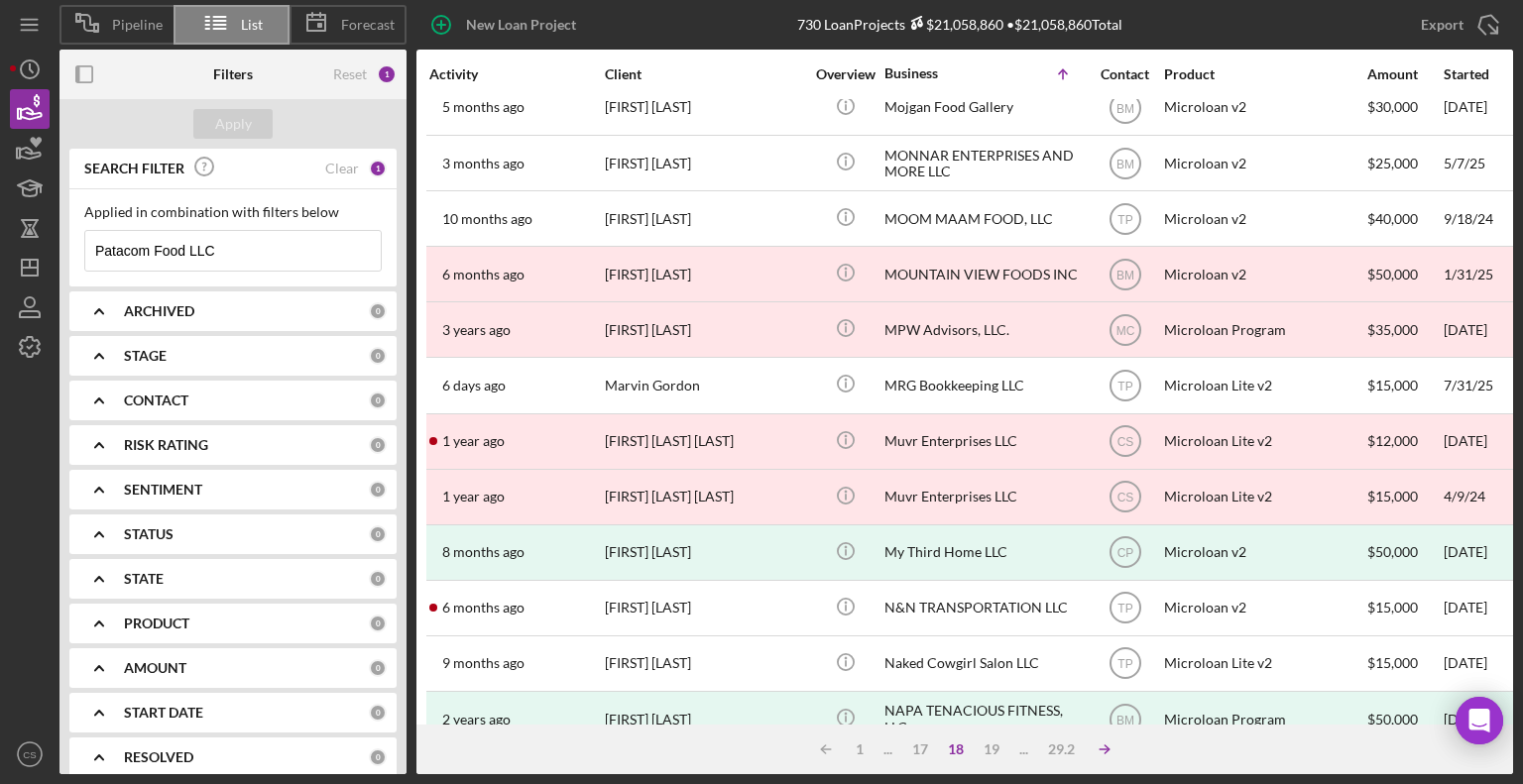 click on "Icon/Table Sort Arrow" 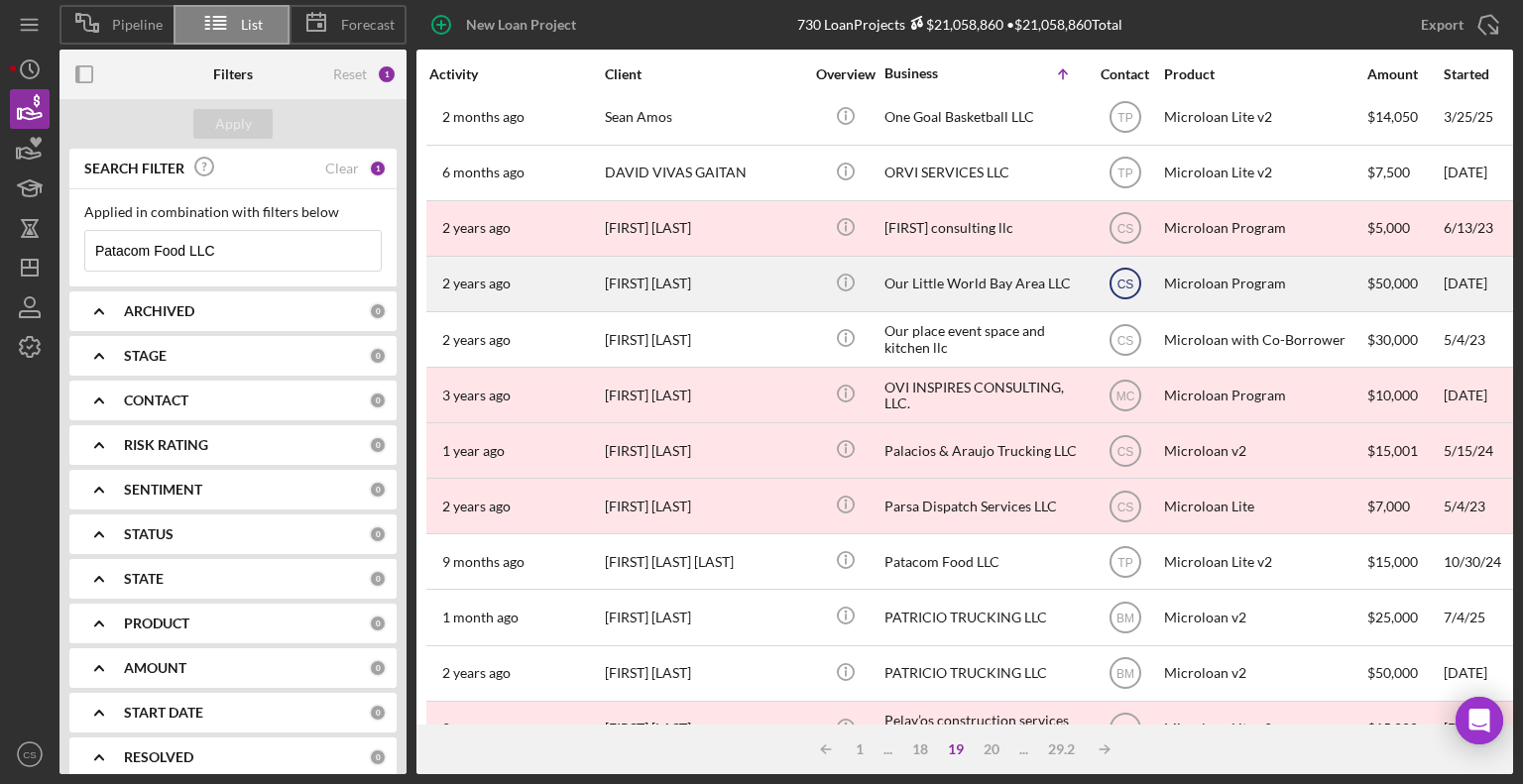 scroll, scrollTop: 789, scrollLeft: 0, axis: vertical 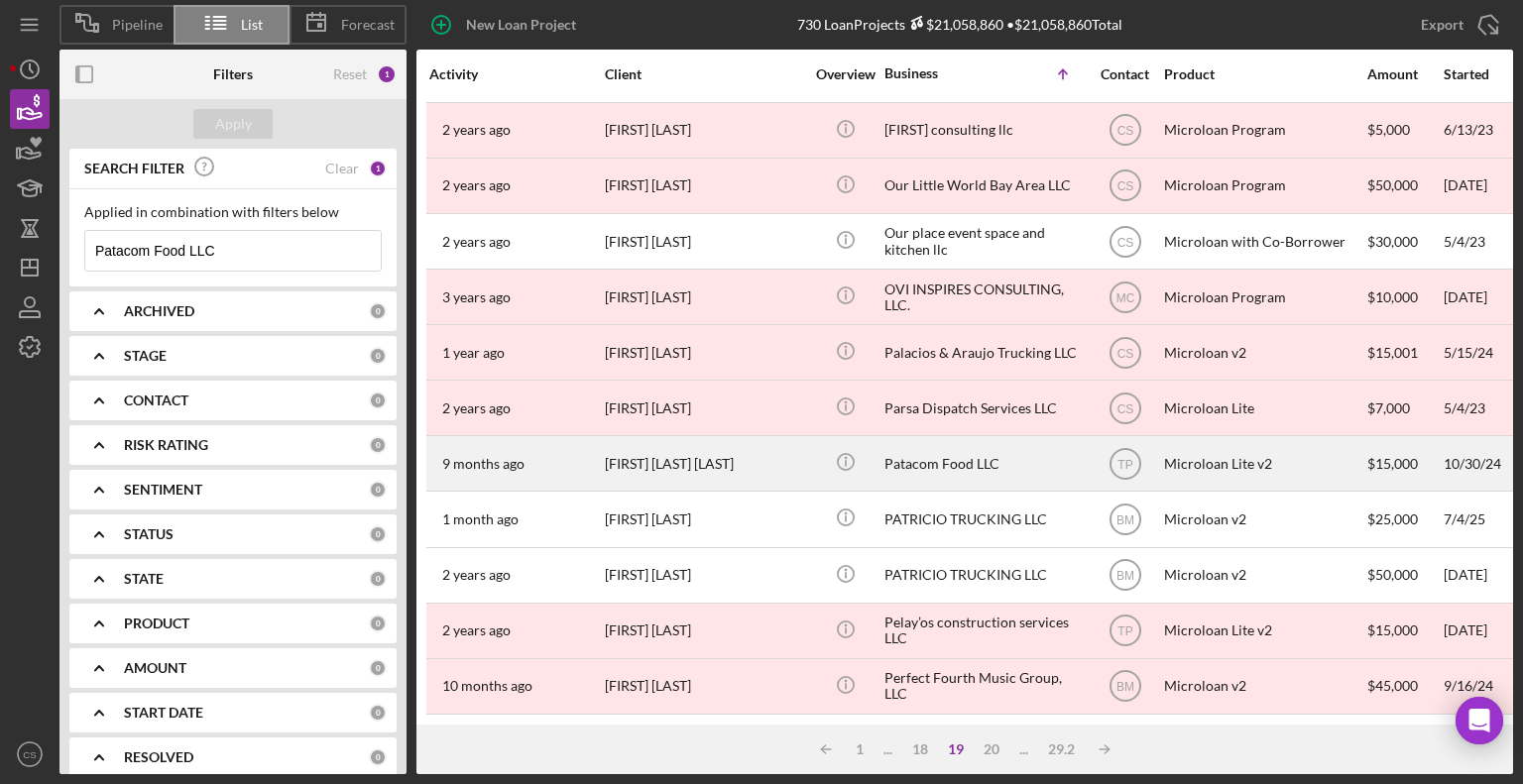 click on "Patacom Food LLC" at bounding box center (984, 463) 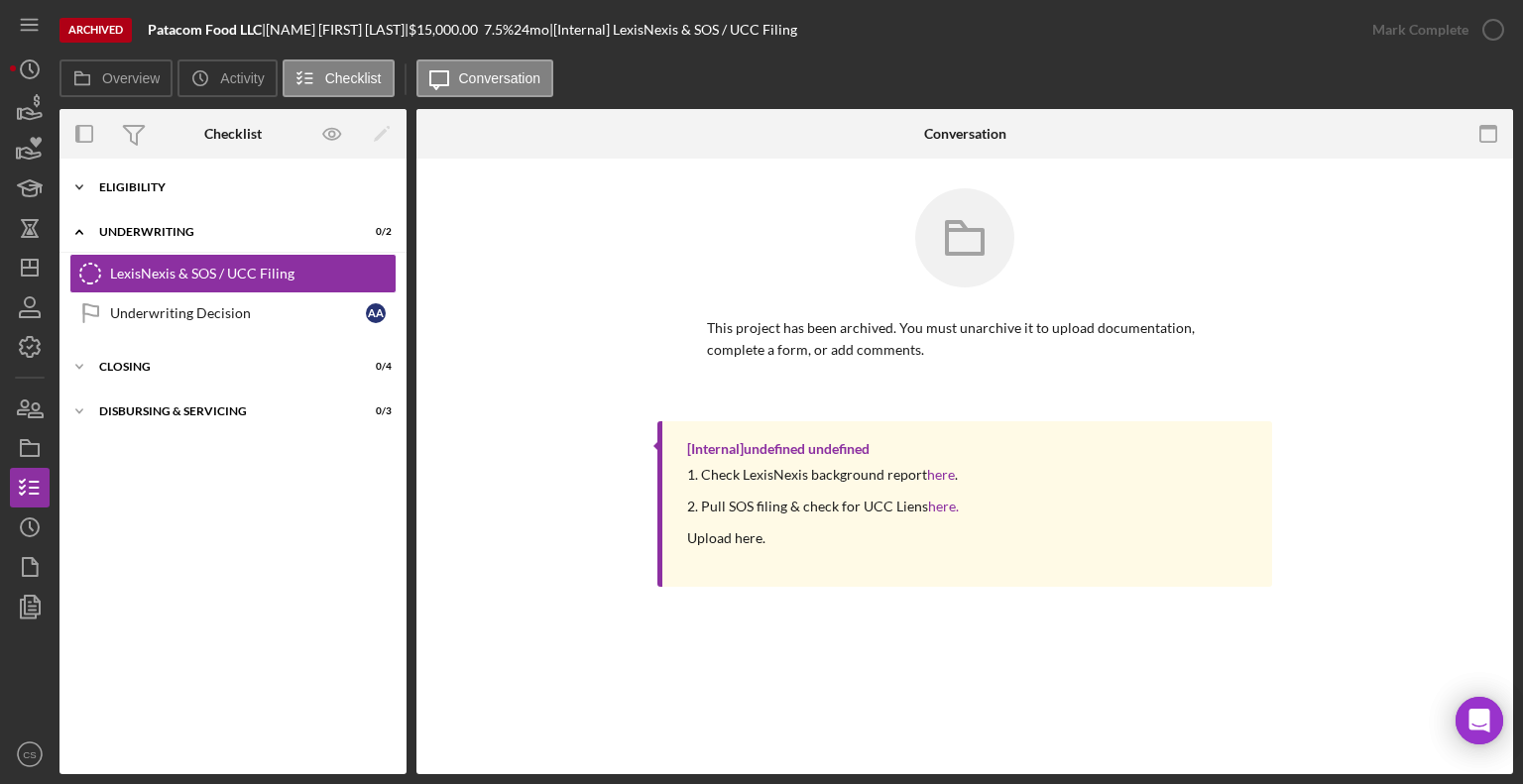 click on "Eligibility" at bounding box center [240, 187] 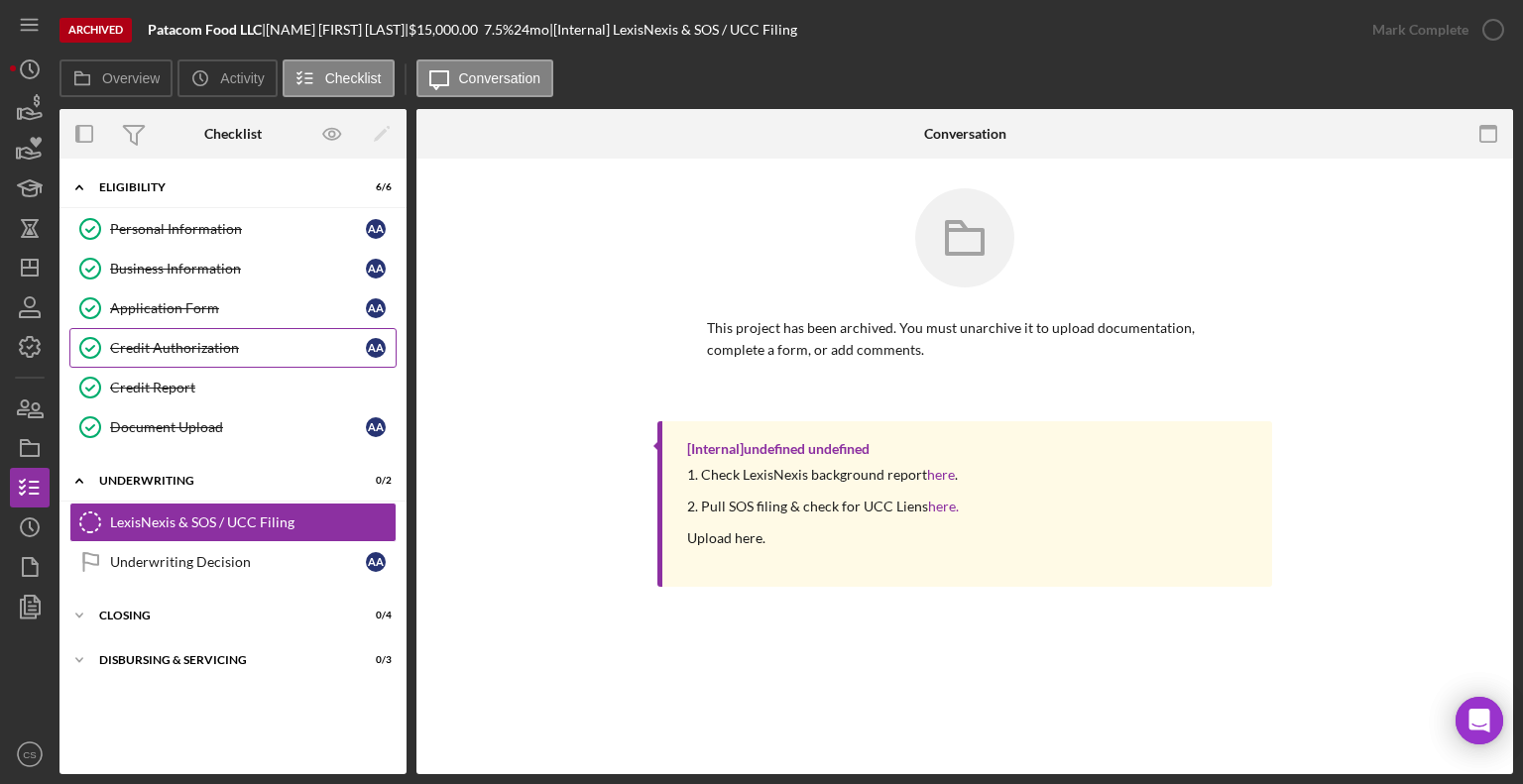 click on "Credit Authorization" at bounding box center [238, 348] 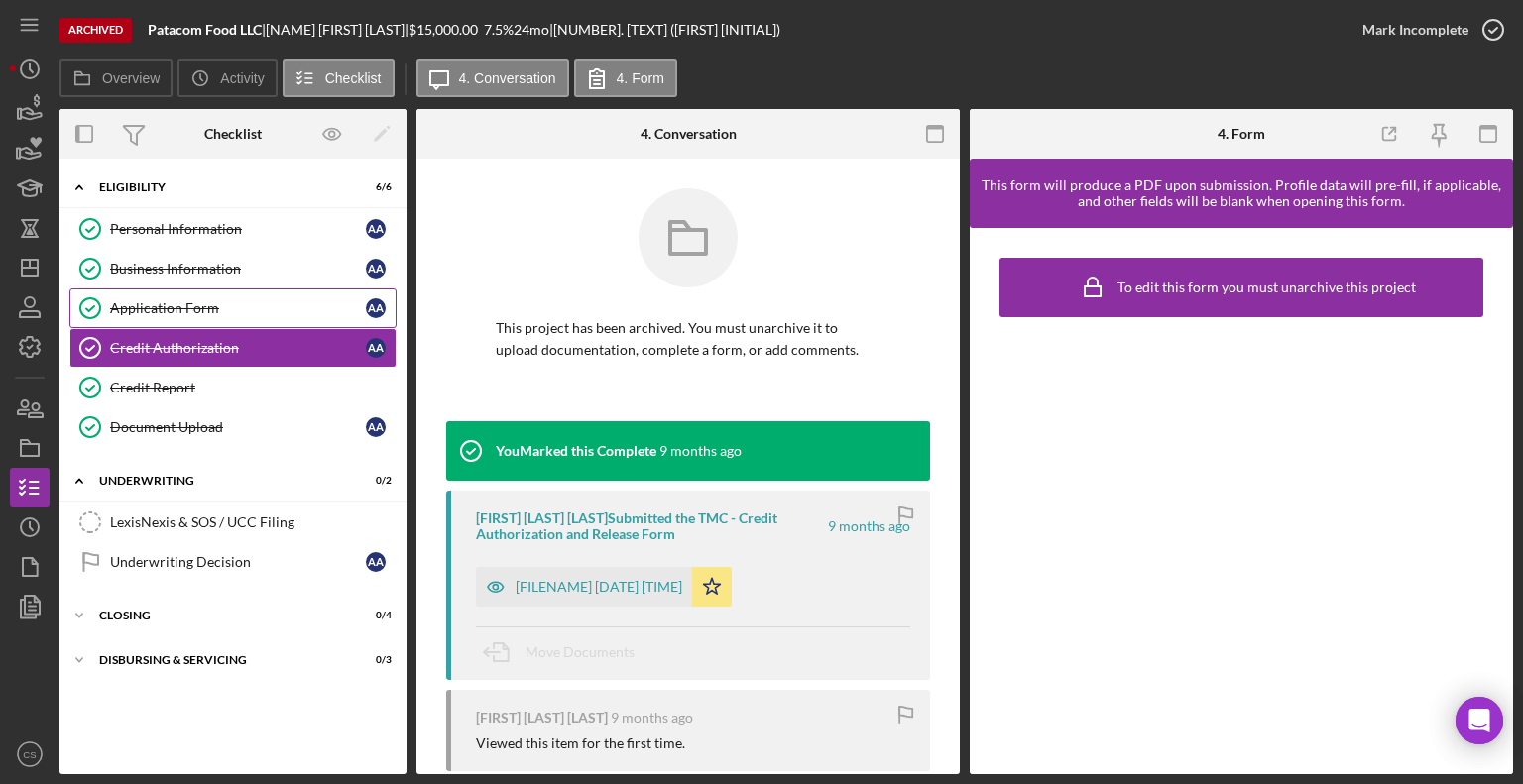 click on "Application Form" at bounding box center (238, 308) 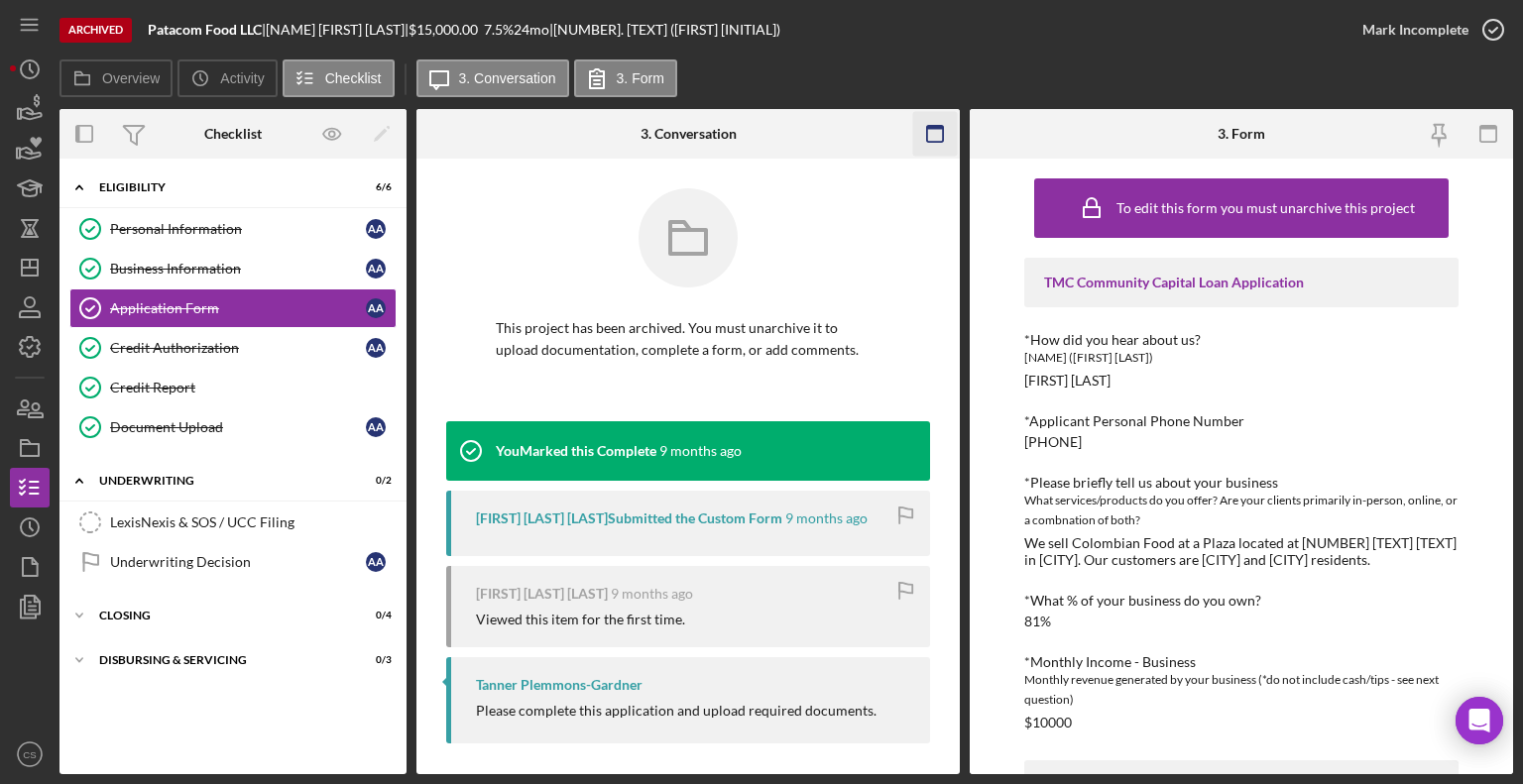 click 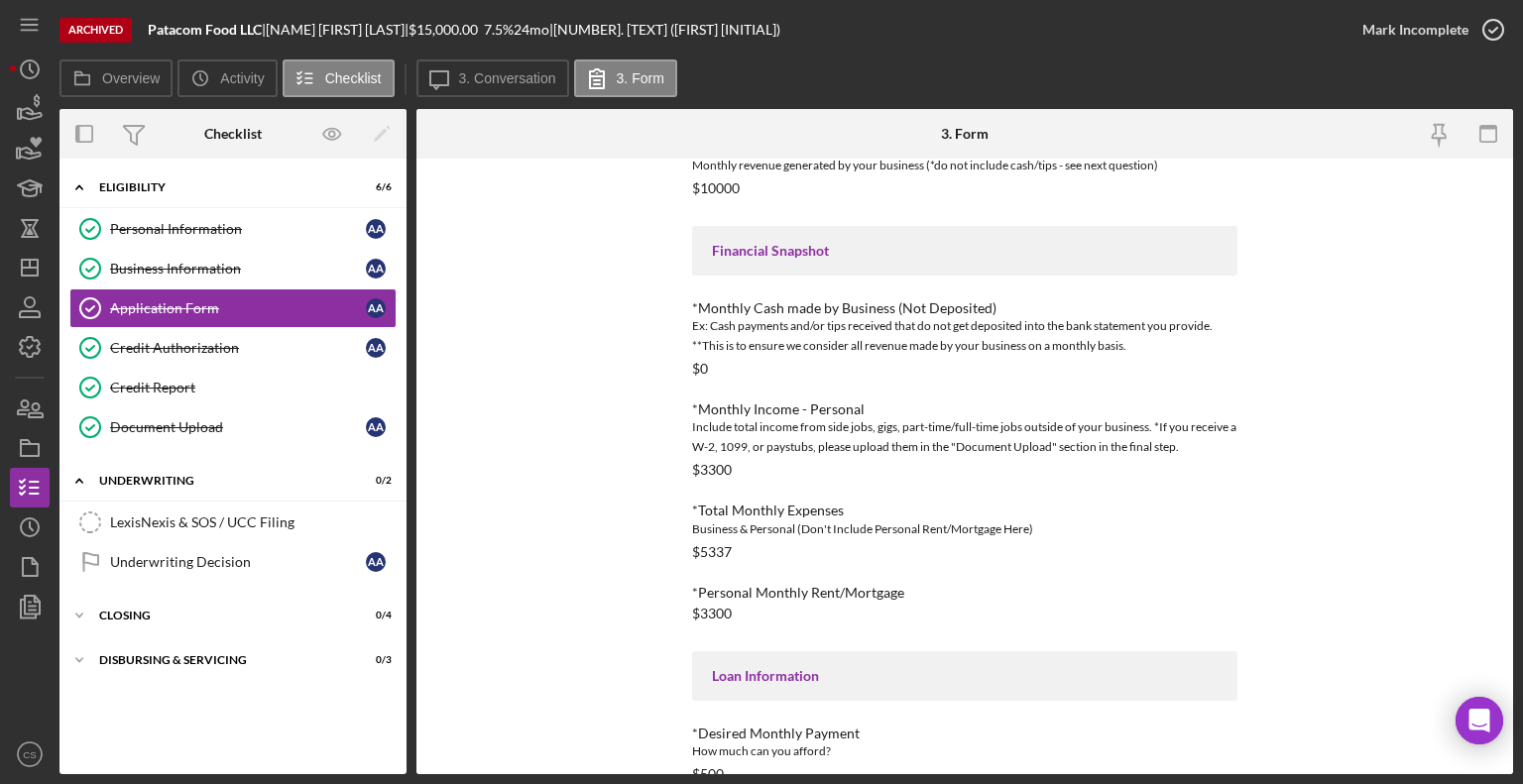 scroll, scrollTop: 649, scrollLeft: 0, axis: vertical 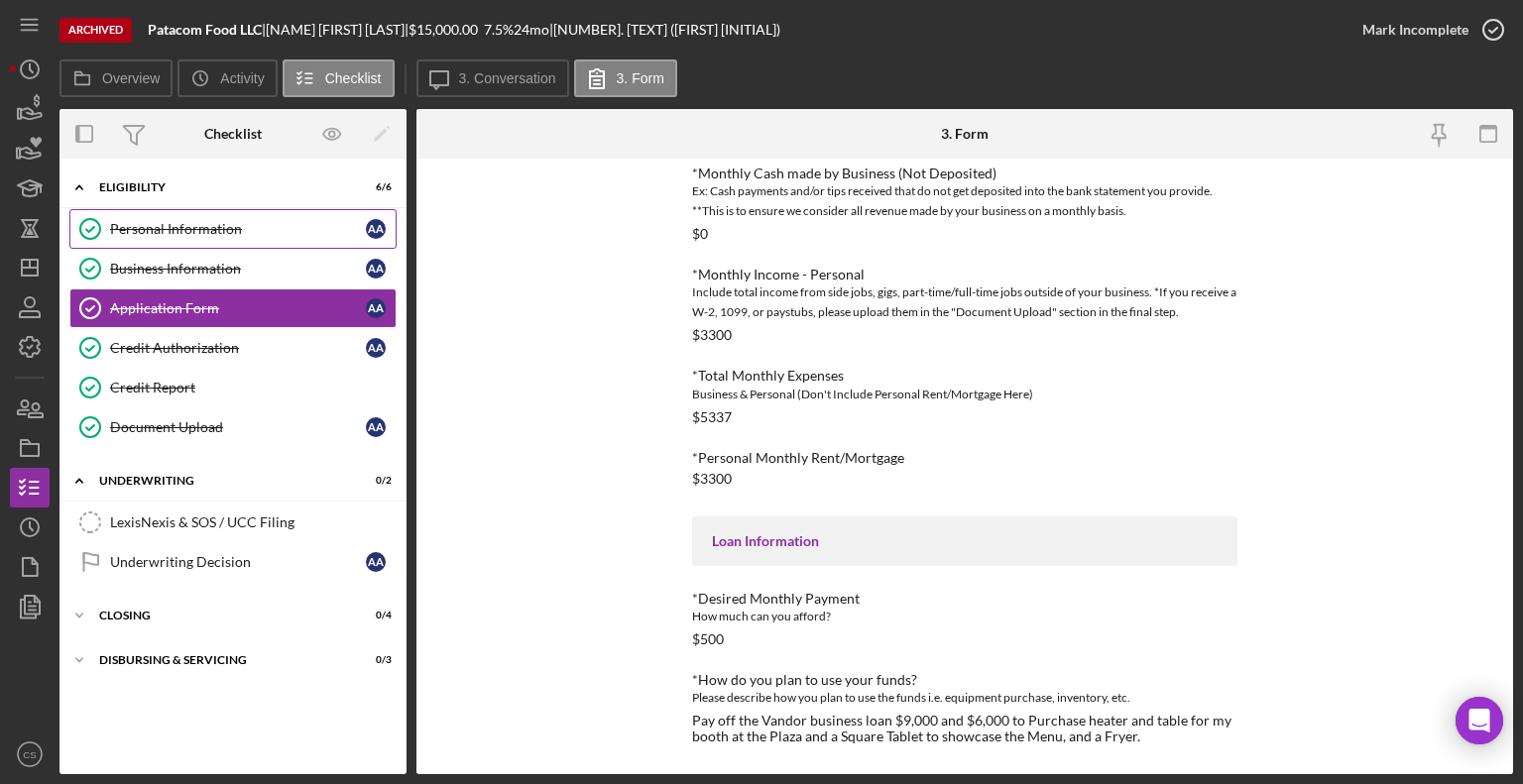 click on "Personal Information" at bounding box center [238, 229] 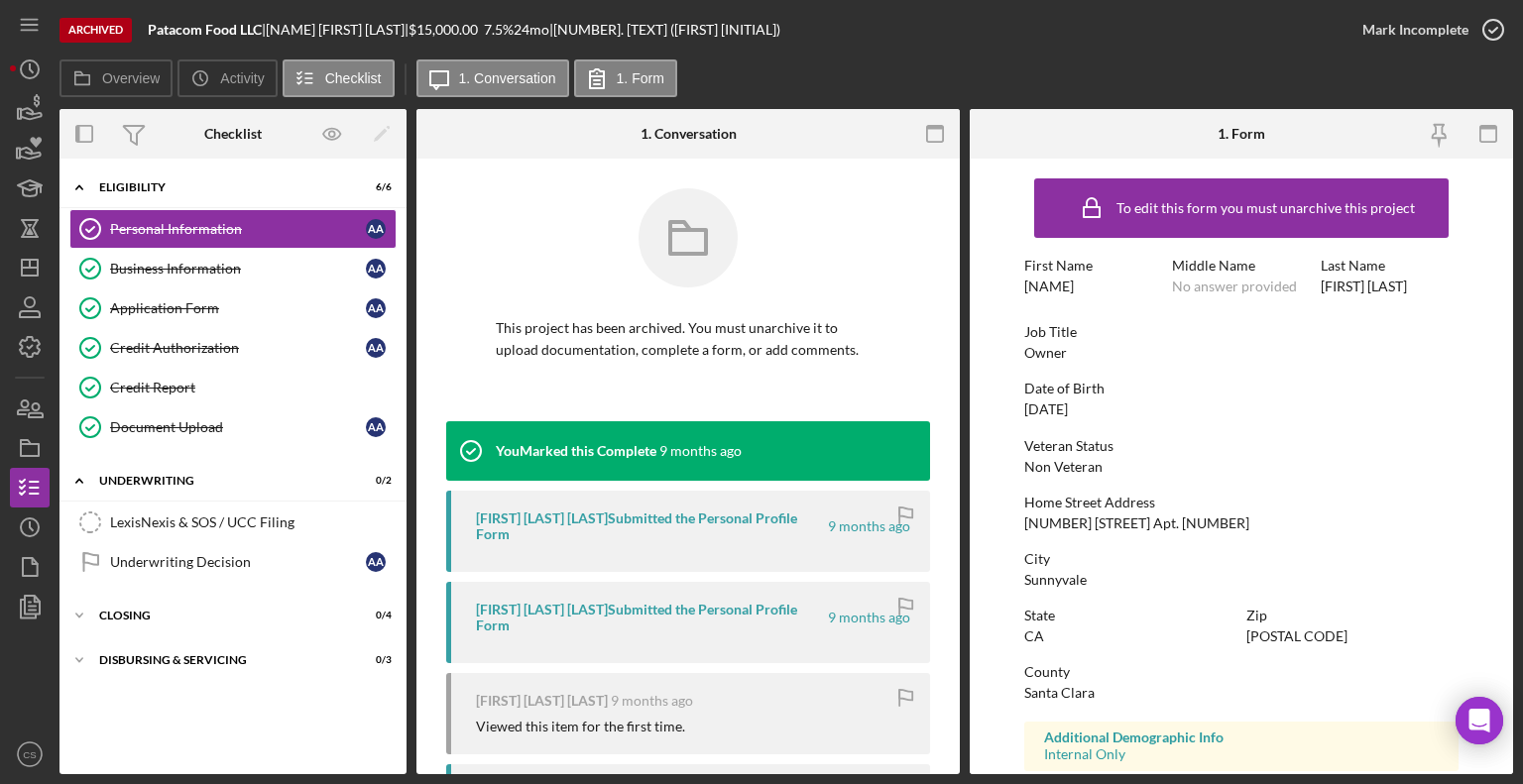 click 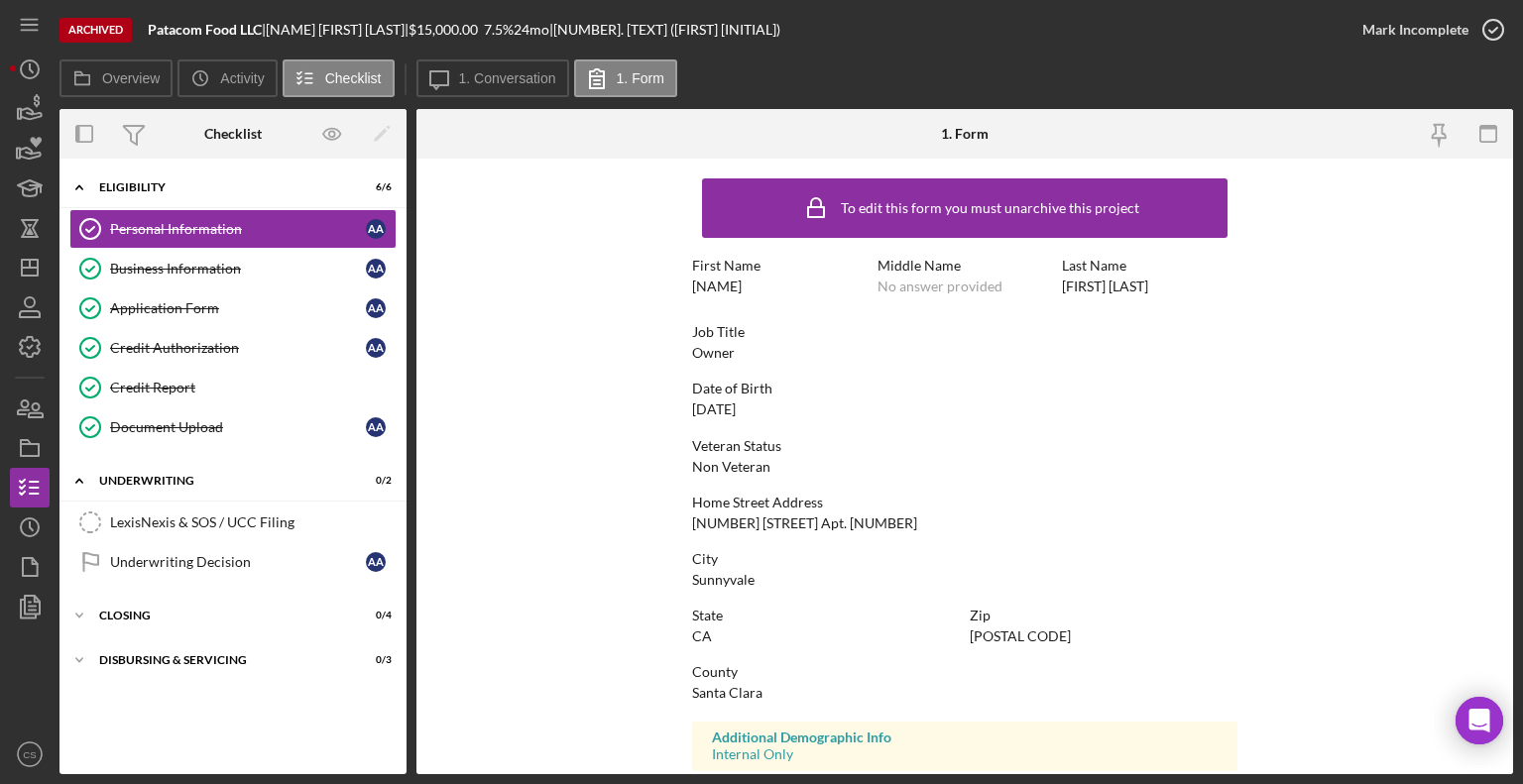 scroll, scrollTop: 309, scrollLeft: 0, axis: vertical 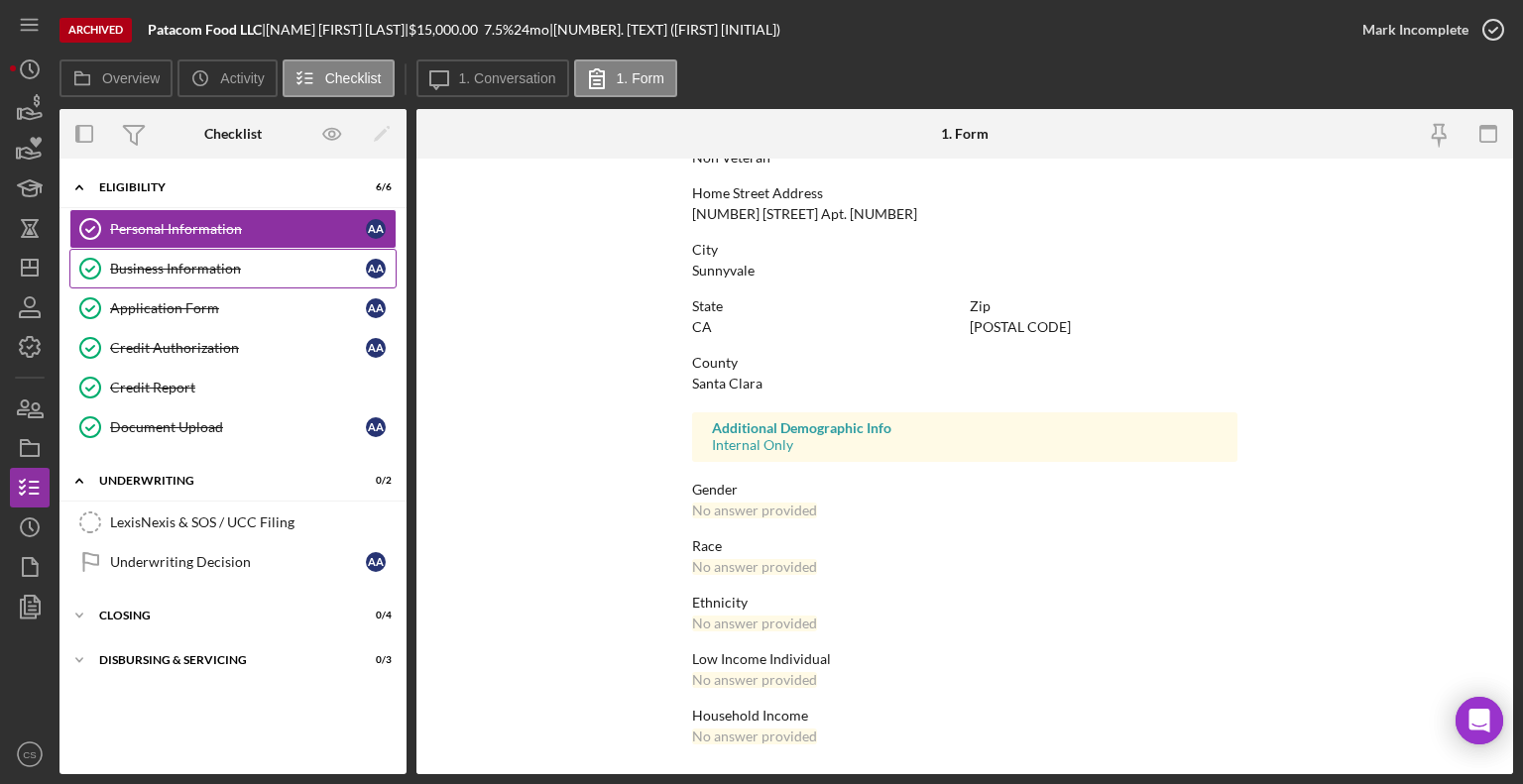 click on "Business Information" at bounding box center [238, 269] 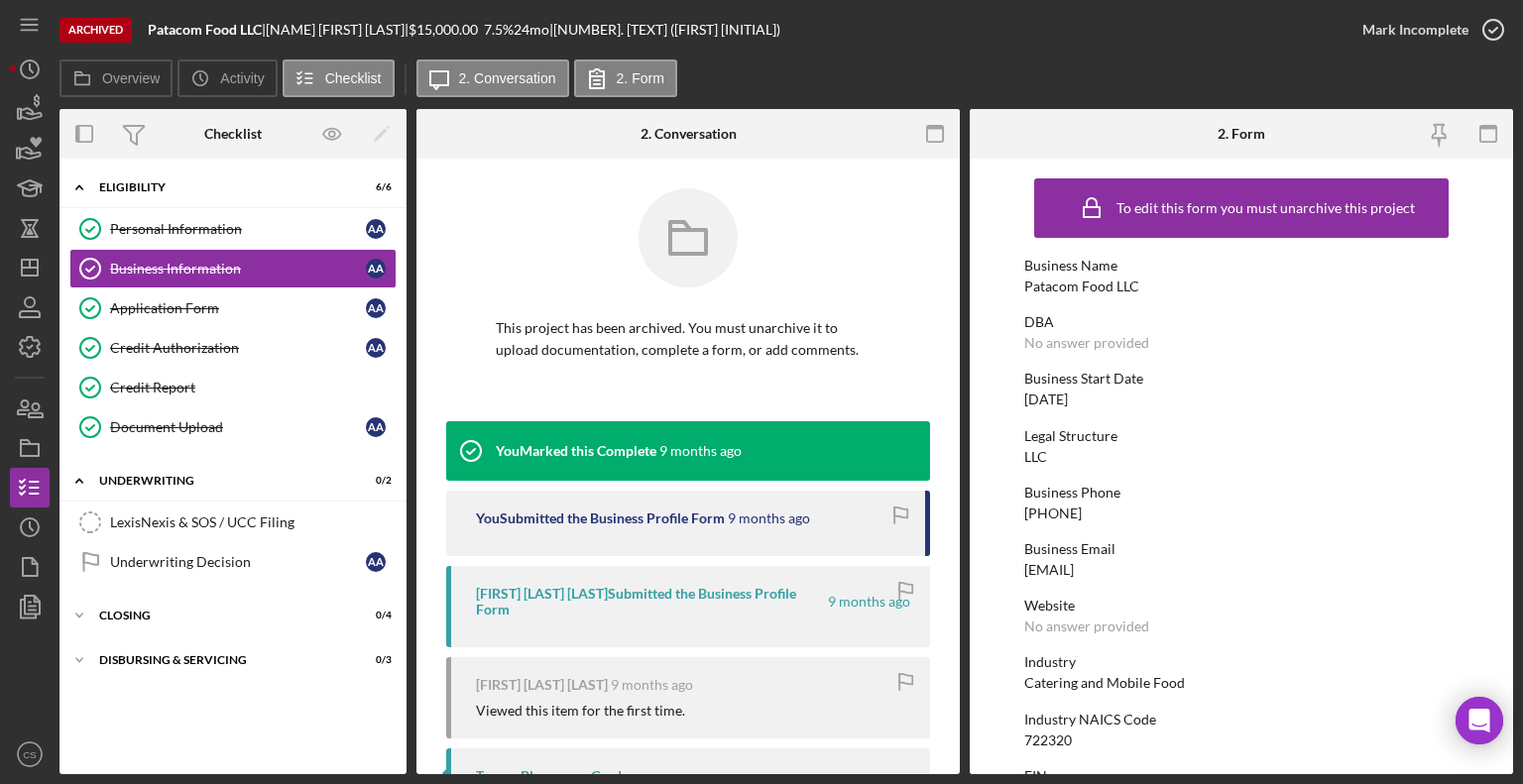 click 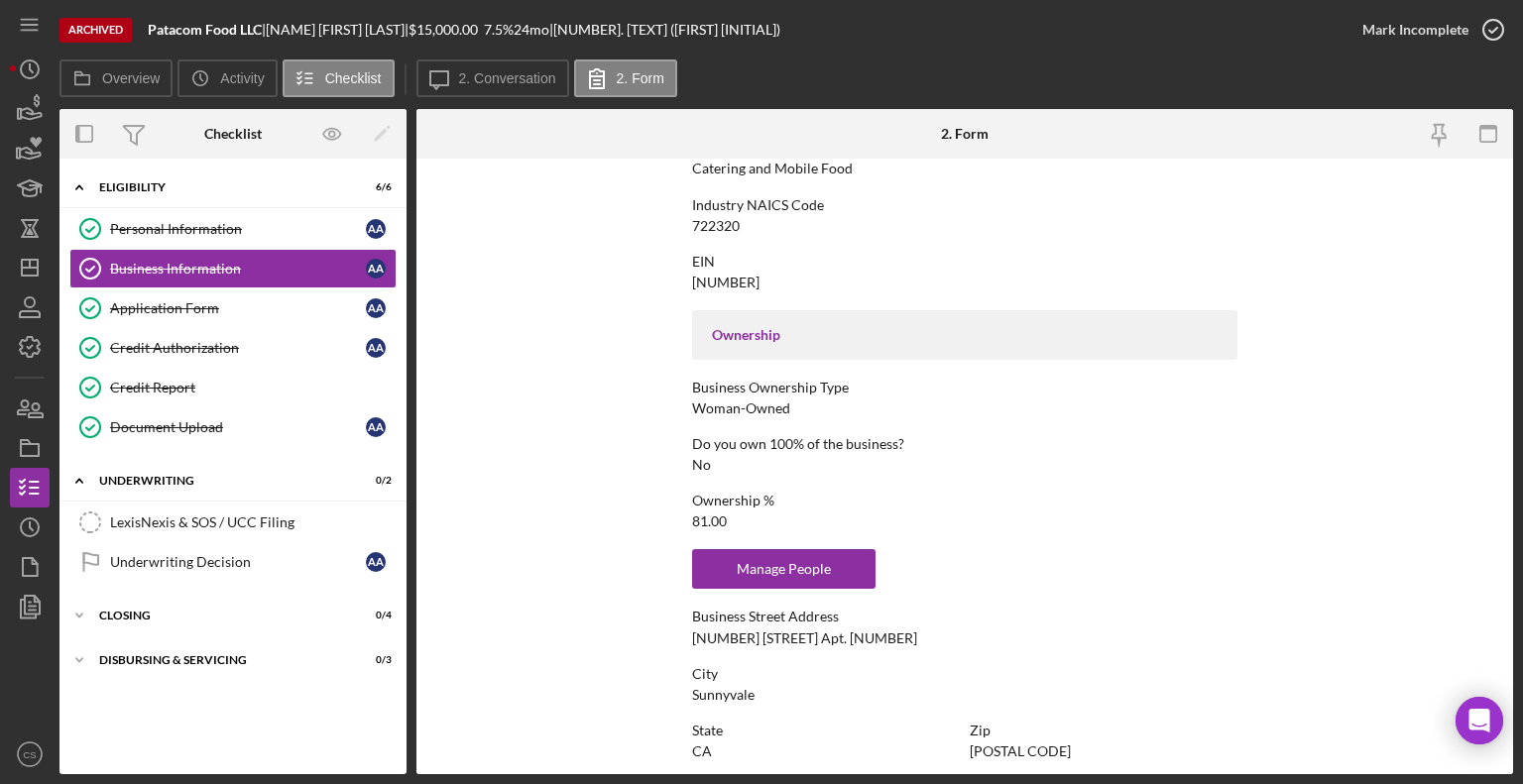 scroll, scrollTop: 995, scrollLeft: 0, axis: vertical 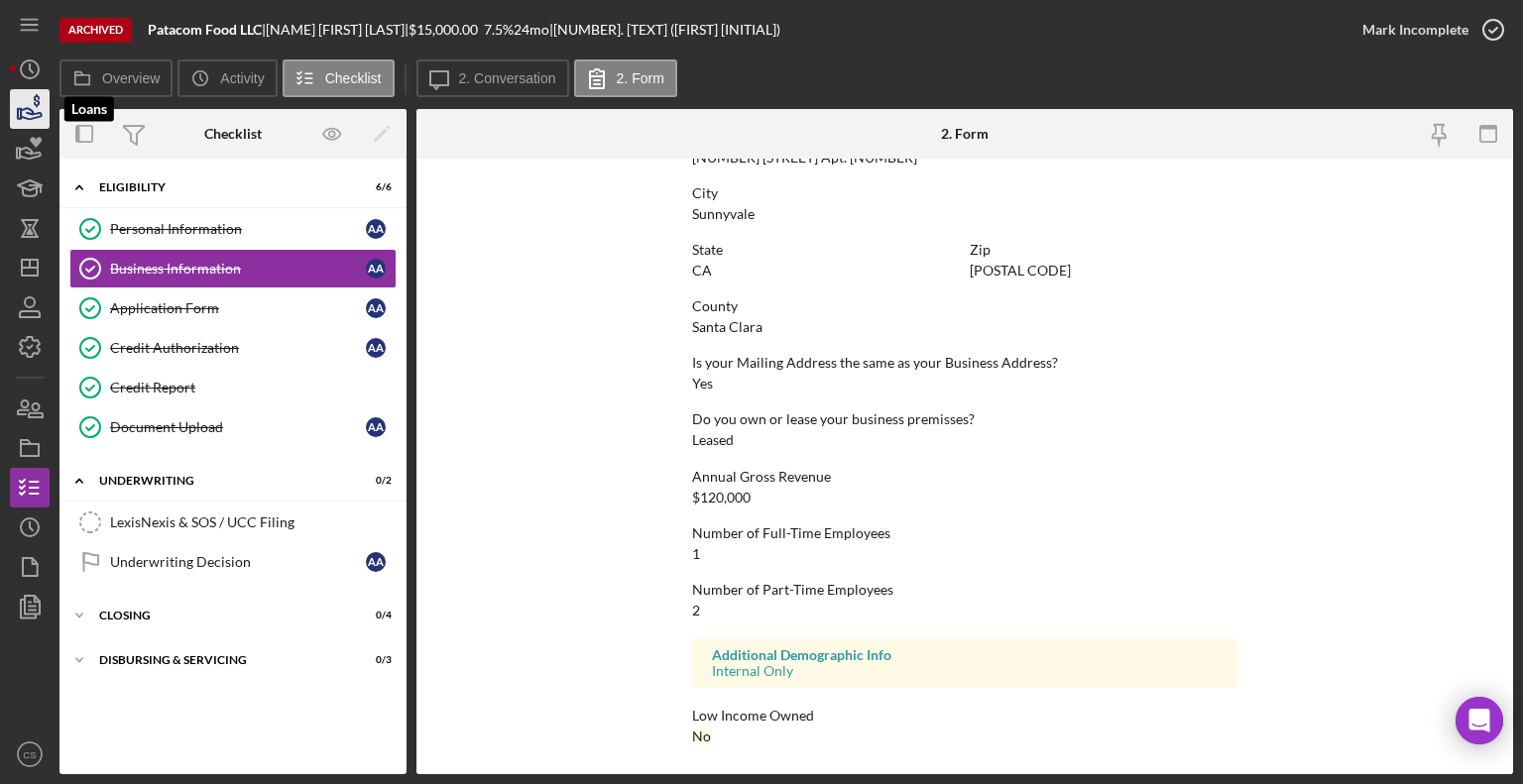 click 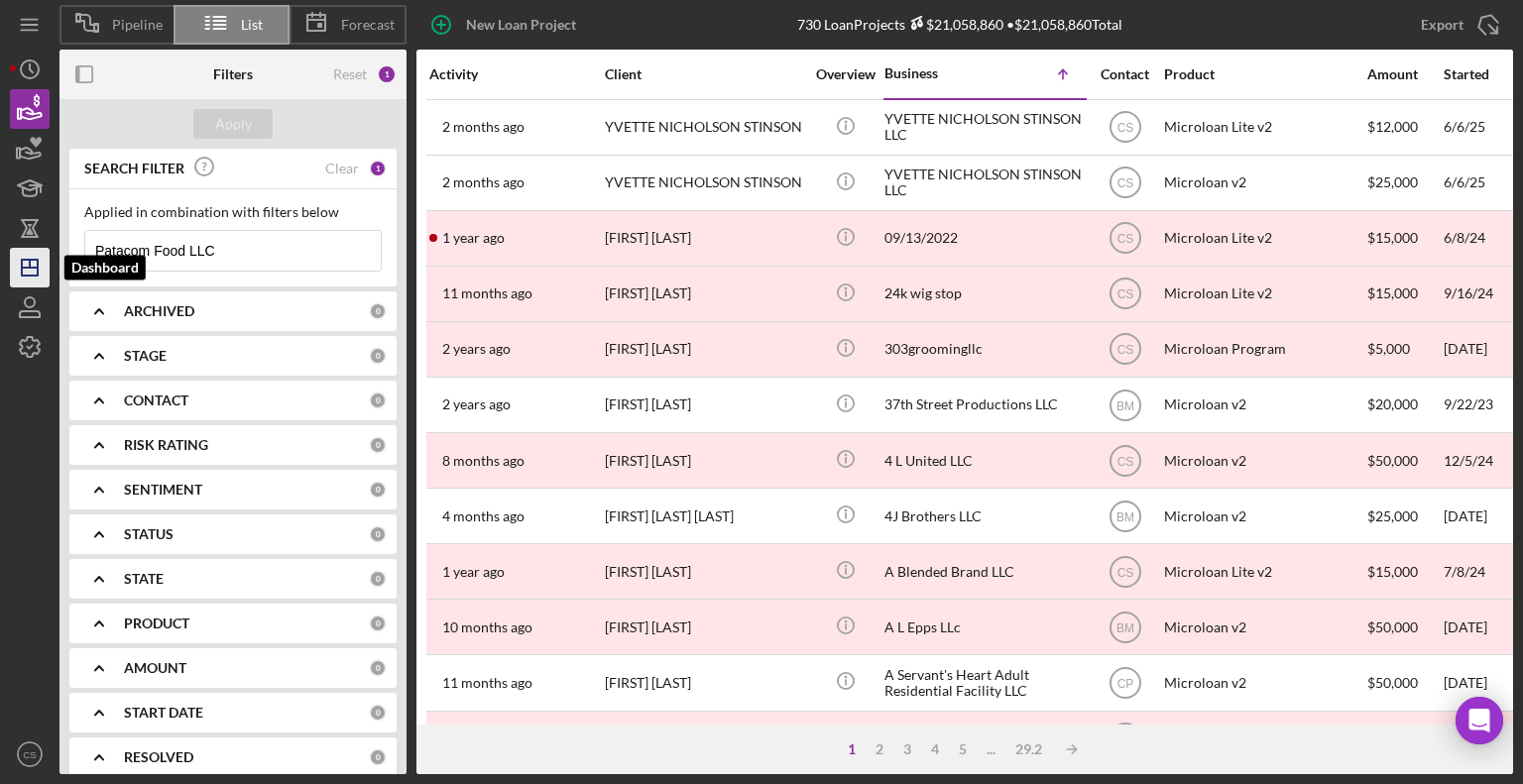 drag, startPoint x: 286, startPoint y: 245, endPoint x: 10, endPoint y: 263, distance: 276.58633 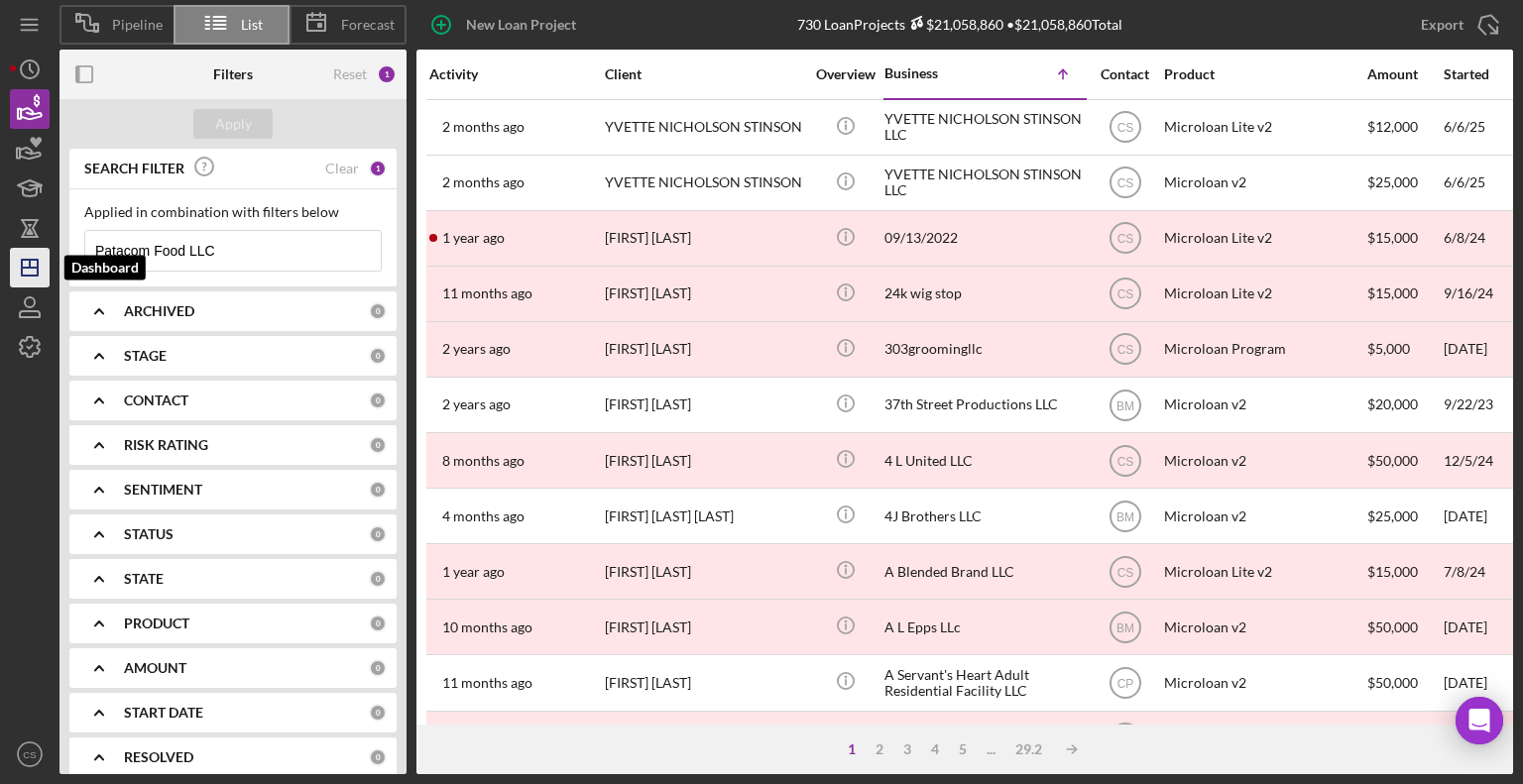 click on "Pipeline List Forecast New Loan Project 730   Loan  Projects $21,058,860   •  $21,058,860  Total Patacom Food LLC Export Icon/Export Filters Reset 1 Apply SEARCH FILTER   Clear 1 Applied in combination with filters below Patacom Food LLC Icon/Menu Close Icon/Expander ARCHIVED   0 Icon/Expander STAGE   0 Icon/Expander CONTACT   0 Icon/Expander RISK RATING   0 Icon/Expander SENTIMENT   0 Icon/Expander STATUS   0 Icon/Expander STATE   0 Icon/Expander PRODUCT   0 Icon/Expander AMOUNT   0 Icon/Expander START DATE   0 Icon/Expander RESOLVED   0 Icon/Expander RESOLUTION   0 Icon/Expander CLOSING DATE   0 Icon/Expander FUNDED   0 Icon/Expander LATEST ACTIVITY   0 Activity Client Overview Business Icon/Table Sort Arrow Contact Product Amount Started Closing Checklist Stage Status Sentiment Risk Rating Funded Resolution Resolved State View Archived 2 months ago YVETTE  NICHOLSON STINSON  YVETTE  NICHOLSON STINSON  Icon/Info  YVETTE NICHOLSON STINSON LLC CS Microloan Lite v2 $12,000 6/6/25 2 months ago Done Ongoing 5" at bounding box center (762, 387) 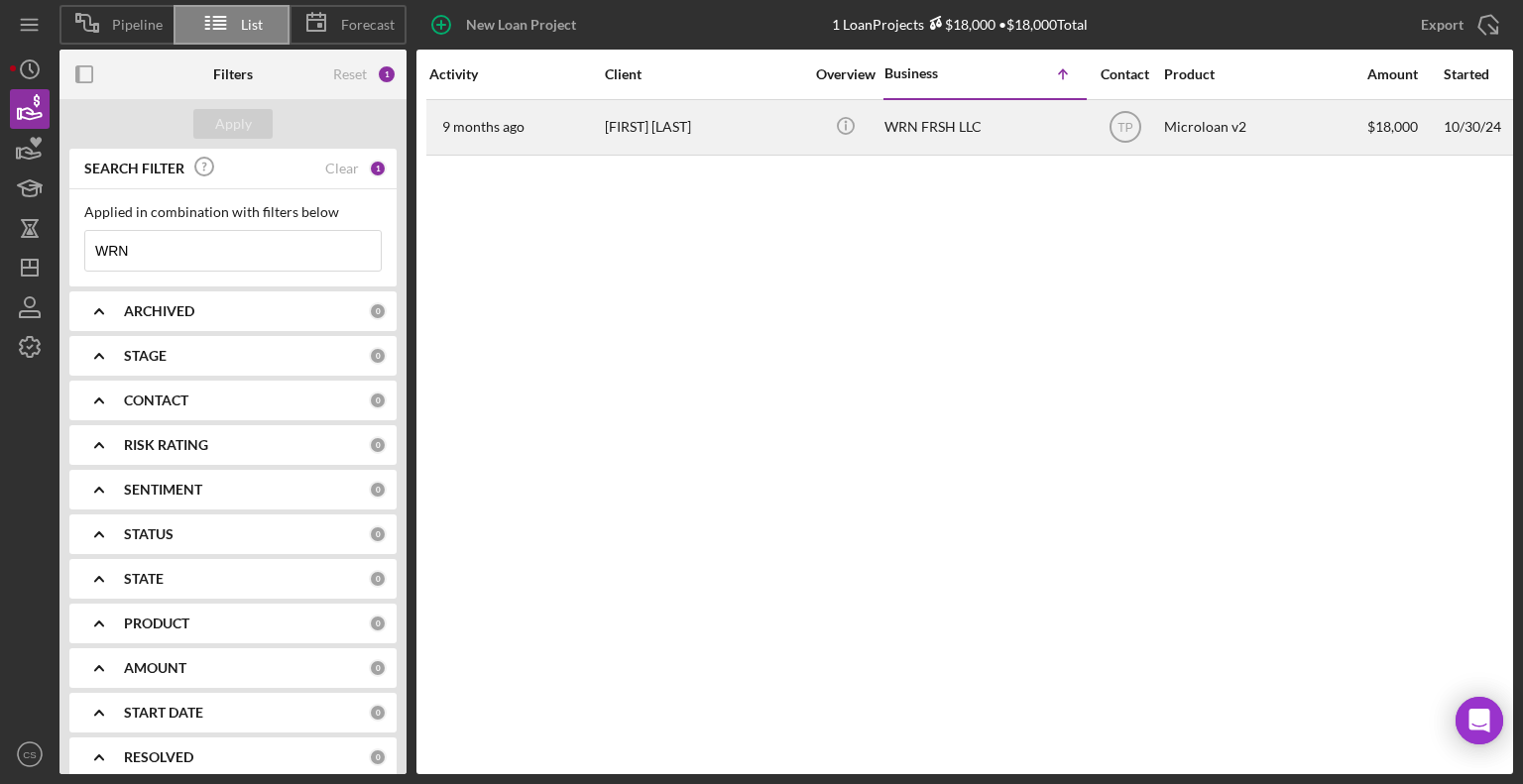 type on "WRN" 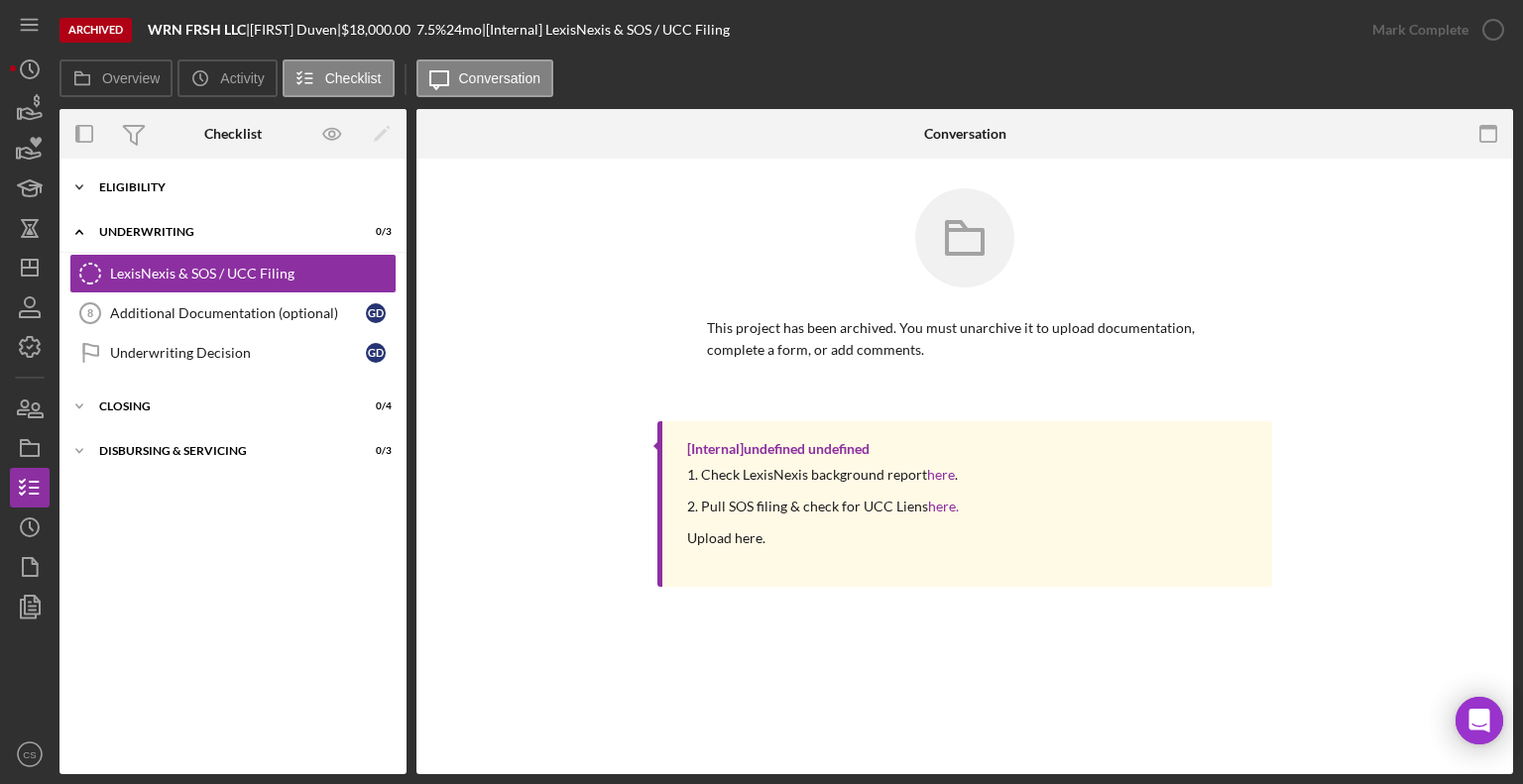 click on "Eligibility" at bounding box center [240, 187] 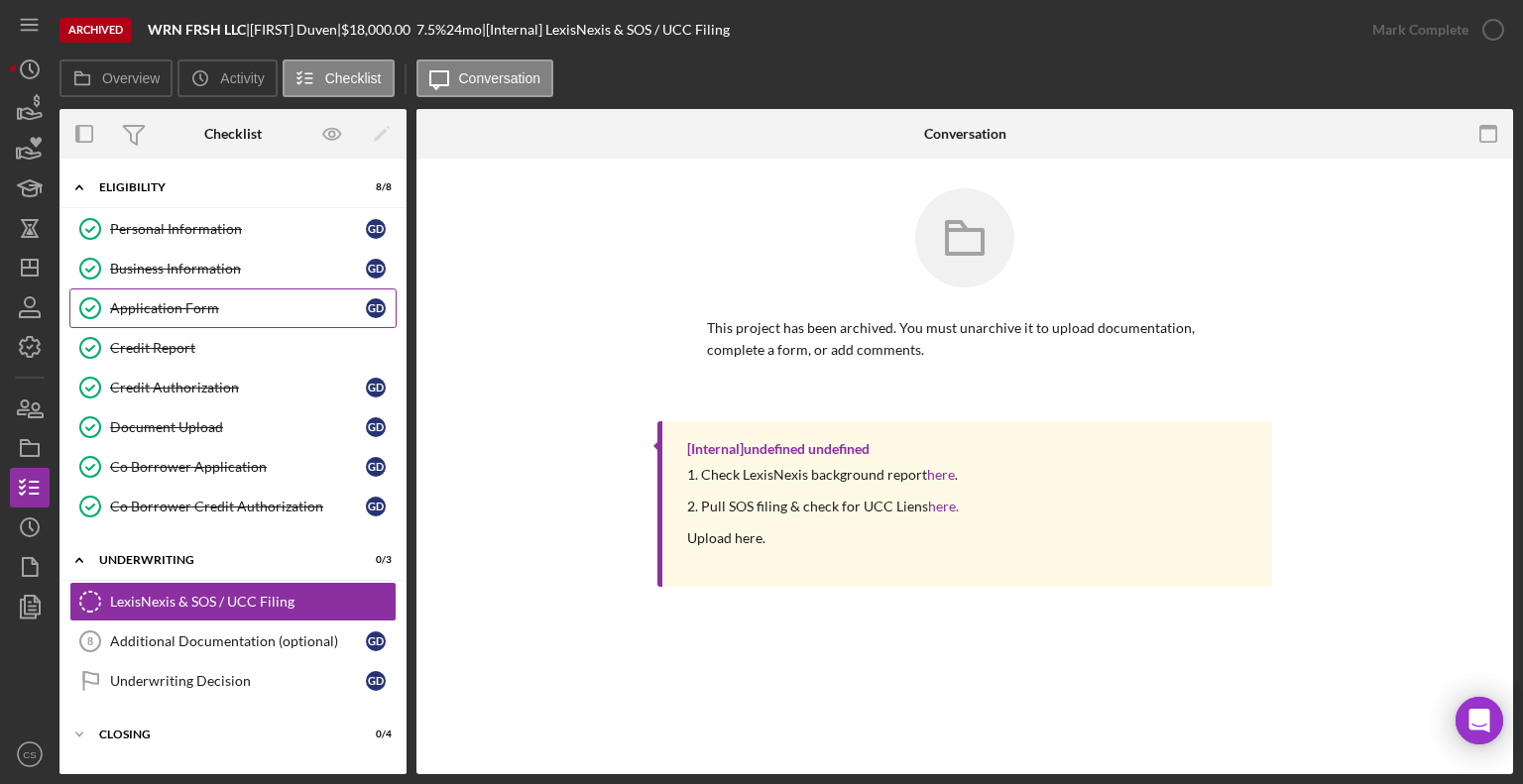 click on "Application Form" at bounding box center (238, 308) 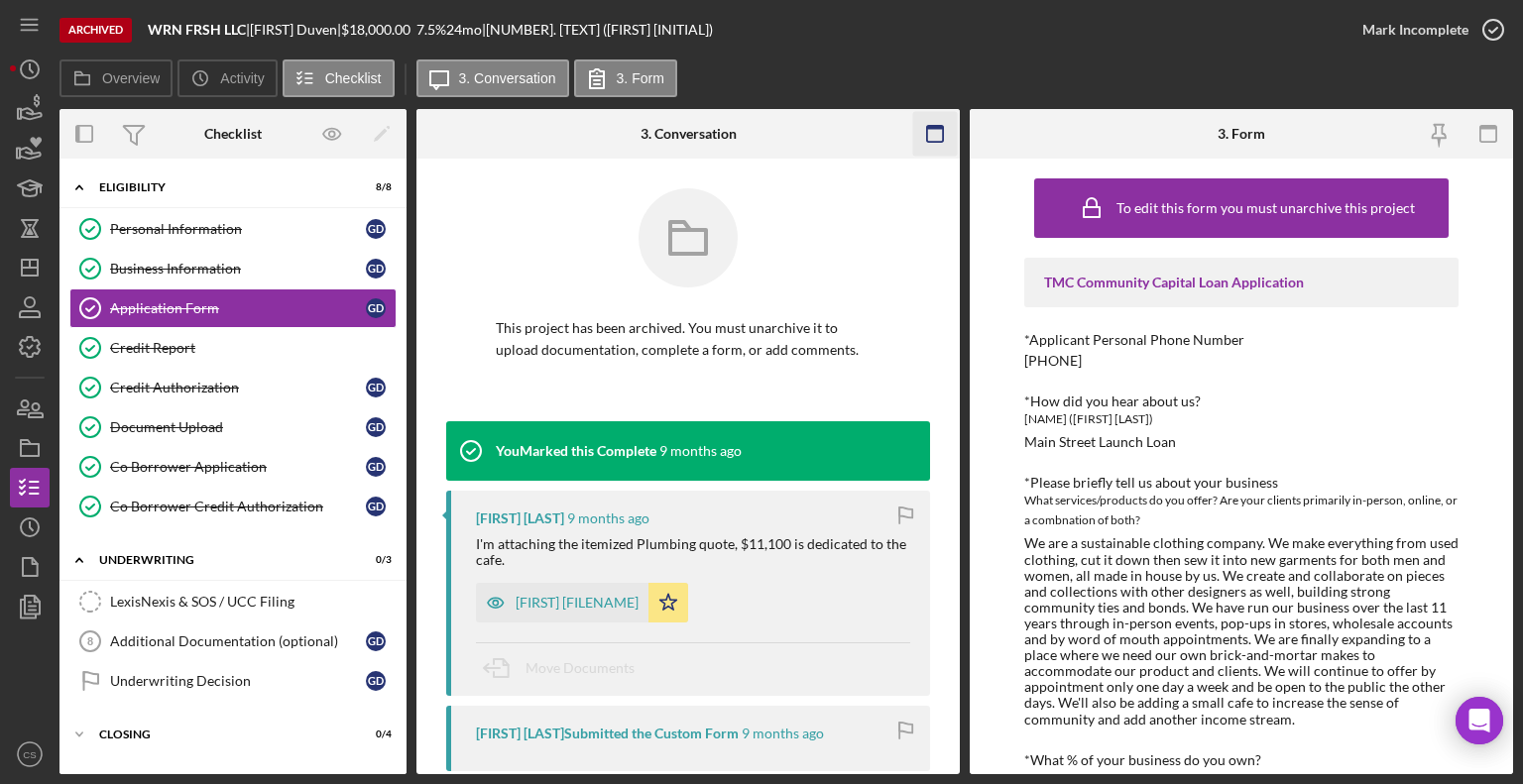 click 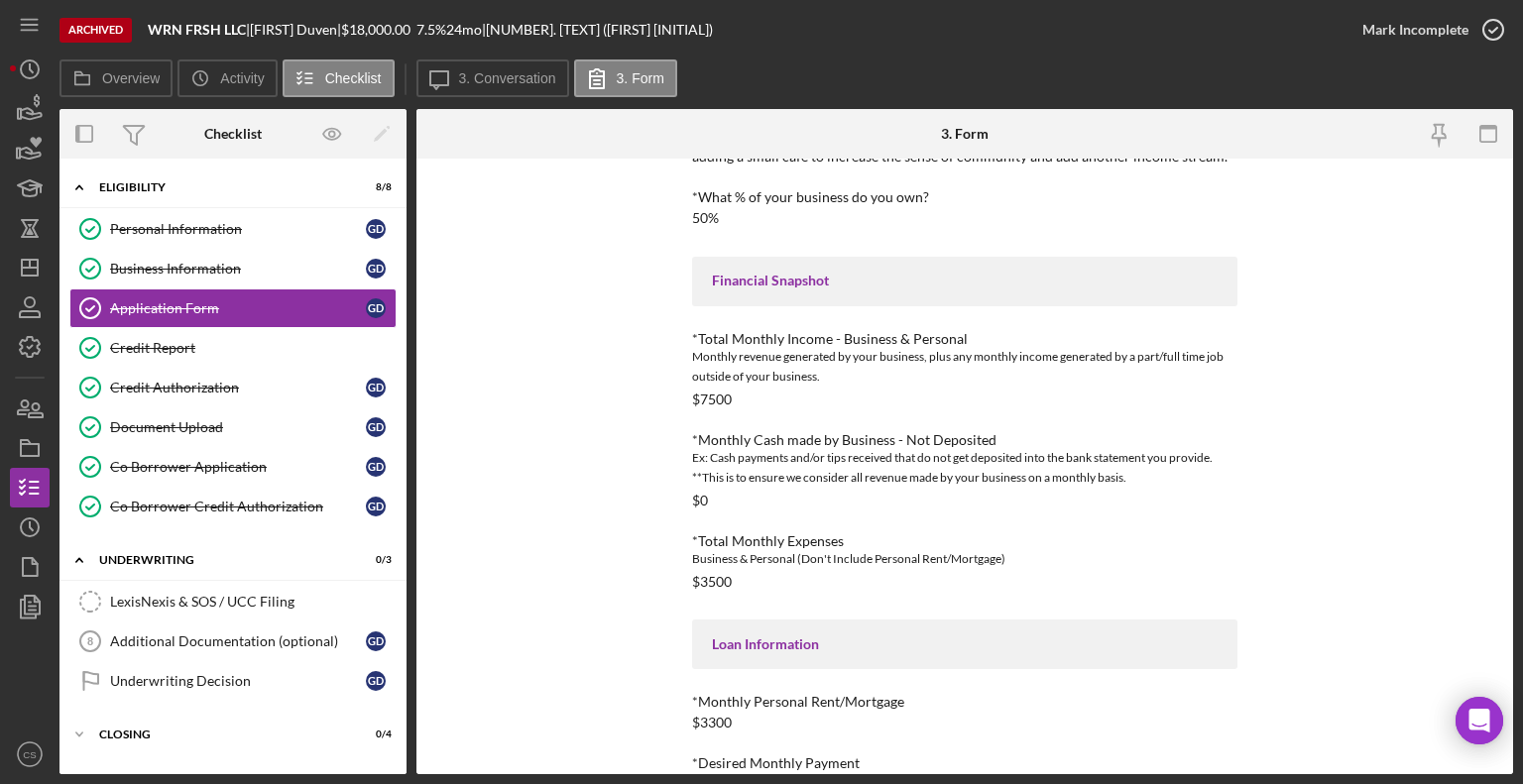 scroll, scrollTop: 921, scrollLeft: 0, axis: vertical 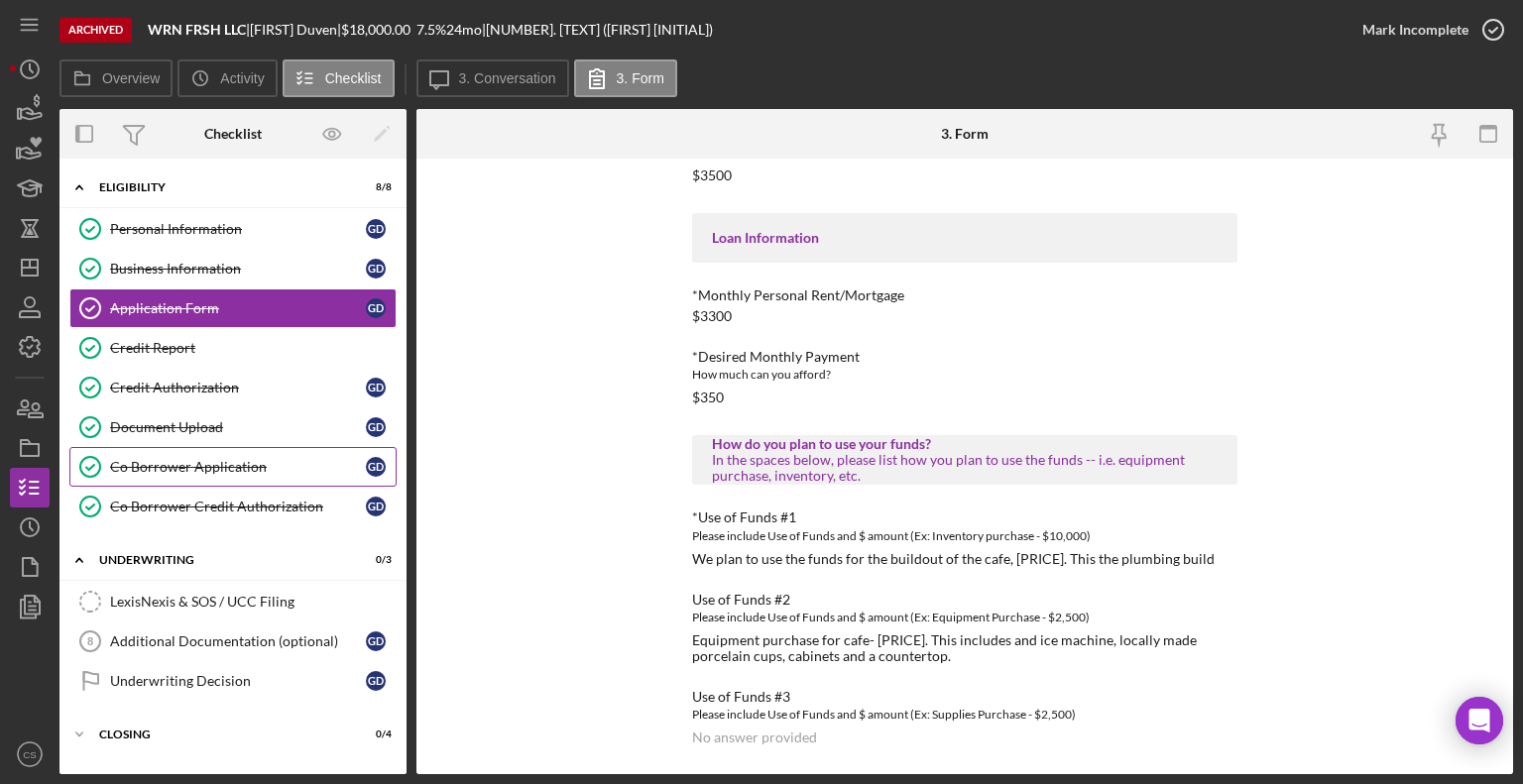 click on "Co Borrower Application" at bounding box center [238, 467] 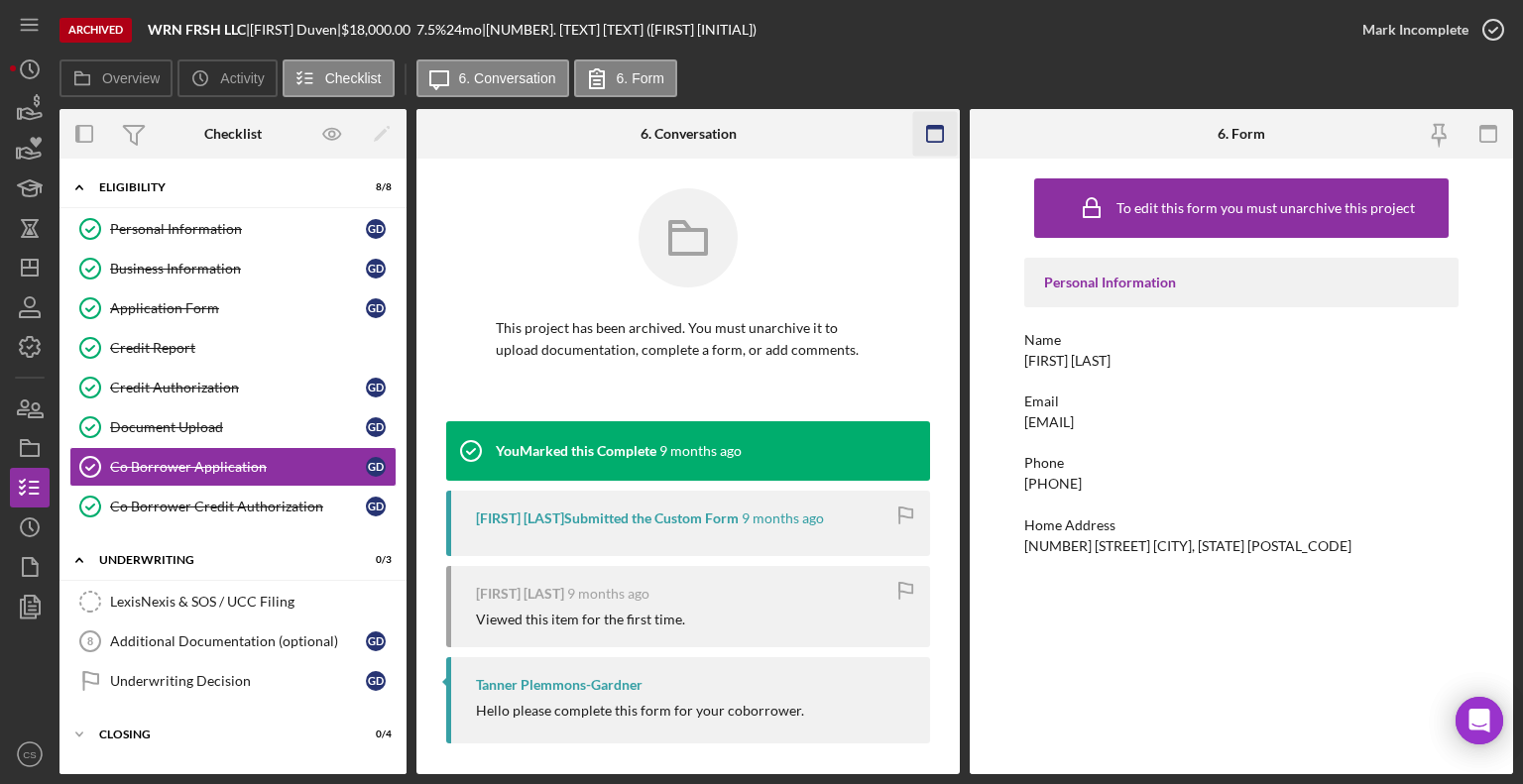 click 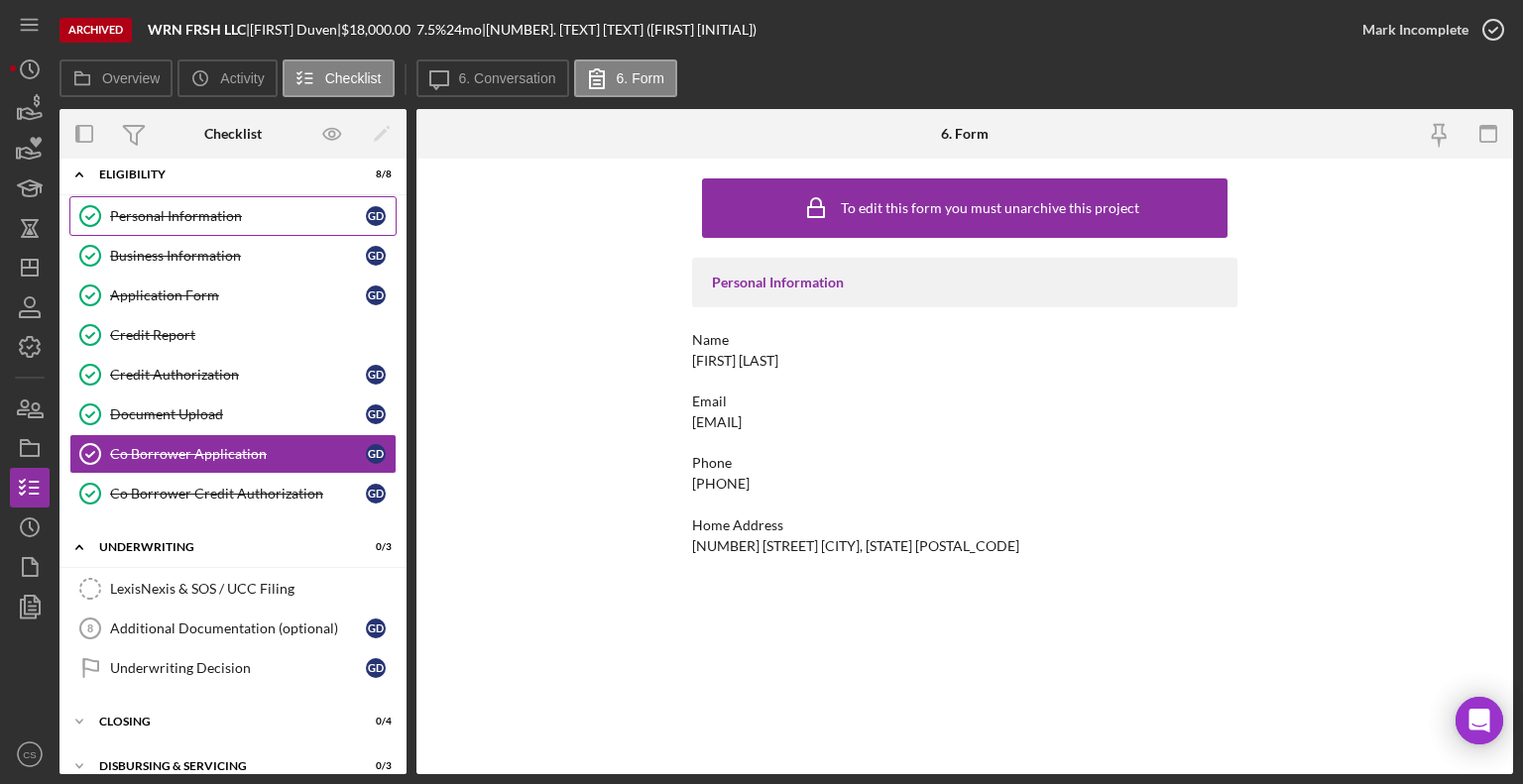 scroll, scrollTop: 0, scrollLeft: 0, axis: both 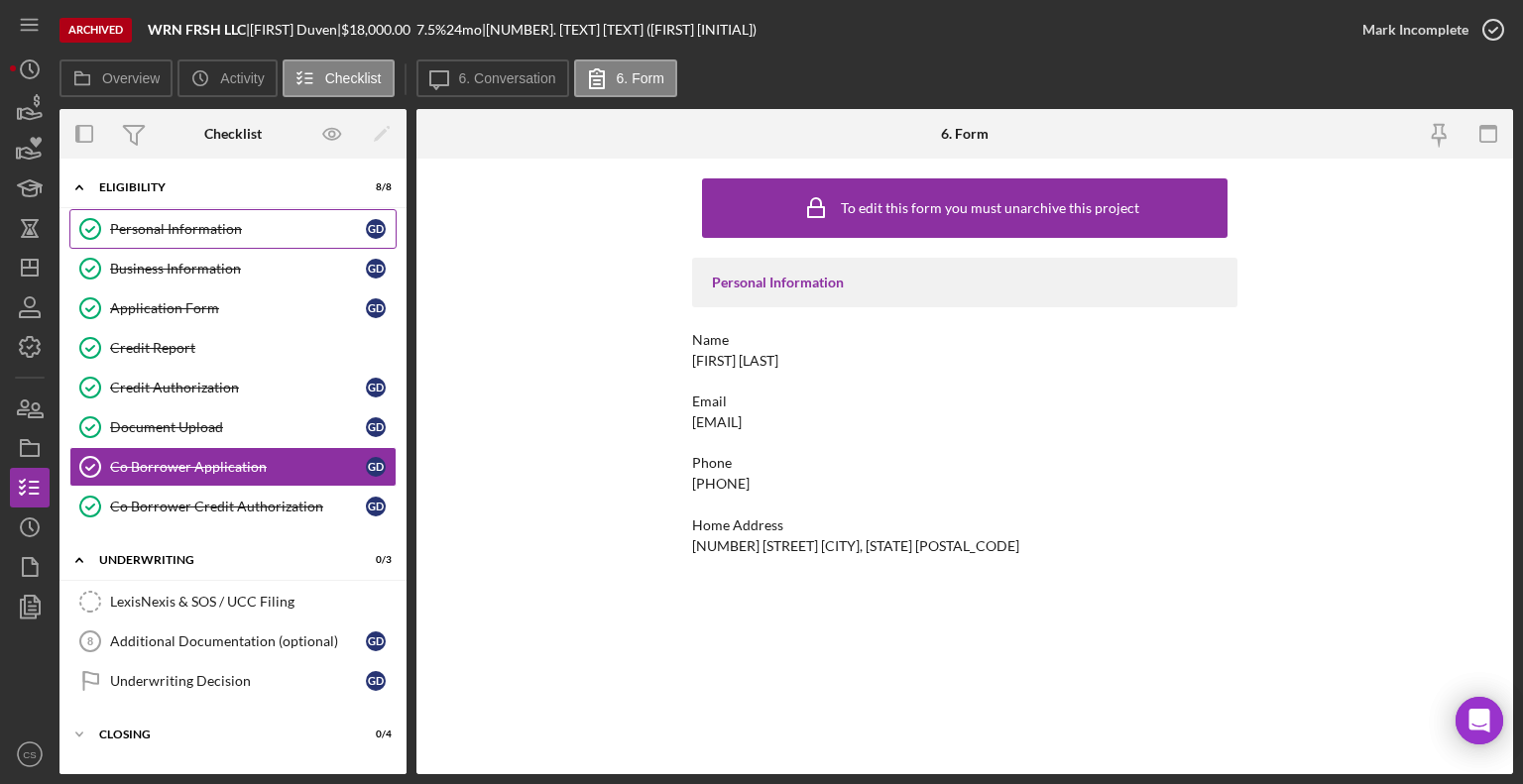 click on "Personal Information" at bounding box center (238, 229) 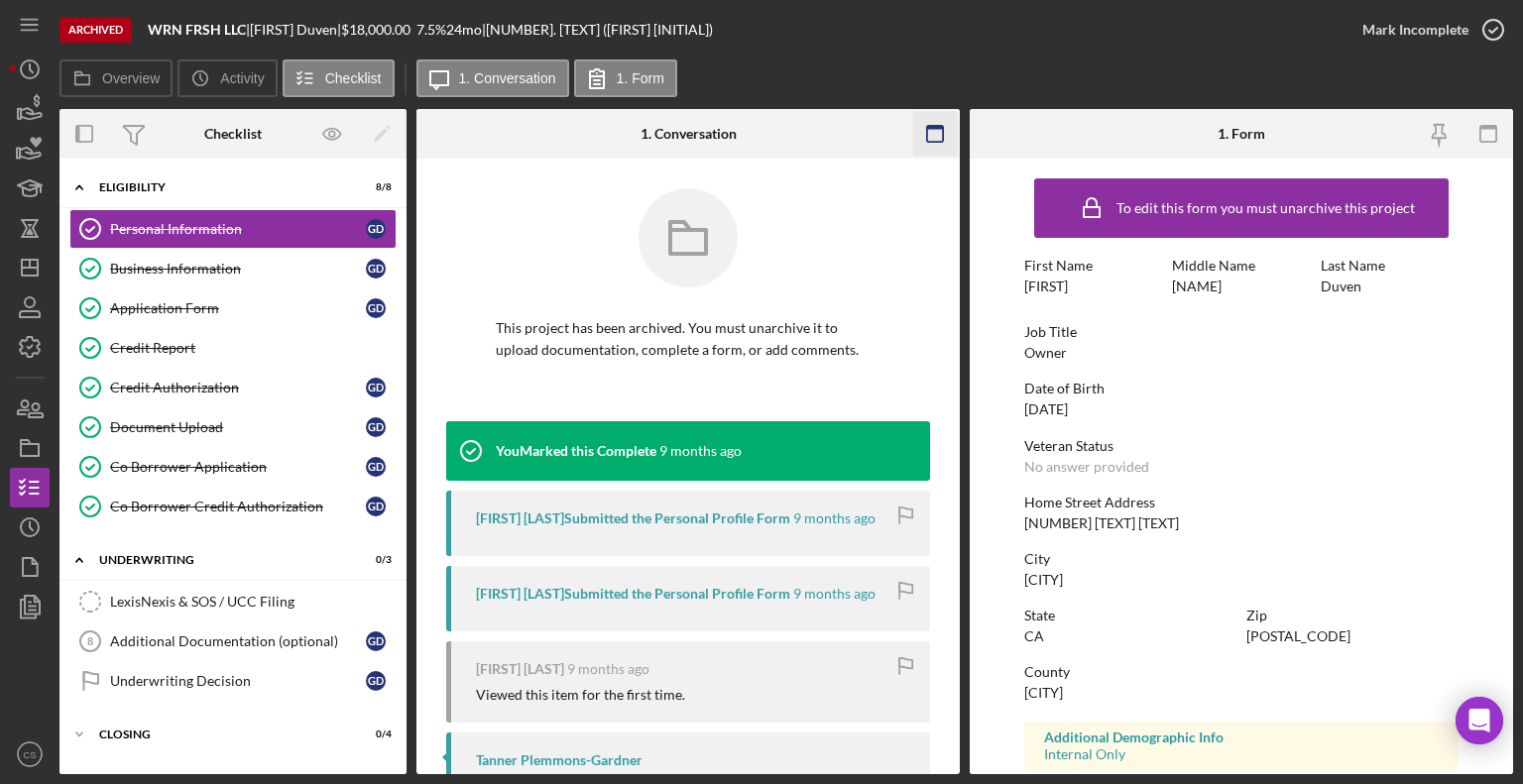 click 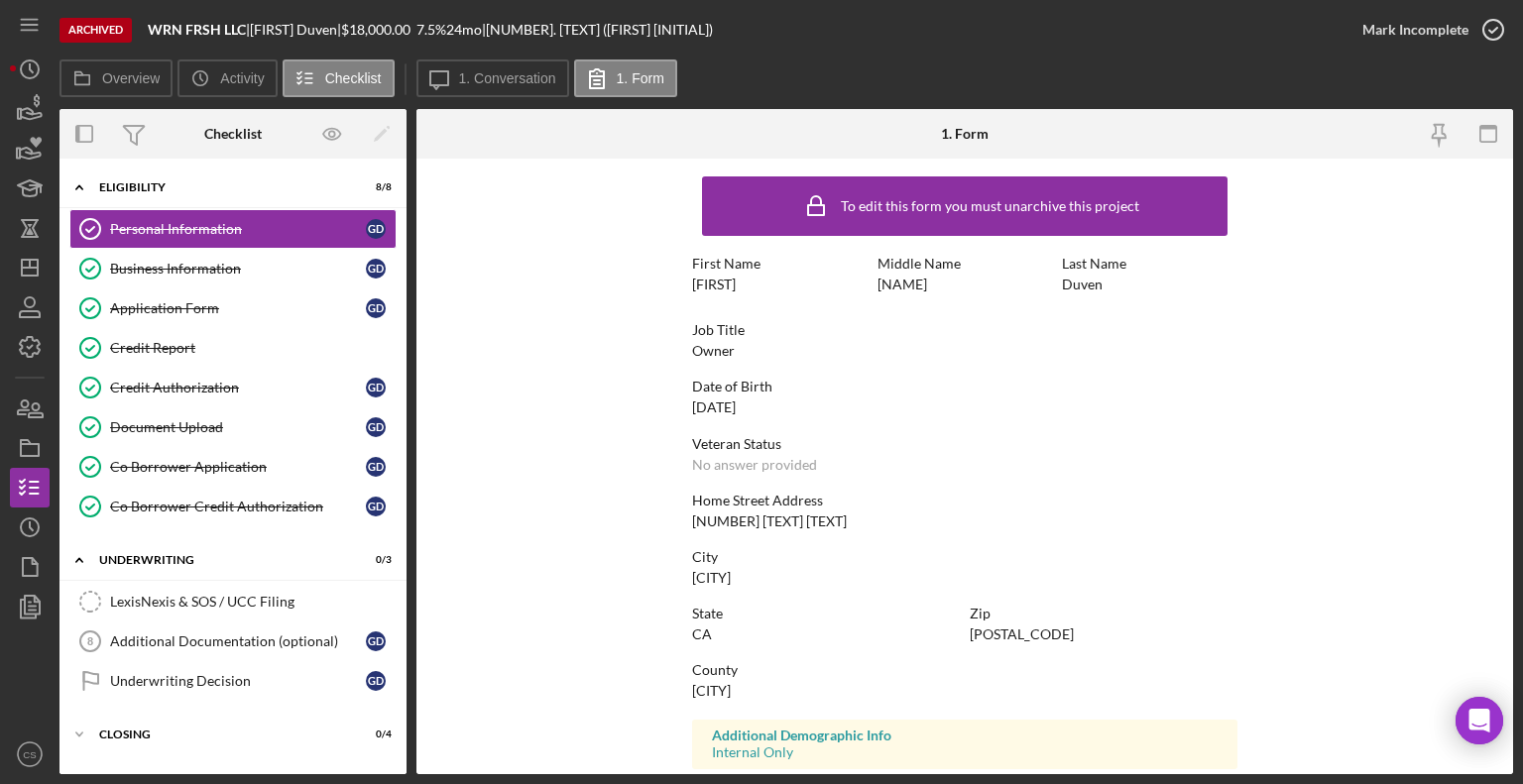 scroll, scrollTop: 0, scrollLeft: 0, axis: both 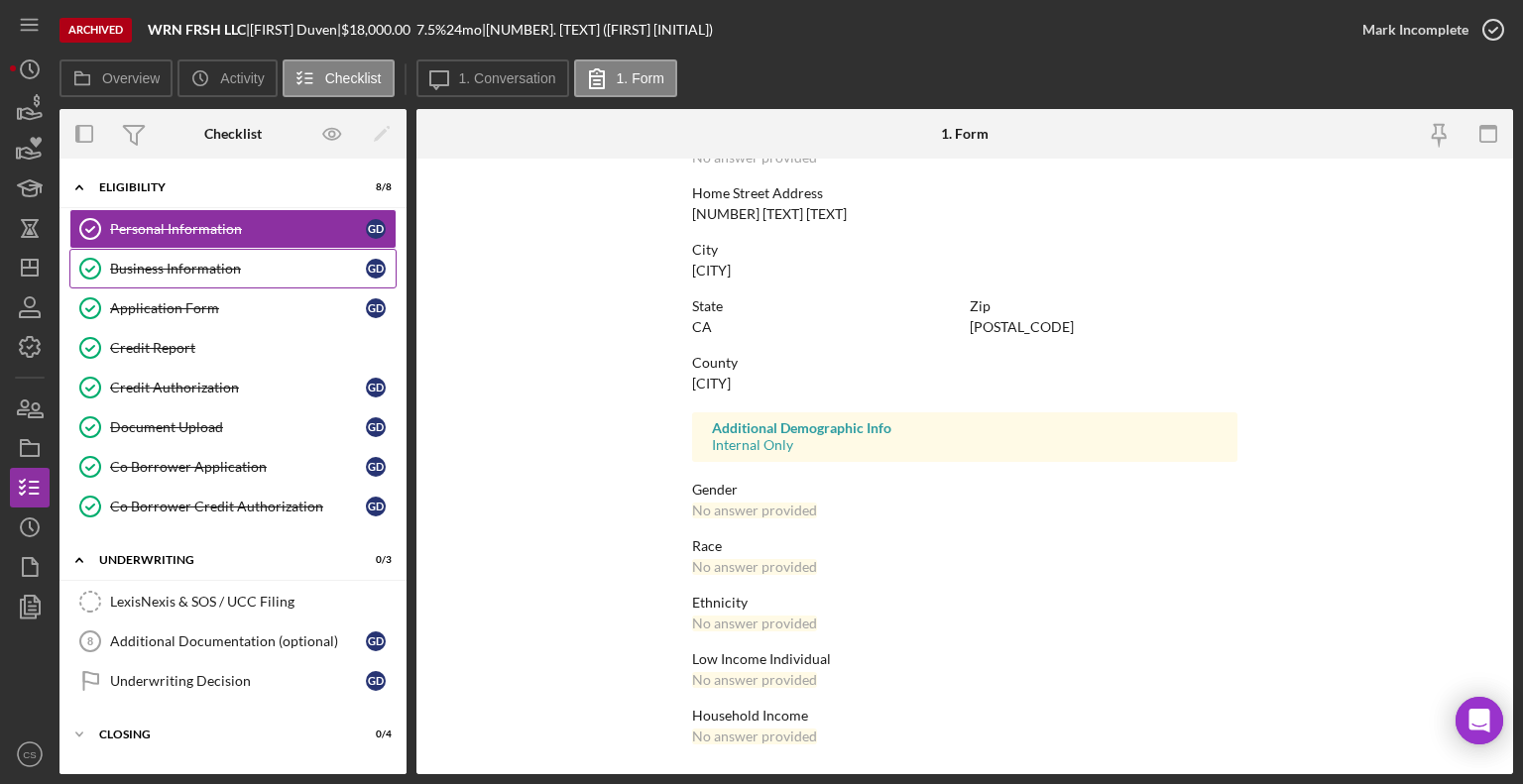 click on "Business Information" at bounding box center (238, 269) 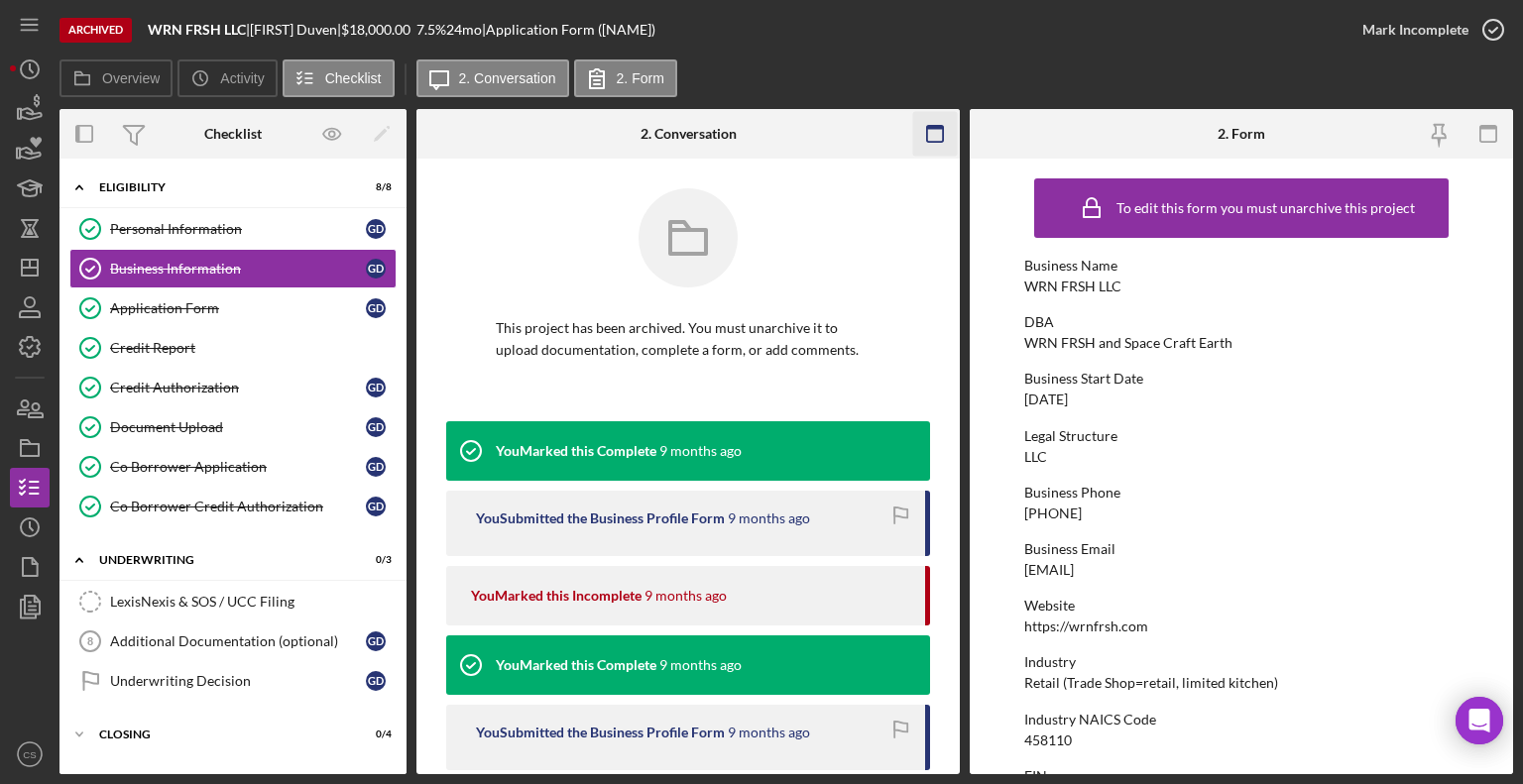 click 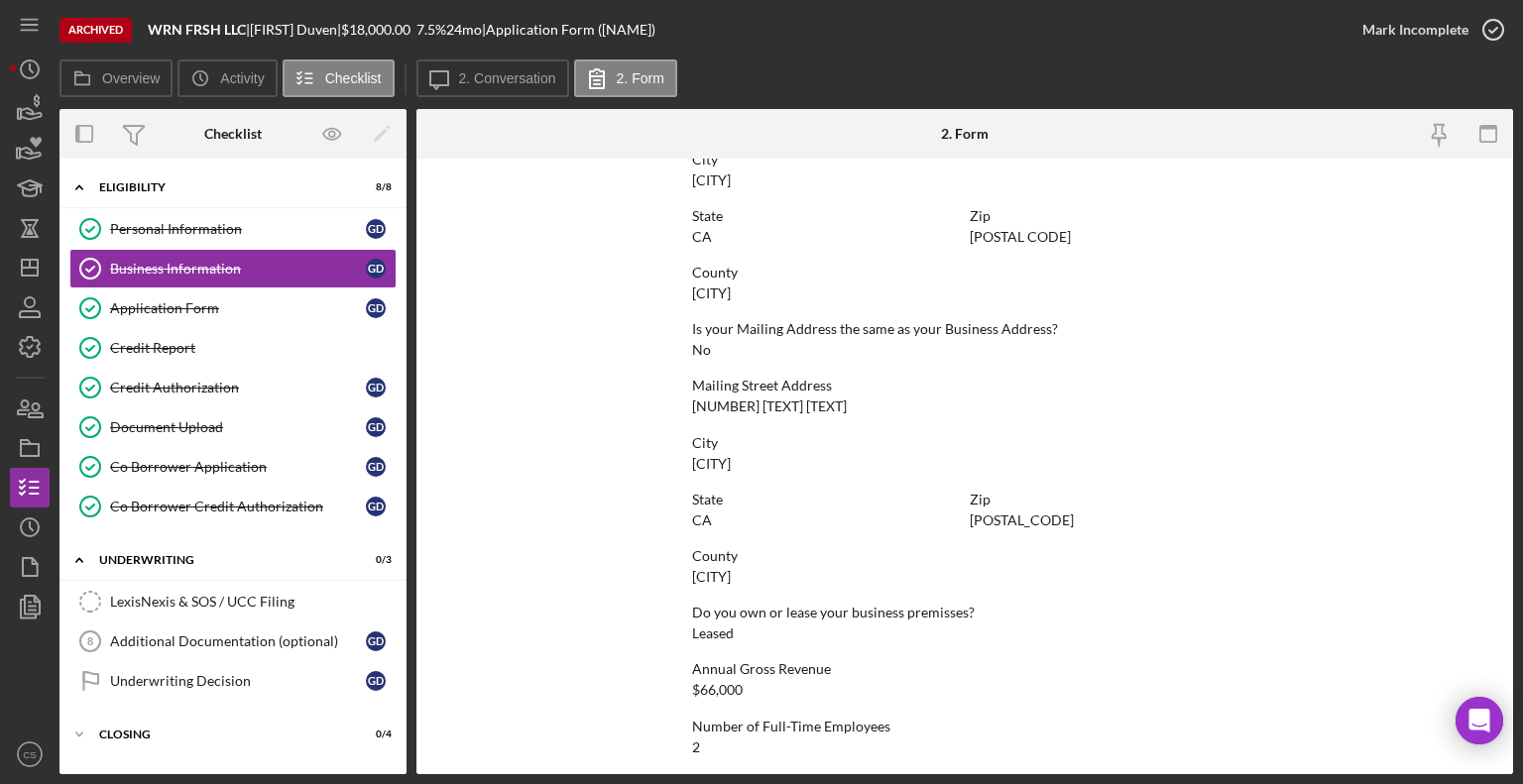 scroll, scrollTop: 1221, scrollLeft: 0, axis: vertical 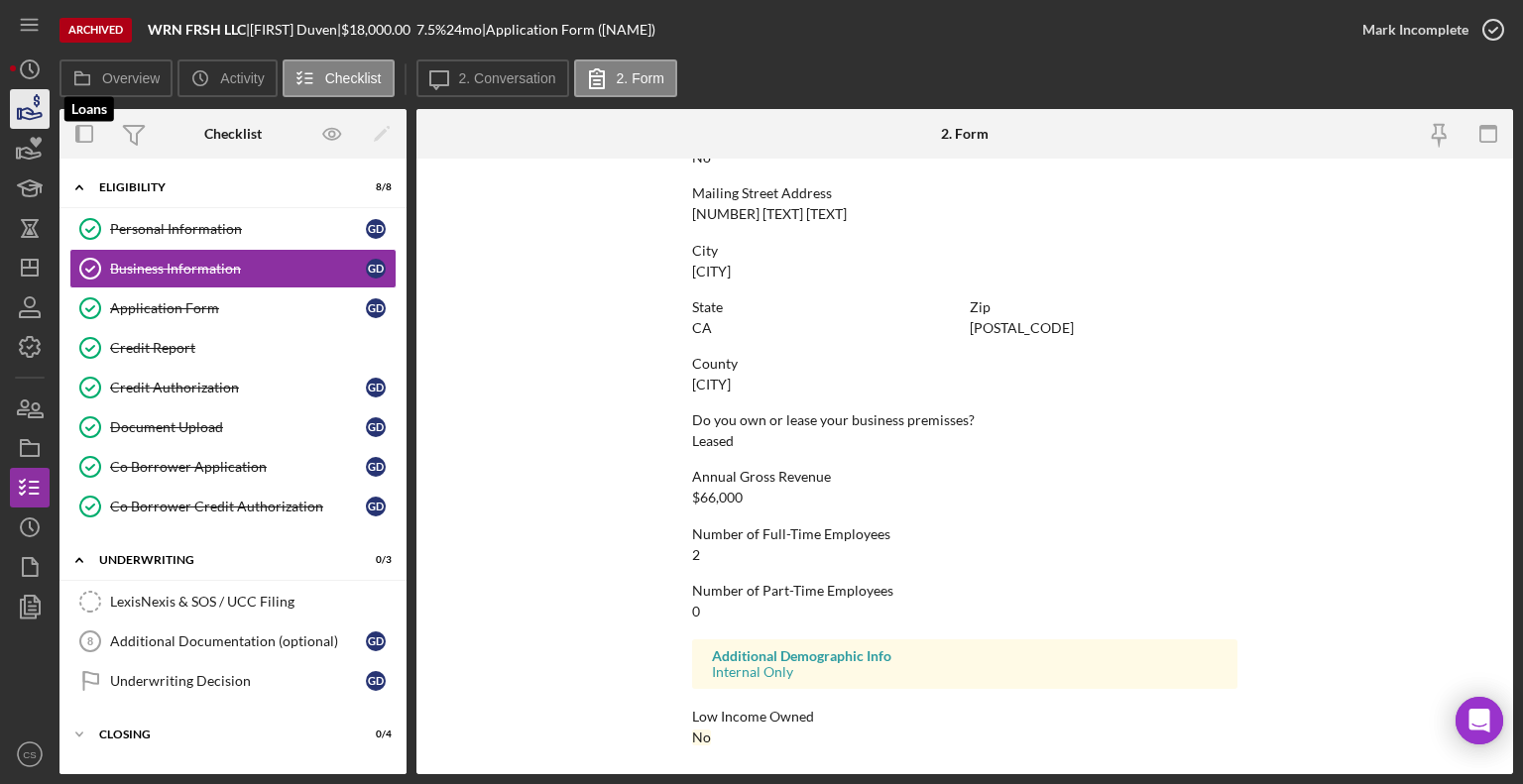 click 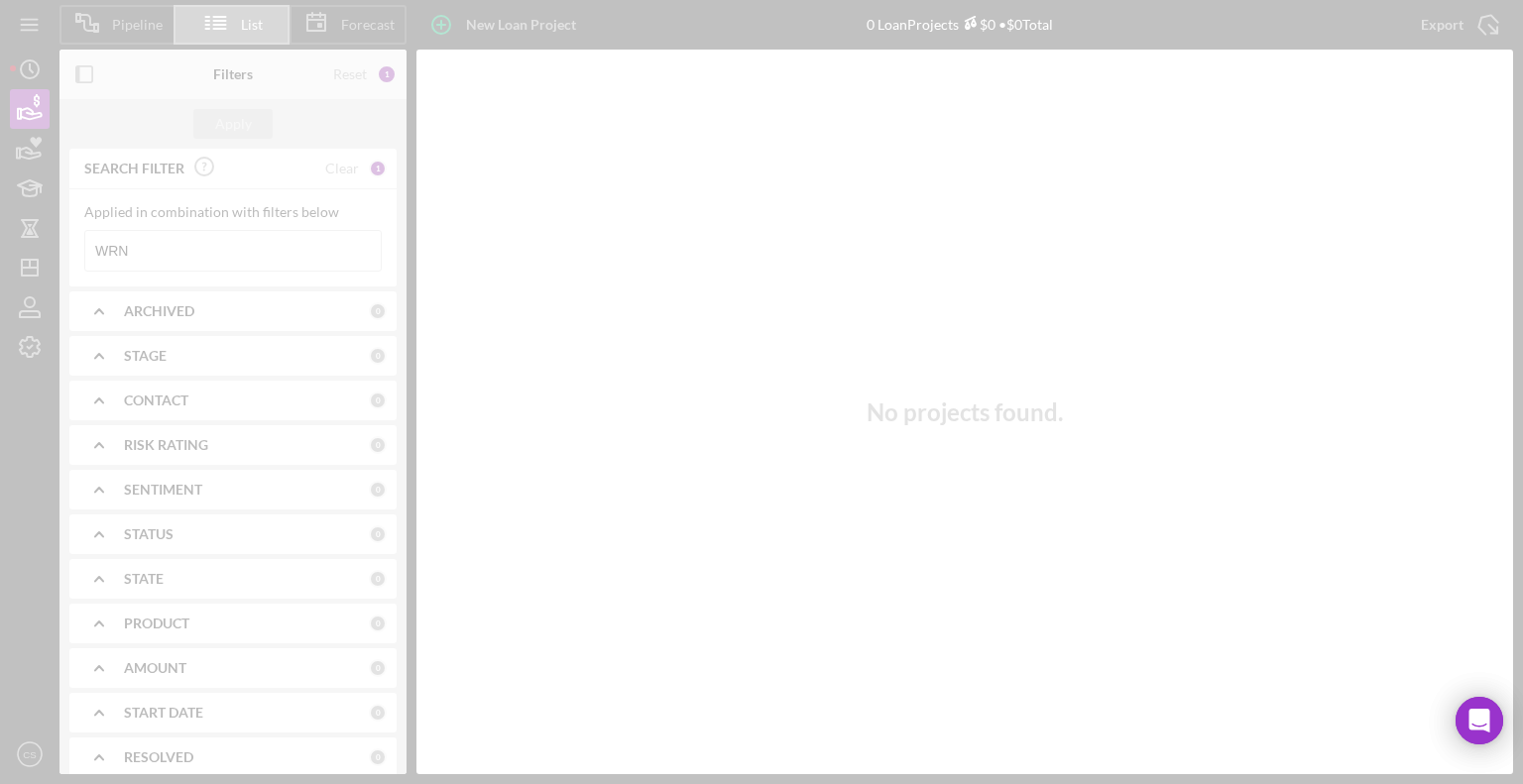 click at bounding box center (762, 392) 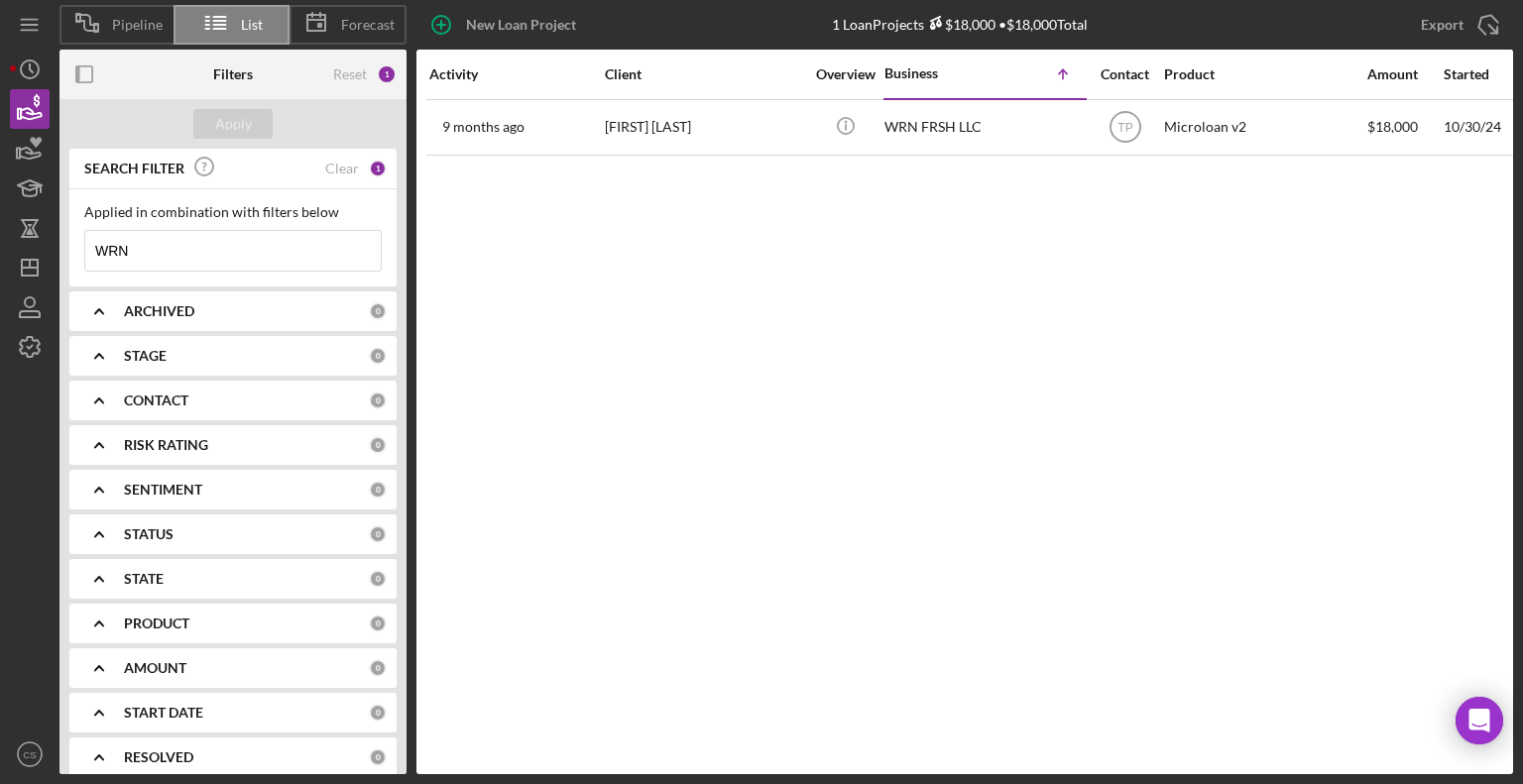 click on "WRN" at bounding box center (233, 251) 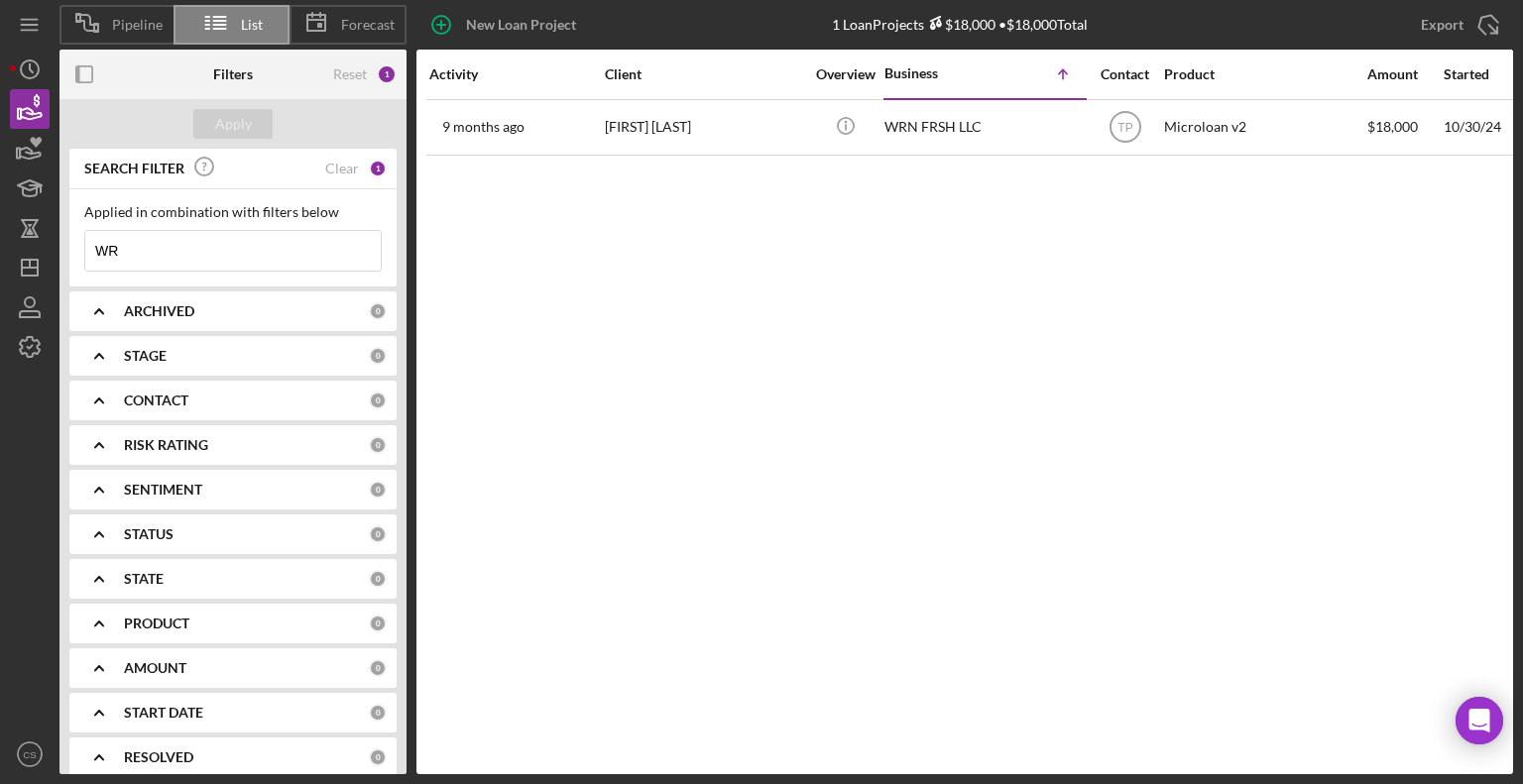 type on "W" 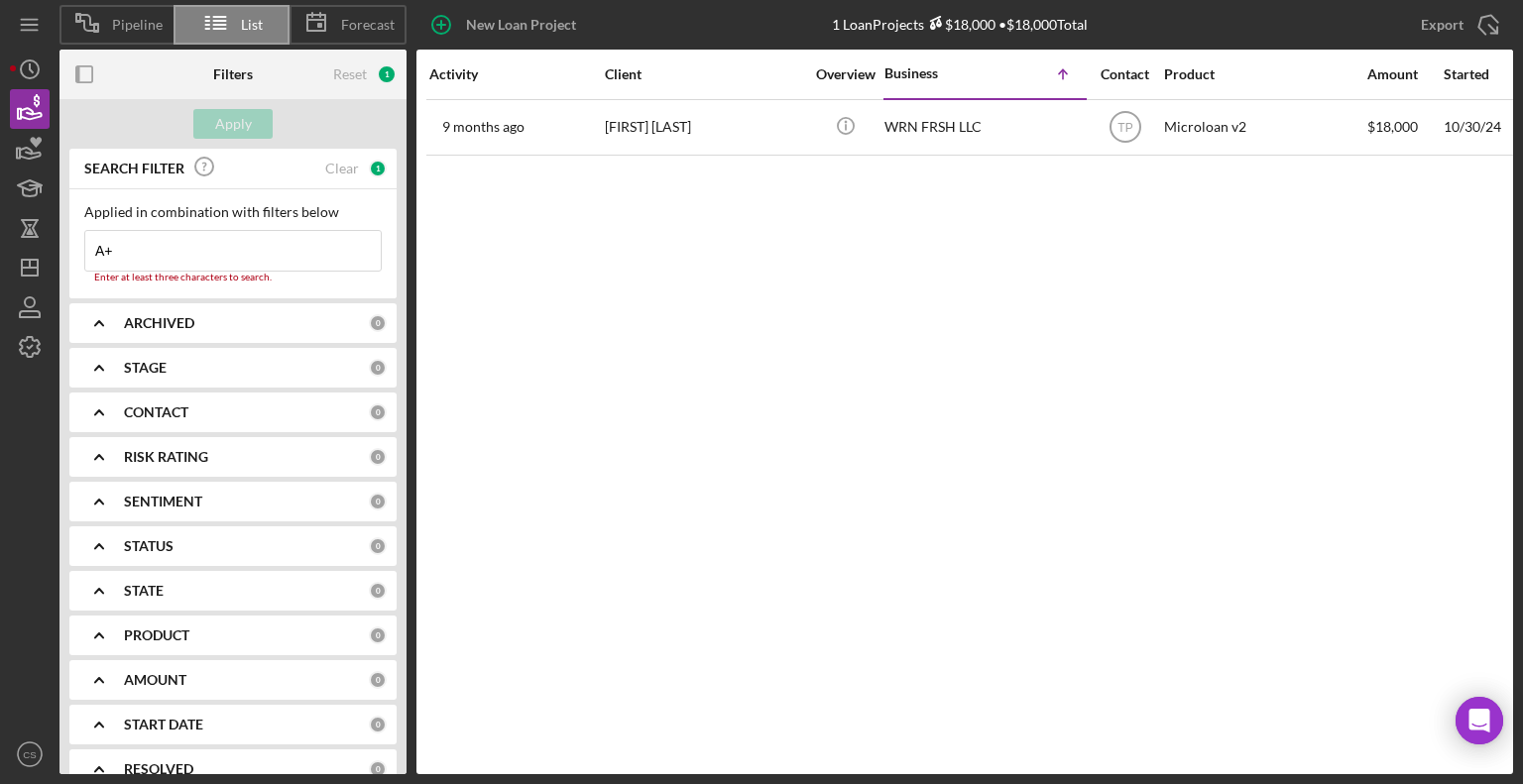 type on "A+ Auto Repair & Tires" 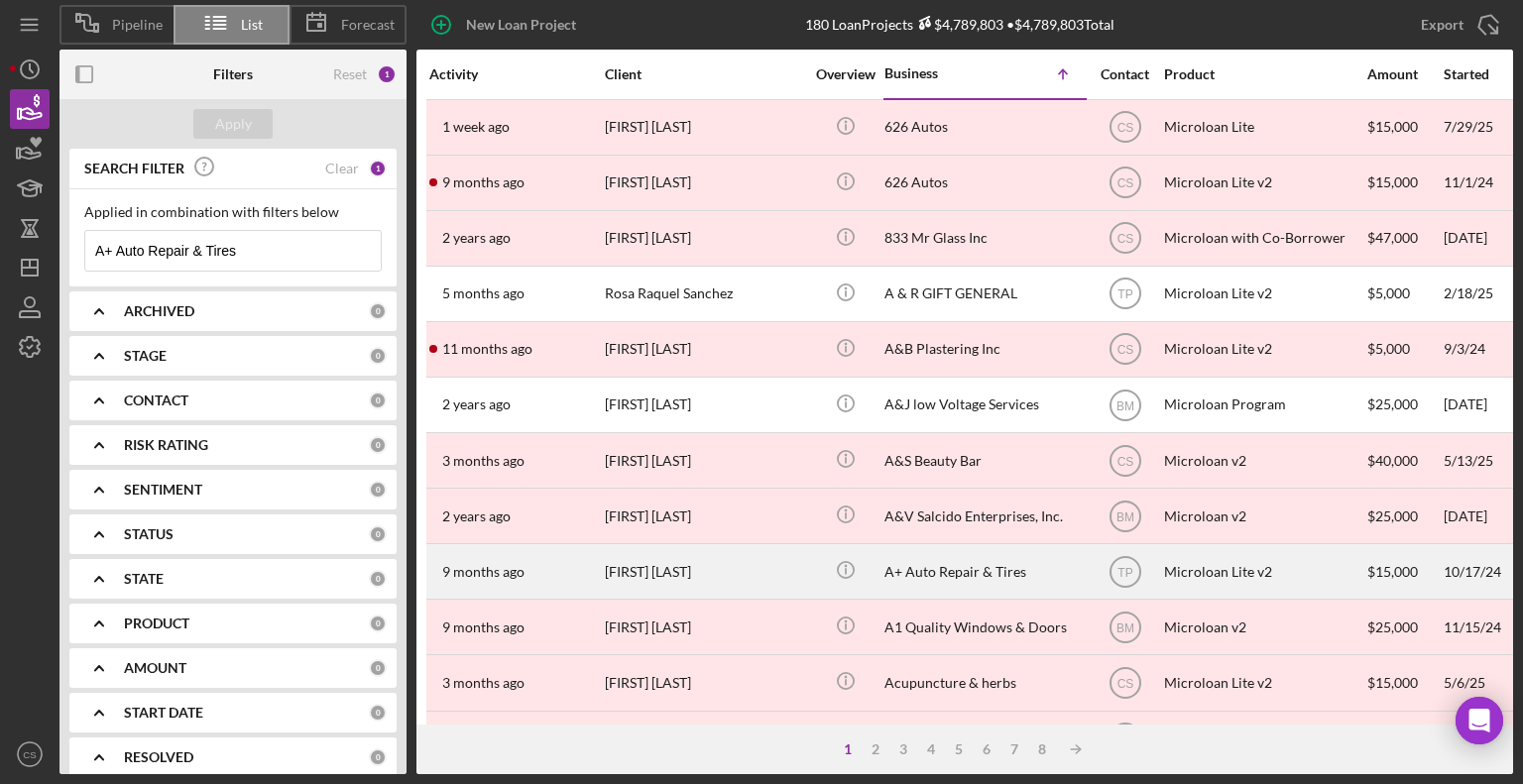 click on "A+ Auto Repair & Tires" at bounding box center [984, 571] 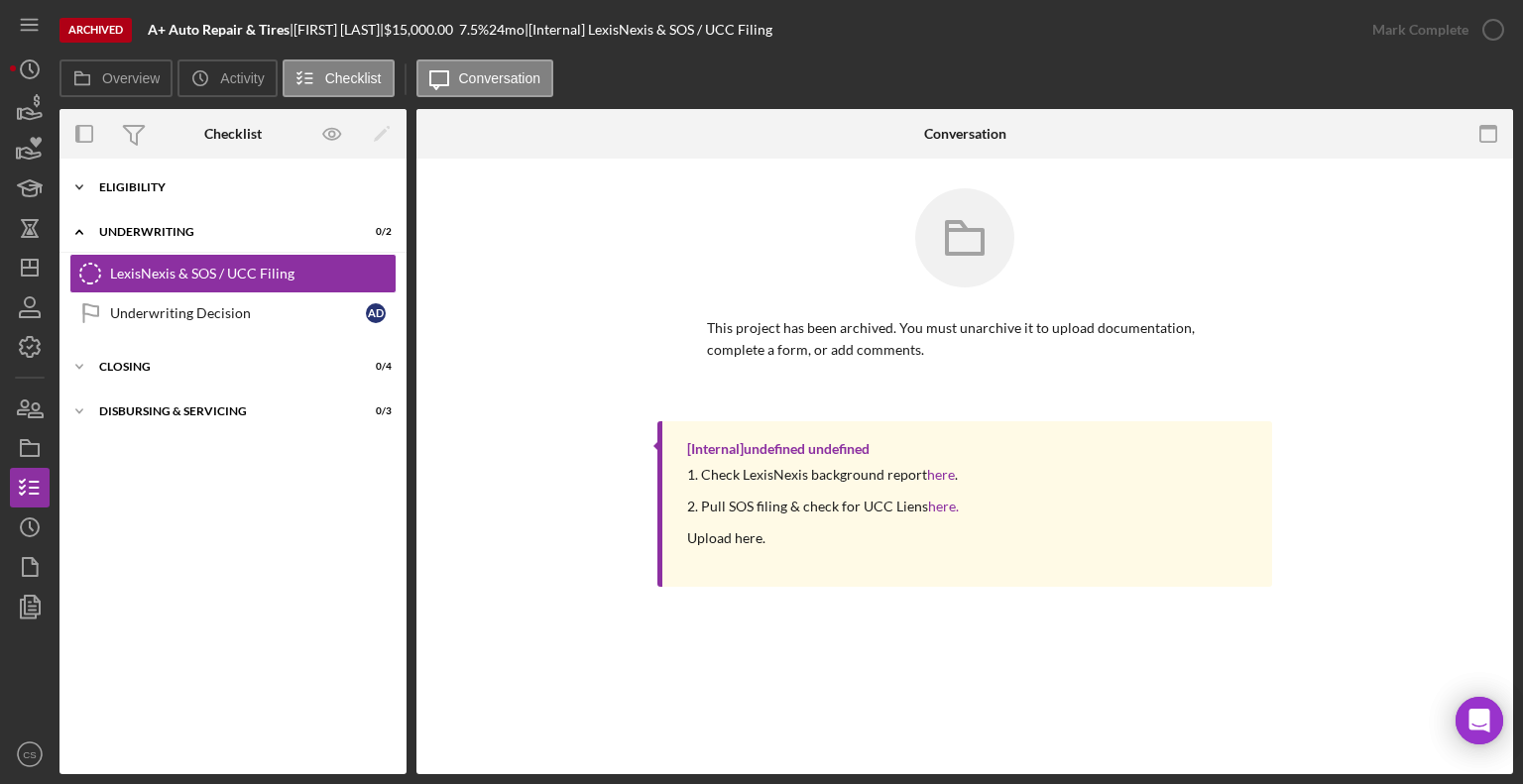 click on "Eligibility" at bounding box center (240, 187) 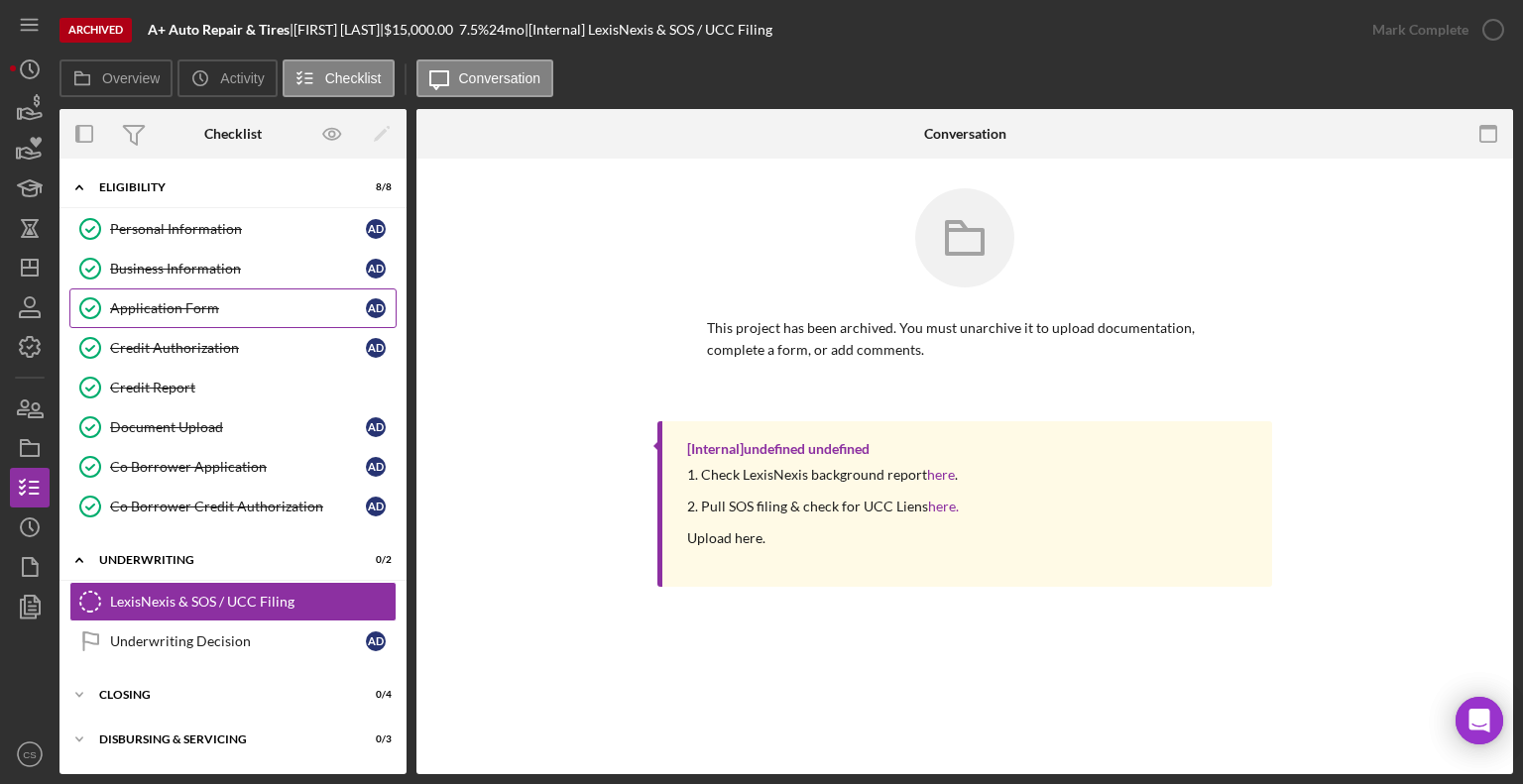 click on "Application Form" at bounding box center [238, 308] 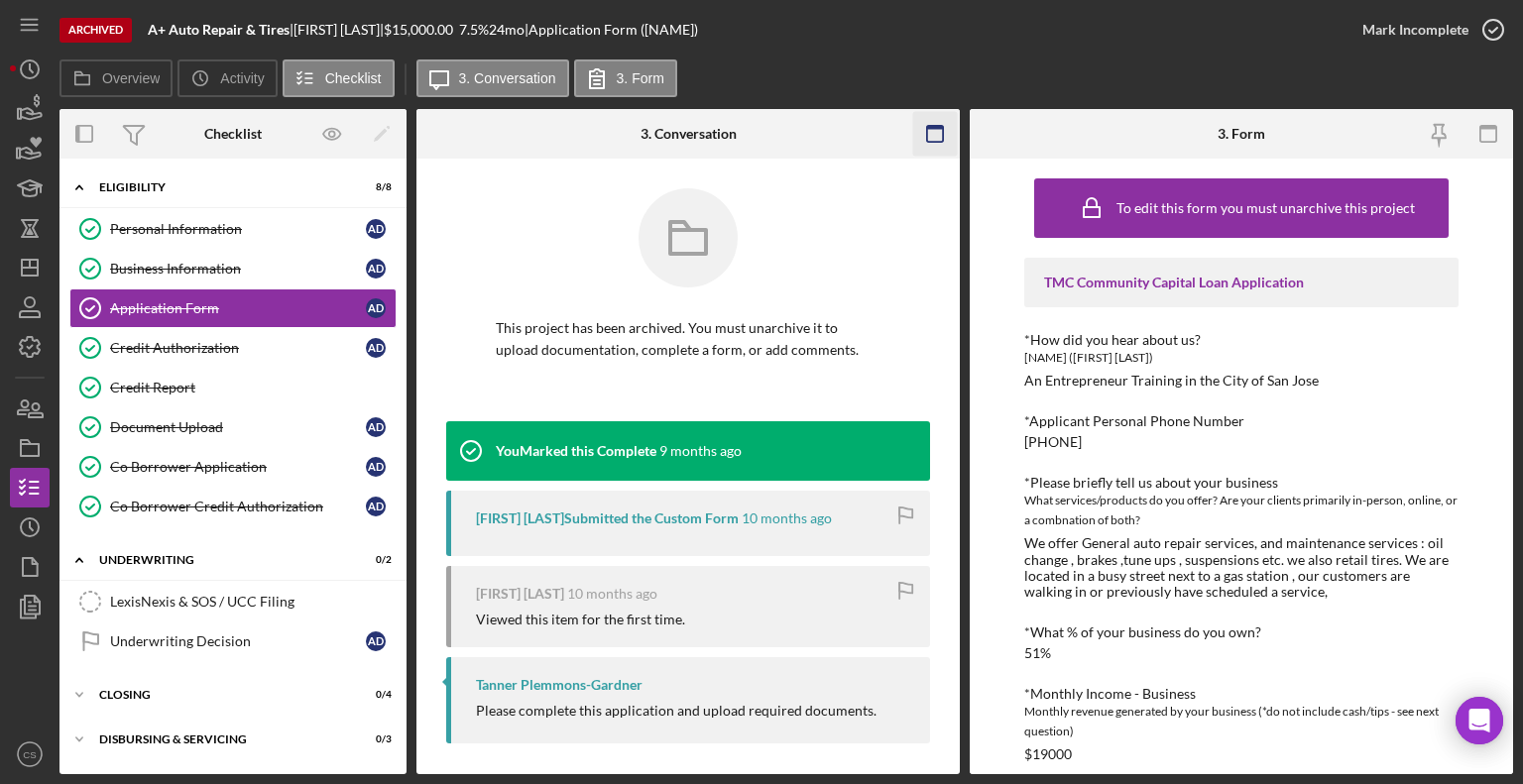 click 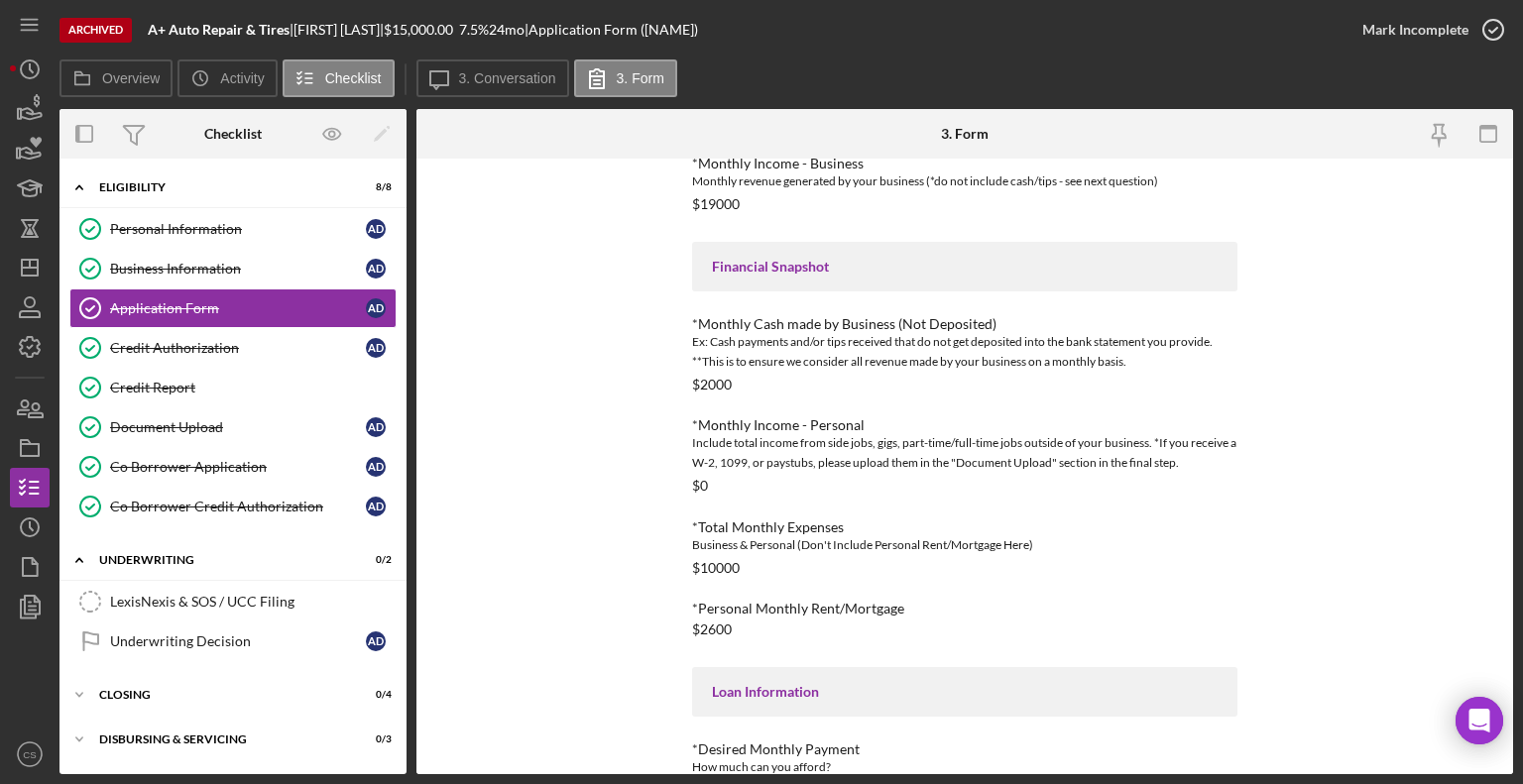 scroll, scrollTop: 665, scrollLeft: 0, axis: vertical 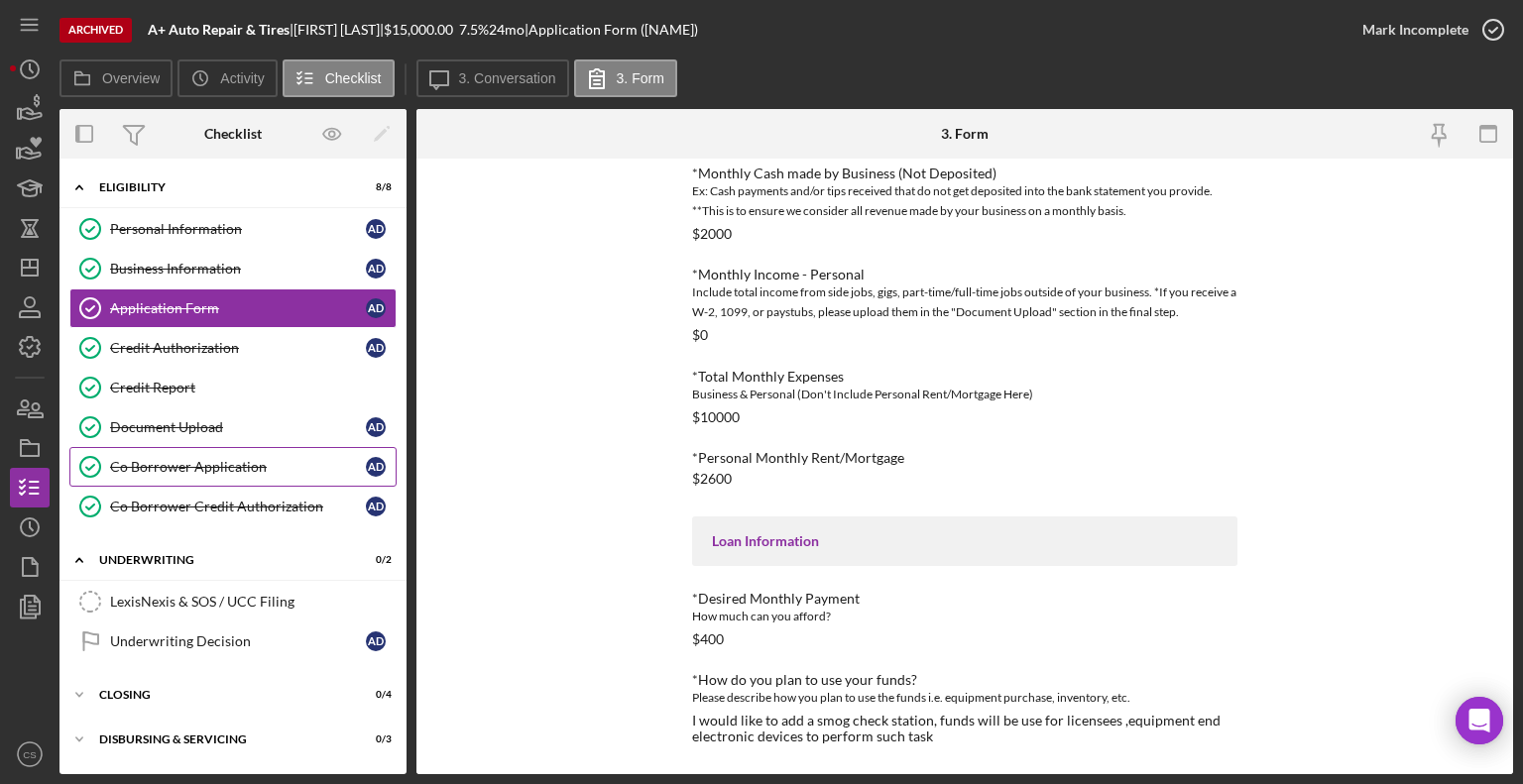click on "Co Borrower Application" at bounding box center [238, 467] 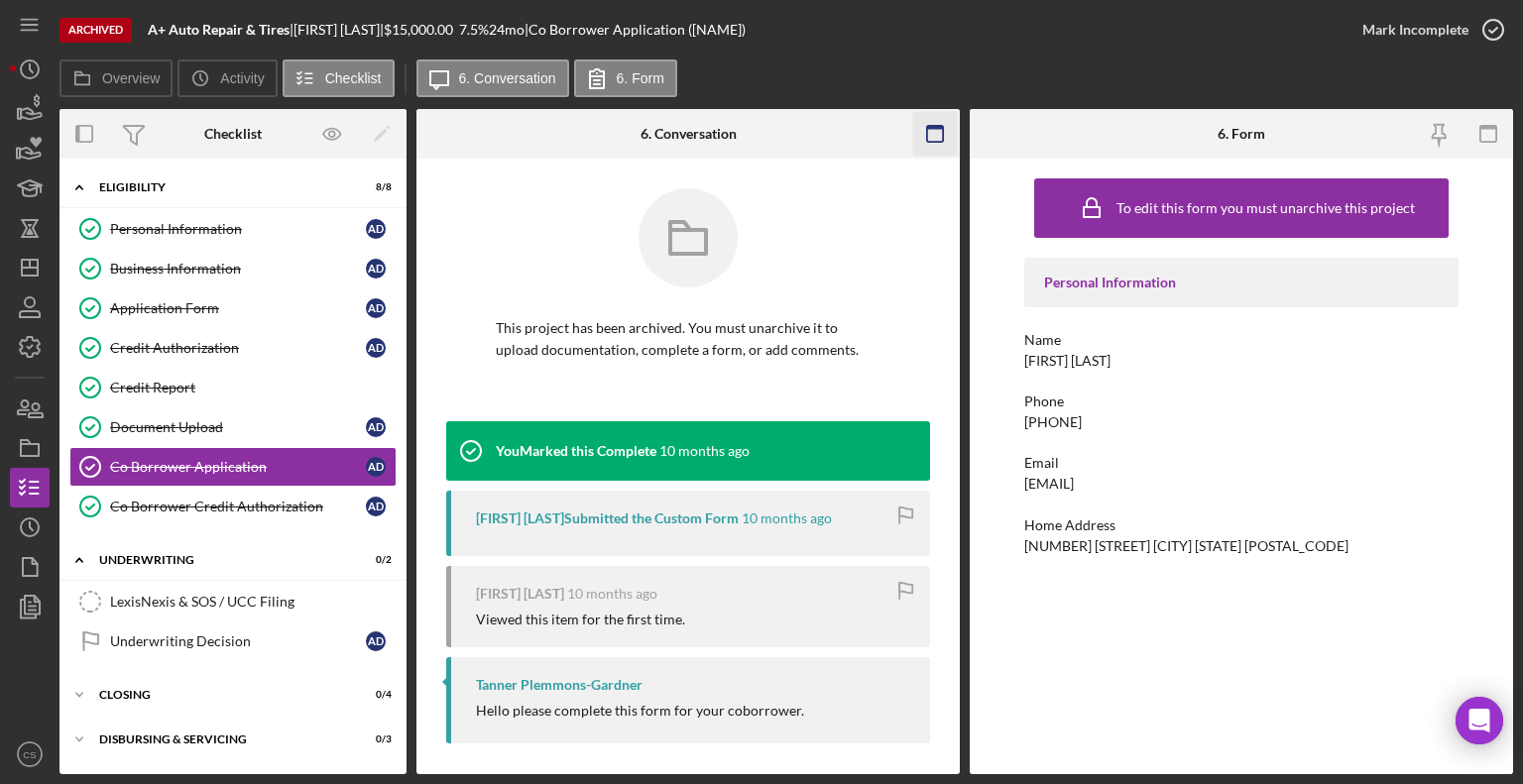 click 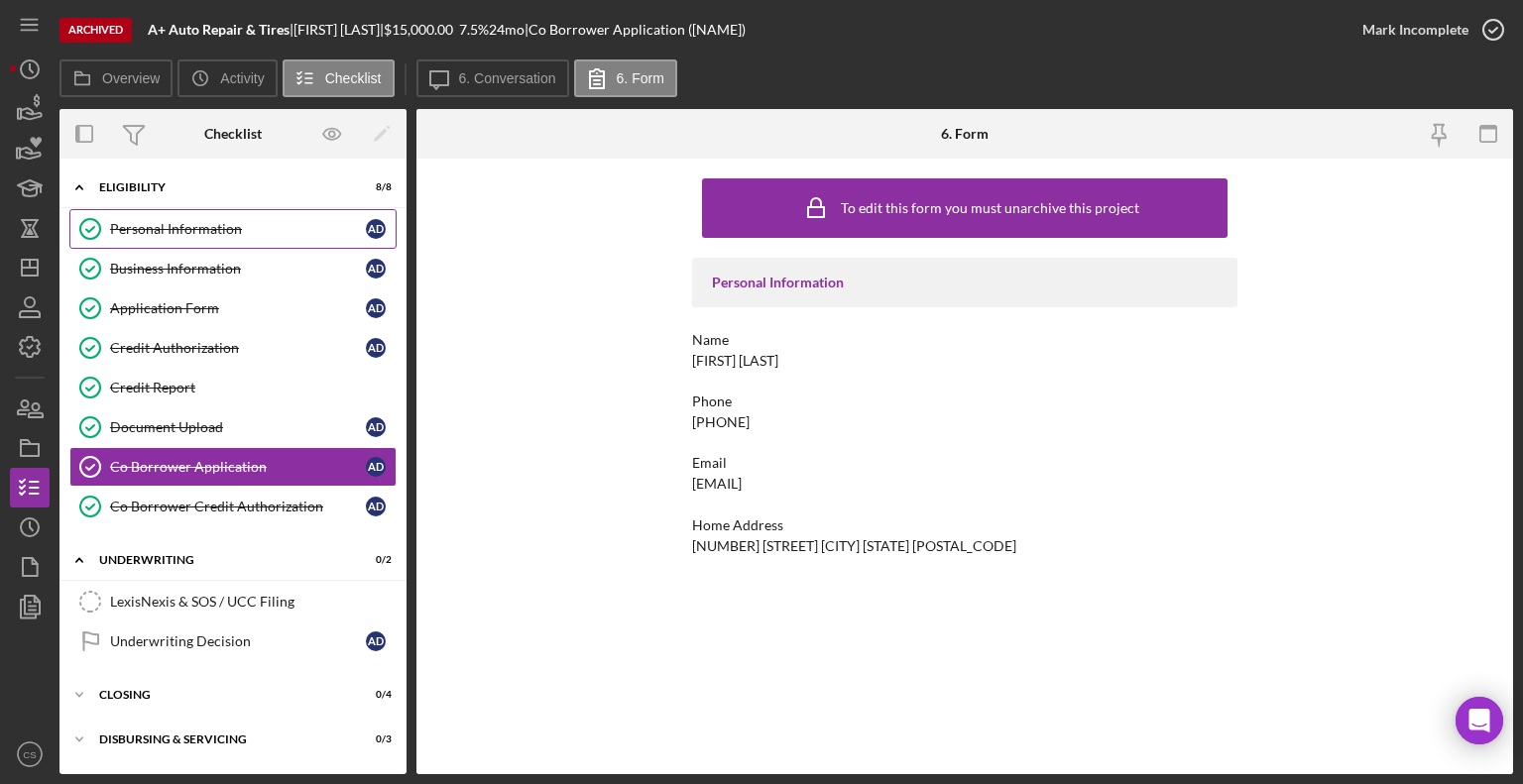 click on "Personal Information" at bounding box center [238, 229] 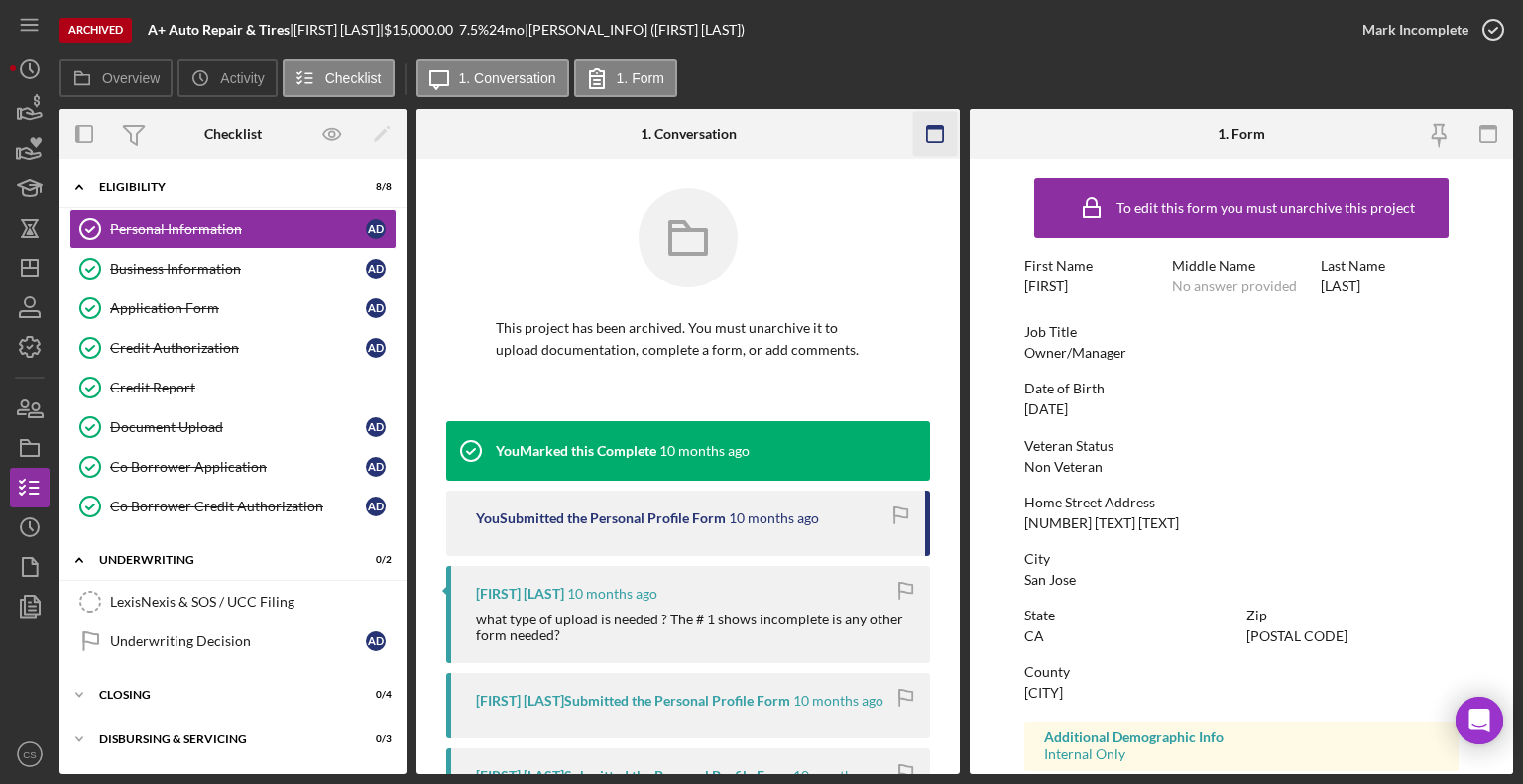 click 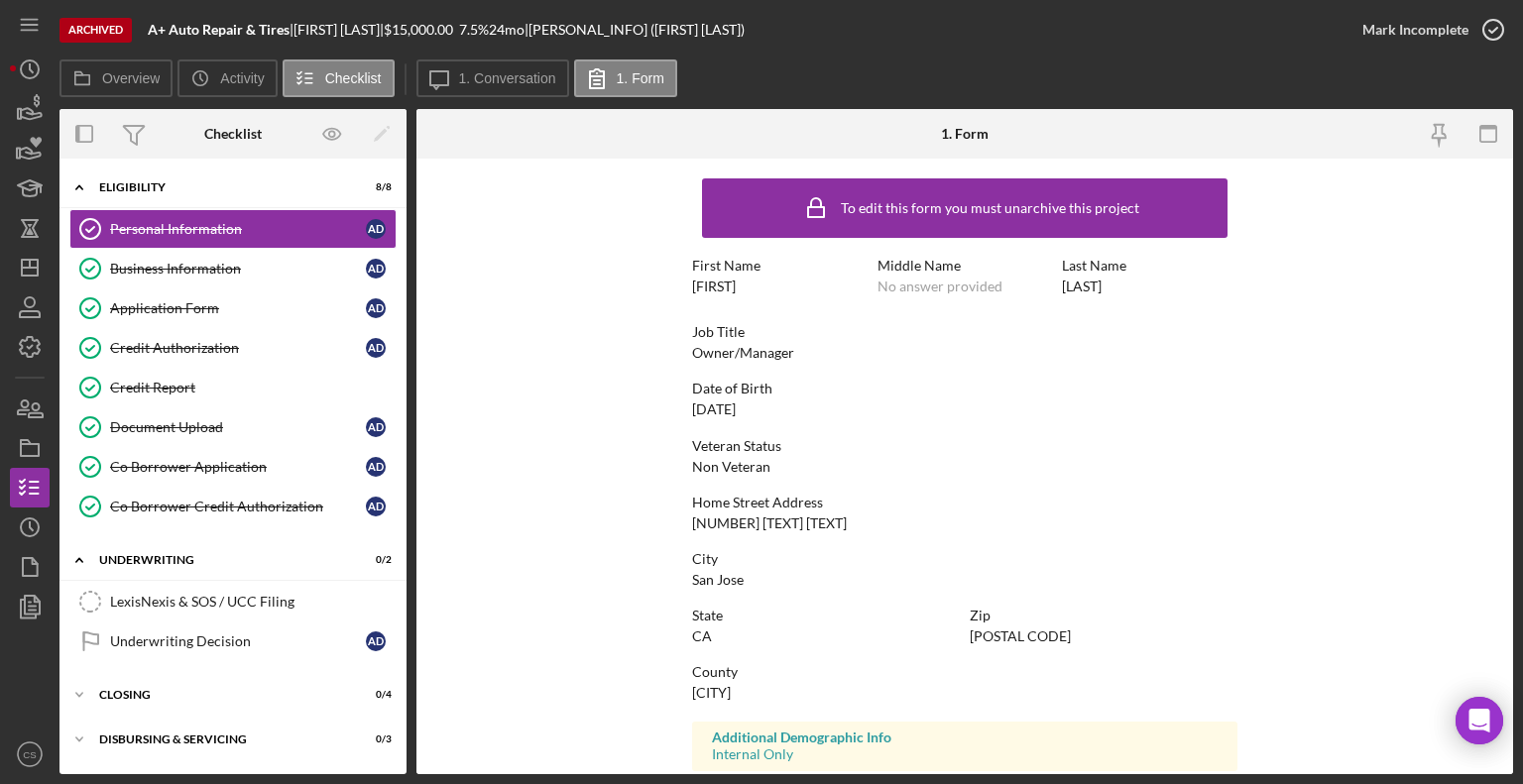 scroll, scrollTop: 309, scrollLeft: 0, axis: vertical 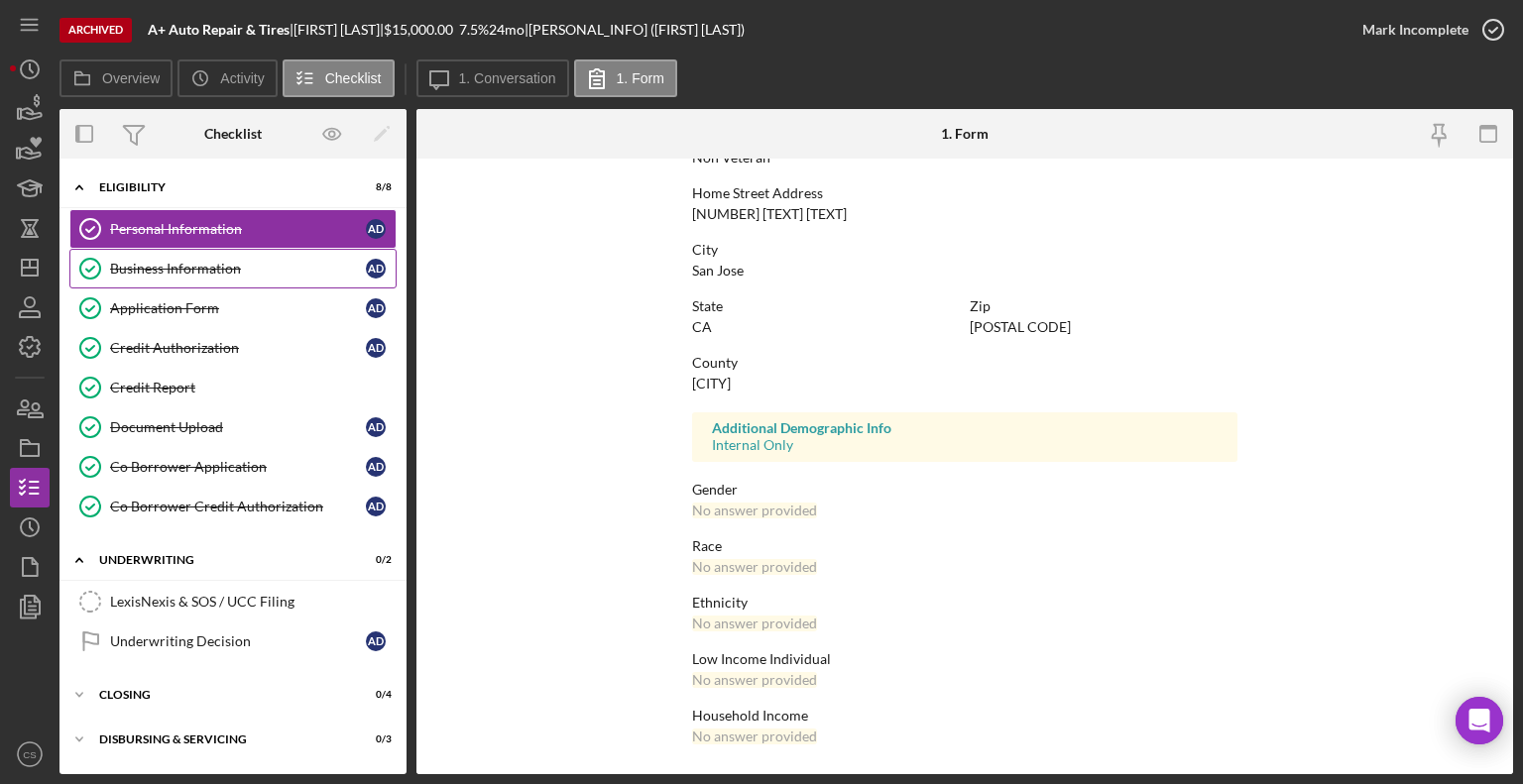 click on "Business Information" at bounding box center (238, 269) 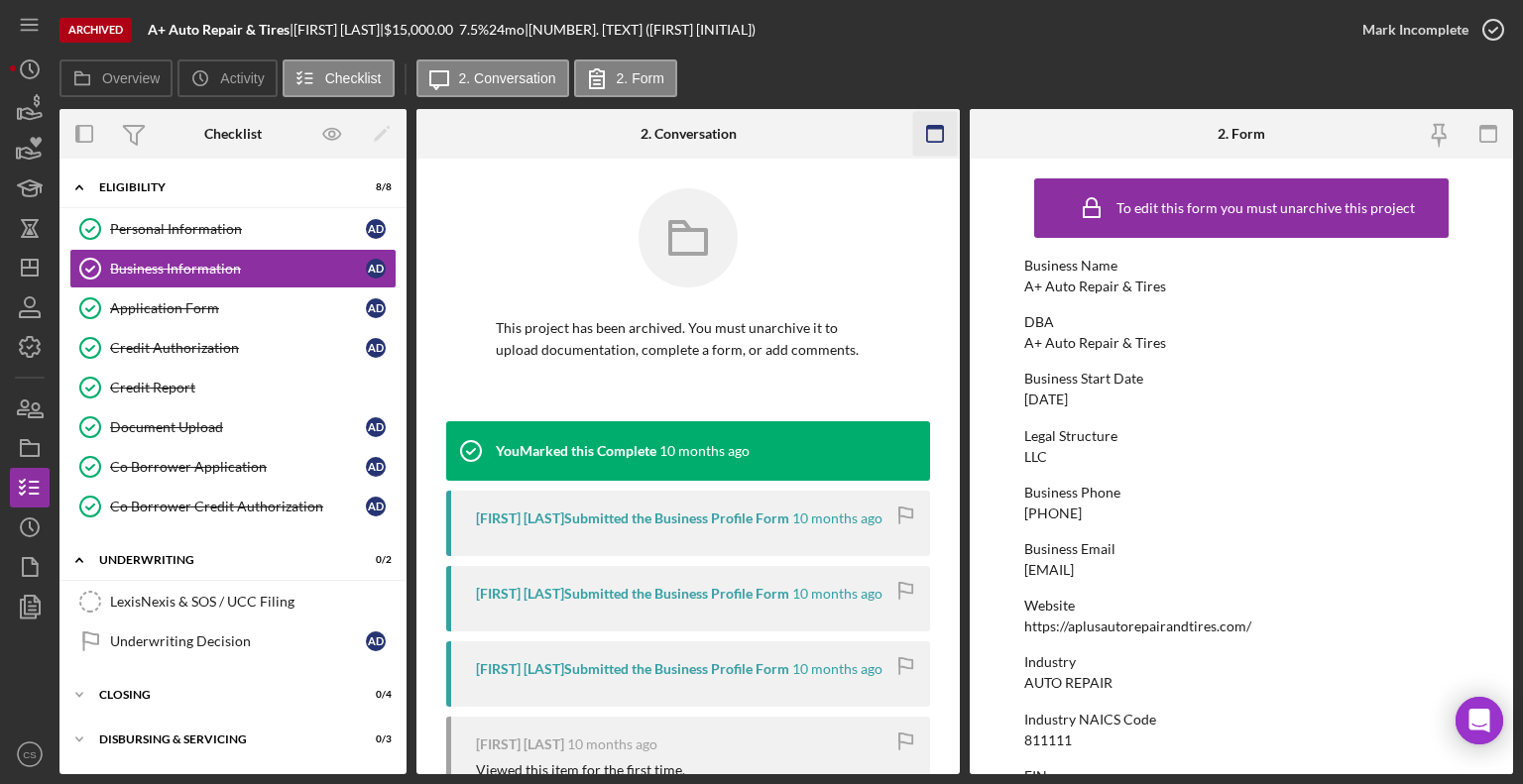 click 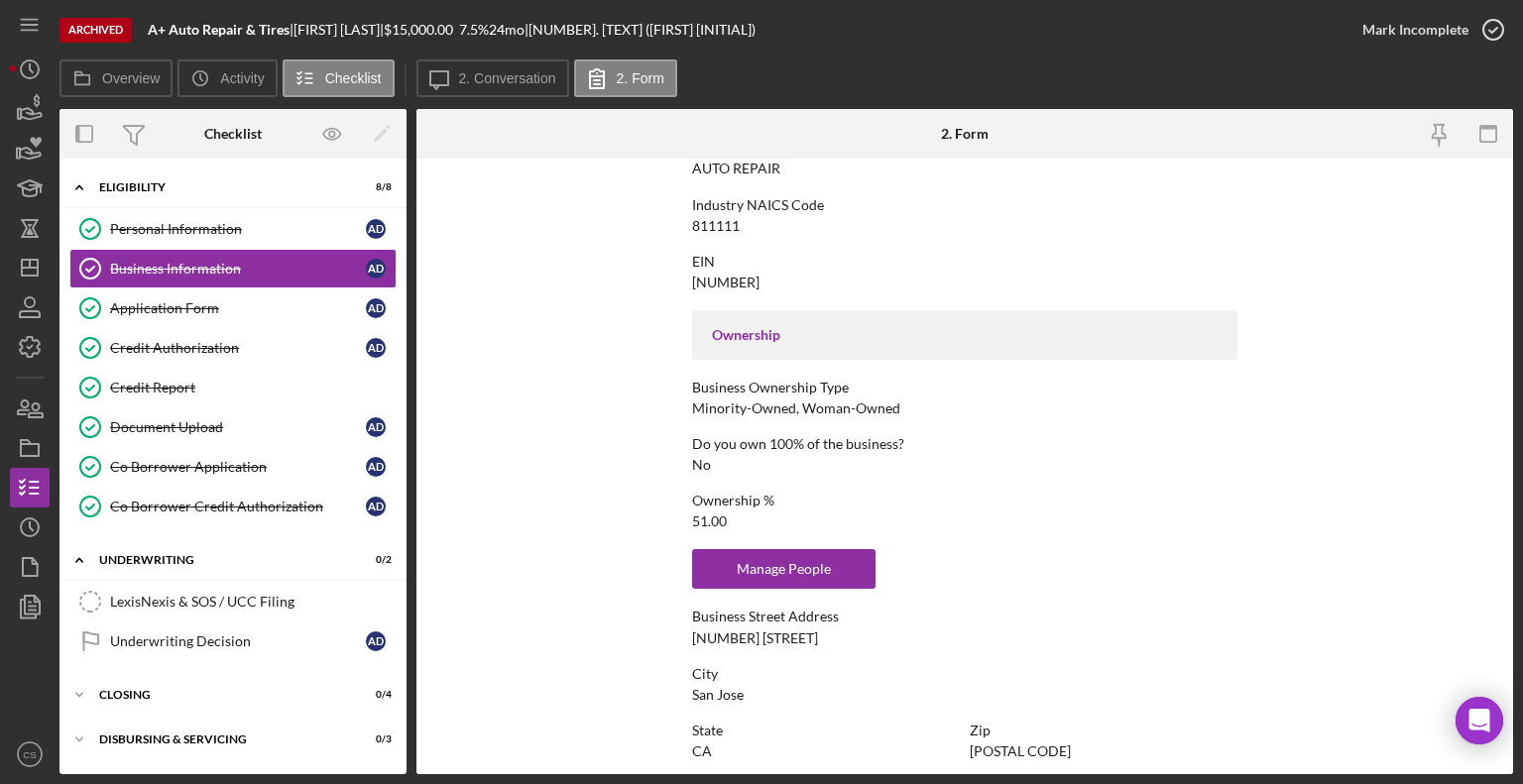 scroll, scrollTop: 995, scrollLeft: 0, axis: vertical 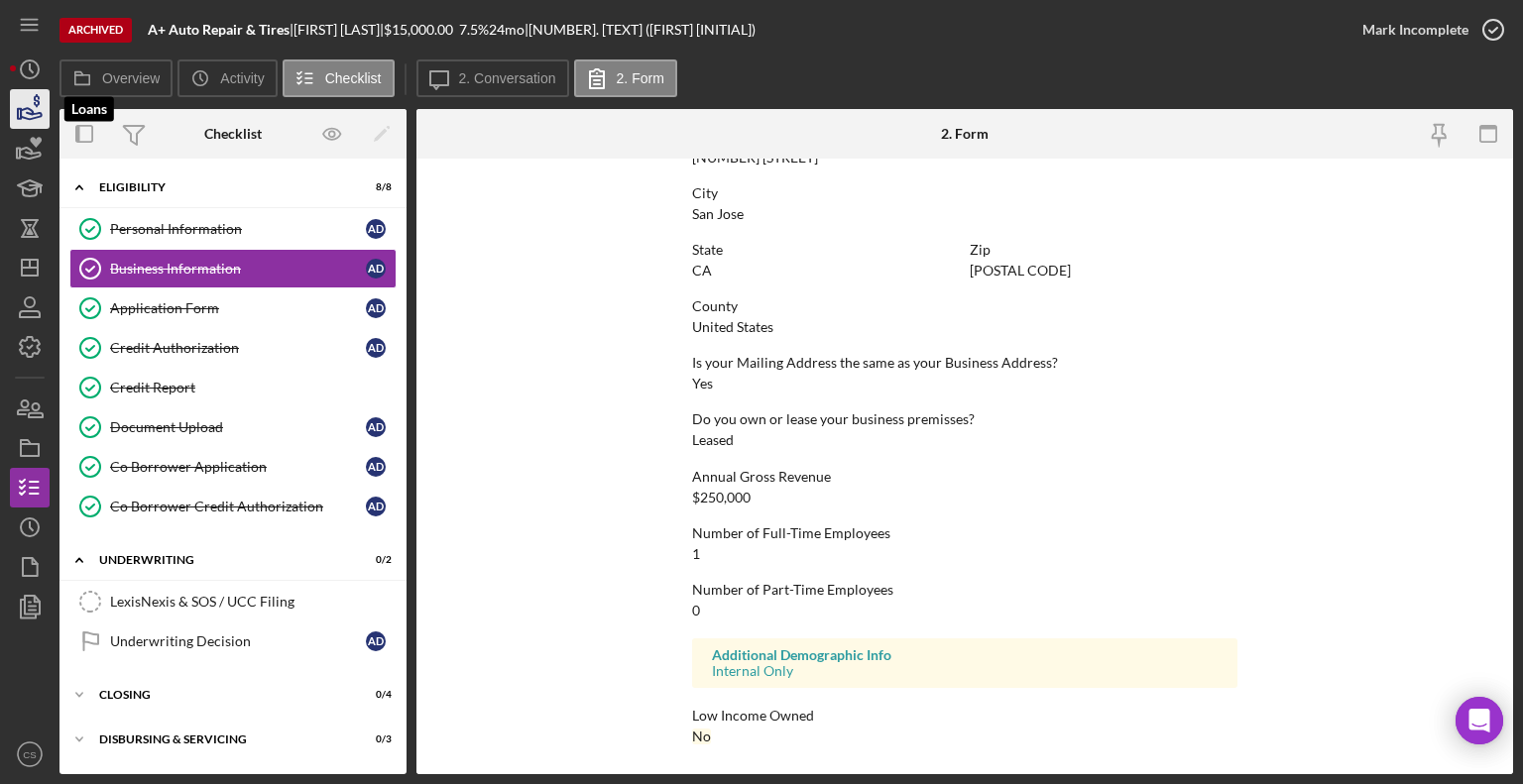 click 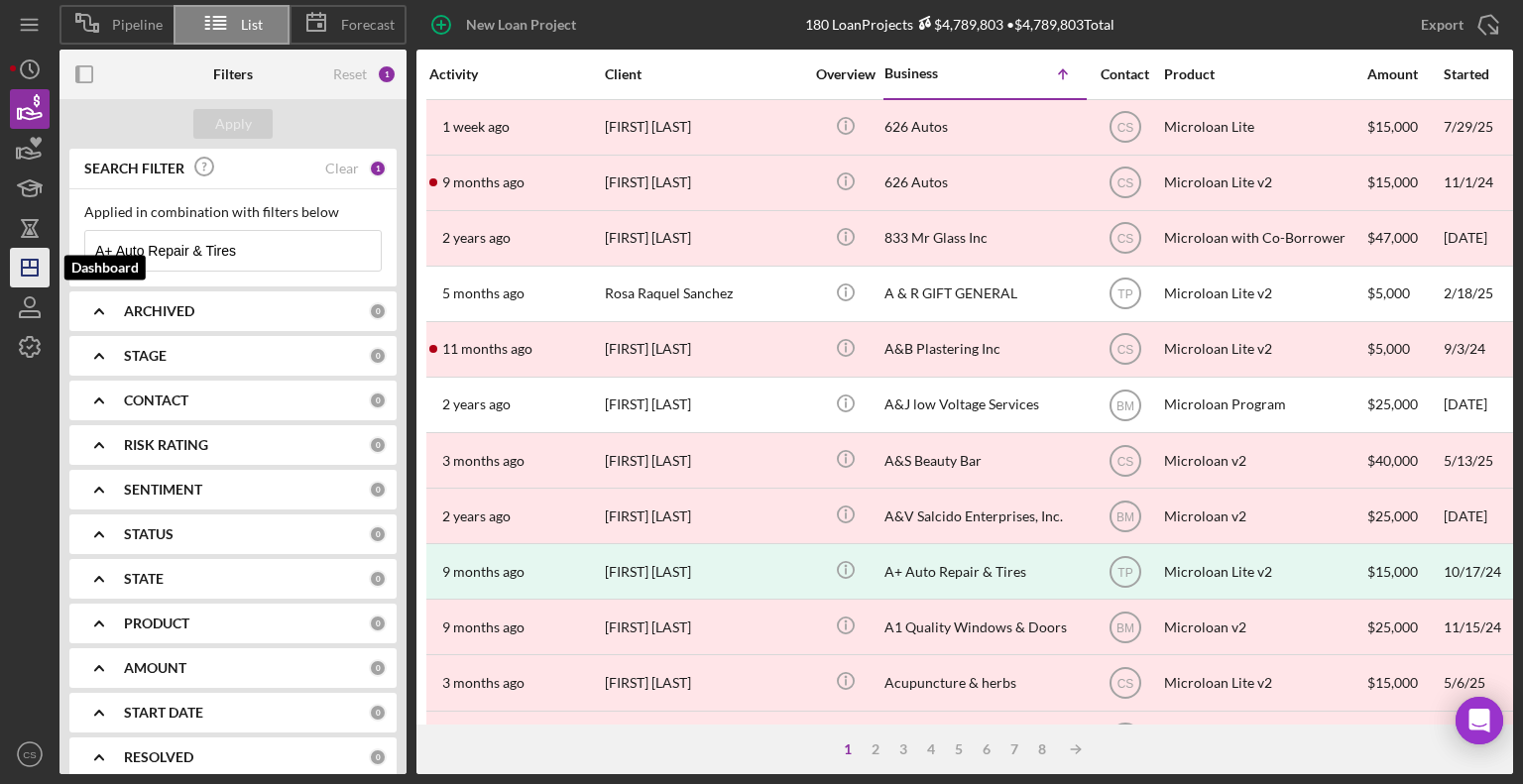 drag, startPoint x: 270, startPoint y: 250, endPoint x: 31, endPoint y: 284, distance: 241.4063 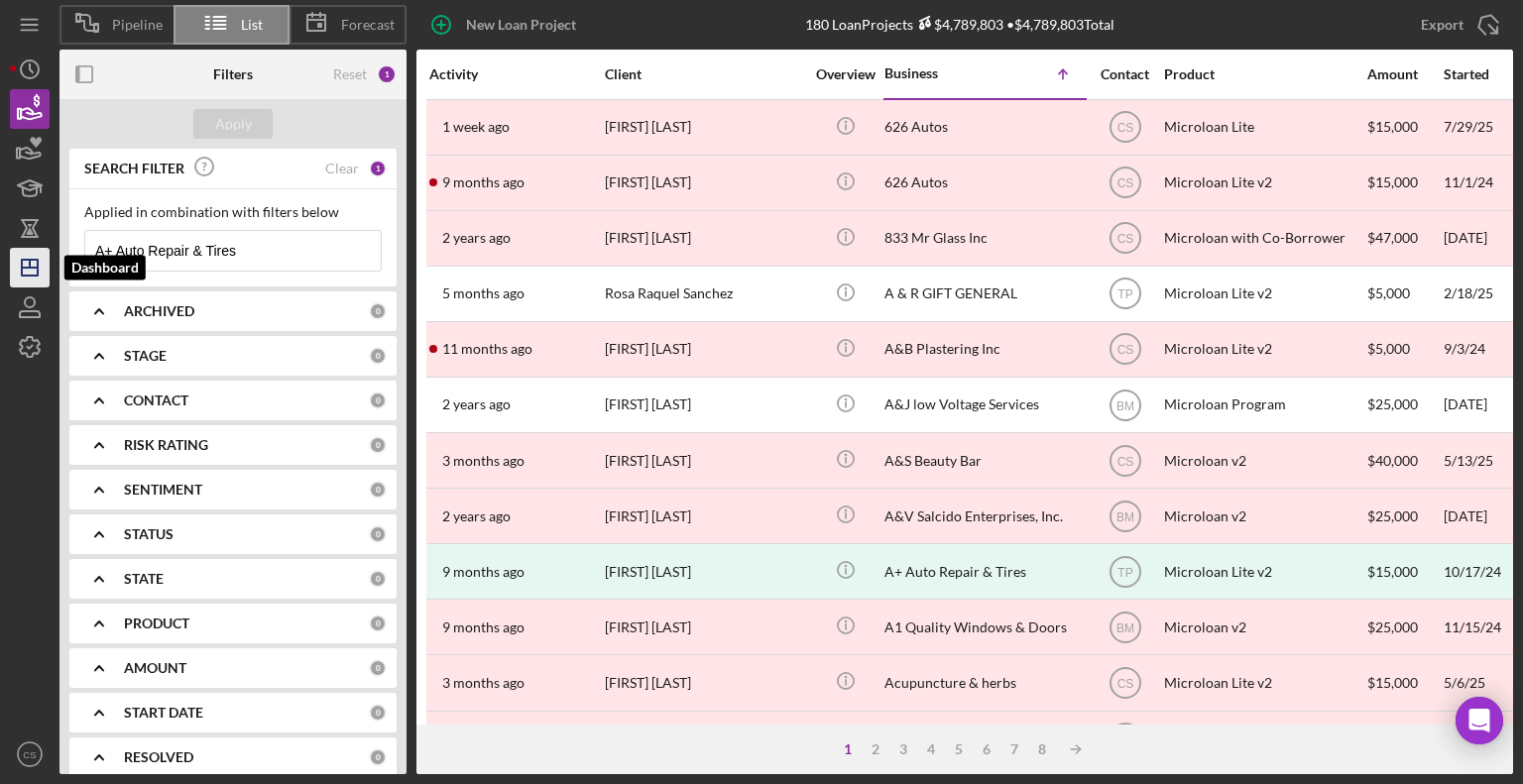 click on "Pipeline List Forecast New Loan Project 180   Loan  Projects $4,789,803   •  $4,789,803  Total A+ Auto Repair & Tires Export Icon/Export Filters Reset 1 Apply SEARCH FILTER   Clear 1 Applied in combination with filters below A+ Auto Repair & Tires Icon/Menu Close Icon/Expander ARCHIVED   0 Icon/Expander STAGE   0 Icon/Expander CONTACT   0 Icon/Expander RISK RATING   0 Icon/Expander SENTIMENT   0 Icon/Expander STATUS   0 Icon/Expander STATE   0 Icon/Expander PRODUCT   0 Icon/Expander AMOUNT   0 Icon/Expander START DATE   0 Icon/Expander RESOLVED   0 Icon/Expander RESOLUTION   0 Icon/Expander CLOSING DATE   0 Icon/Expander FUNDED   0 Icon/Expander LATEST ACTIVITY   0 Activity Client Overview Business Icon/Table Sort Arrow Contact Product Amount Started Closing Checklist Stage Status Sentiment Risk Rating Funded Resolution Resolved State View Archived 1 week ago rasheedah herd rasheedah herd Icon/Info 626 Autos CS Microloan Lite $15,000 7/29/25 1 month  Open Ongoing 5 No Withdrawn 8/4/25 Icon/Navigate CS Done" at bounding box center [762, 387] 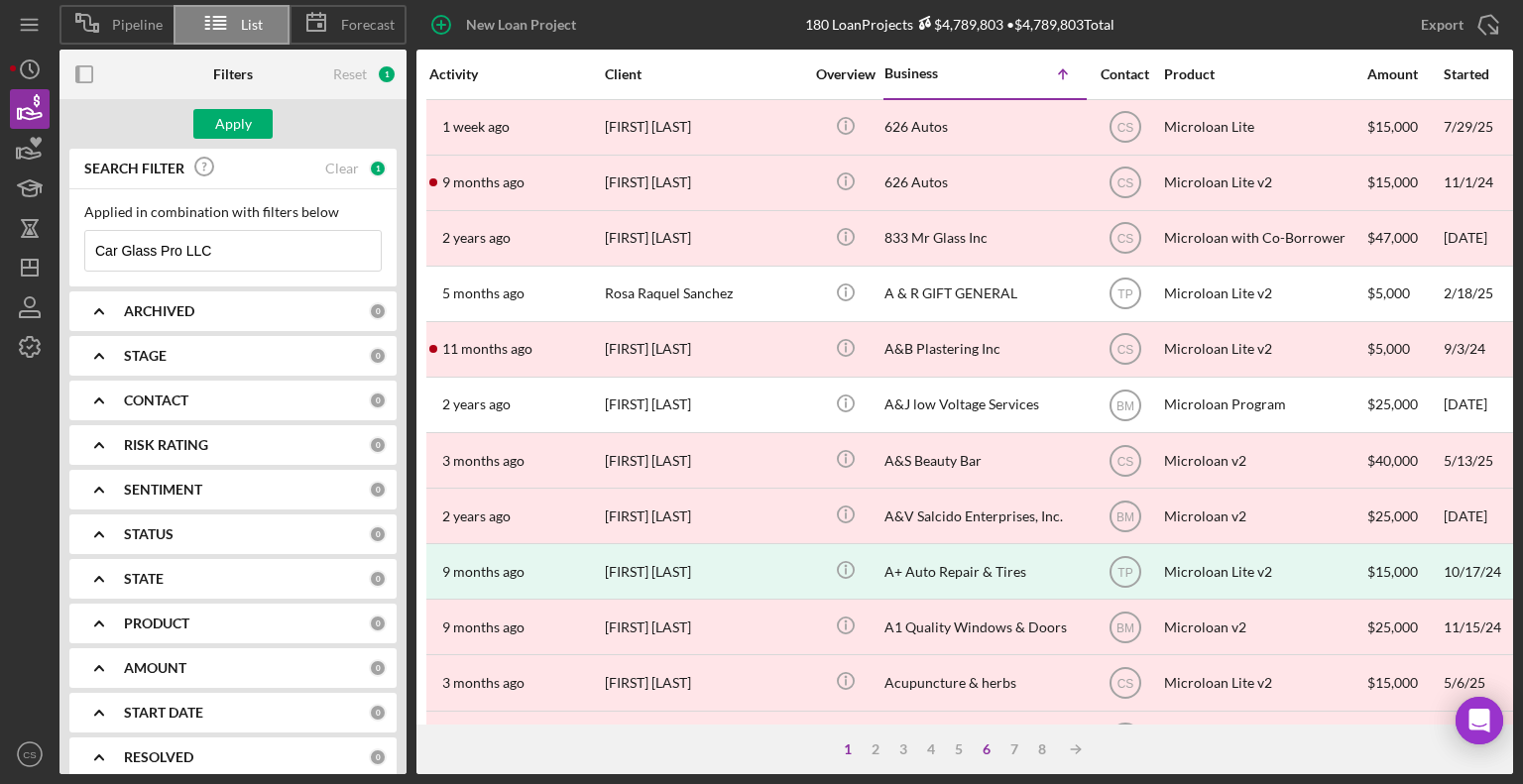 click on "6" at bounding box center [987, 749] 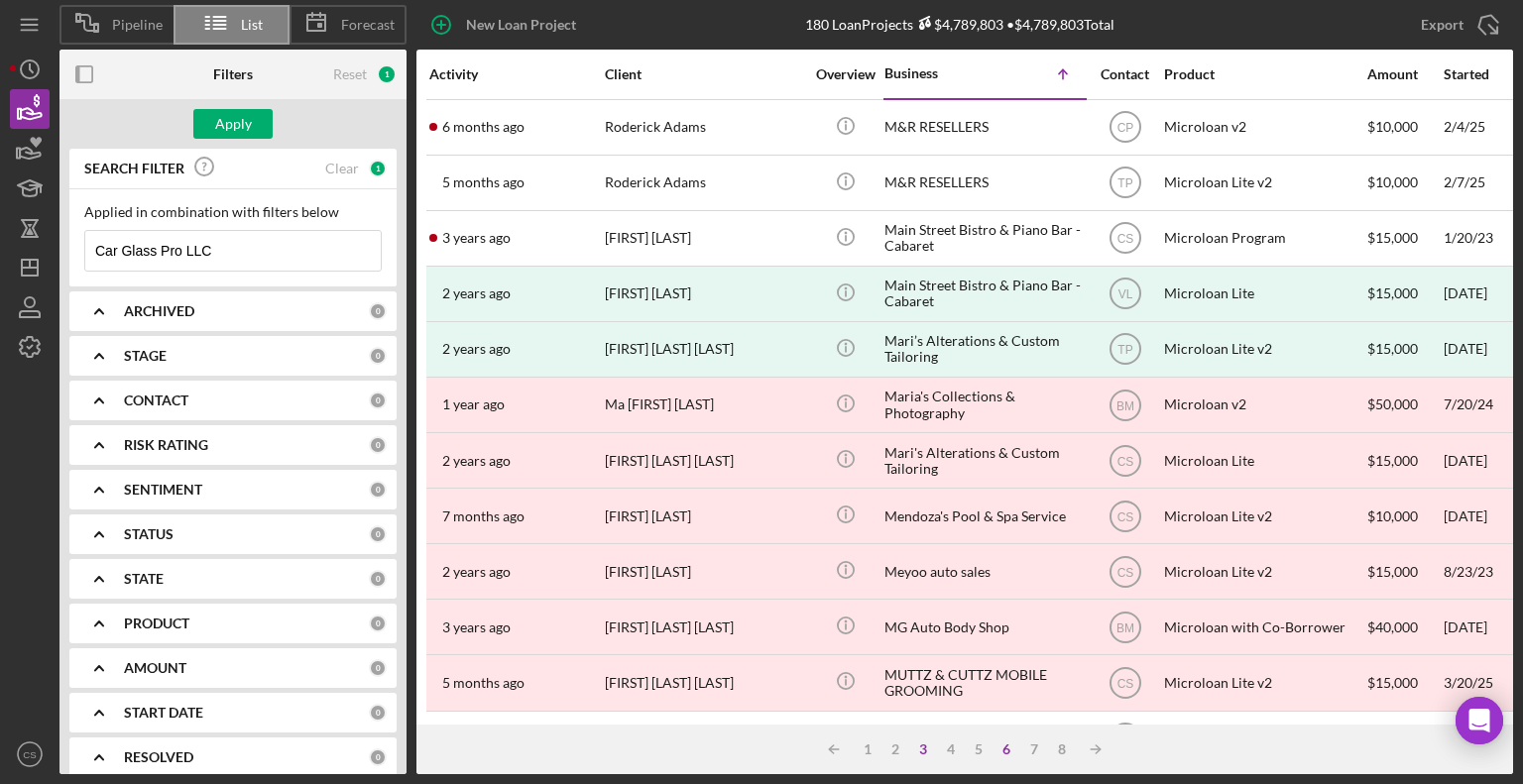 click on "3" at bounding box center (923, 749) 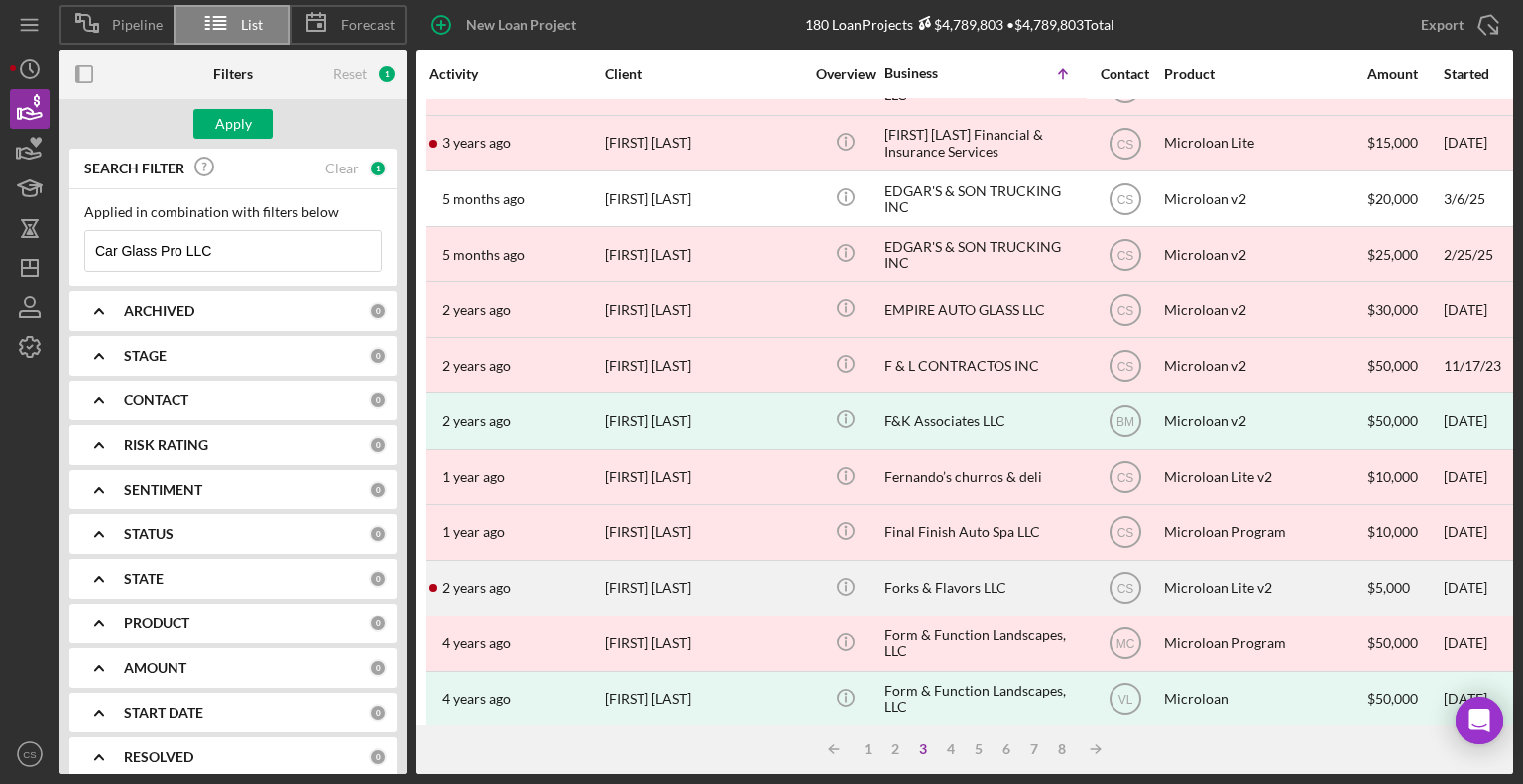 scroll, scrollTop: 297, scrollLeft: 0, axis: vertical 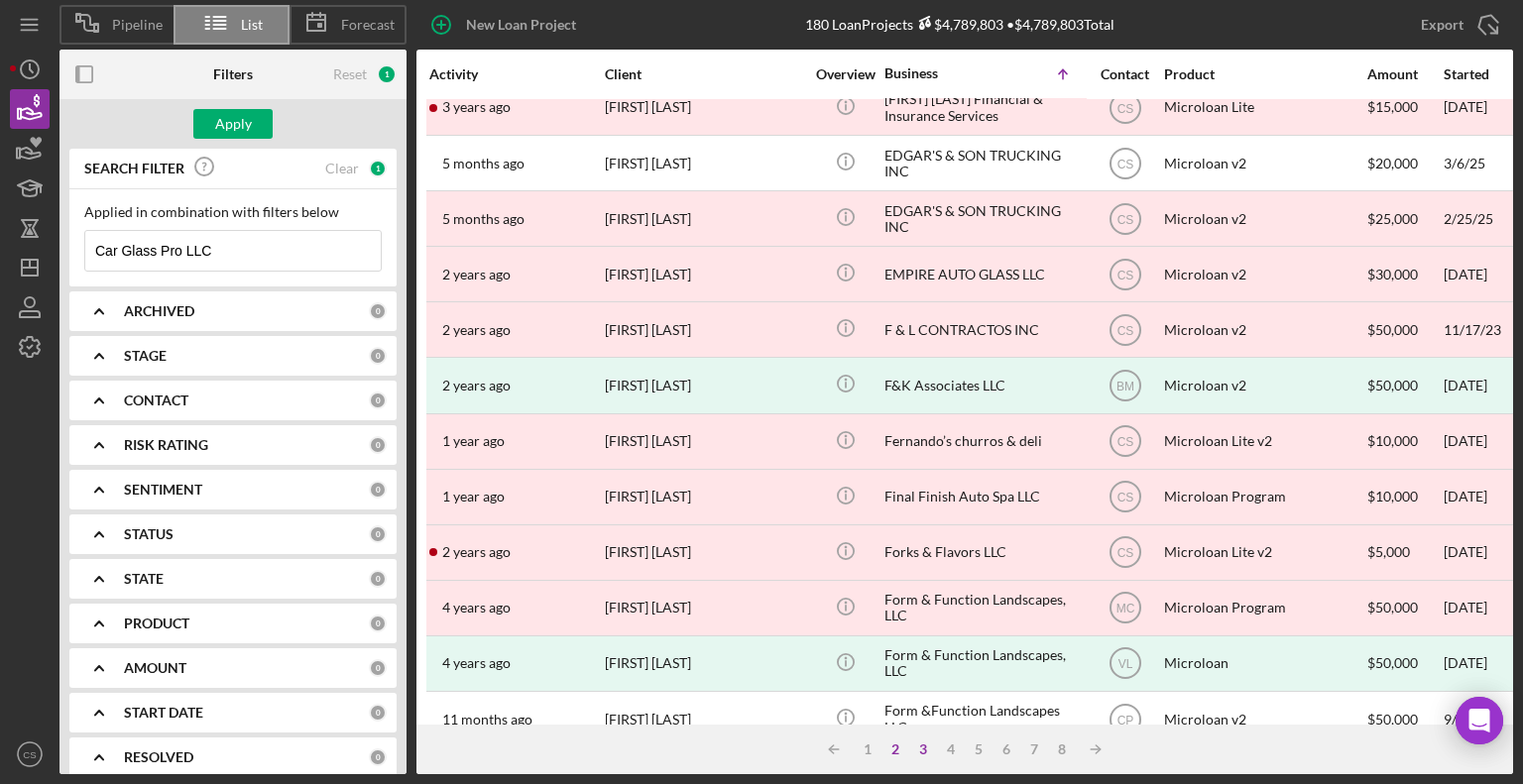 click on "2" at bounding box center [895, 749] 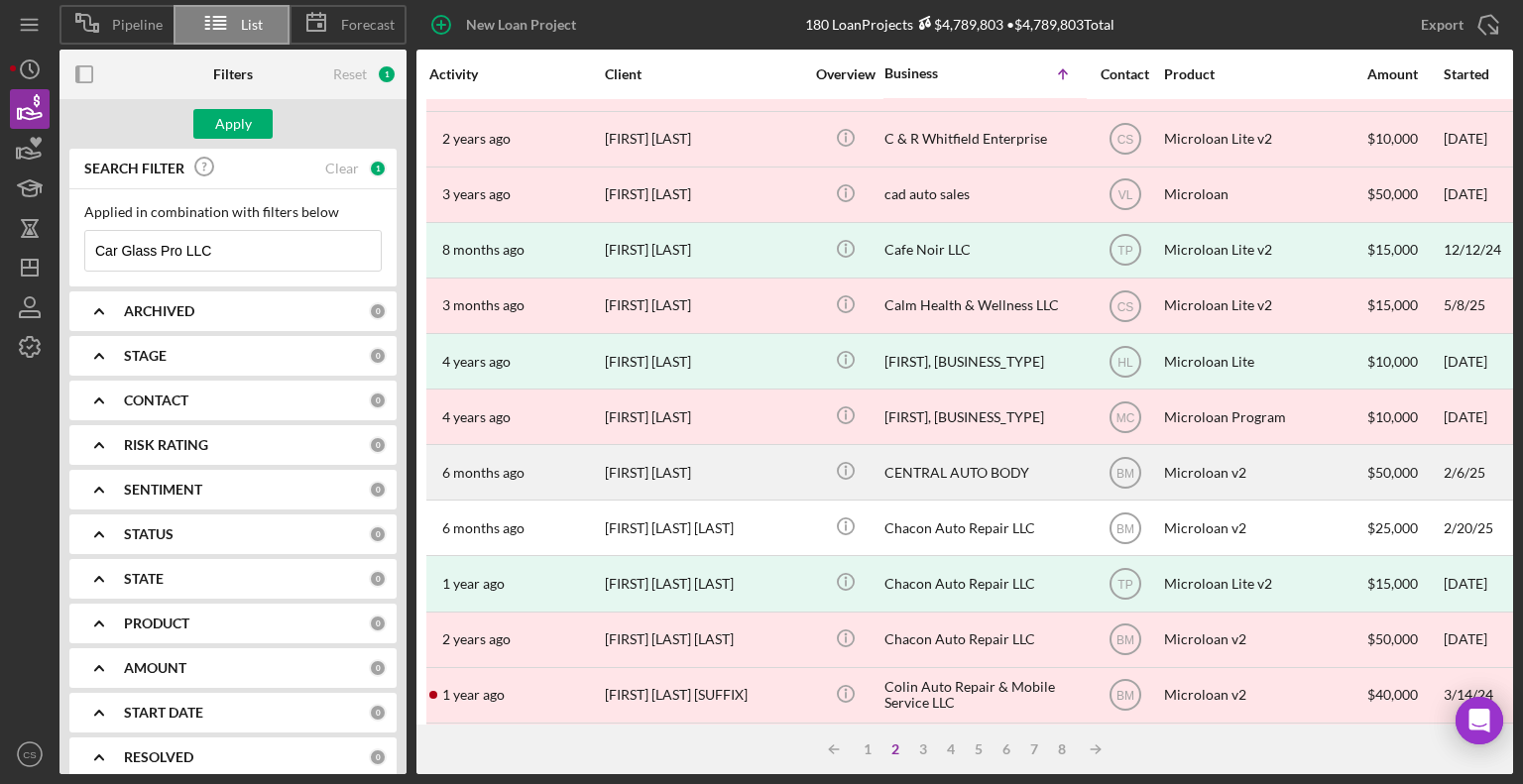 scroll, scrollTop: 198, scrollLeft: 0, axis: vertical 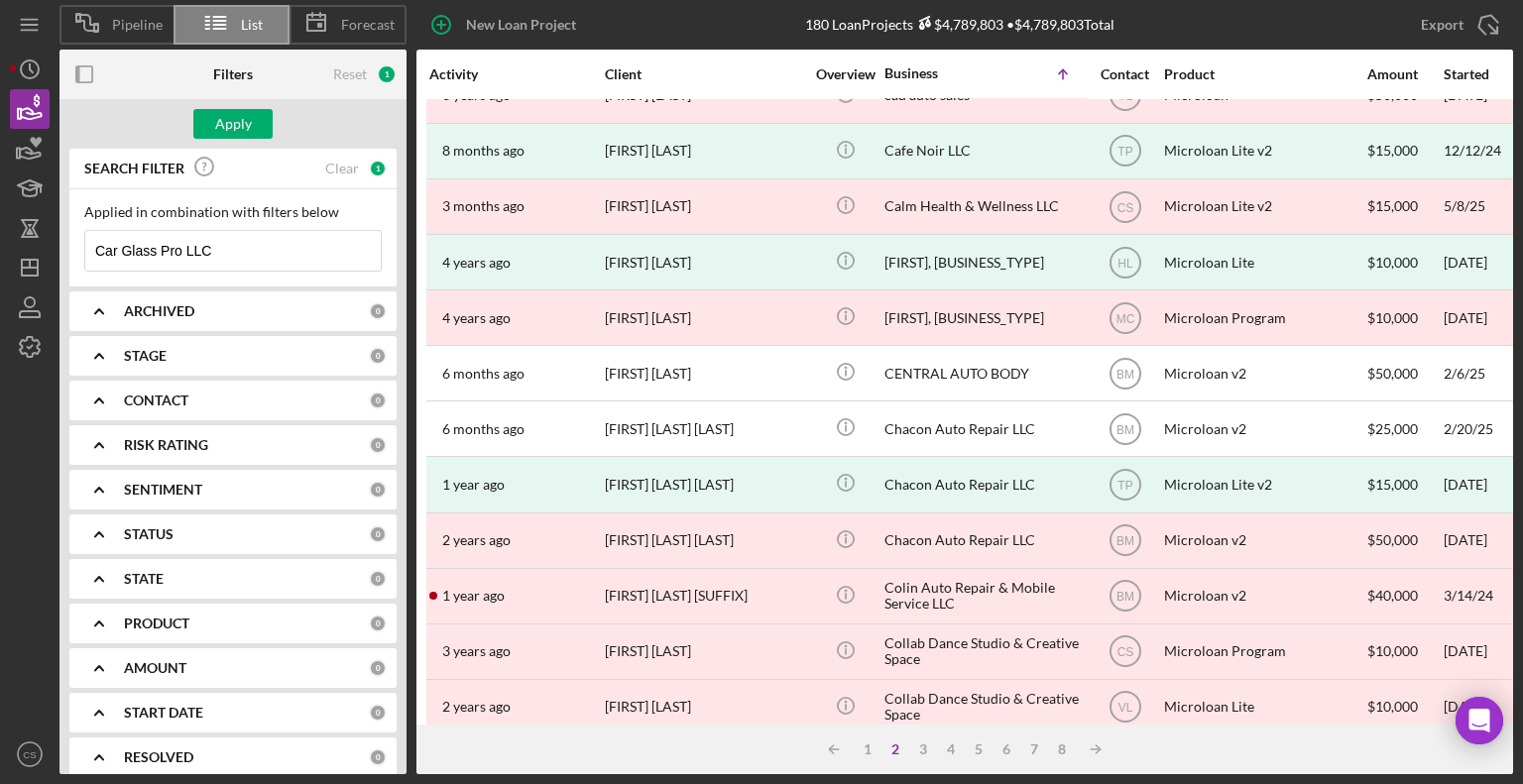click on "Car Glass Pro LLC" at bounding box center (233, 251) 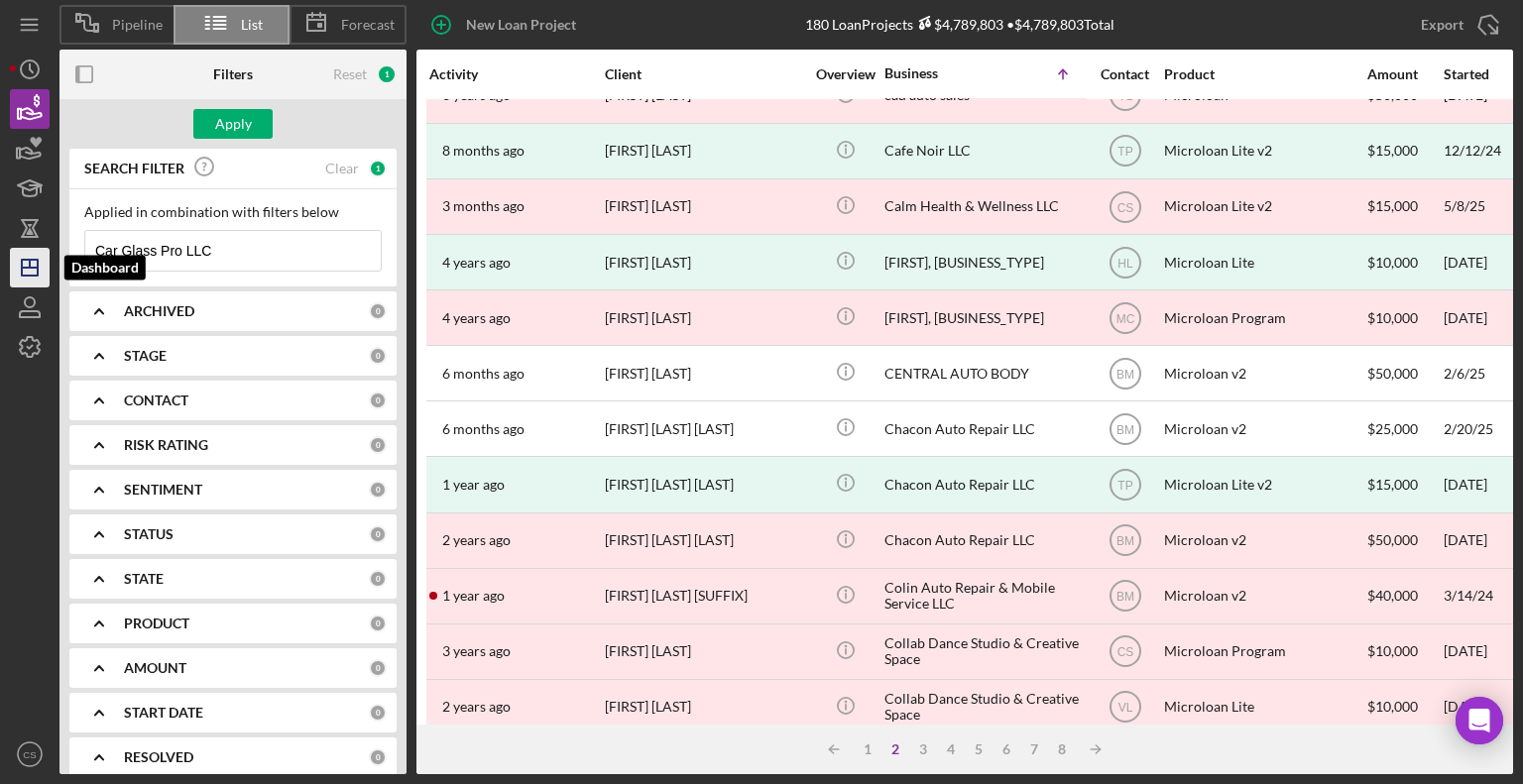 drag, startPoint x: 258, startPoint y: 251, endPoint x: 45, endPoint y: 263, distance: 213.33776 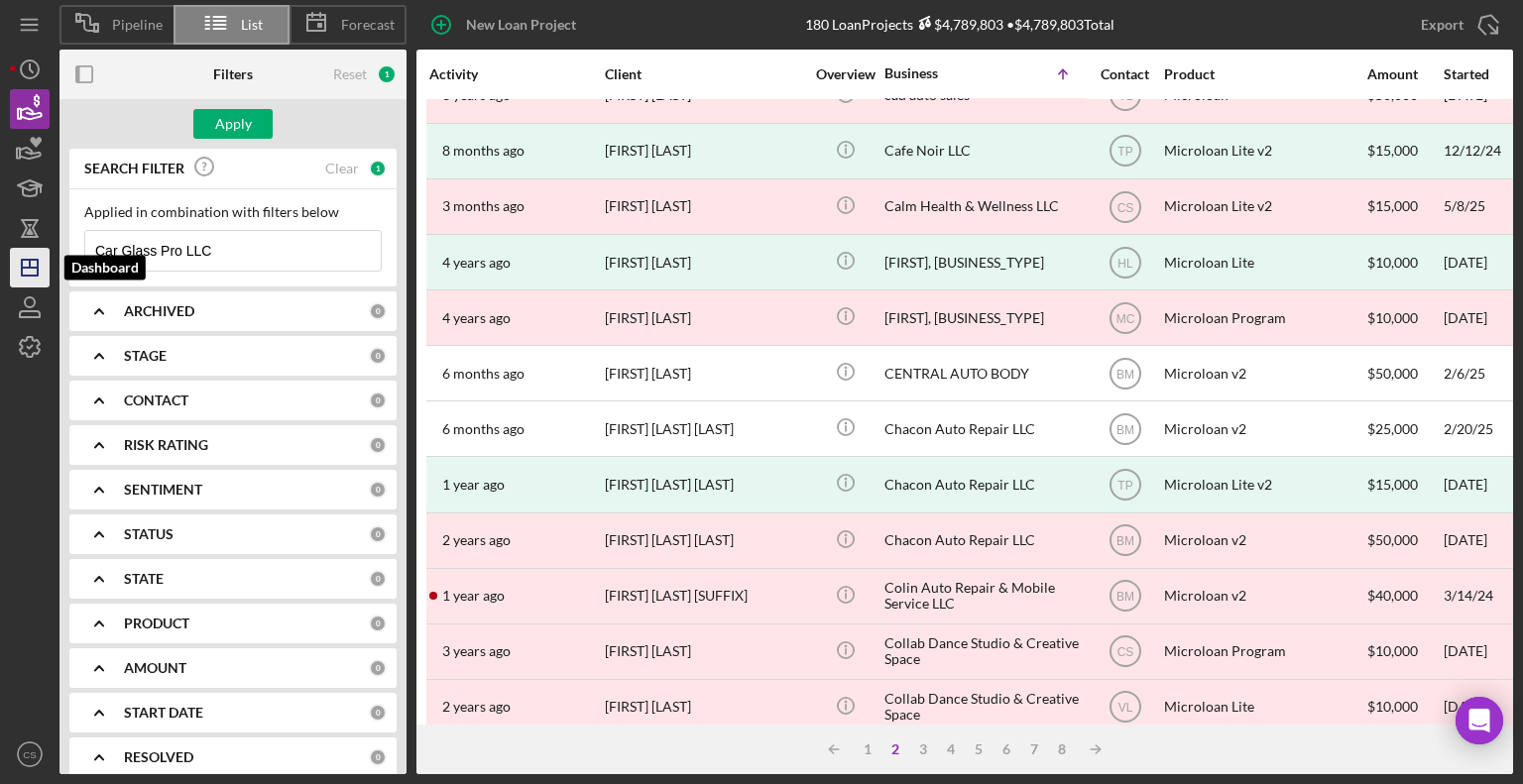 click on "Pipeline List Forecast New Loan Project 180   Loan  Projects $4,789,803   •  $4,789,803  Total A+ Auto Repair & Tires Export Icon/Export Filters Reset 1 Apply SEARCH FILTER   Clear 1 Applied in combination with filters below Car Glass Pro LLC Icon/Menu Close Icon/Expander ARCHIVED   0 Icon/Expander STAGE   0 Icon/Expander CONTACT   0 Icon/Expander RISK RATING   0 Icon/Expander SENTIMENT   0 Icon/Expander STATUS   0 Icon/Expander STATE   0 Icon/Expander PRODUCT   0 Icon/Expander AMOUNT   0 Icon/Expander START DATE   0 Icon/Expander RESOLVED   0 Icon/Expander RESOLUTION   0 Icon/Expander CLOSING DATE   0 Icon/Expander FUNDED   0 Icon/Expander LATEST ACTIVITY   0 Activity Client Overview Business Icon/Table Sort Arrow Contact Product Amount Started Closing Checklist Stage Status Sentiment Risk Rating Funded Resolution Resolved State View Archived 2 years ago Briannah Williams Briannah Williams Icon/Info Briannah Williams CS Microloan Program $10,000 3/1/23 2 years ago Done Ongoing 5 No Withdrawn 3/2/23 TP Done" at bounding box center (762, 387) 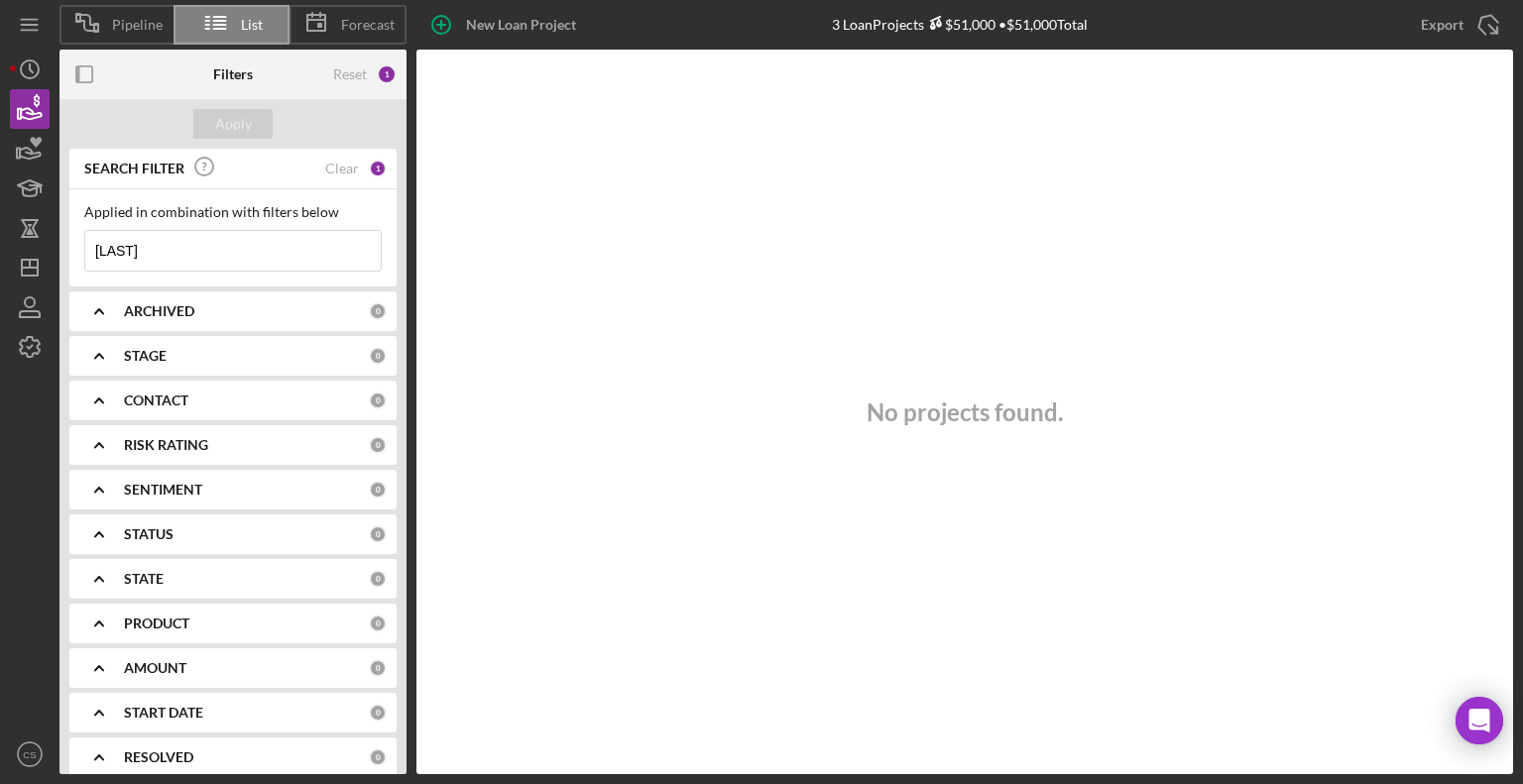 drag, startPoint x: 173, startPoint y: 247, endPoint x: 53, endPoint y: 252, distance: 120.104121 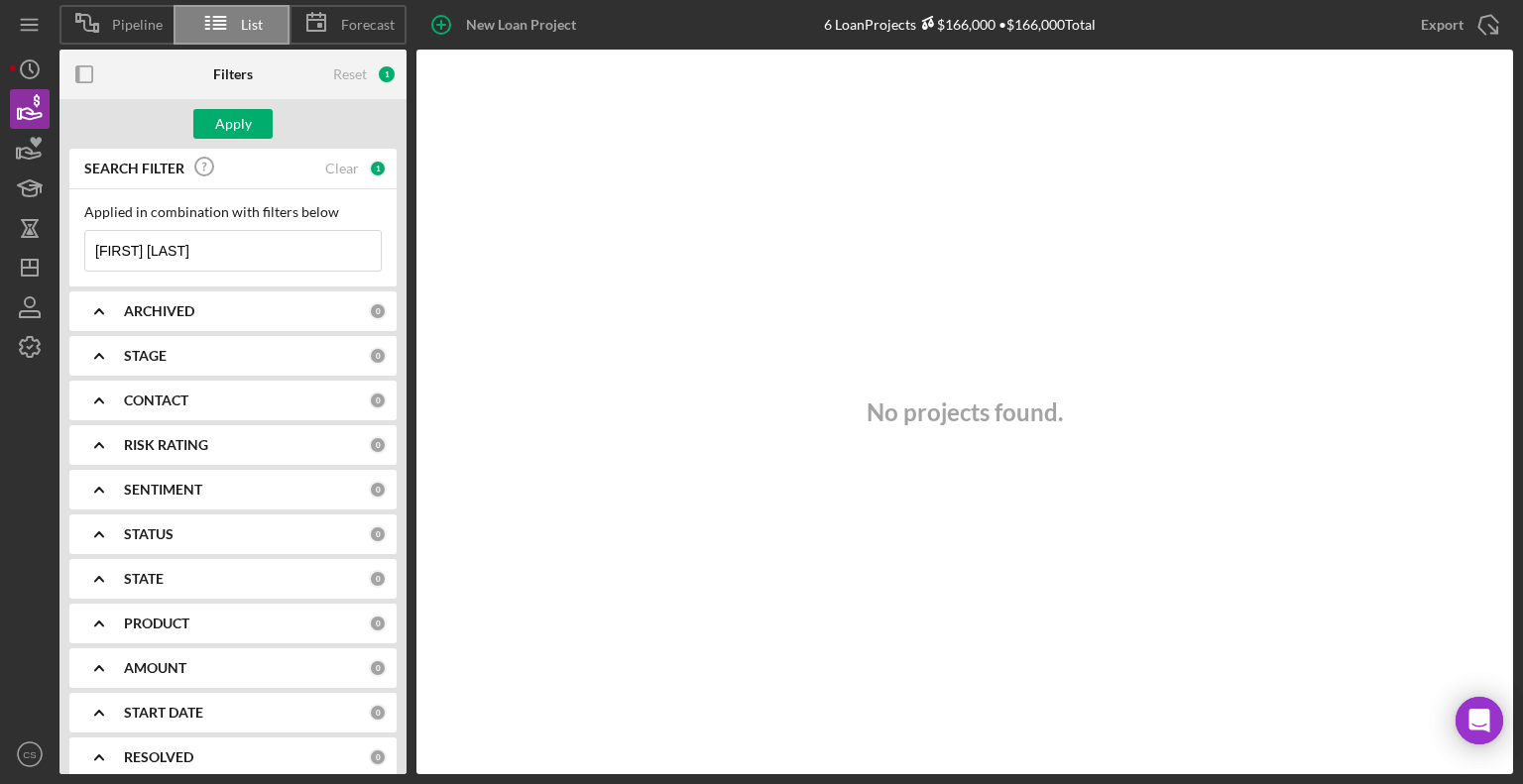 type on "Noe Villalpando" 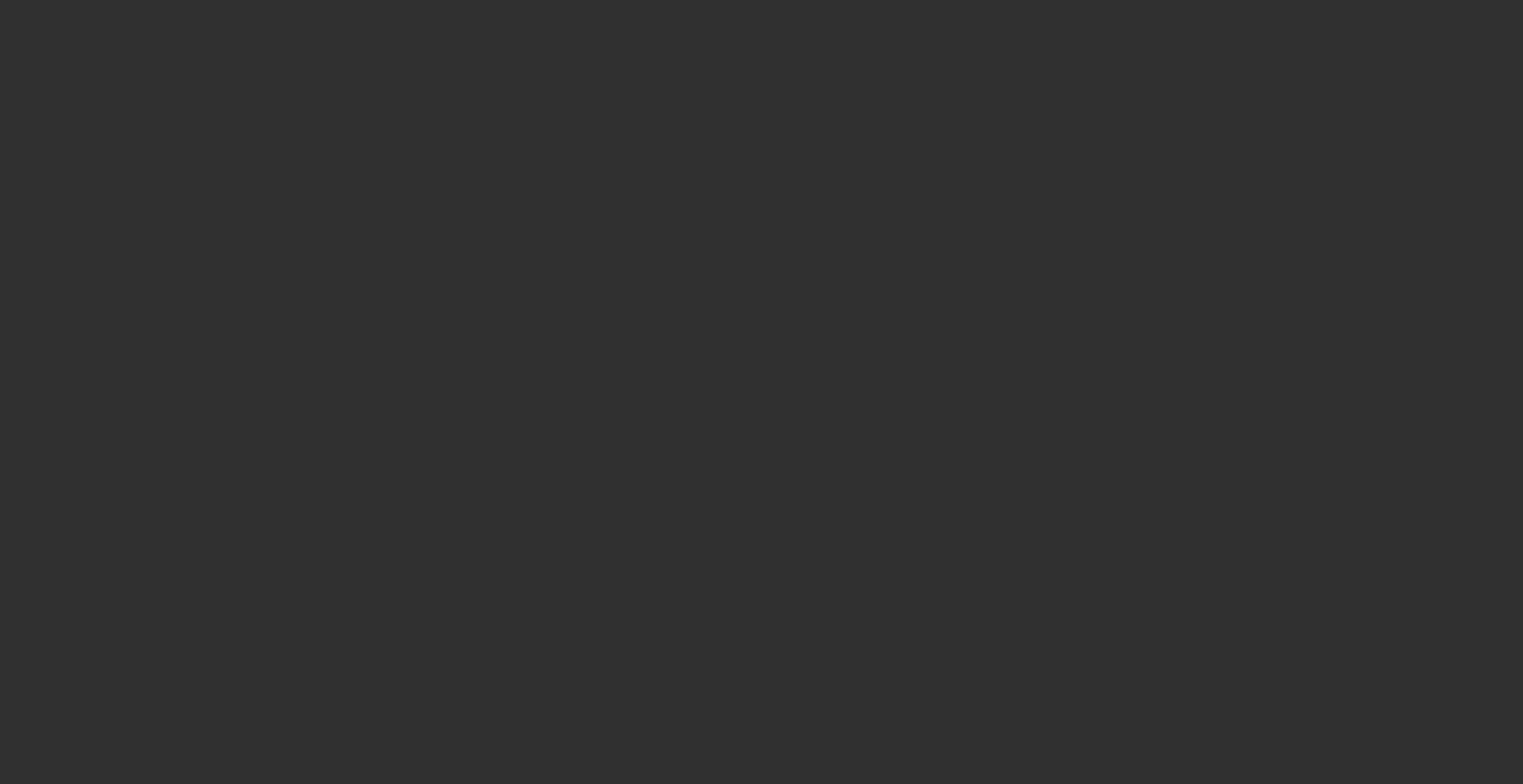scroll, scrollTop: 0, scrollLeft: 0, axis: both 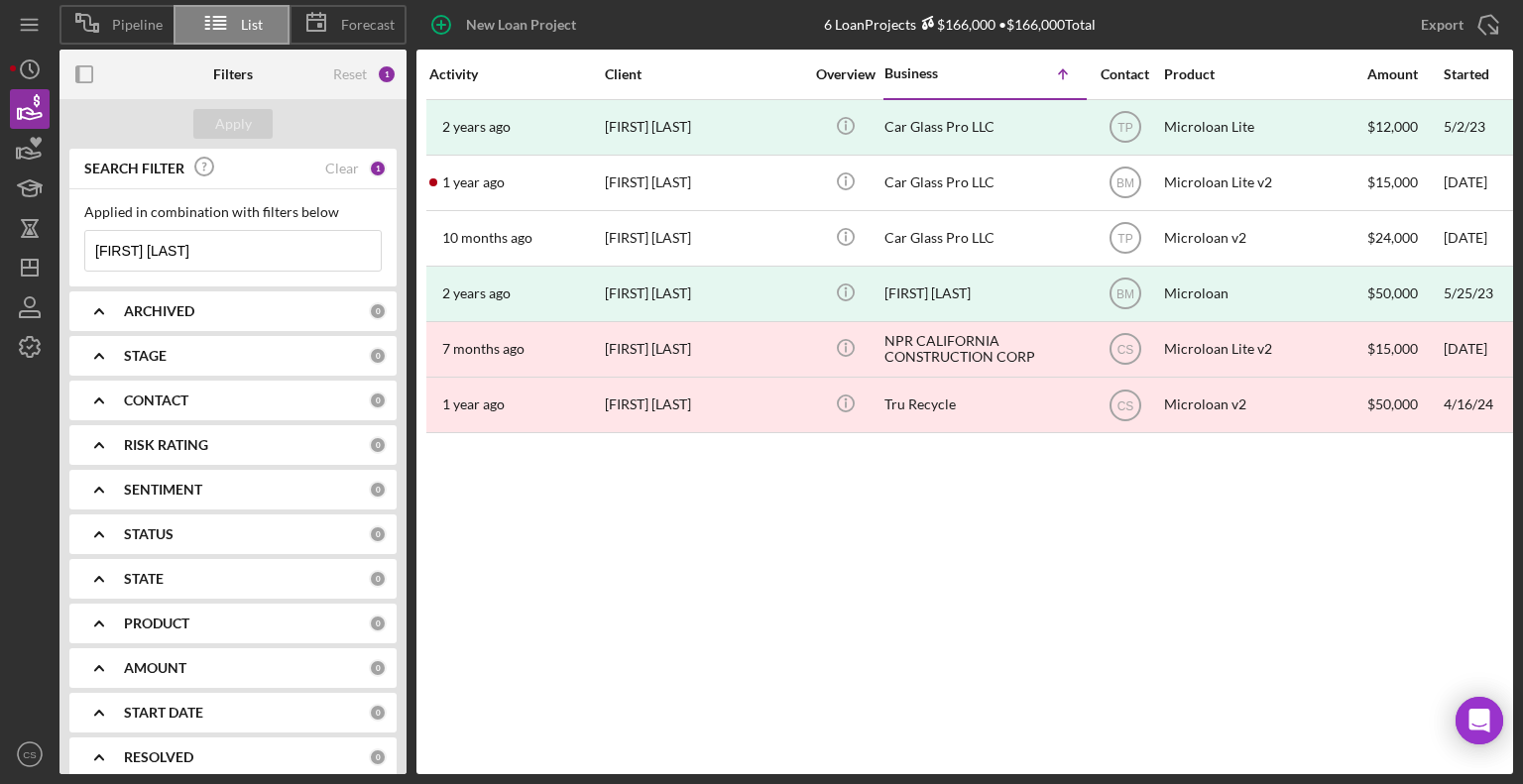 drag, startPoint x: 248, startPoint y: 251, endPoint x: 196, endPoint y: 251, distance: 52 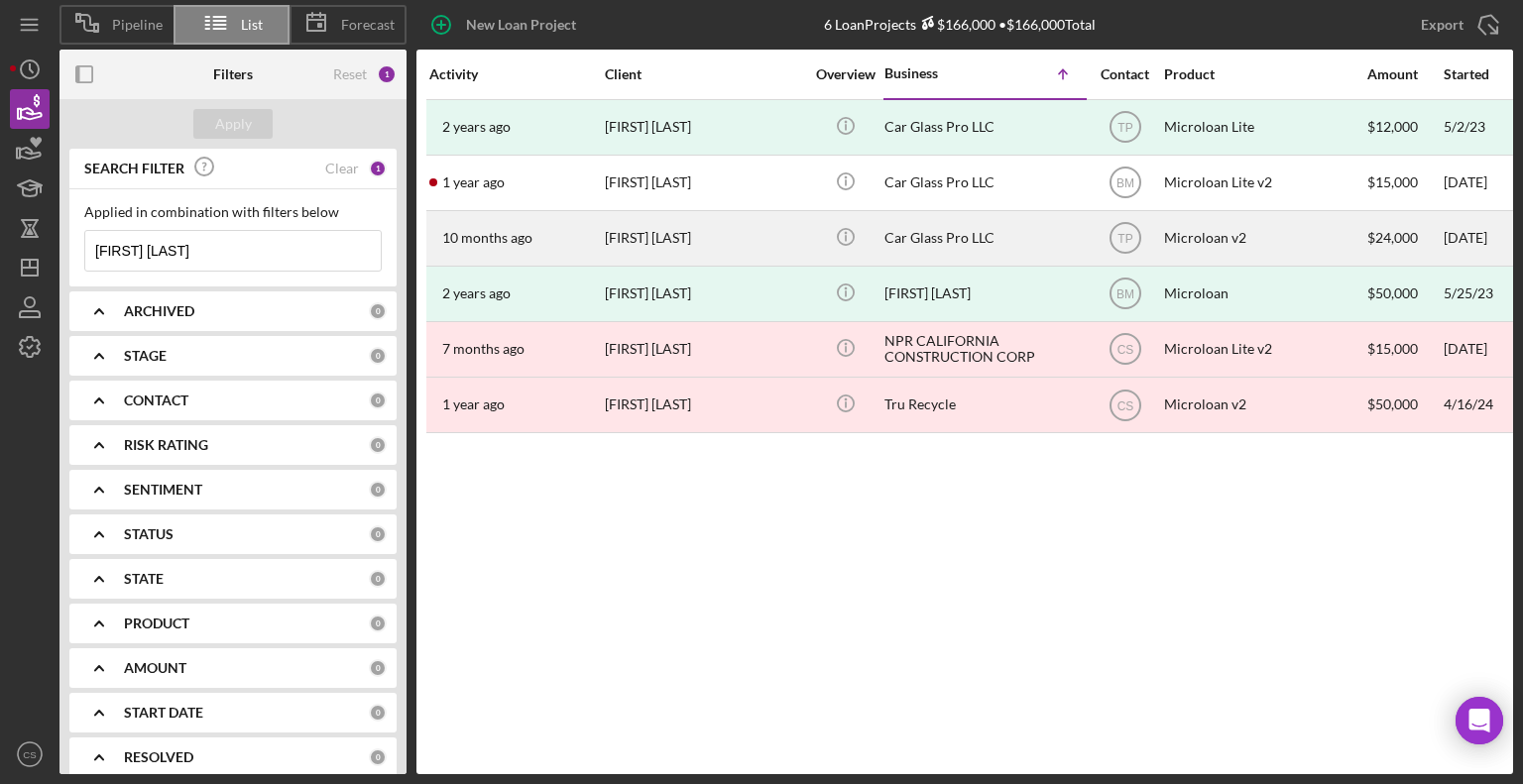 click on "[FIRST] [LAST]" at bounding box center [704, 238] 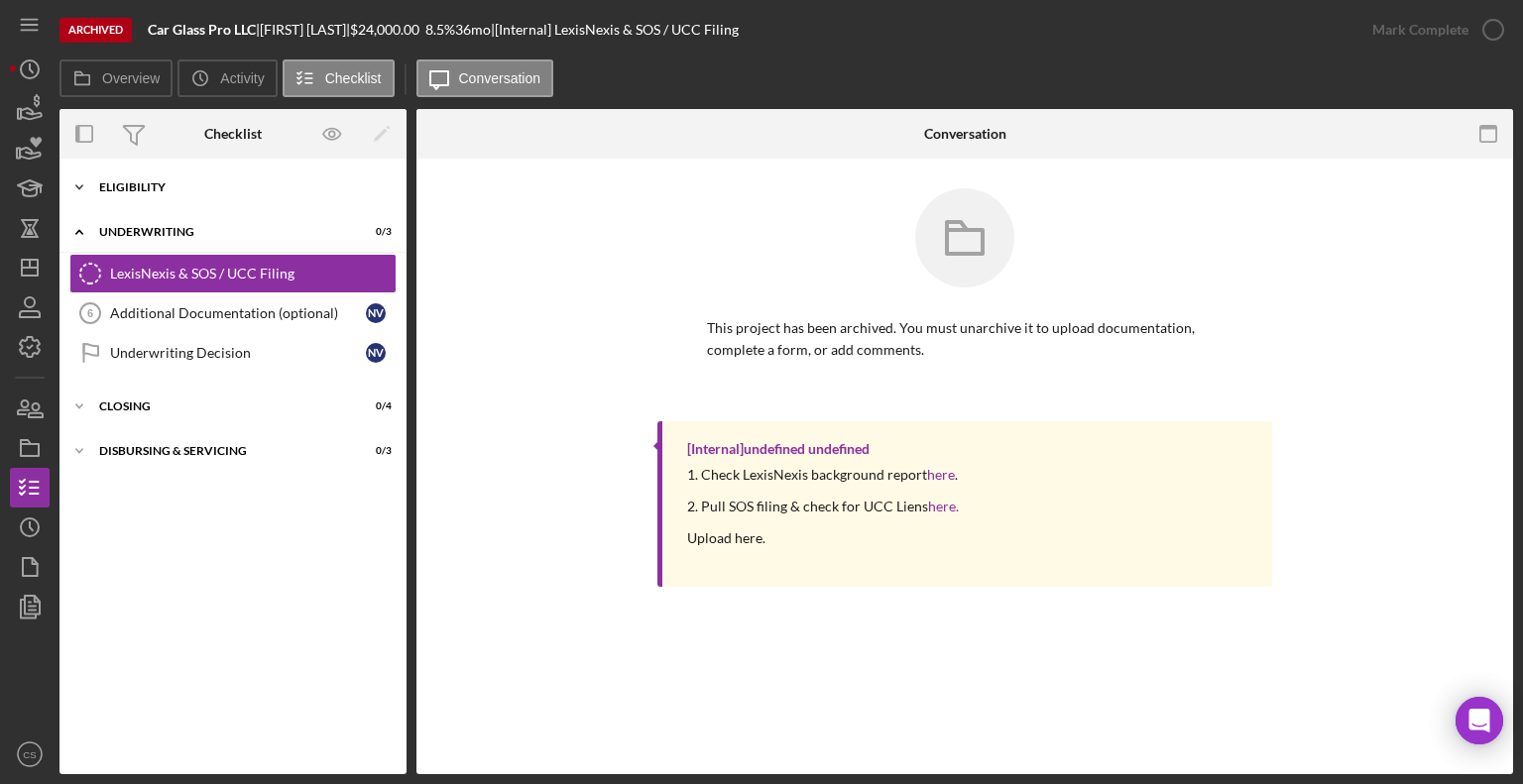 click on "Eligibility" at bounding box center (240, 187) 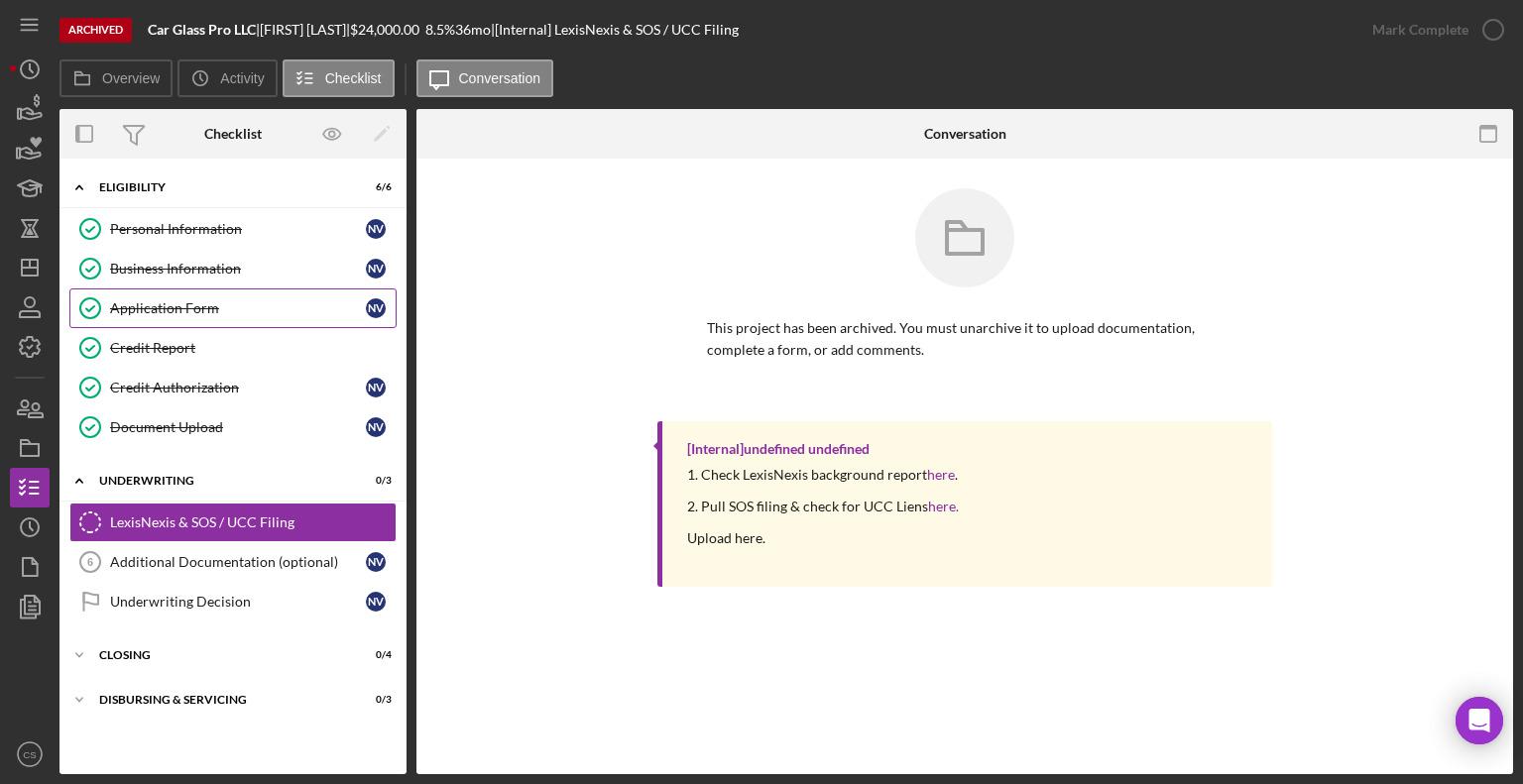 click on "Application Form" at bounding box center [238, 308] 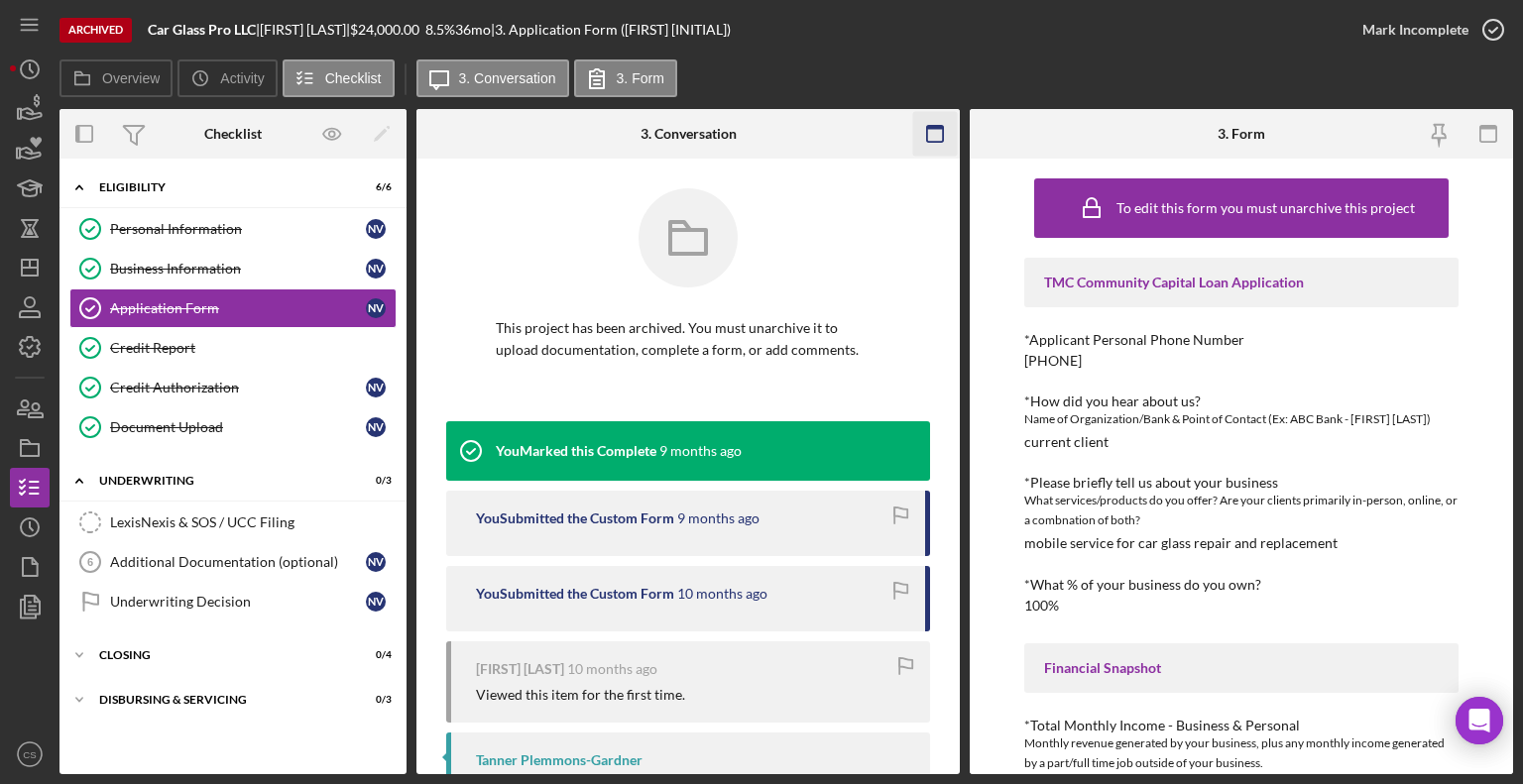 click 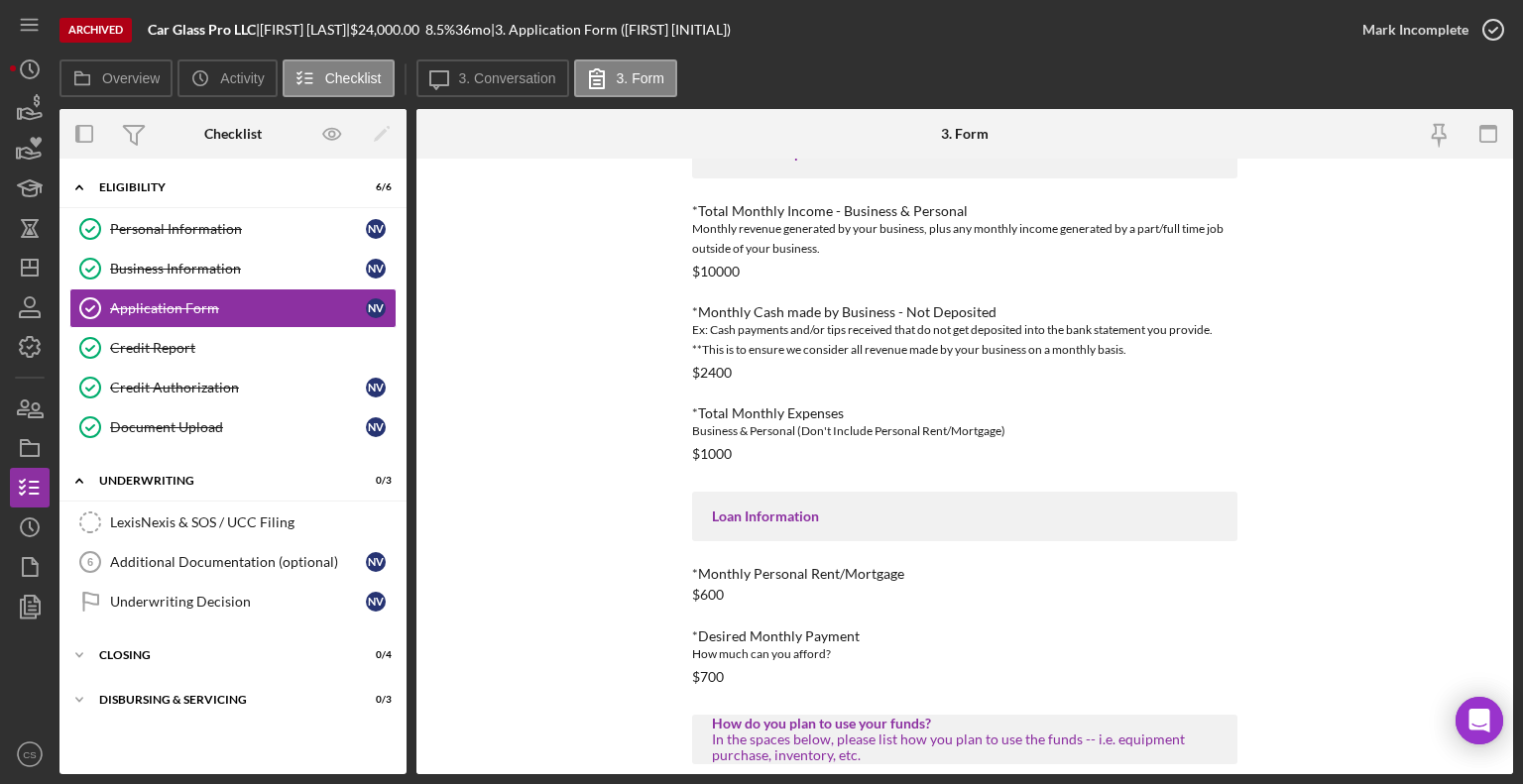 scroll, scrollTop: 777, scrollLeft: 0, axis: vertical 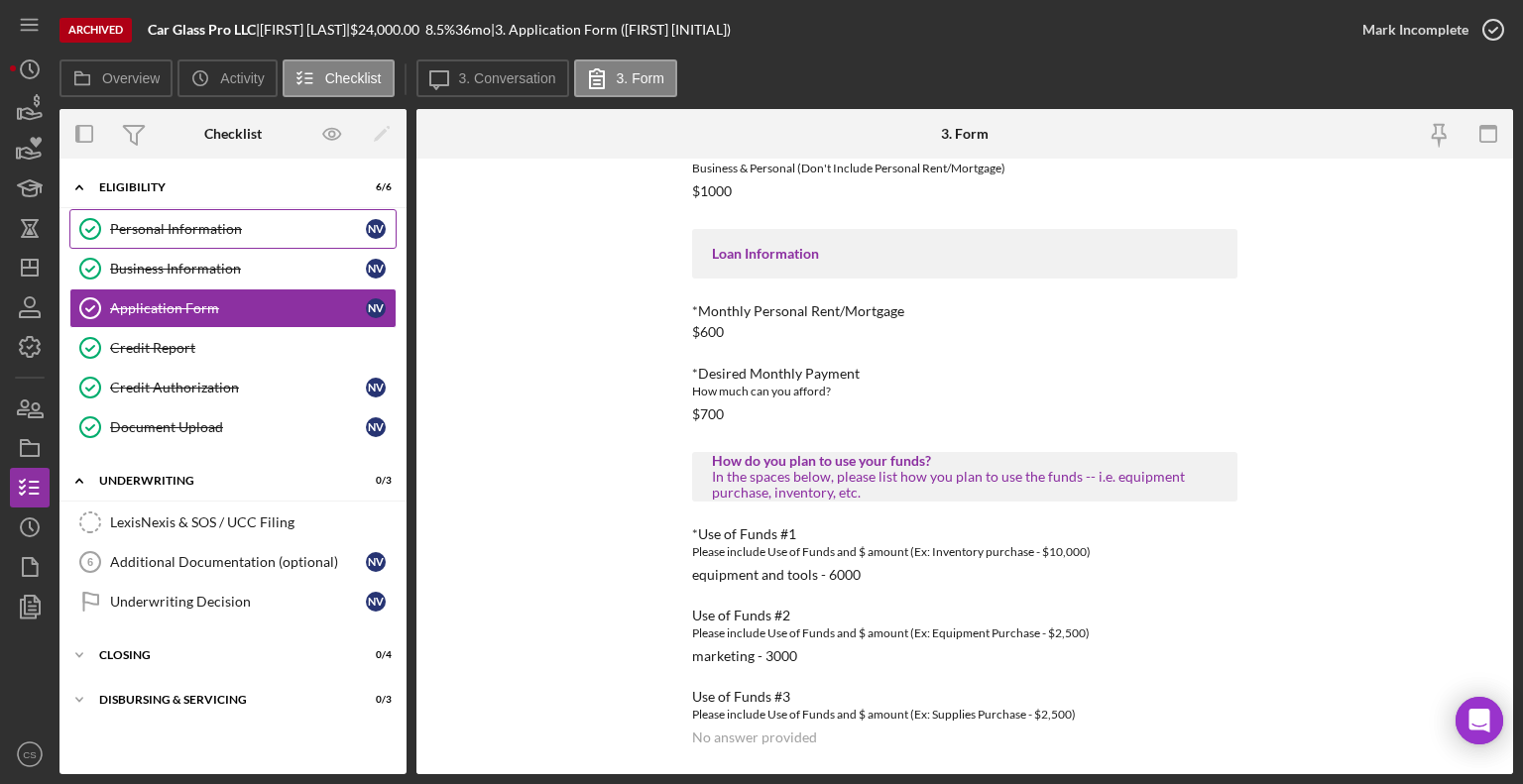 click on "Personal Information" at bounding box center [238, 229] 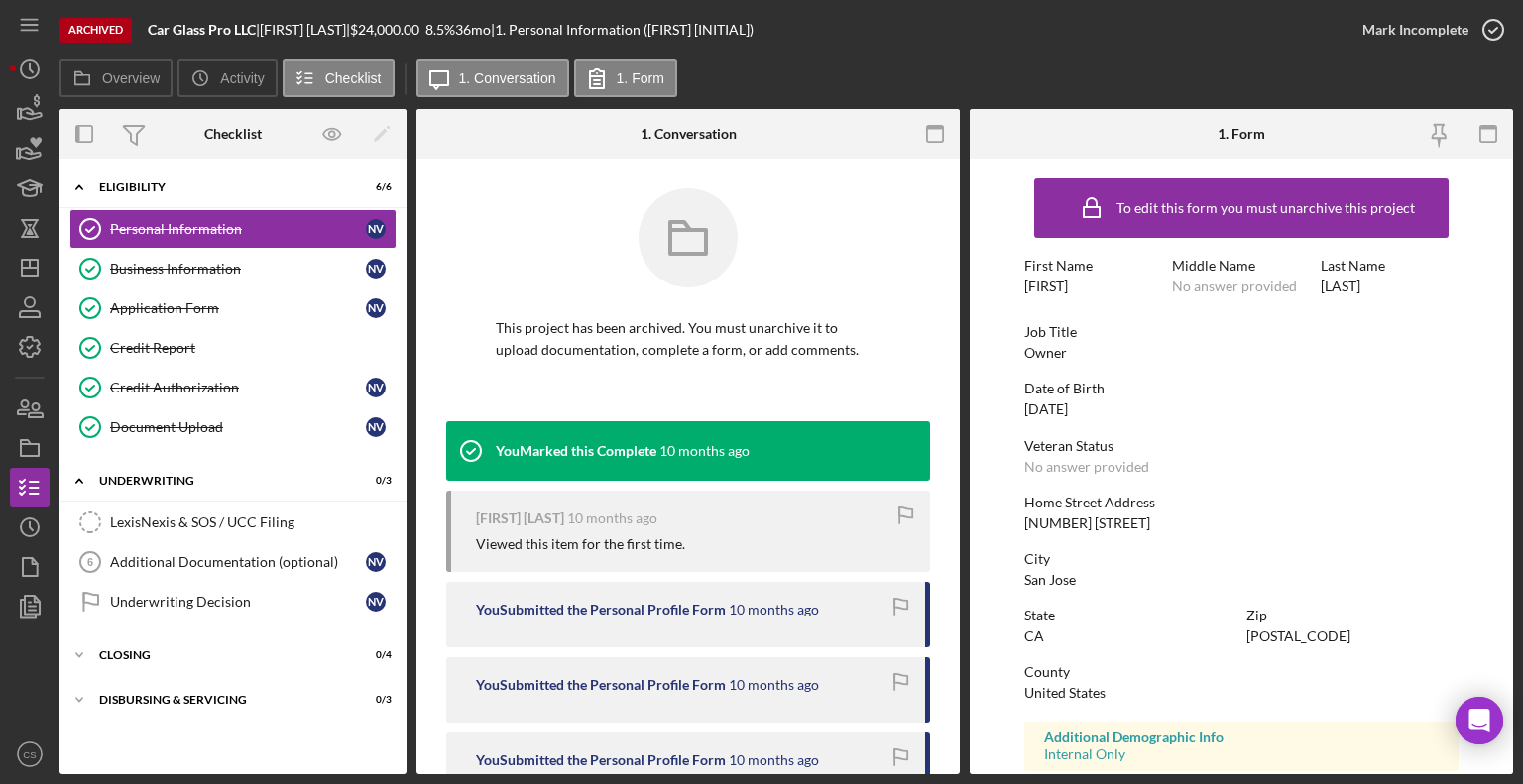 click 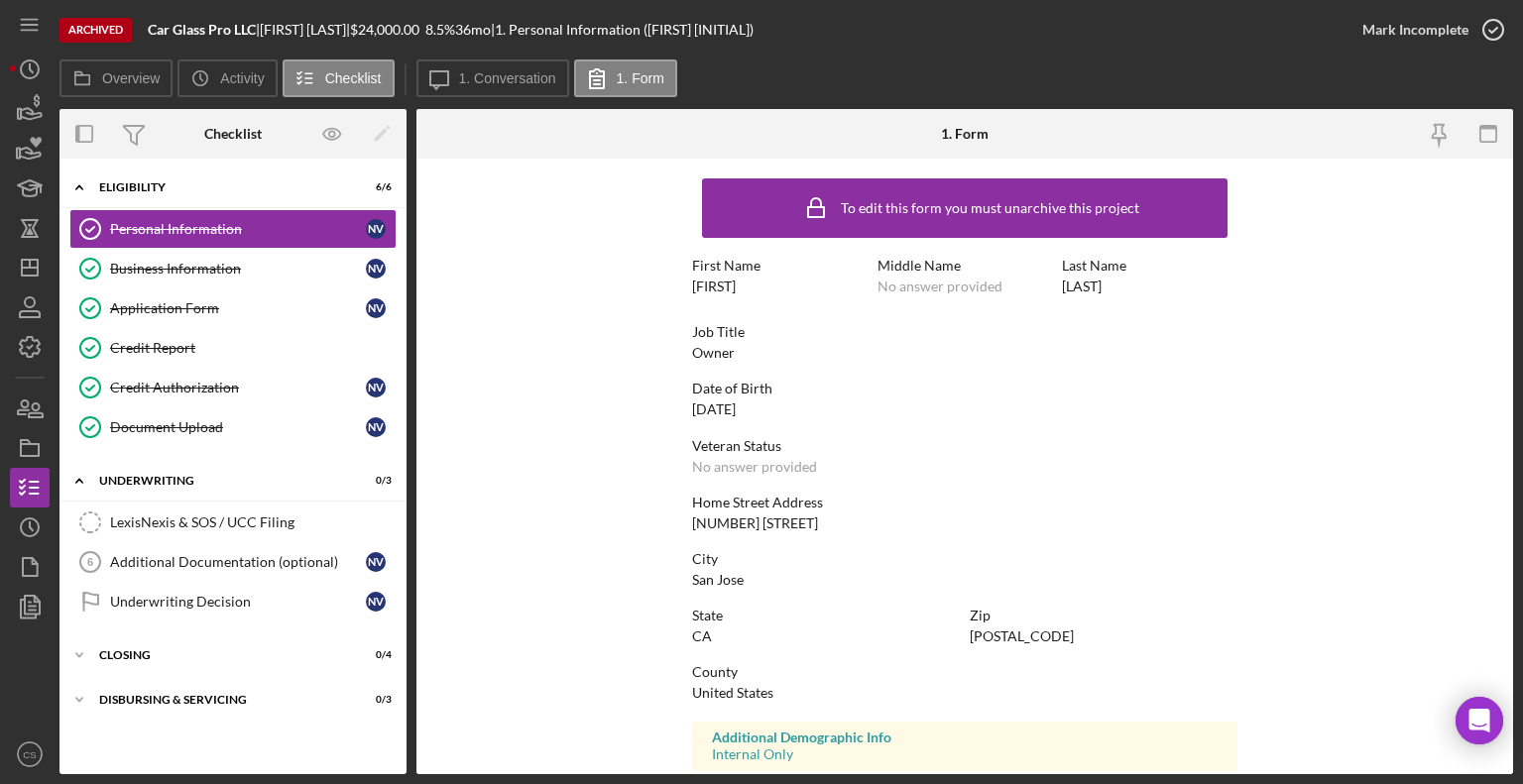 scroll, scrollTop: 309, scrollLeft: 0, axis: vertical 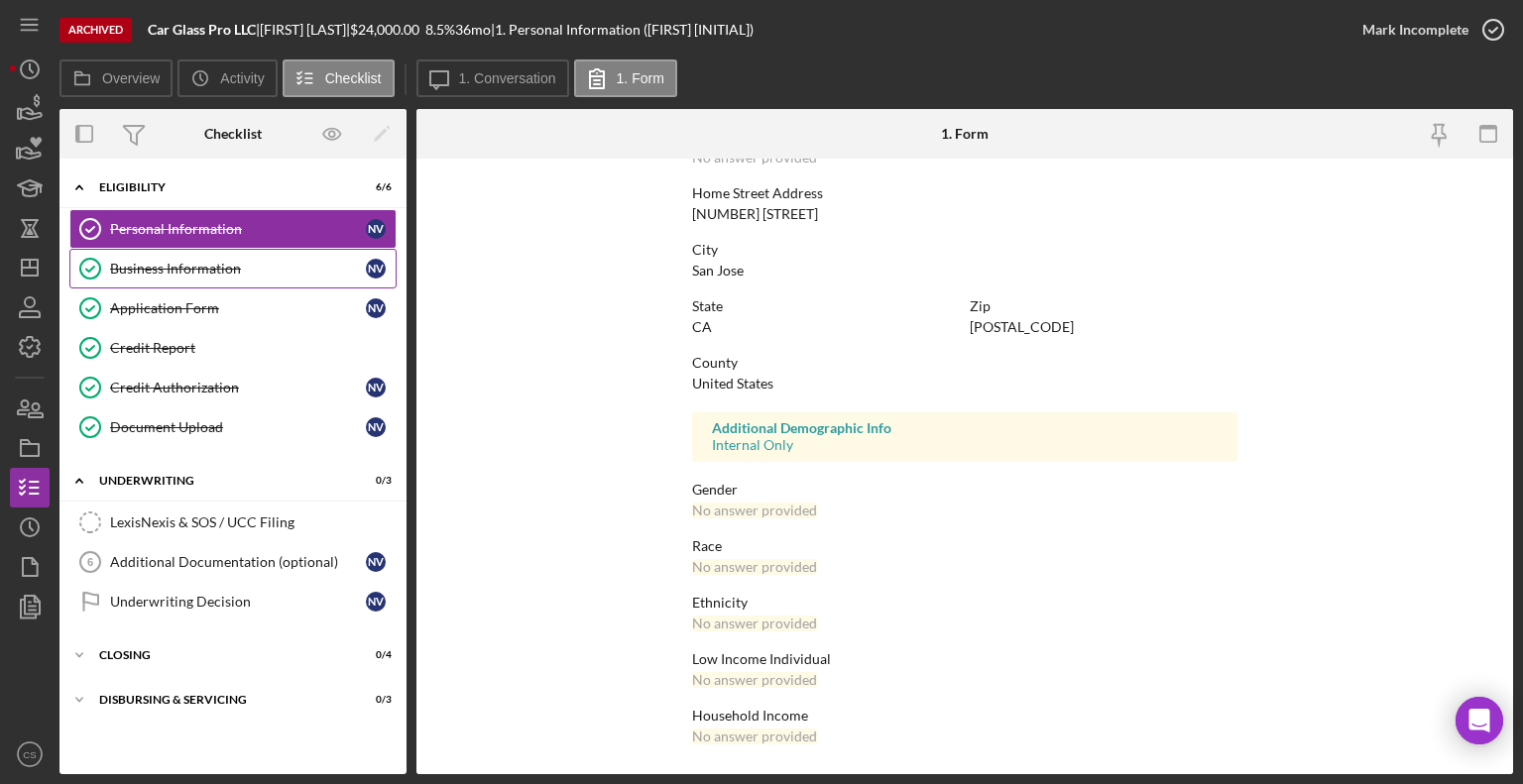 click on "Business Information" at bounding box center [238, 269] 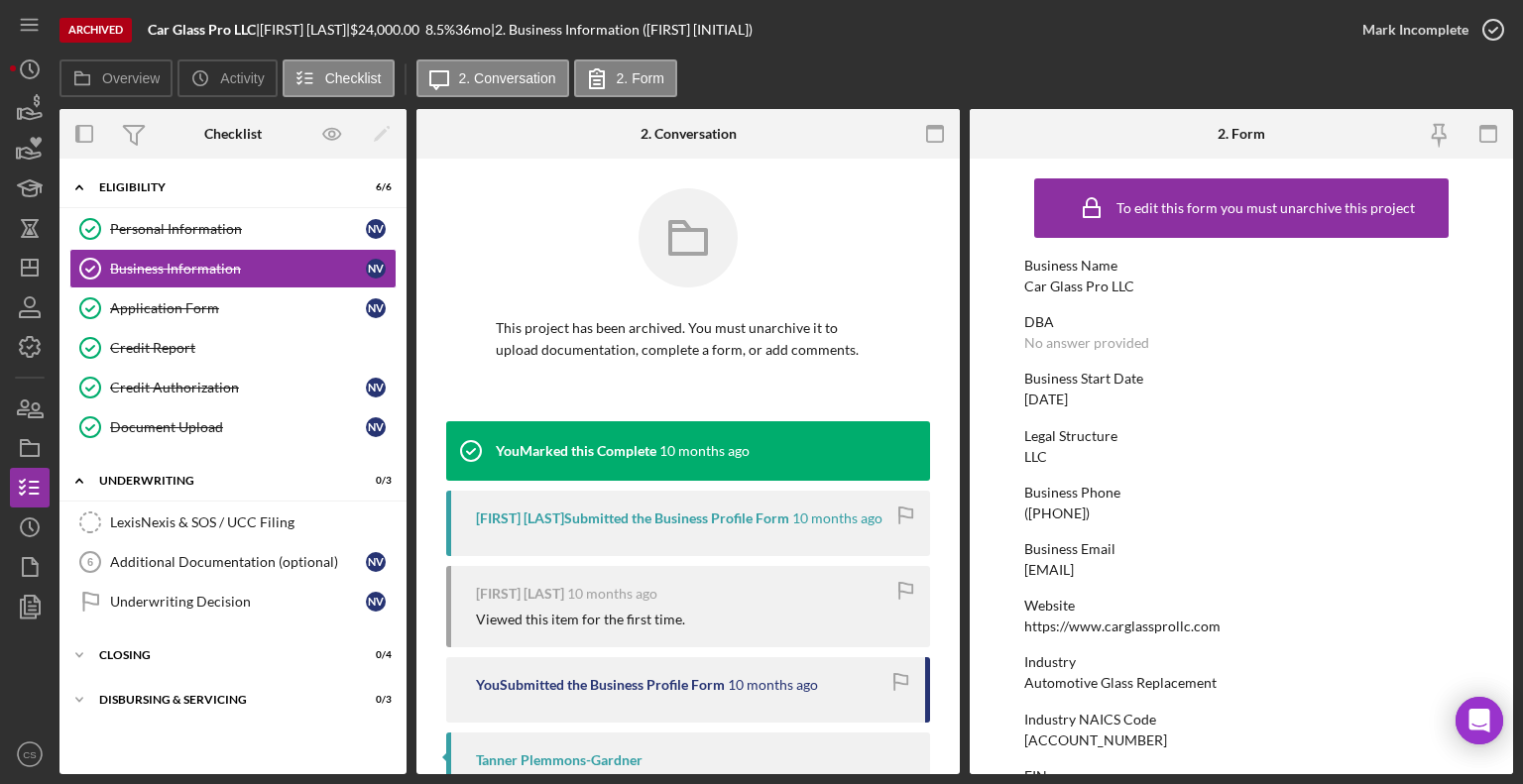 click 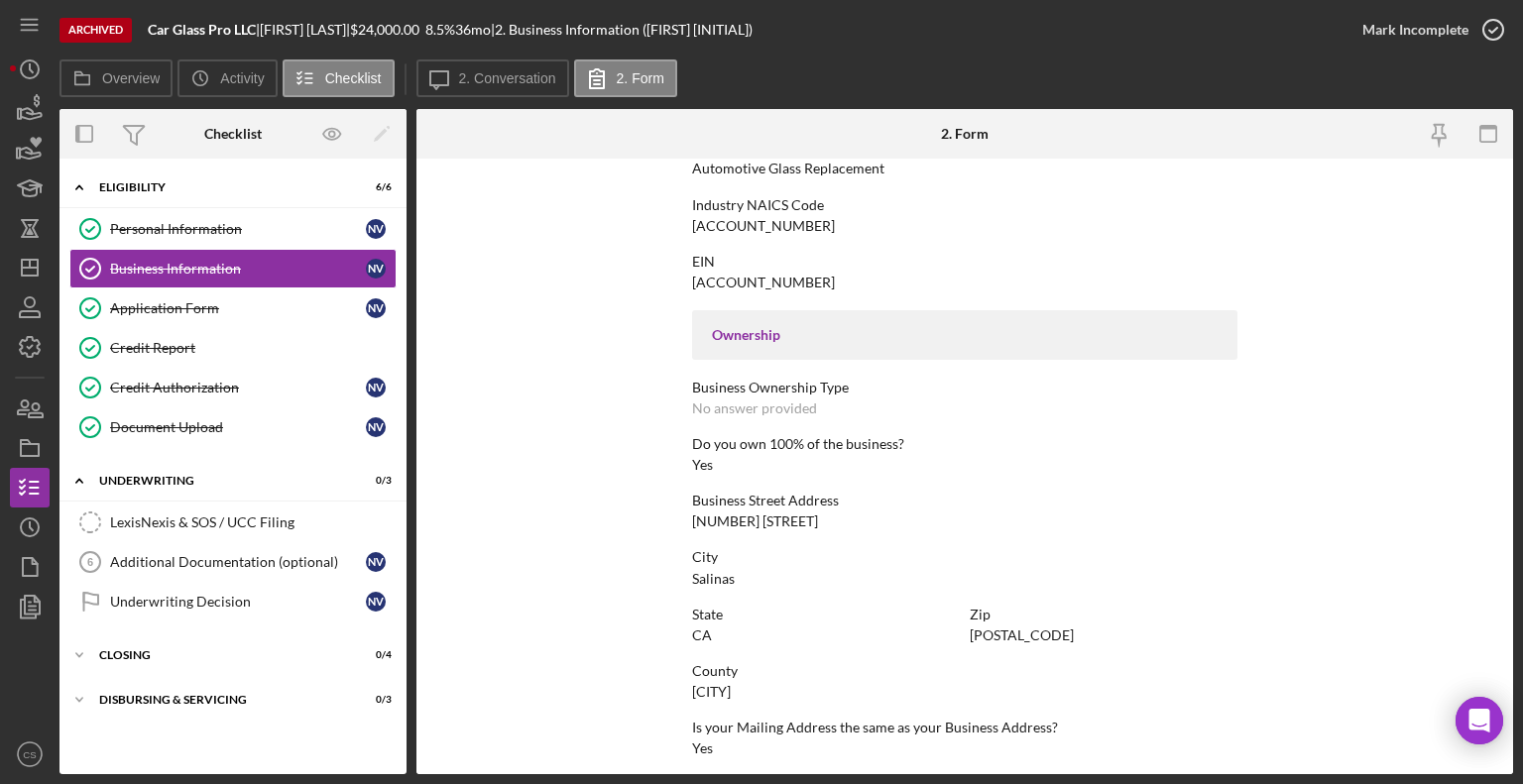 scroll, scrollTop: 879, scrollLeft: 0, axis: vertical 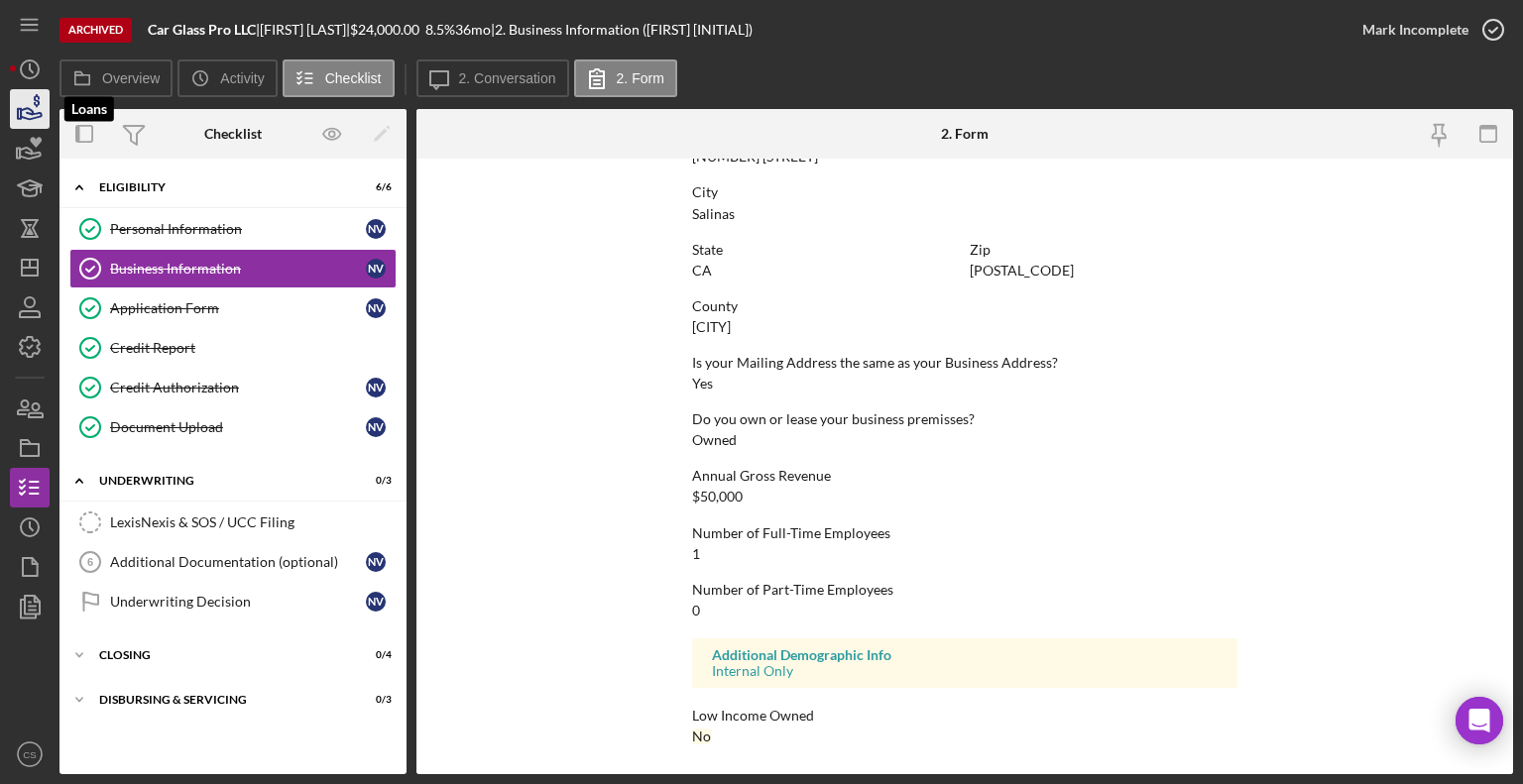 click 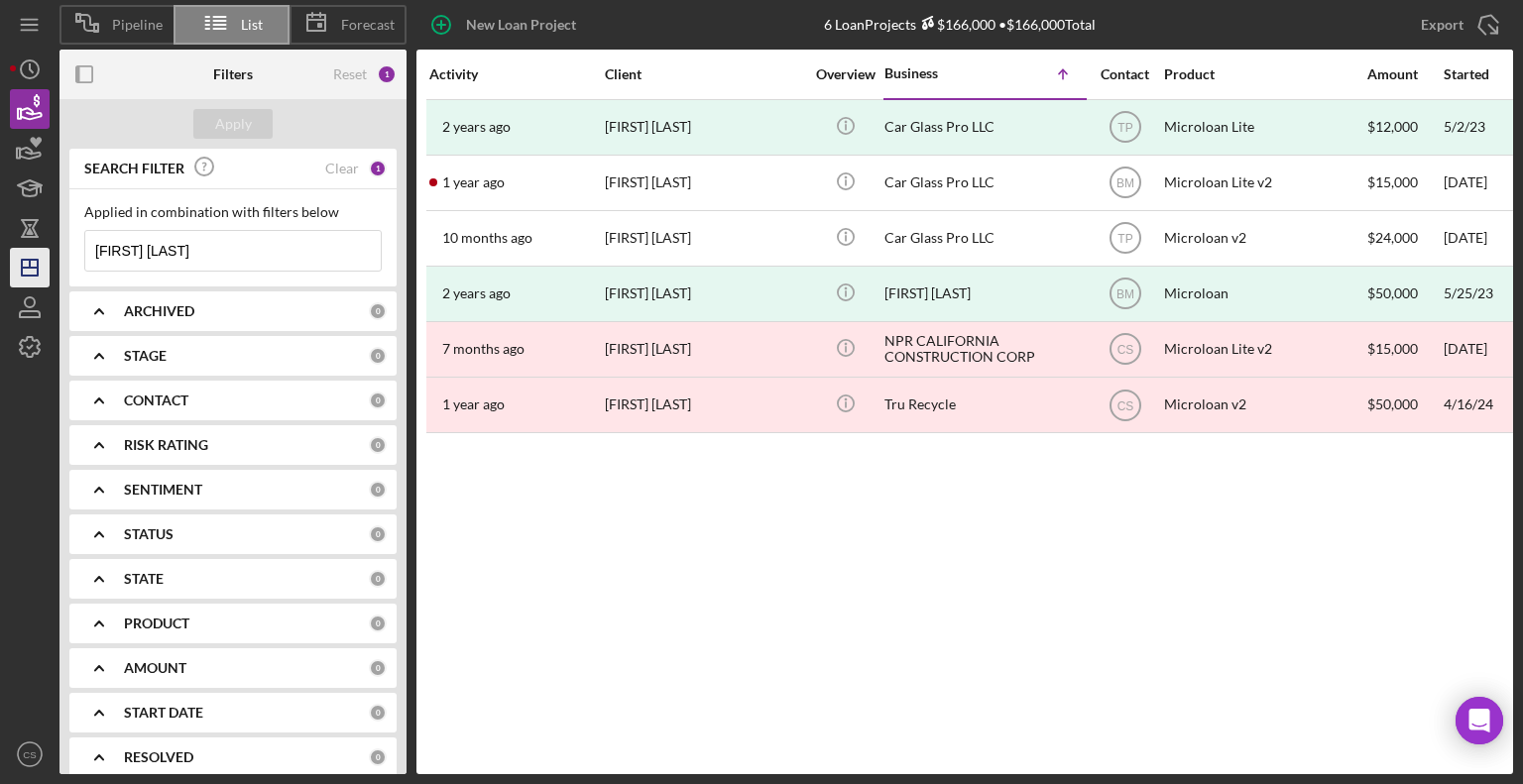 drag, startPoint x: 226, startPoint y: 251, endPoint x: 45, endPoint y: 262, distance: 181.3339 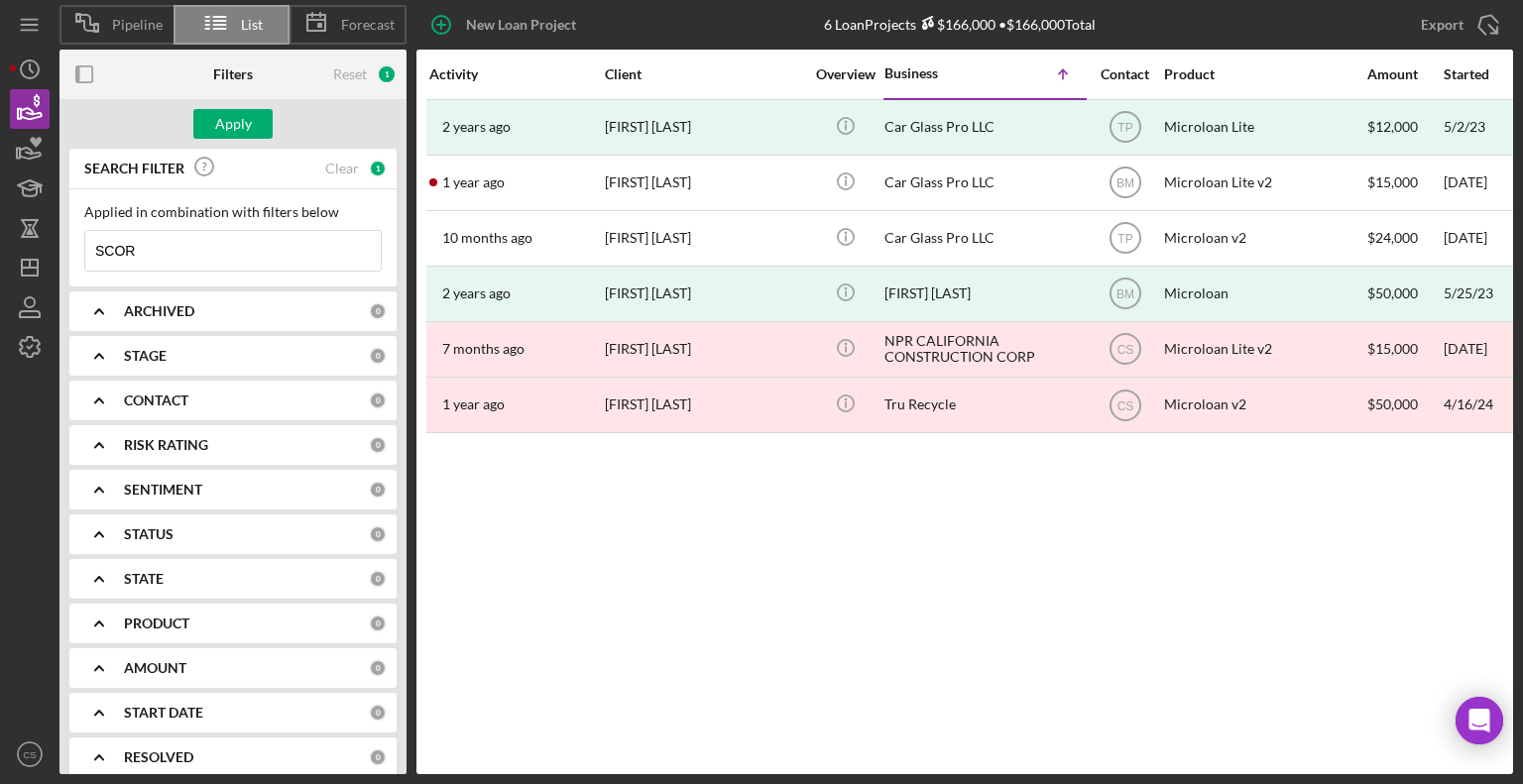 type on "Scorpion" 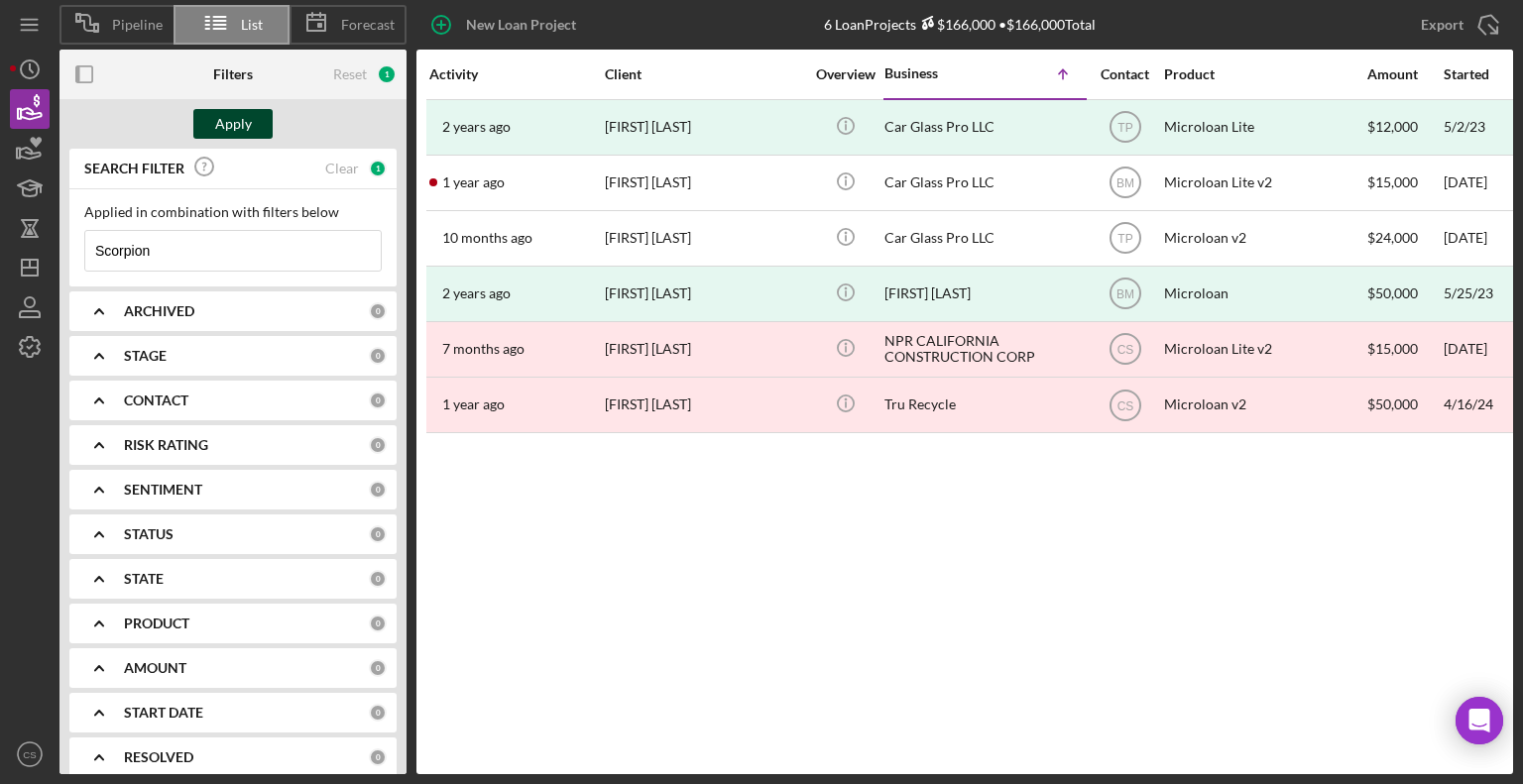 click on "Apply" at bounding box center [233, 124] 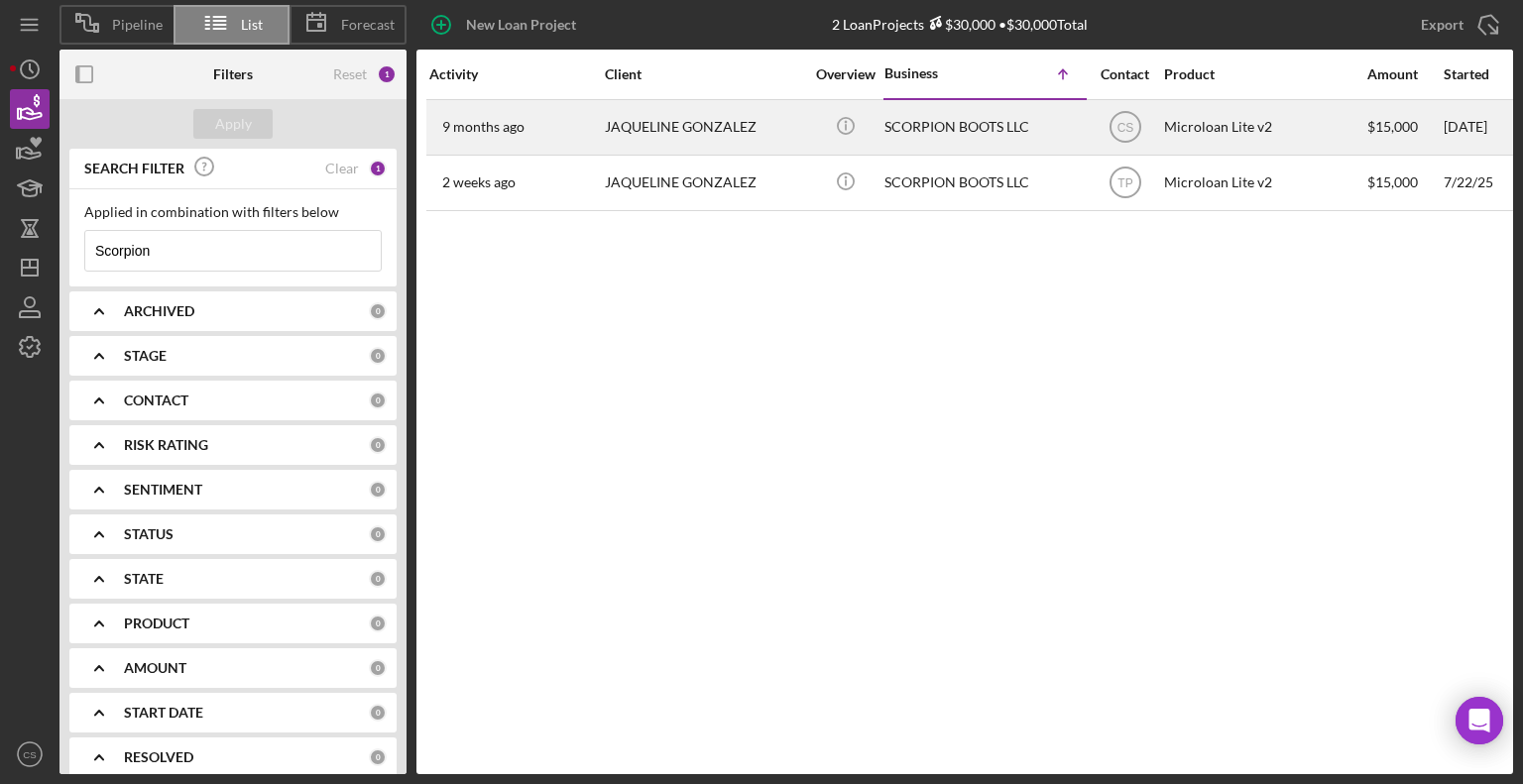 click on "SCORPION BOOTS LLC" at bounding box center (984, 127) 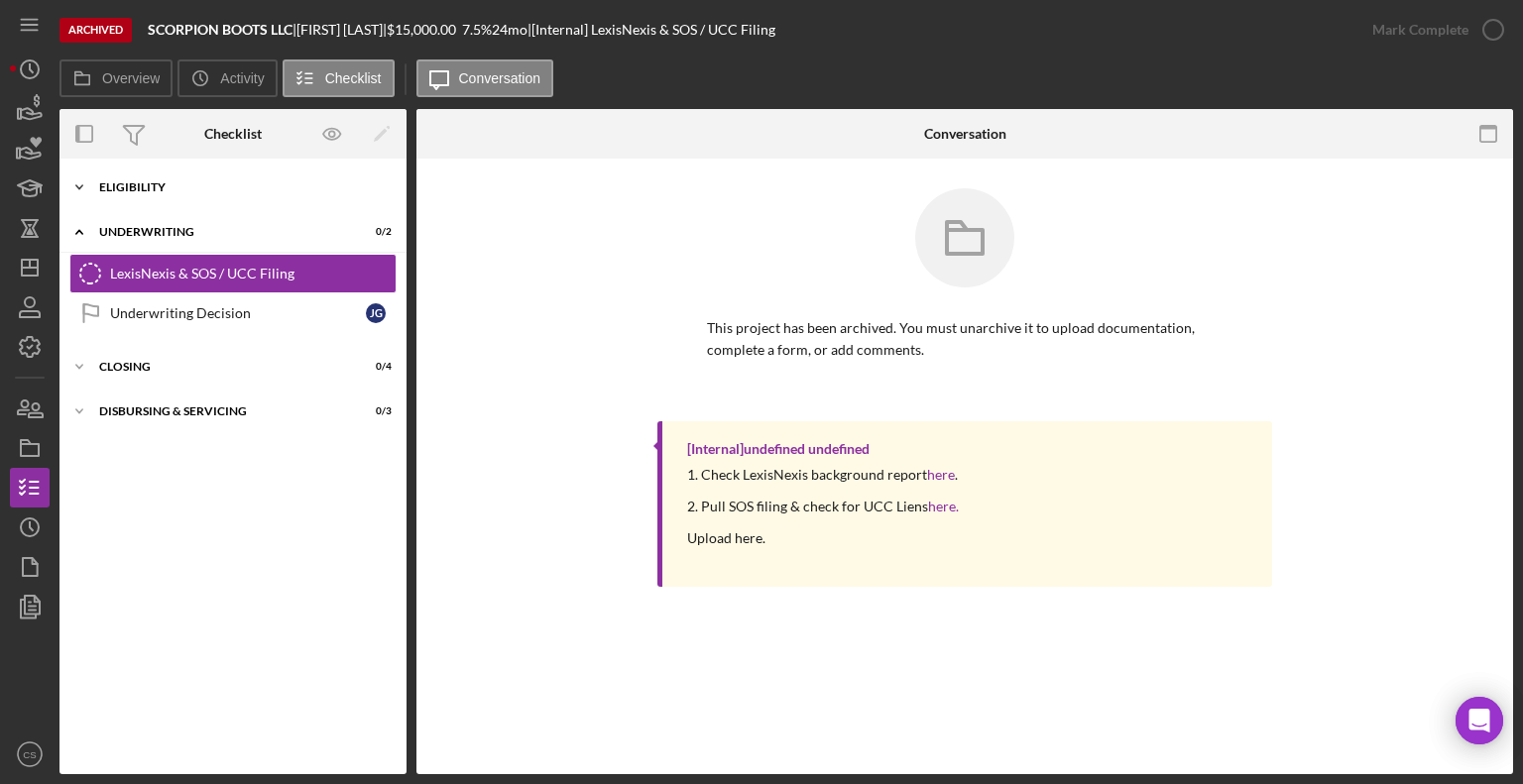 click on "Eligibility" at bounding box center [240, 187] 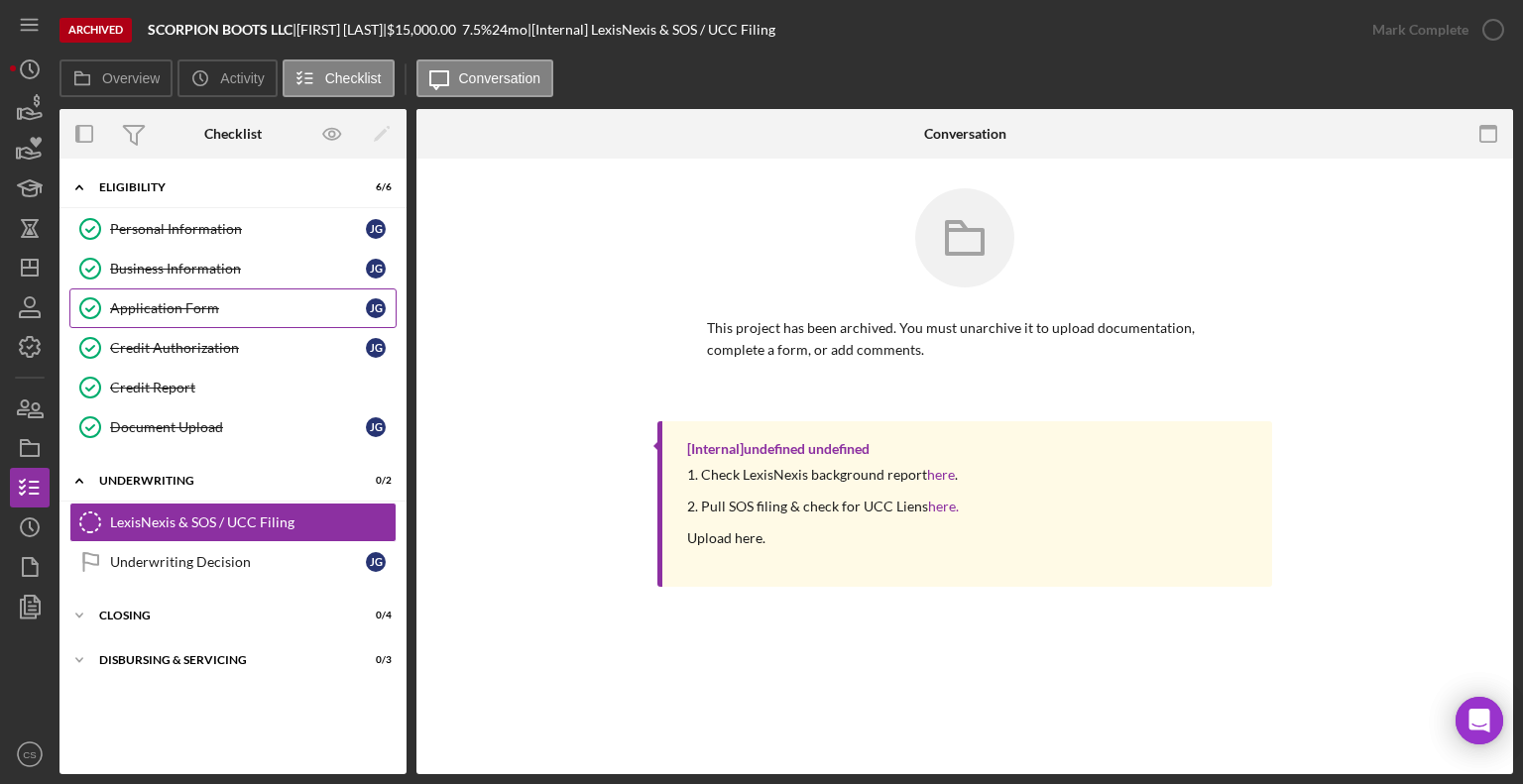 click on "Application Form" at bounding box center (238, 308) 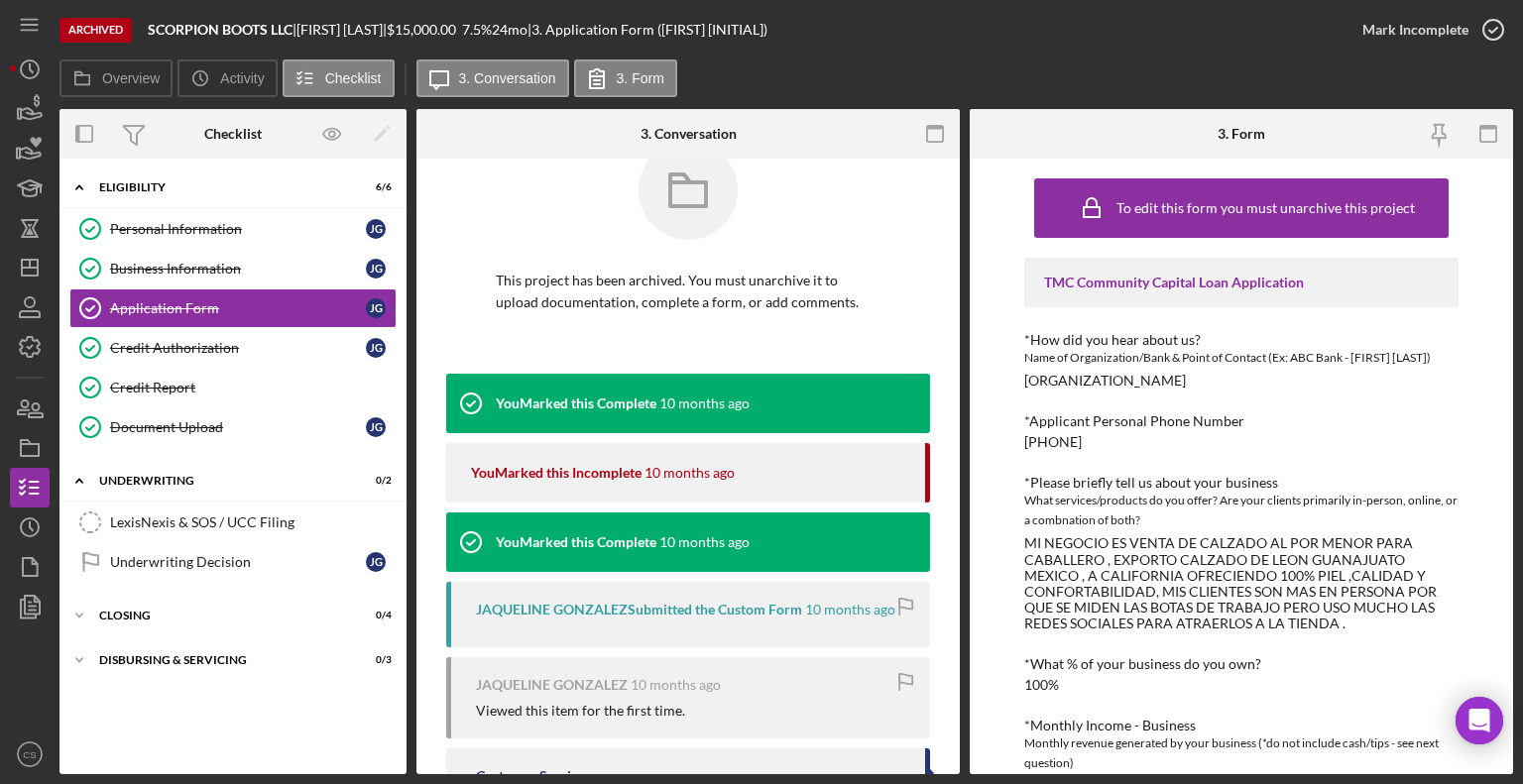 scroll, scrollTop: 0, scrollLeft: 0, axis: both 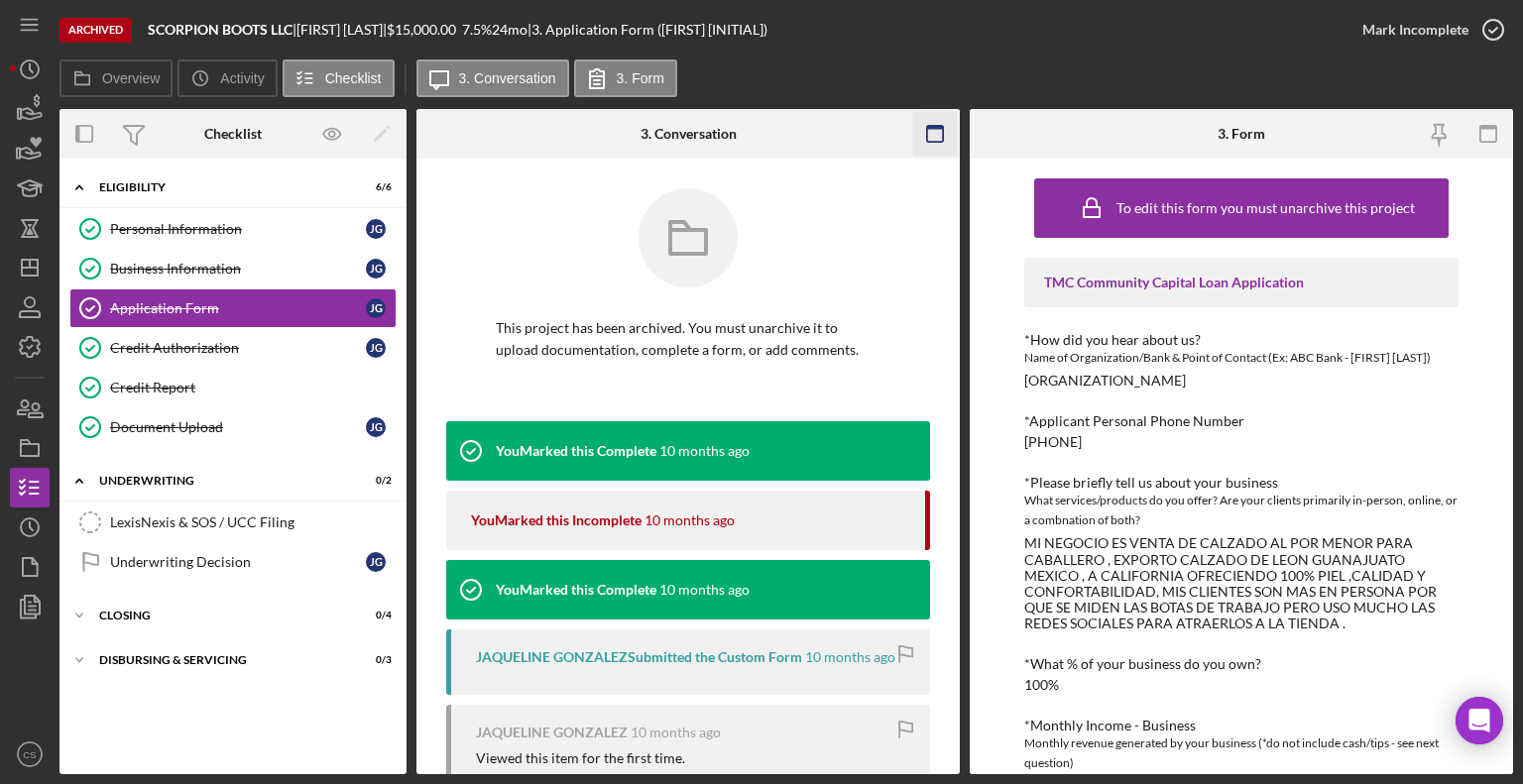 click 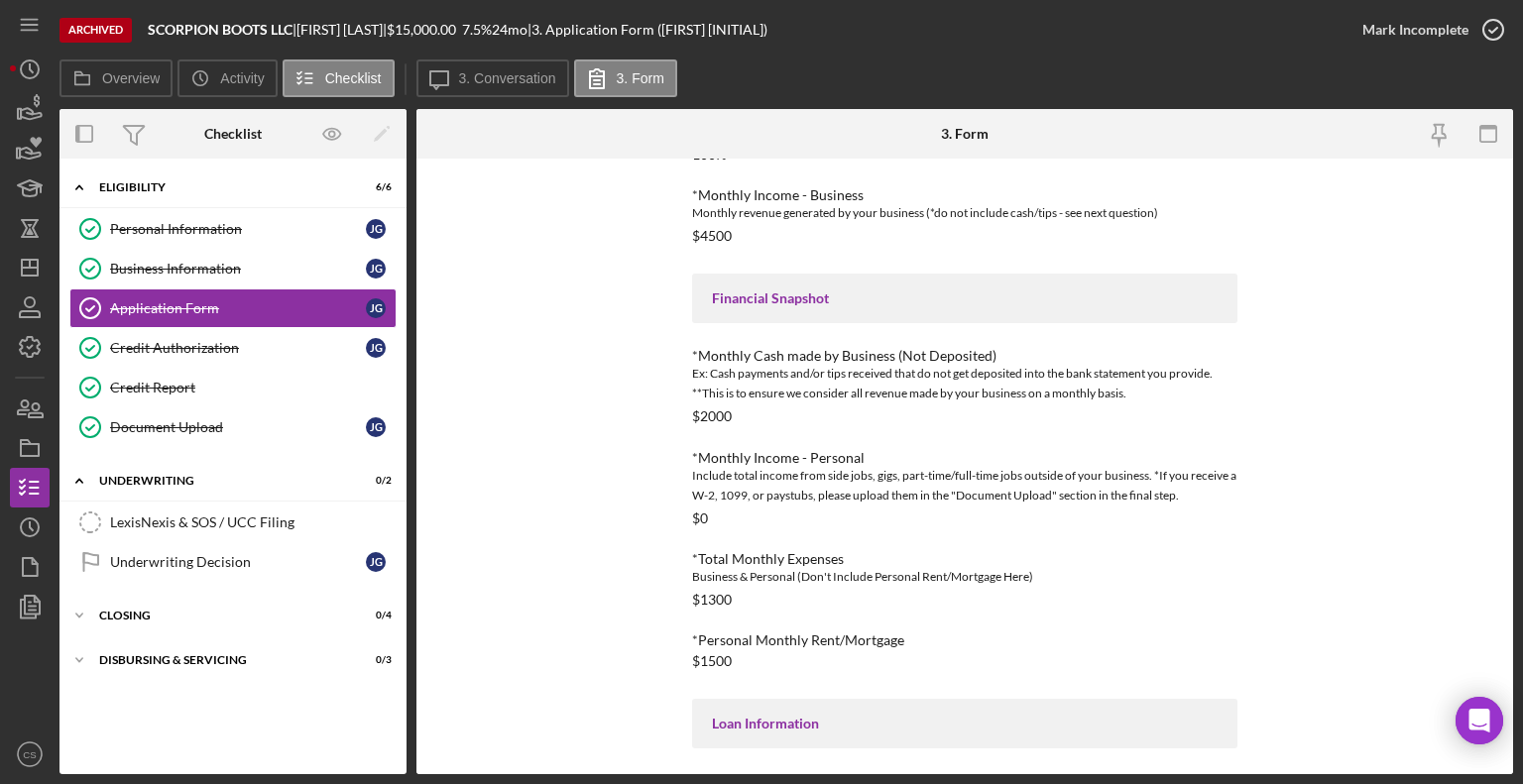 scroll, scrollTop: 697, scrollLeft: 0, axis: vertical 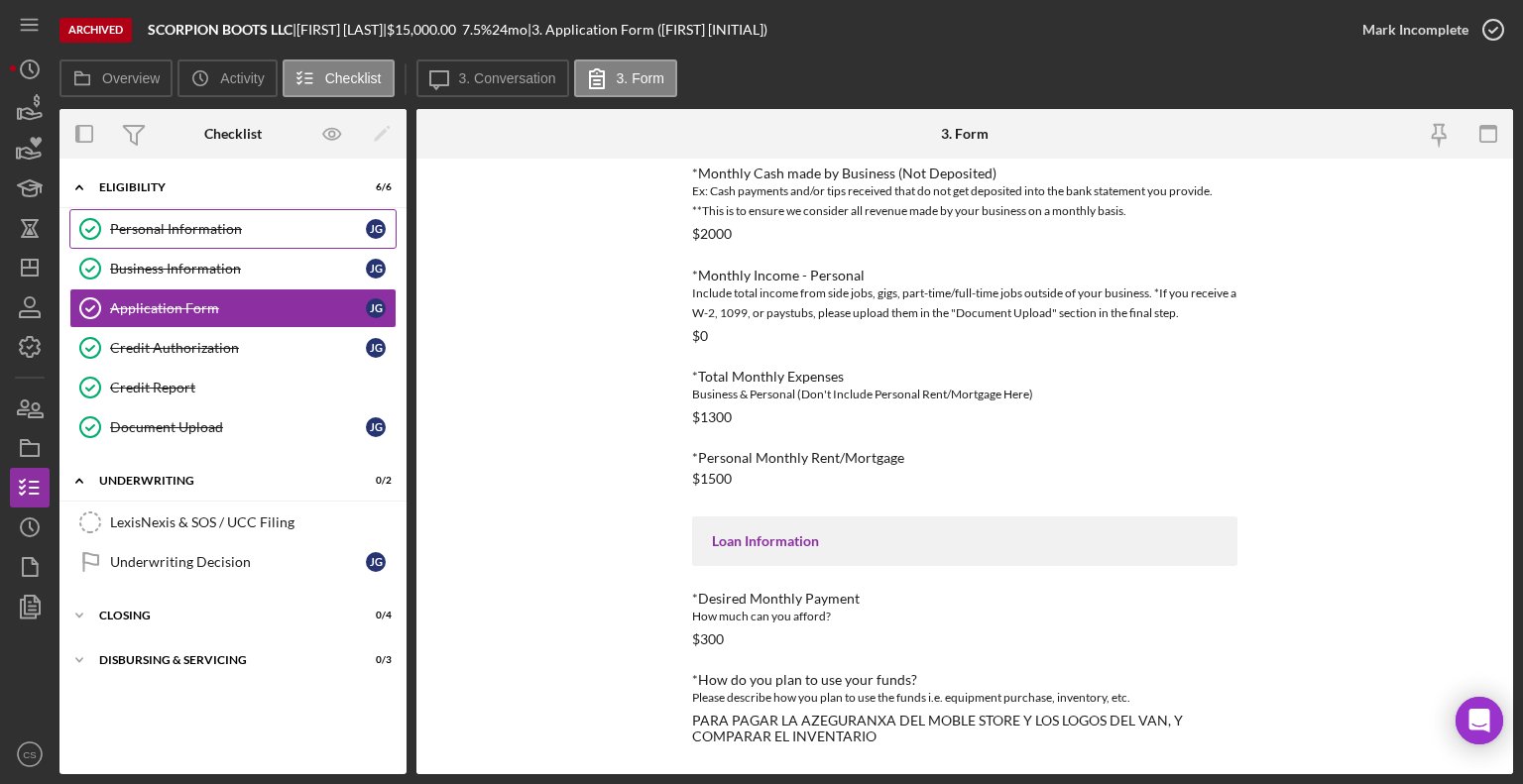click on "Personal Information" at bounding box center [238, 229] 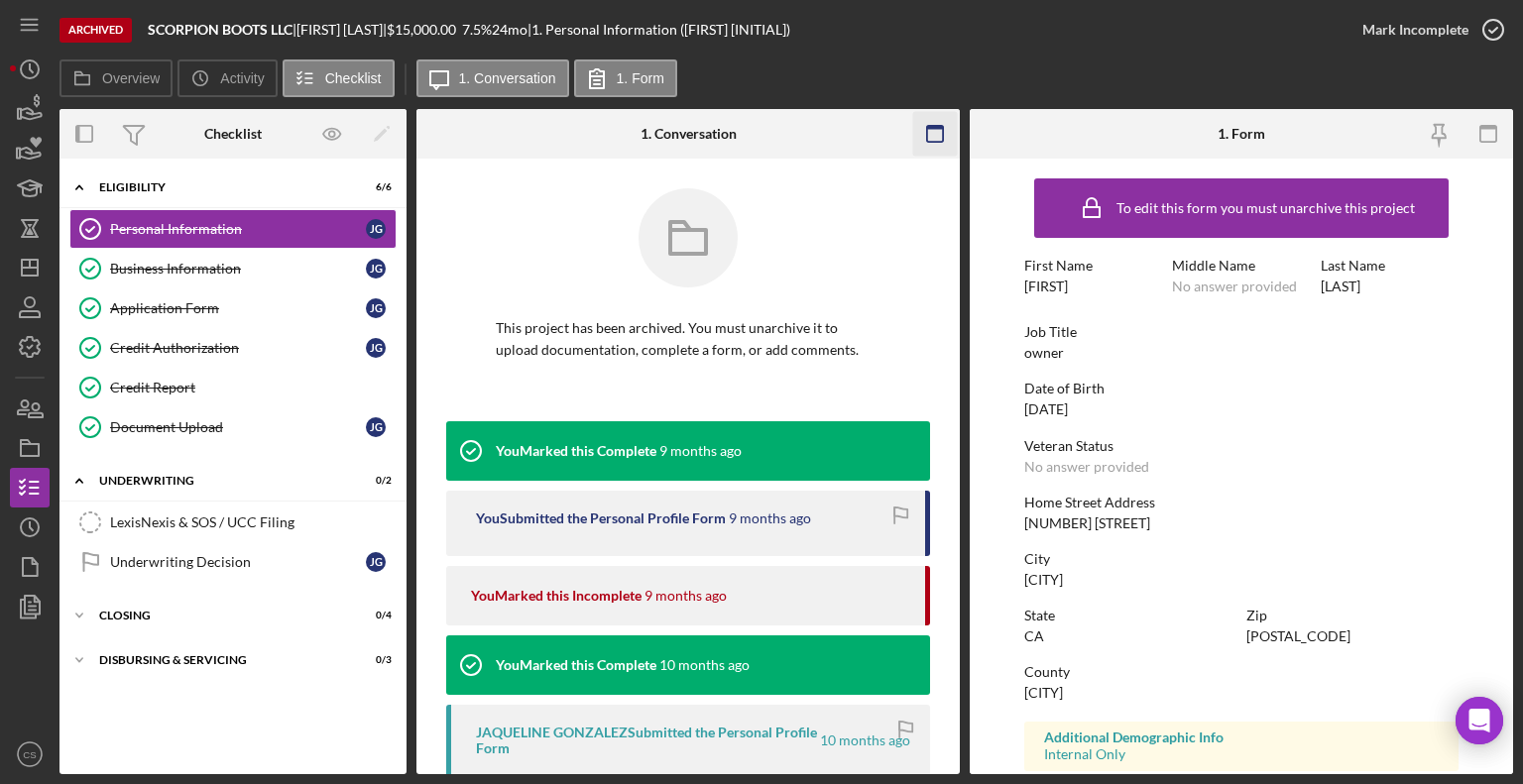 click 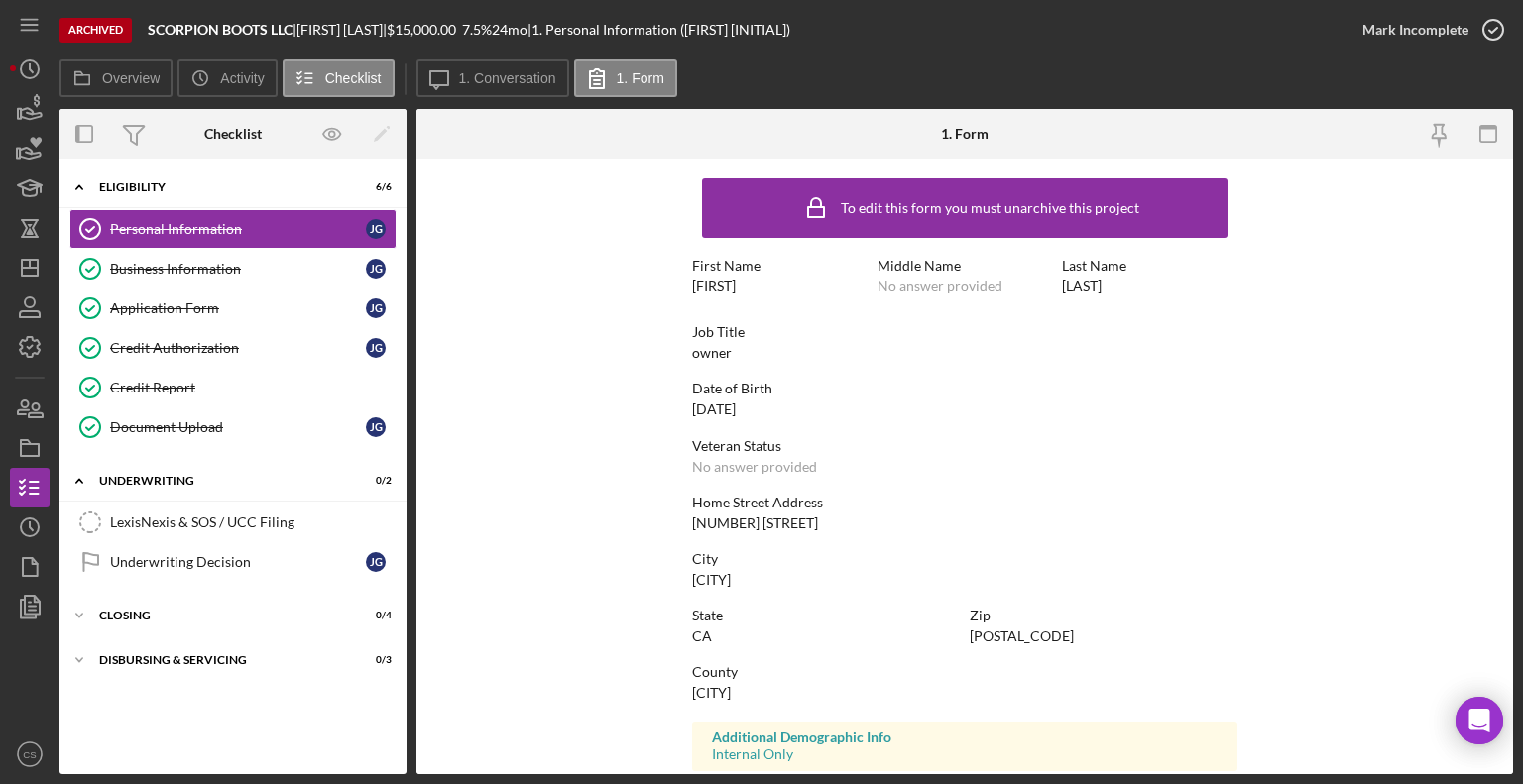 scroll, scrollTop: 309, scrollLeft: 0, axis: vertical 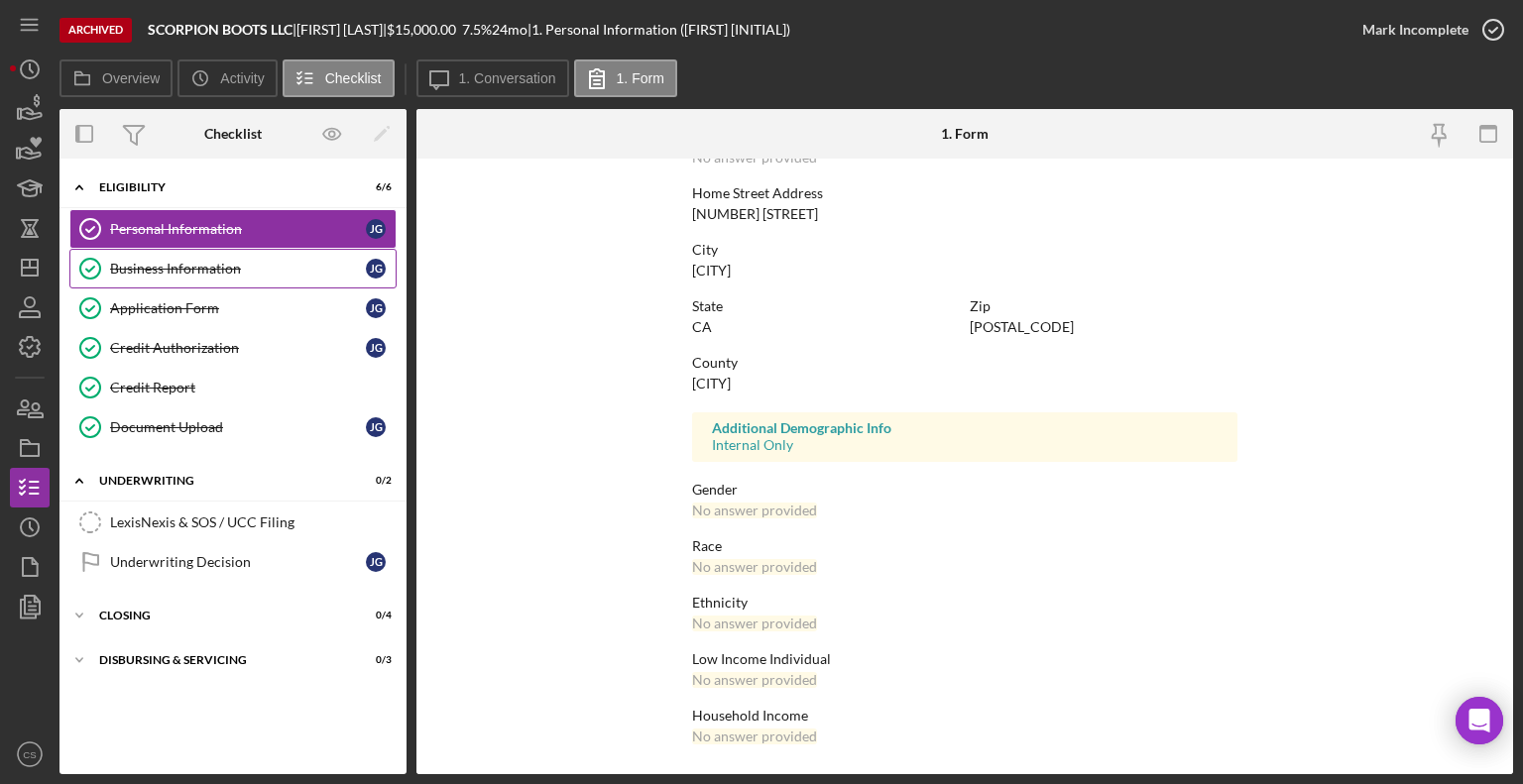 click on "Business Information" at bounding box center (238, 269) 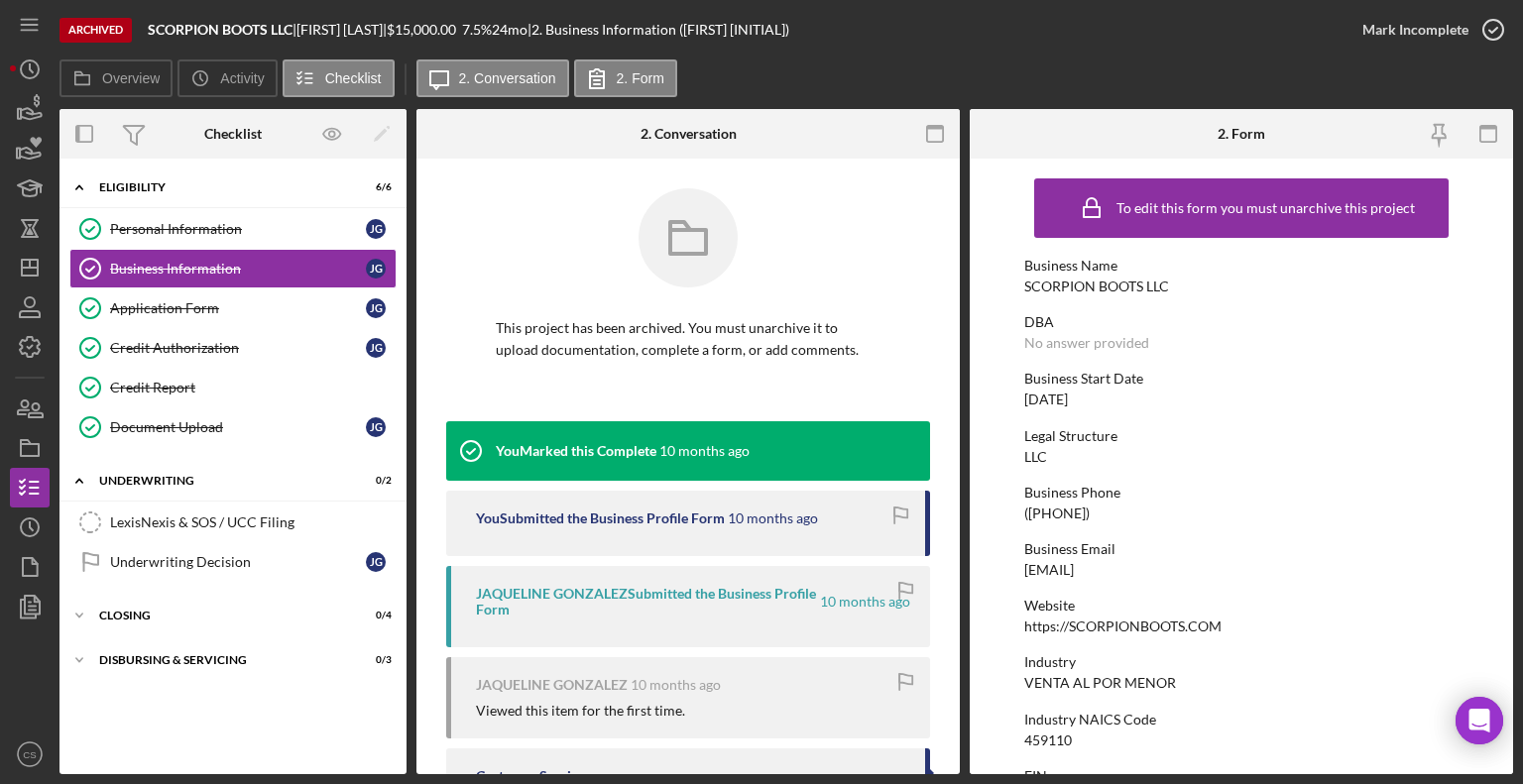 click 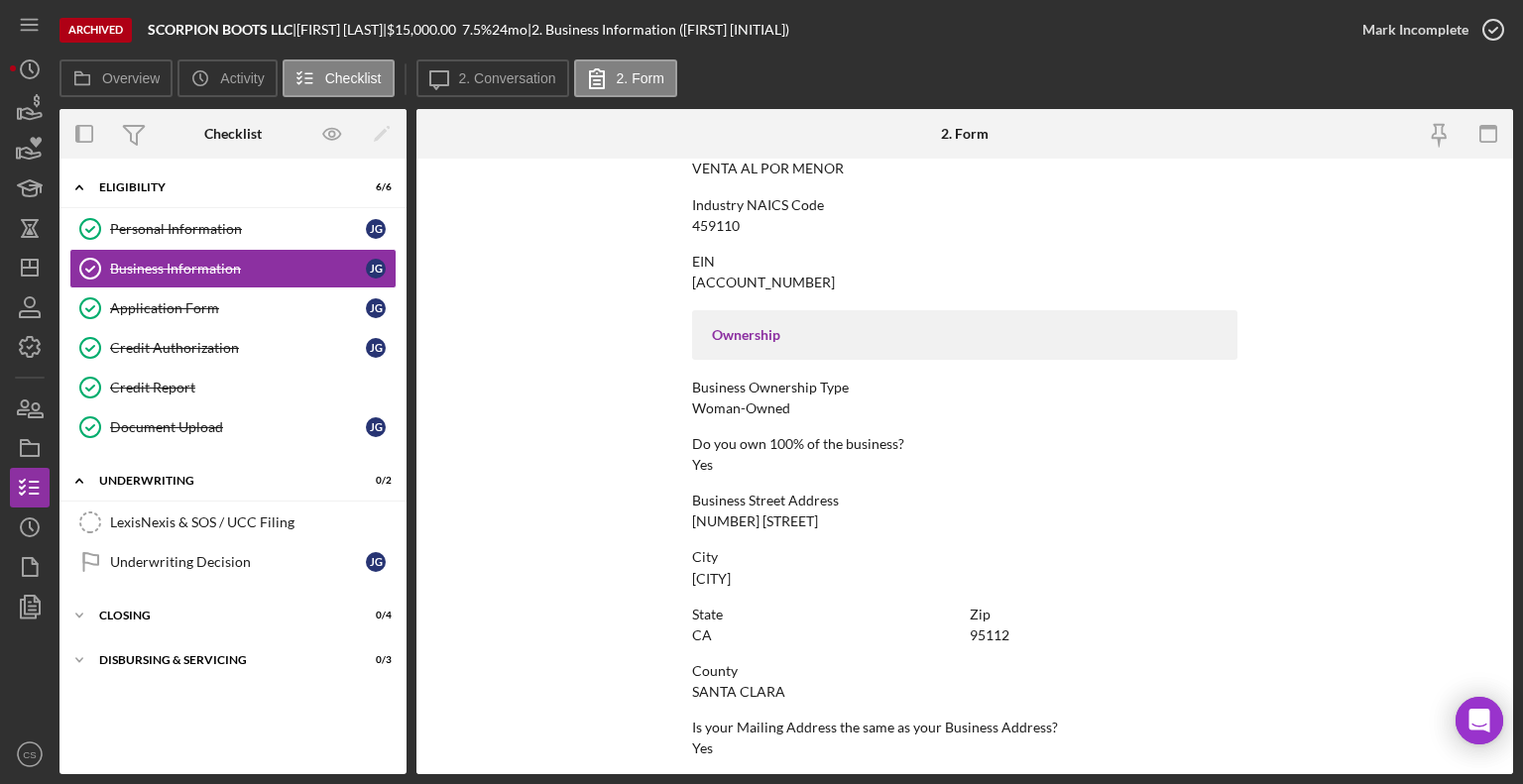 scroll, scrollTop: 879, scrollLeft: 0, axis: vertical 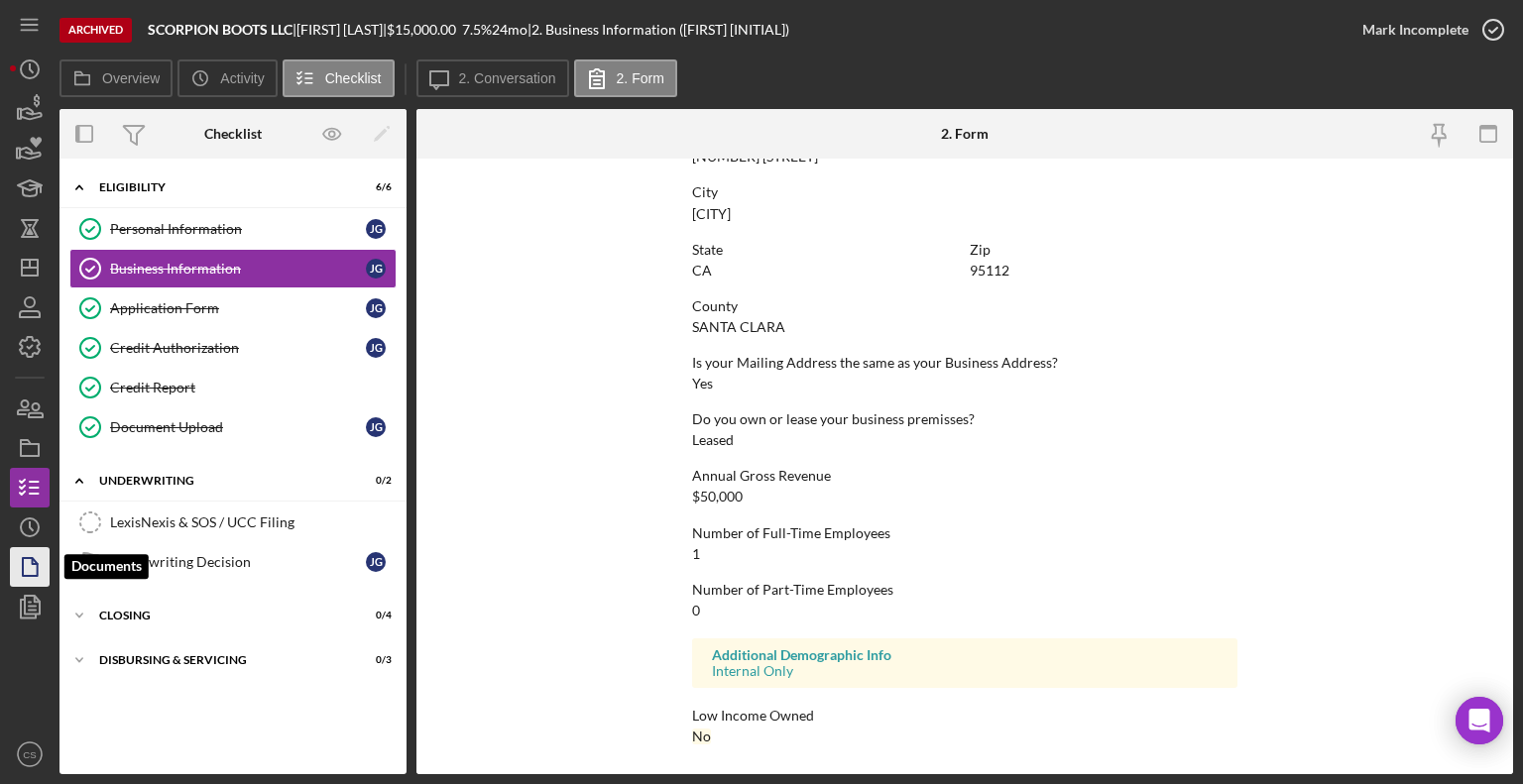 click 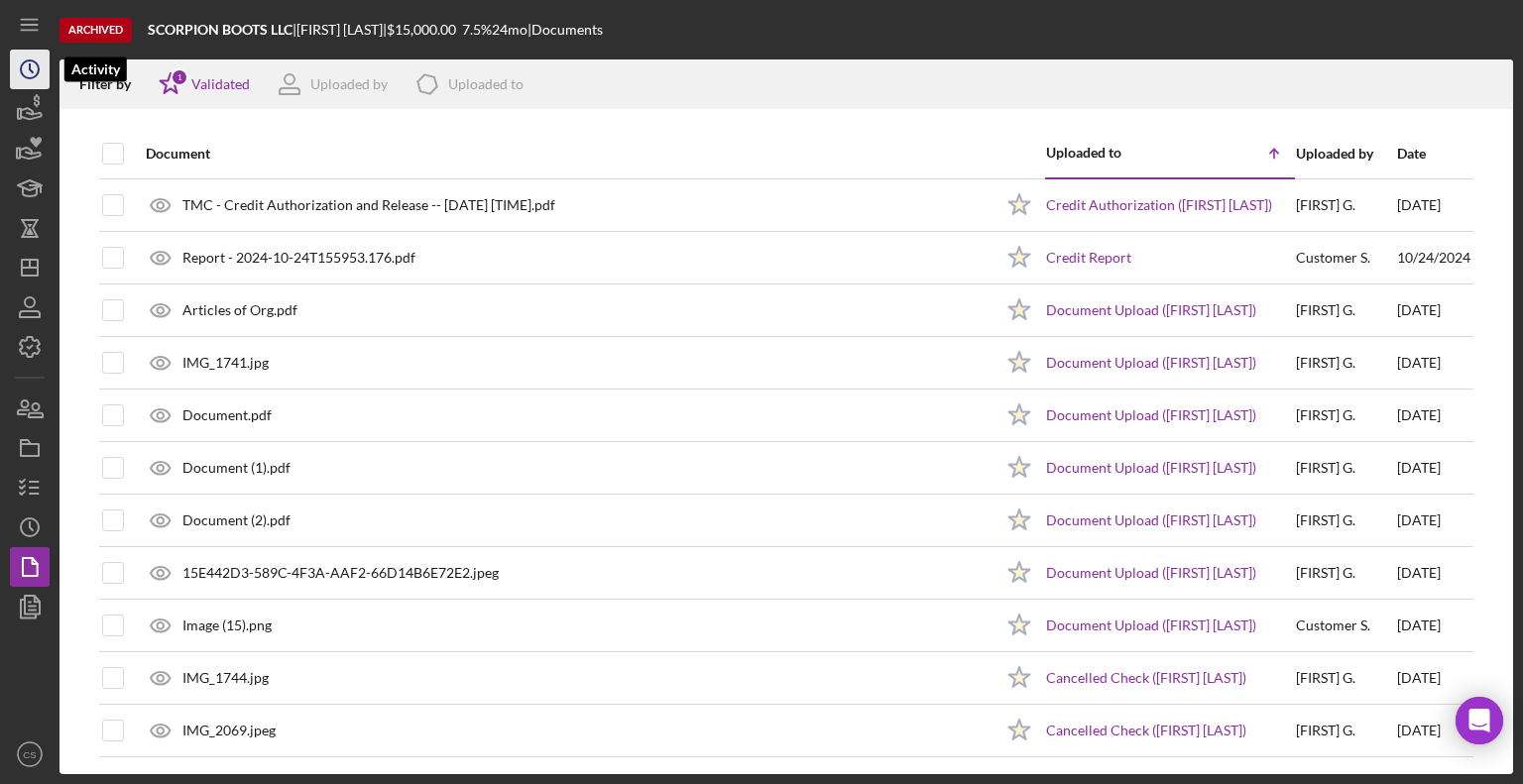 click 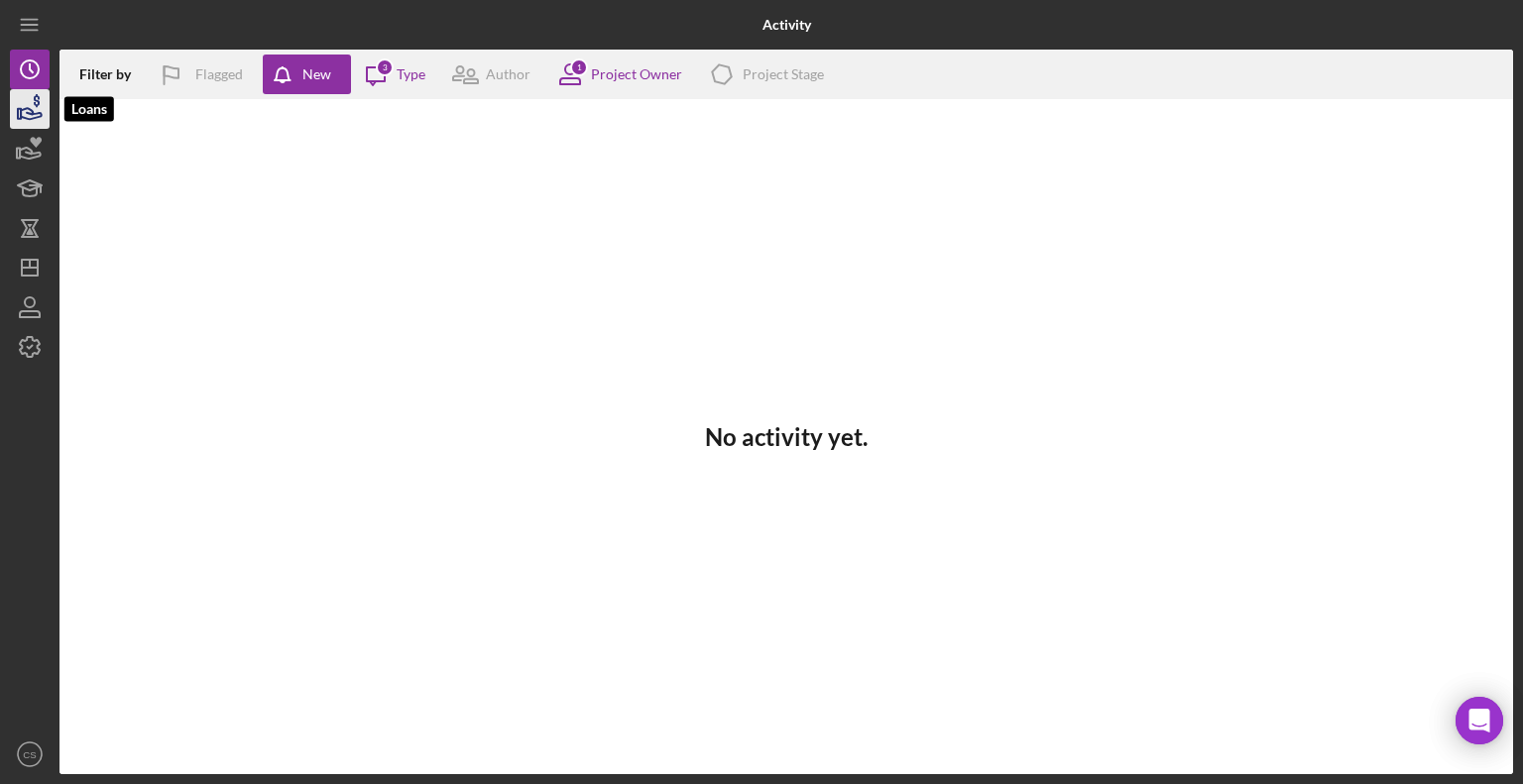 click 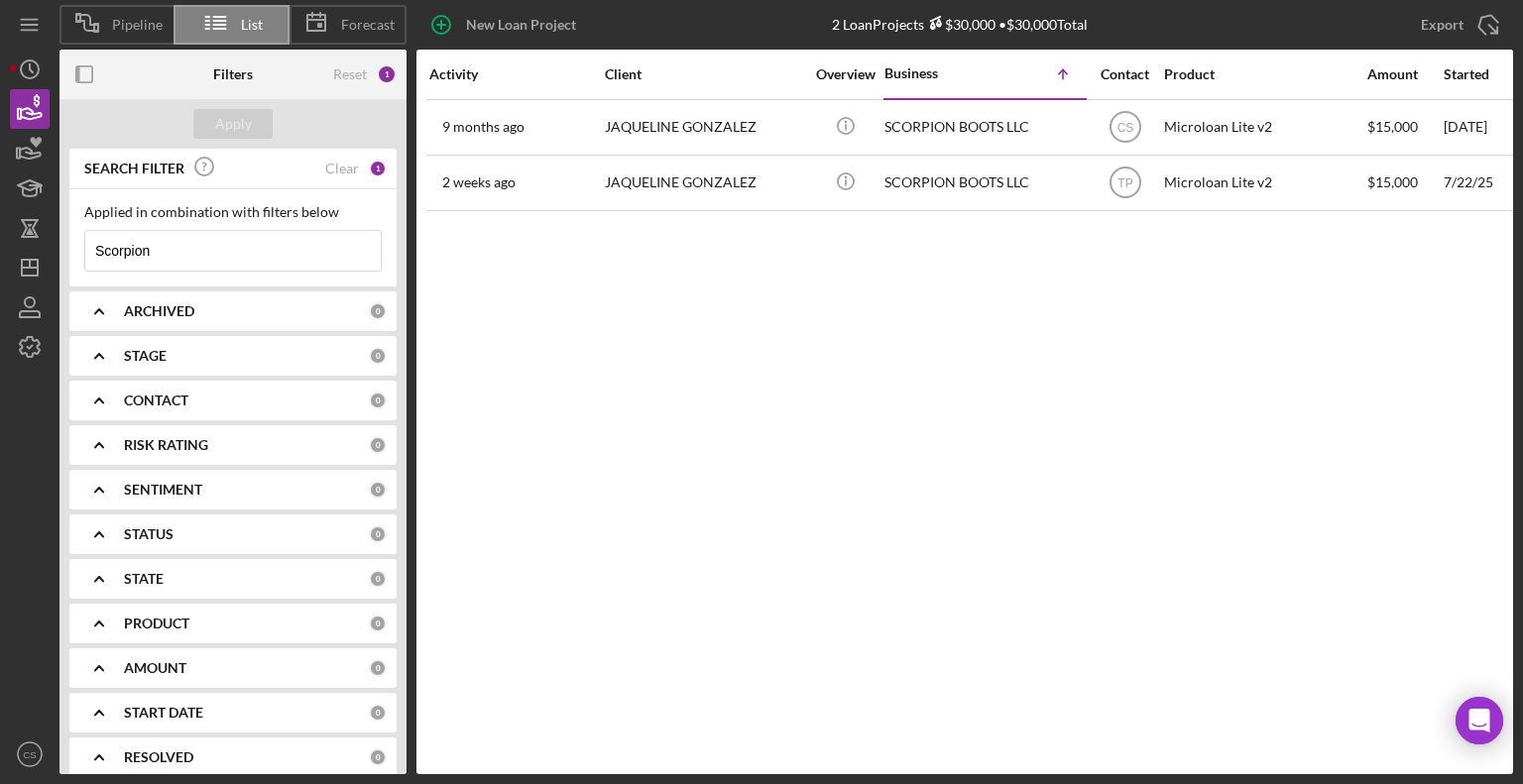 drag, startPoint x: 175, startPoint y: 243, endPoint x: 5, endPoint y: 259, distance: 170.7513 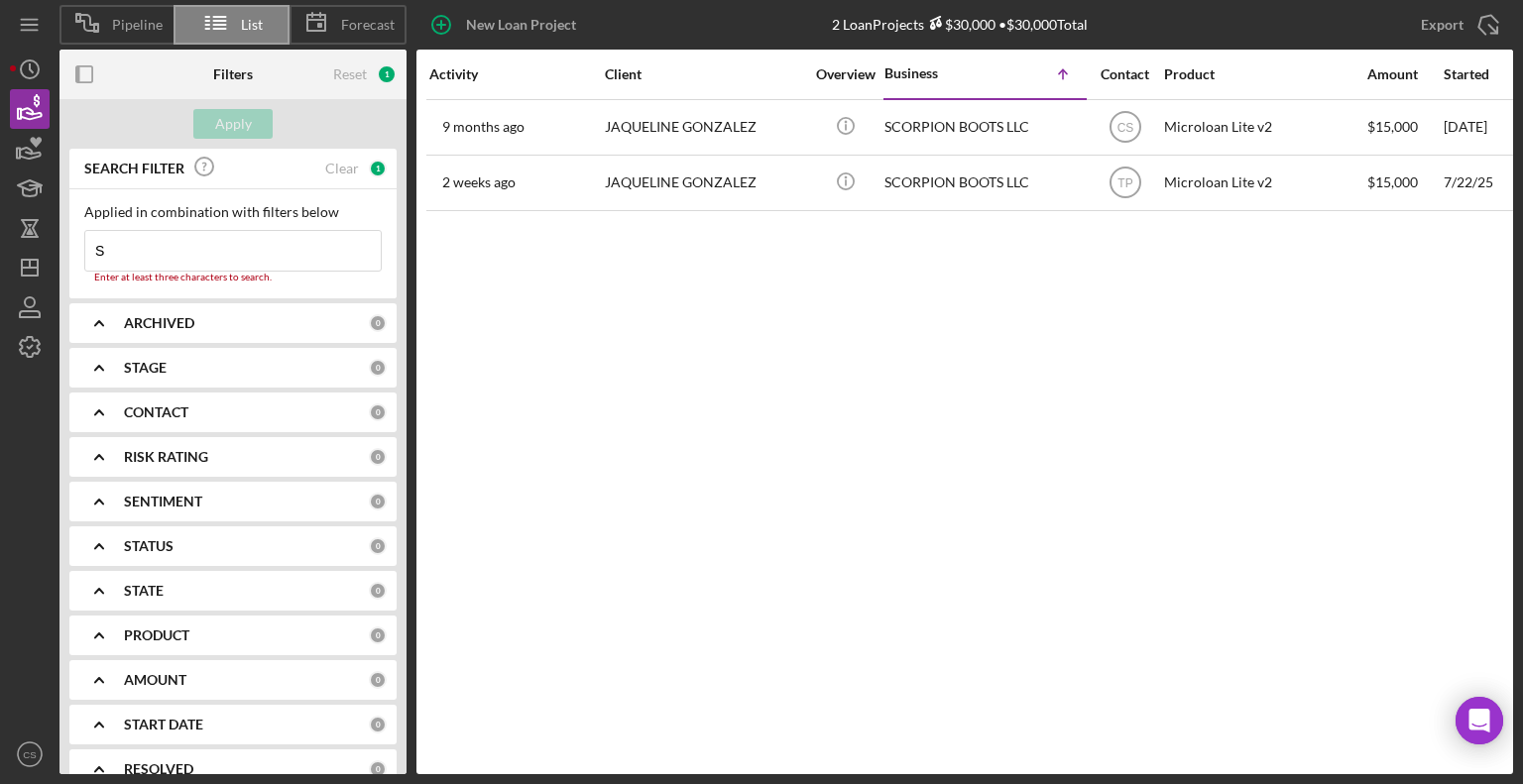 type on "SIGRUNE CHAPMAN" 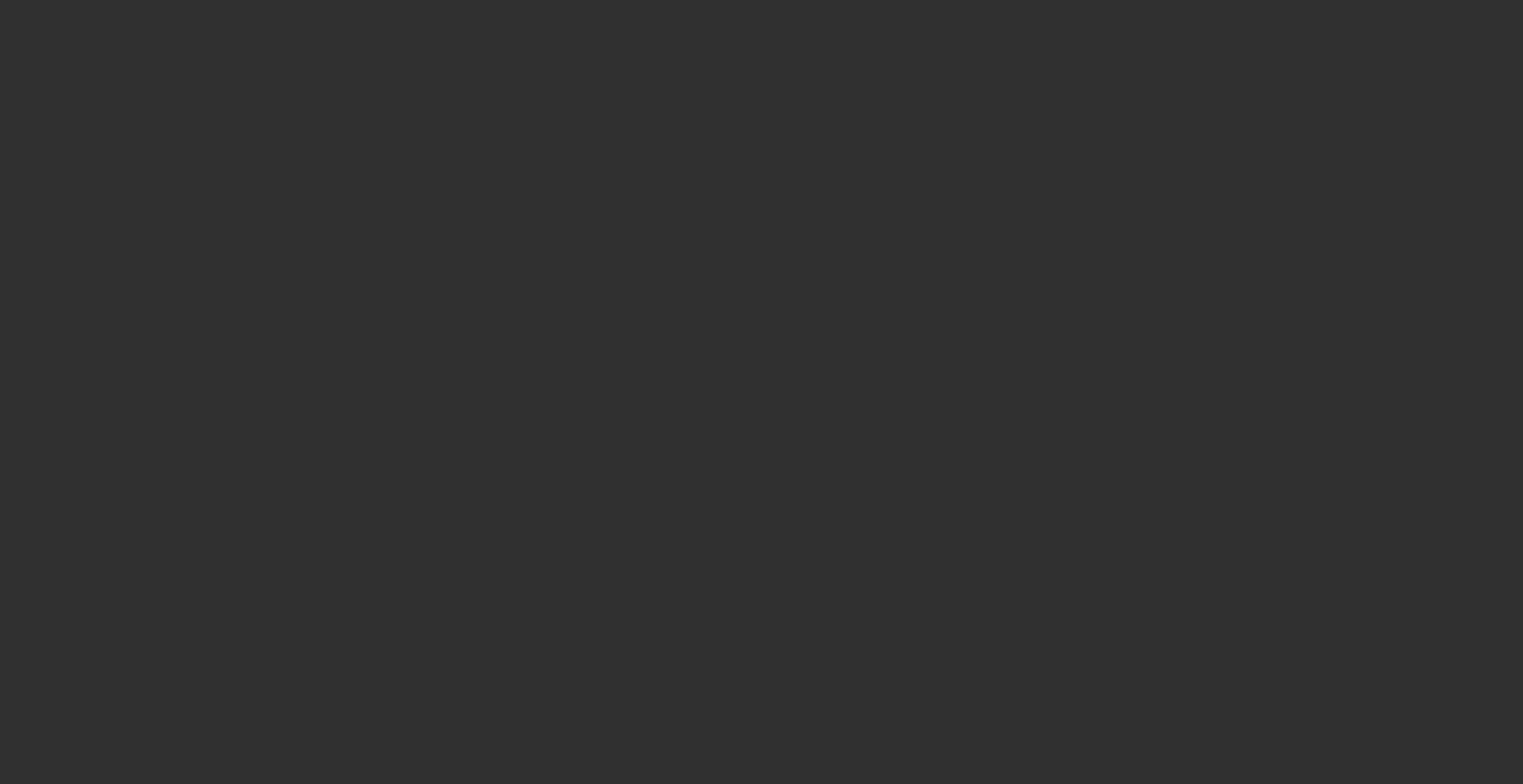 scroll, scrollTop: 0, scrollLeft: 0, axis: both 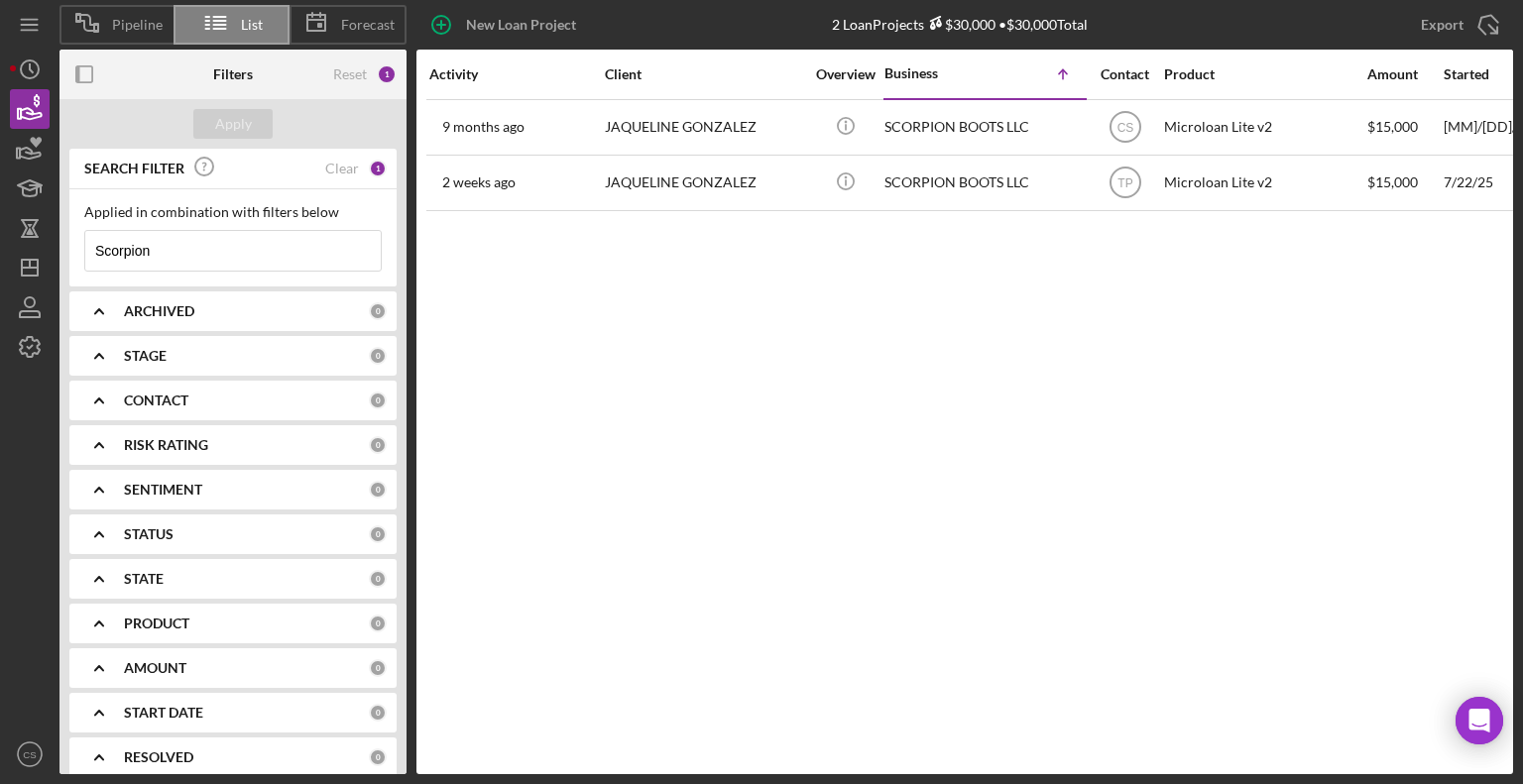 click on "Scorpion" at bounding box center [233, 251] 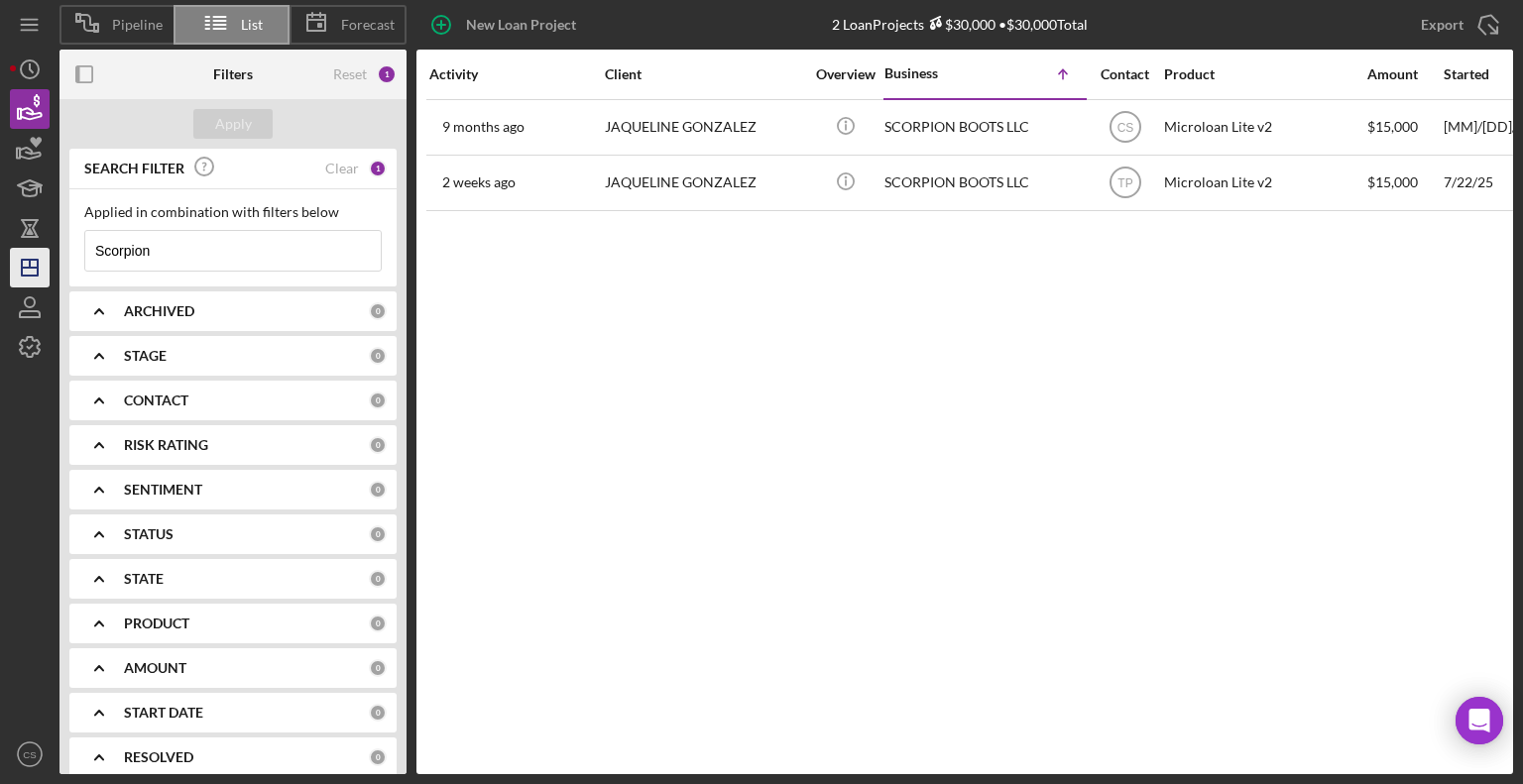 drag, startPoint x: 155, startPoint y: 245, endPoint x: 36, endPoint y: 260, distance: 119.94165 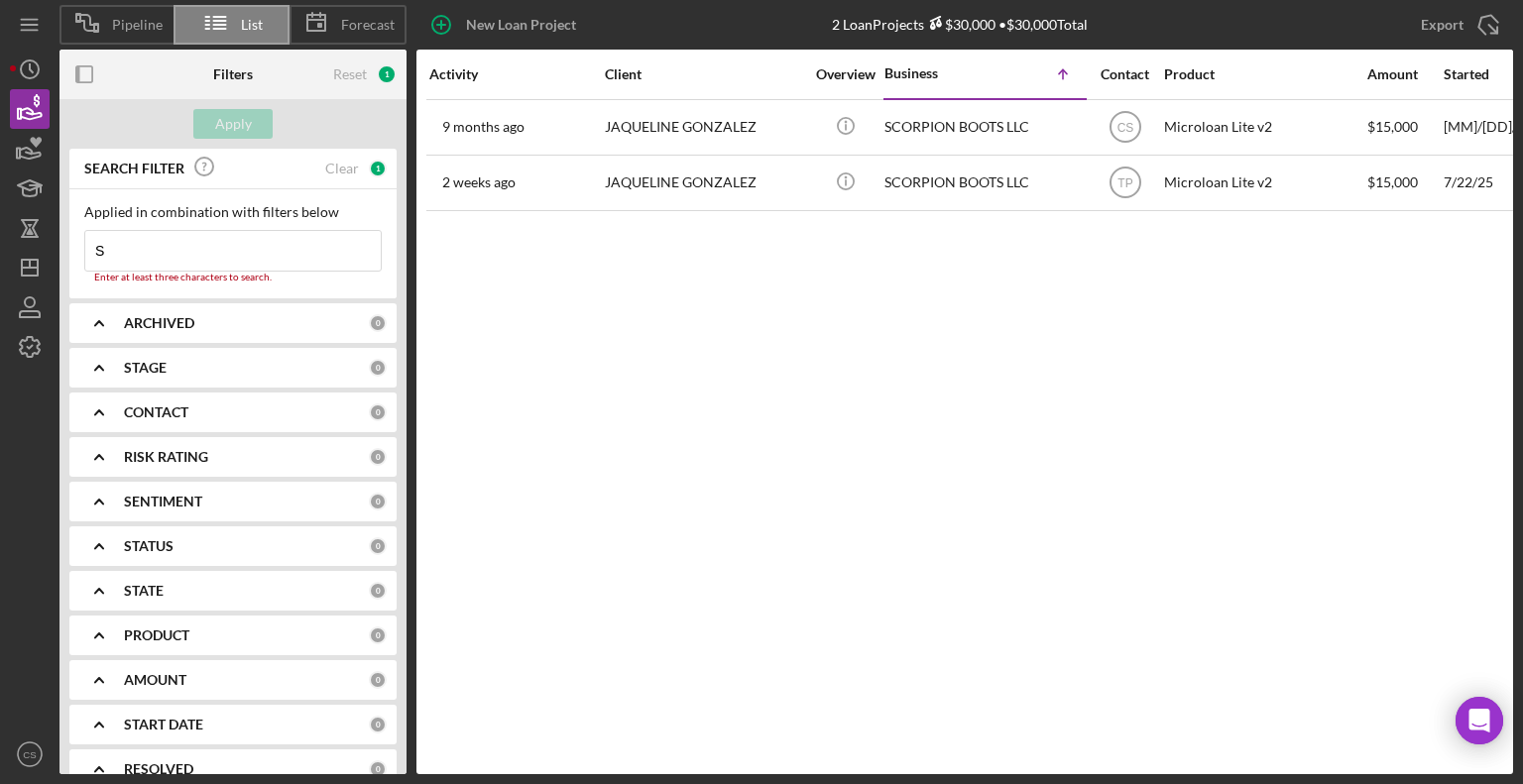 type on "[FIRST] [LAST]" 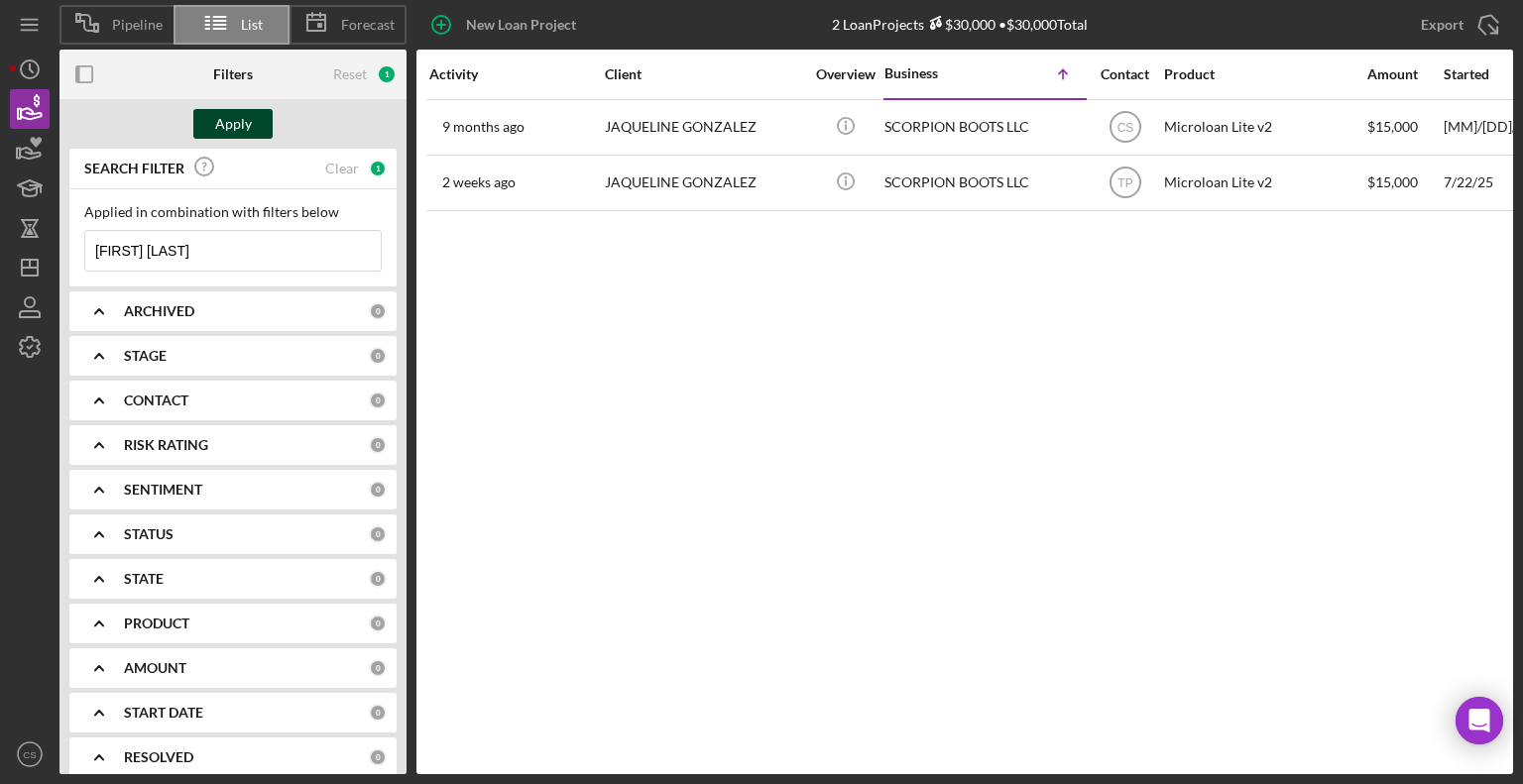 click on "Apply" at bounding box center (233, 124) 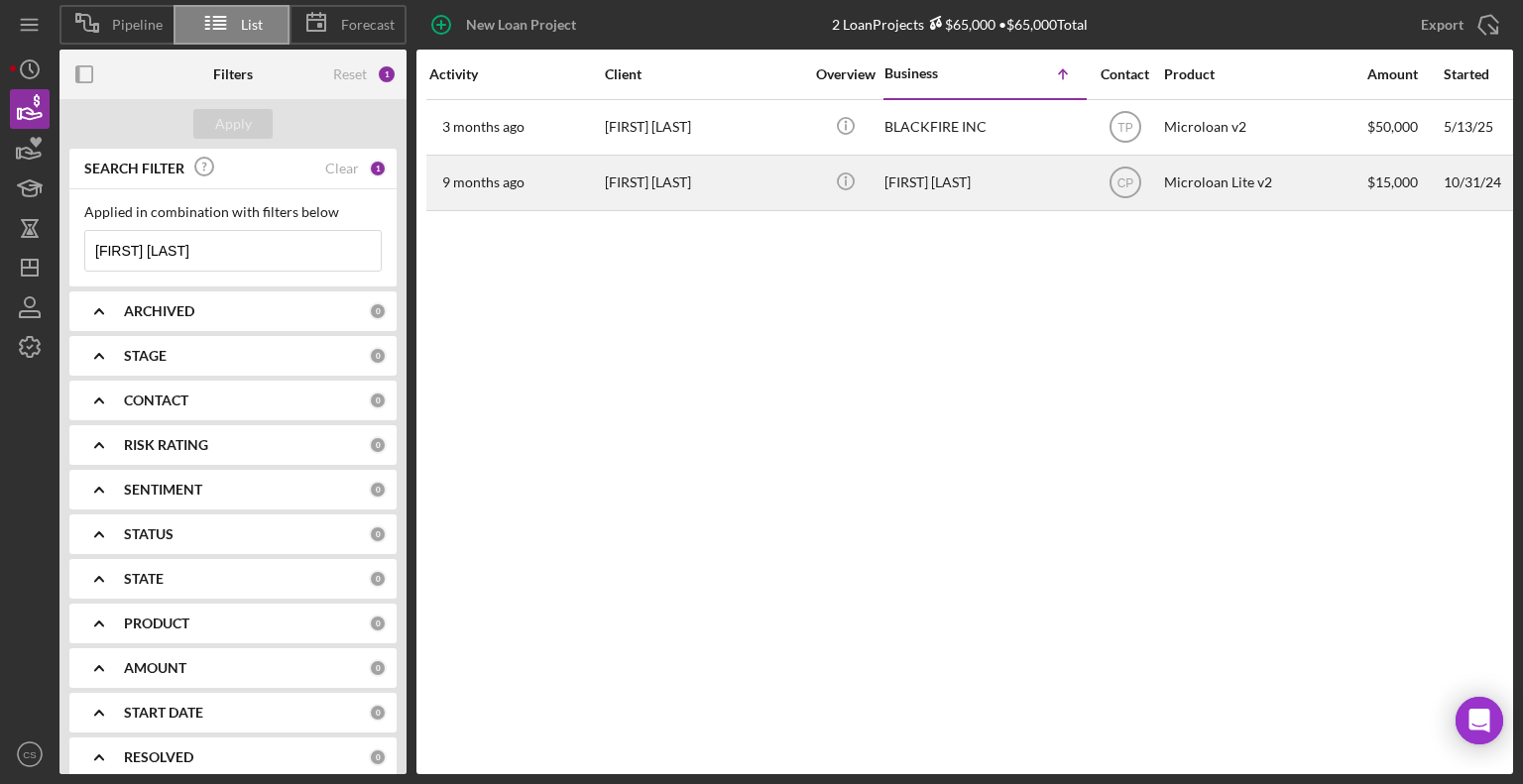 click on "[FIRST] [LAST]" at bounding box center [984, 182] 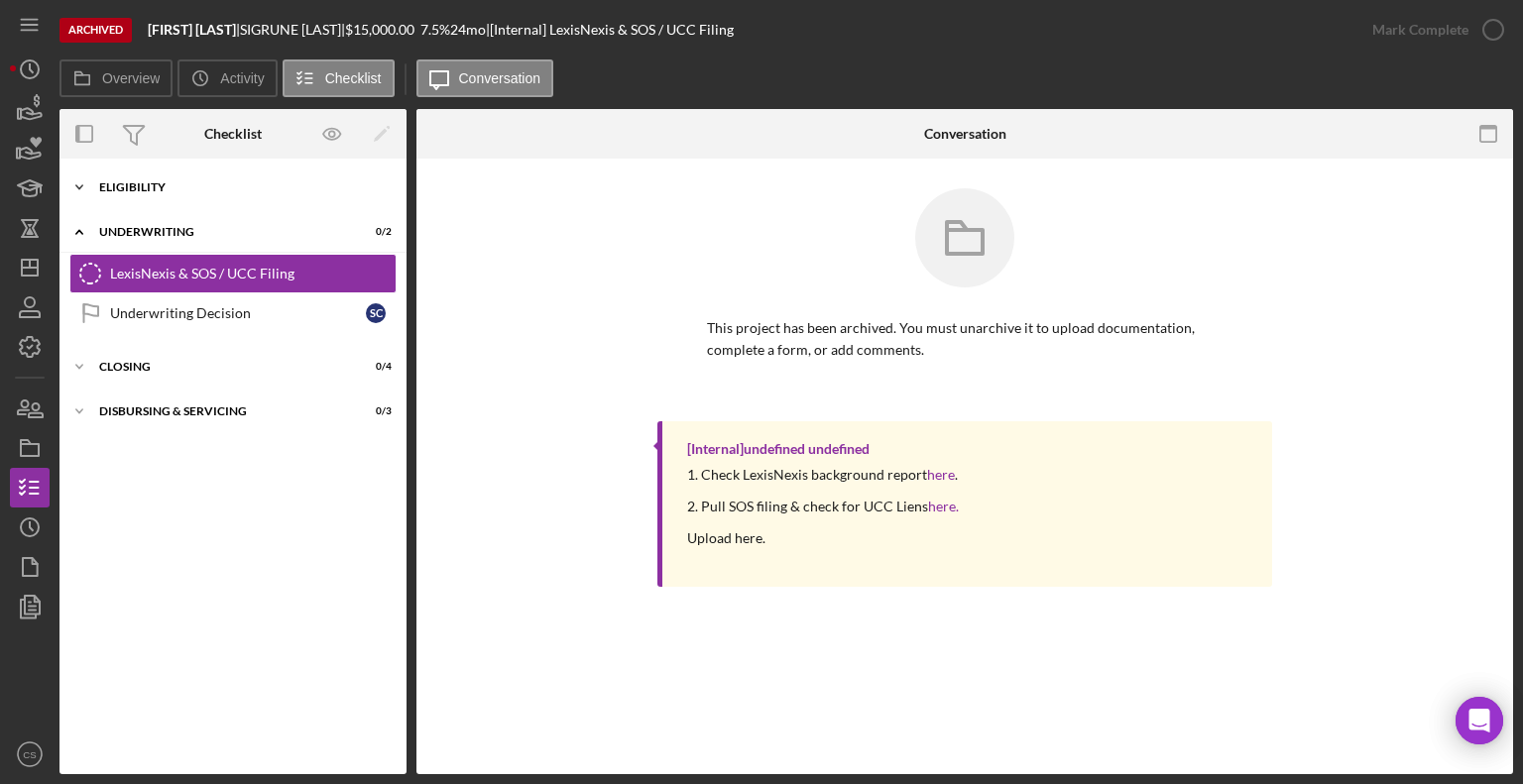 click on "Eligibility" at bounding box center (240, 187) 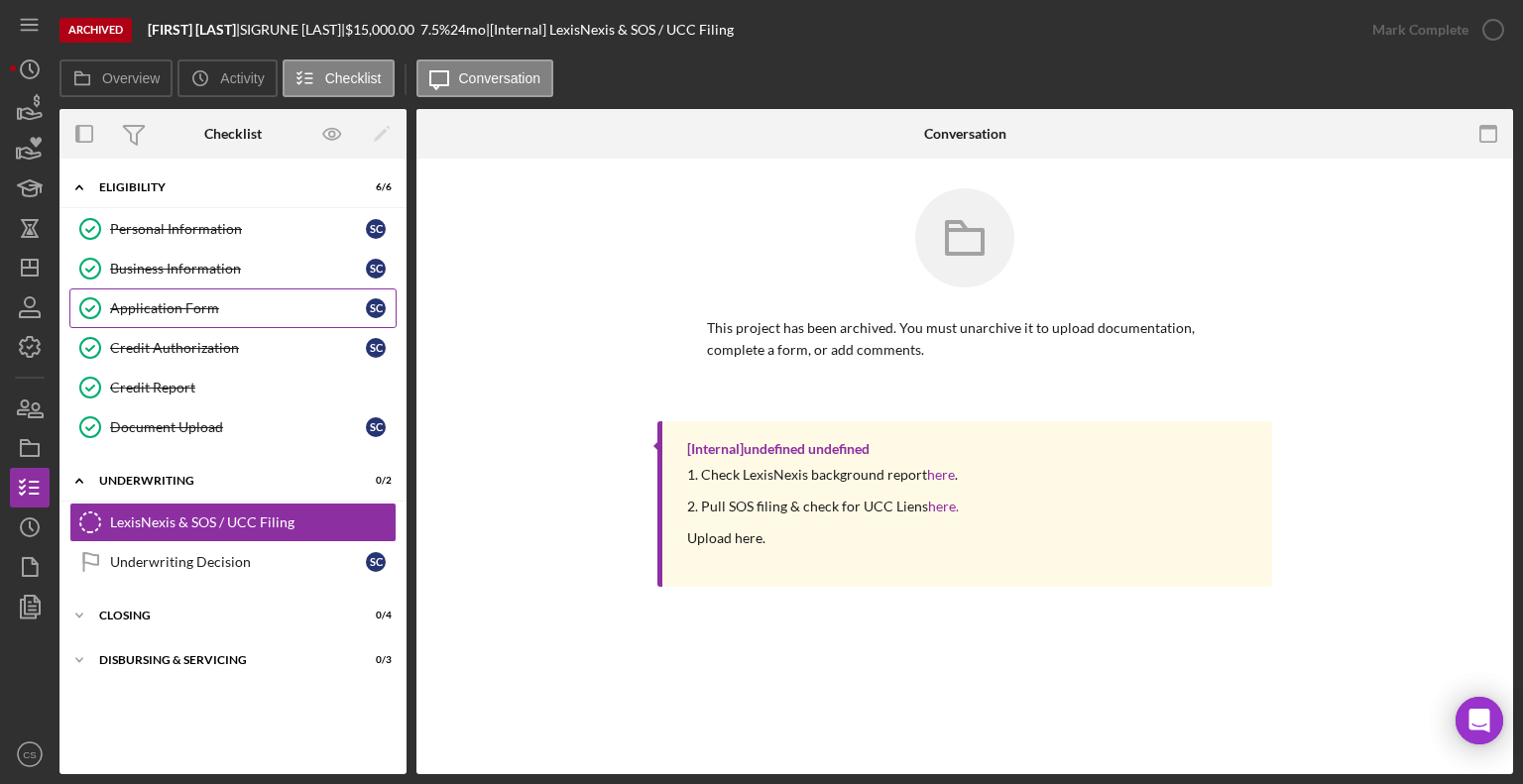 click on "Application Form Application Form S C" at bounding box center [233, 308] 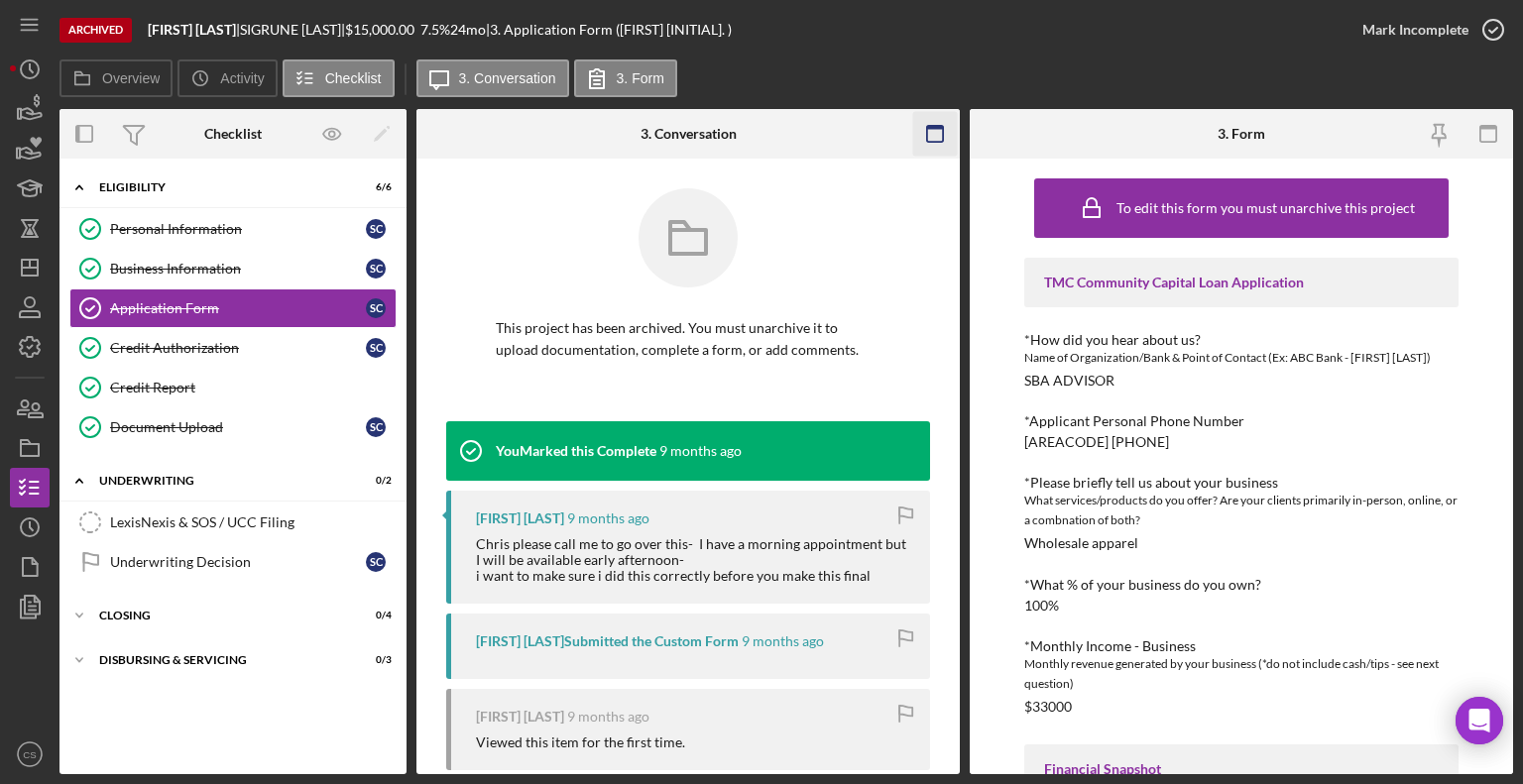 click 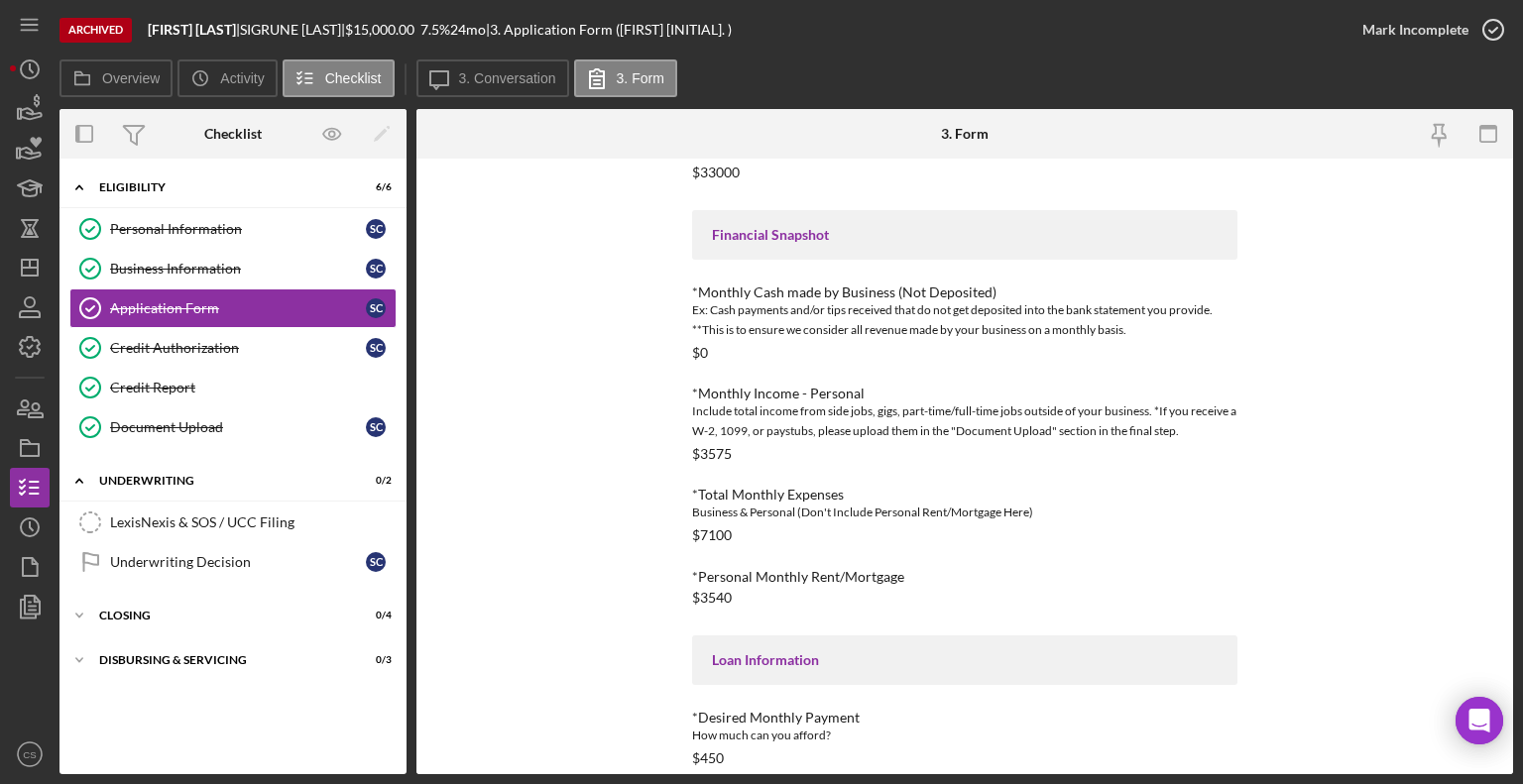 scroll, scrollTop: 616, scrollLeft: 0, axis: vertical 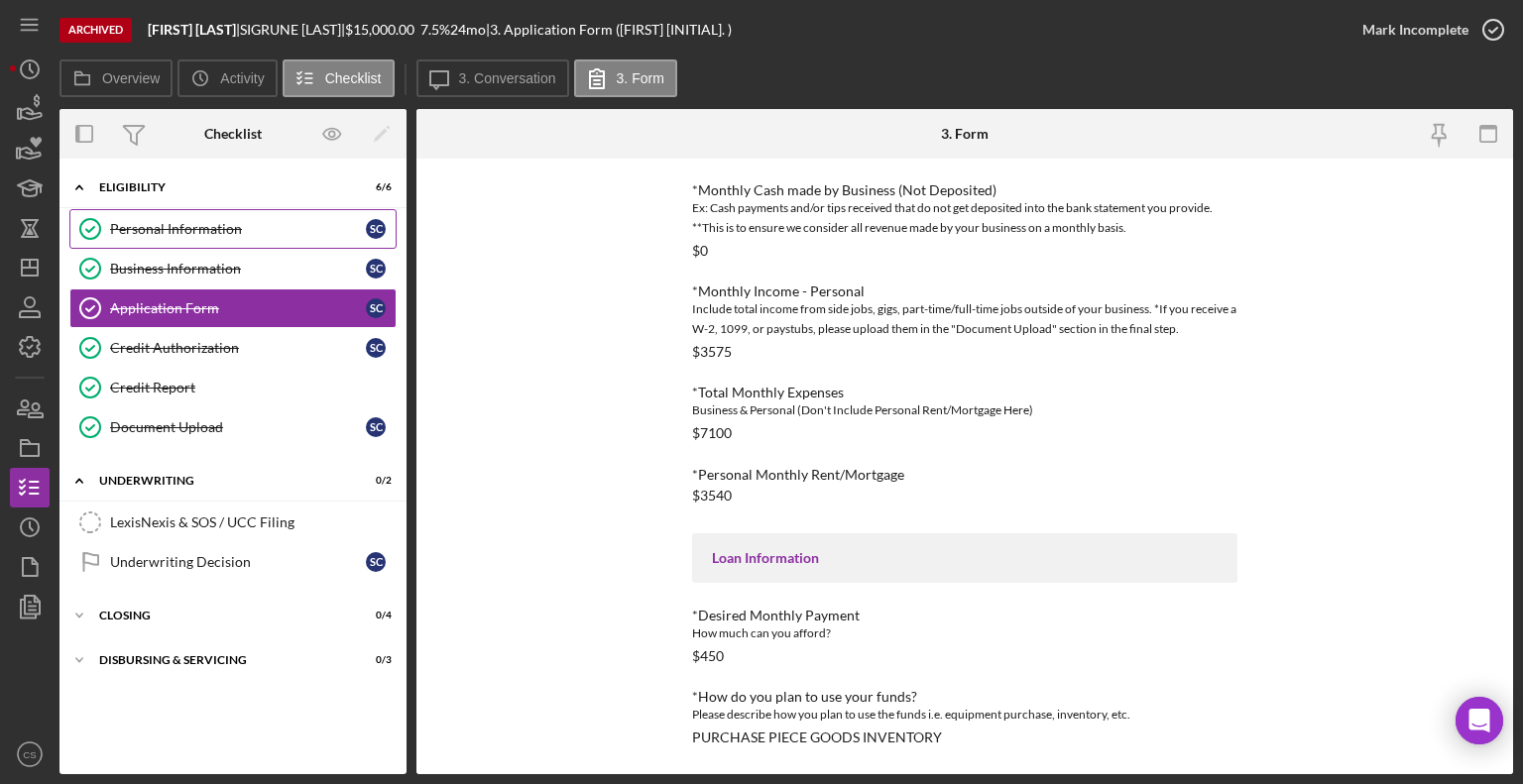 click on "Personal Information" at bounding box center (238, 229) 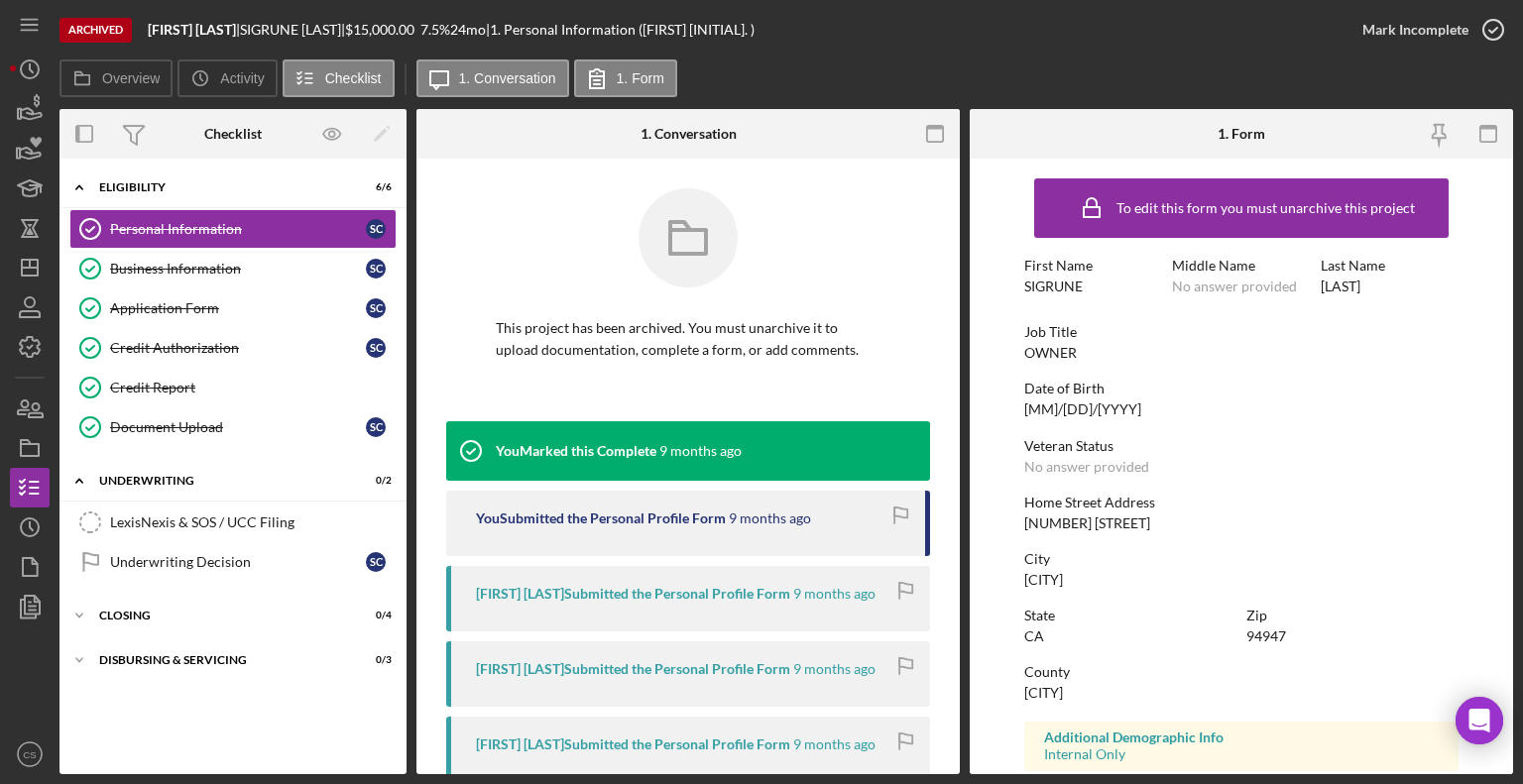 click 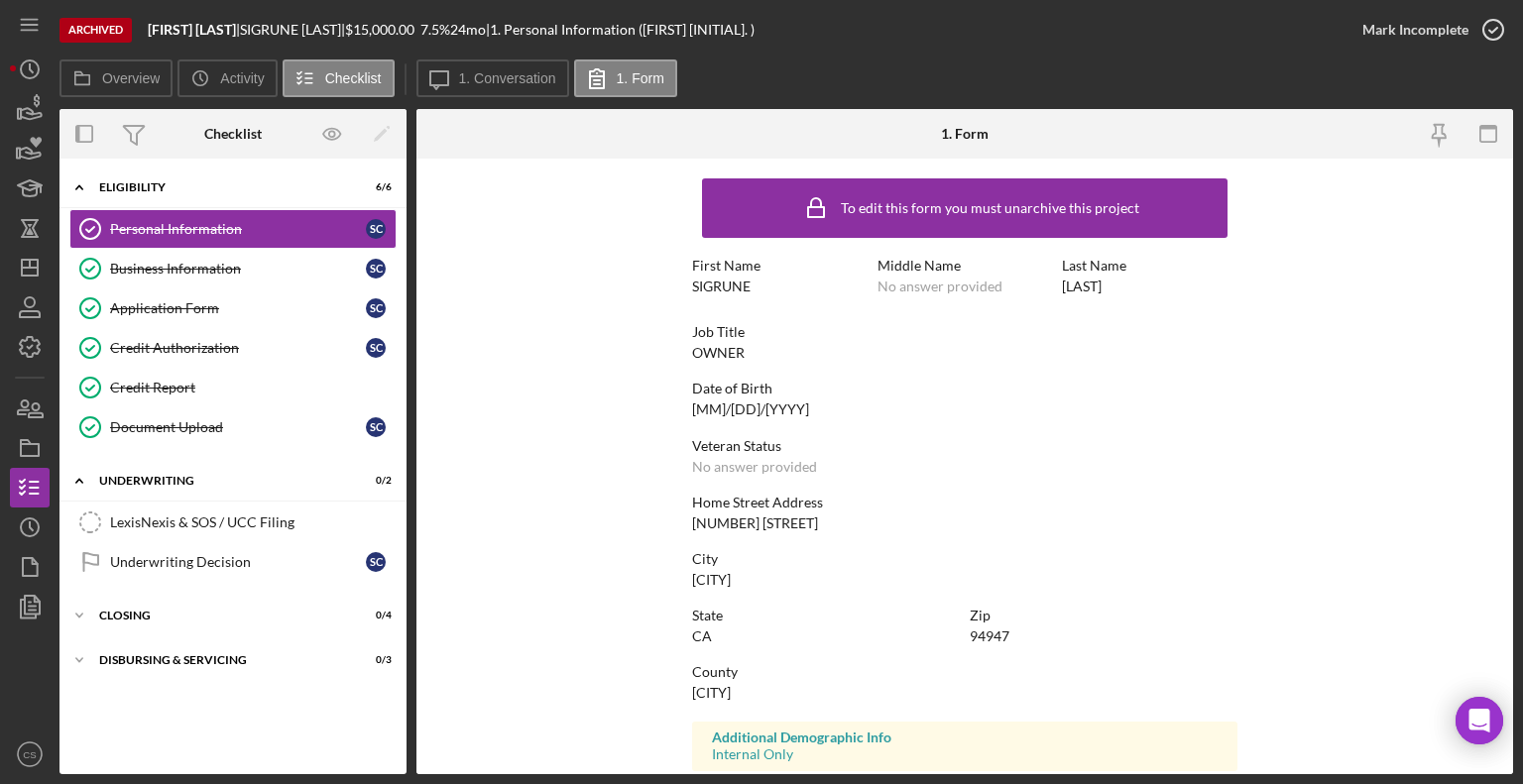 scroll, scrollTop: 309, scrollLeft: 0, axis: vertical 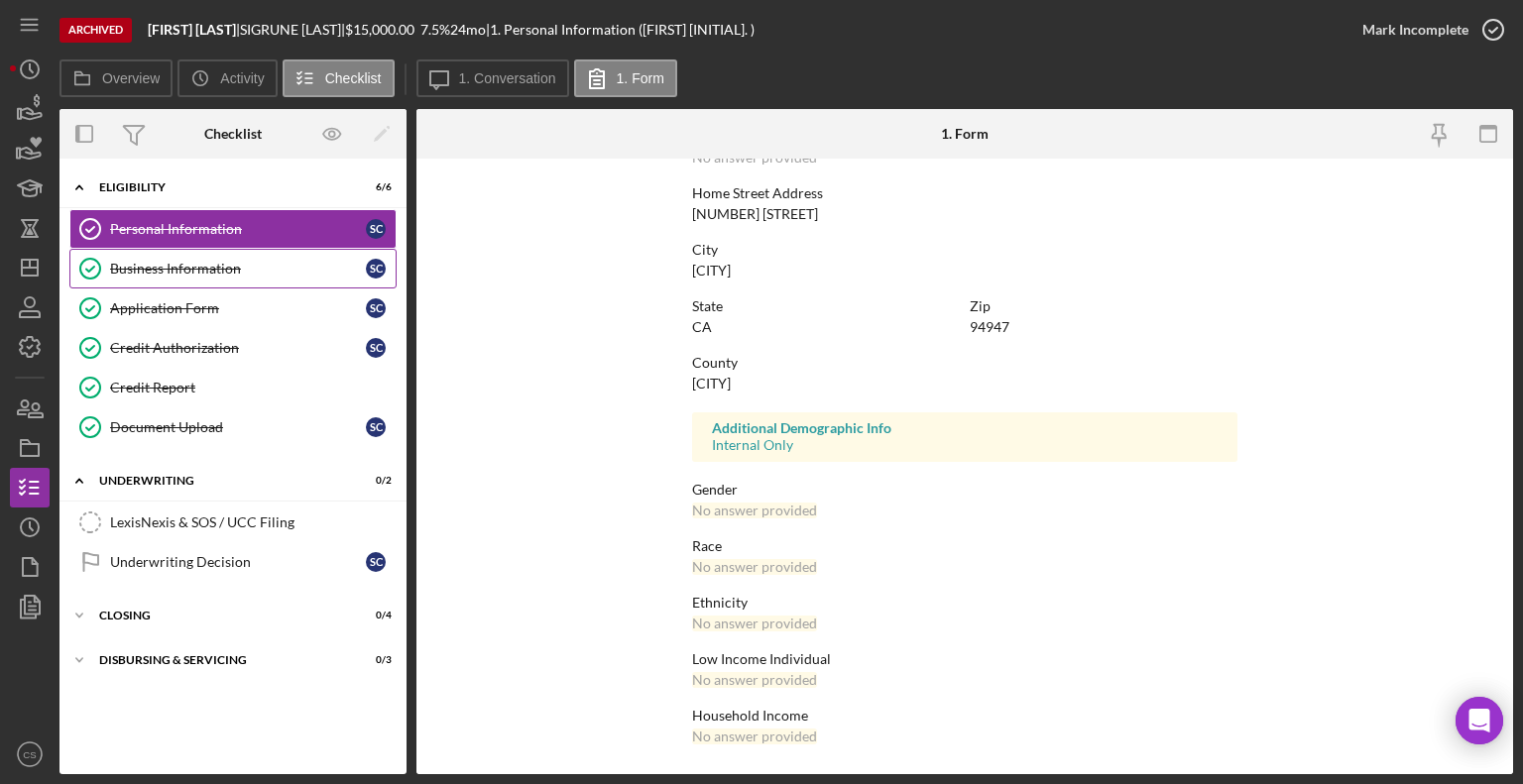 click on "Business Information" at bounding box center [238, 269] 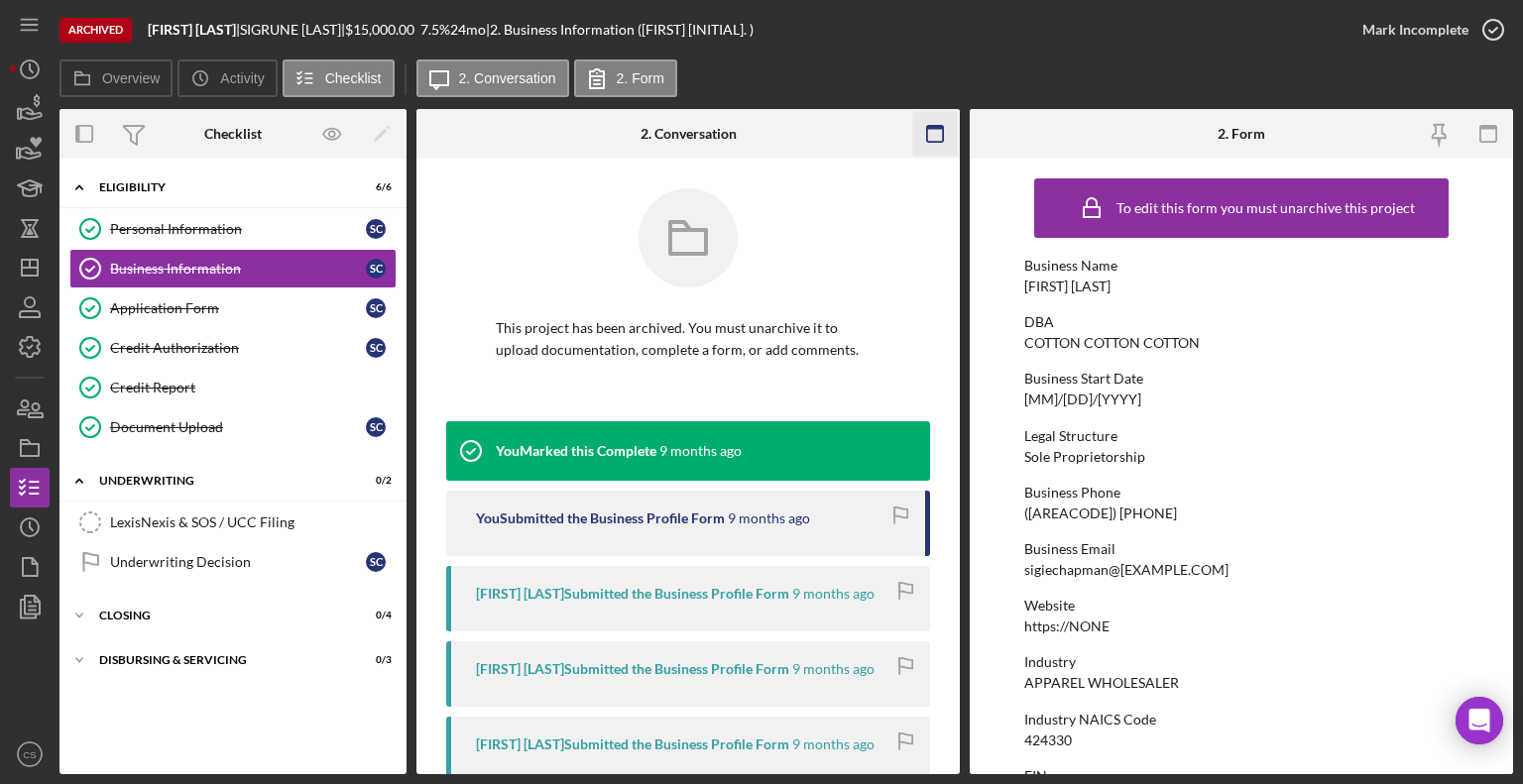 click 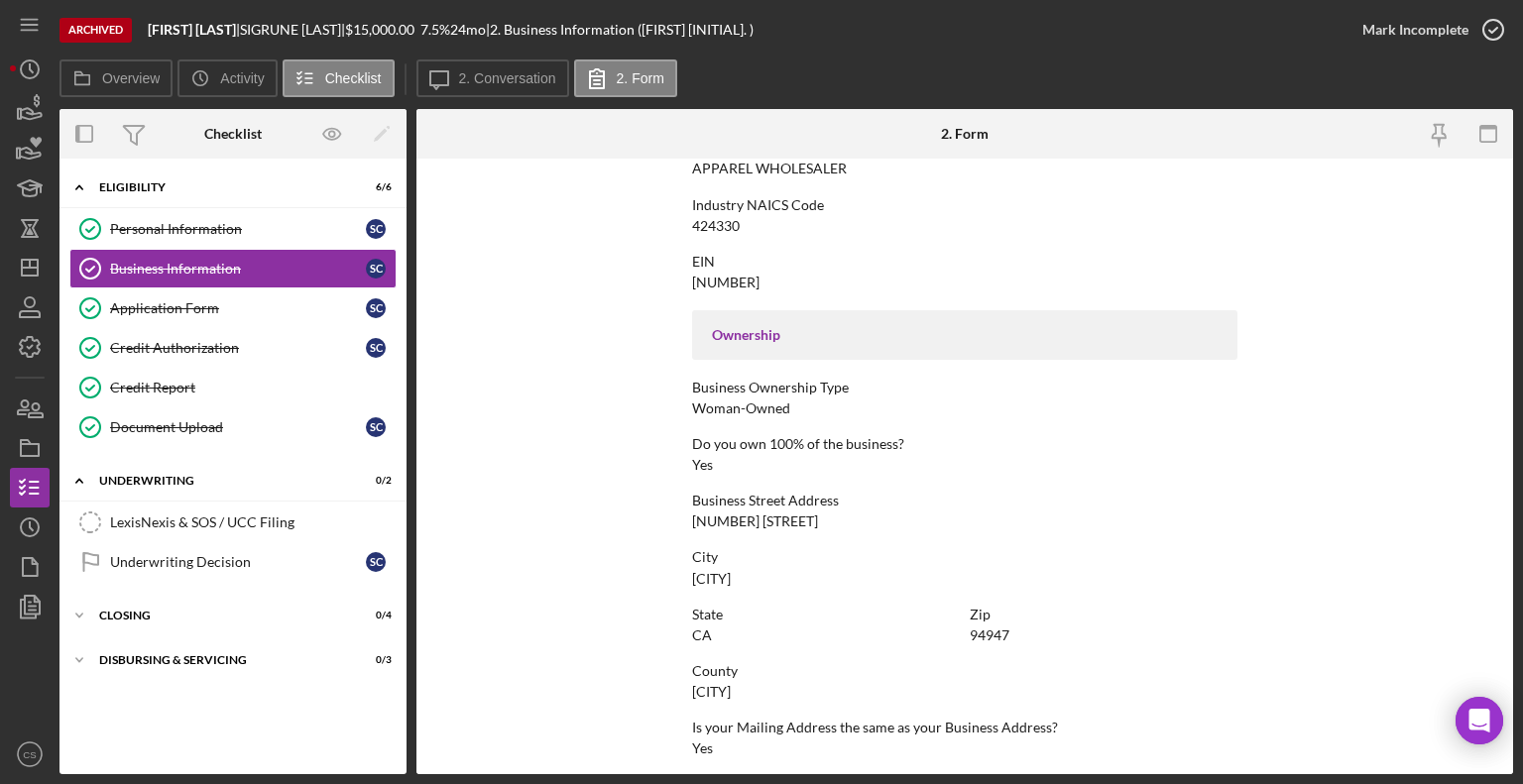 scroll, scrollTop: 879, scrollLeft: 0, axis: vertical 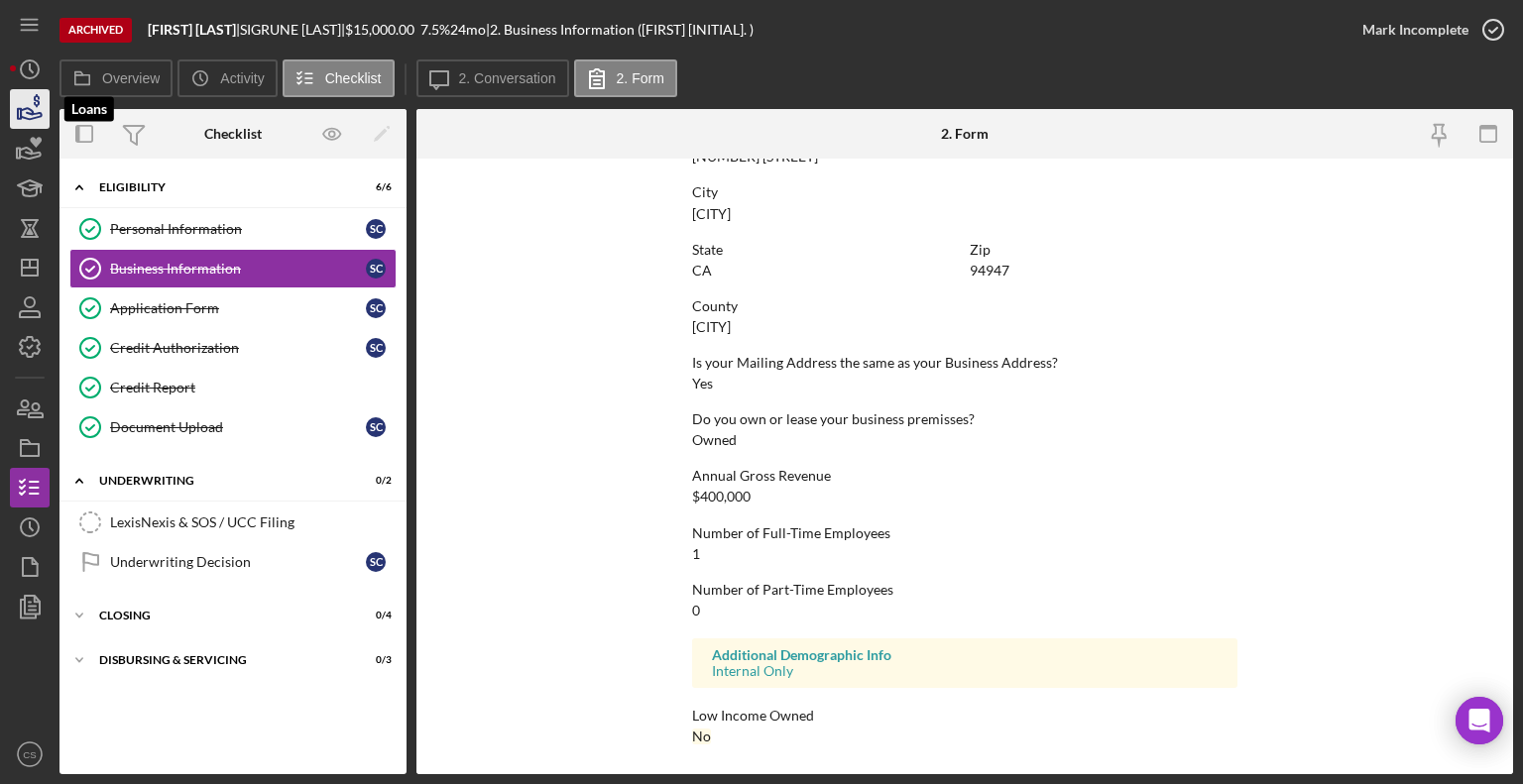 click 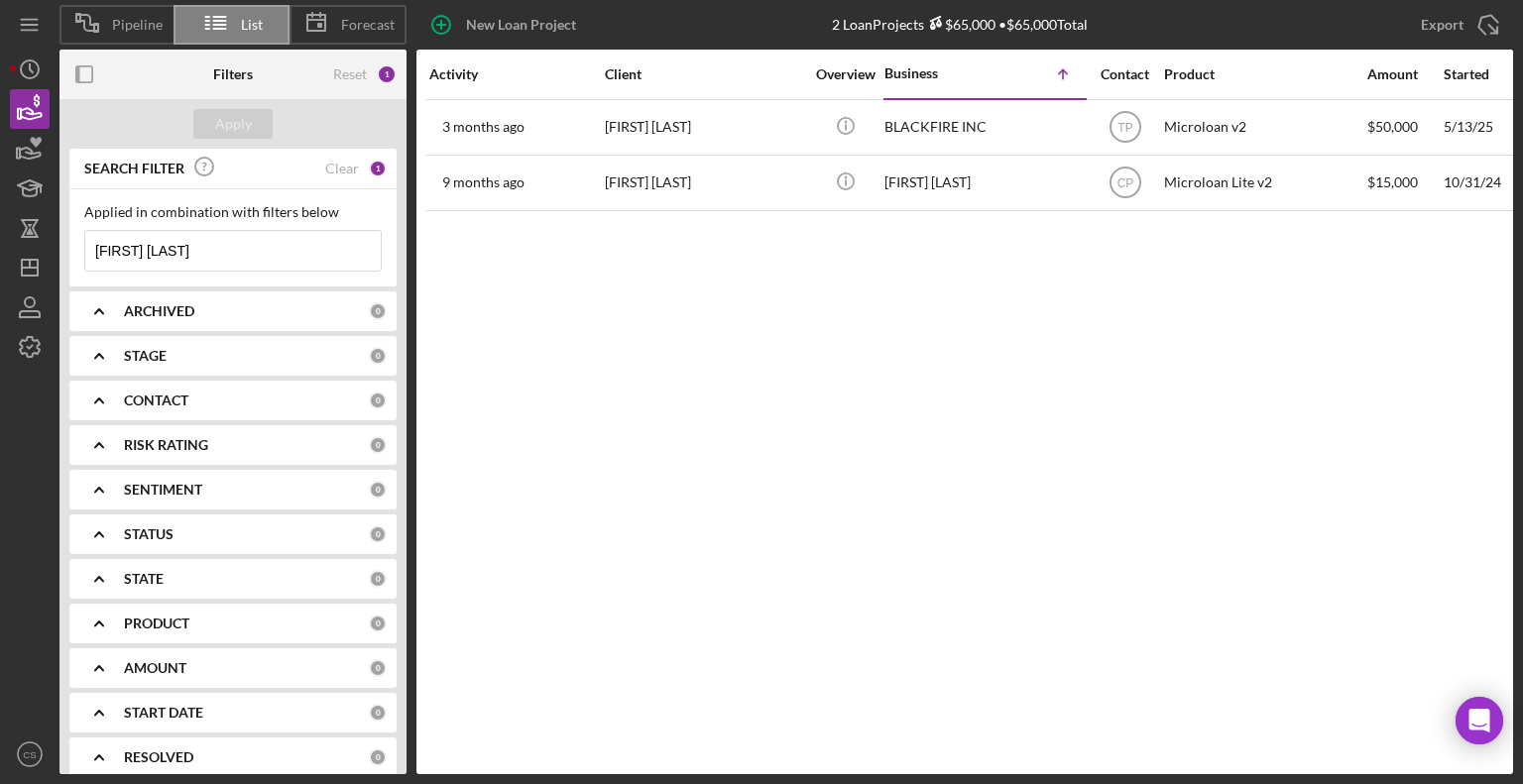 drag, startPoint x: 299, startPoint y: 253, endPoint x: -30, endPoint y: 269, distance: 329.3888 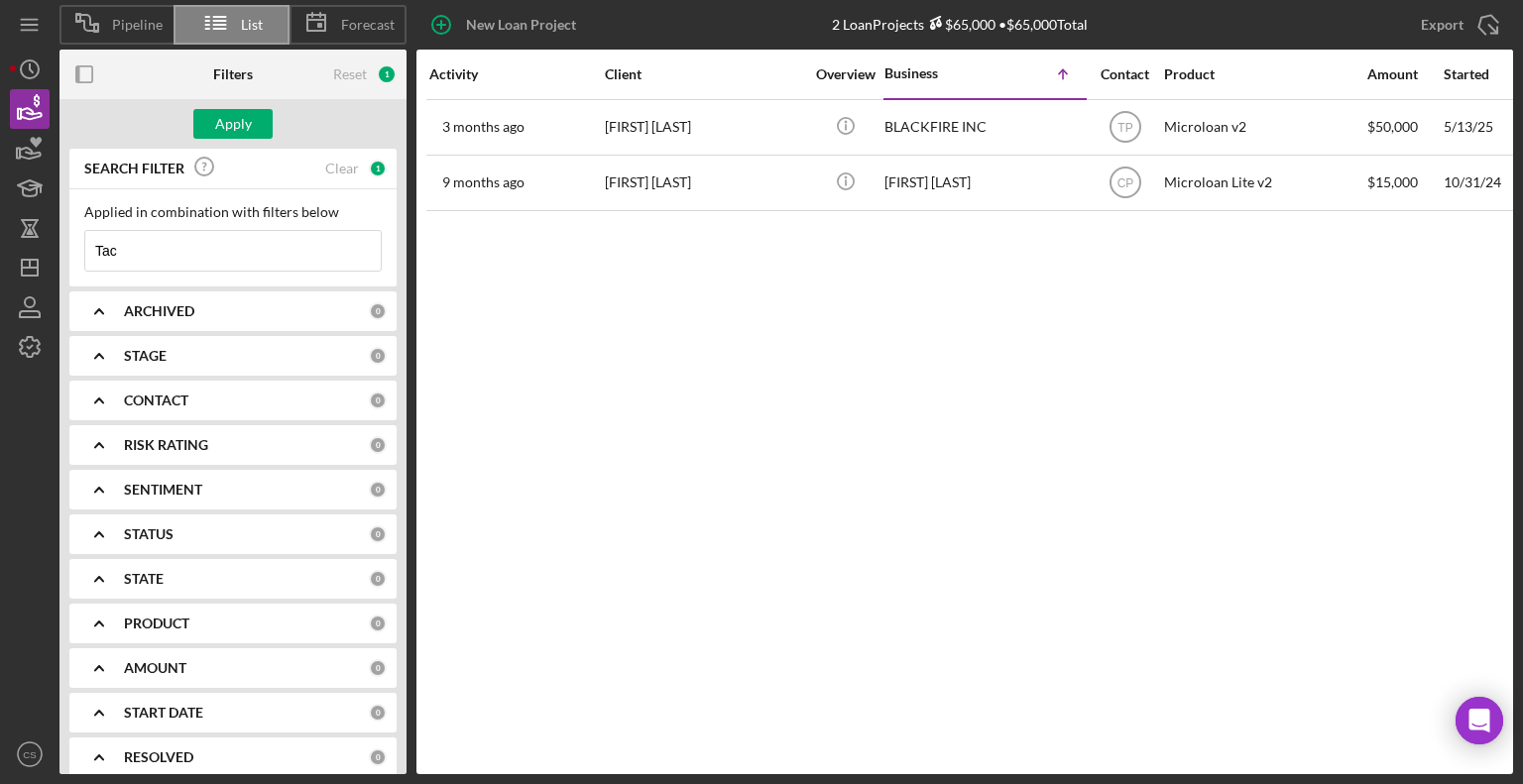 type on "Tacos Santiaguito" 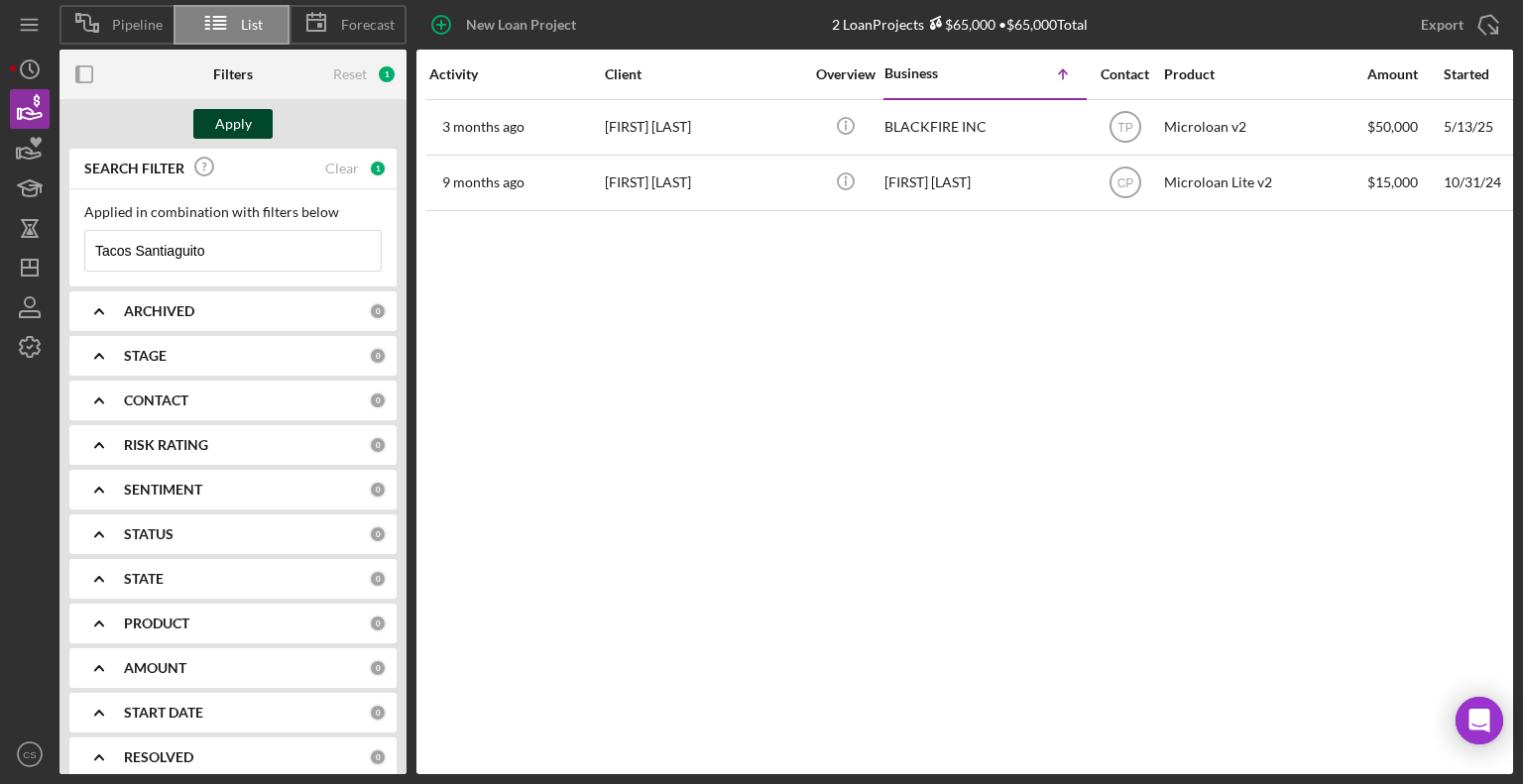 click on "Apply" at bounding box center [233, 124] 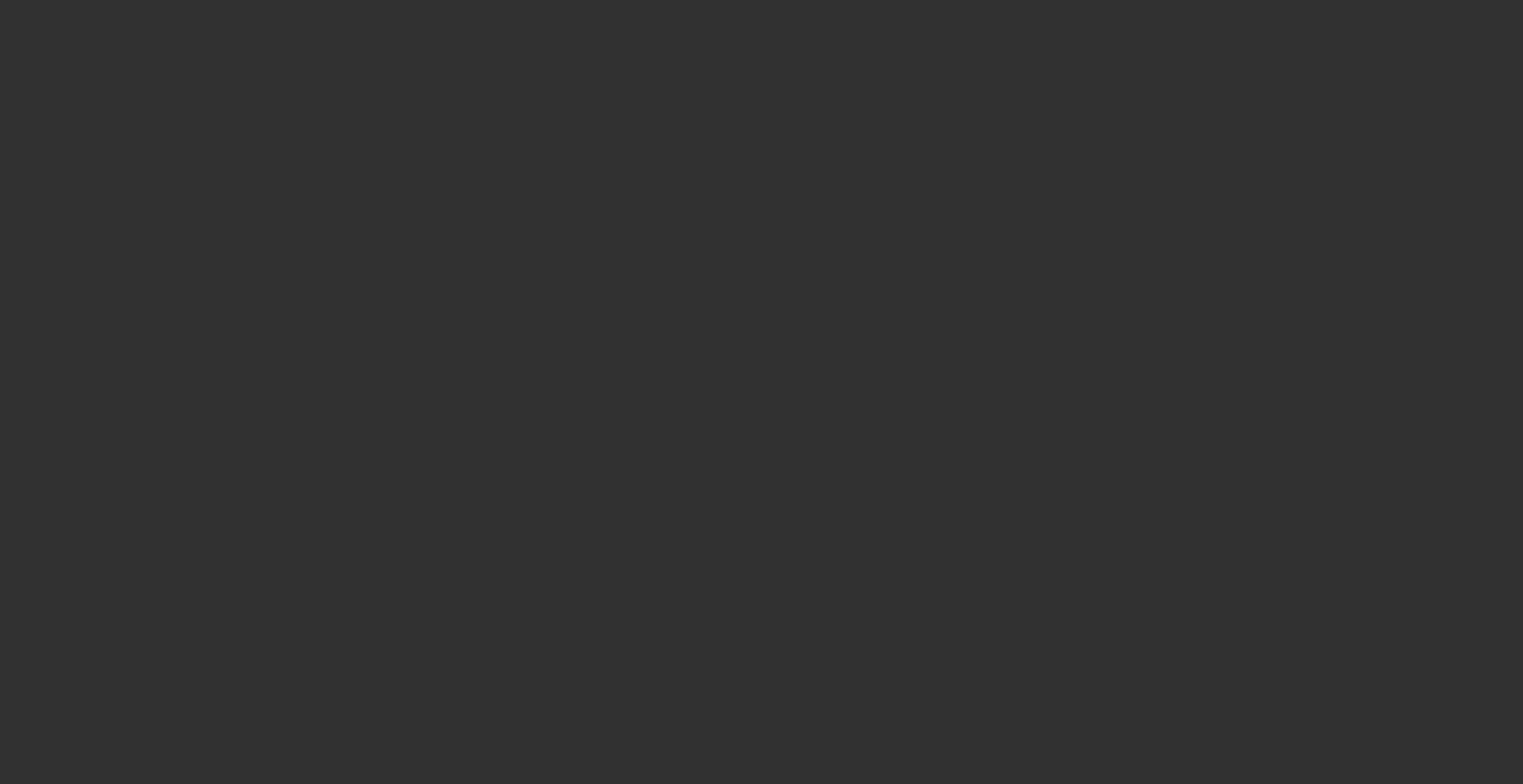 scroll, scrollTop: 0, scrollLeft: 0, axis: both 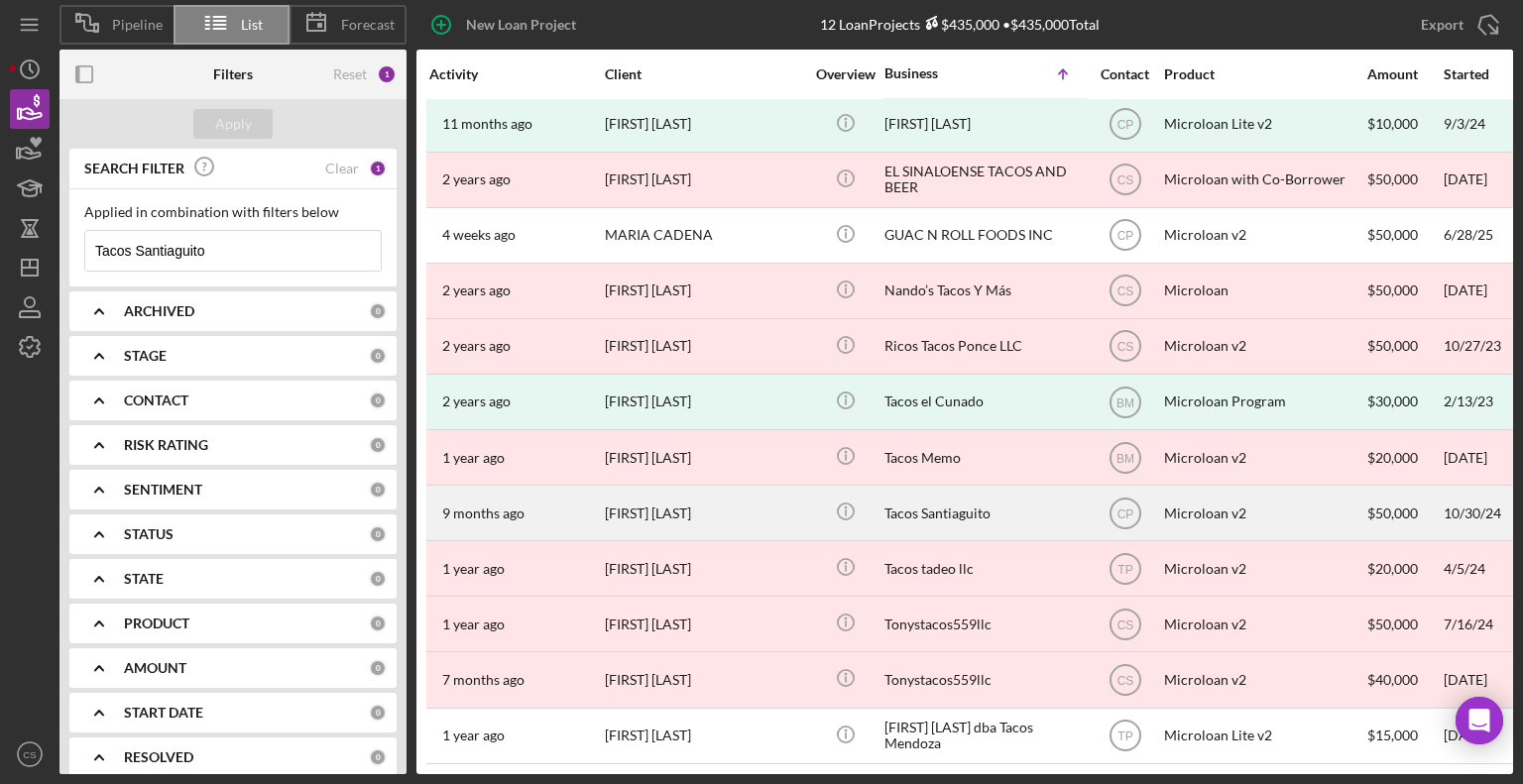 click on "Tacos Santiaguito" at bounding box center [984, 512] 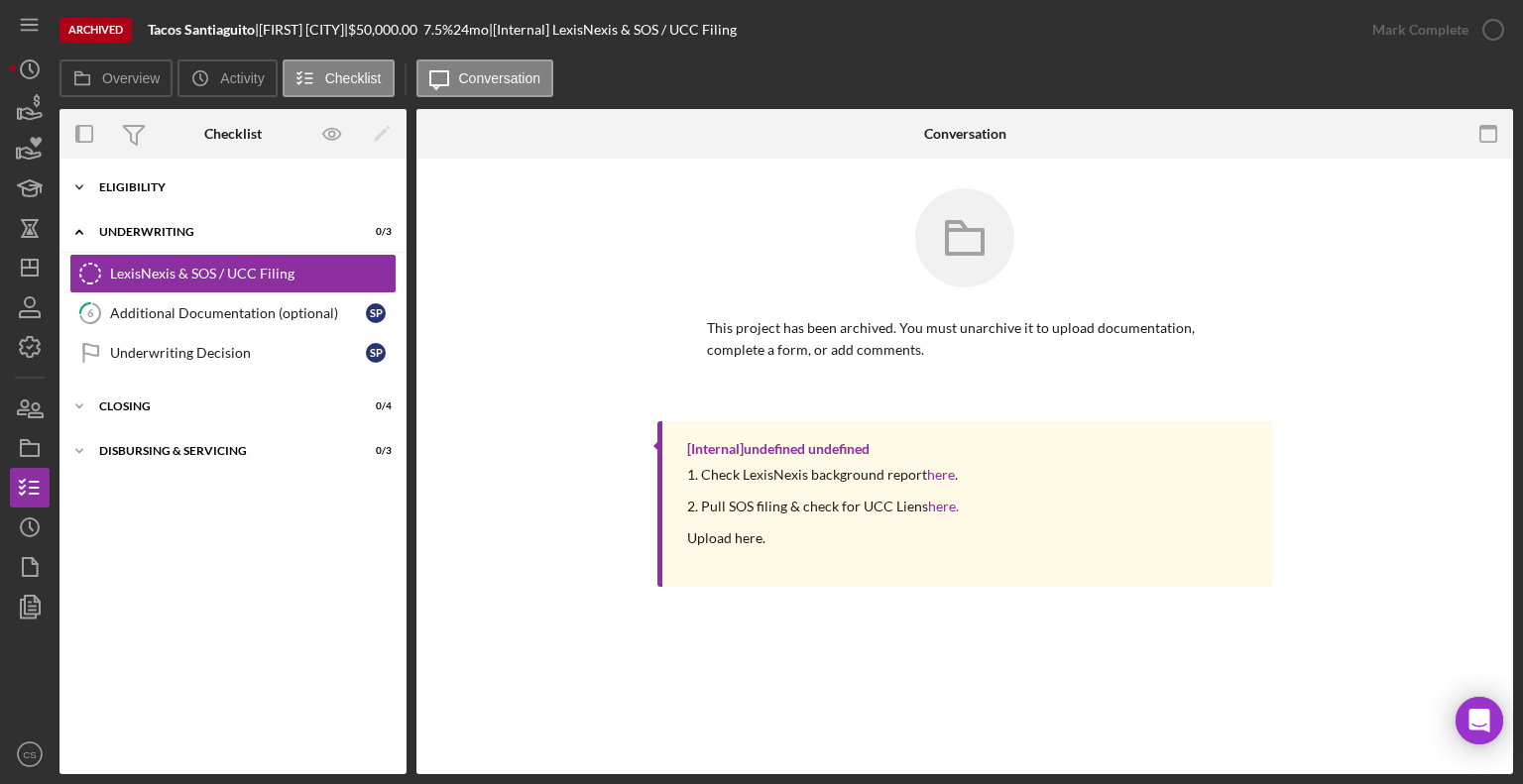 click on "Icon/Expander" 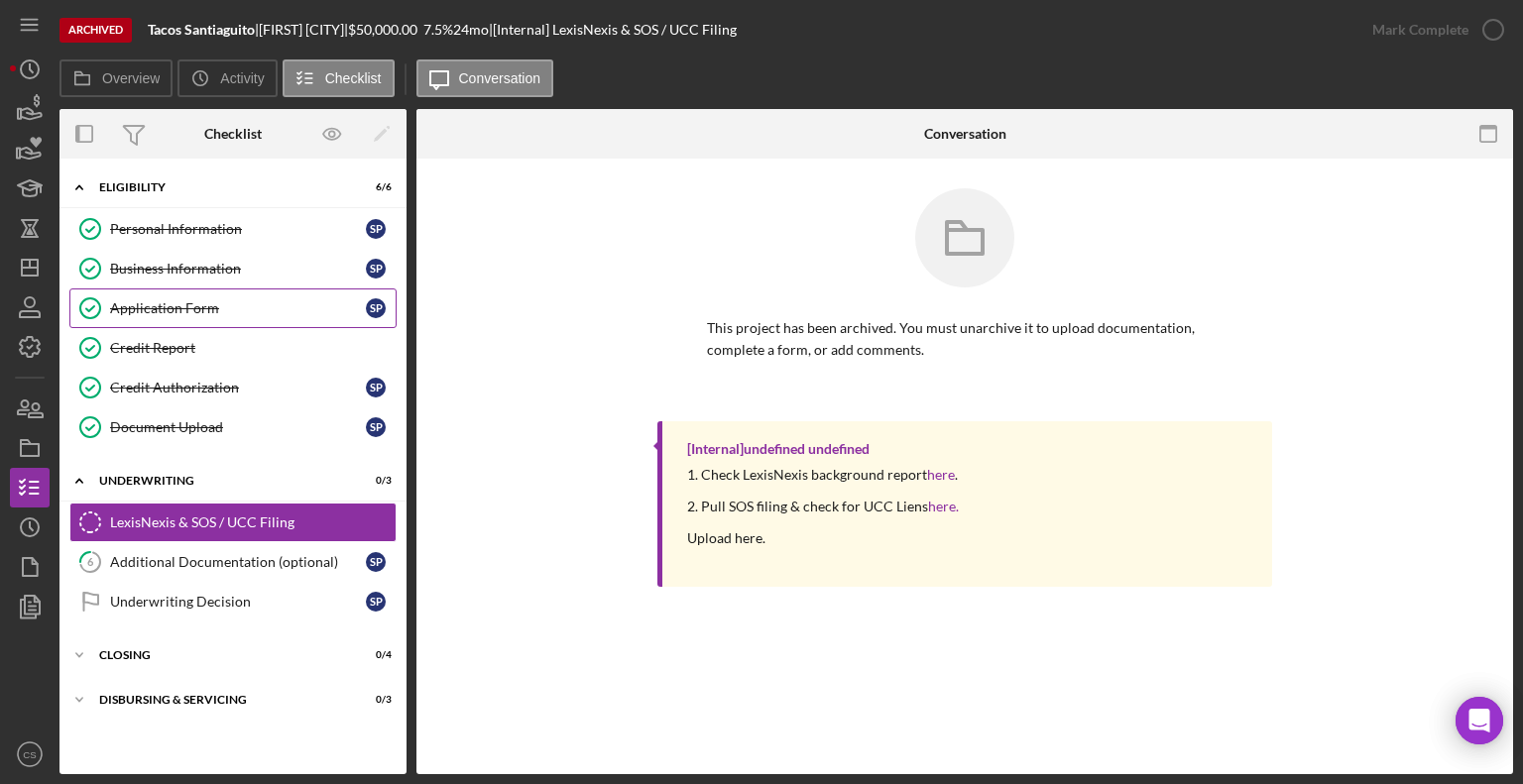 click on "Application Form" at bounding box center [238, 308] 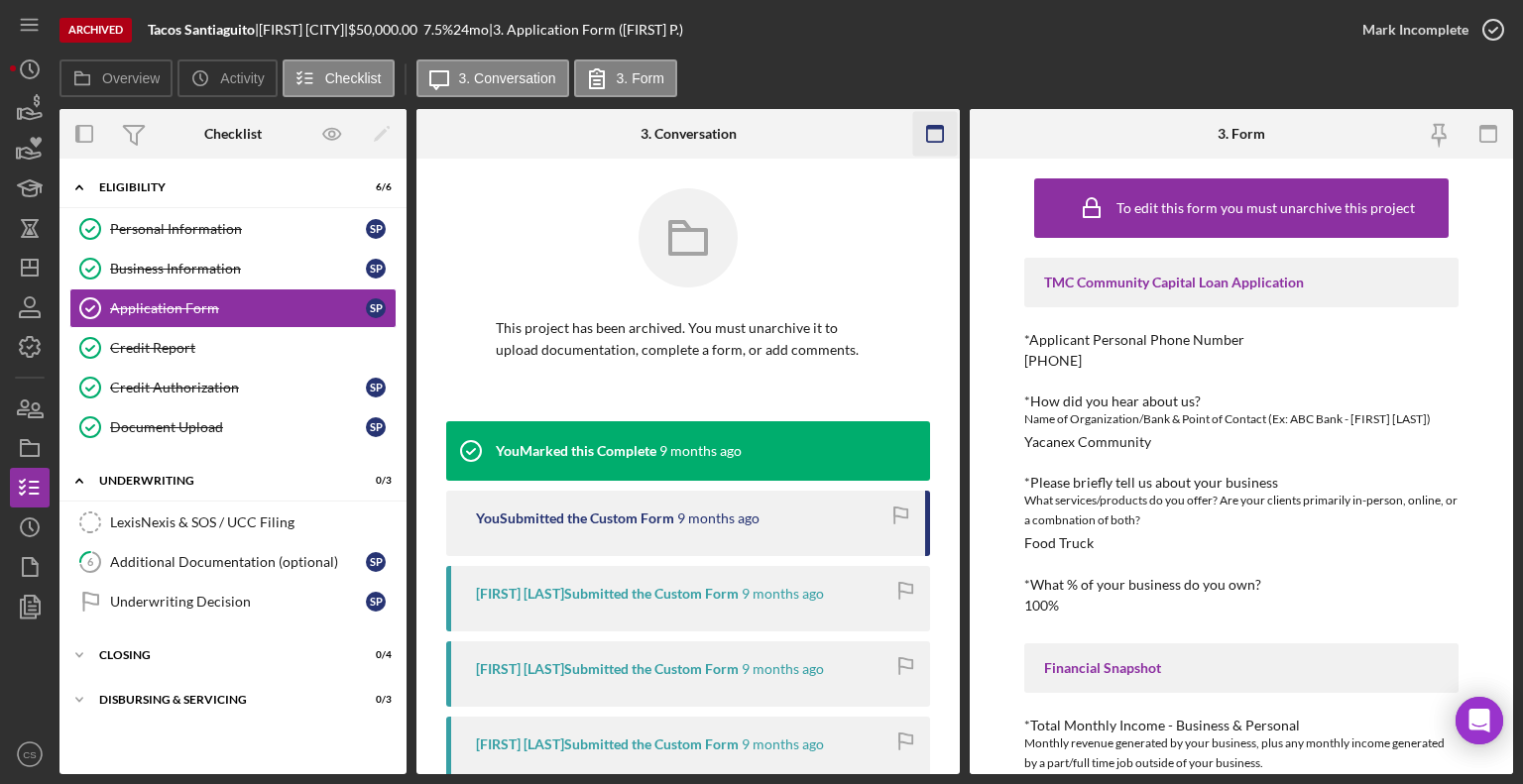 click 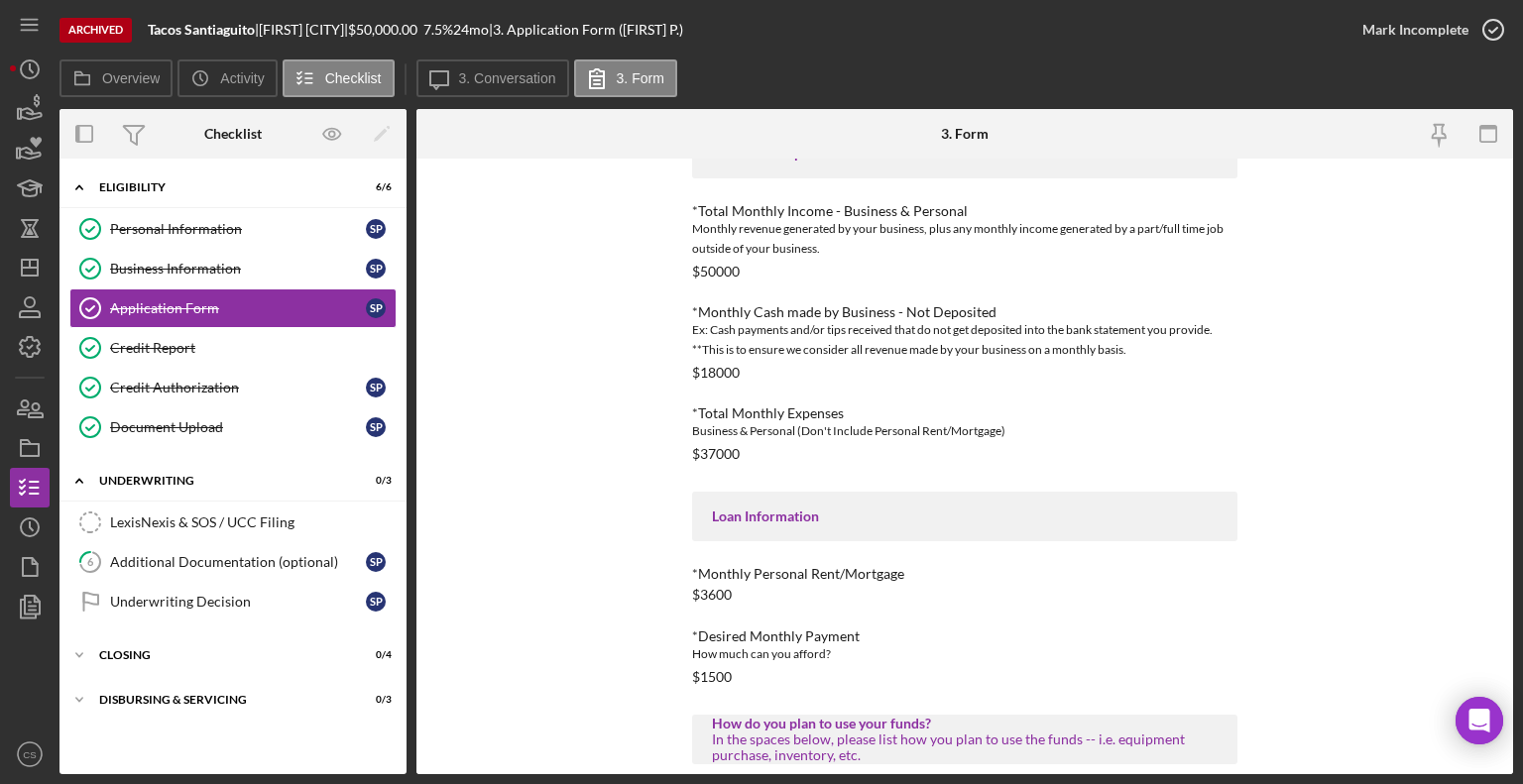 scroll, scrollTop: 777, scrollLeft: 0, axis: vertical 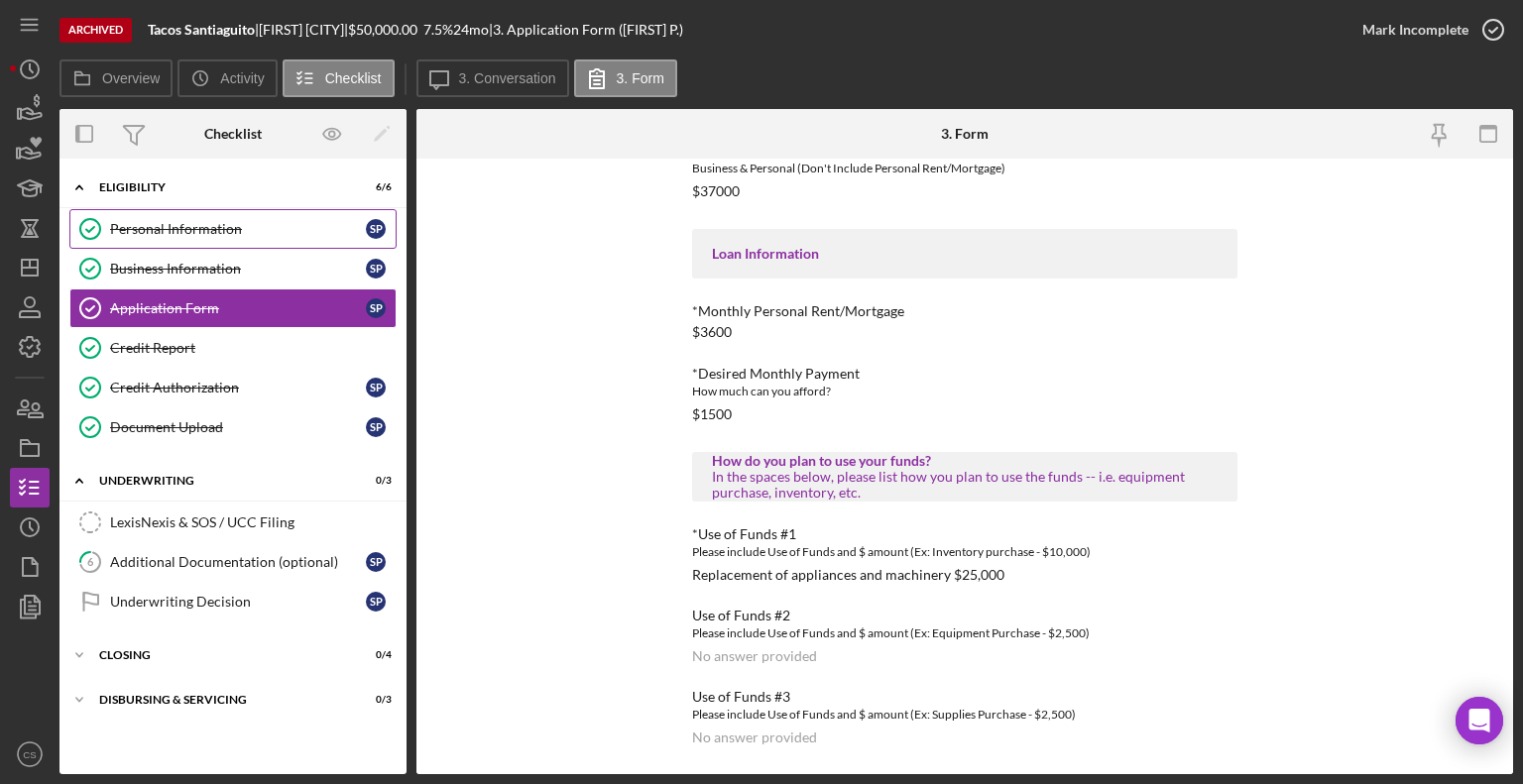 click on "Personal Information" at bounding box center [238, 229] 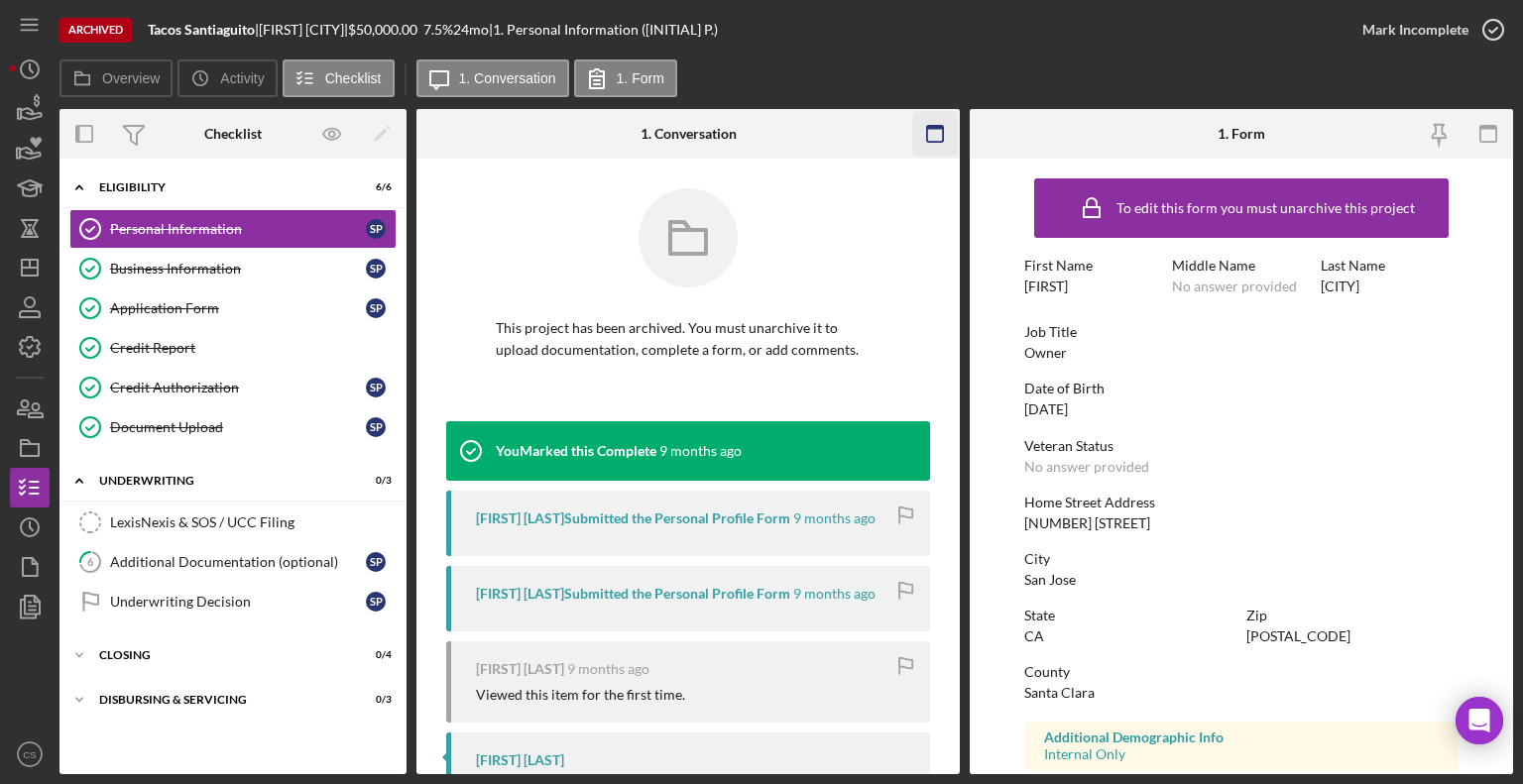 click 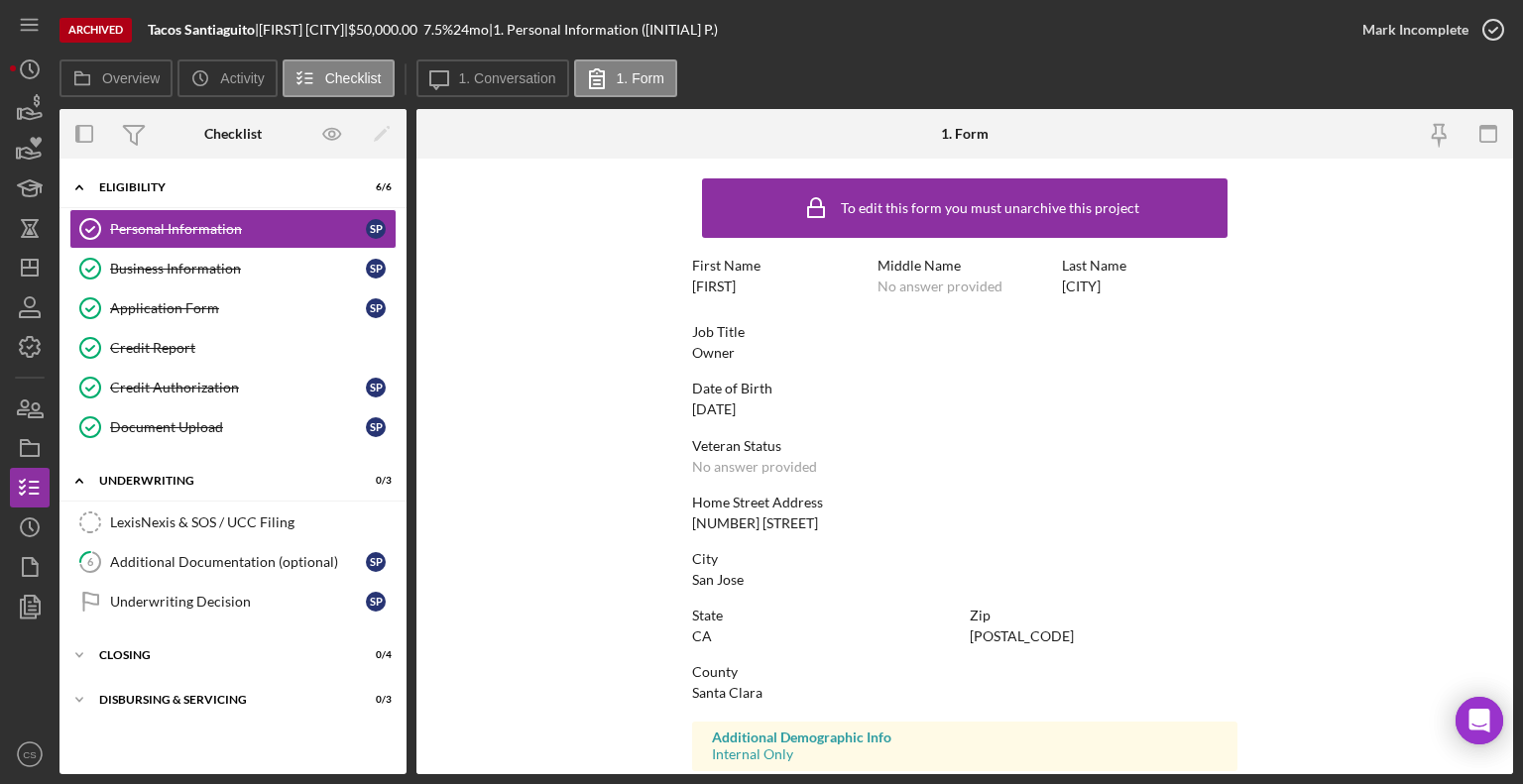 scroll, scrollTop: 309, scrollLeft: 0, axis: vertical 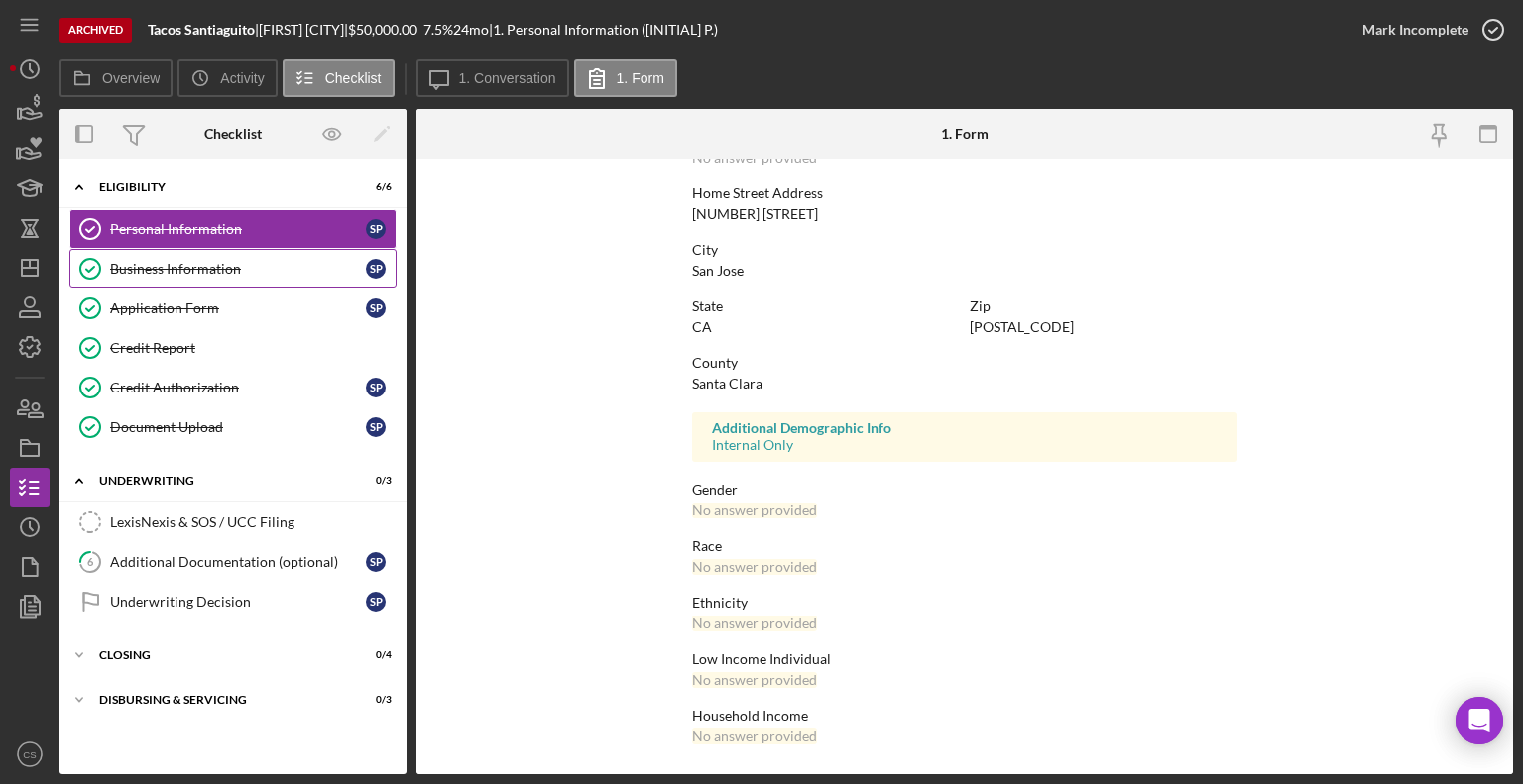 click on "Business Information" at bounding box center (238, 269) 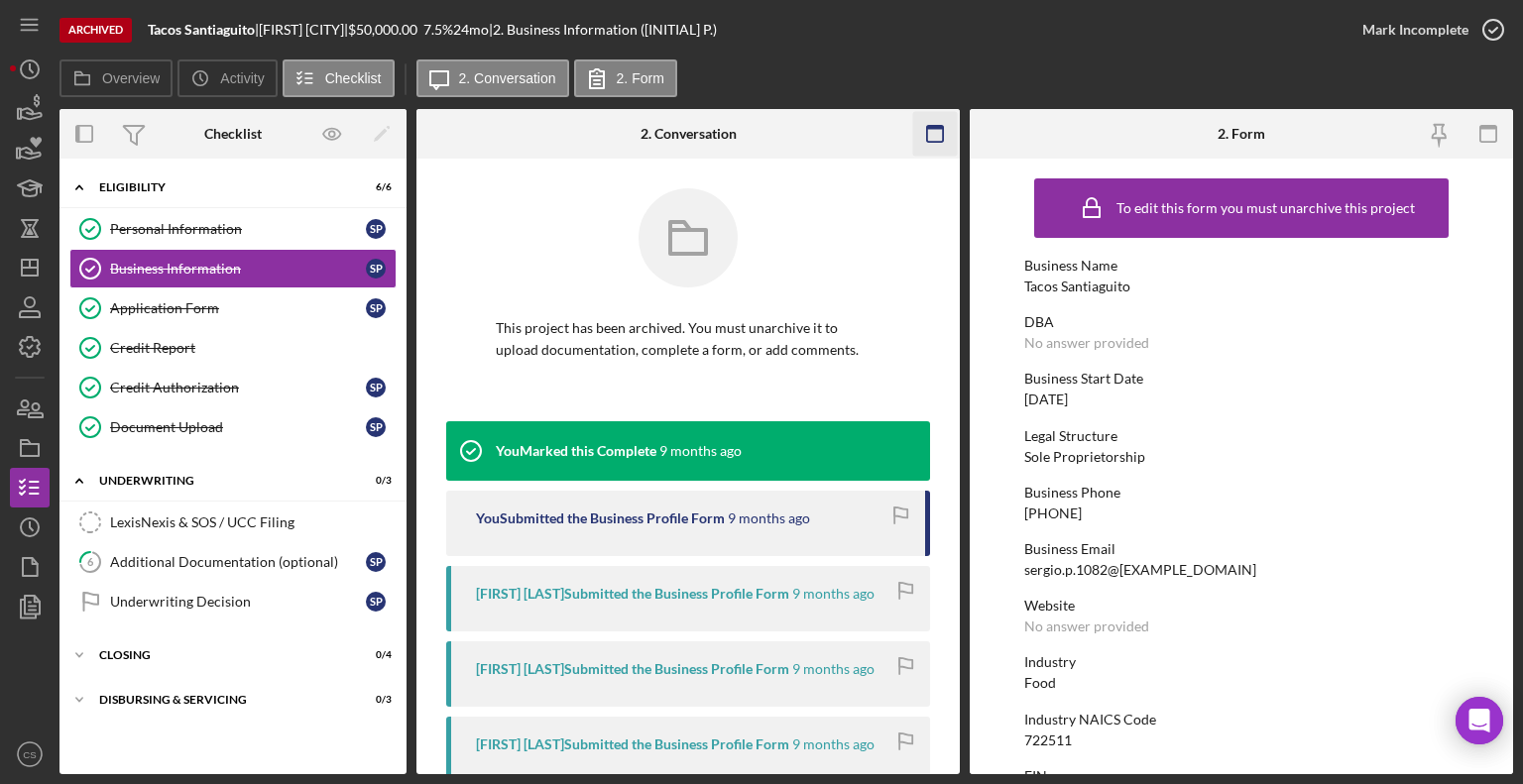 click 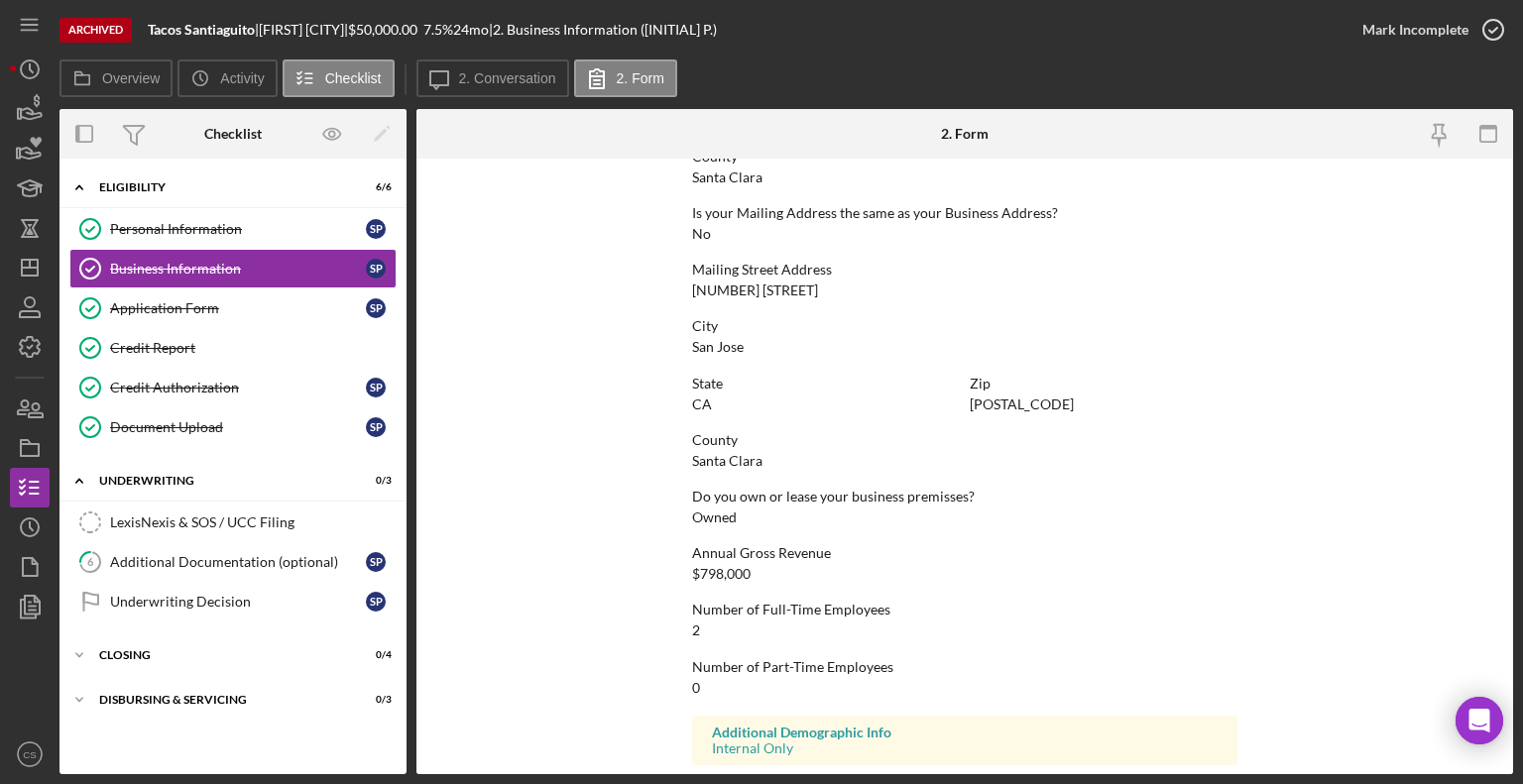 scroll, scrollTop: 1106, scrollLeft: 0, axis: vertical 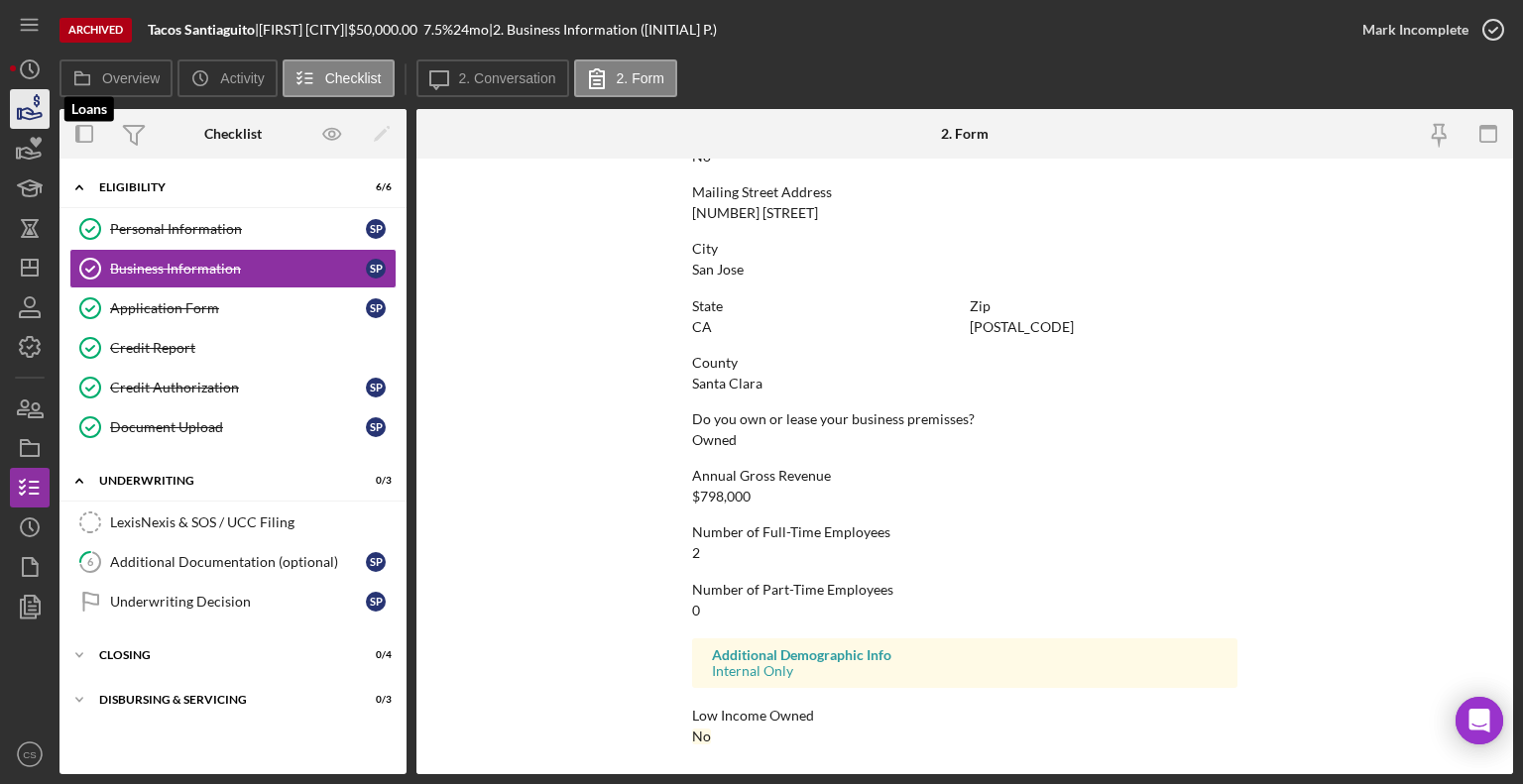 click 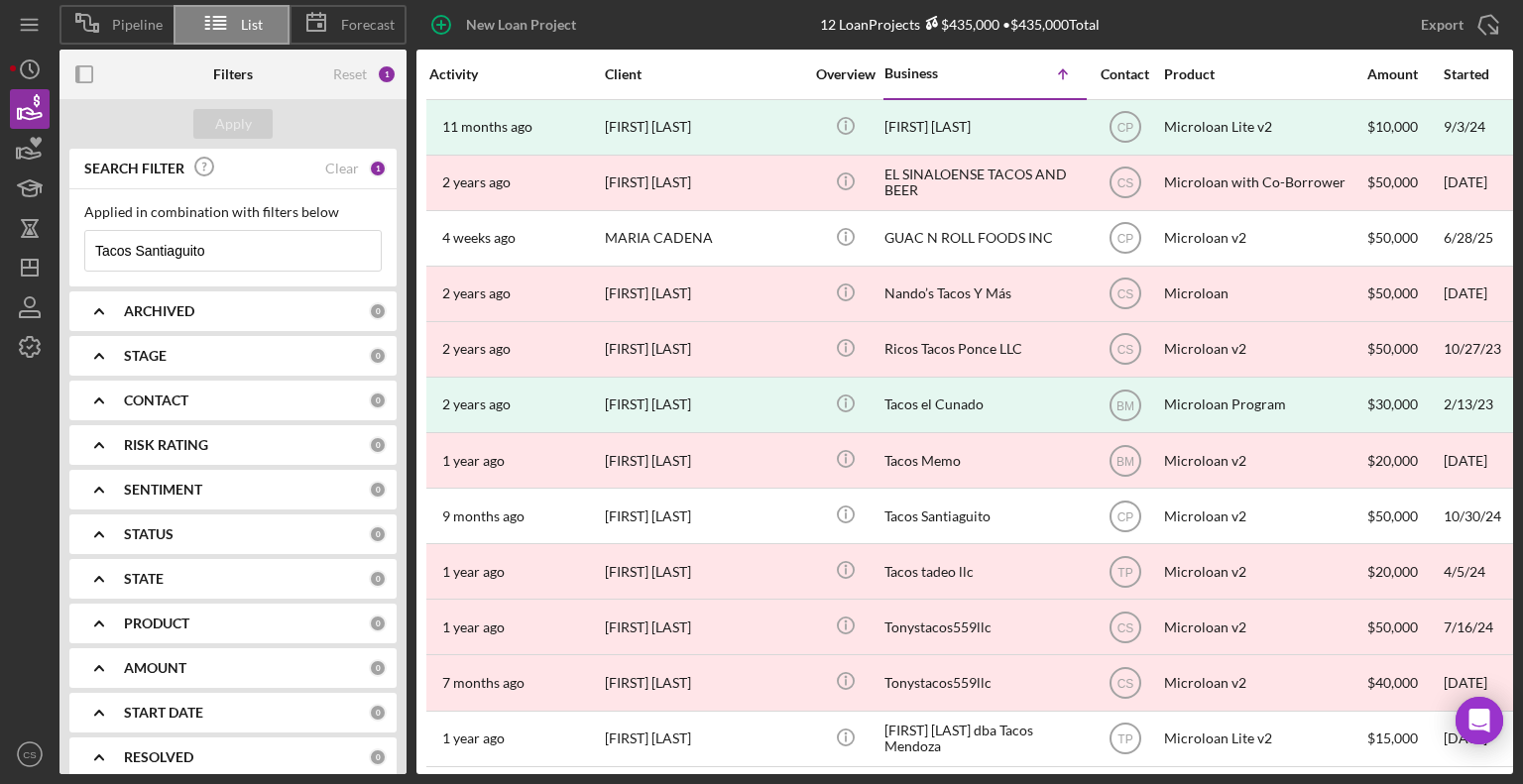 click on "Tacos Santiaguito" at bounding box center [233, 251] 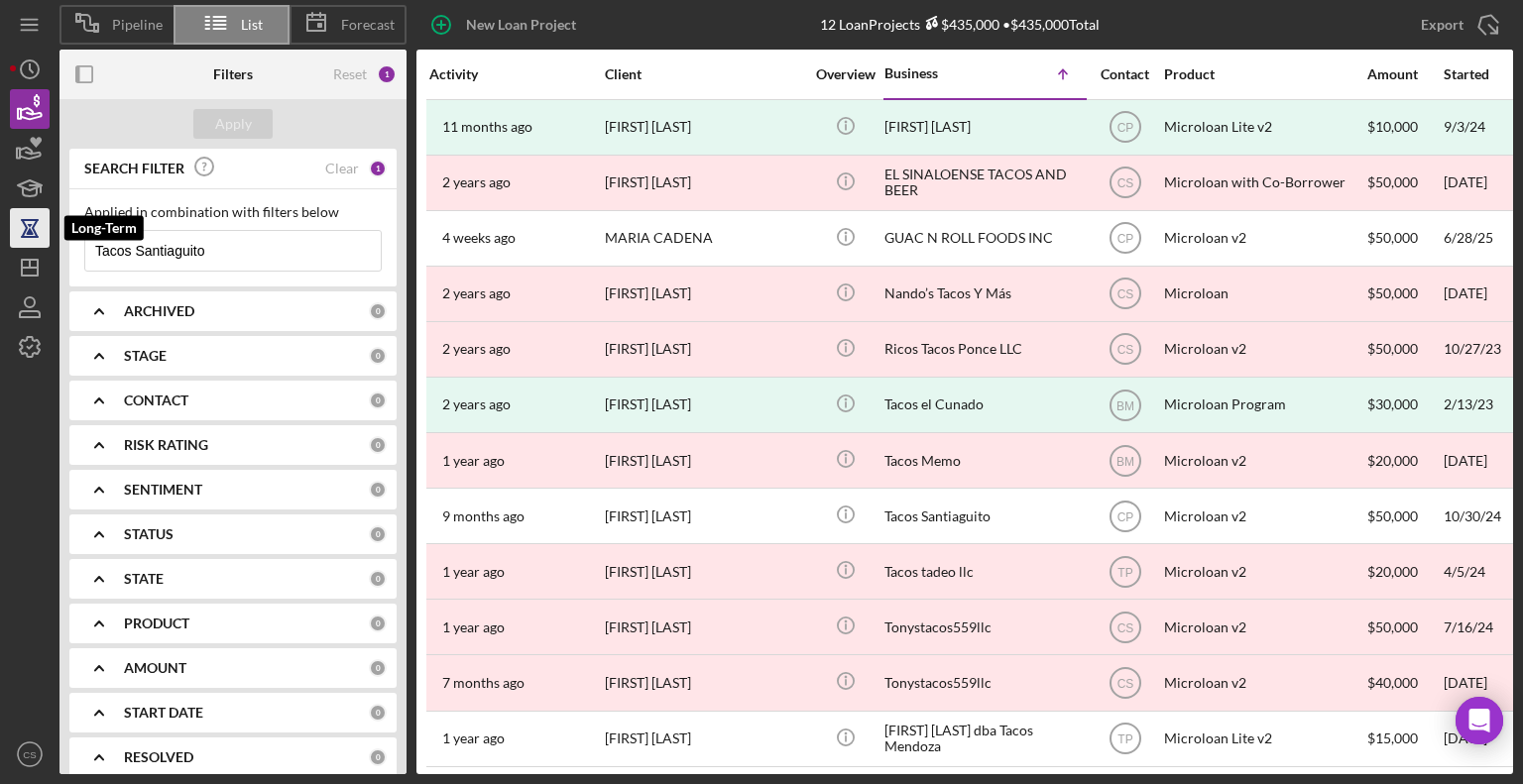 drag, startPoint x: 230, startPoint y: 250, endPoint x: 12, endPoint y: 241, distance: 218.1857 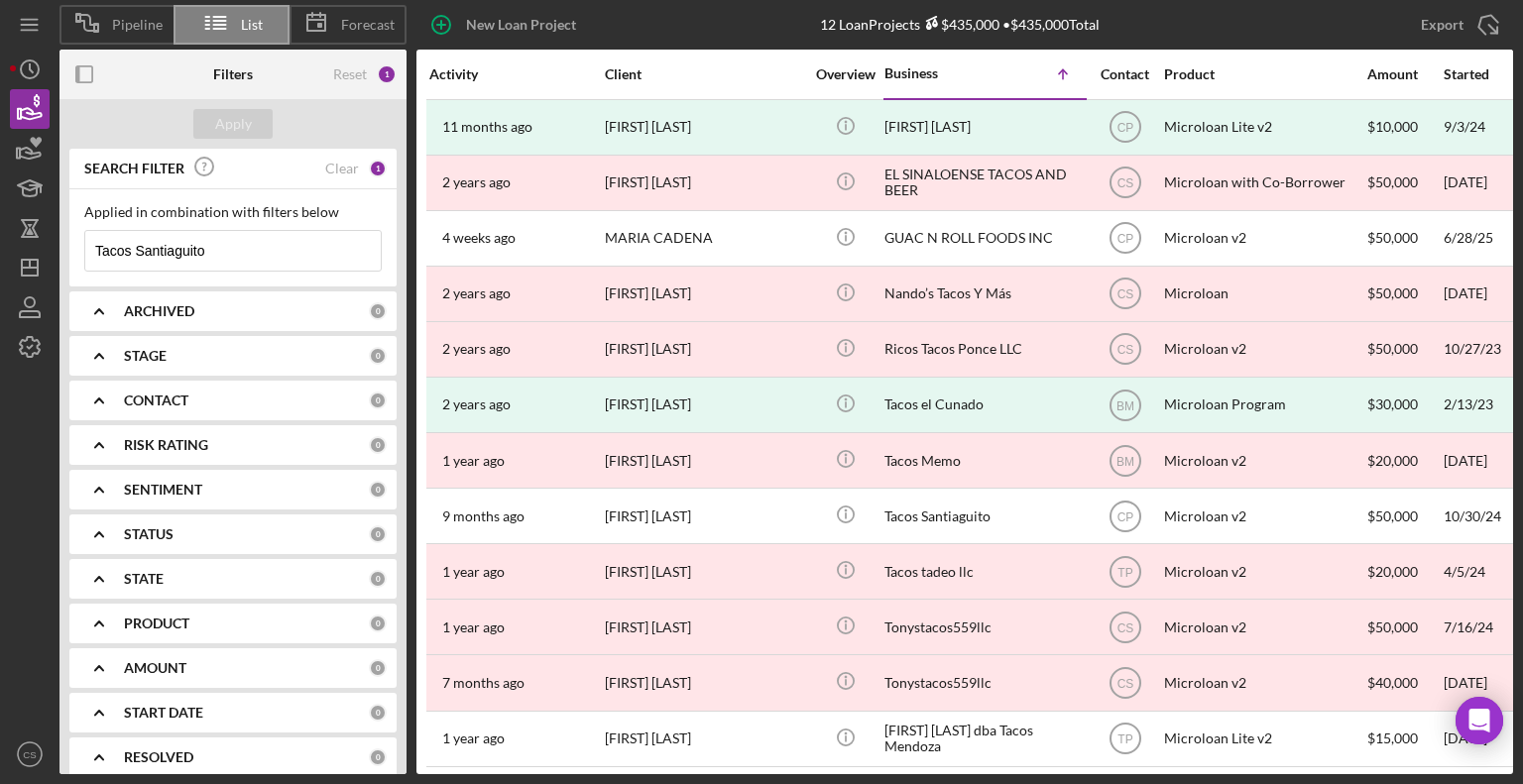 click on "Icon/Menu Icon/Dashboard Dashboard Clients Product Templates CS Customer Service Icon/Overflow Account Settings Organization Settings Permissions Chat with Support Support Articles Logout Icon/Menu Close  Close Account Settings Organization Settings Permissions Chat with Support Support Articles Logout Icon/History Activity Loans Grants Educational Long-Term Icon/Dashboard Dashboard Clients Product Templates CS Customer Service Icon/Overflow Account Settings Organization Settings Permissions Chat with Support Support Articles Logout Icon/Menu Close  Close Account Settings Organization Settings Permissions Chat with Support Support Articles Logout" at bounding box center (35, 387) 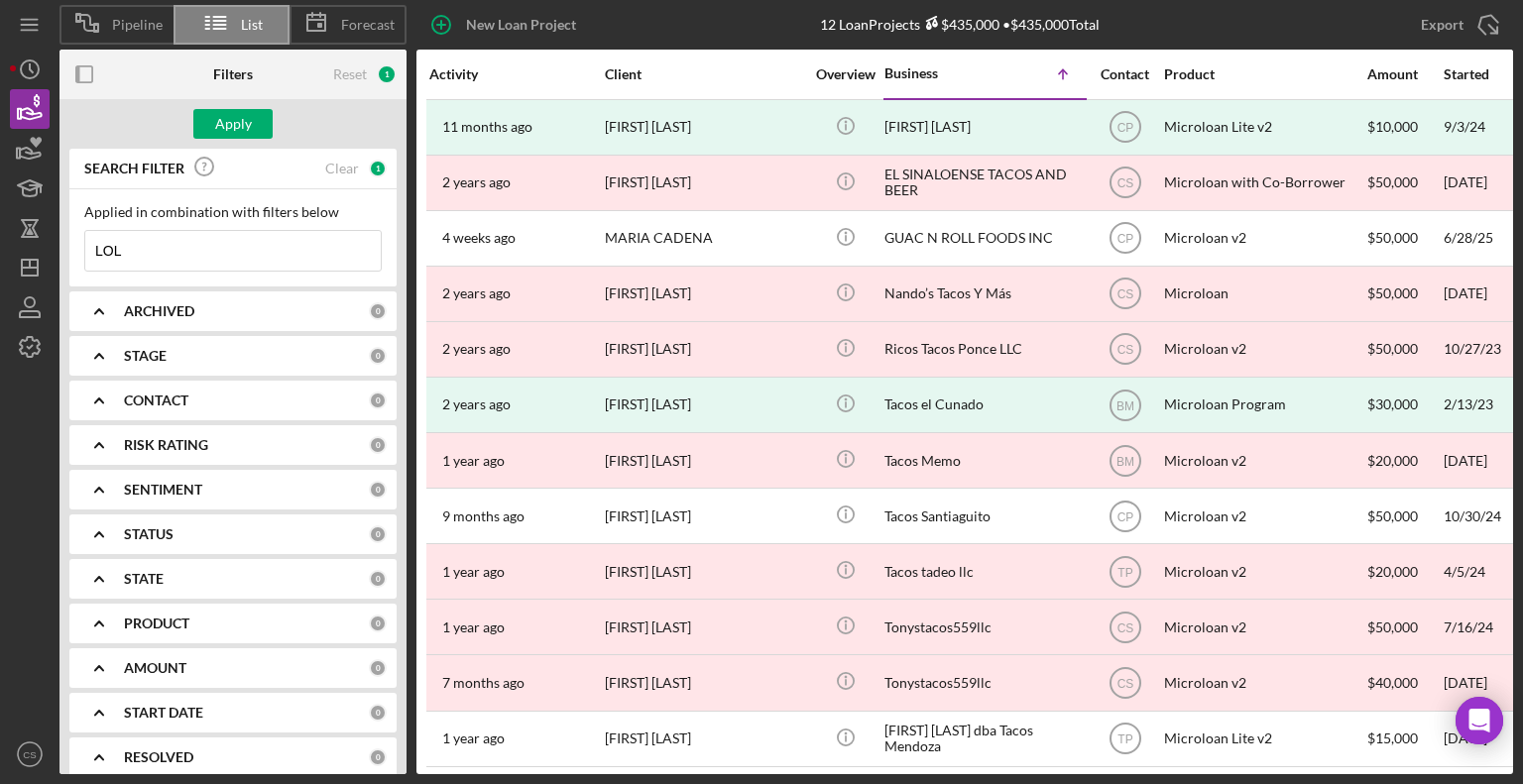 type on "LoLGBT" 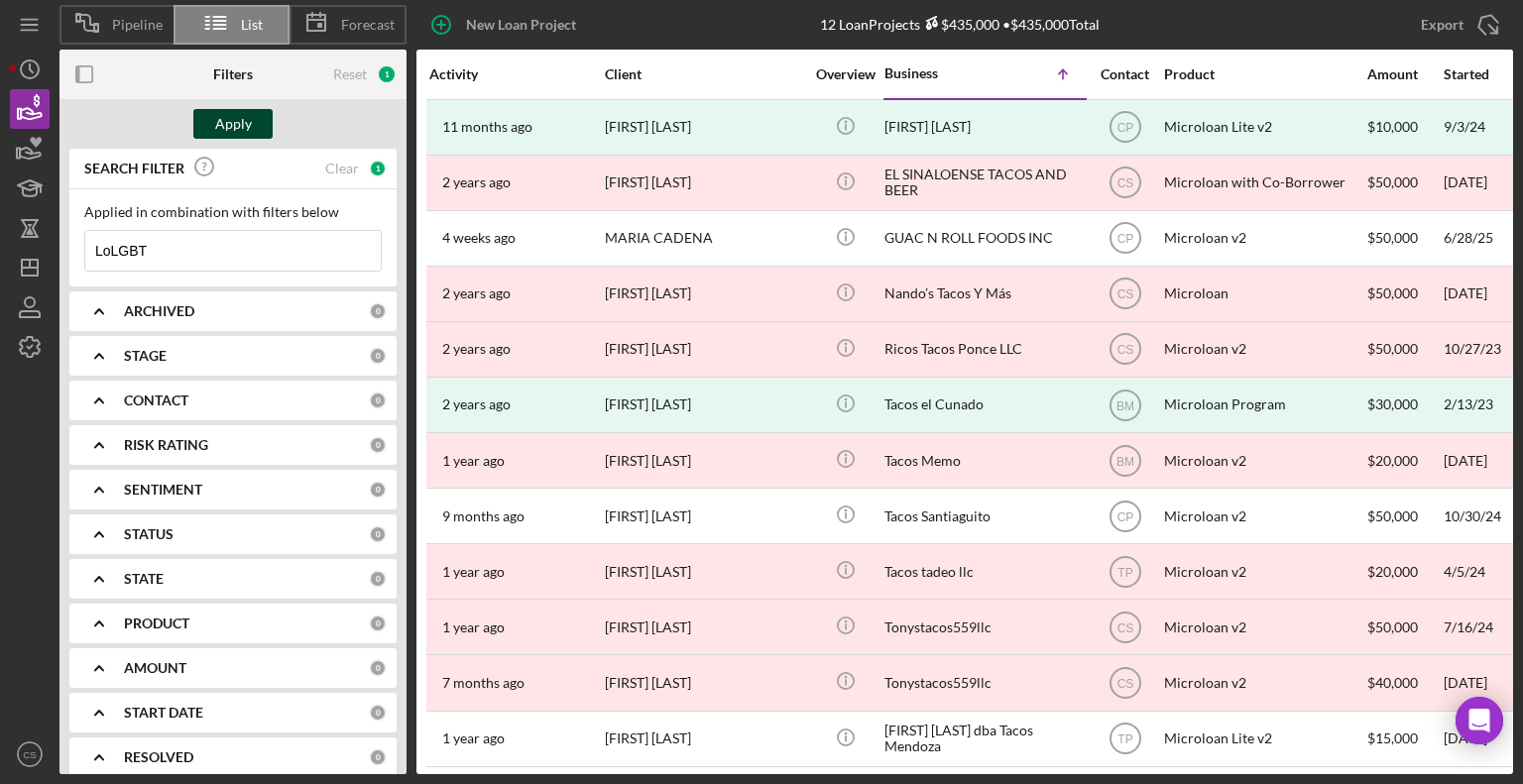 click on "Apply" at bounding box center (233, 124) 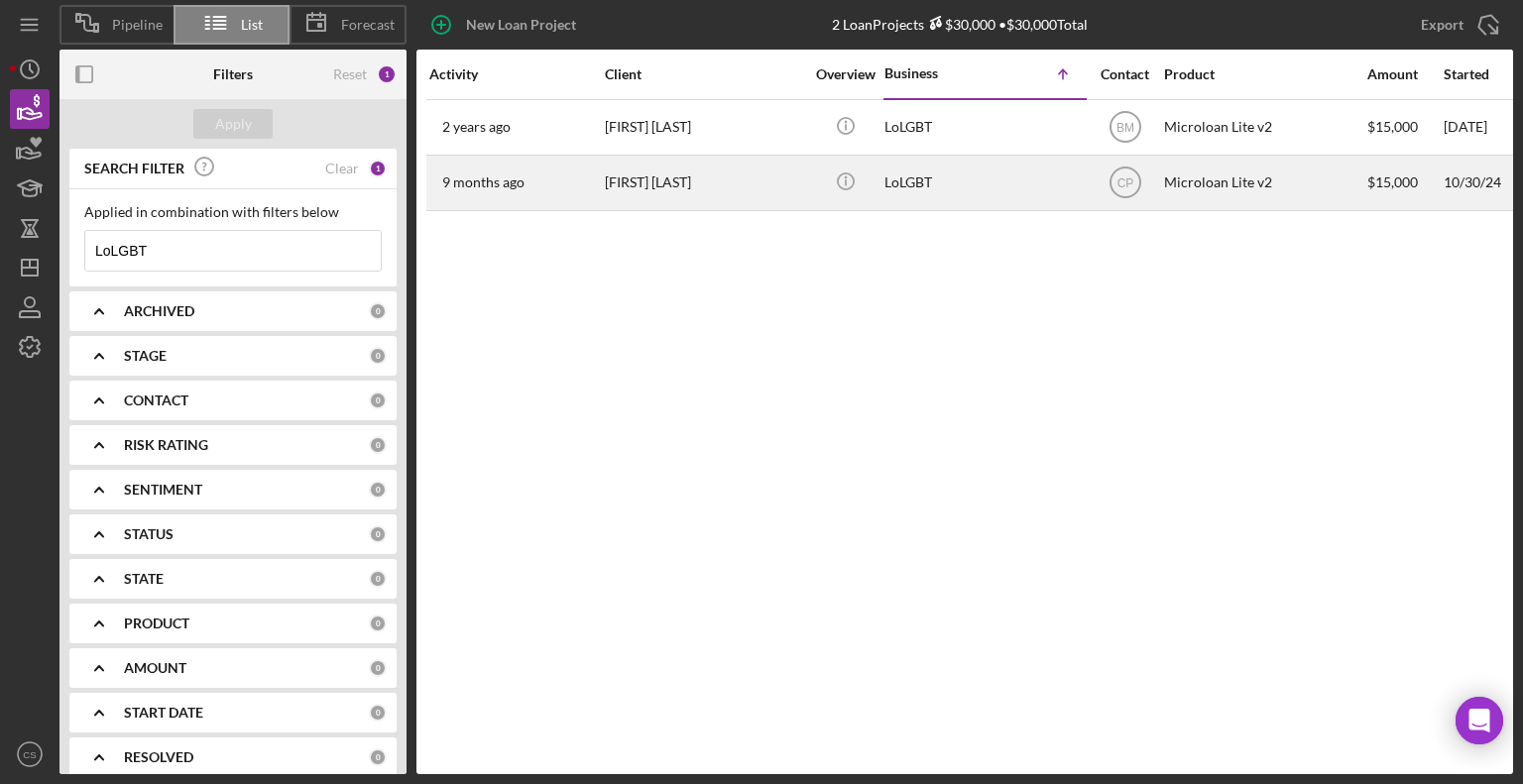 click on "David Shapiro" at bounding box center [704, 182] 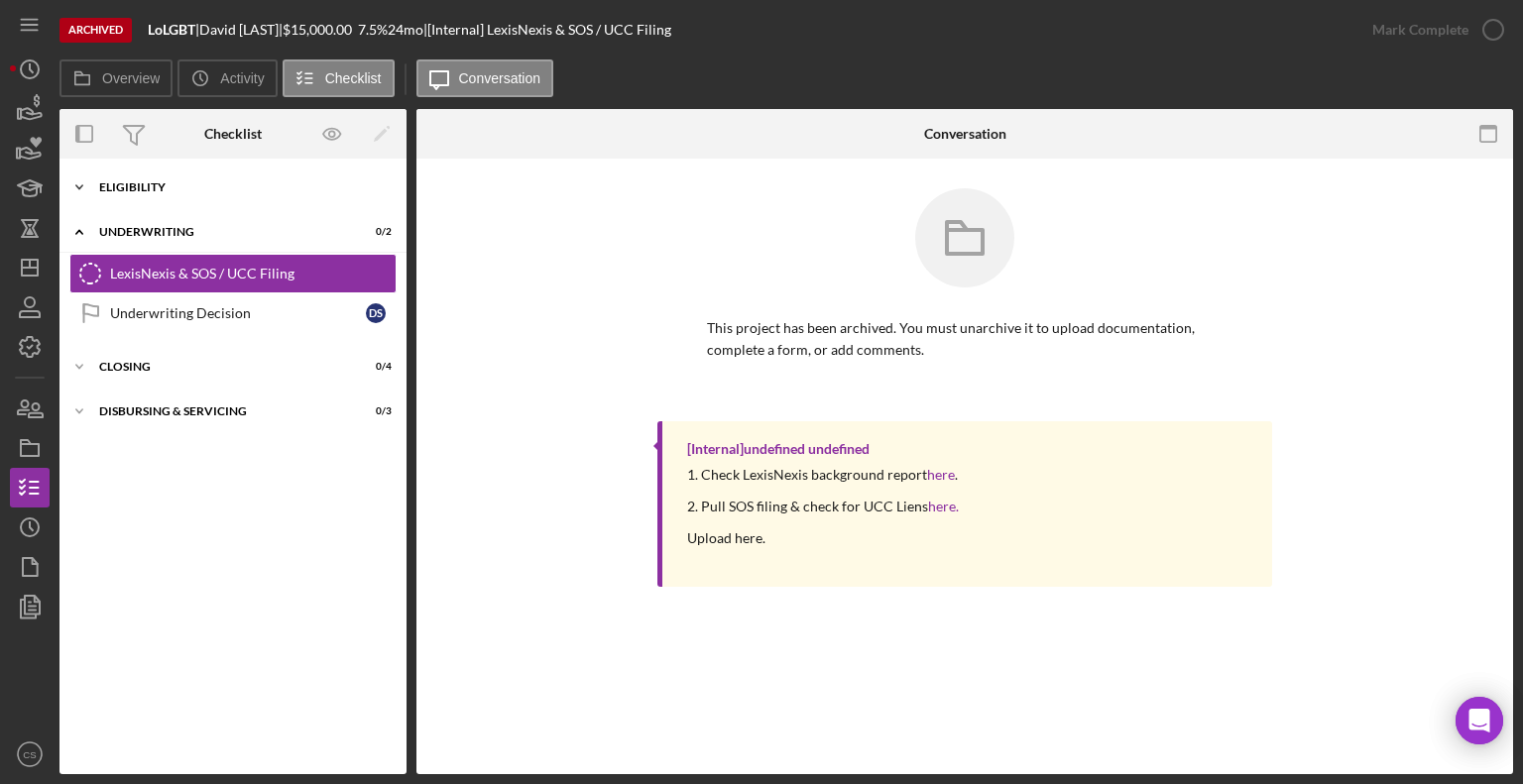 click on "Eligibility" at bounding box center [240, 187] 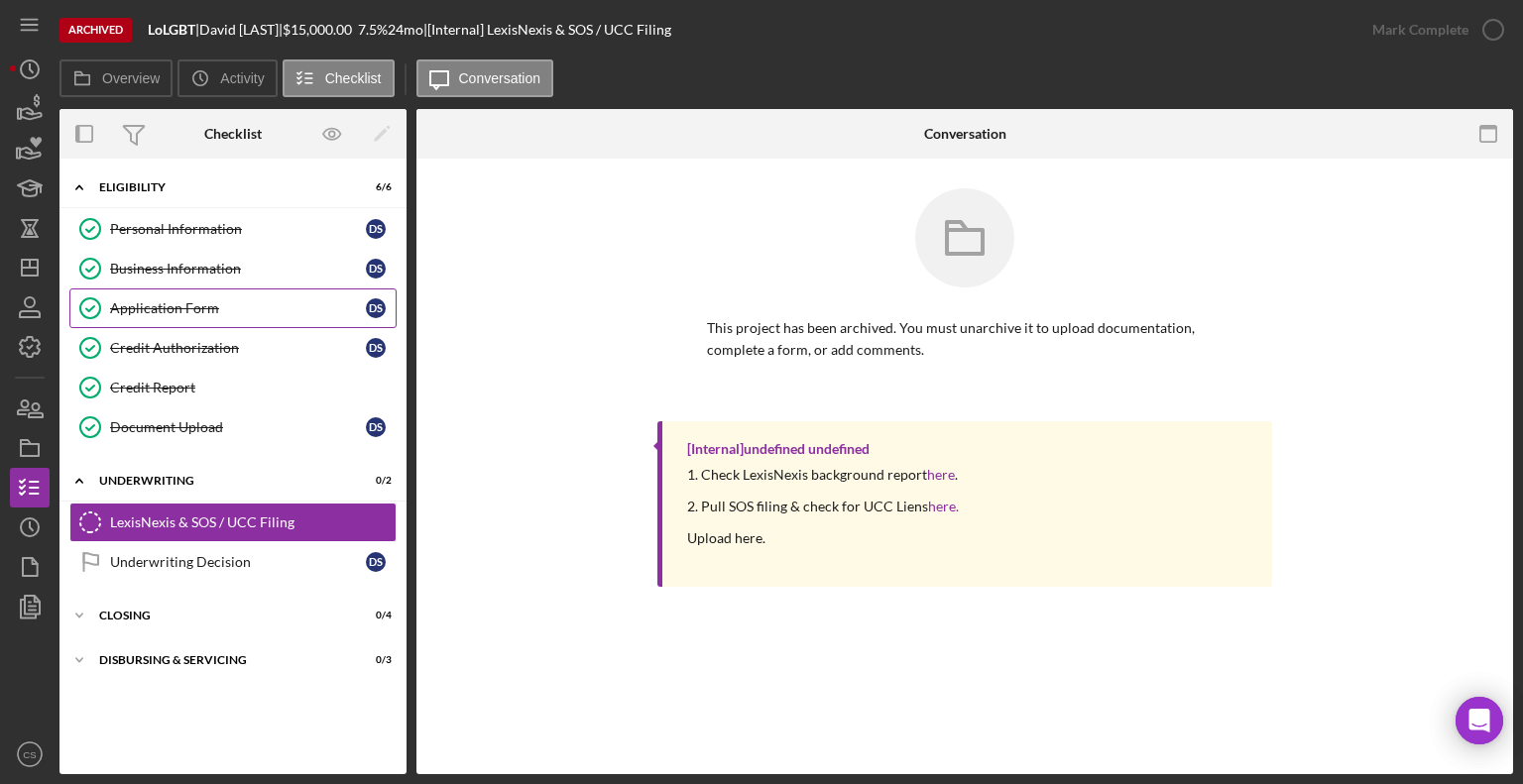 click on "Application Form" at bounding box center (238, 308) 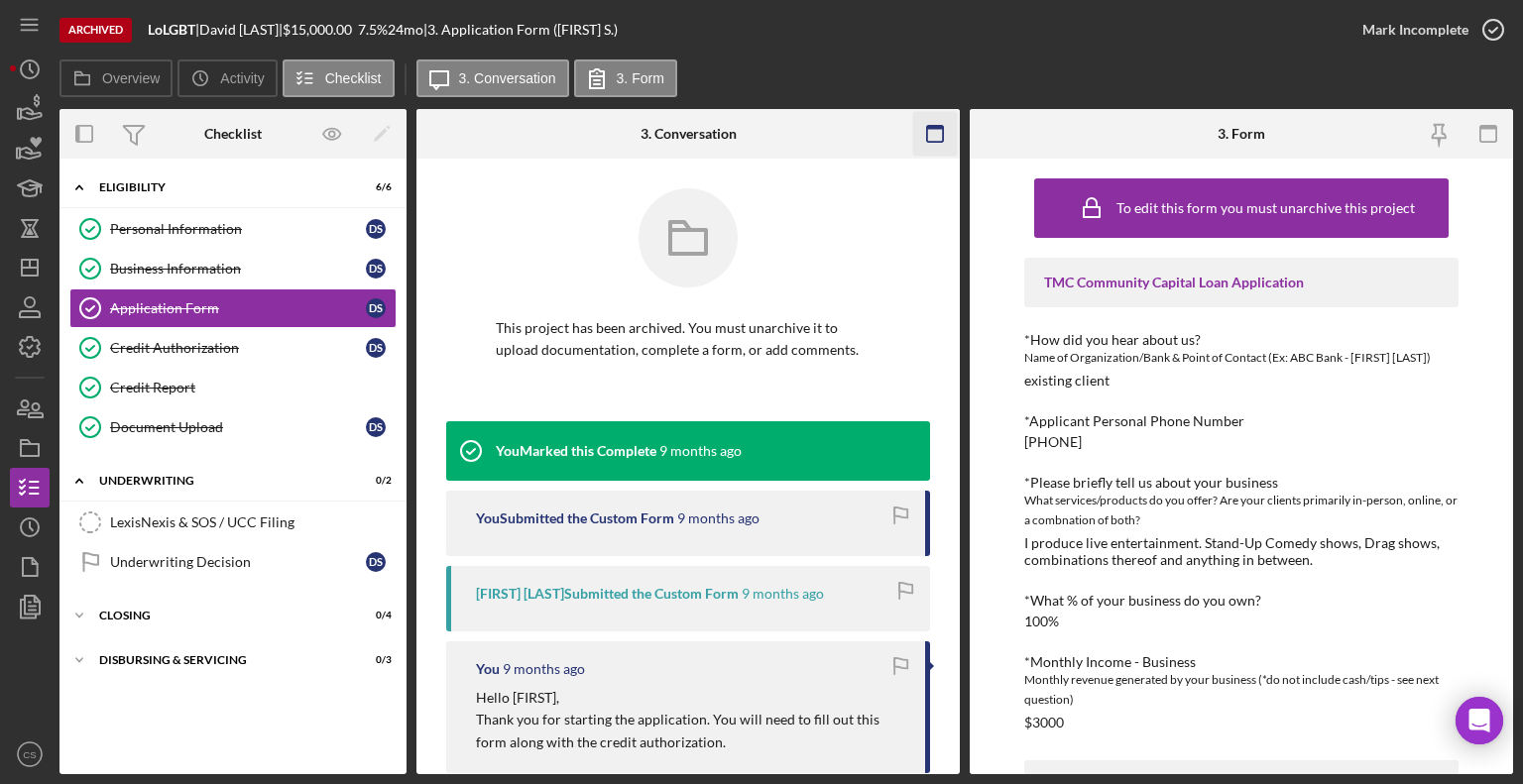 click 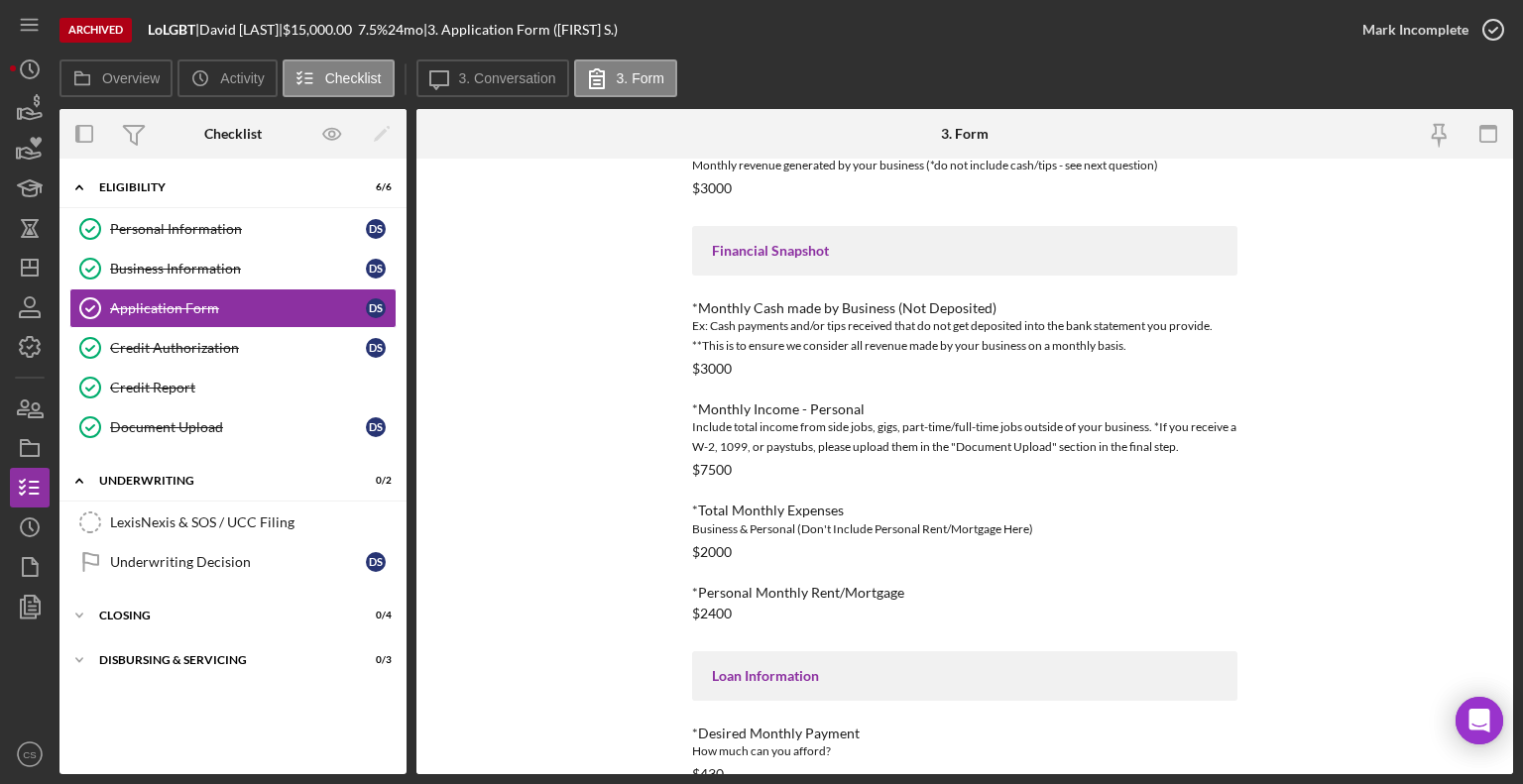 scroll, scrollTop: 649, scrollLeft: 0, axis: vertical 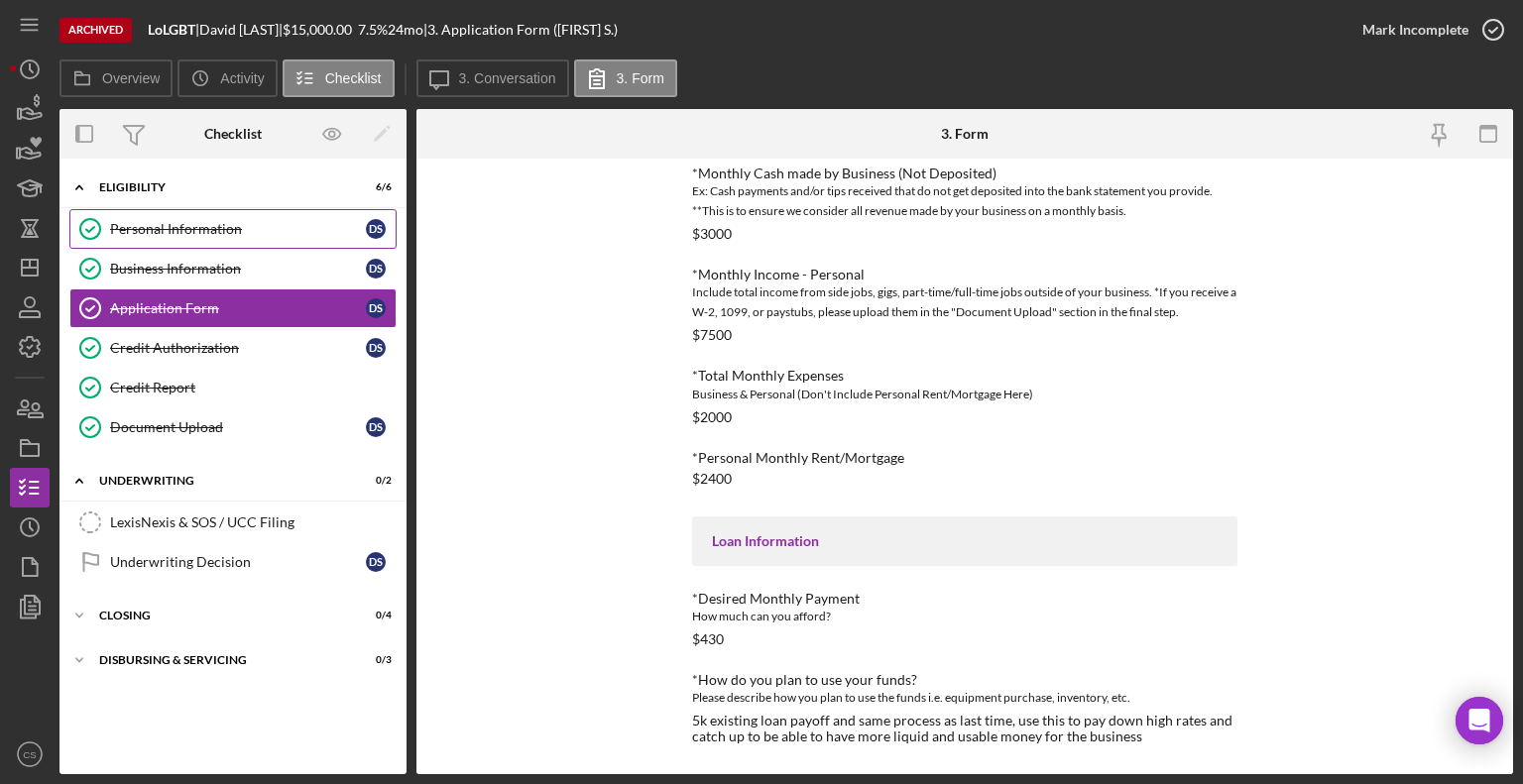 click on "Personal Information" at bounding box center (238, 229) 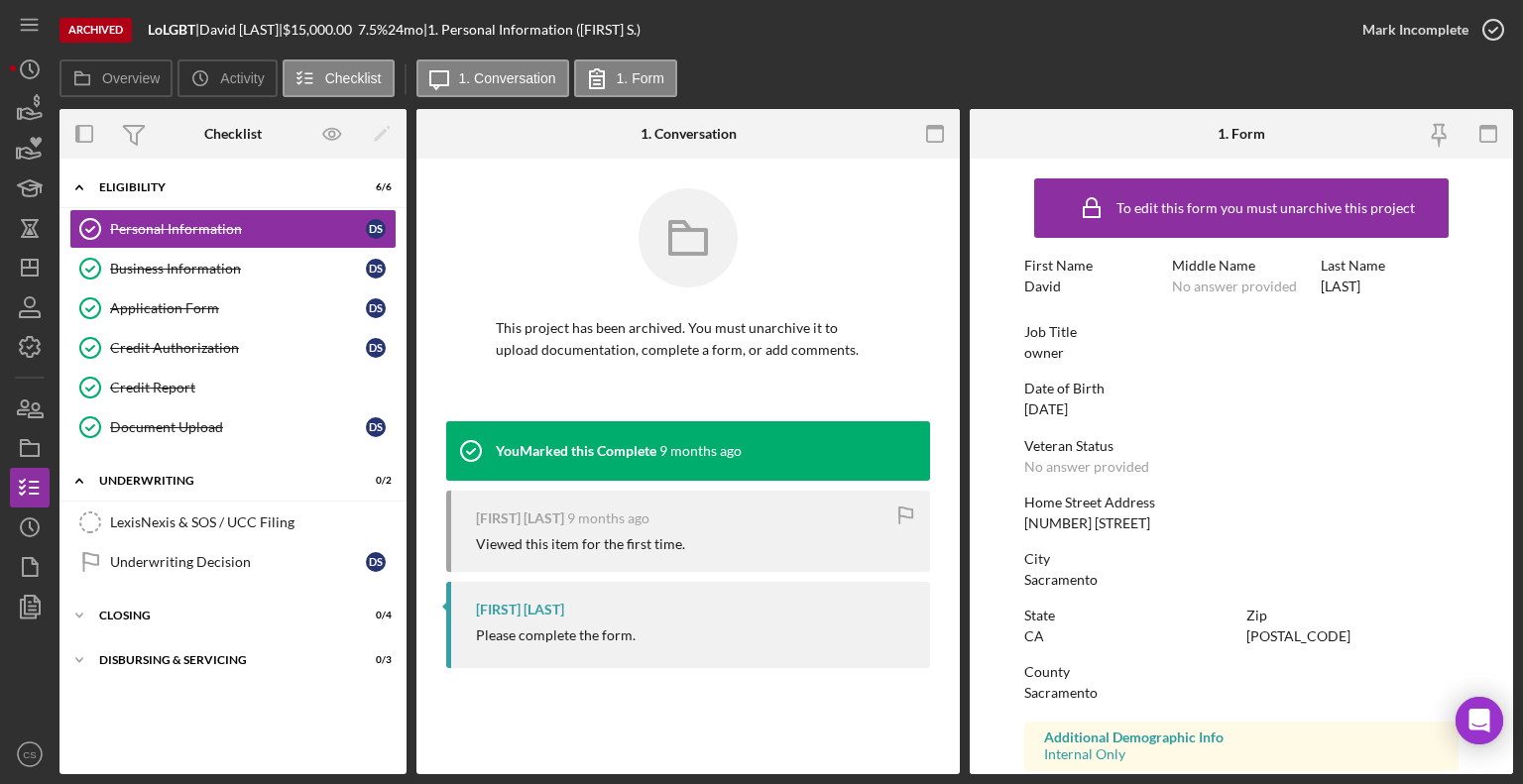 click 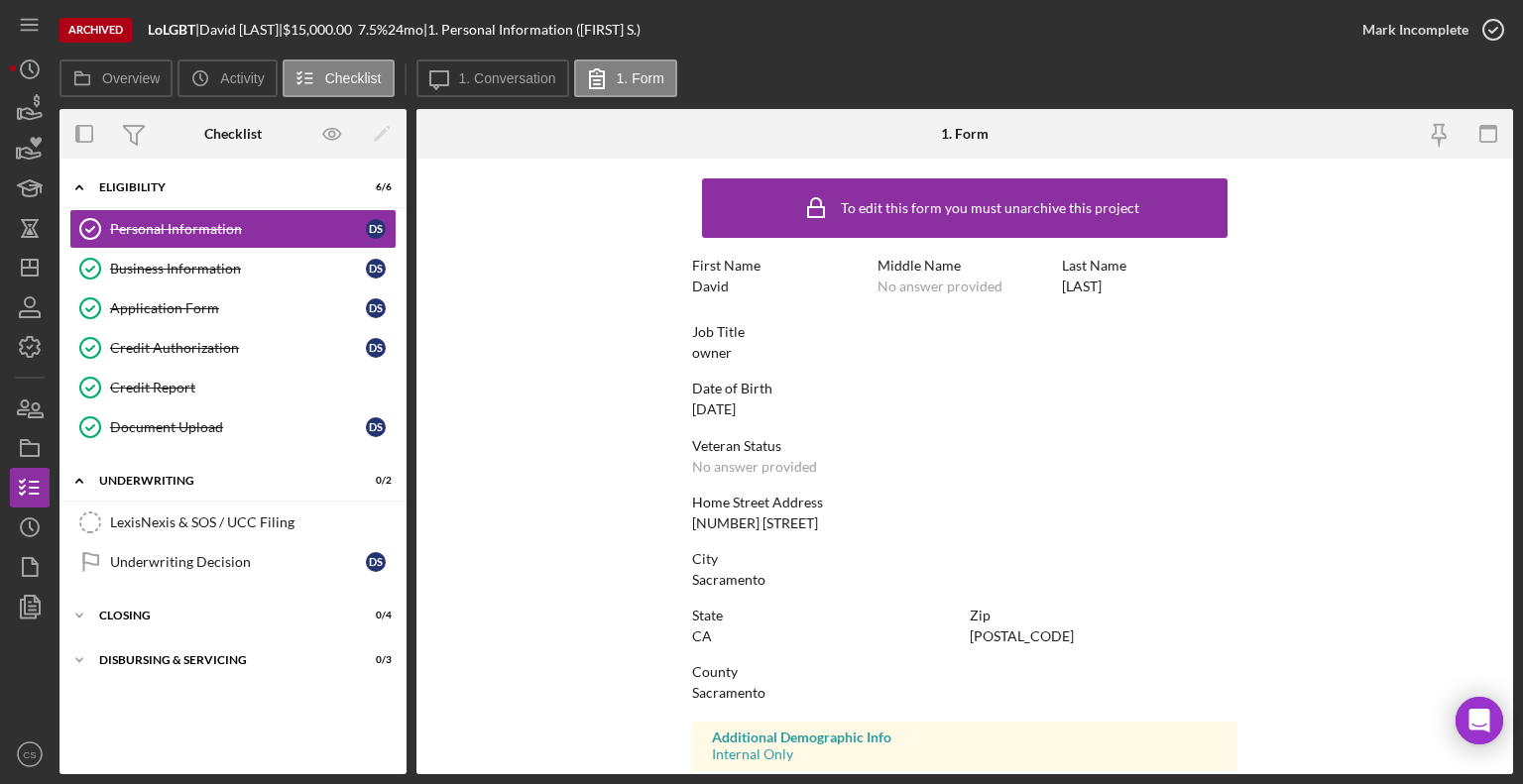 scroll, scrollTop: 309, scrollLeft: 0, axis: vertical 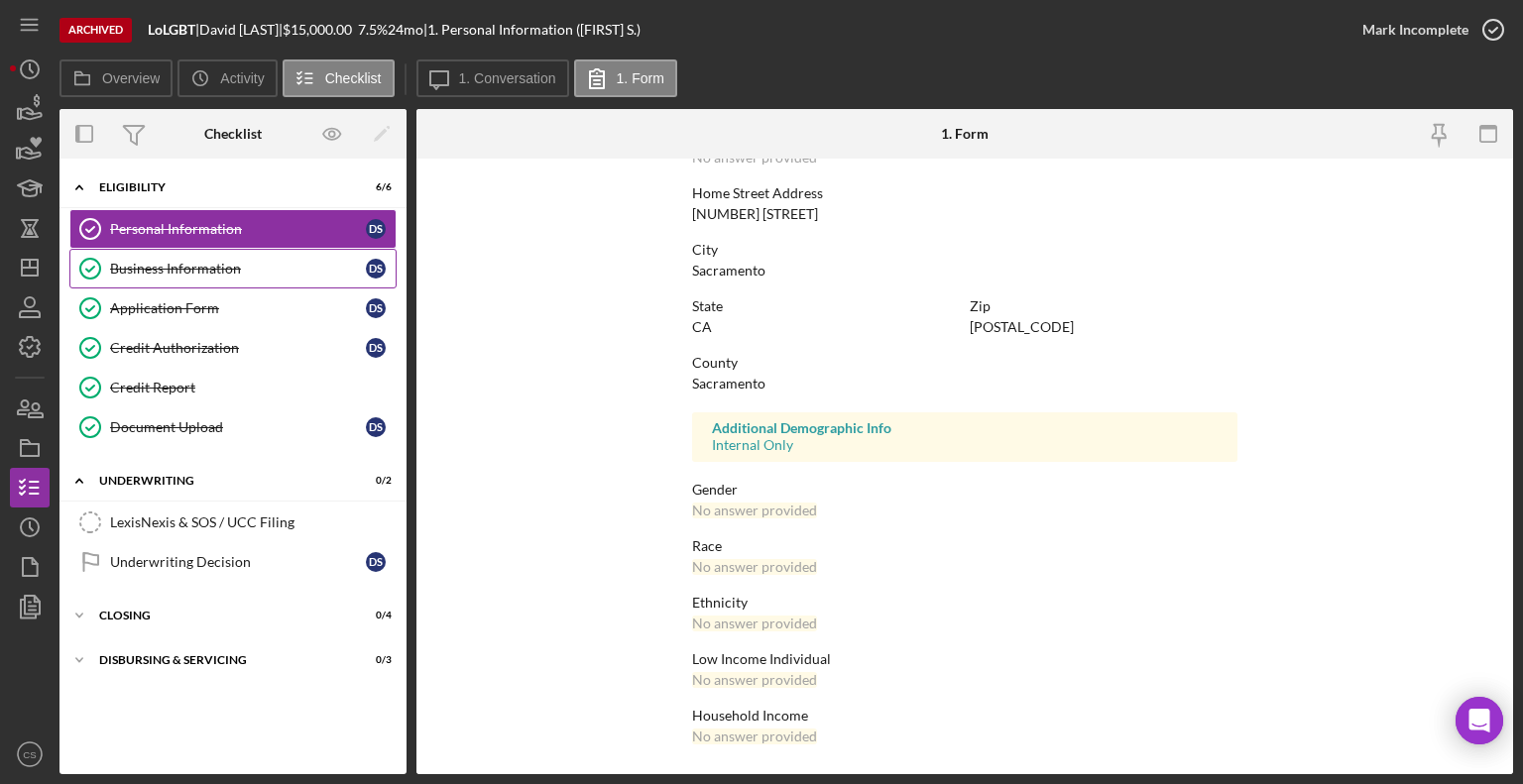 click on "Business Information" at bounding box center [238, 269] 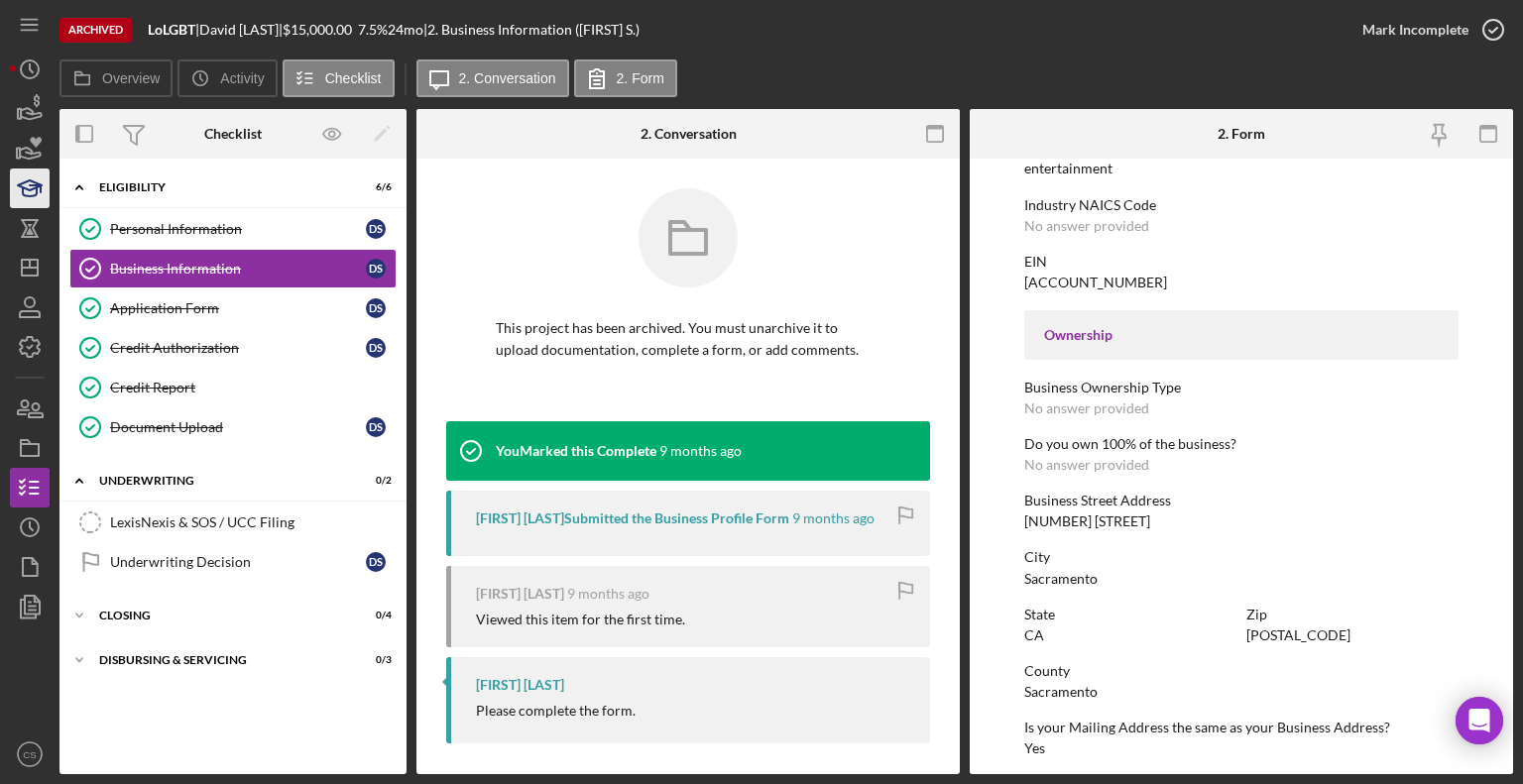 scroll, scrollTop: 879, scrollLeft: 0, axis: vertical 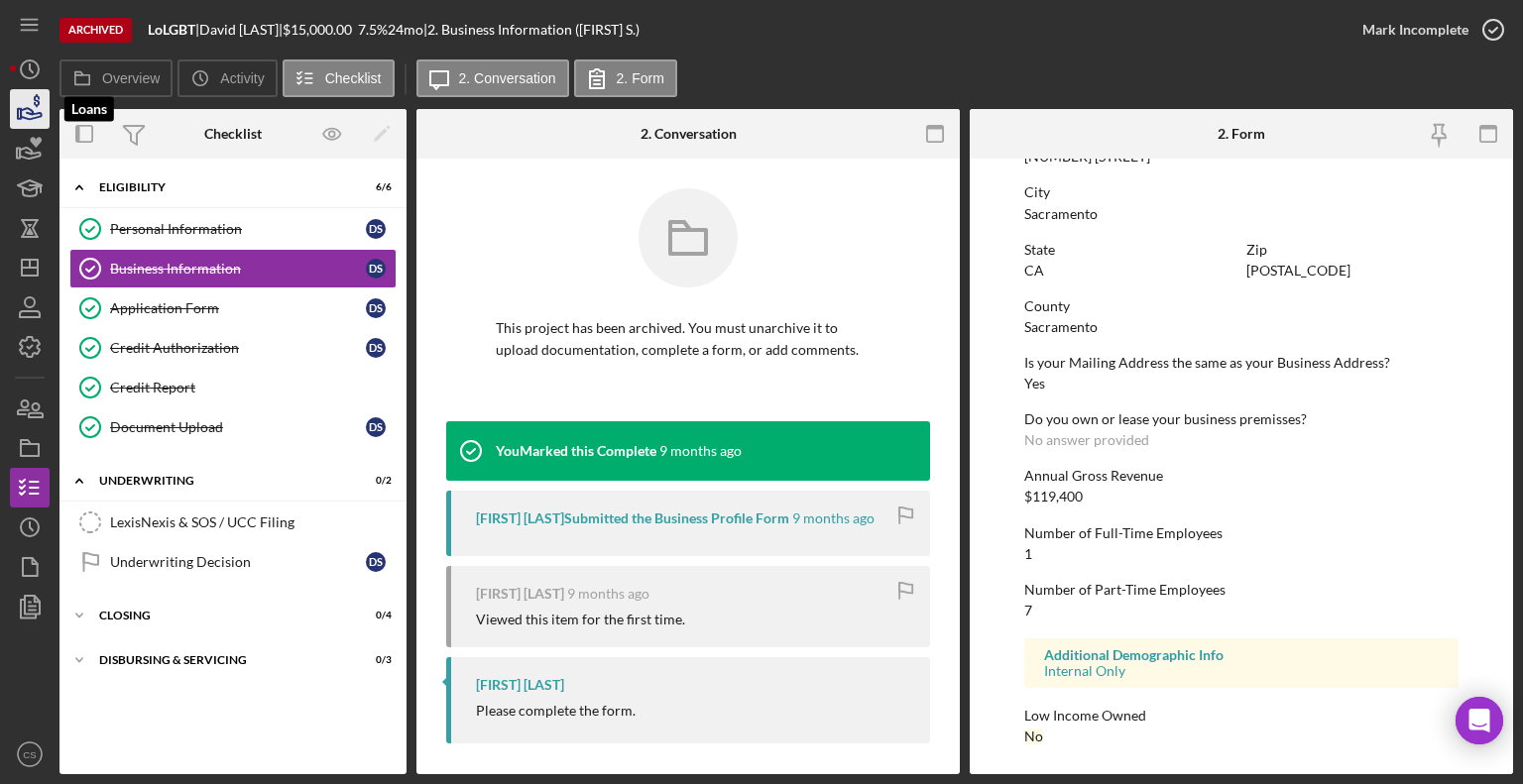 click 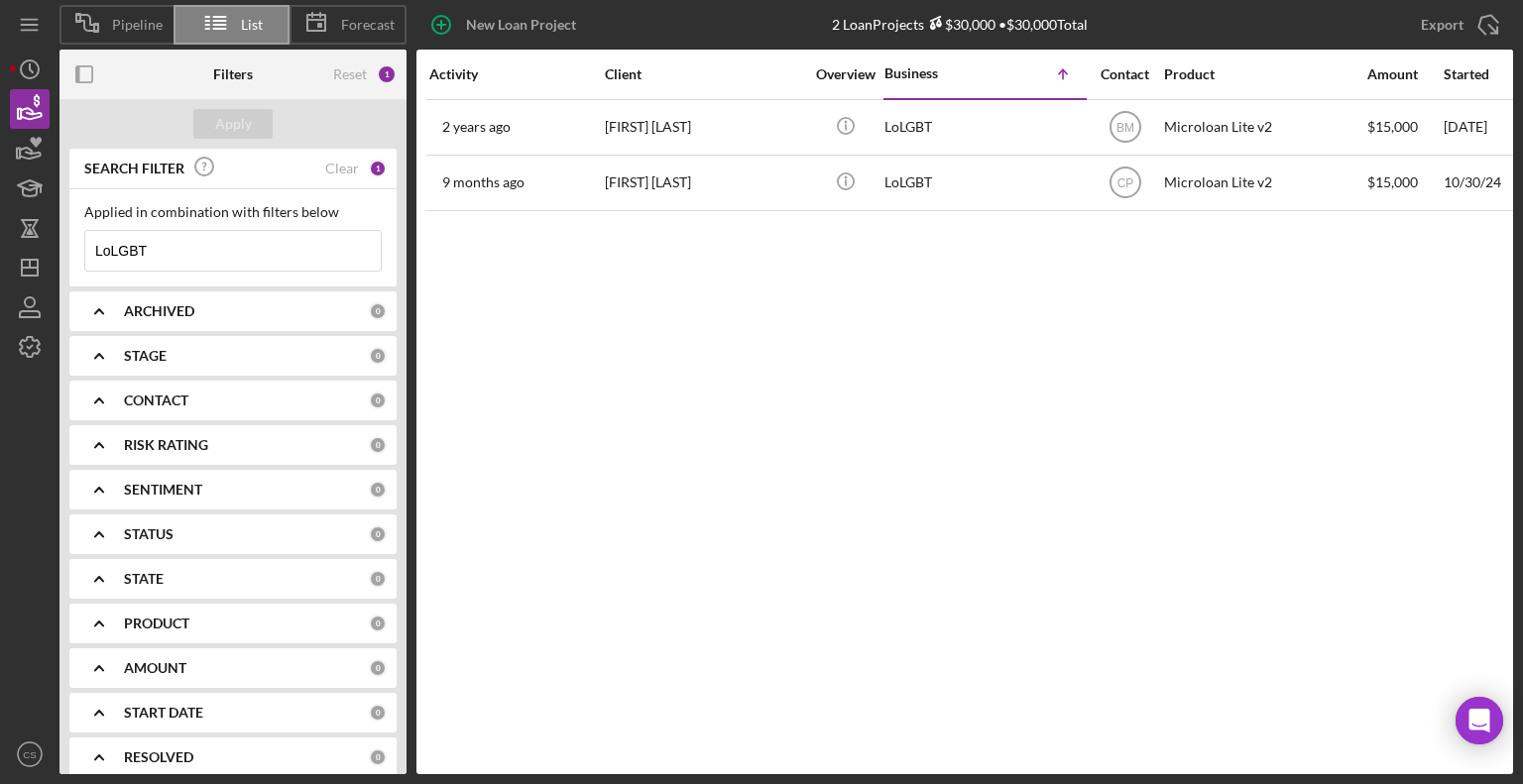 drag, startPoint x: 163, startPoint y: 248, endPoint x: 53, endPoint y: 262, distance: 110.8873 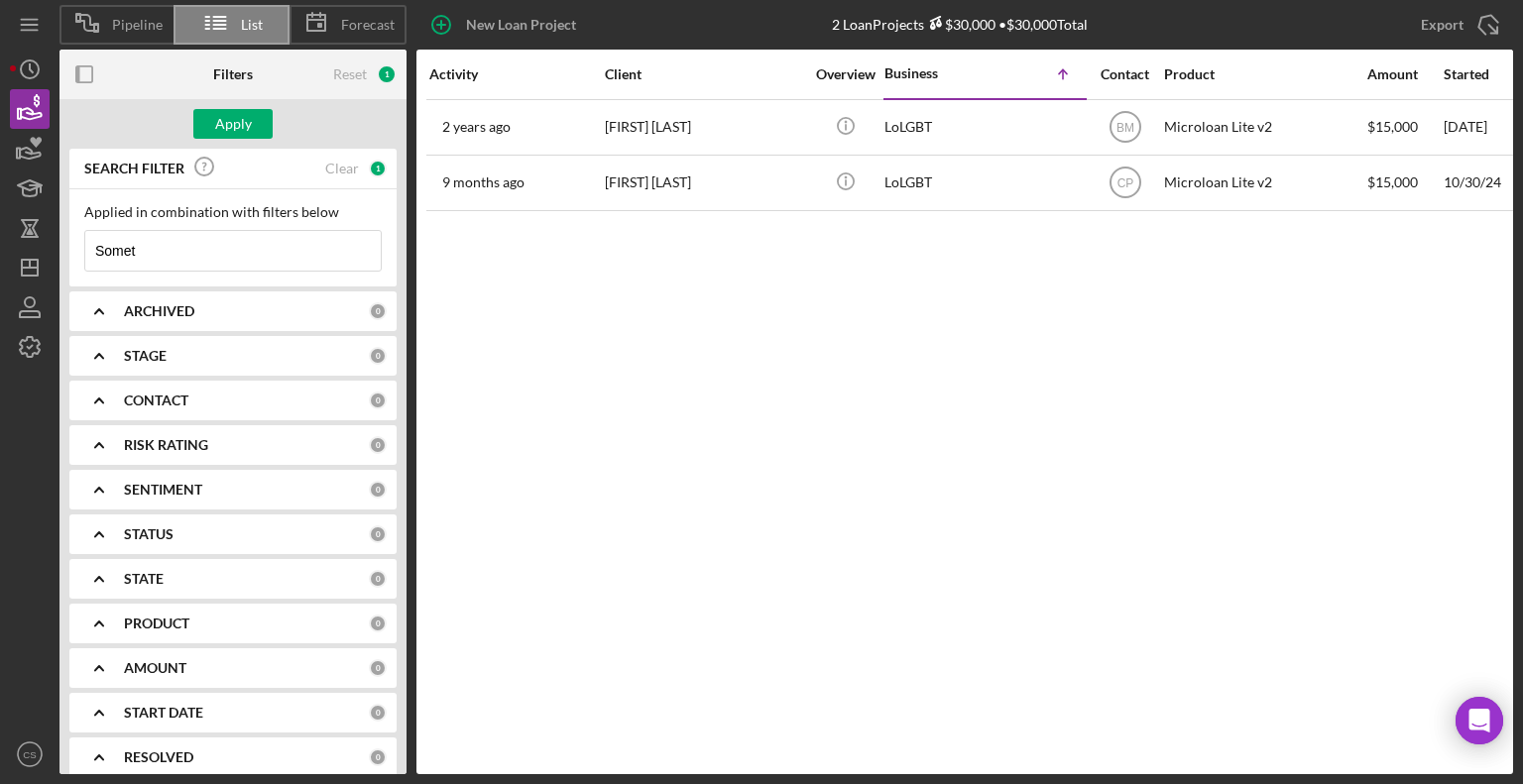 type on "Something Better ..." 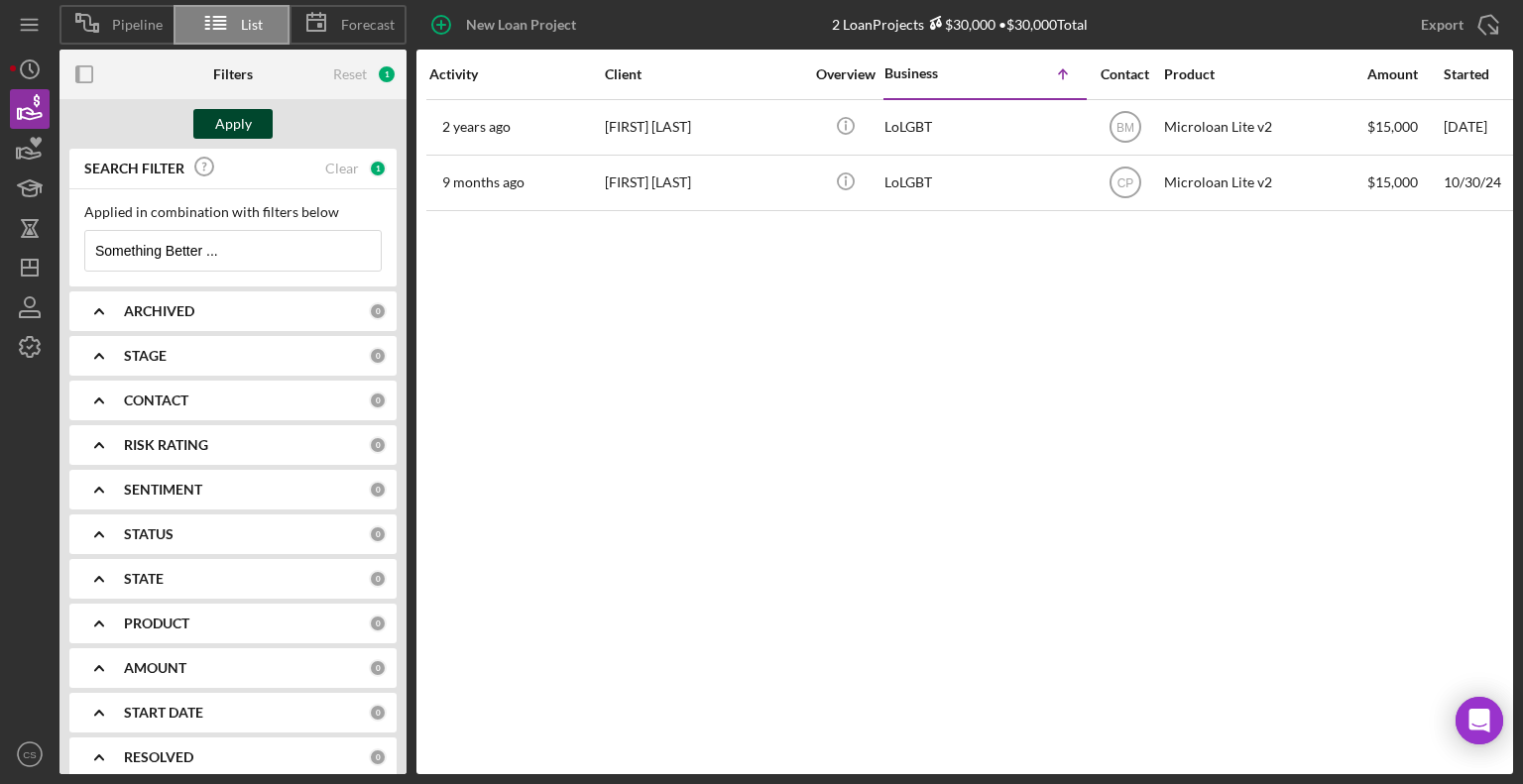 click on "Apply" at bounding box center [233, 124] 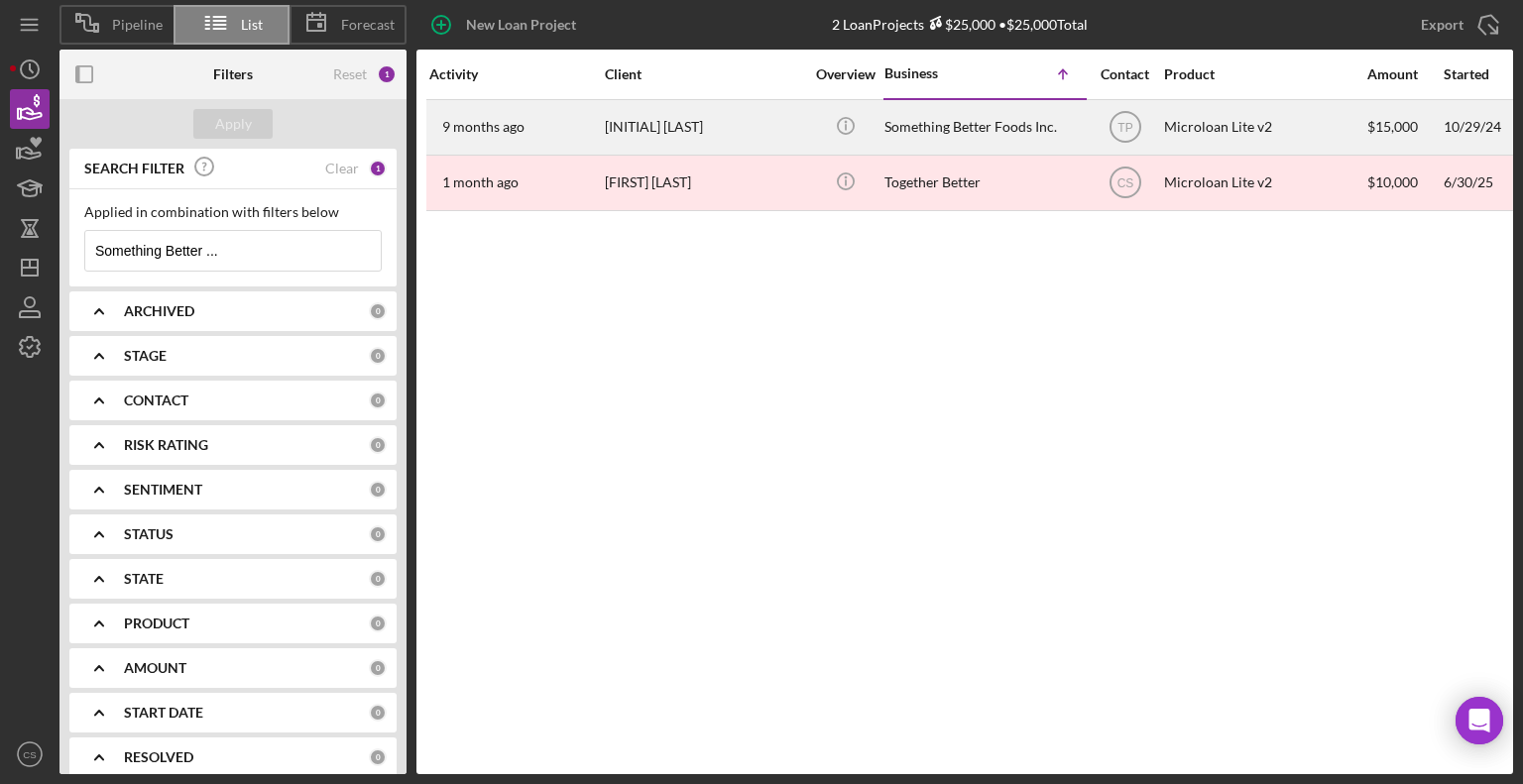 click on "Something Better Foods Inc." at bounding box center (984, 127) 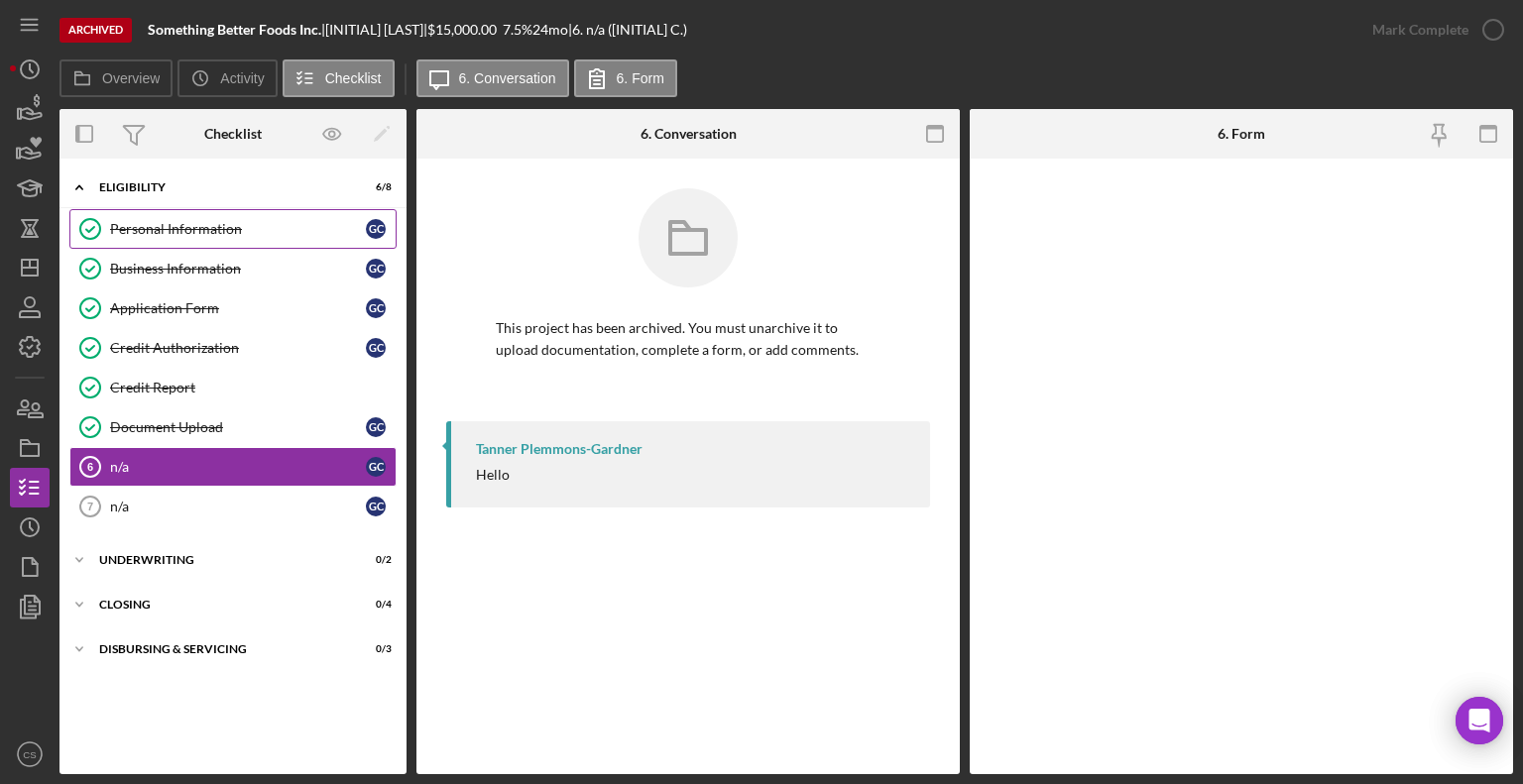 click on "Personal Information Personal Information G C" at bounding box center [233, 229] 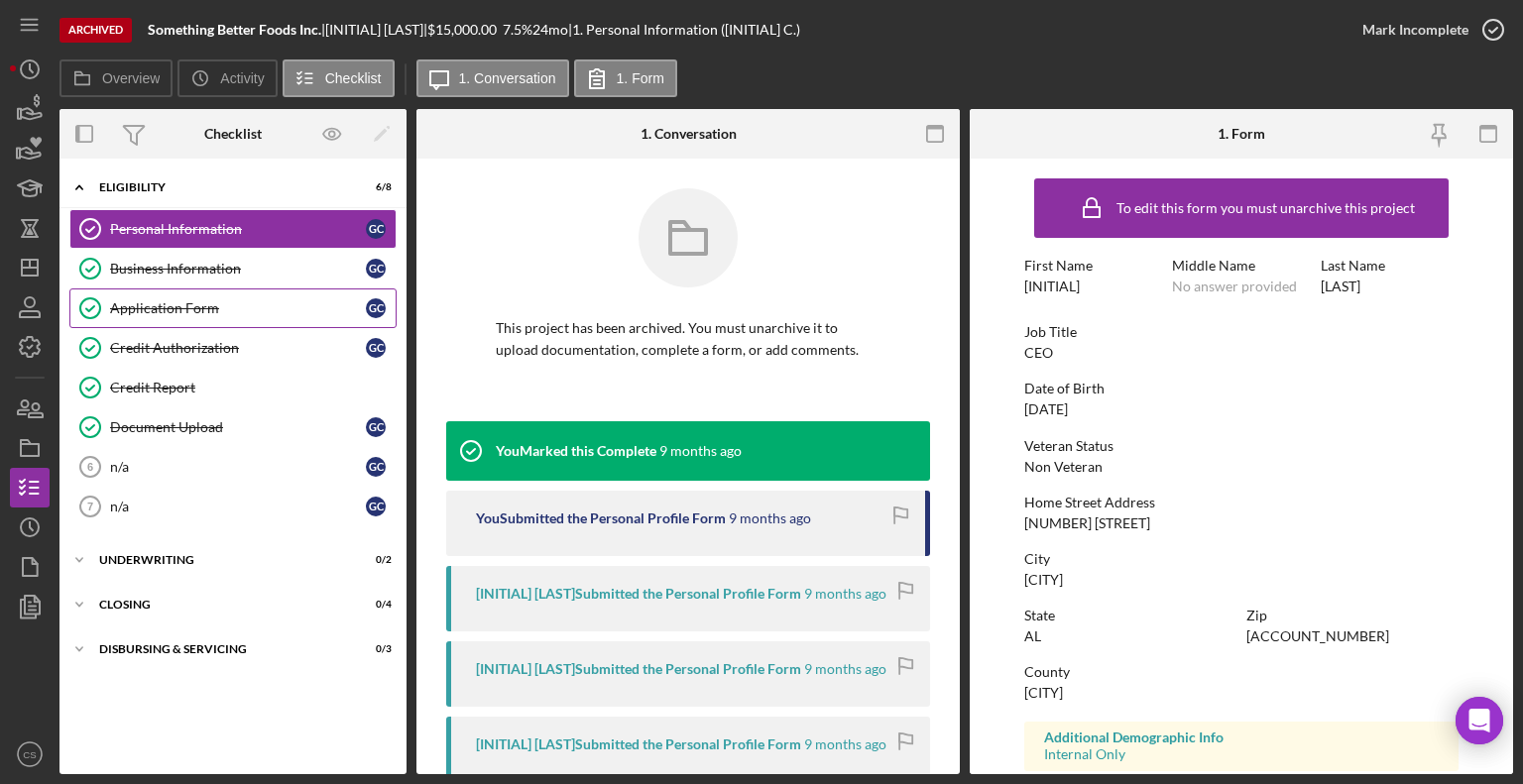 click on "Application Form" at bounding box center (238, 308) 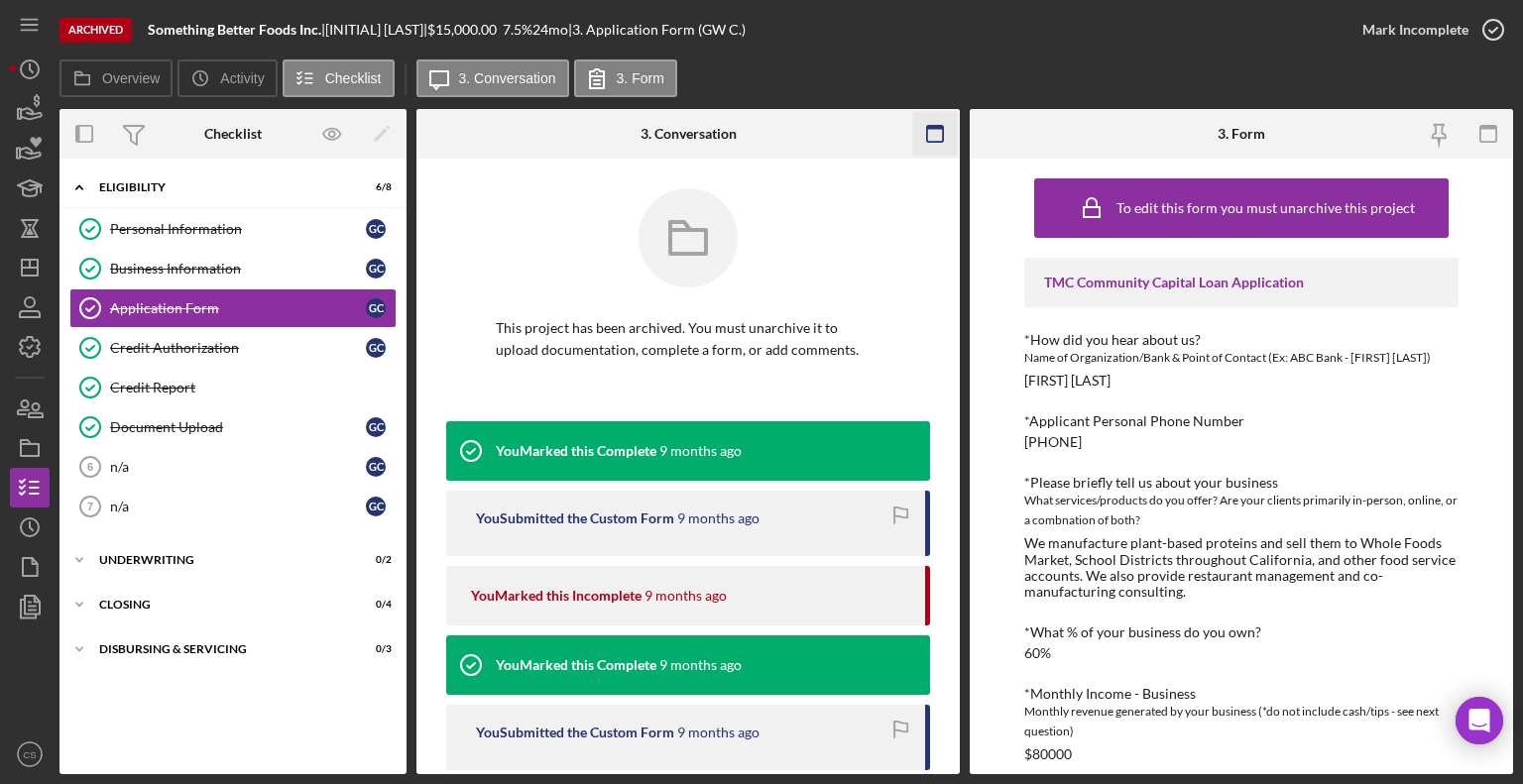 click 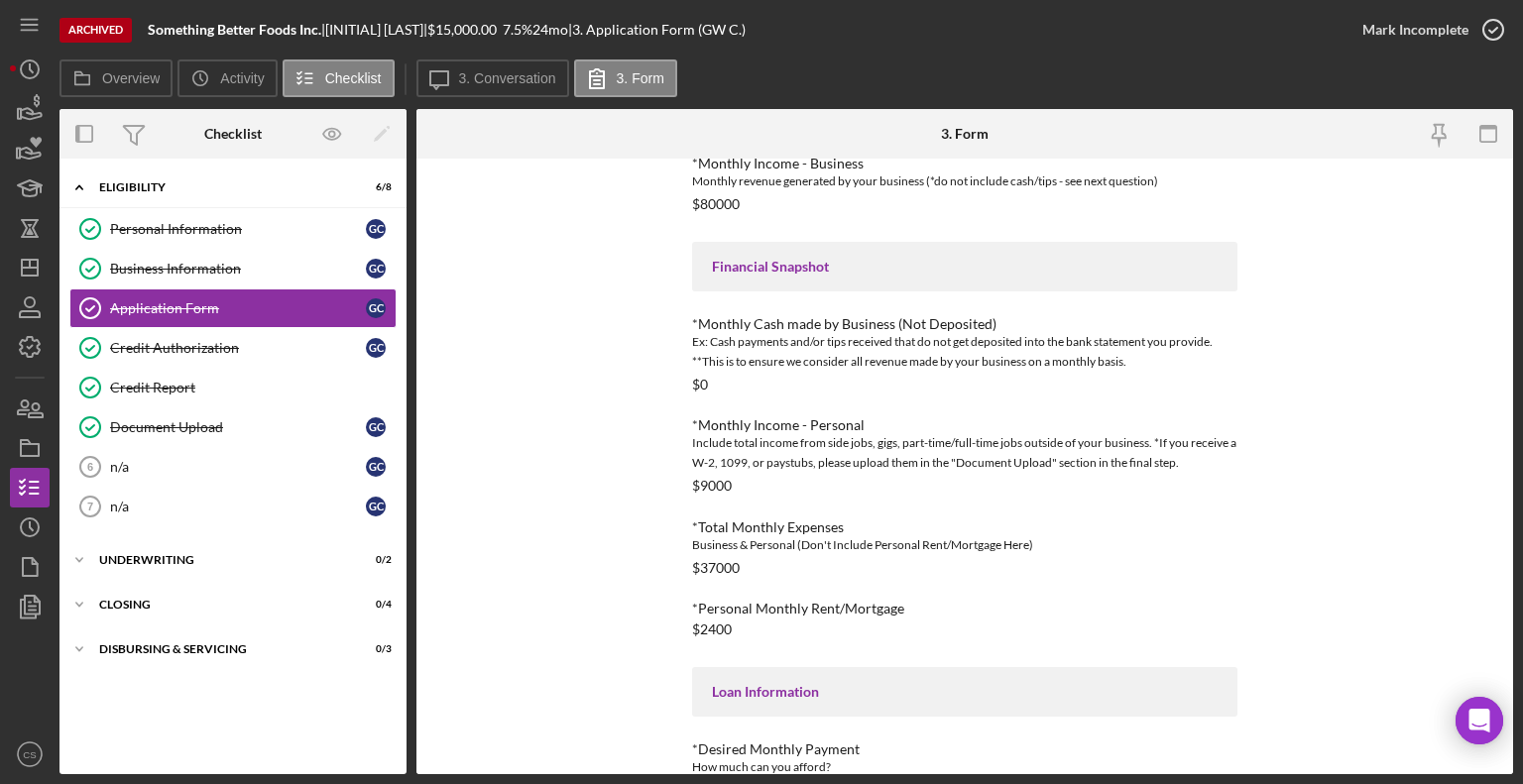 scroll, scrollTop: 649, scrollLeft: 0, axis: vertical 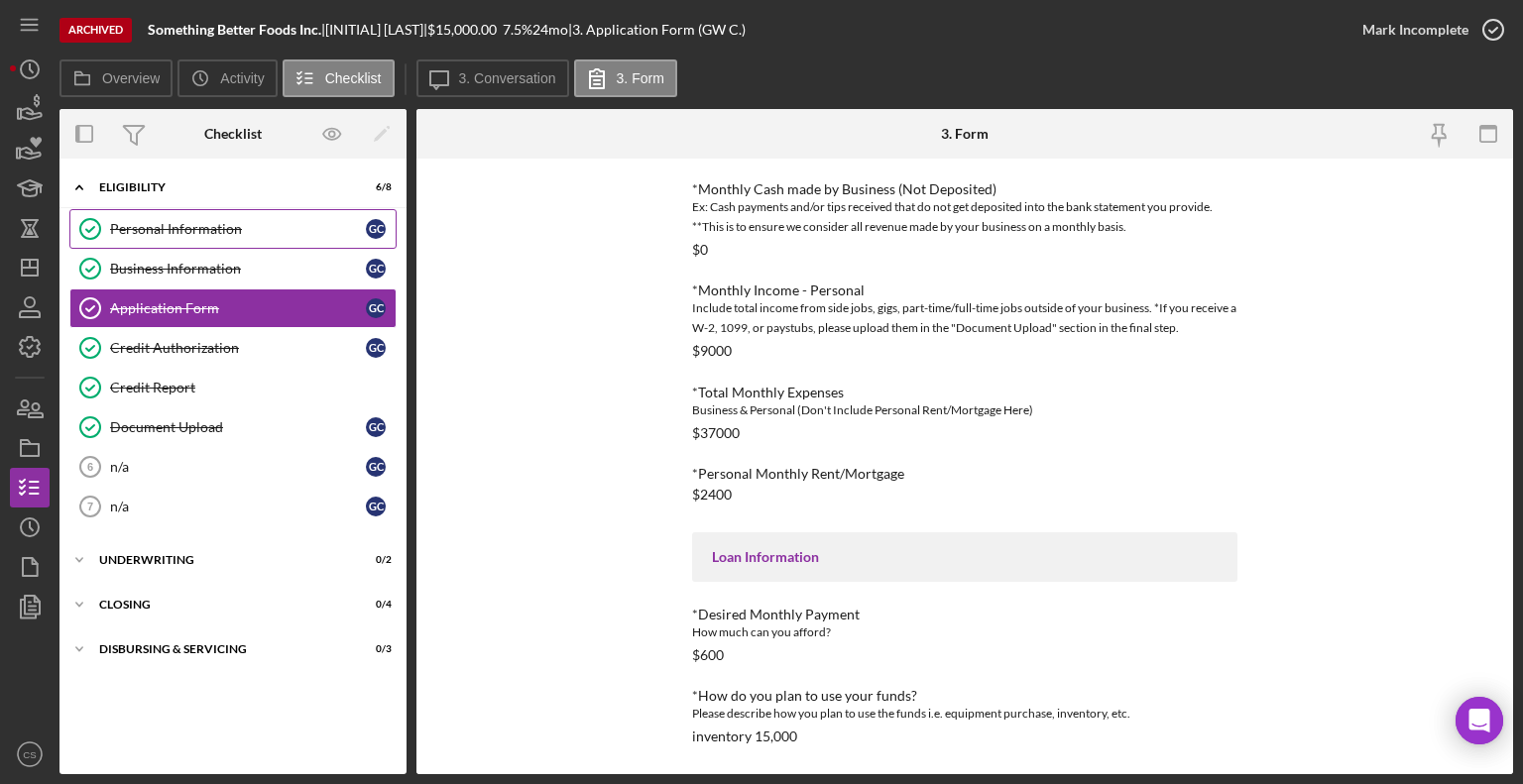 click on "Personal Information" at bounding box center [238, 229] 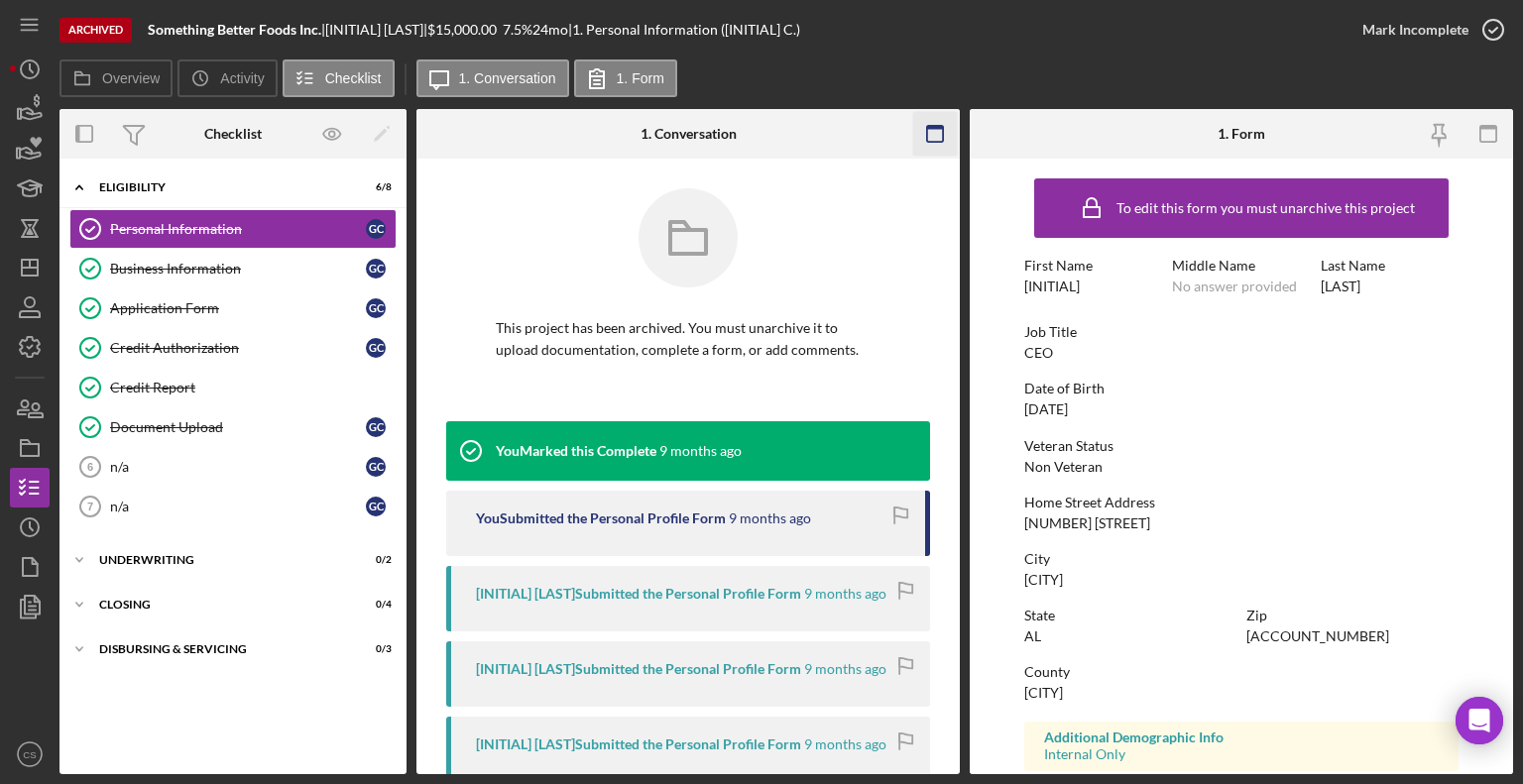 click 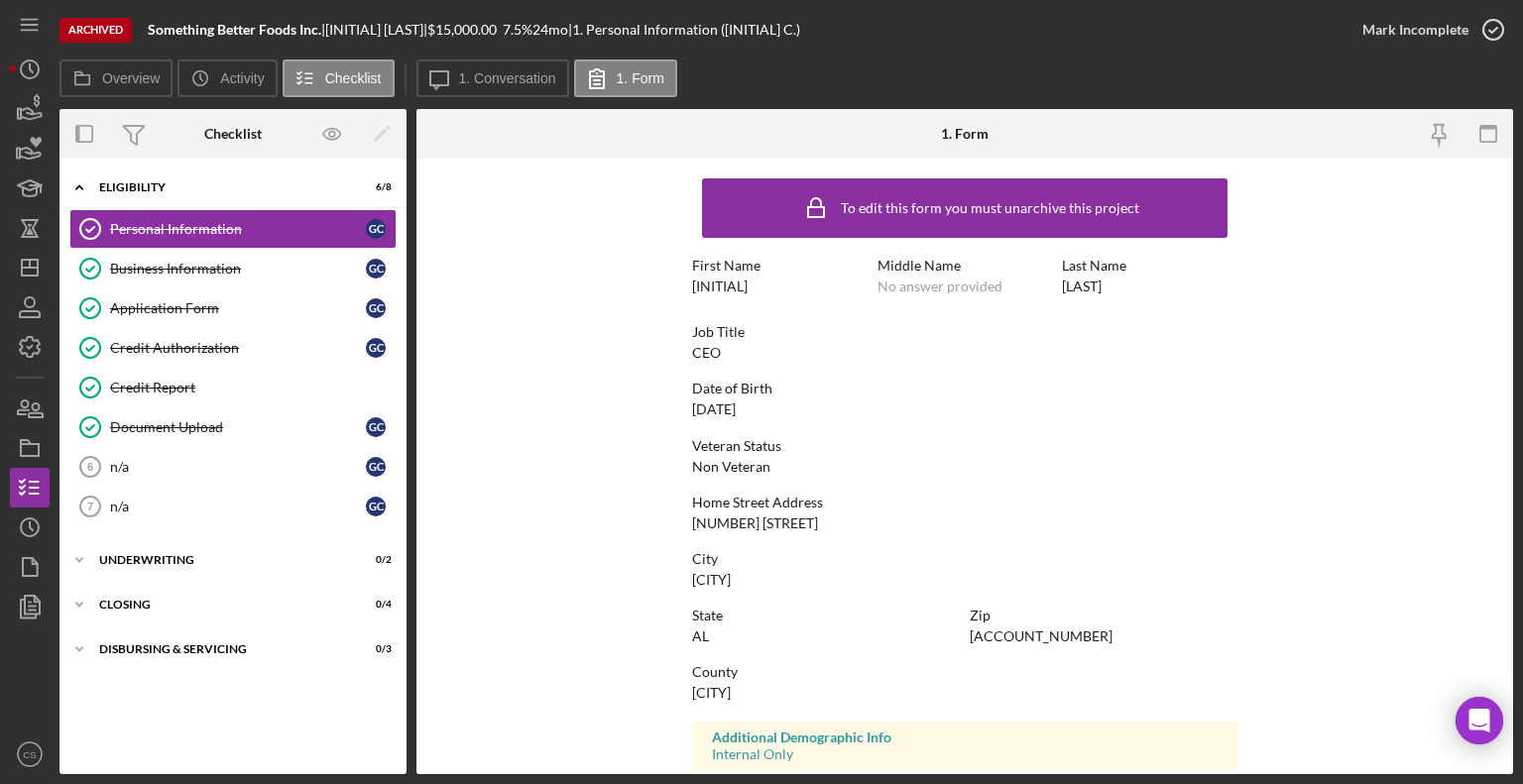 scroll, scrollTop: 309, scrollLeft: 0, axis: vertical 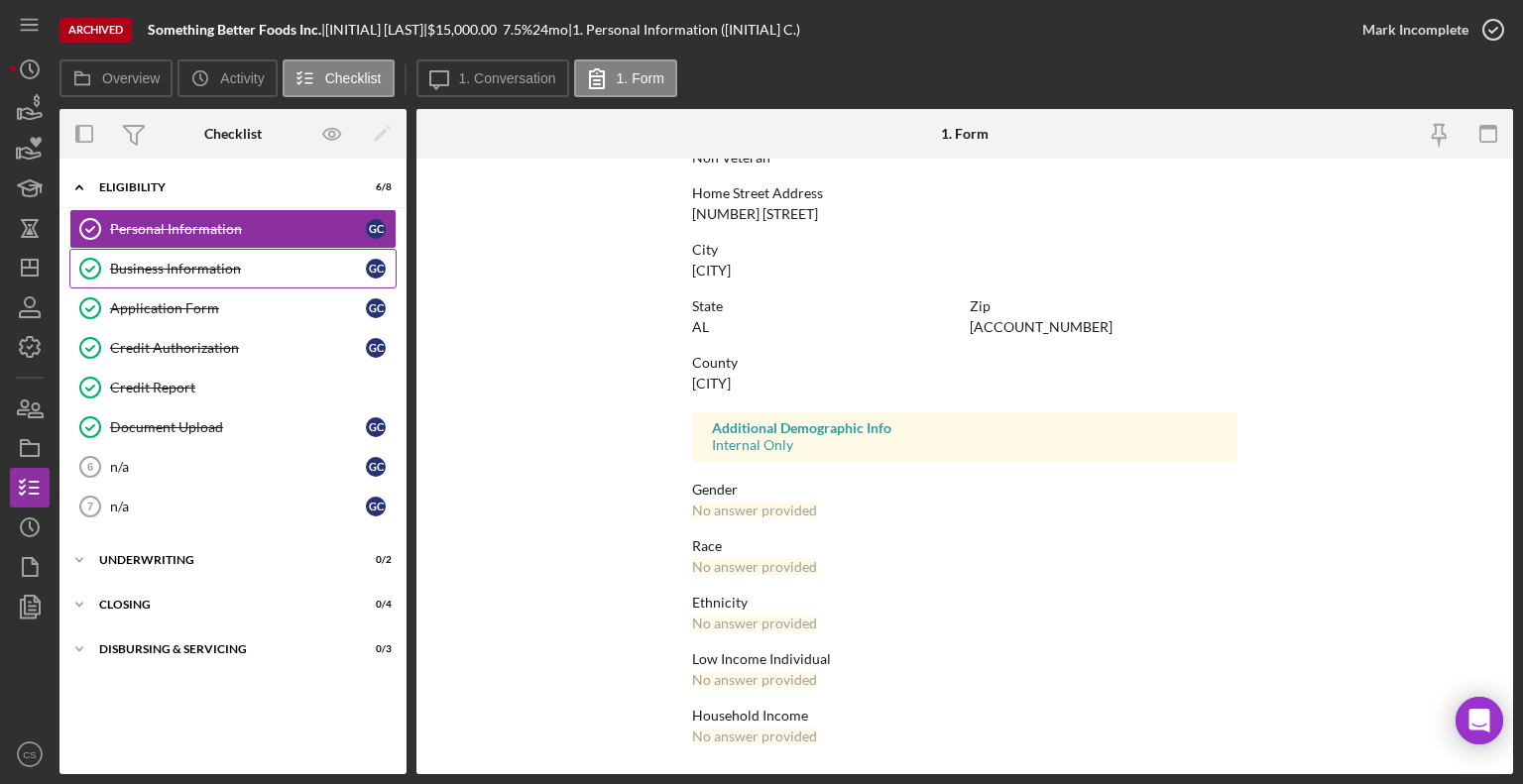 click on "Business Information" at bounding box center [238, 269] 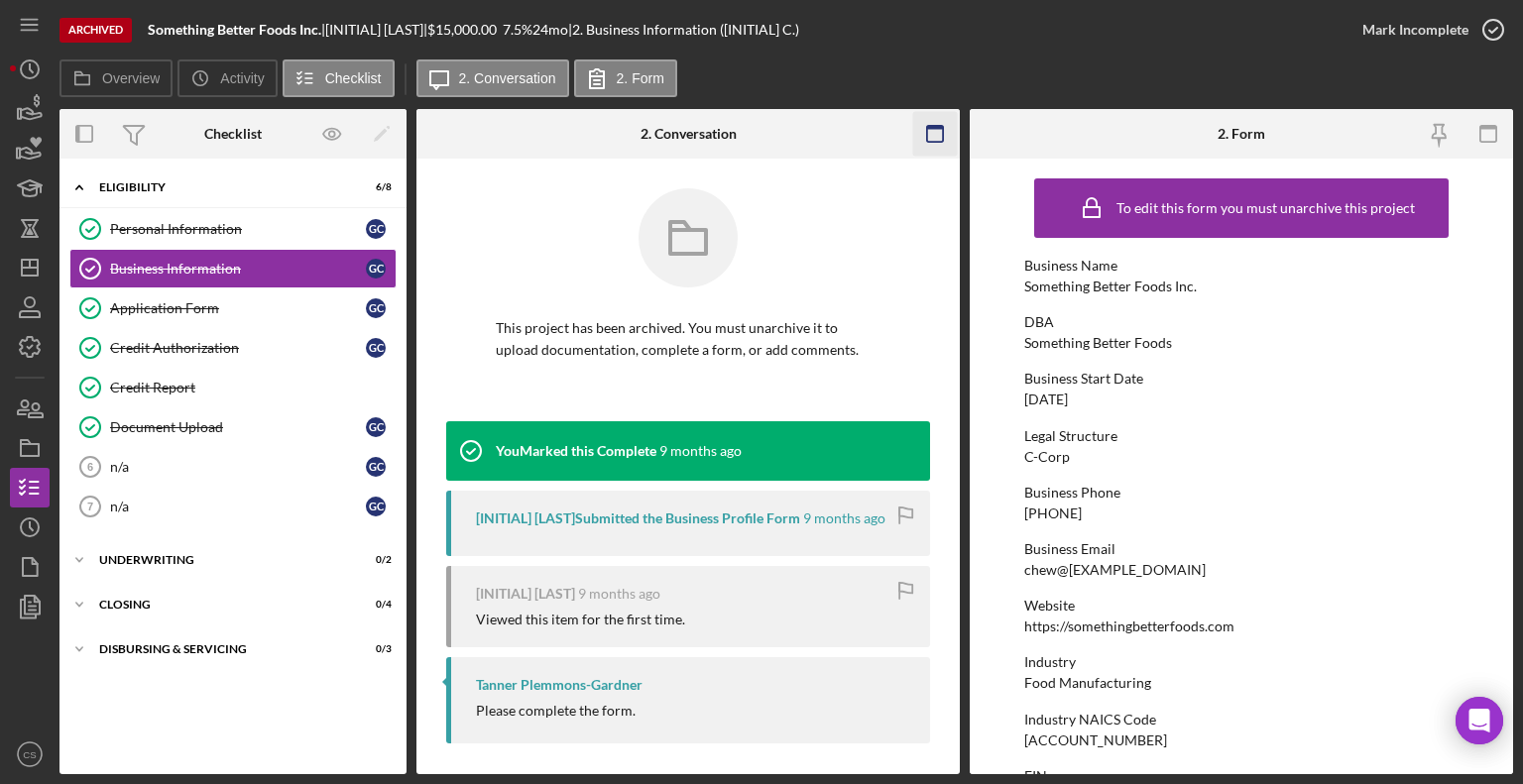 click 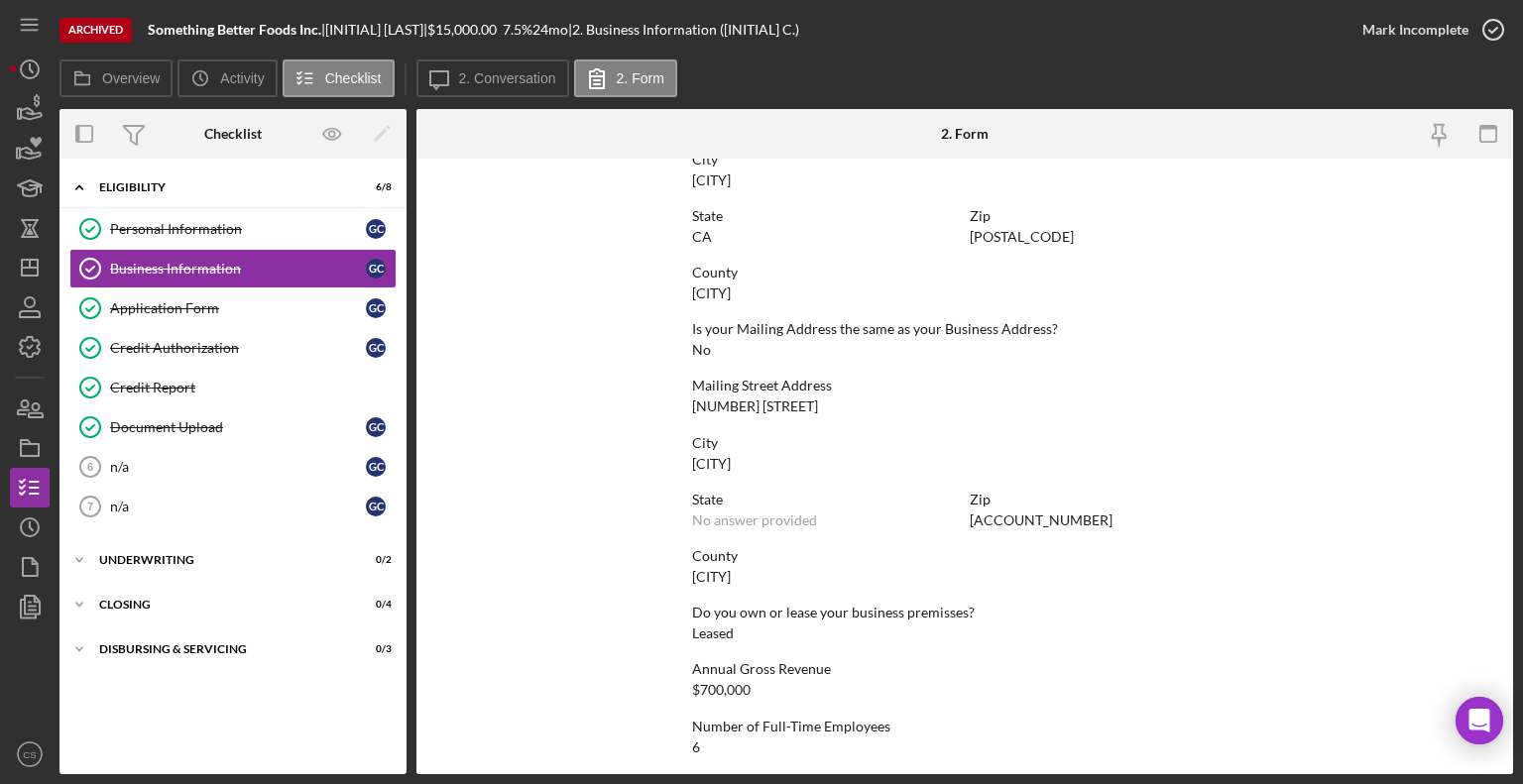 scroll, scrollTop: 1221, scrollLeft: 0, axis: vertical 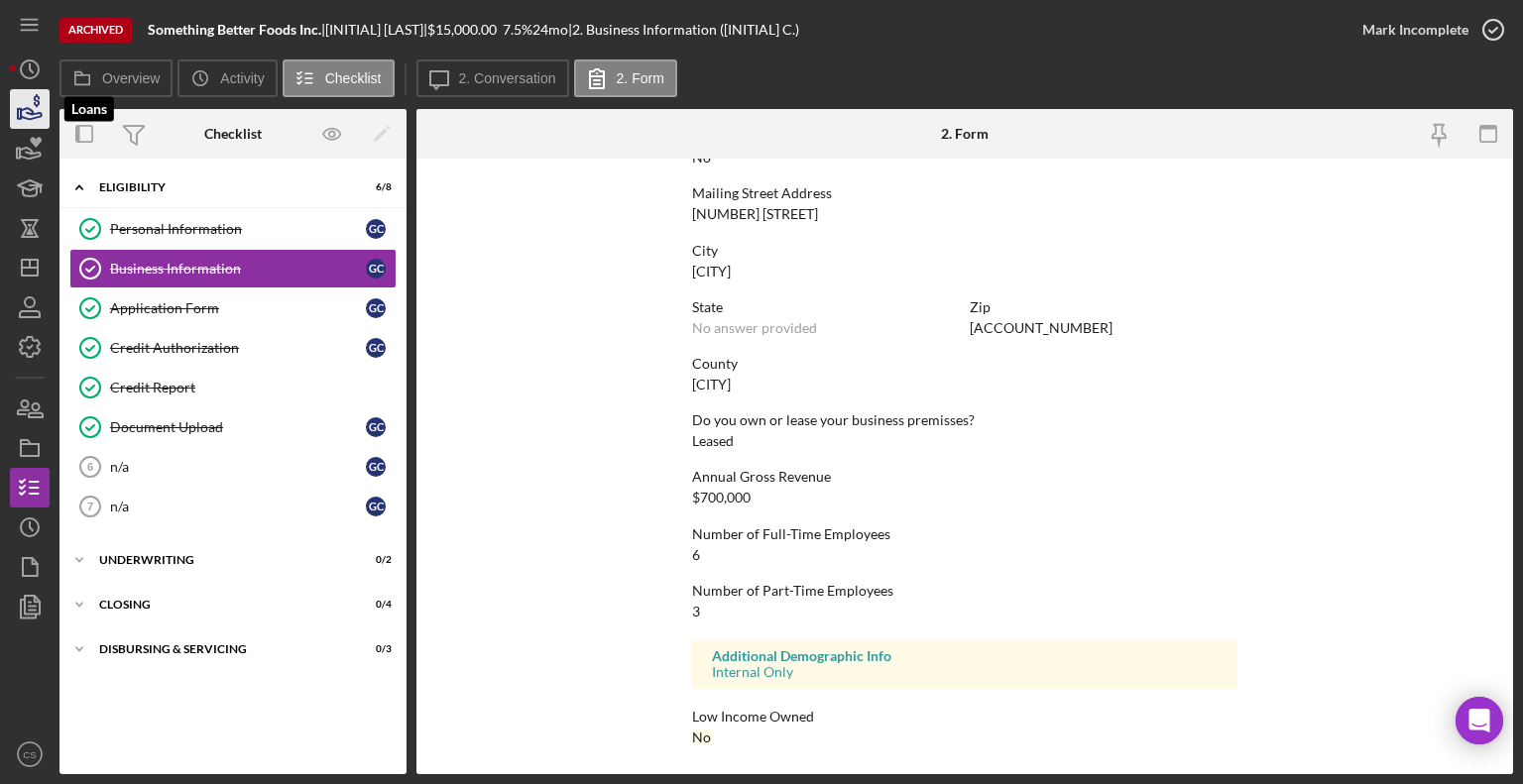 click 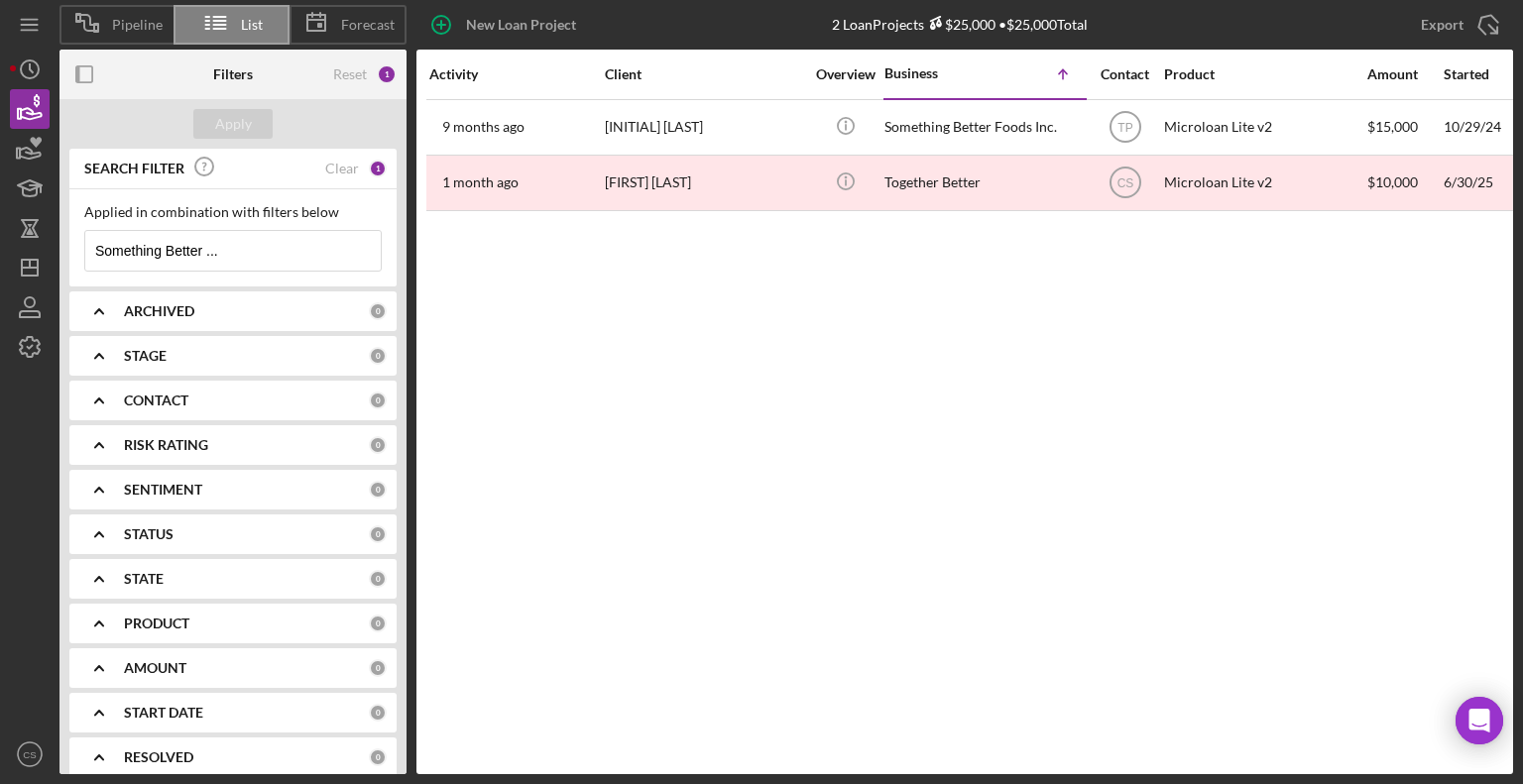 click on "Something Better ..." at bounding box center (233, 251) 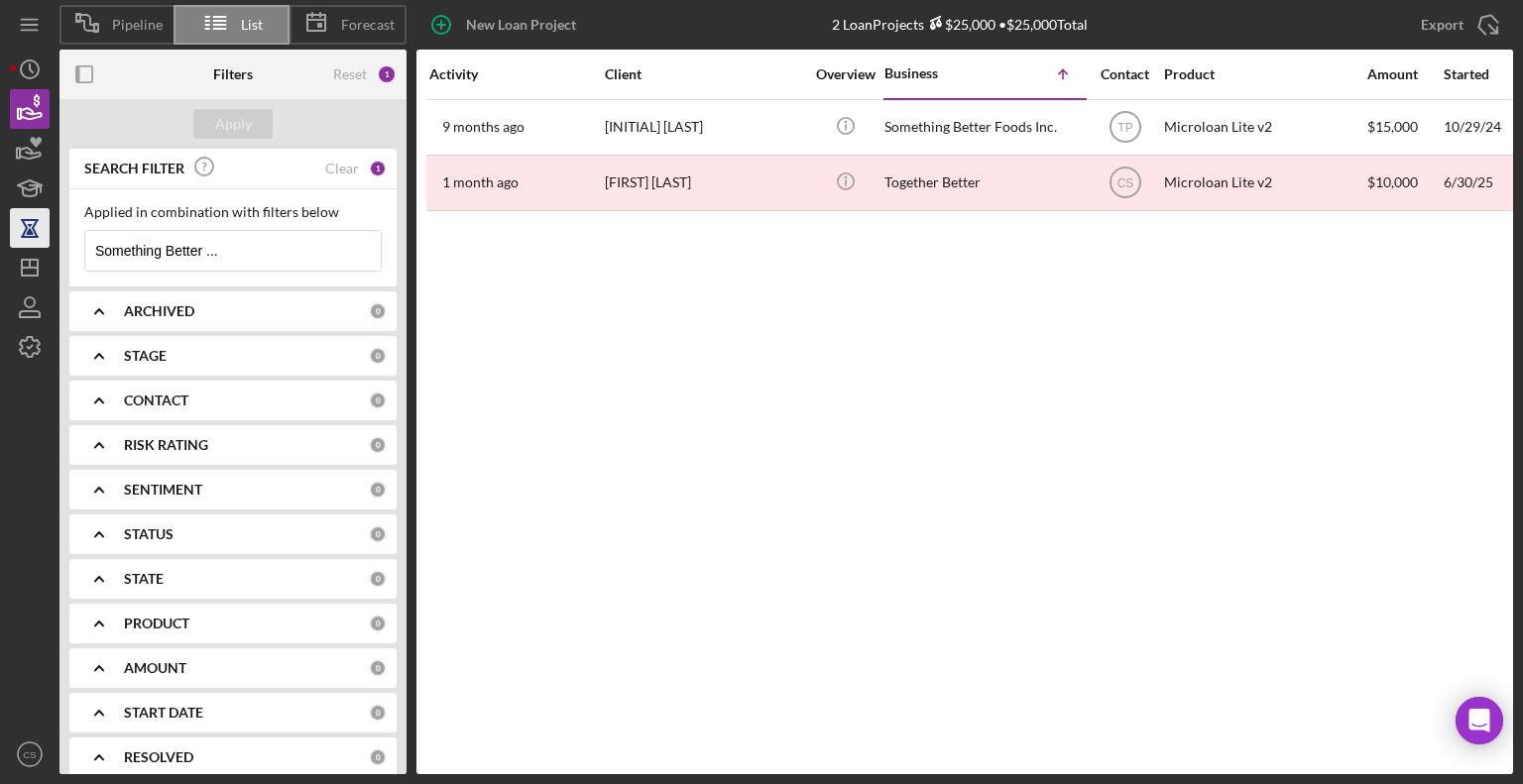 drag, startPoint x: 236, startPoint y: 247, endPoint x: 41, endPoint y: 245, distance: 195.01026 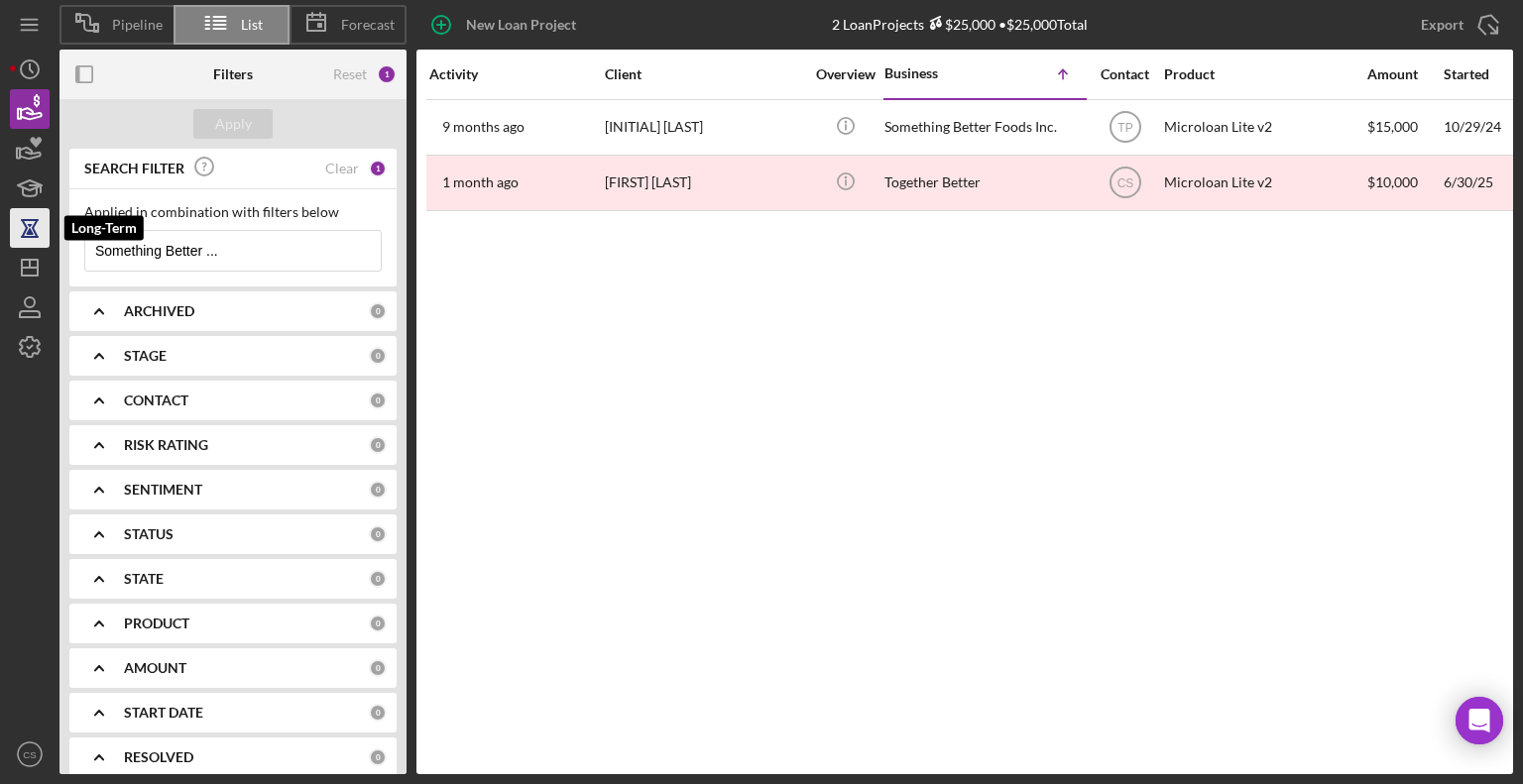 paste on "Traison Lewis dba Body by Tra" 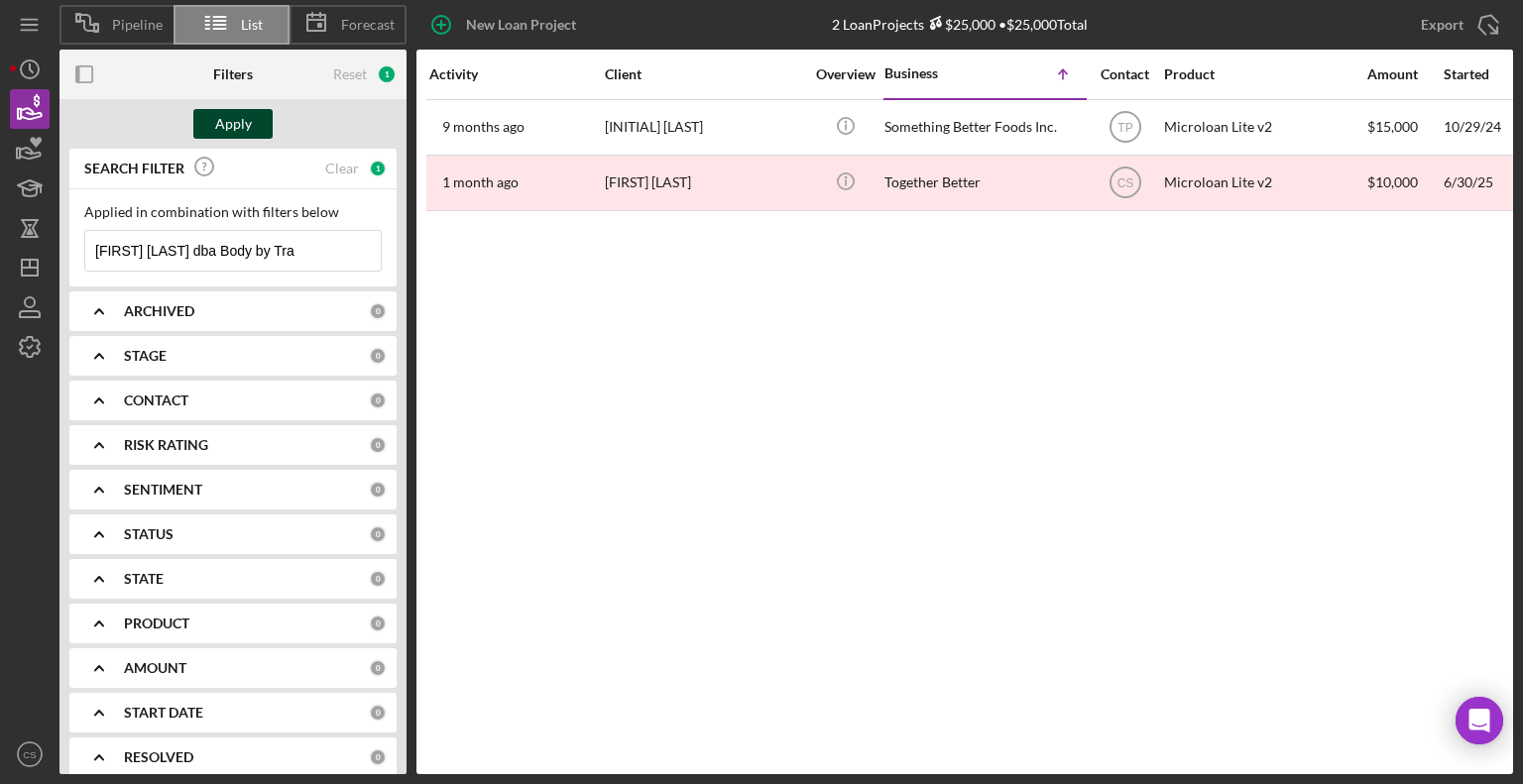 click on "Apply" at bounding box center (233, 124) 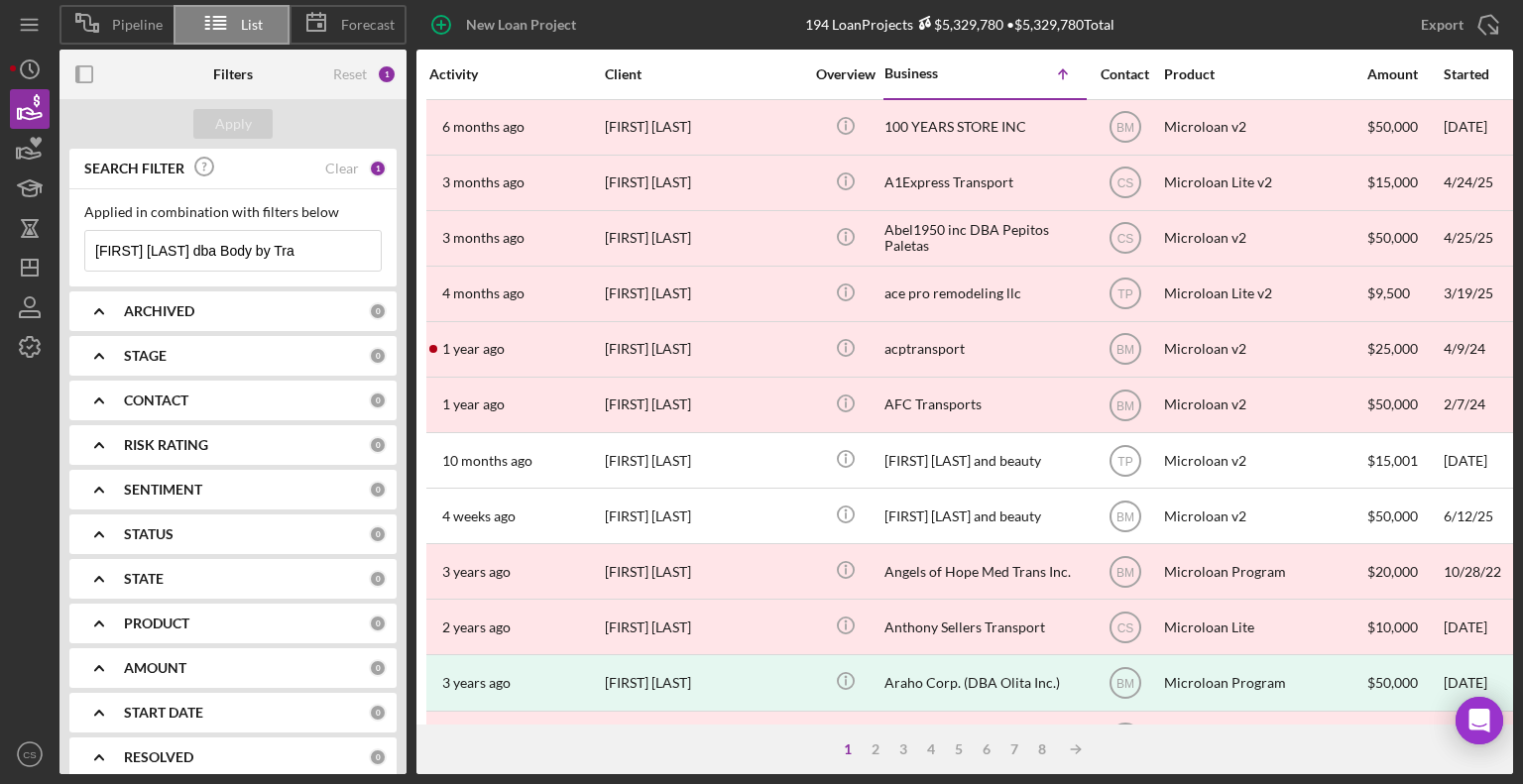 drag, startPoint x: 208, startPoint y: 249, endPoint x: 71, endPoint y: 257, distance: 137.23338 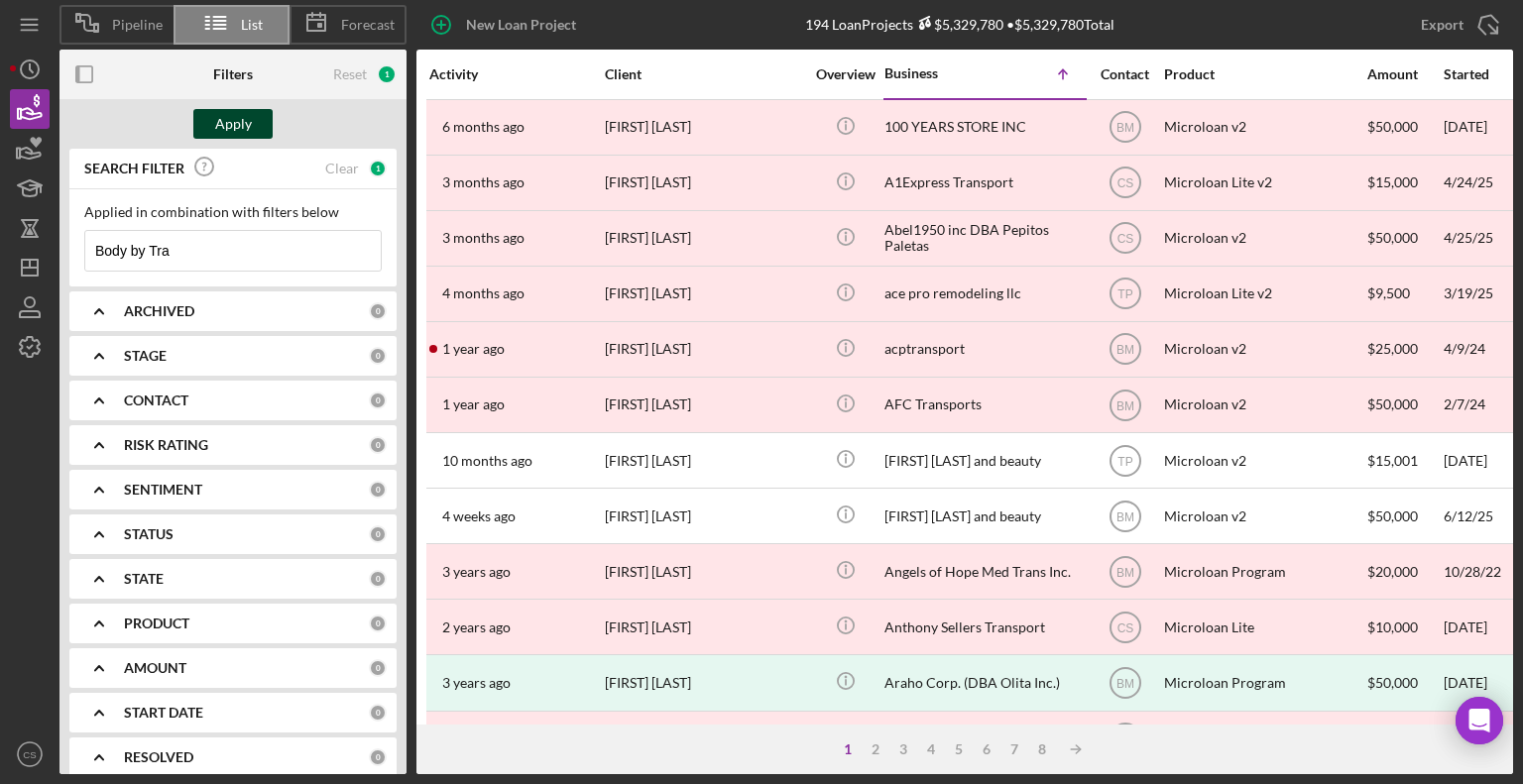 type on "Body by Tra" 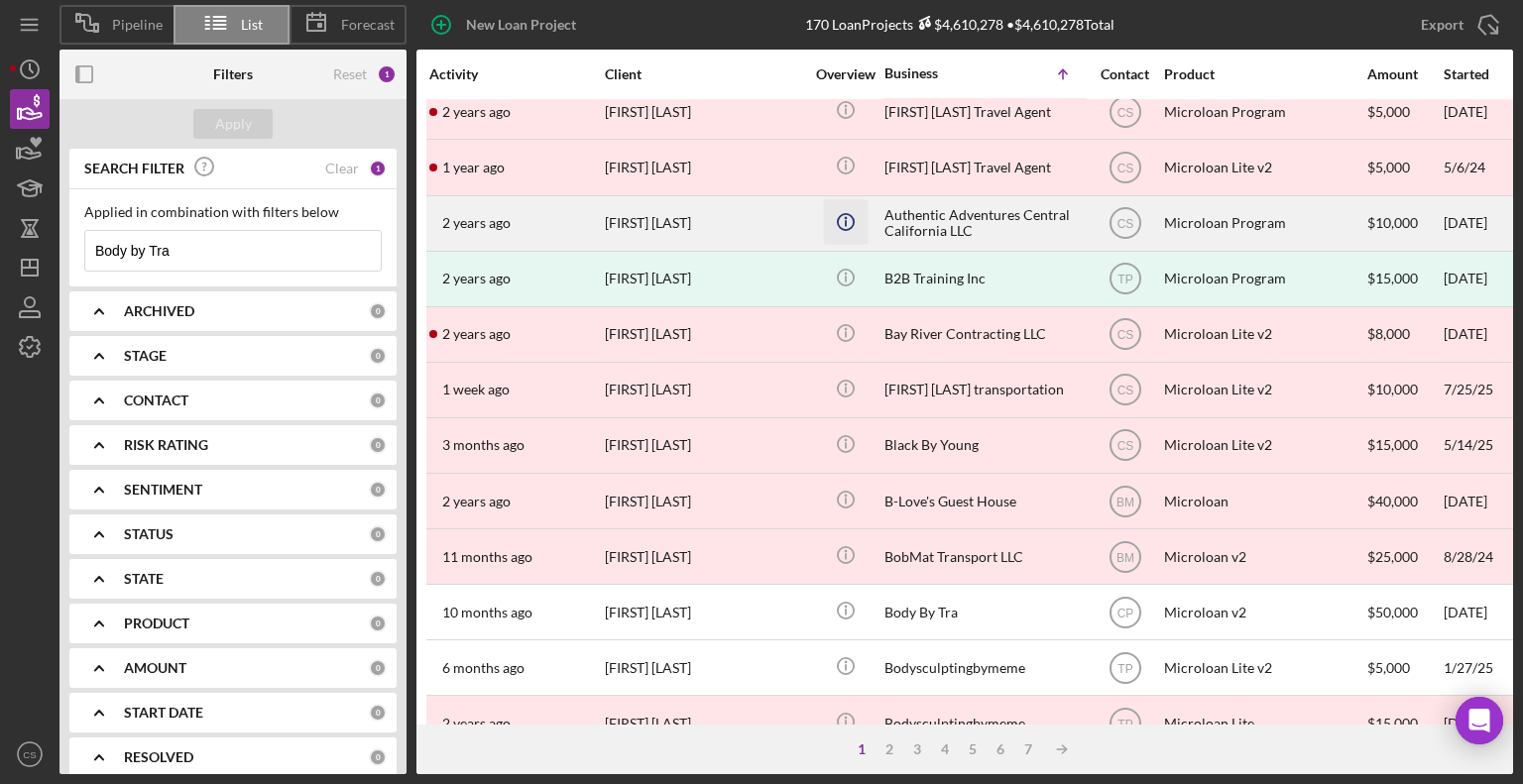 scroll, scrollTop: 595, scrollLeft: 0, axis: vertical 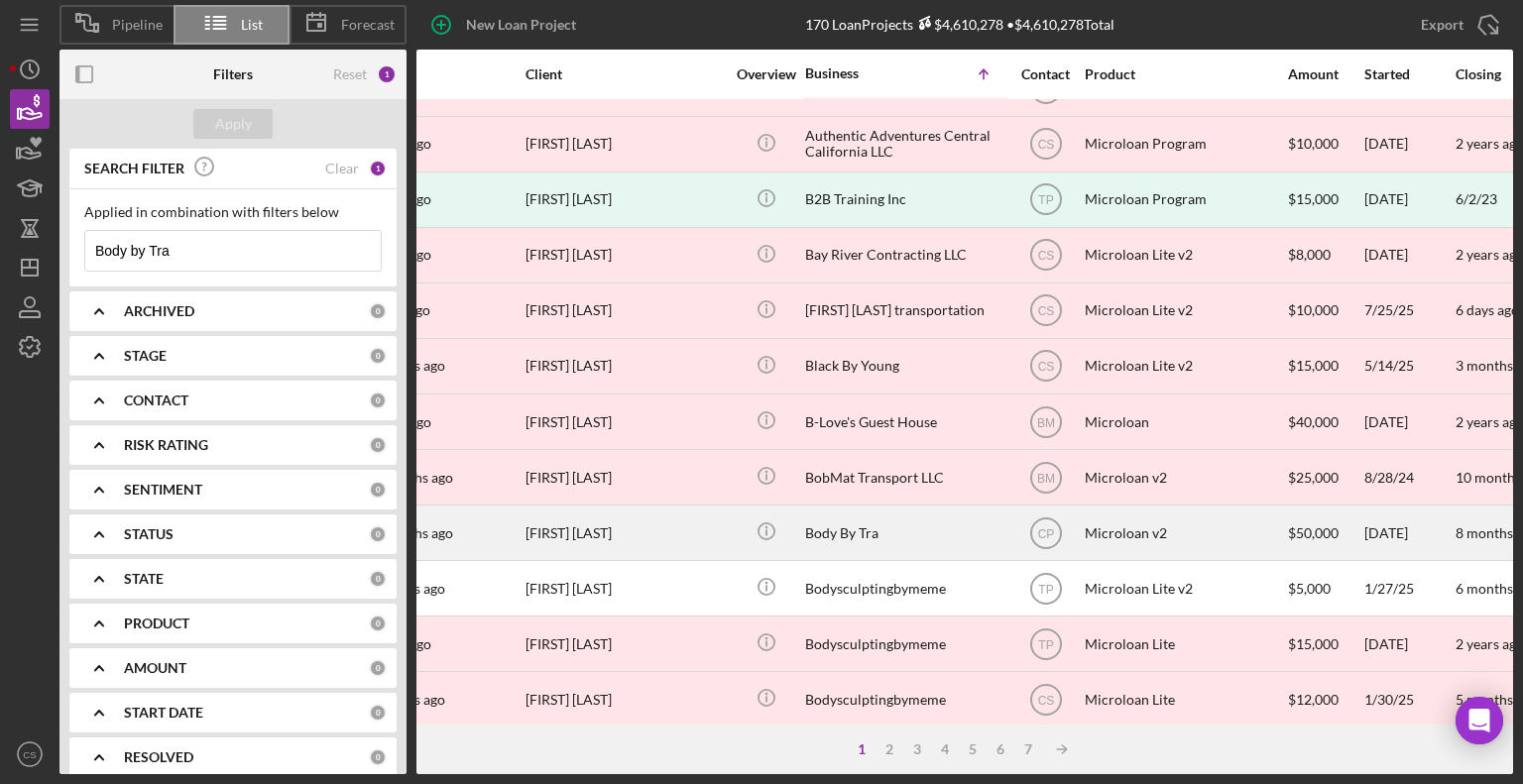click on "Body By Tra" at bounding box center (904, 532) 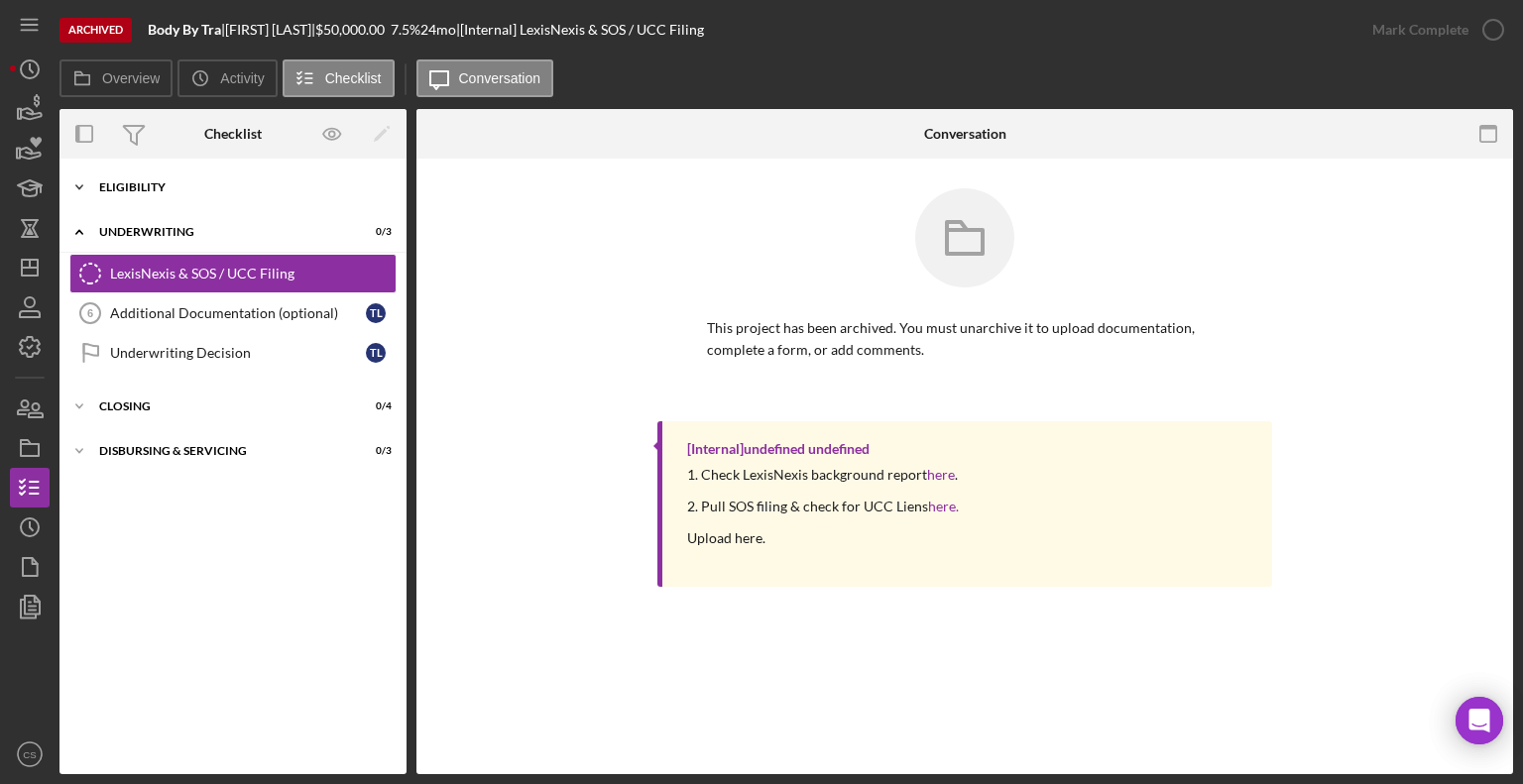 click on "Eligibility" at bounding box center [240, 187] 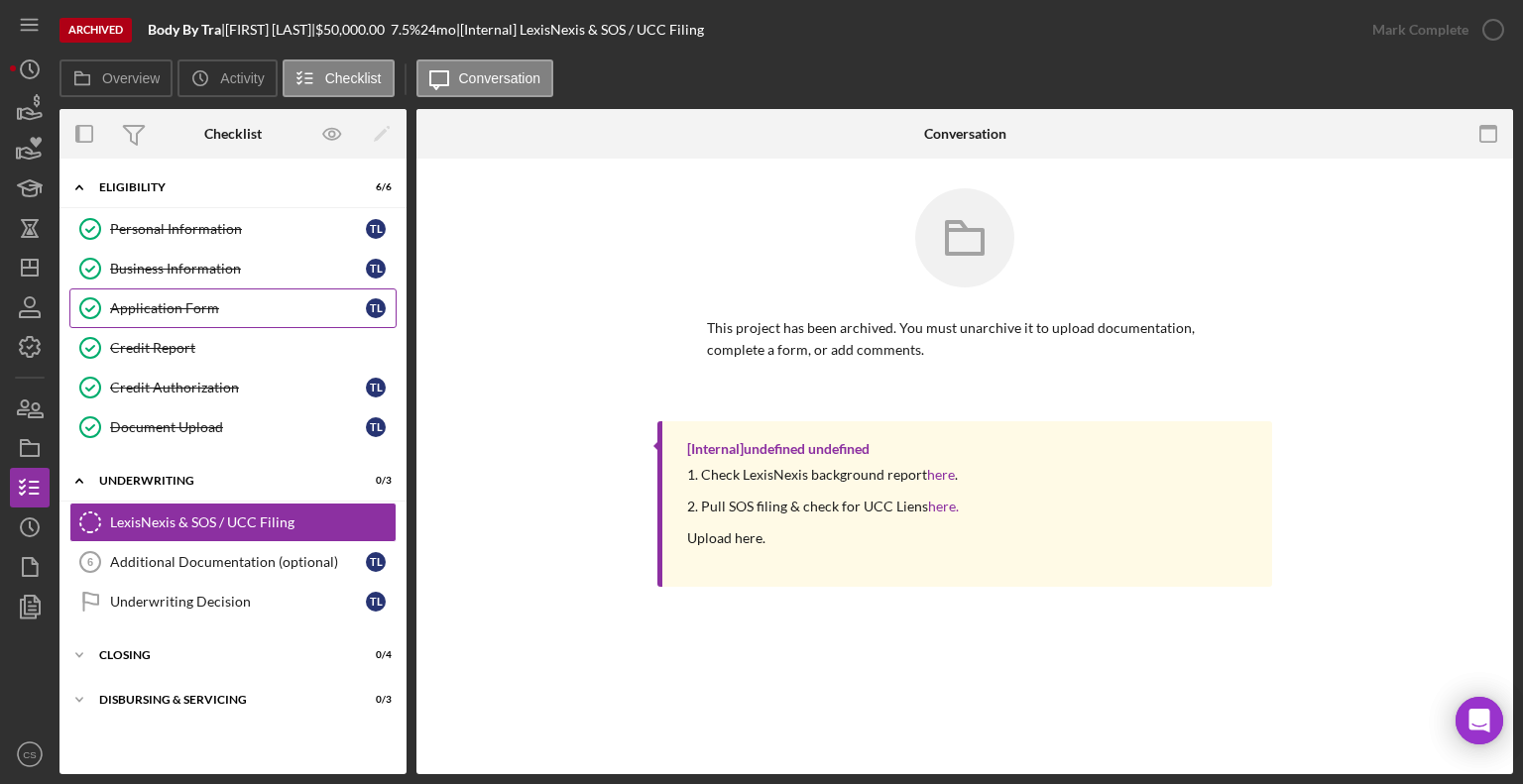 click on "Application Form" at bounding box center [238, 308] 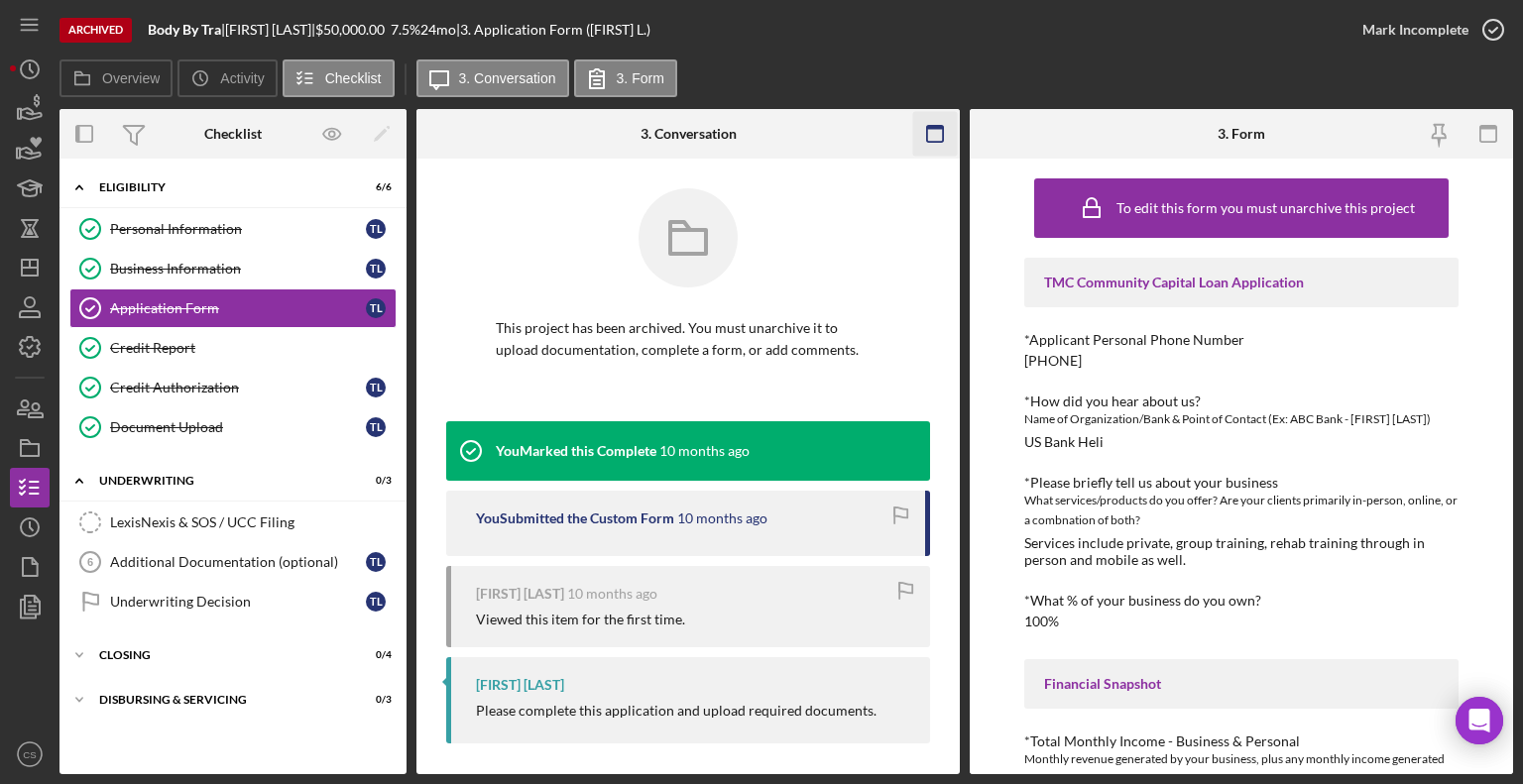 click 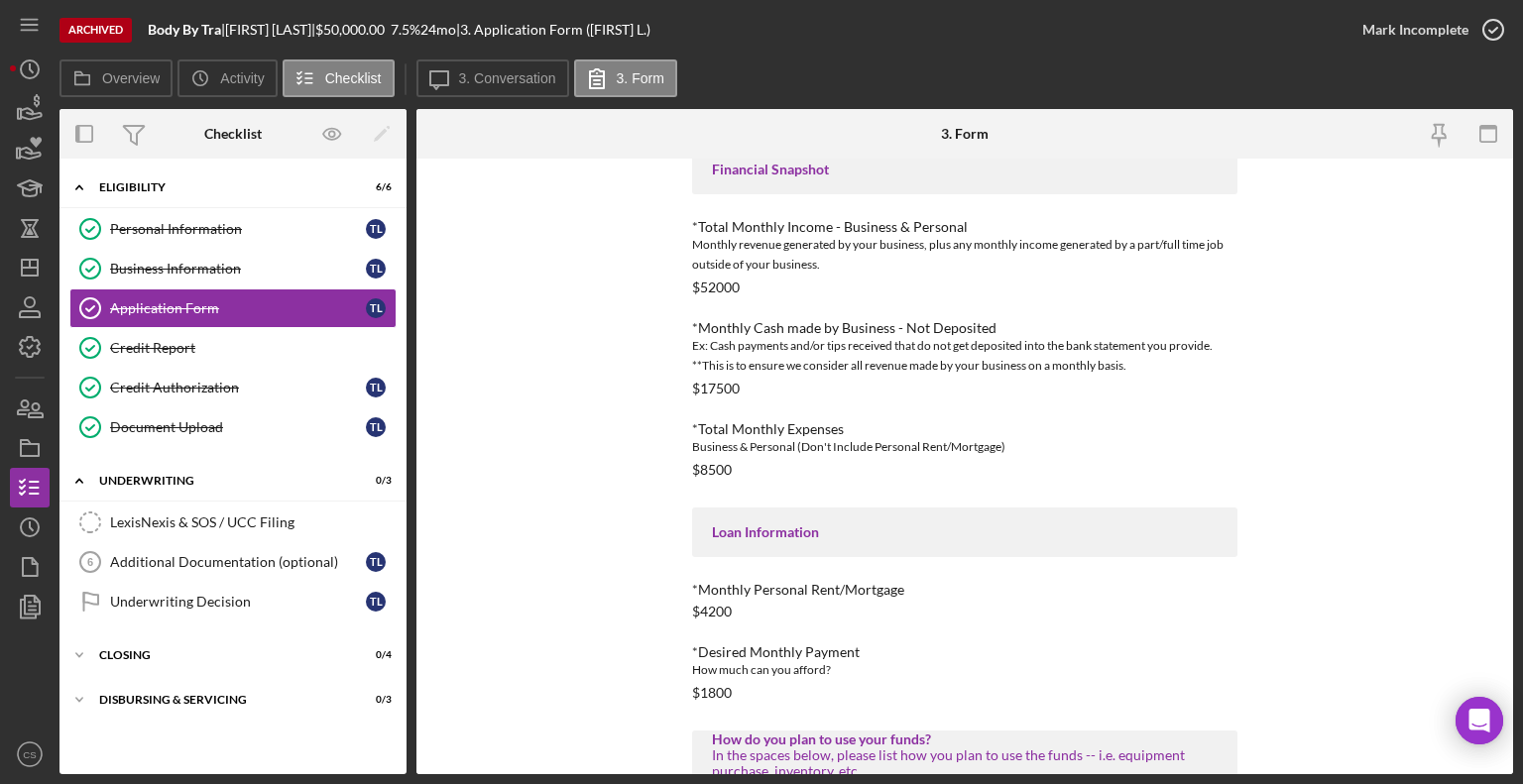 scroll, scrollTop: 793, scrollLeft: 0, axis: vertical 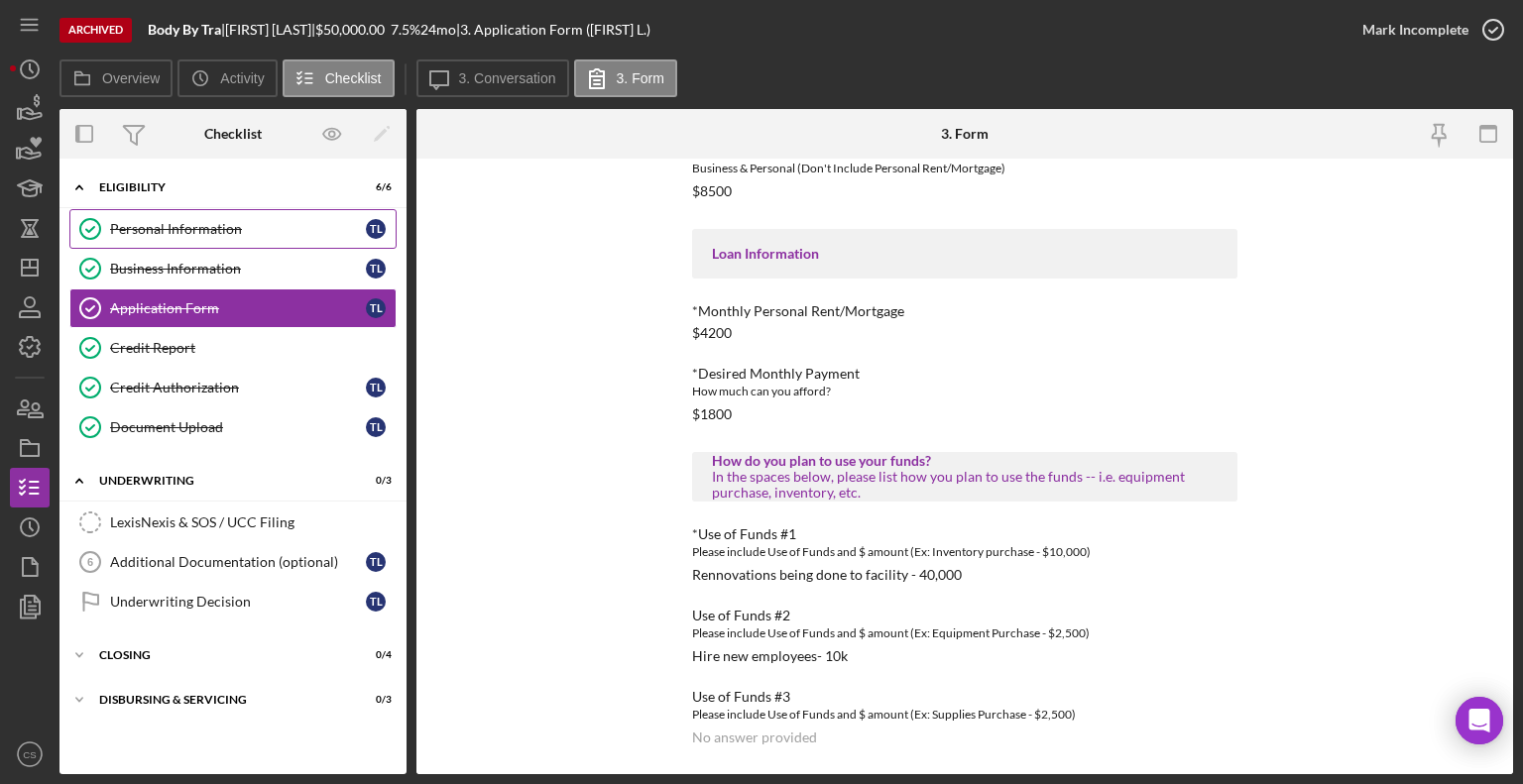 click on "Personal Information" at bounding box center (238, 229) 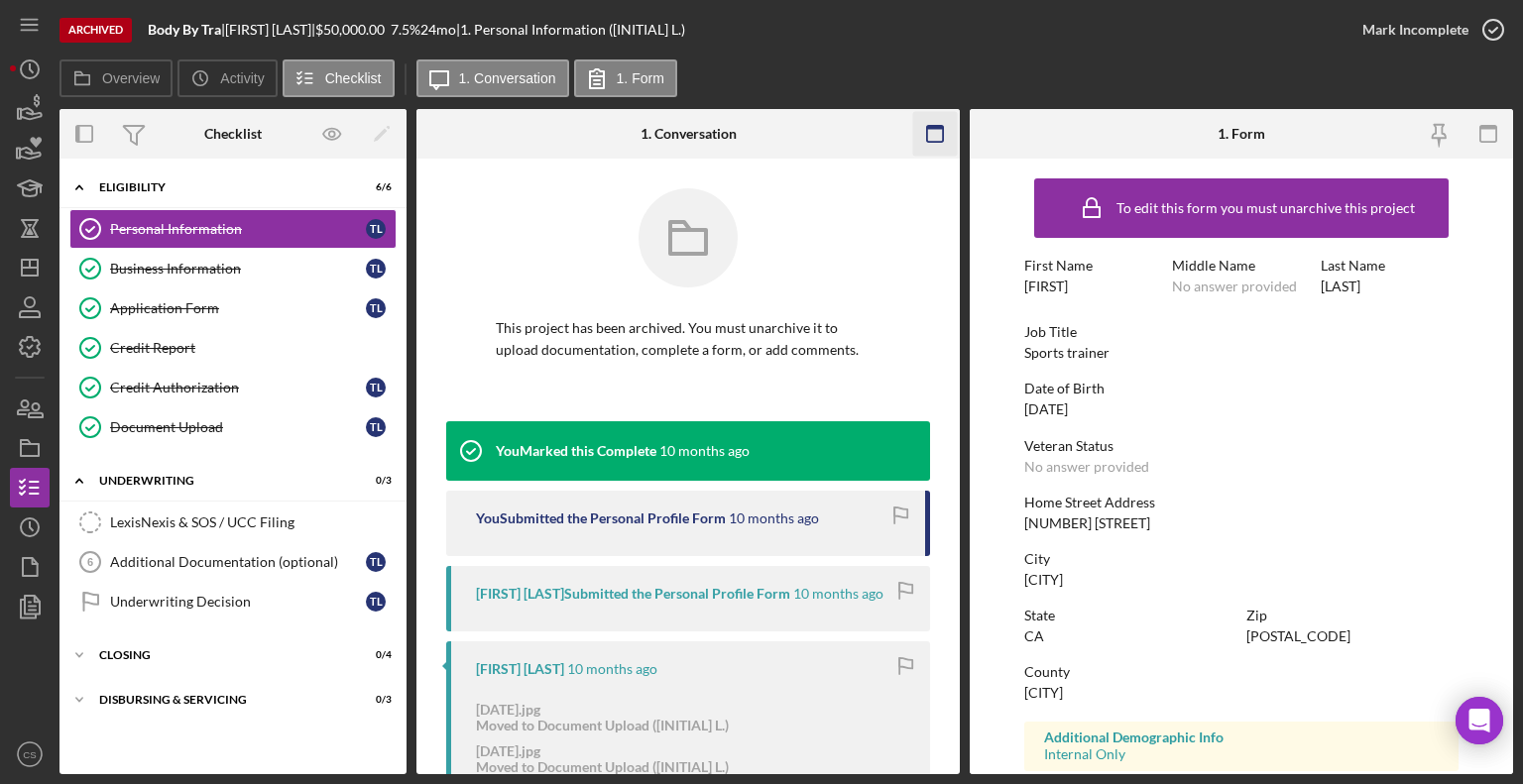 click 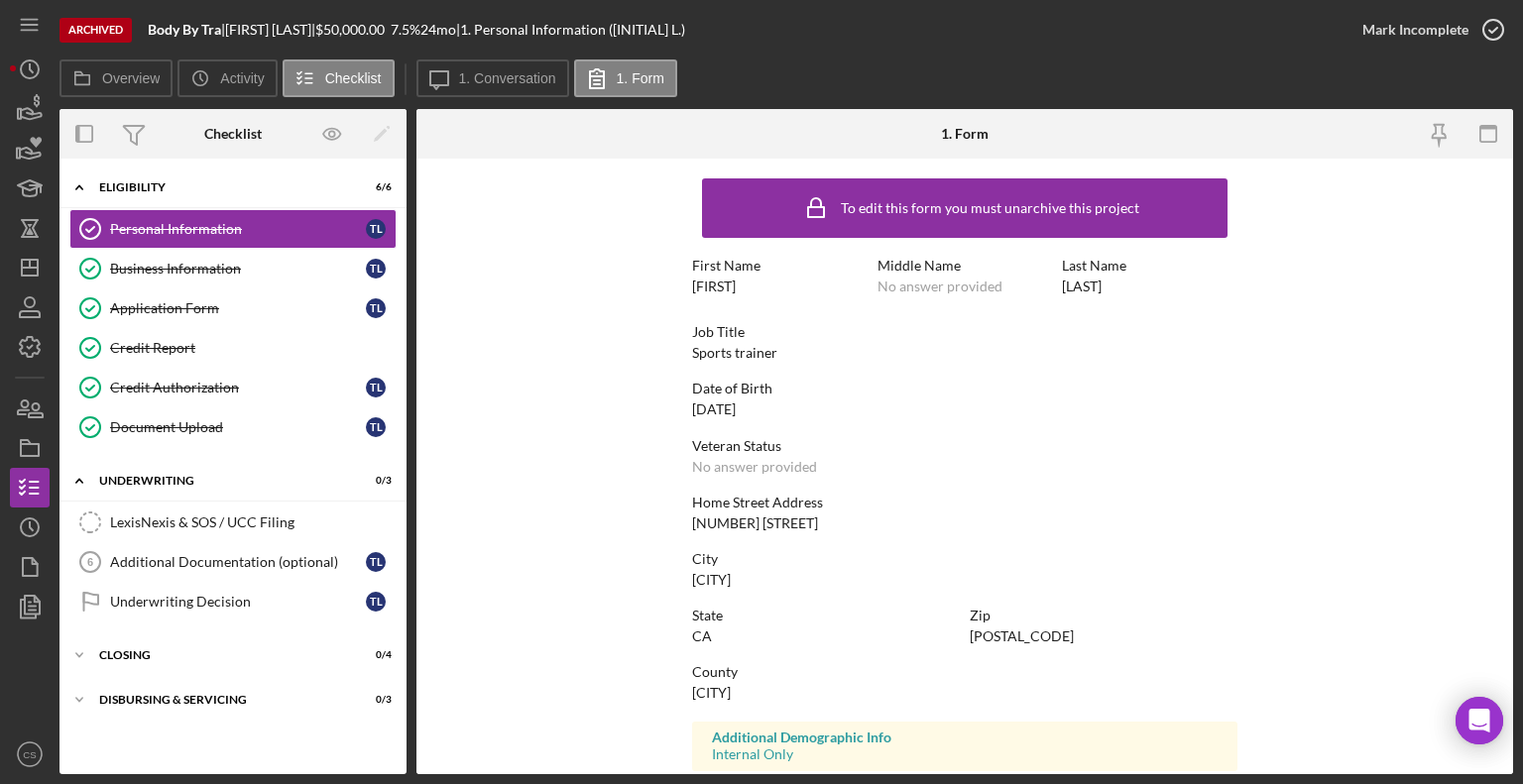 scroll, scrollTop: 309, scrollLeft: 0, axis: vertical 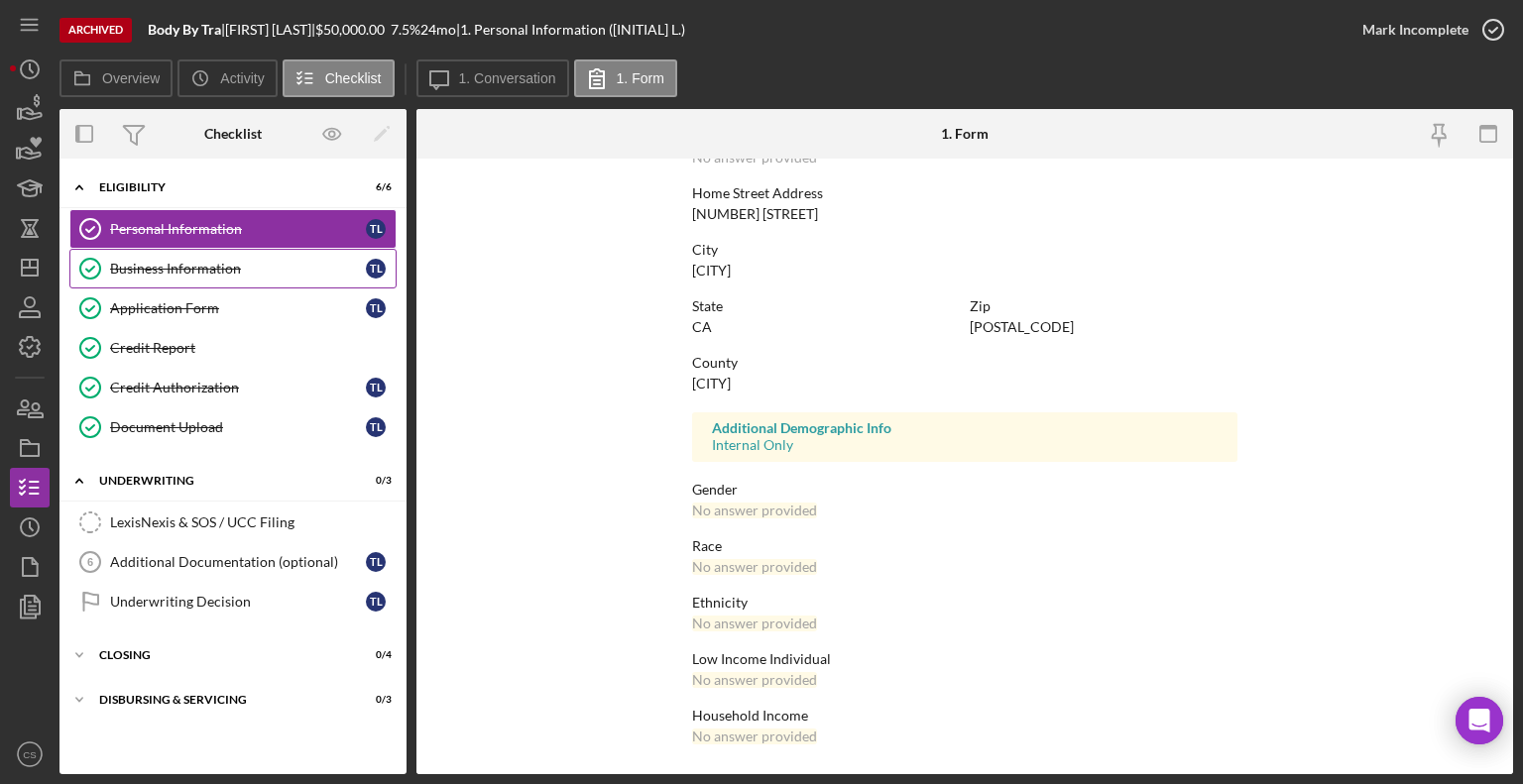 click on "Business Information" at bounding box center [238, 269] 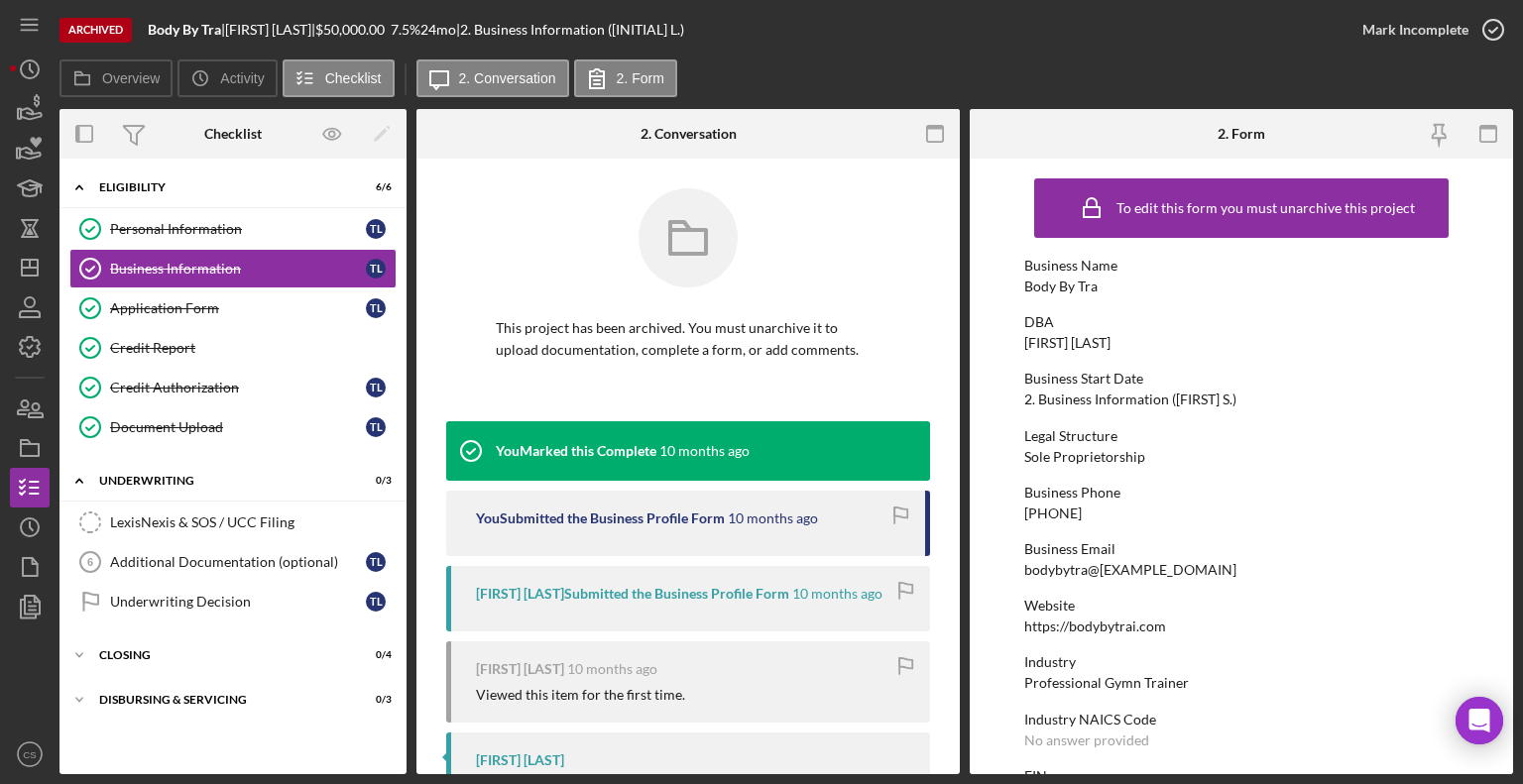 click 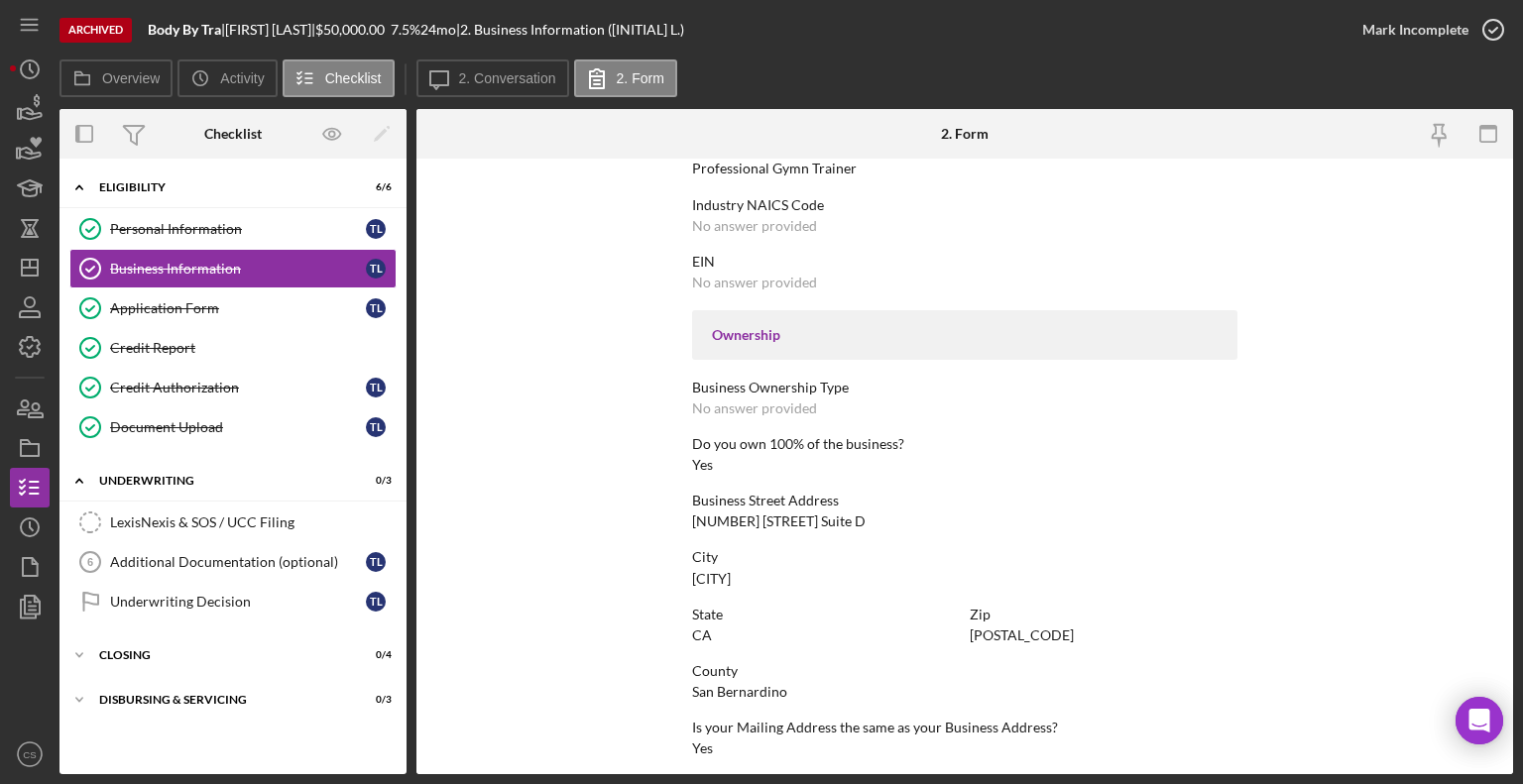 scroll, scrollTop: 879, scrollLeft: 0, axis: vertical 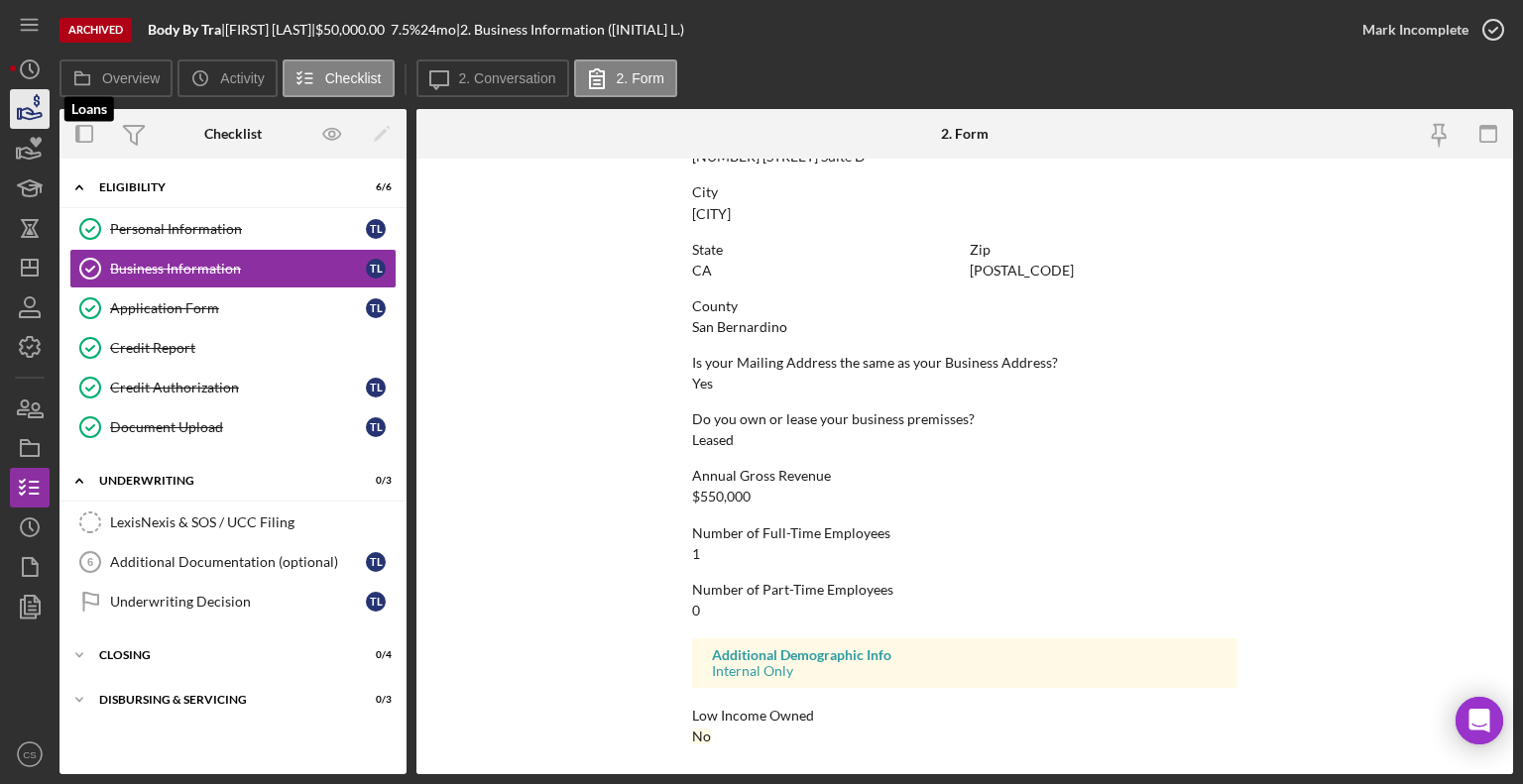 click 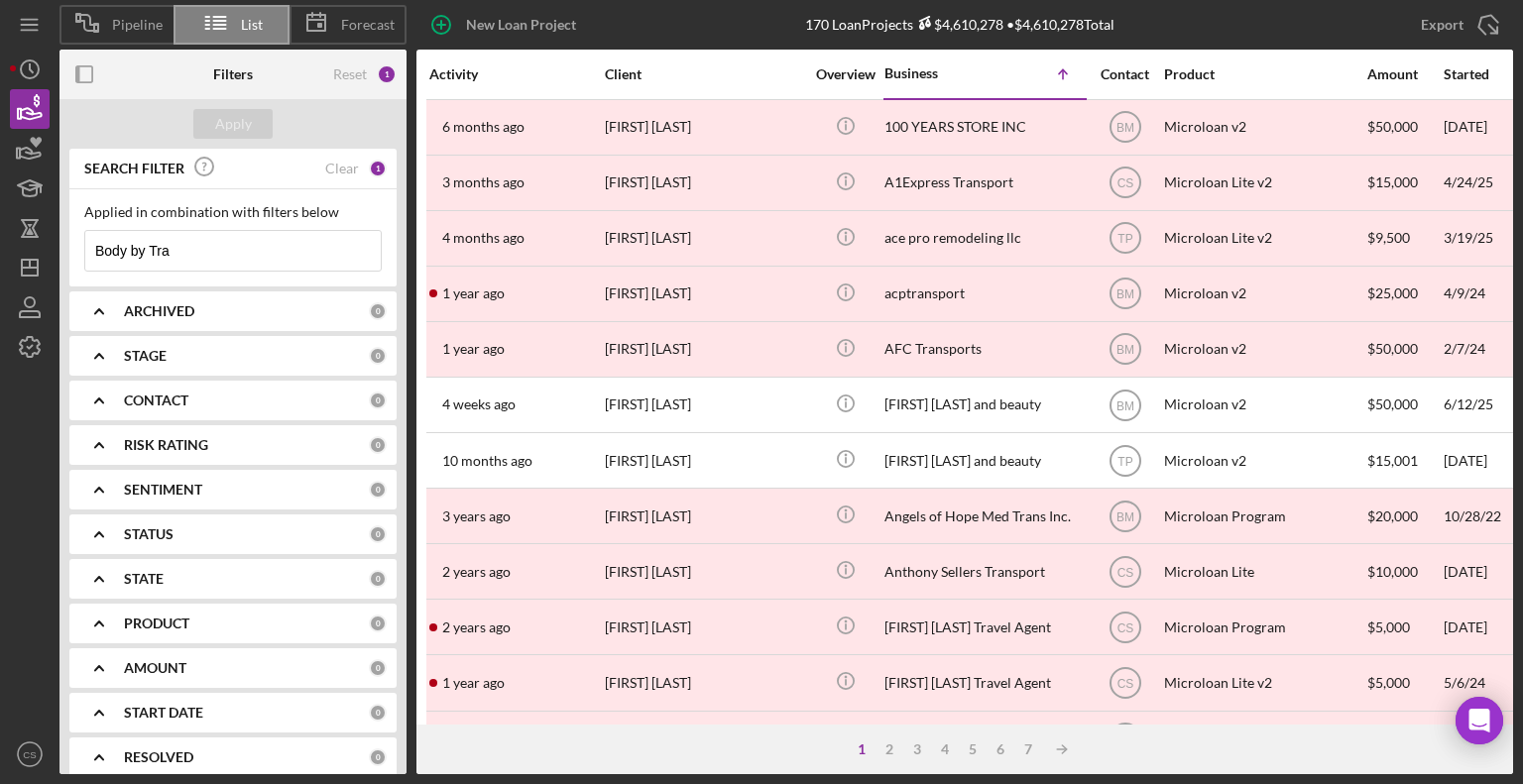 drag, startPoint x: 206, startPoint y: 261, endPoint x: 3, endPoint y: 276, distance: 203.55343 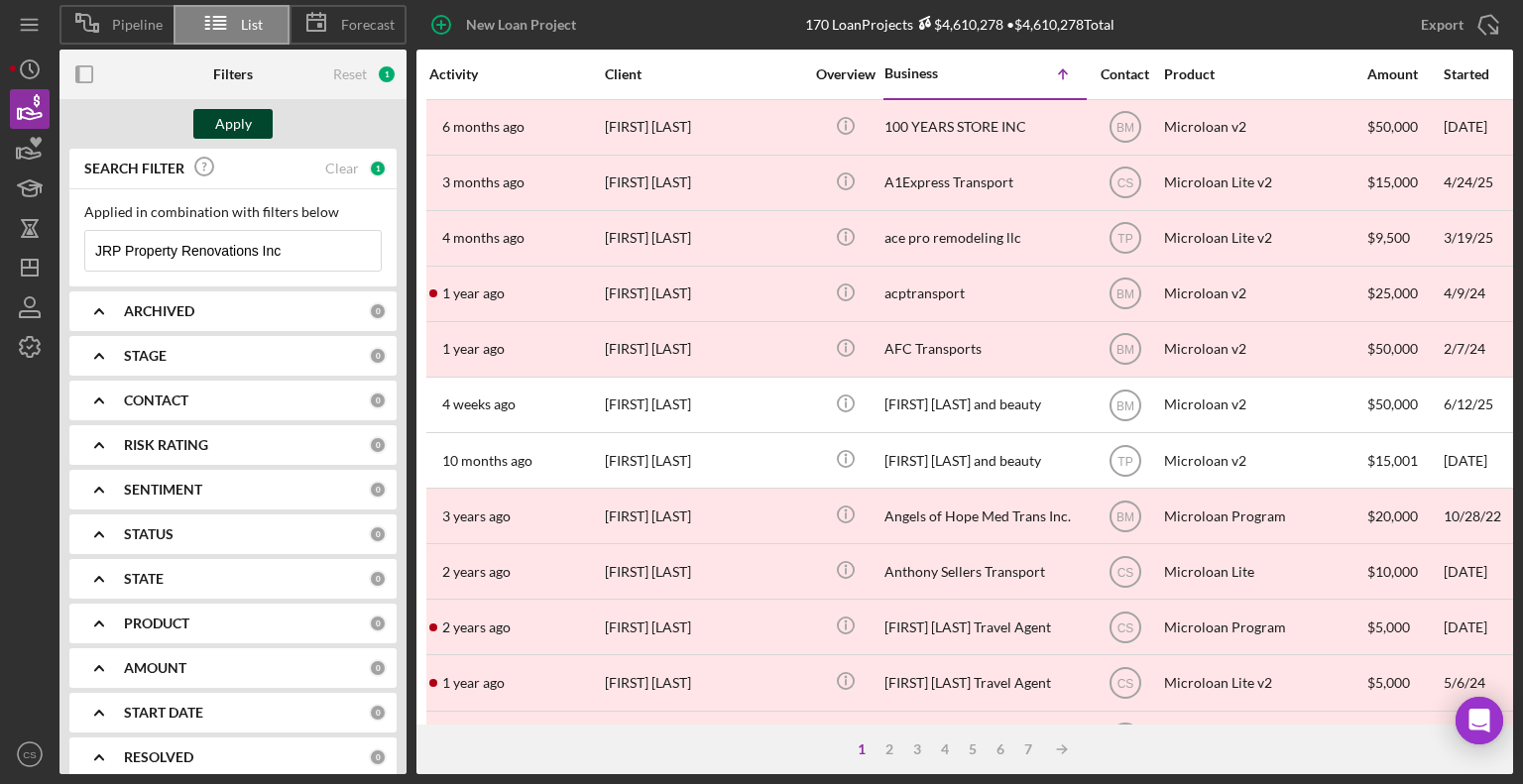 type on "JRP Property Renovations Inc" 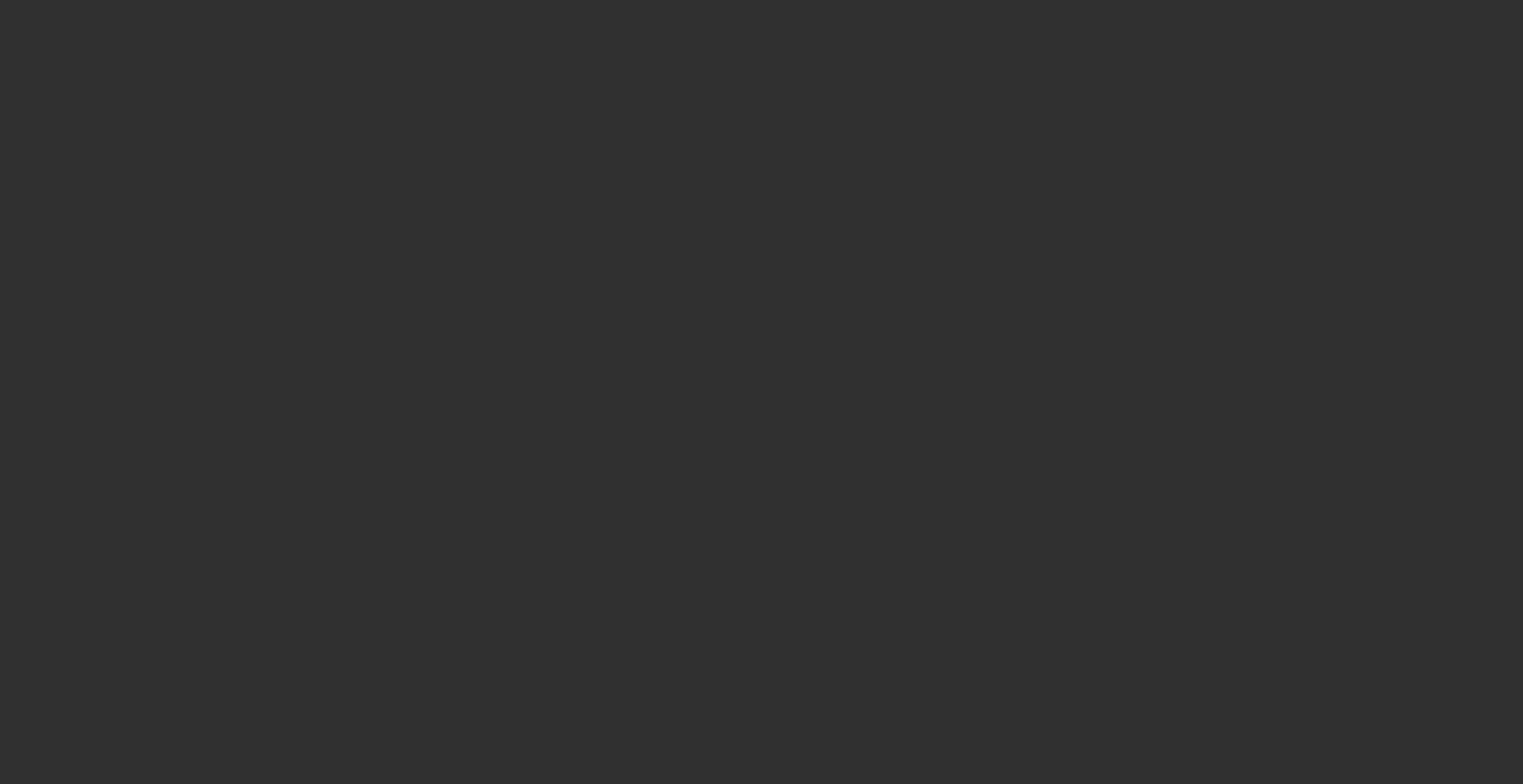 scroll, scrollTop: 0, scrollLeft: 0, axis: both 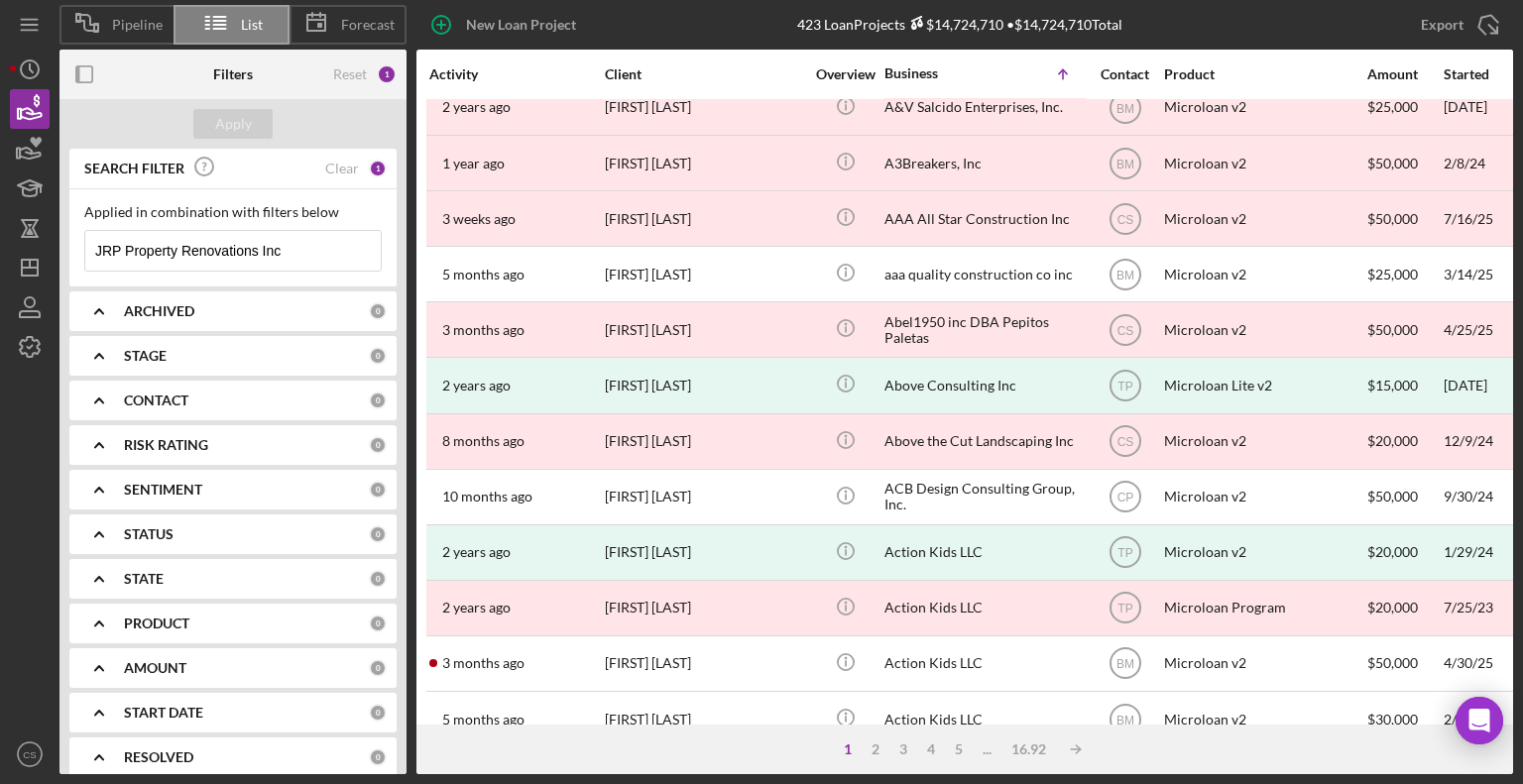 click on "Icon/Menu Close" 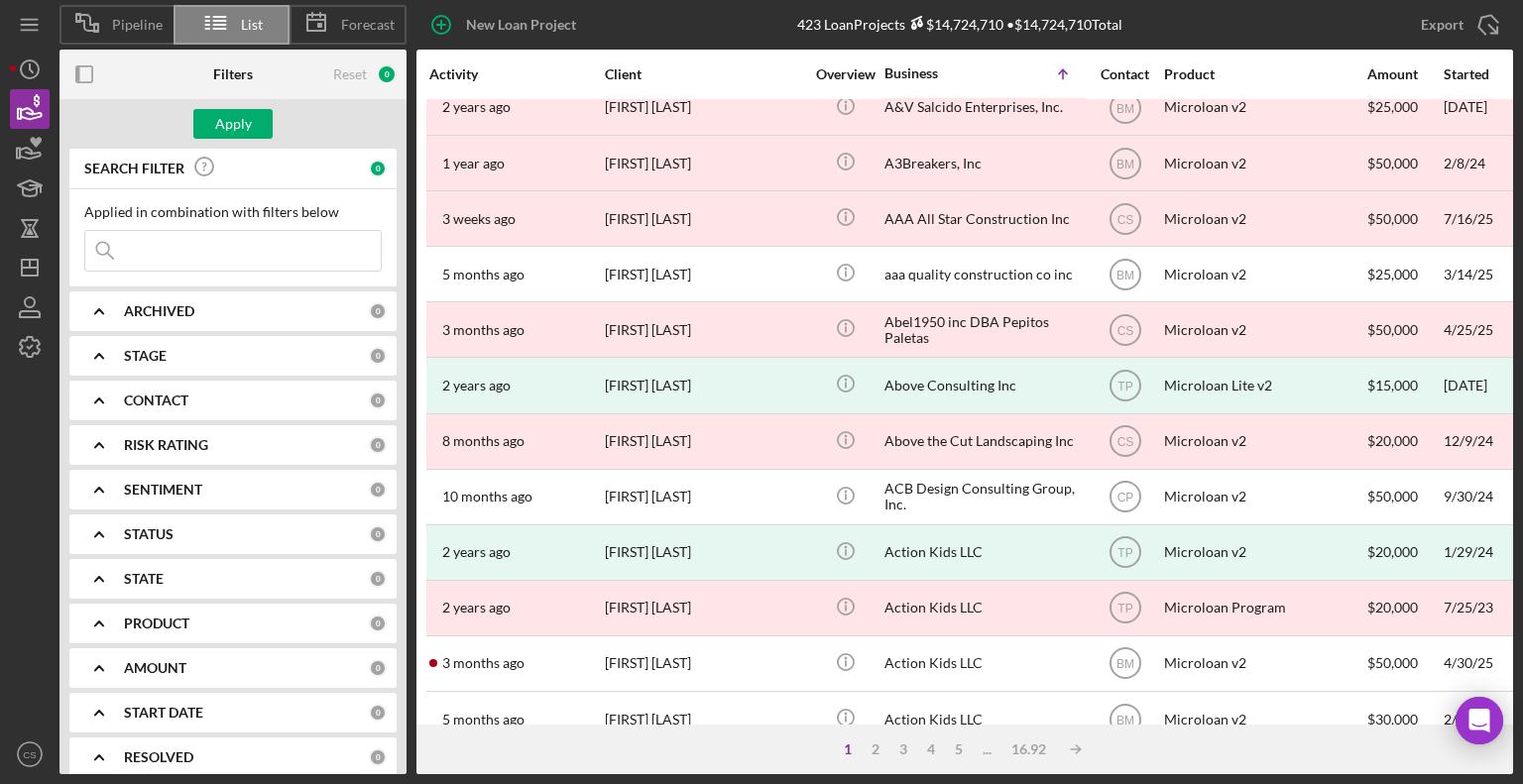click at bounding box center (233, 251) 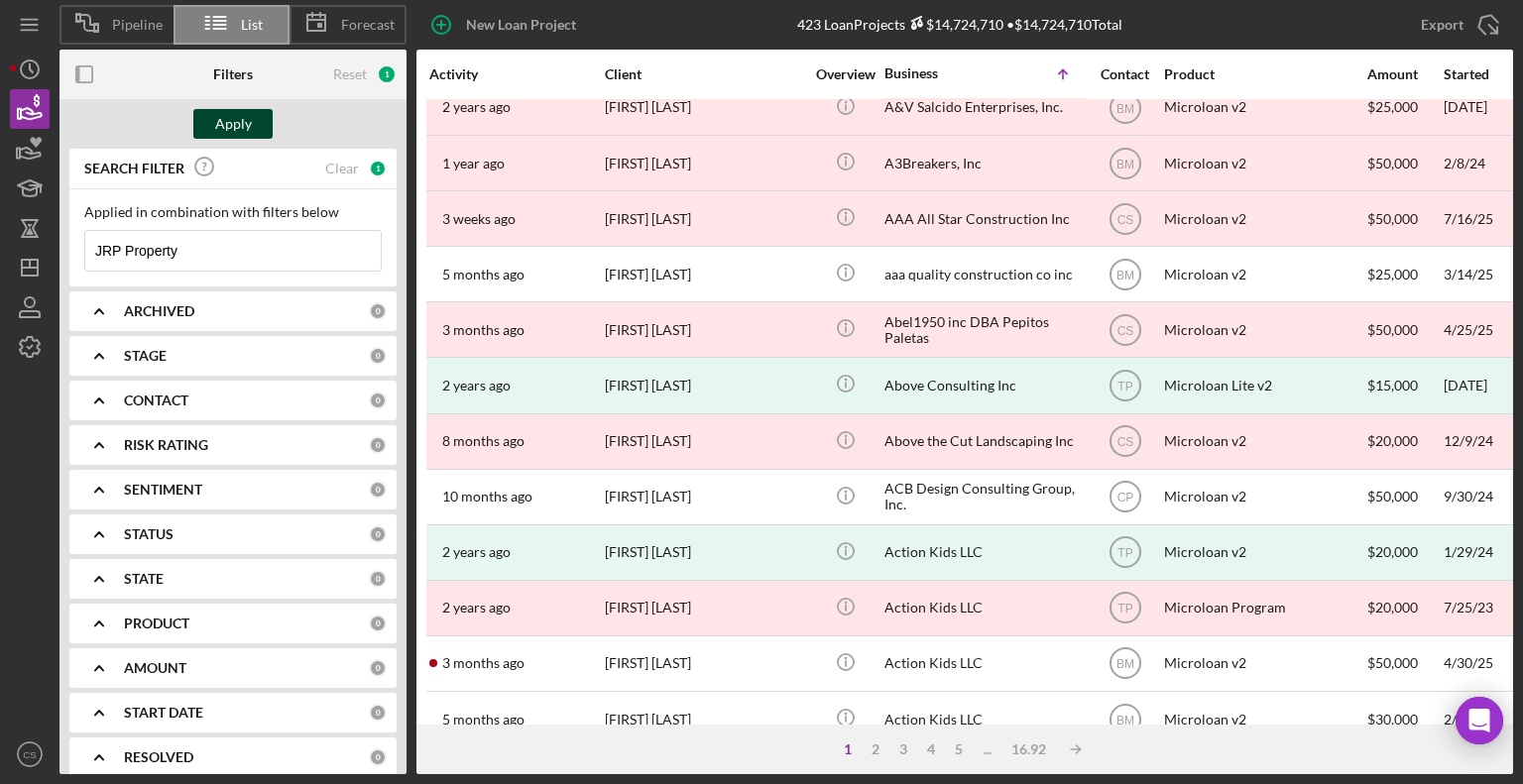 type on "JRP Property" 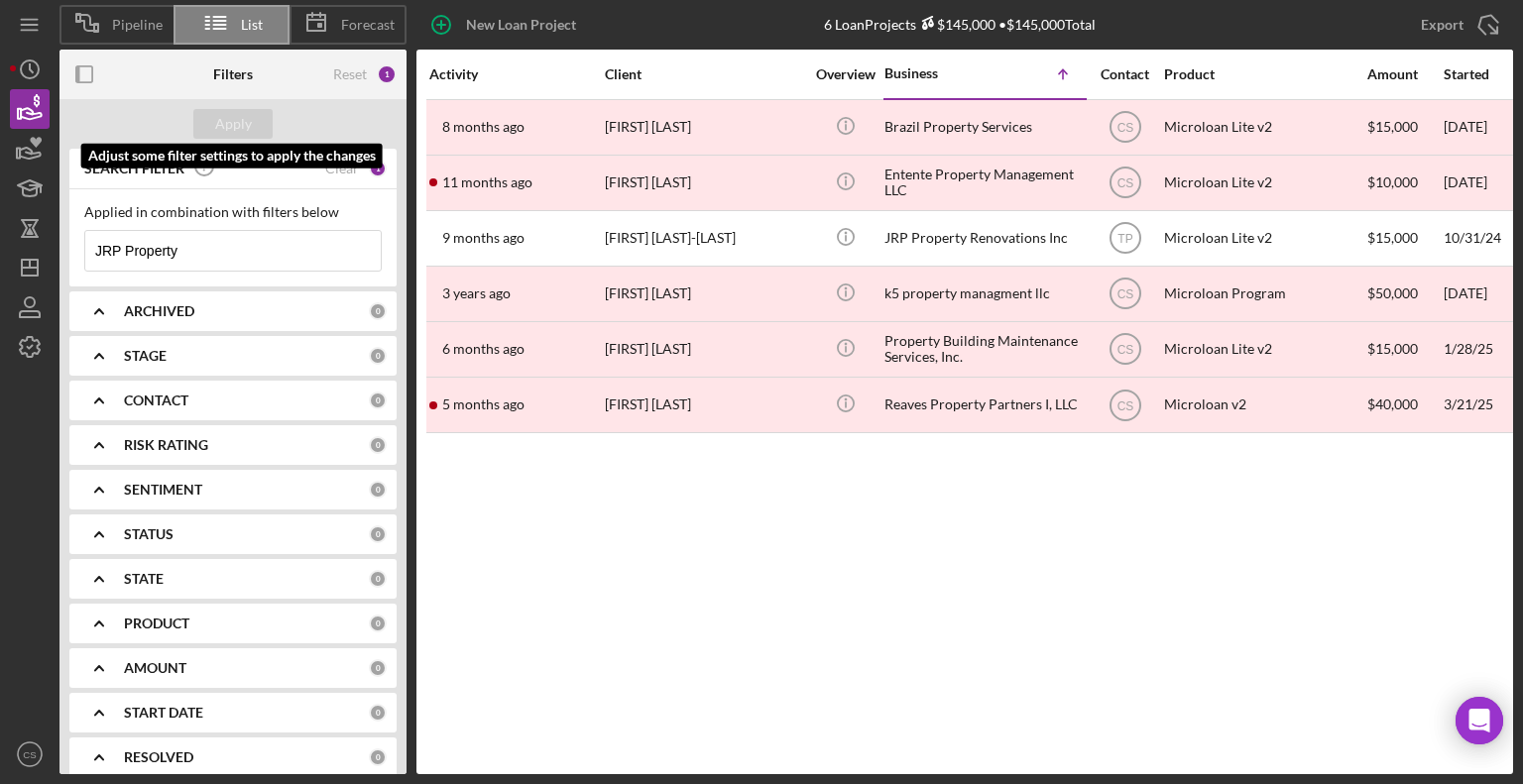 scroll, scrollTop: 0, scrollLeft: 0, axis: both 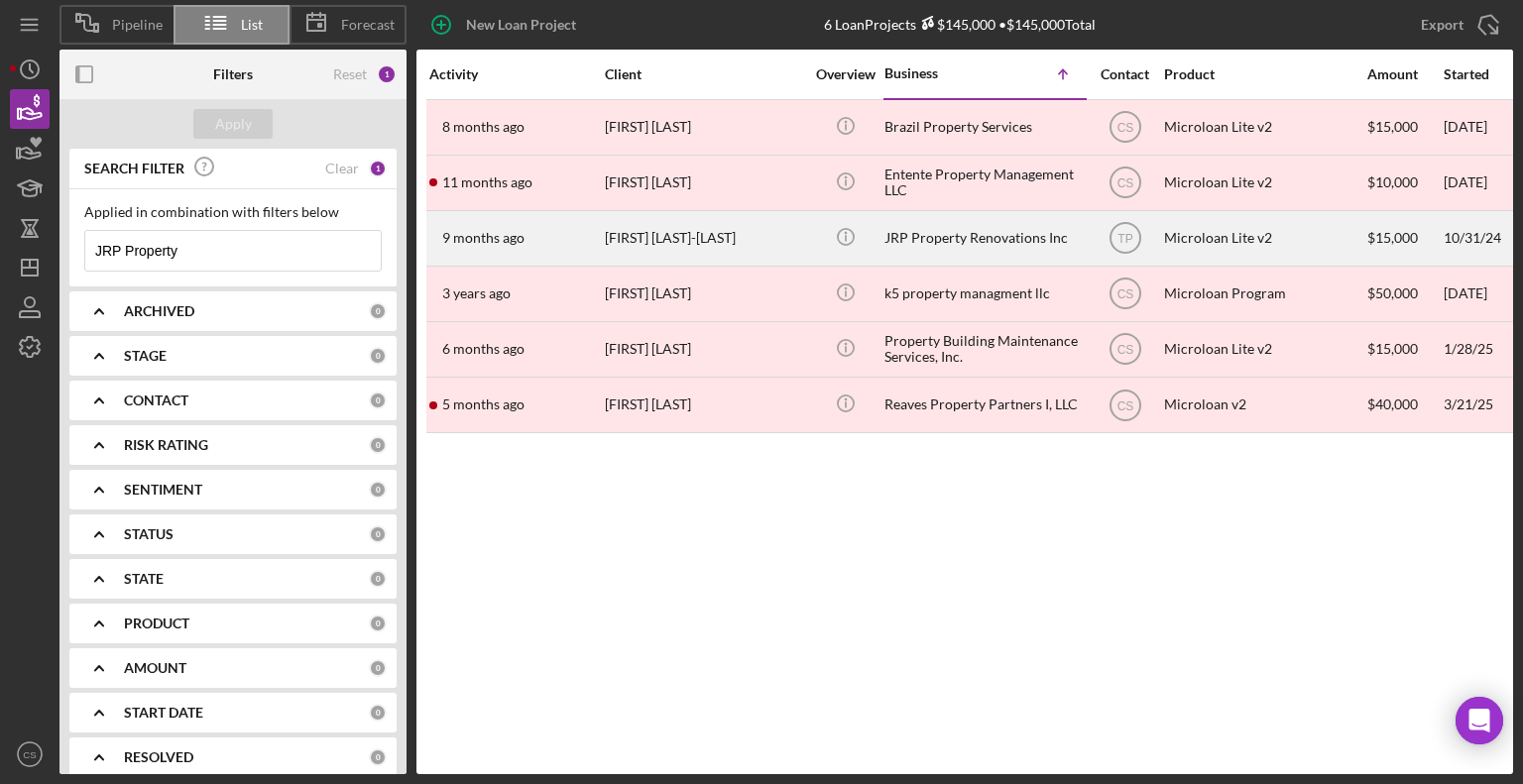 click on "JRP Property Renovations Inc" at bounding box center (984, 238) 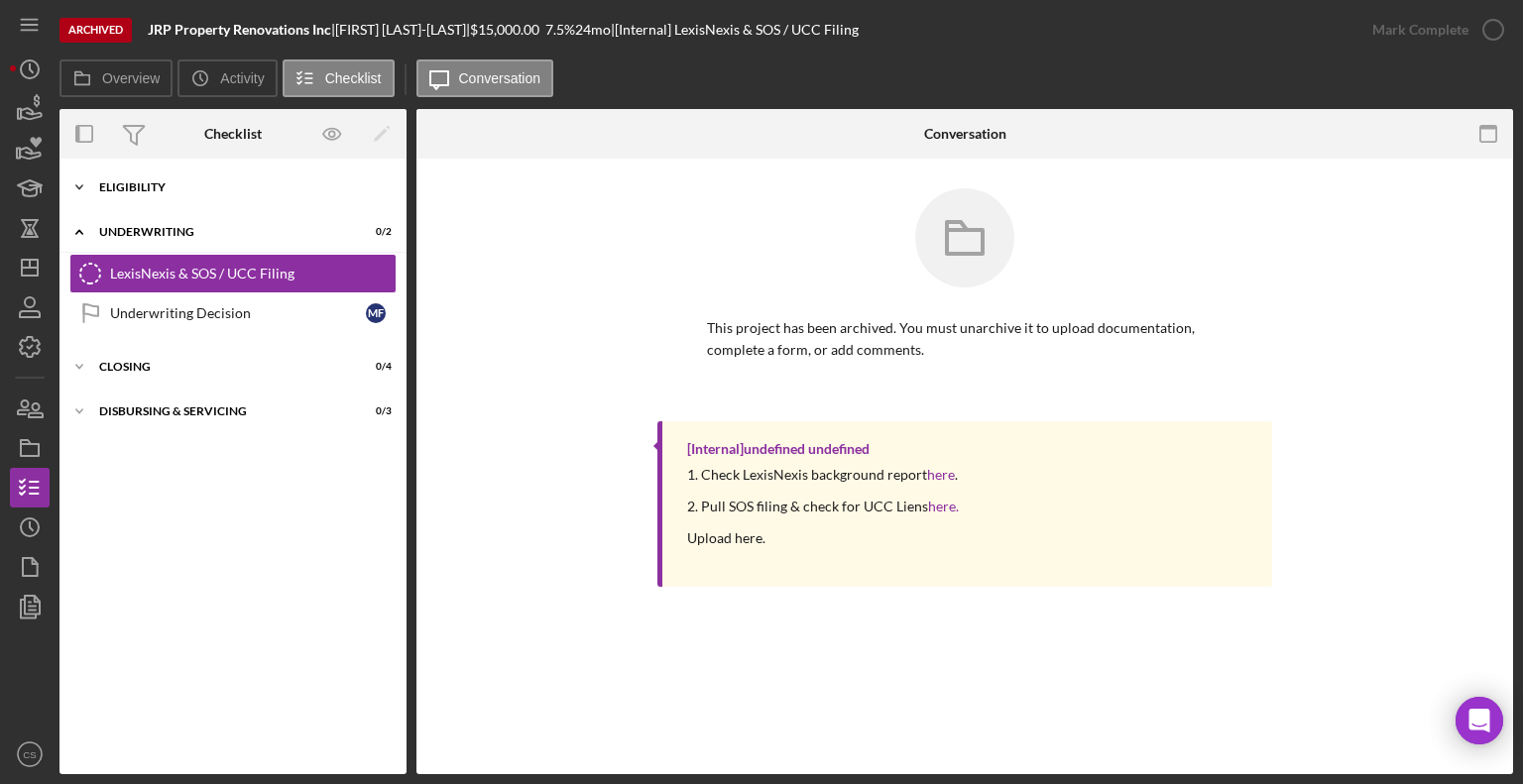 click on "Icon/Expander" 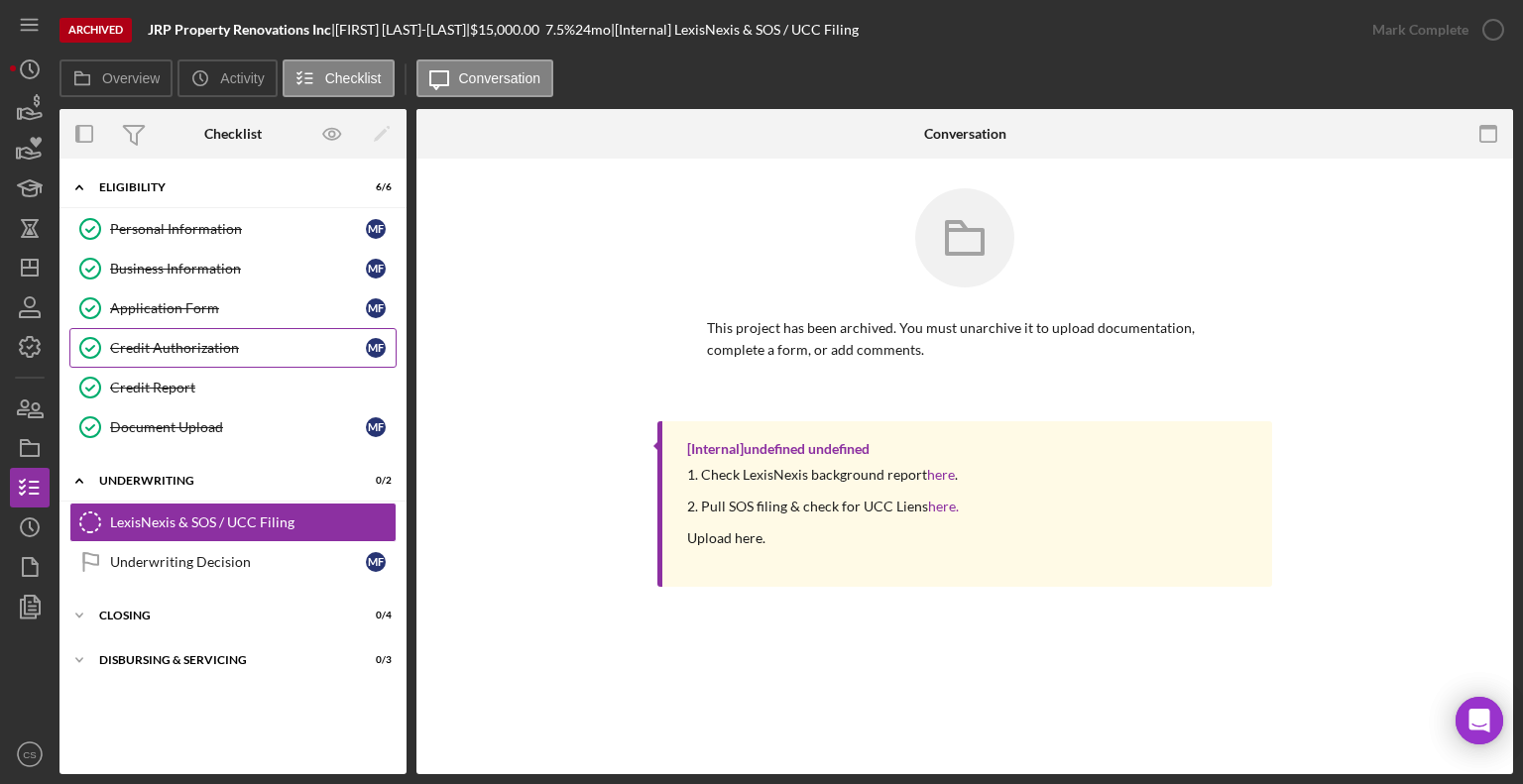 click on "Credit Authorization" at bounding box center [238, 348] 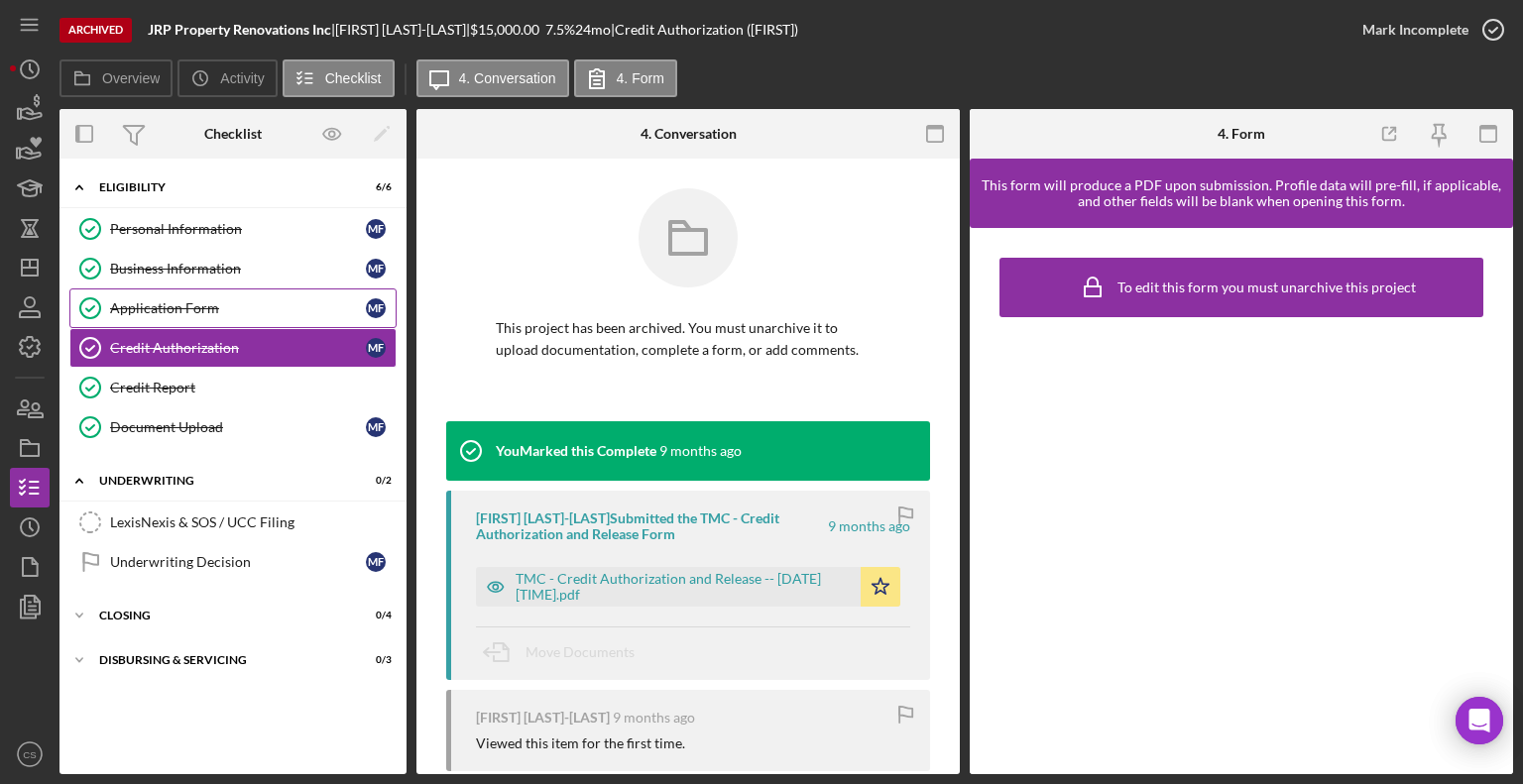 click on "Application Form" at bounding box center [238, 308] 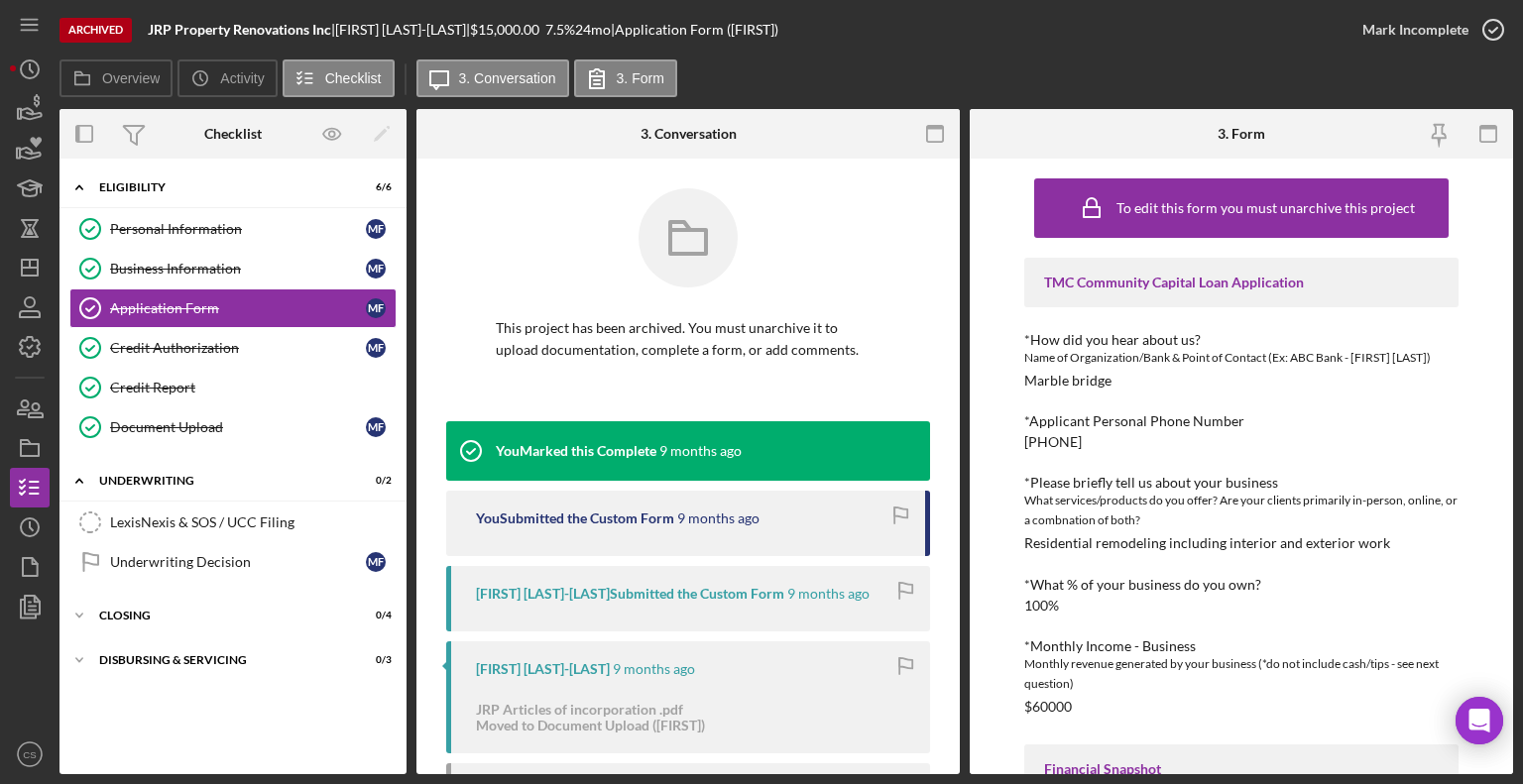 click 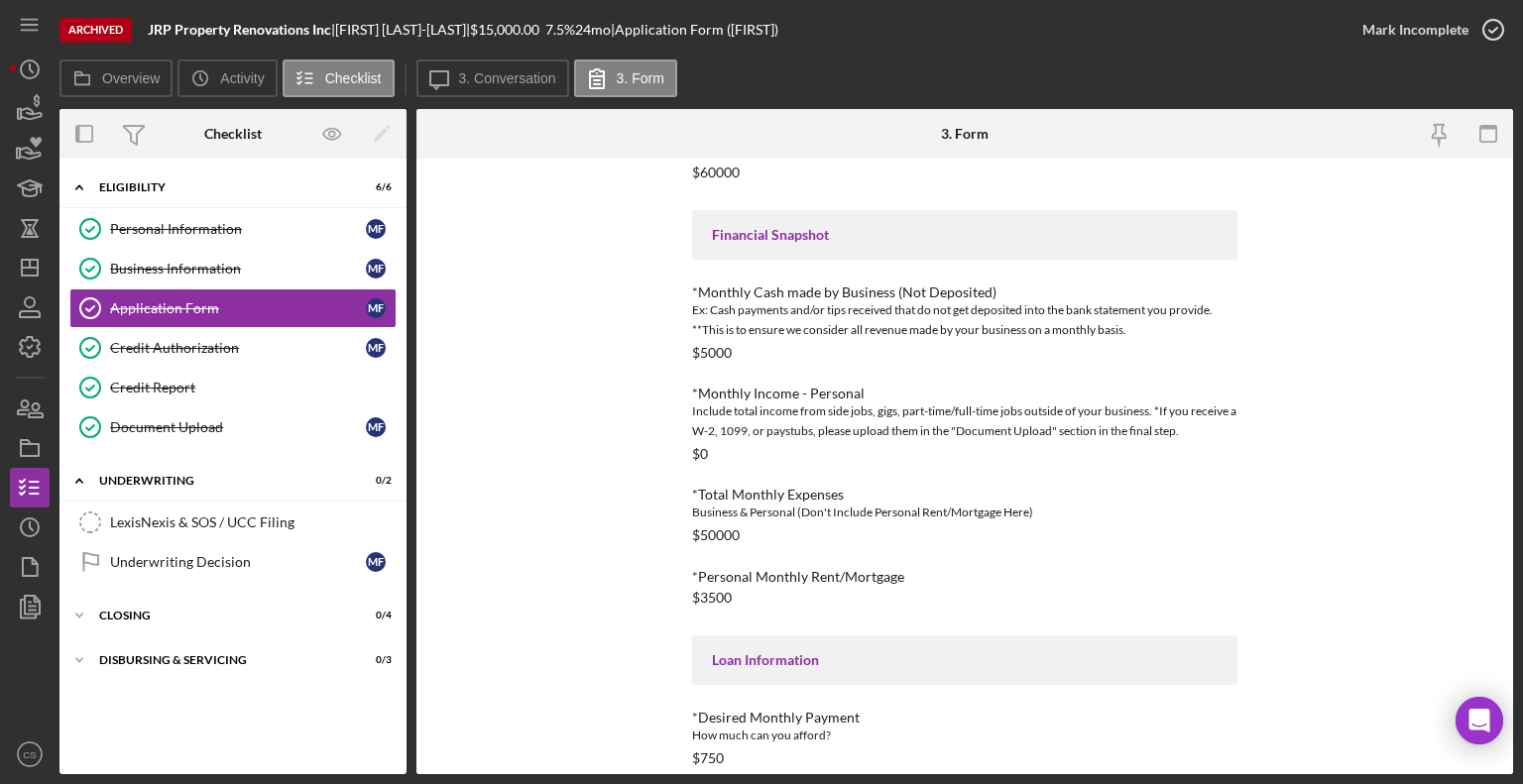 scroll, scrollTop: 616, scrollLeft: 0, axis: vertical 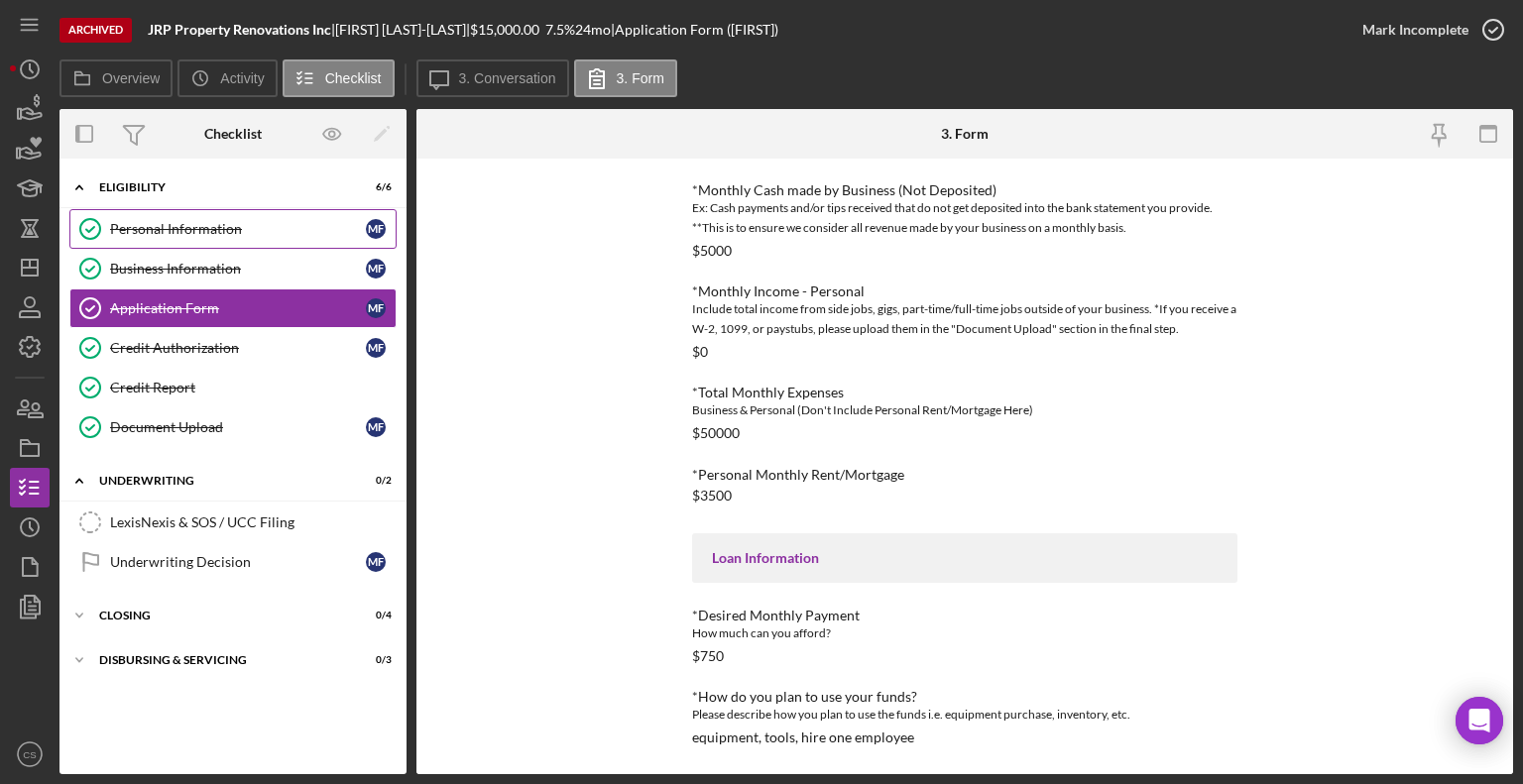 click on "Personal Information" at bounding box center (238, 229) 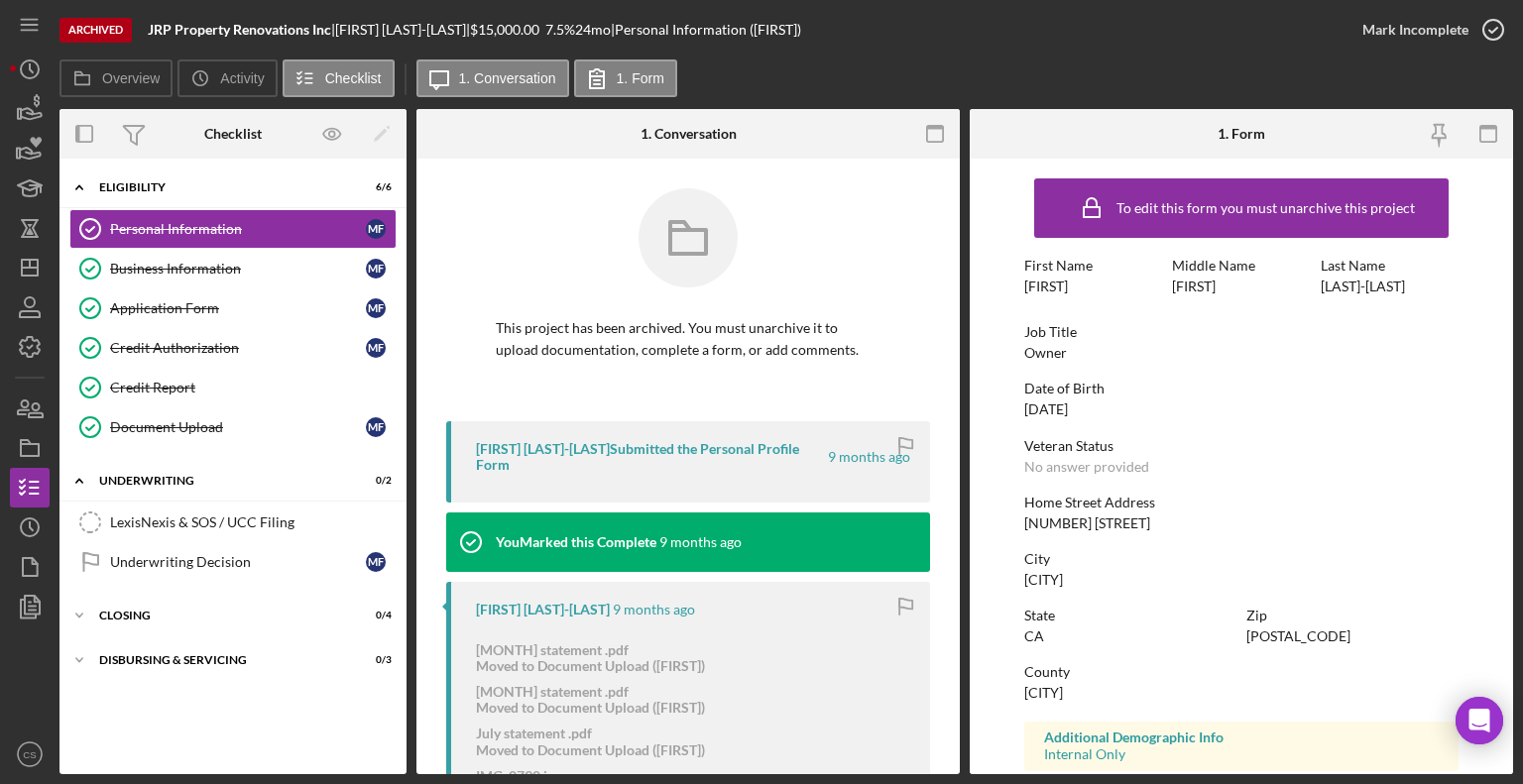 click 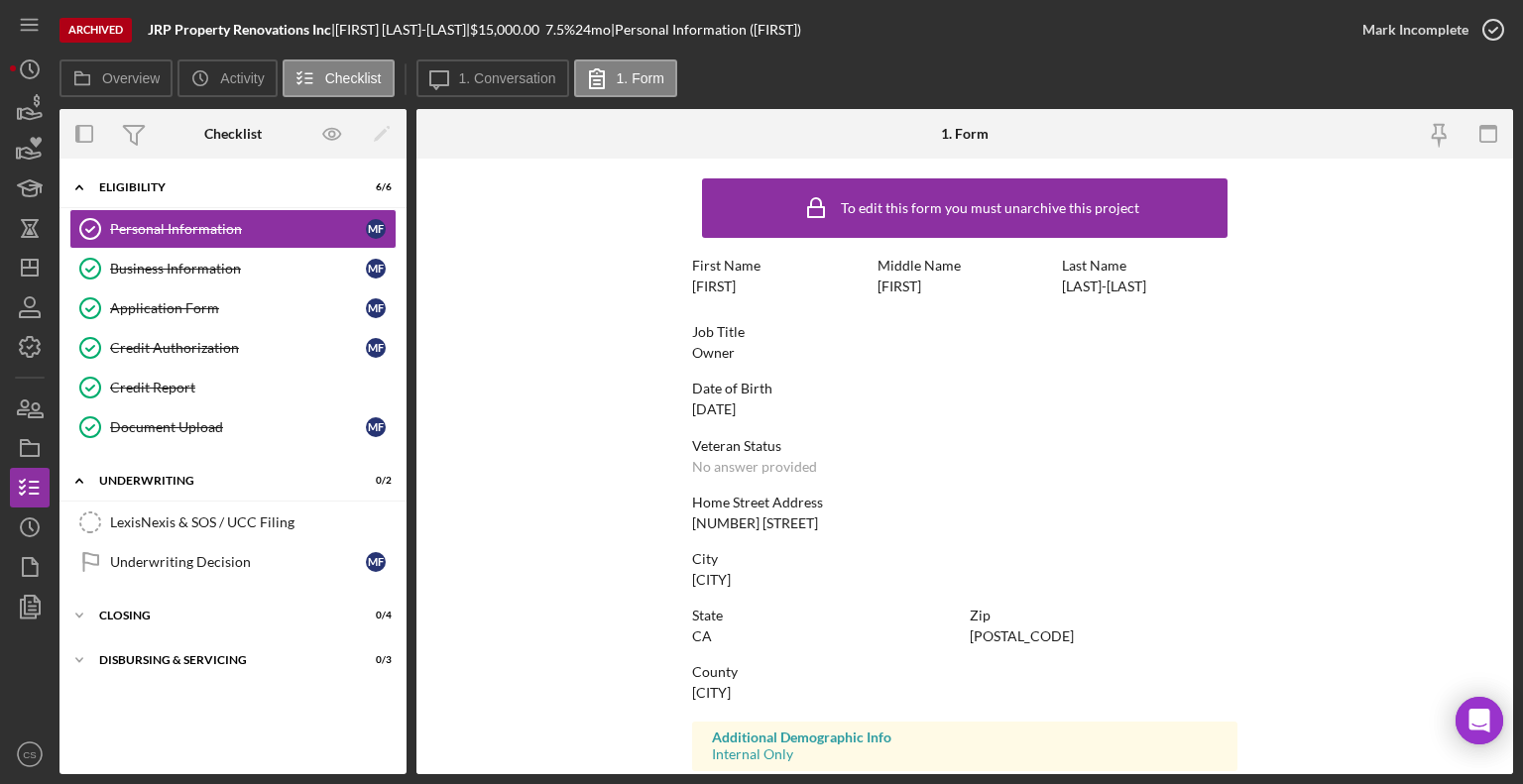 scroll, scrollTop: 309, scrollLeft: 0, axis: vertical 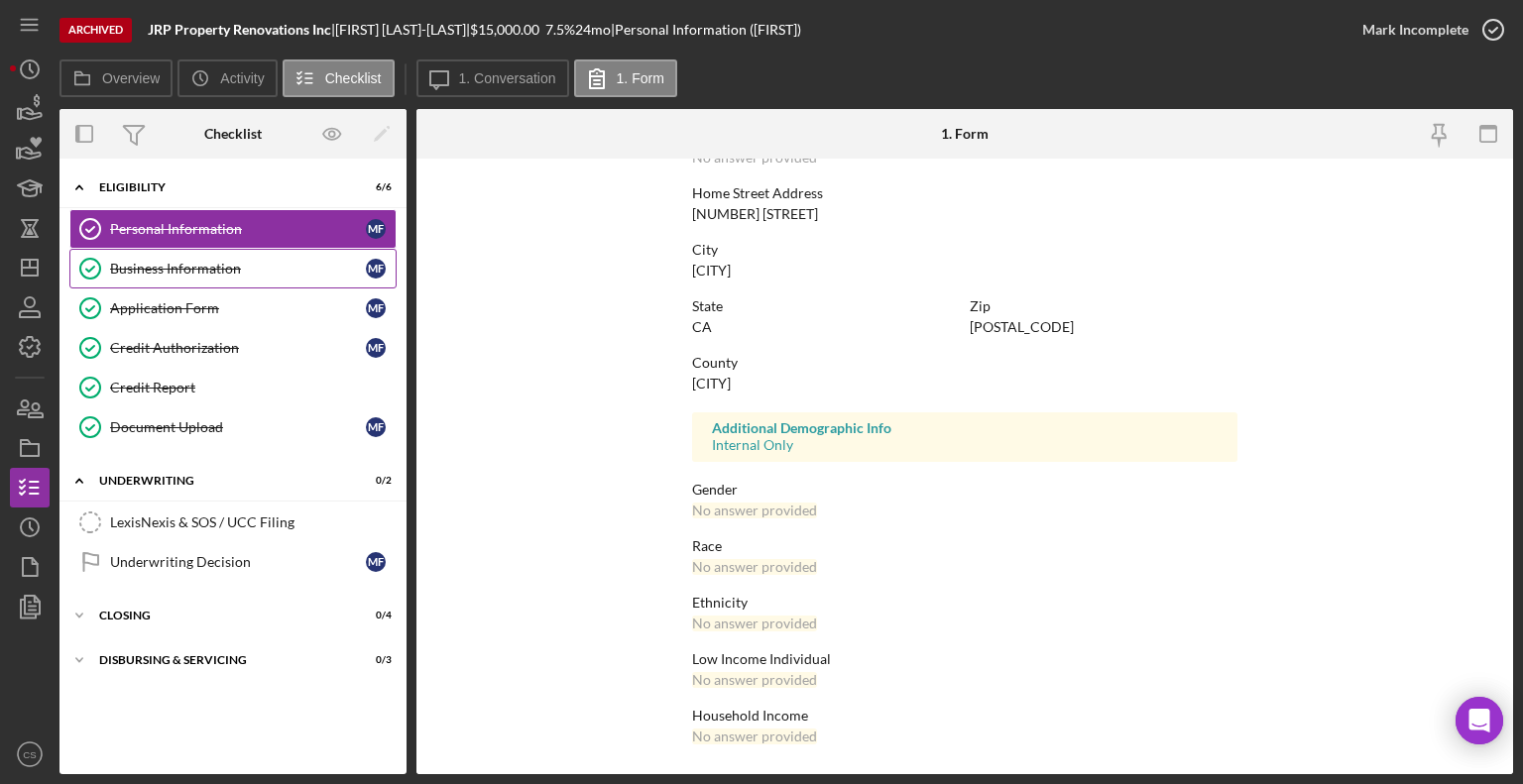click on "Business Information" at bounding box center (238, 269) 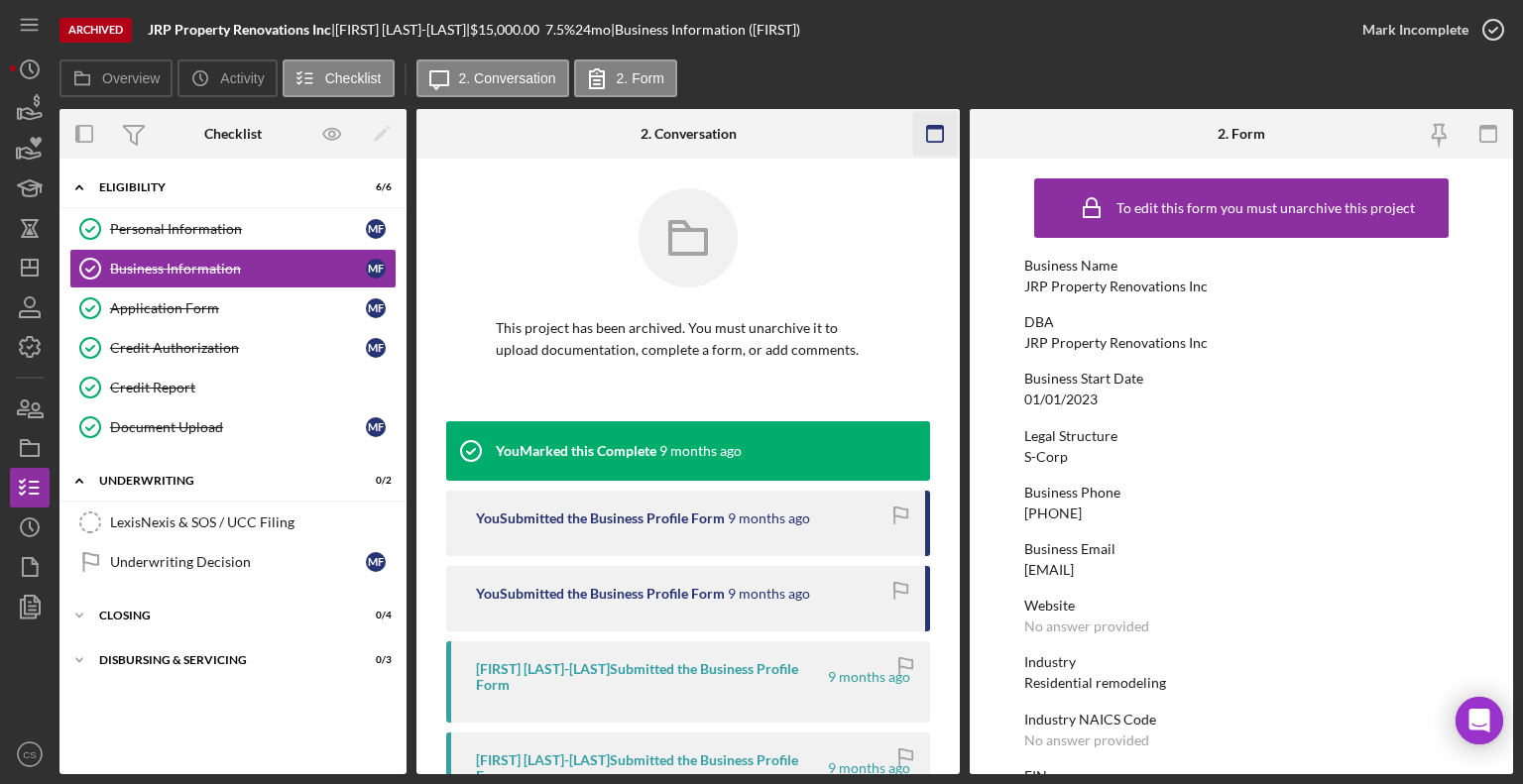 click 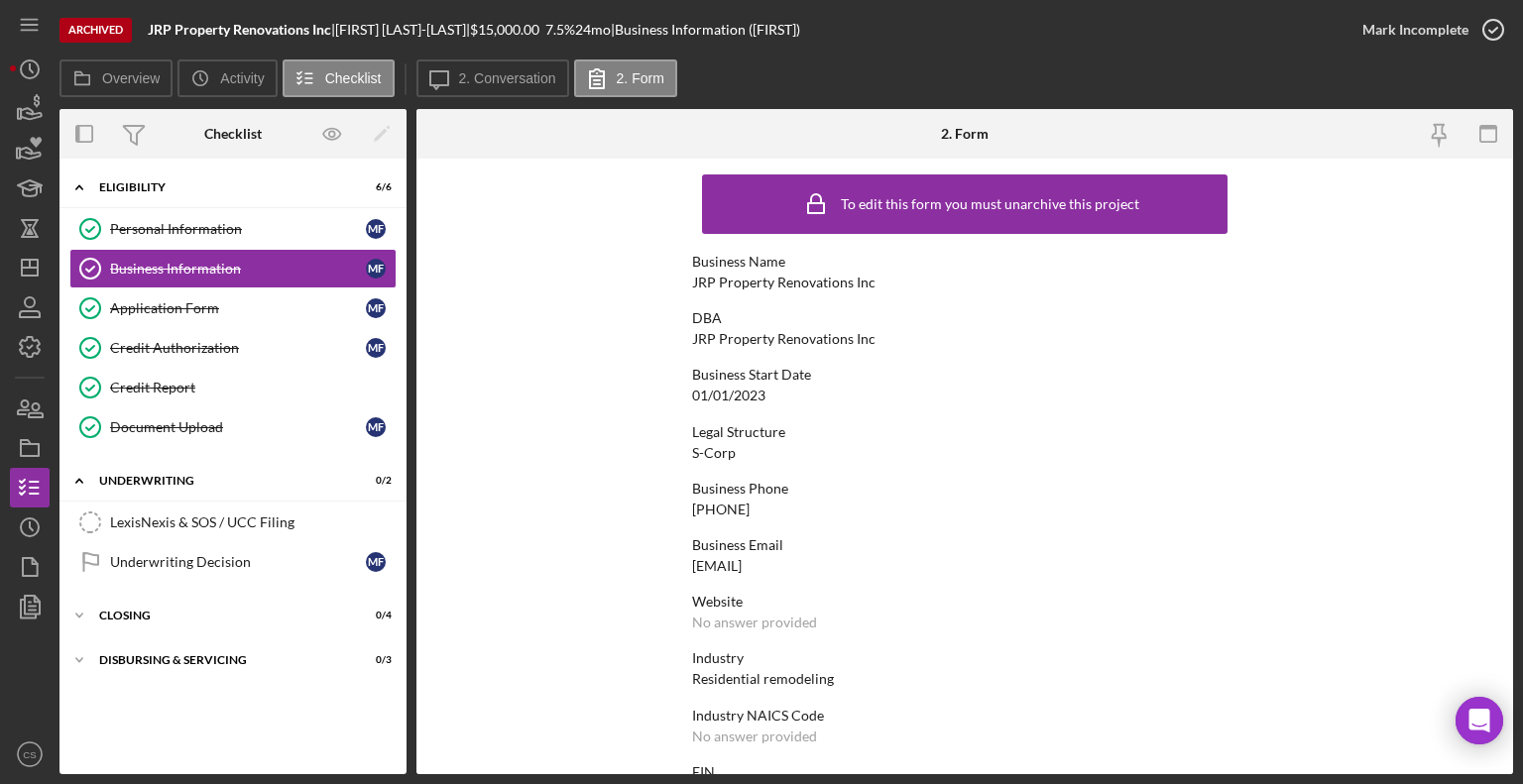 scroll, scrollTop: 0, scrollLeft: 0, axis: both 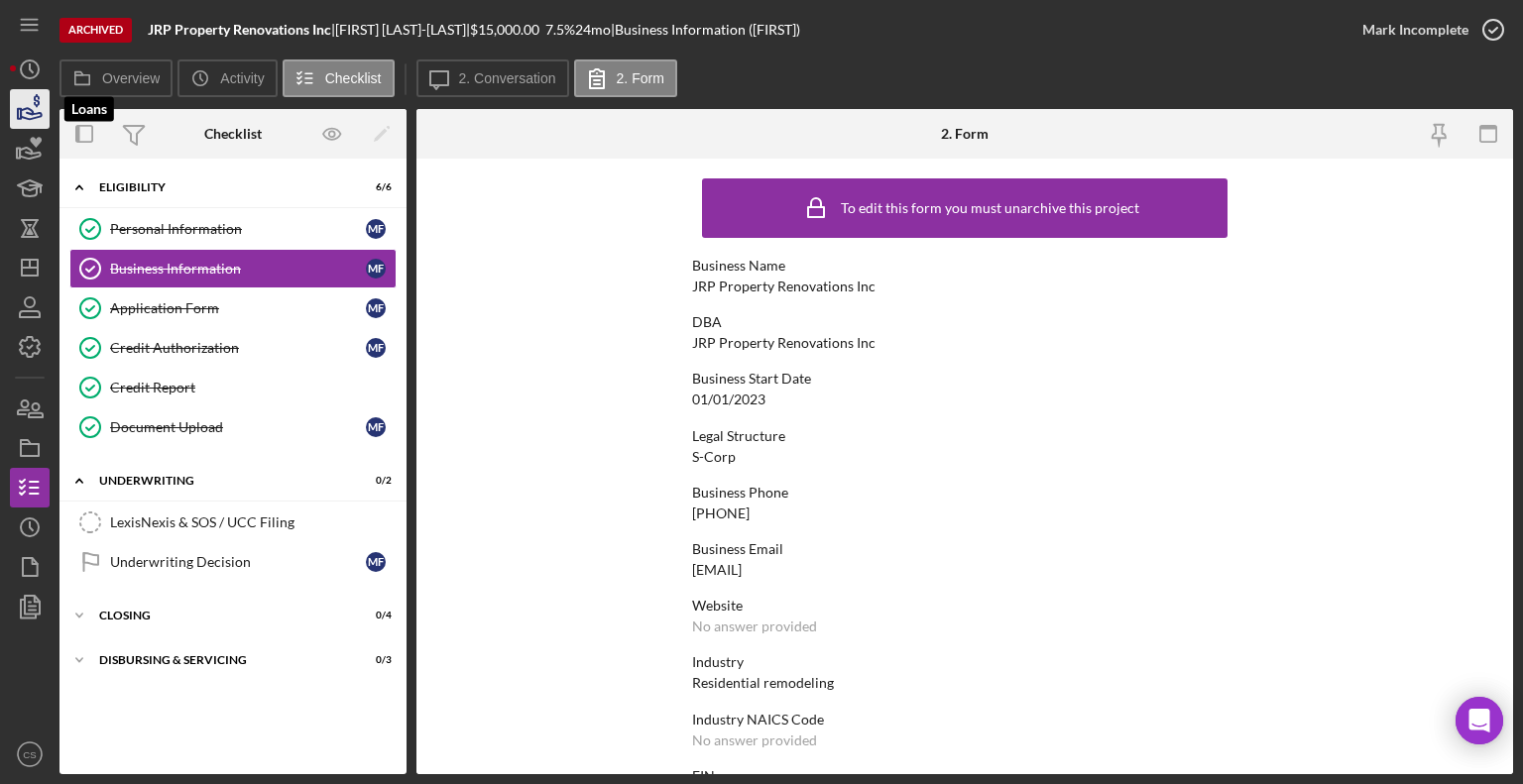 click 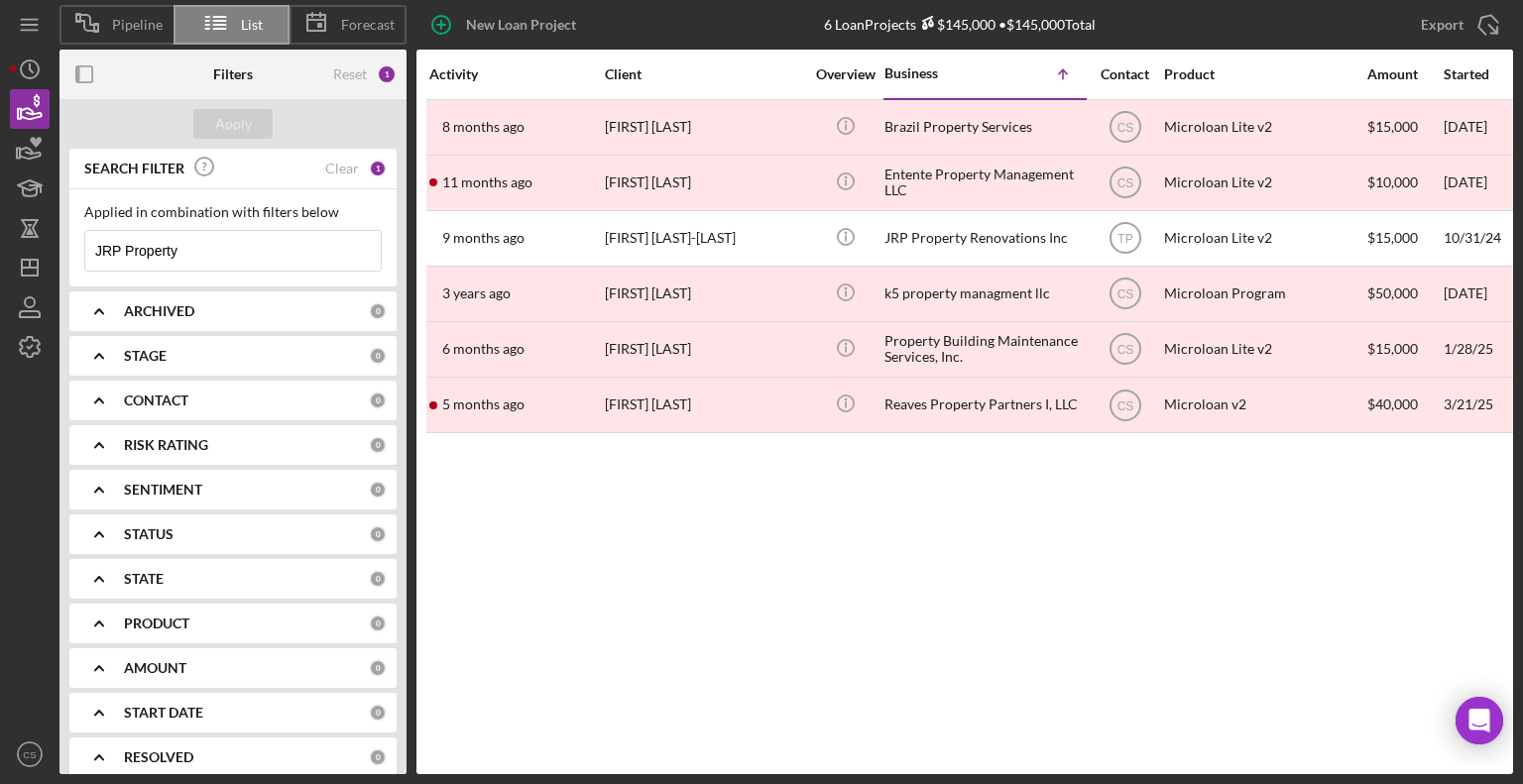 click on "JRP Property" at bounding box center [233, 251] 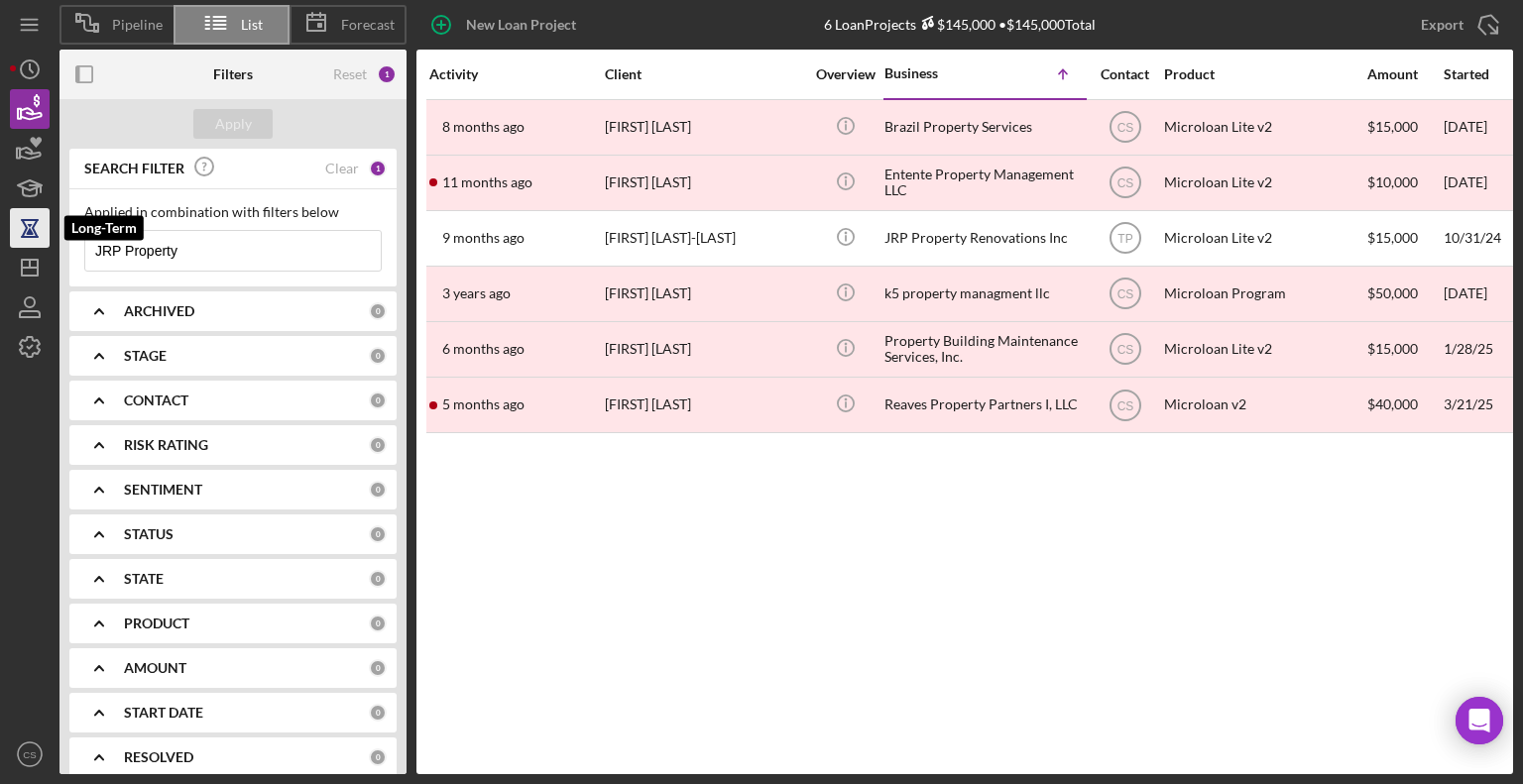 drag, startPoint x: 208, startPoint y: 241, endPoint x: 9, endPoint y: 241, distance: 199 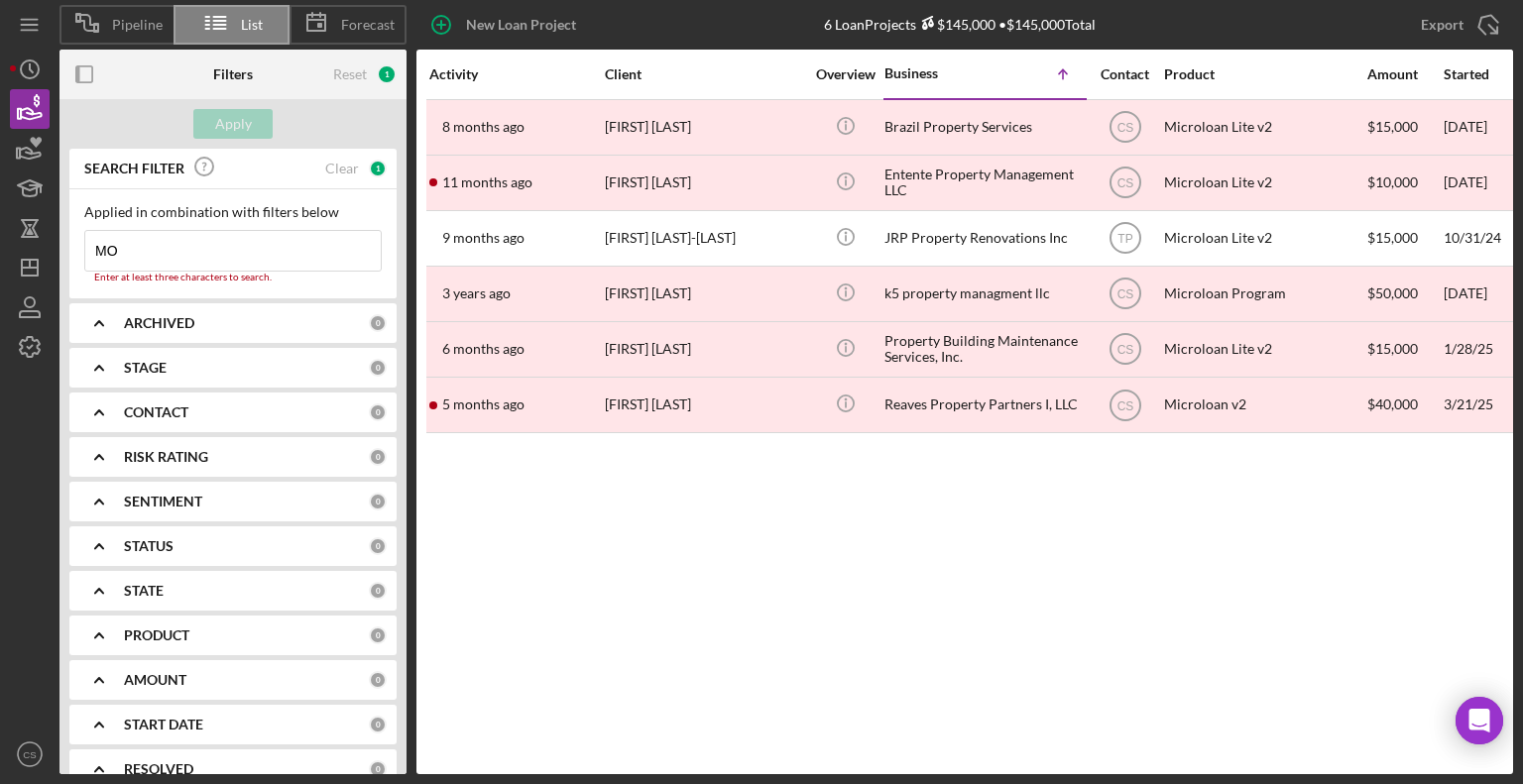 type on "MOOM MAAM FOOD, LLC" 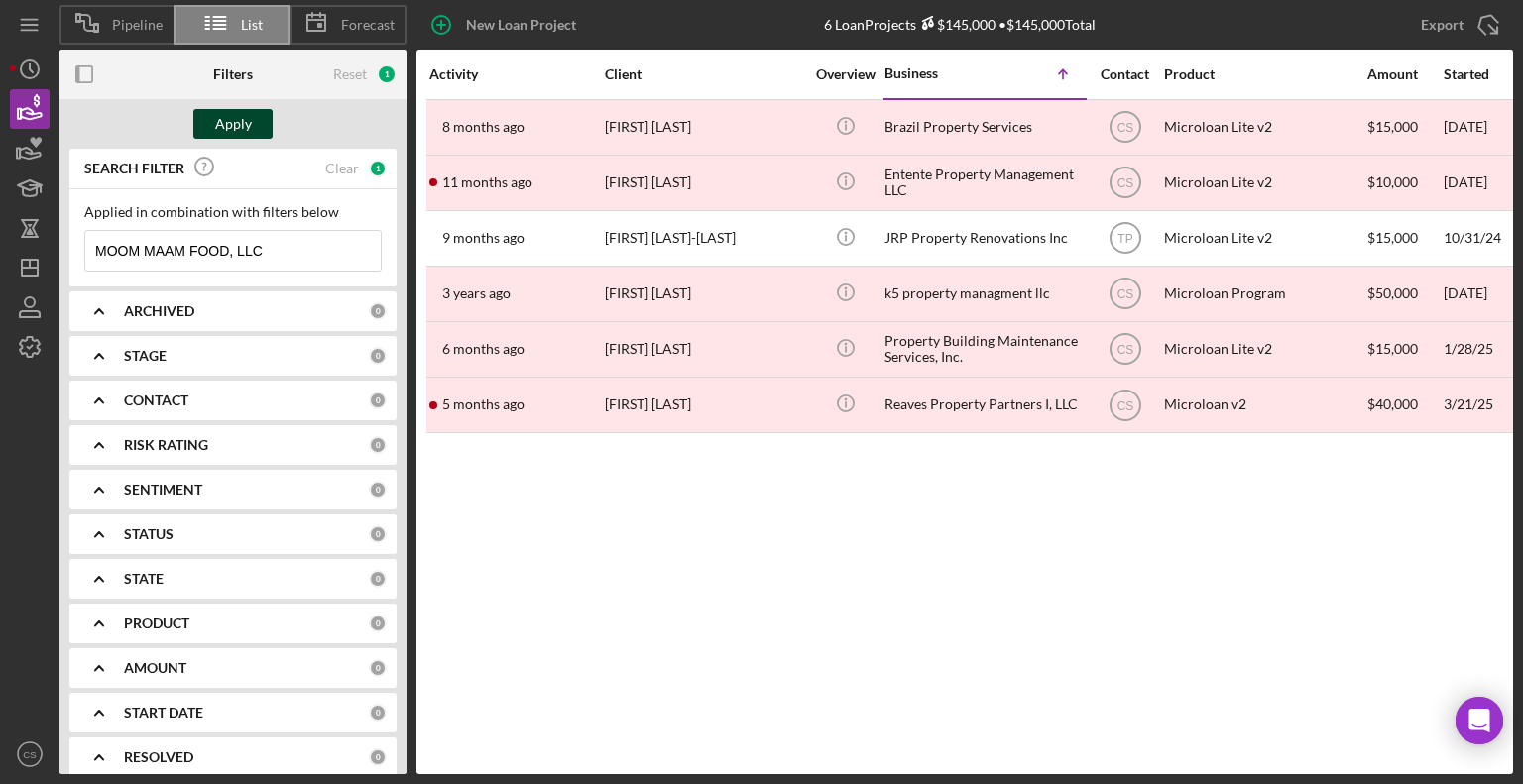 click on "Apply" at bounding box center (233, 124) 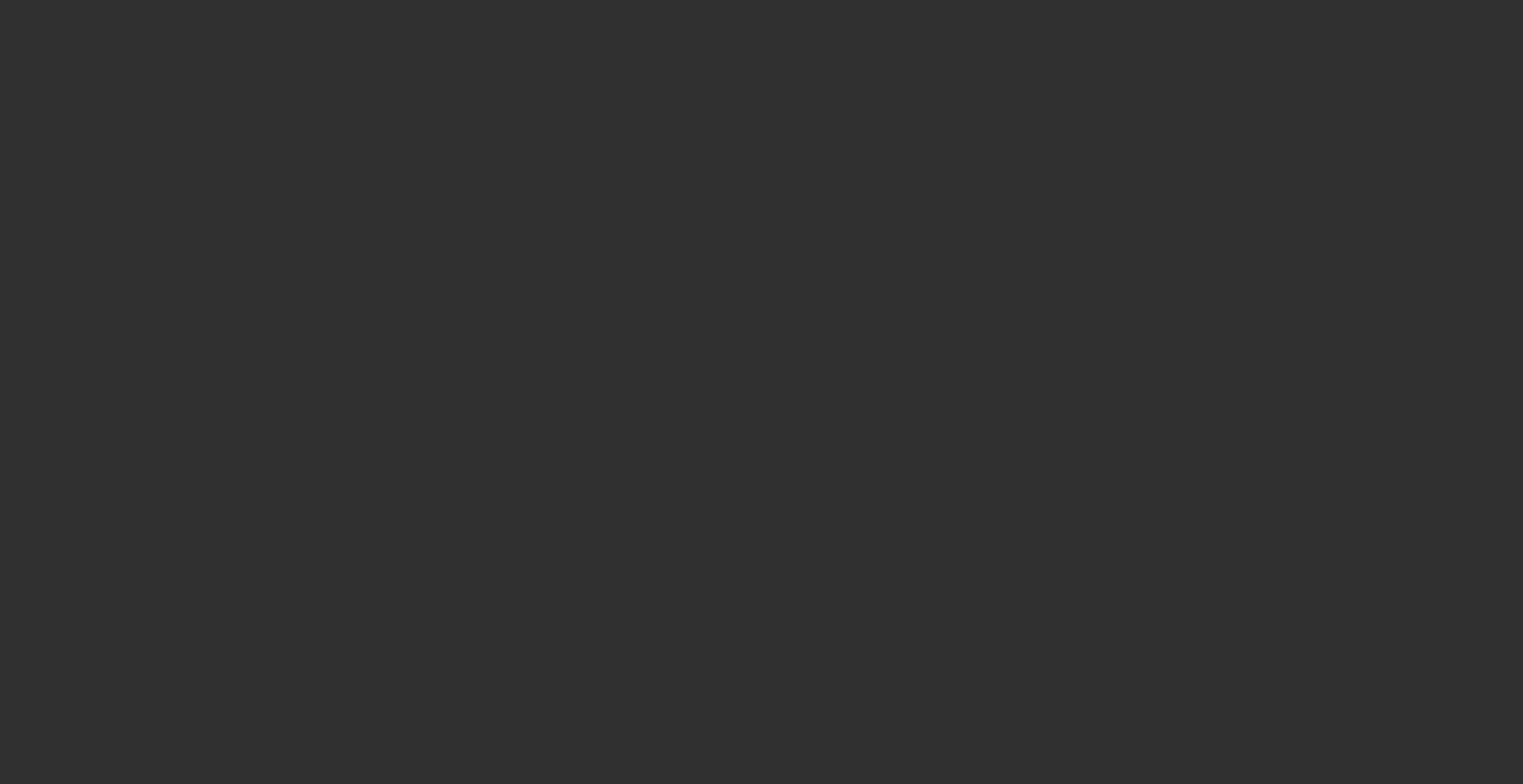 scroll, scrollTop: 0, scrollLeft: 0, axis: both 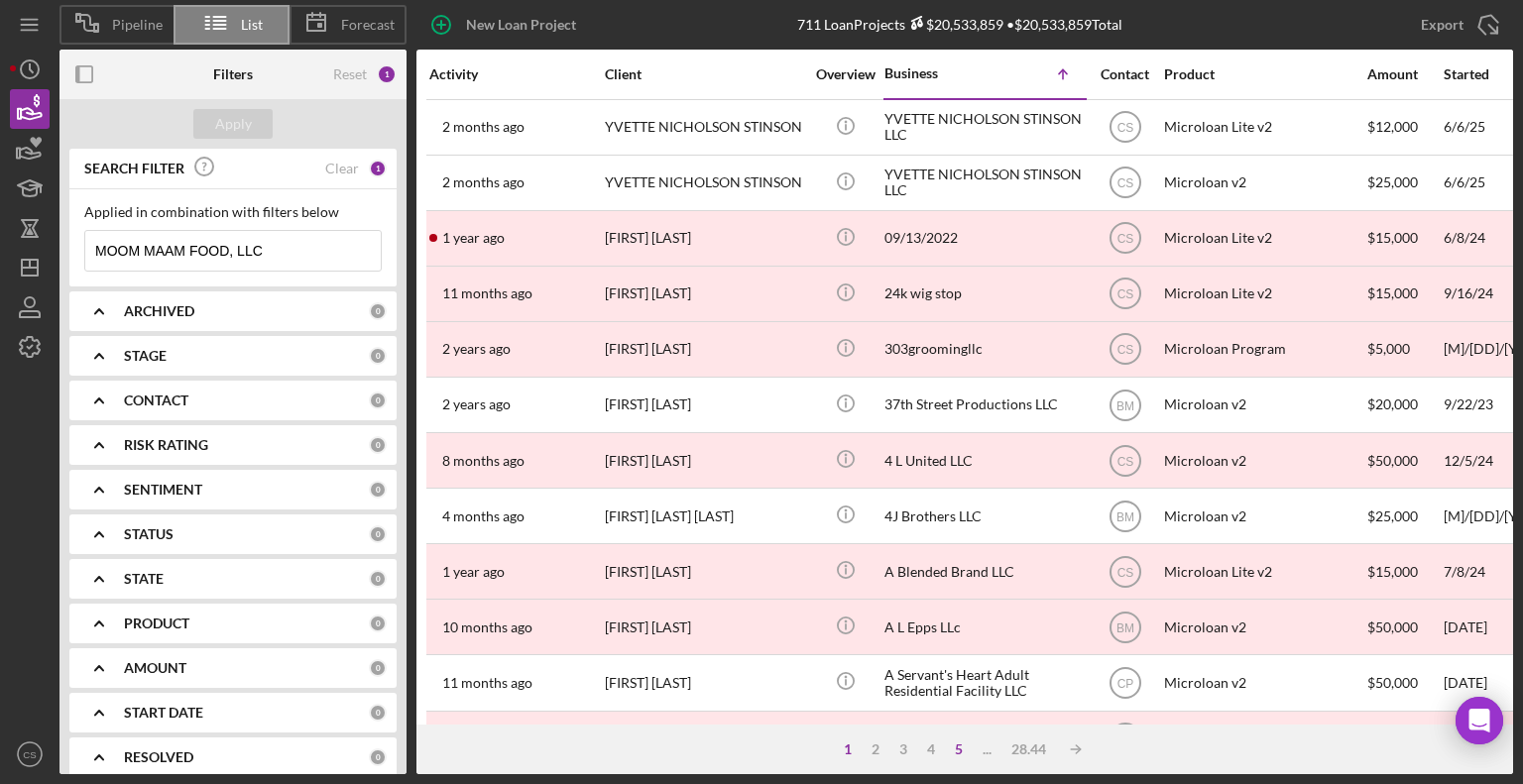 click on "5" at bounding box center [959, 749] 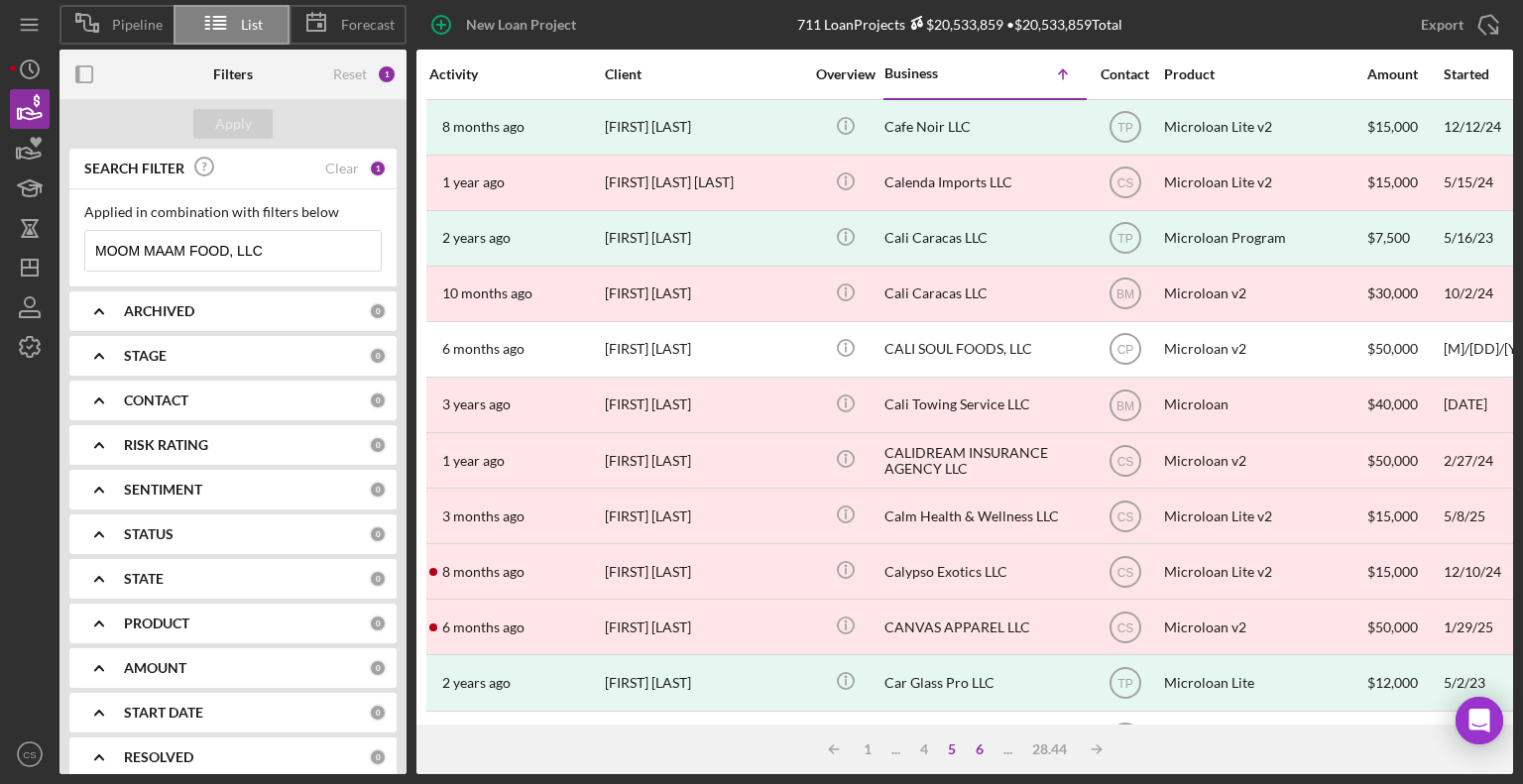 click on "6" at bounding box center (980, 749) 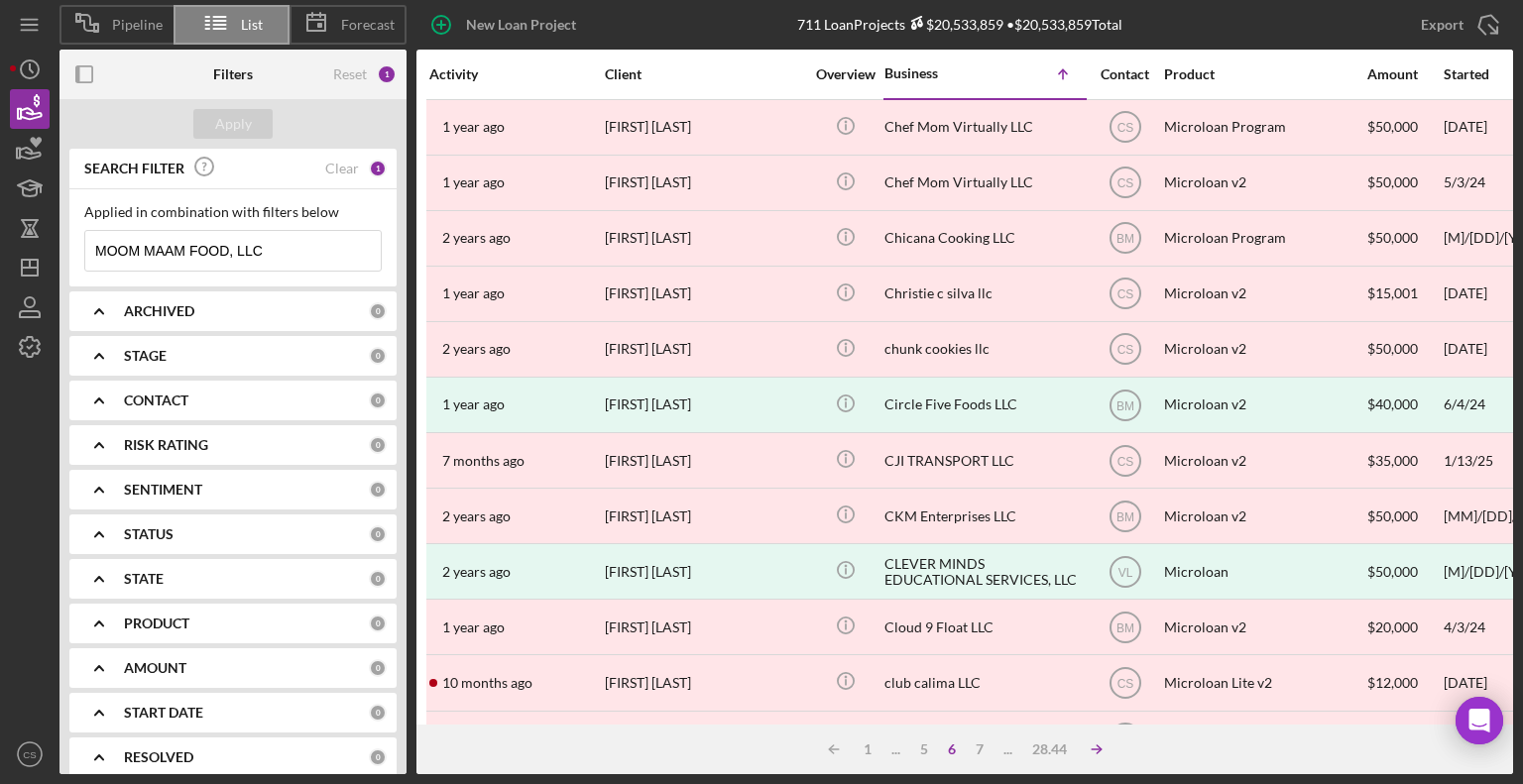 click on "Icon/Table Sort Arrow" 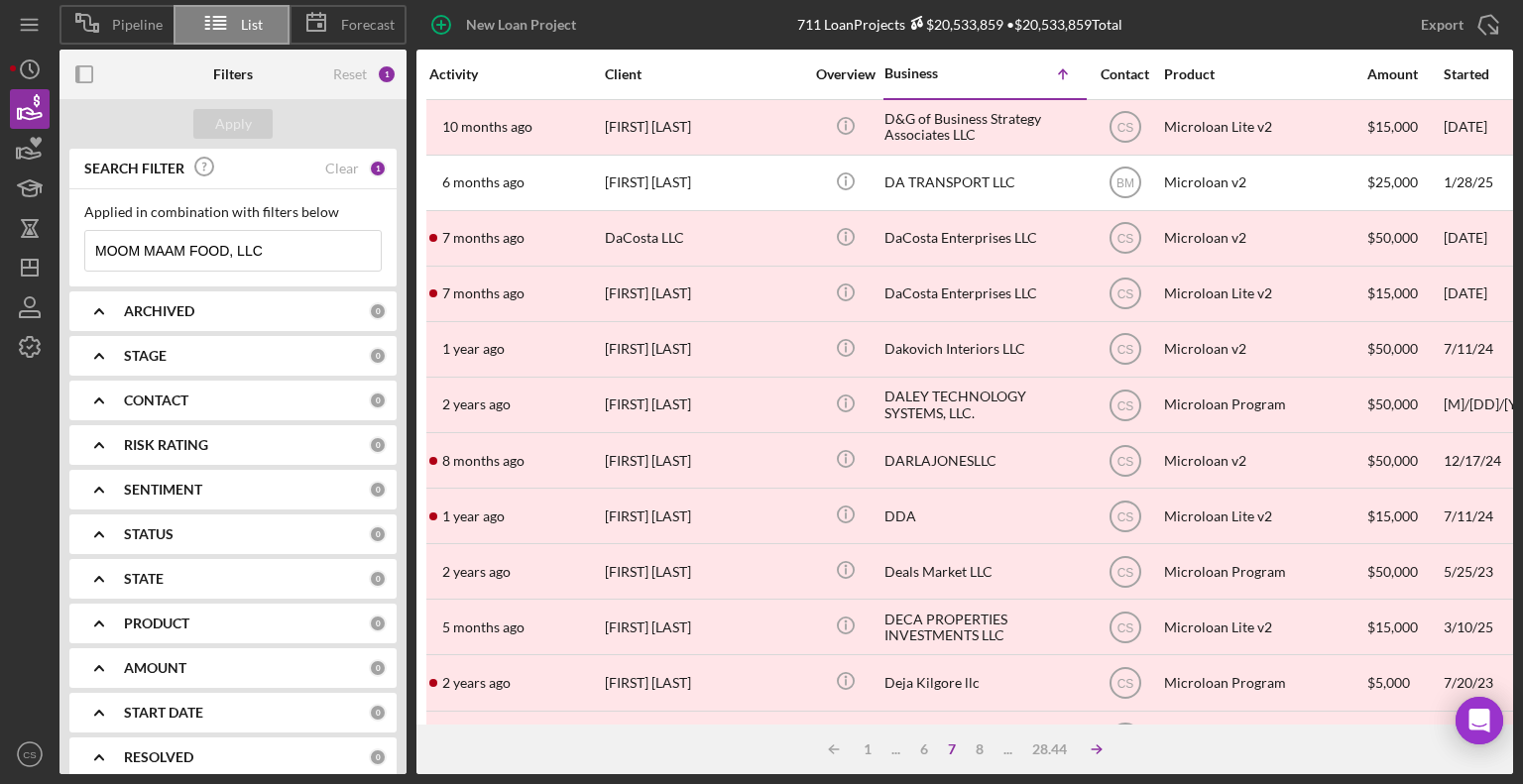 click 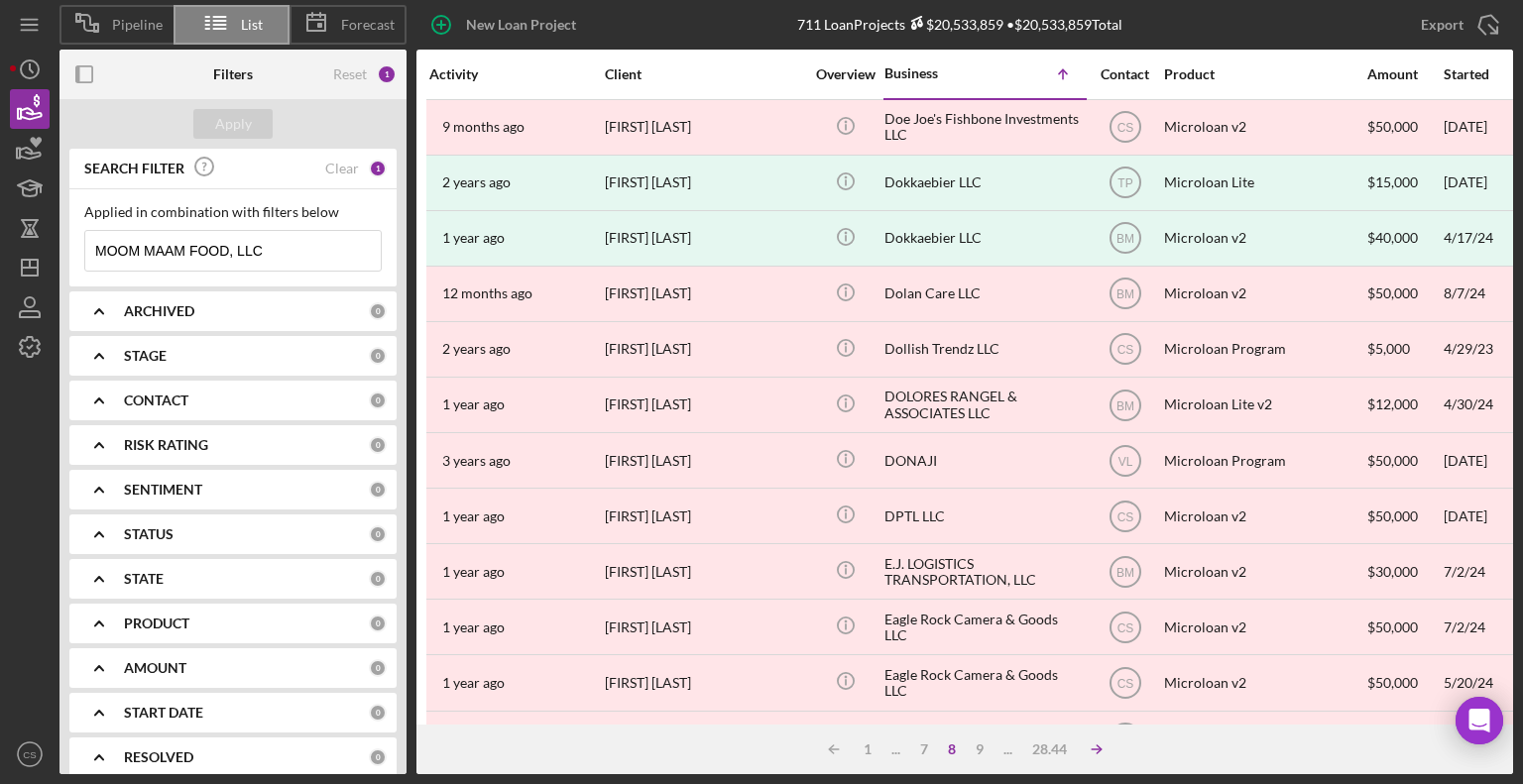 click on "Icon/Table Sort Arrow" 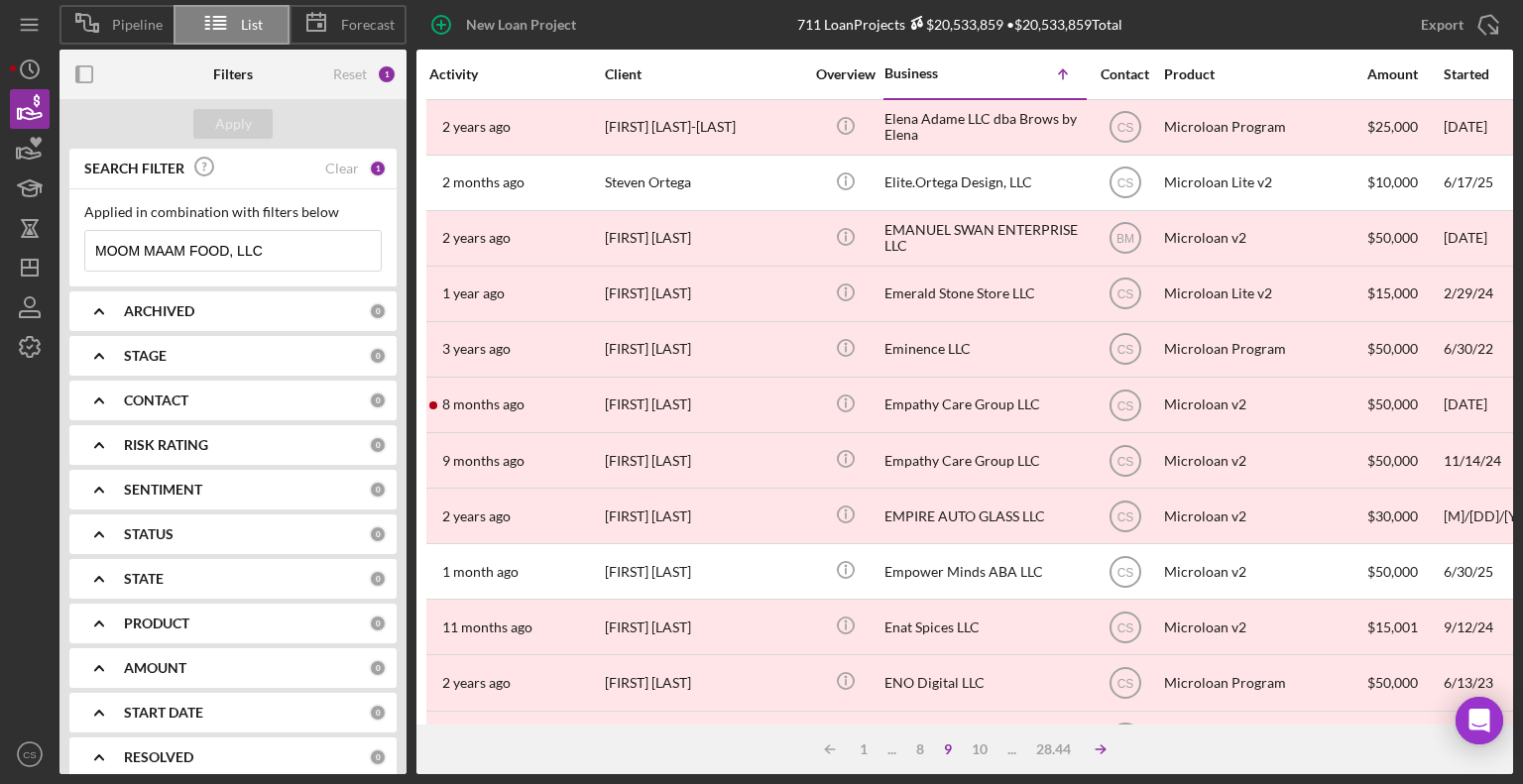 click on "Icon/Table Sort Arrow" 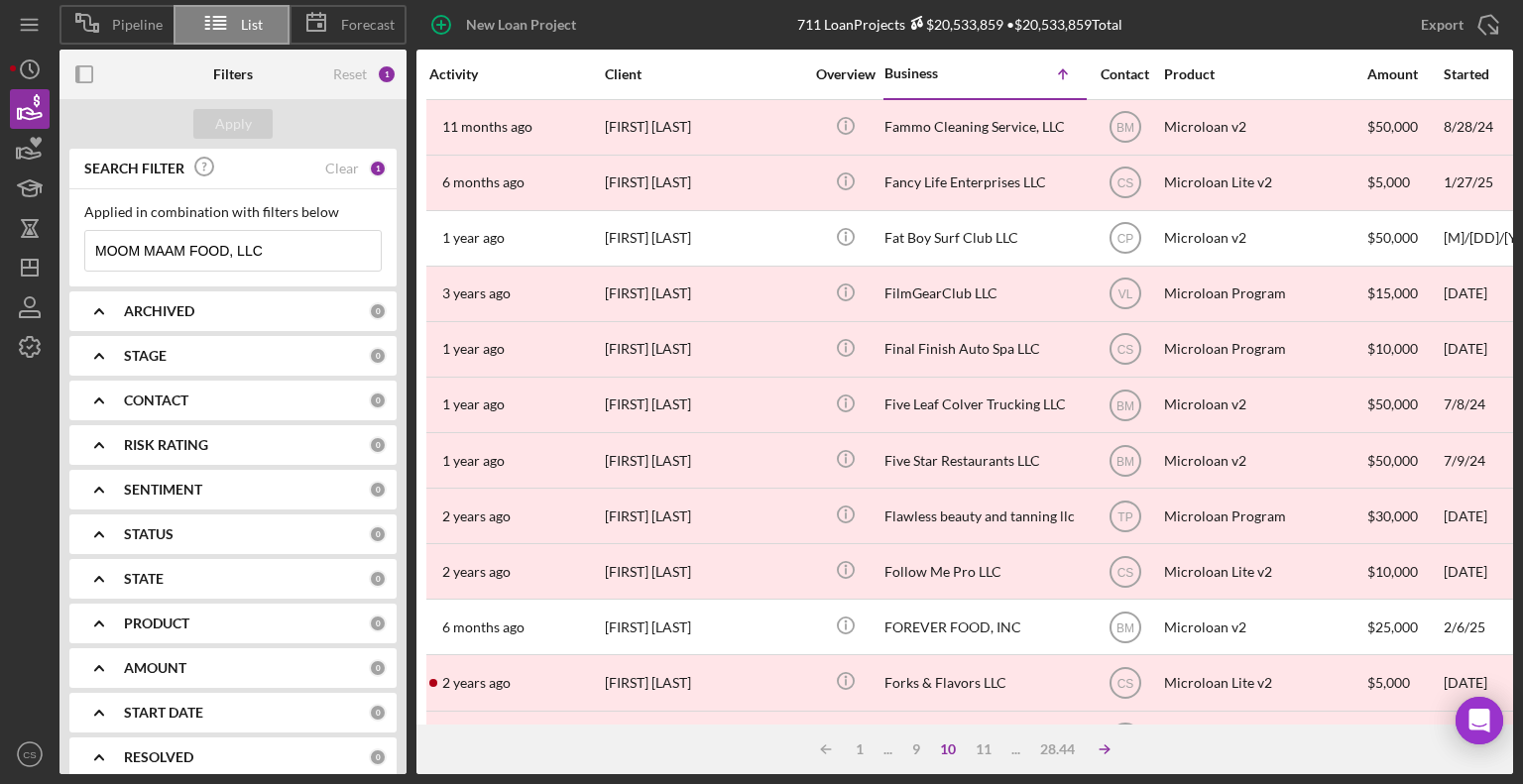 click on "Icon/Table Sort Arrow" 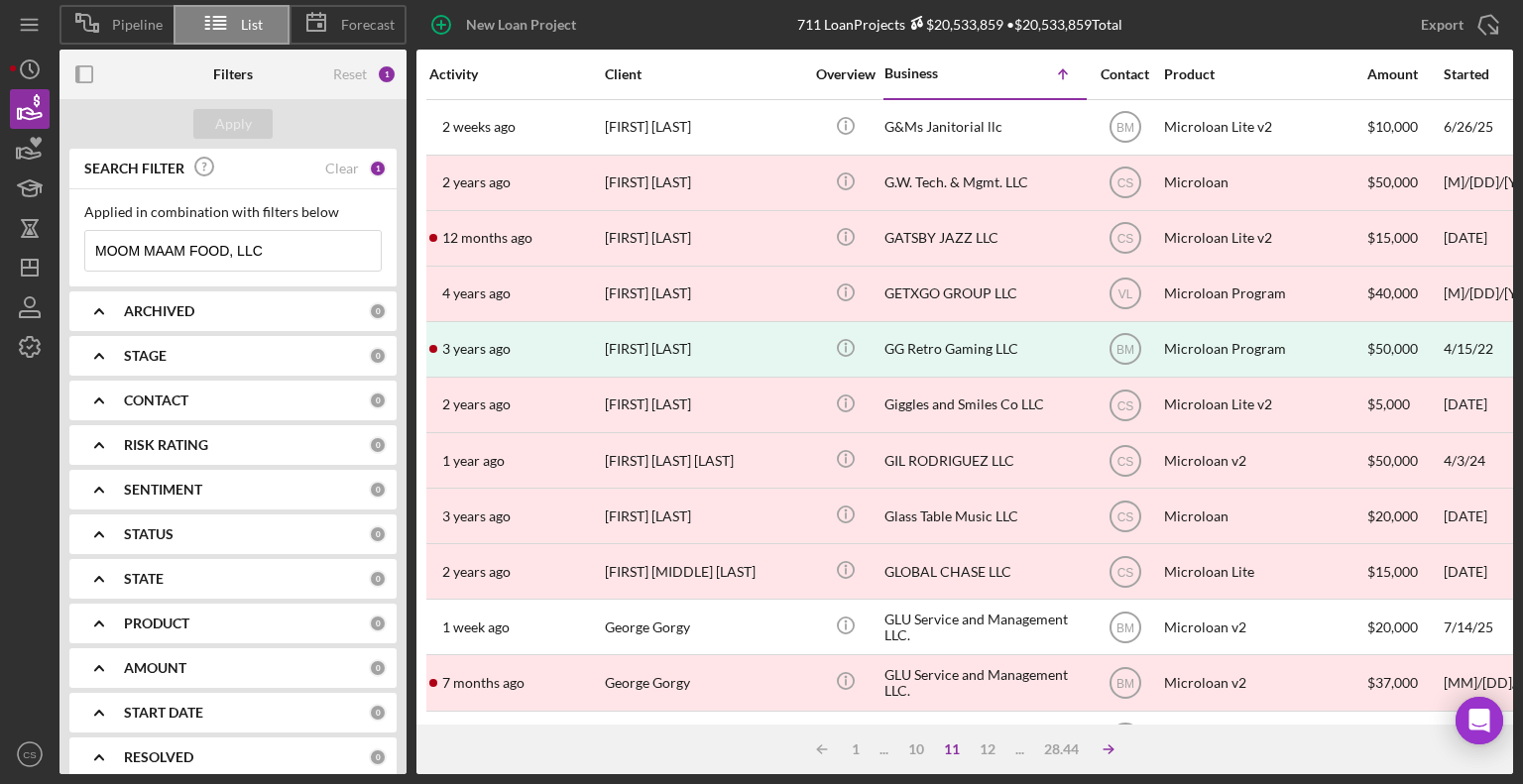 click on "Icon/Table Sort Arrow" 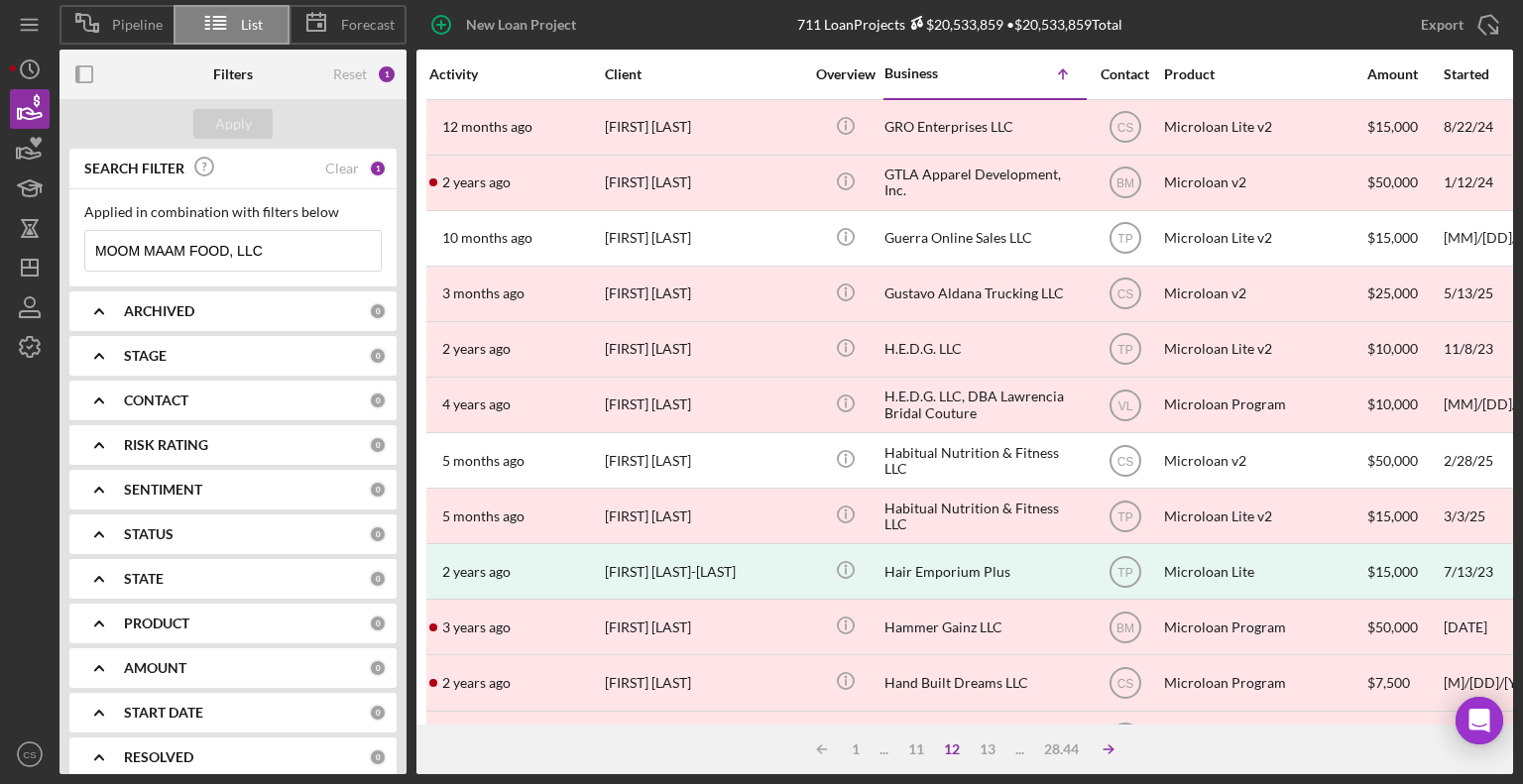 click 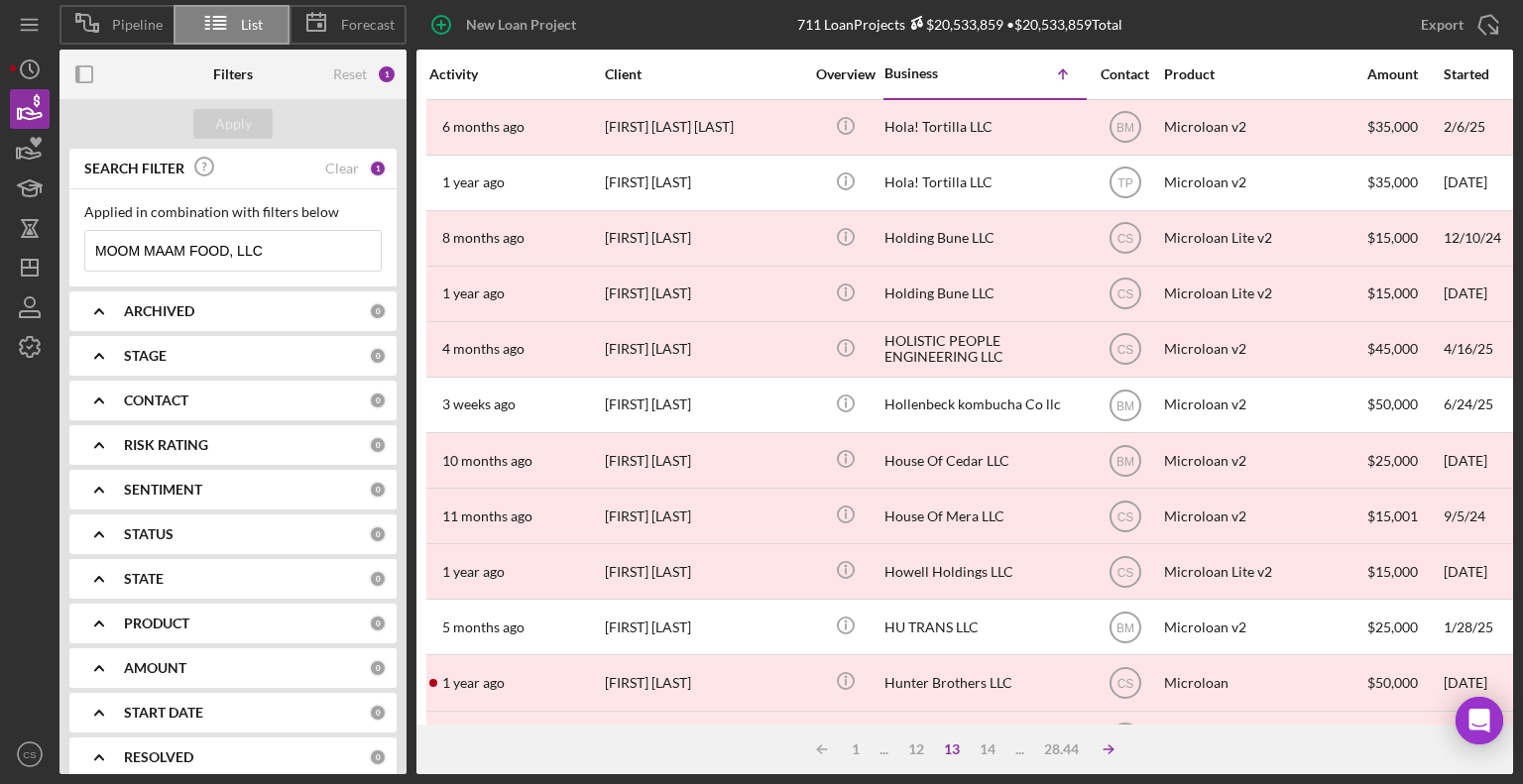 click on "Icon/Table Sort Arrow" 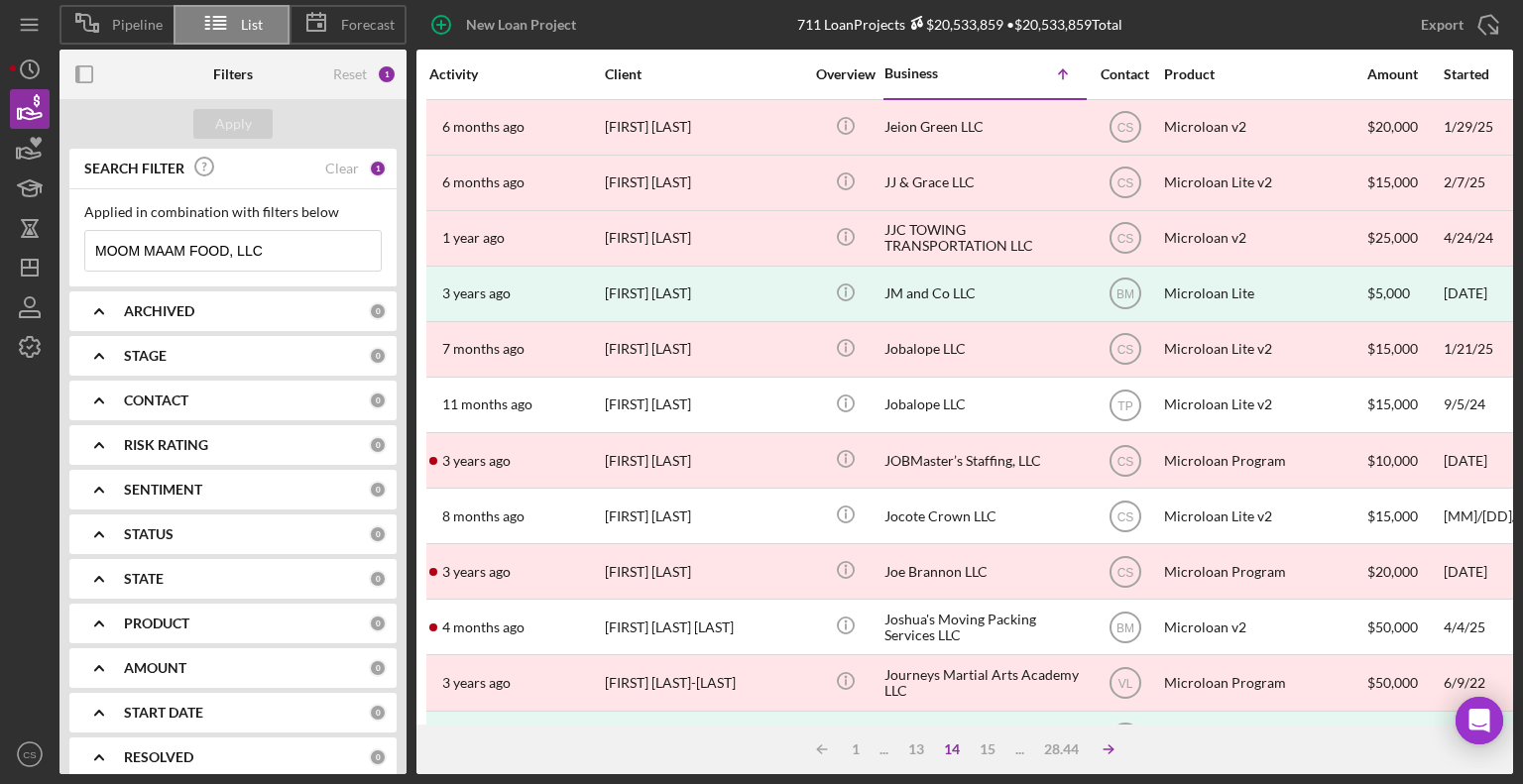 click on "Icon/Table Sort Arrow" 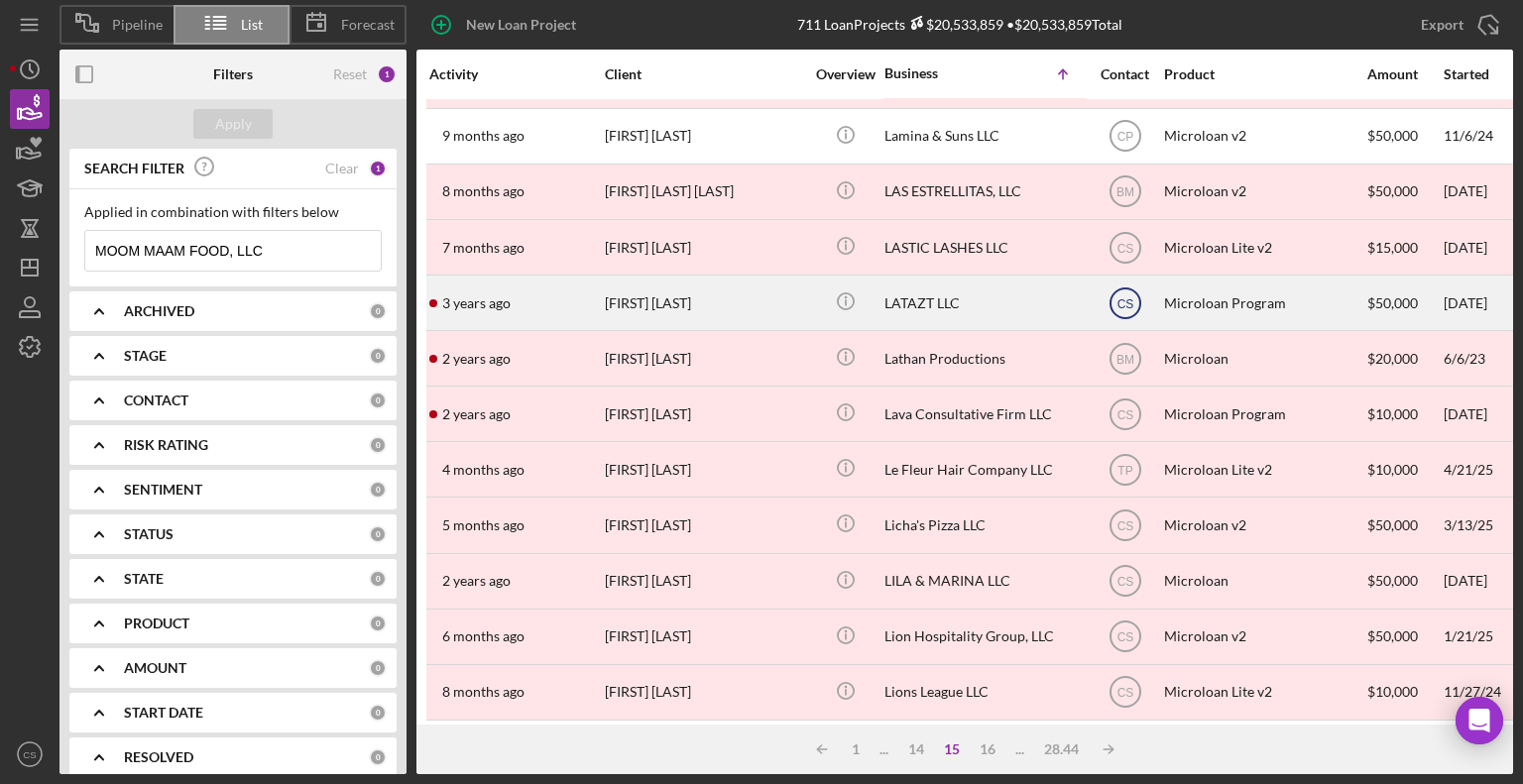 scroll, scrollTop: 789, scrollLeft: 0, axis: vertical 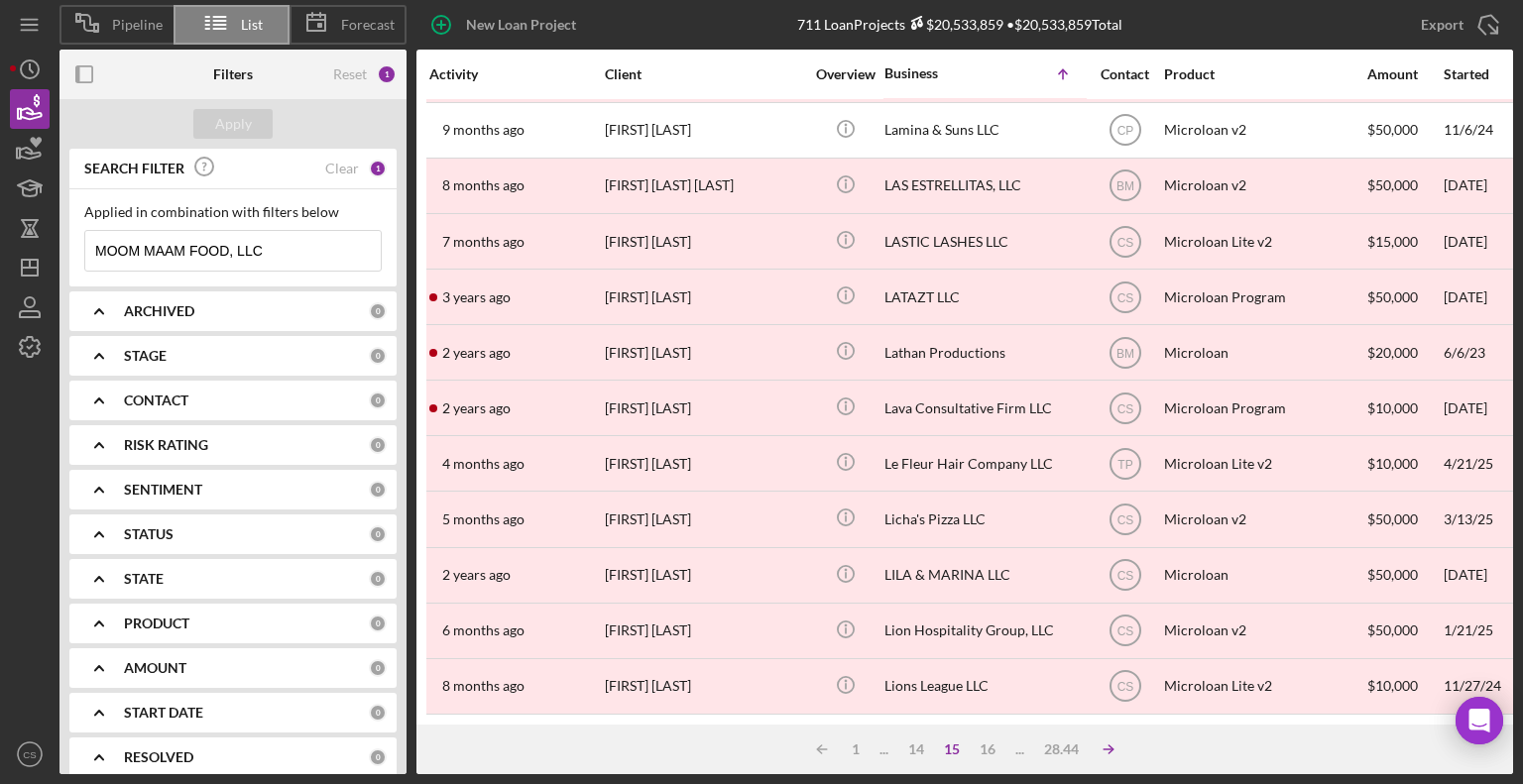 click on "Icon/Table Sort Arrow" 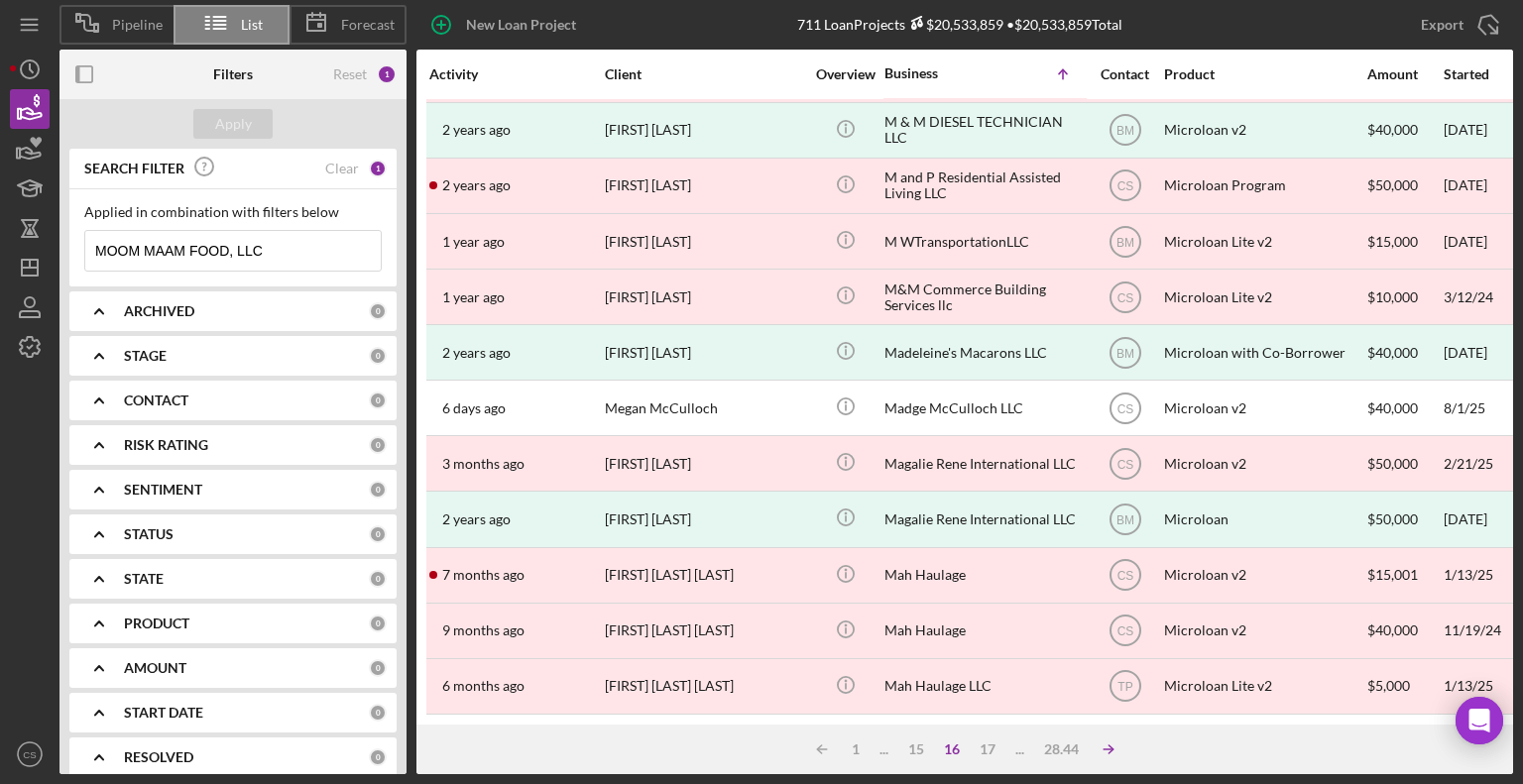 click on "Icon/Table Sort Arrow" 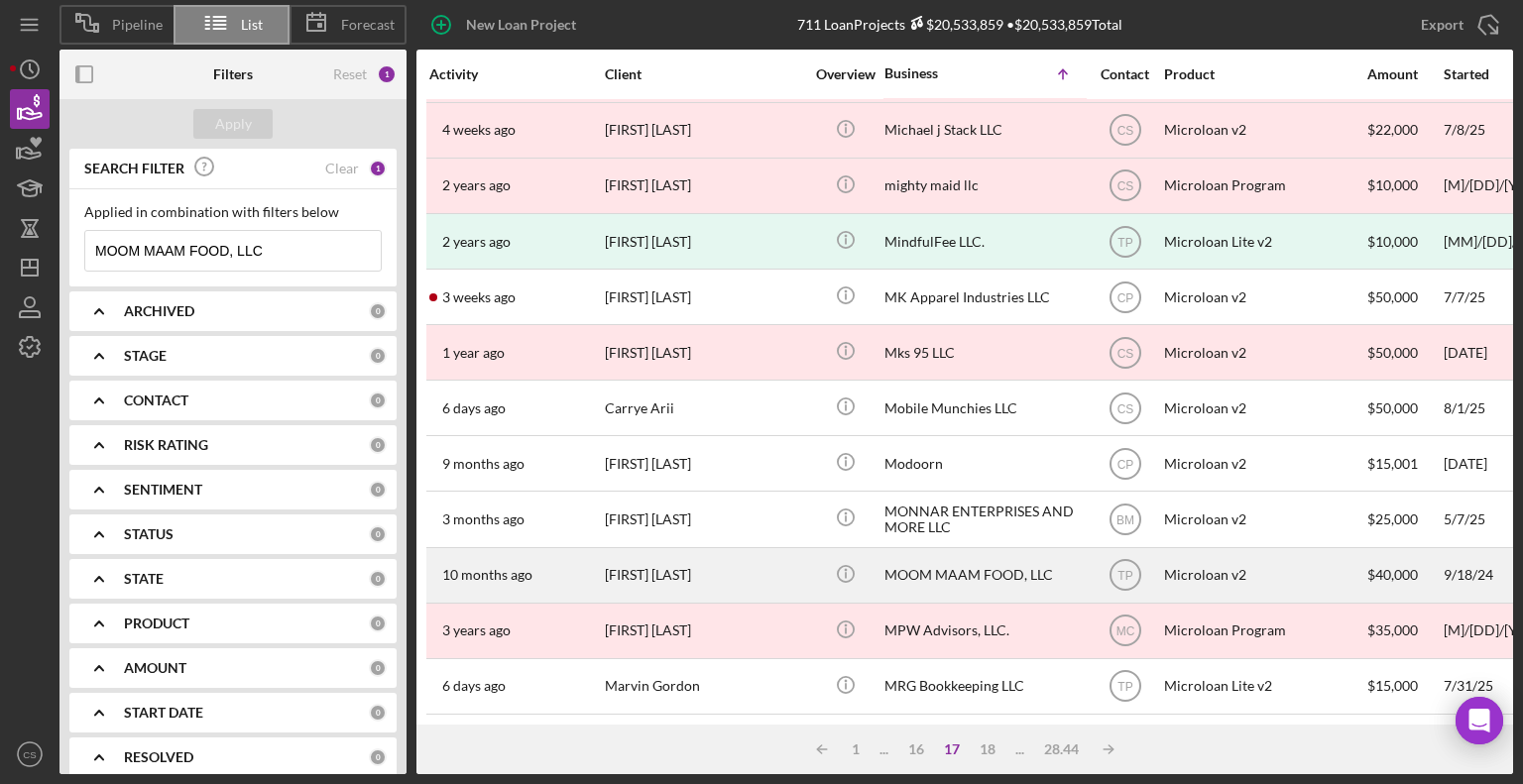click on "MOOM MAAM FOOD, LLC" at bounding box center (984, 575) 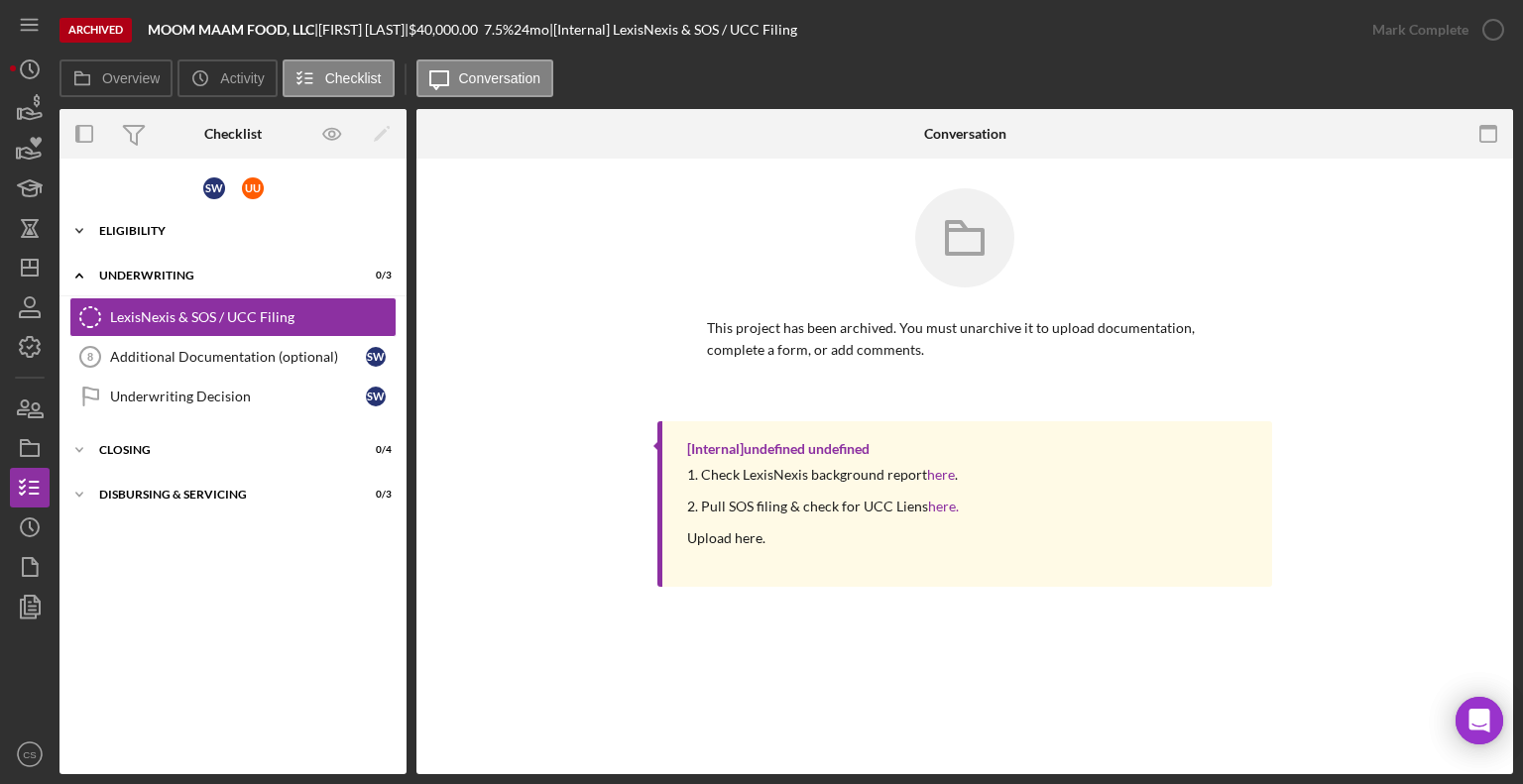 click on "Icon/Expander Eligibility 8 / 8" at bounding box center [233, 231] 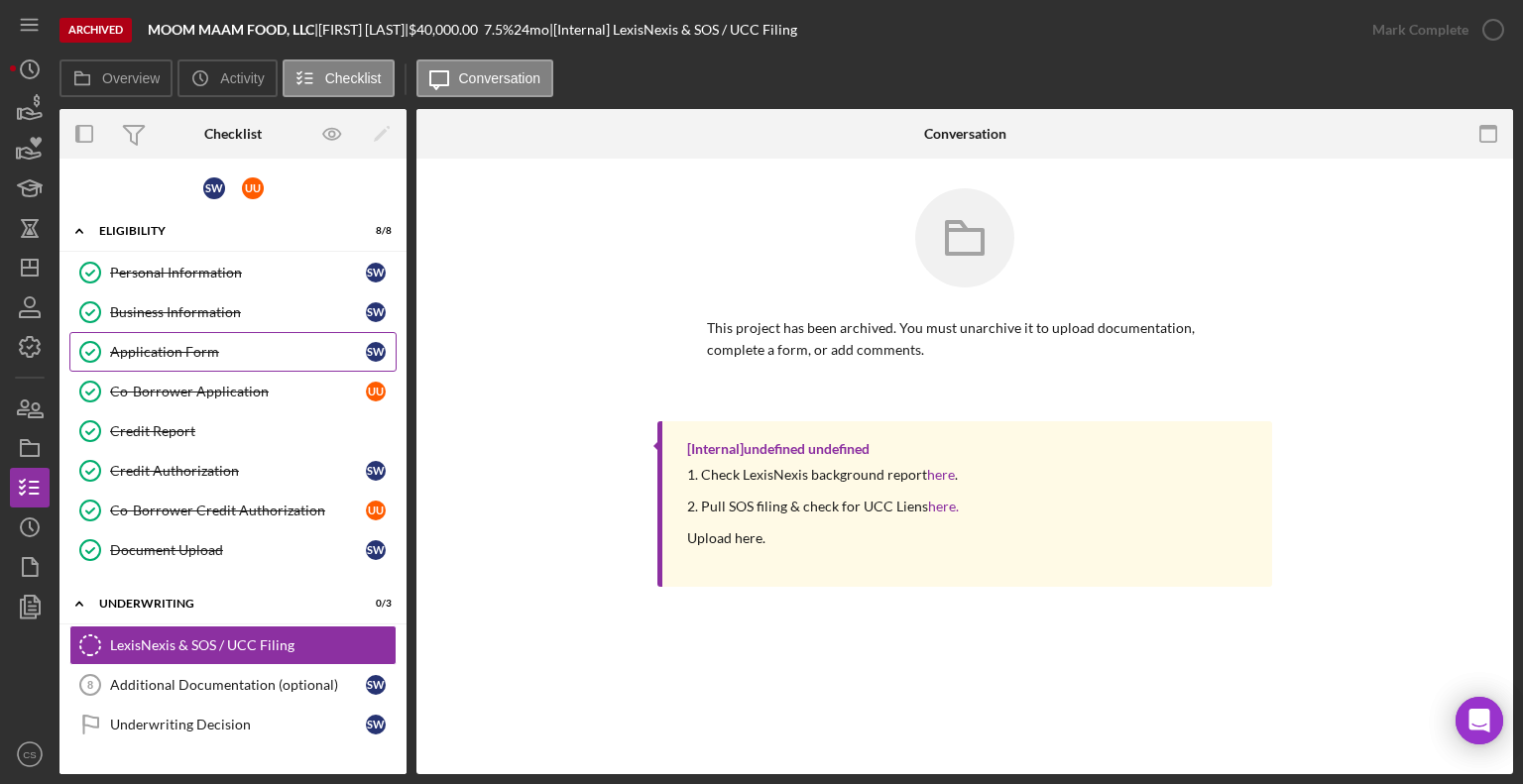 click on "Application Form" at bounding box center [238, 352] 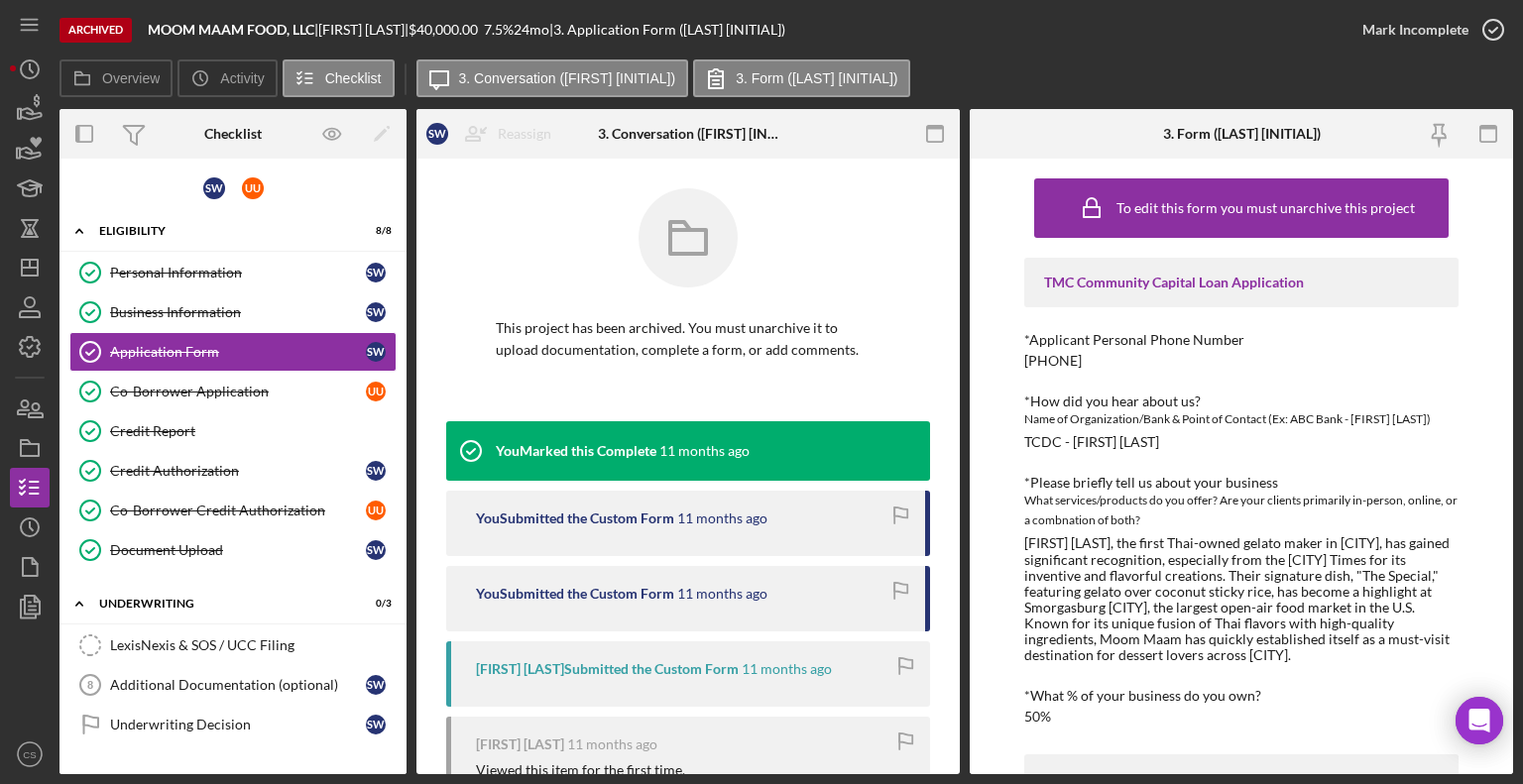 click 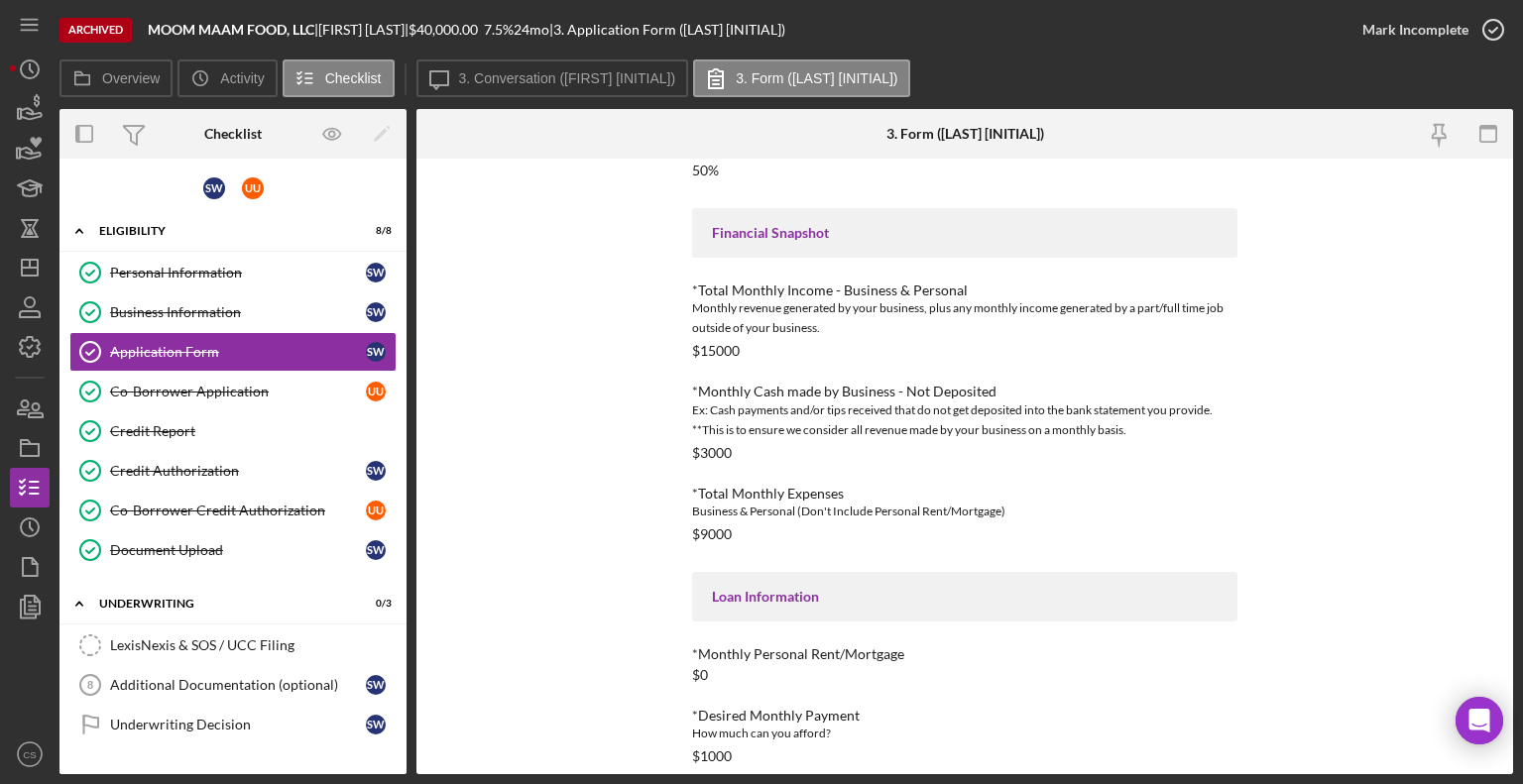 scroll, scrollTop: 857, scrollLeft: 0, axis: vertical 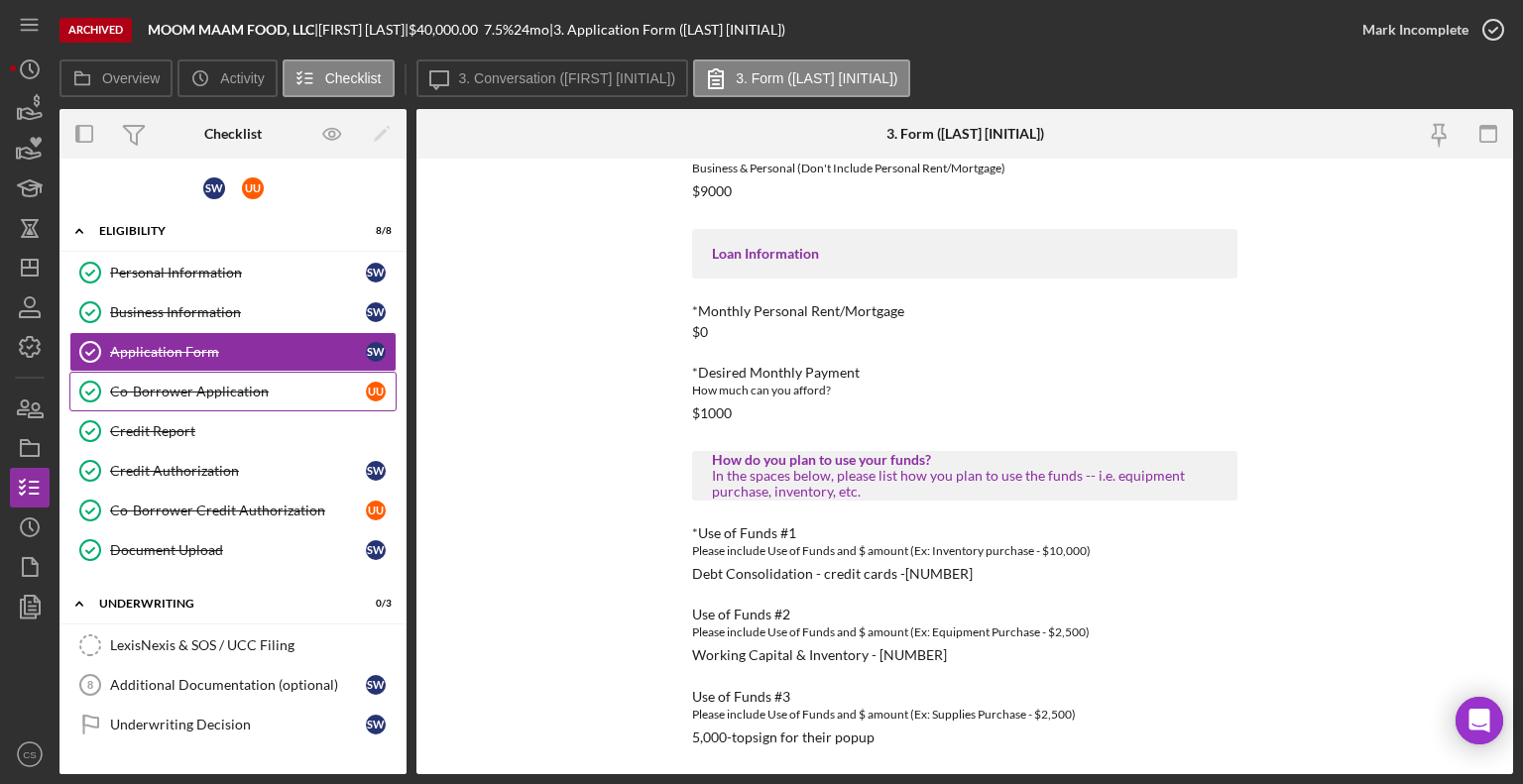 click on "Co-Borrower Application" at bounding box center [238, 392] 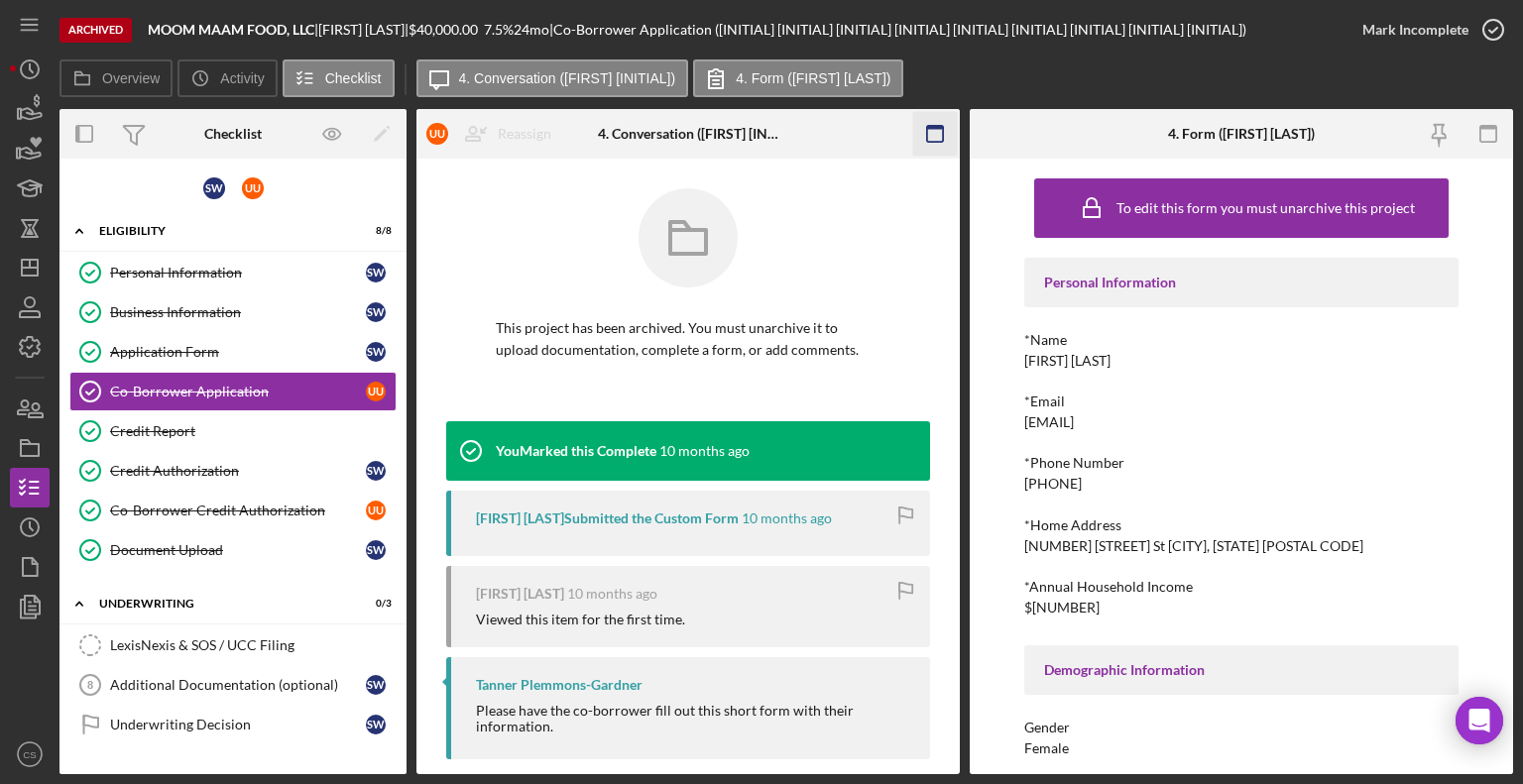 click 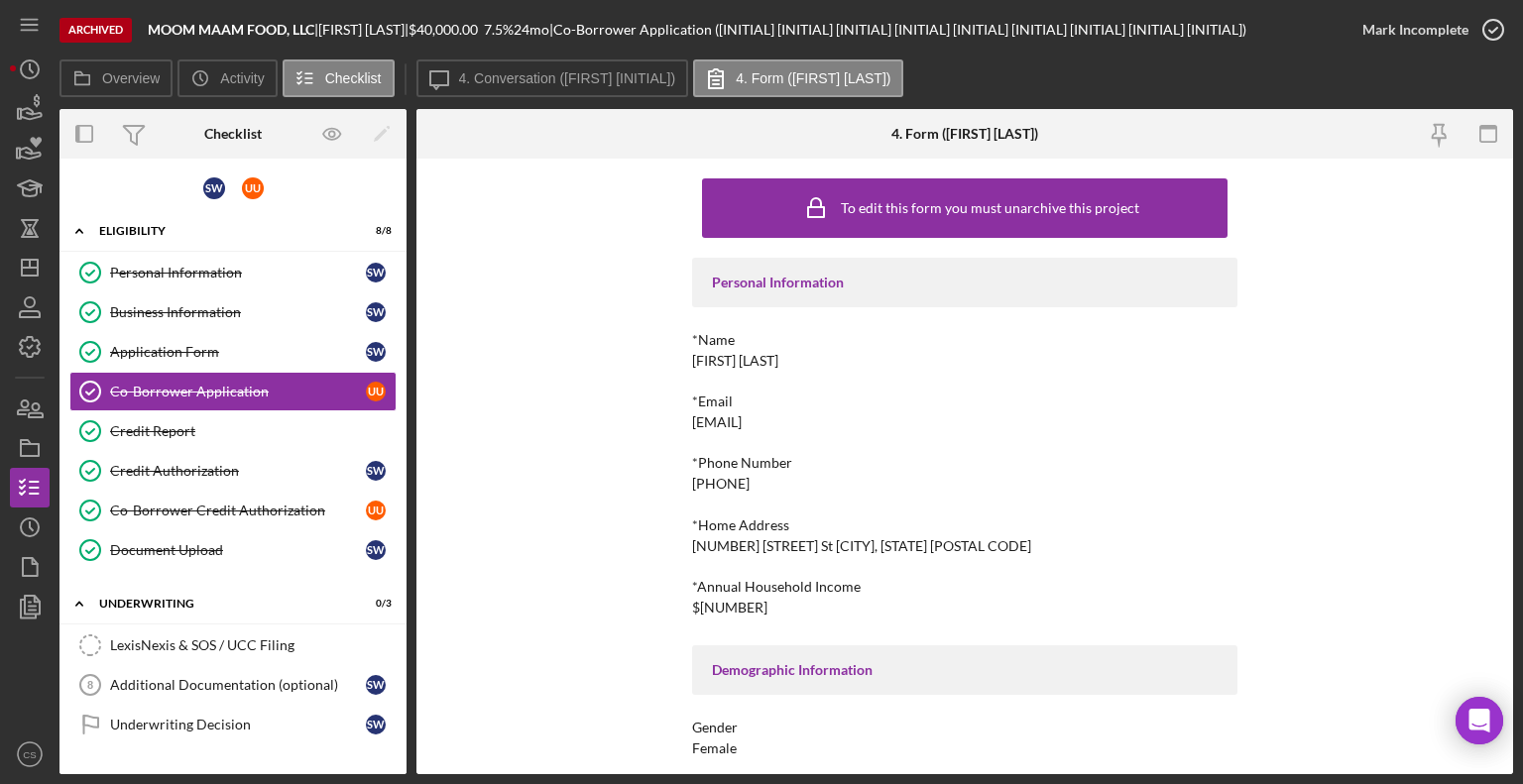 scroll, scrollTop: 276, scrollLeft: 0, axis: vertical 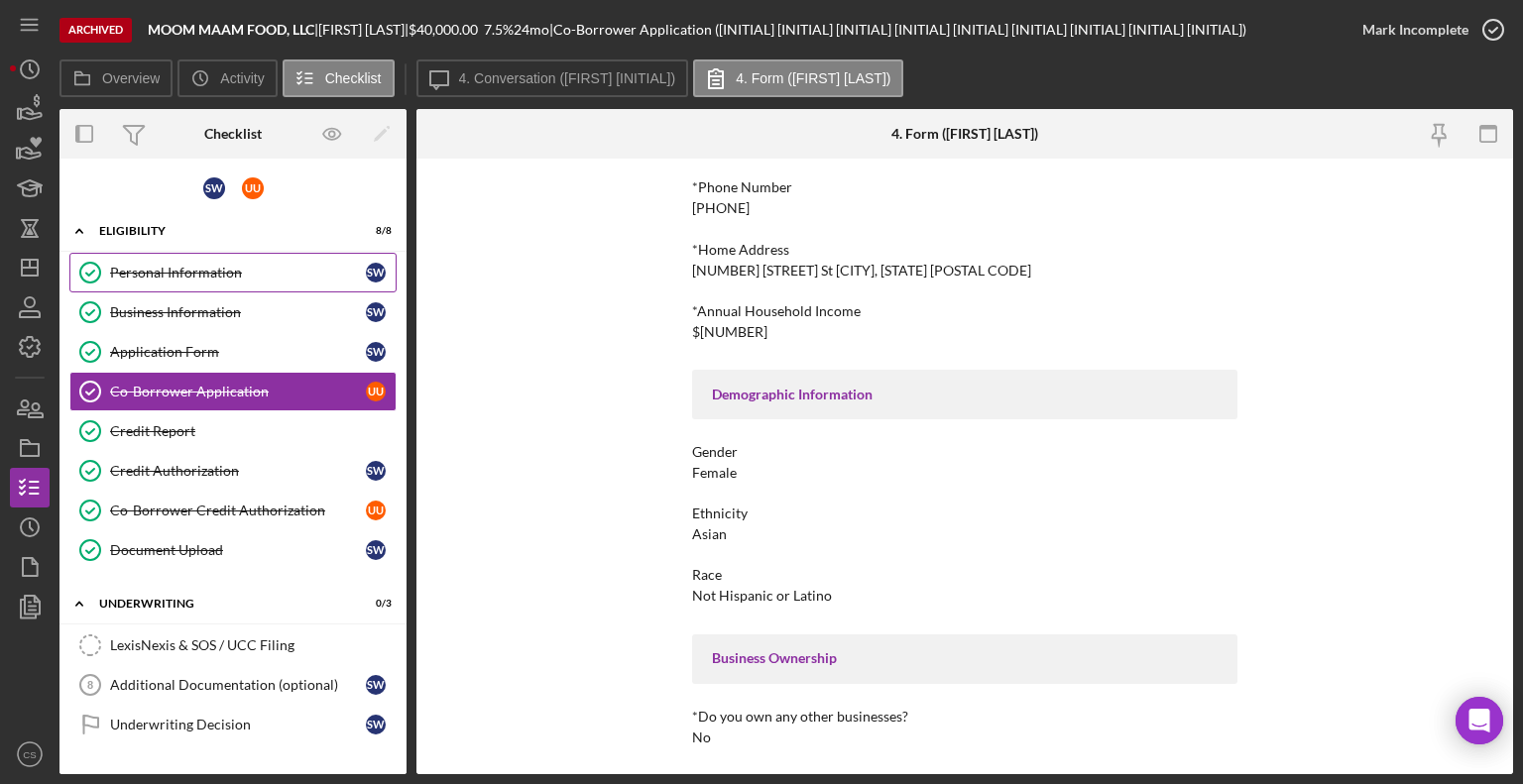 click on "Personal Information" at bounding box center [238, 273] 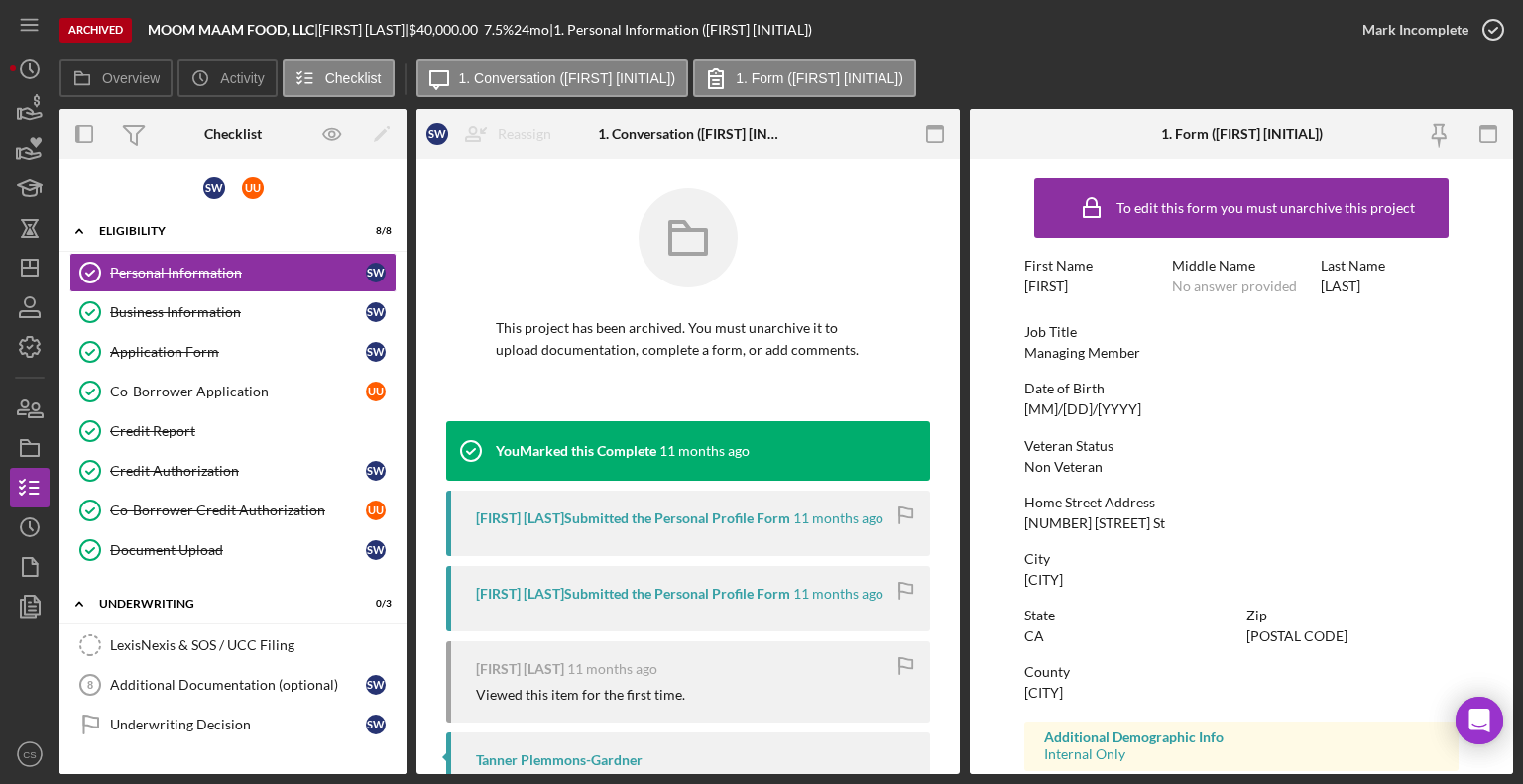 click 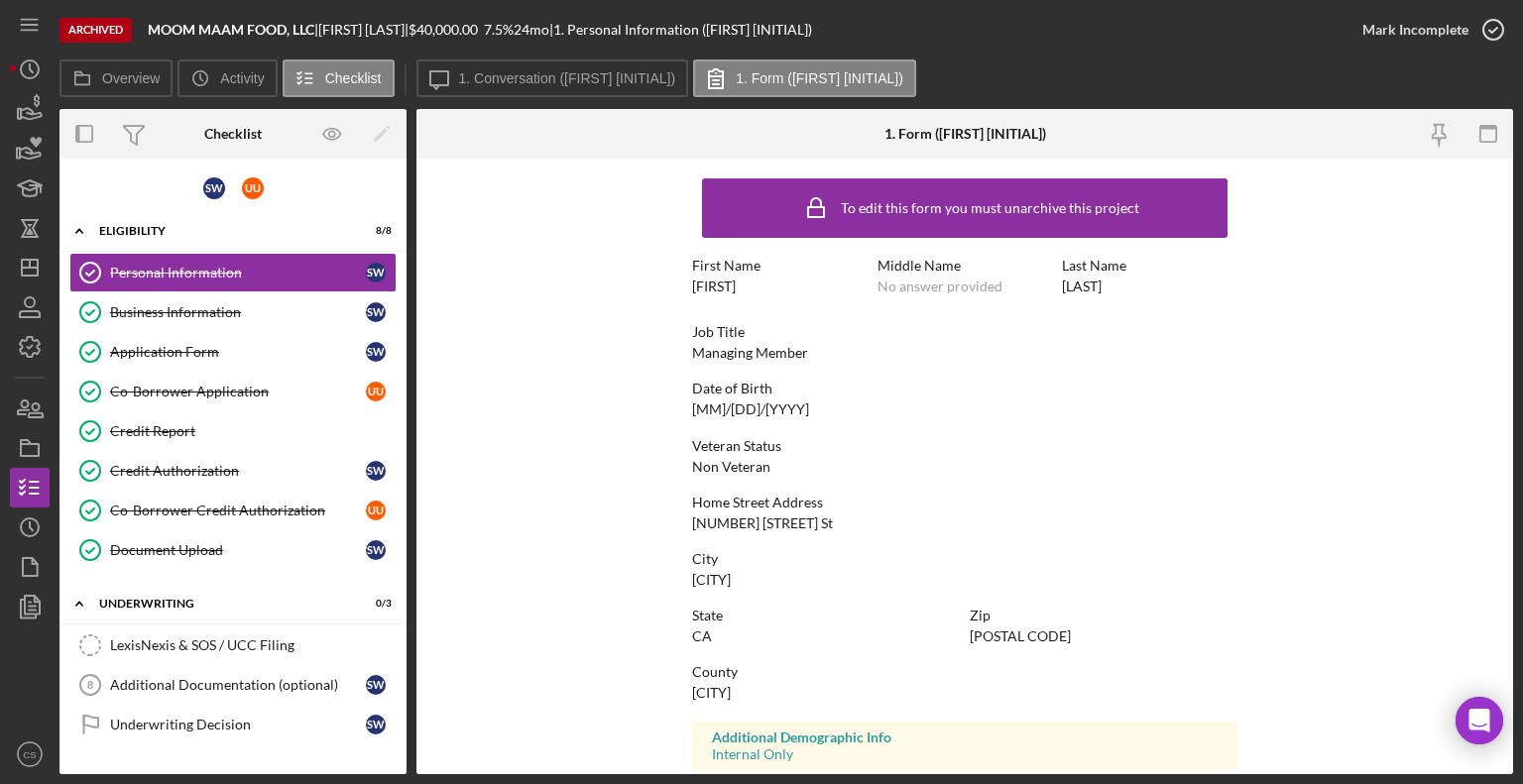 scroll, scrollTop: 309, scrollLeft: 0, axis: vertical 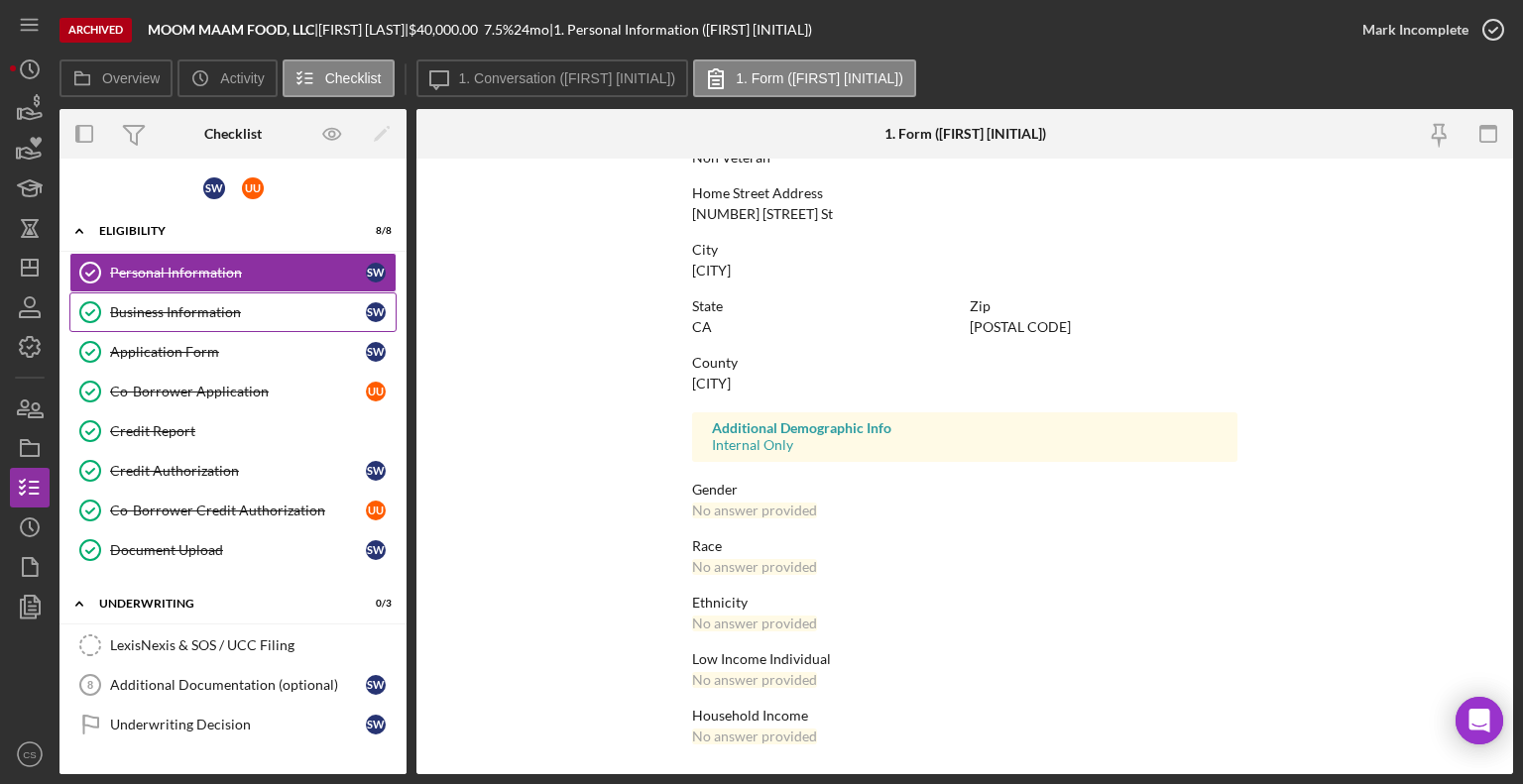 click on "Business Information" at bounding box center (238, 312) 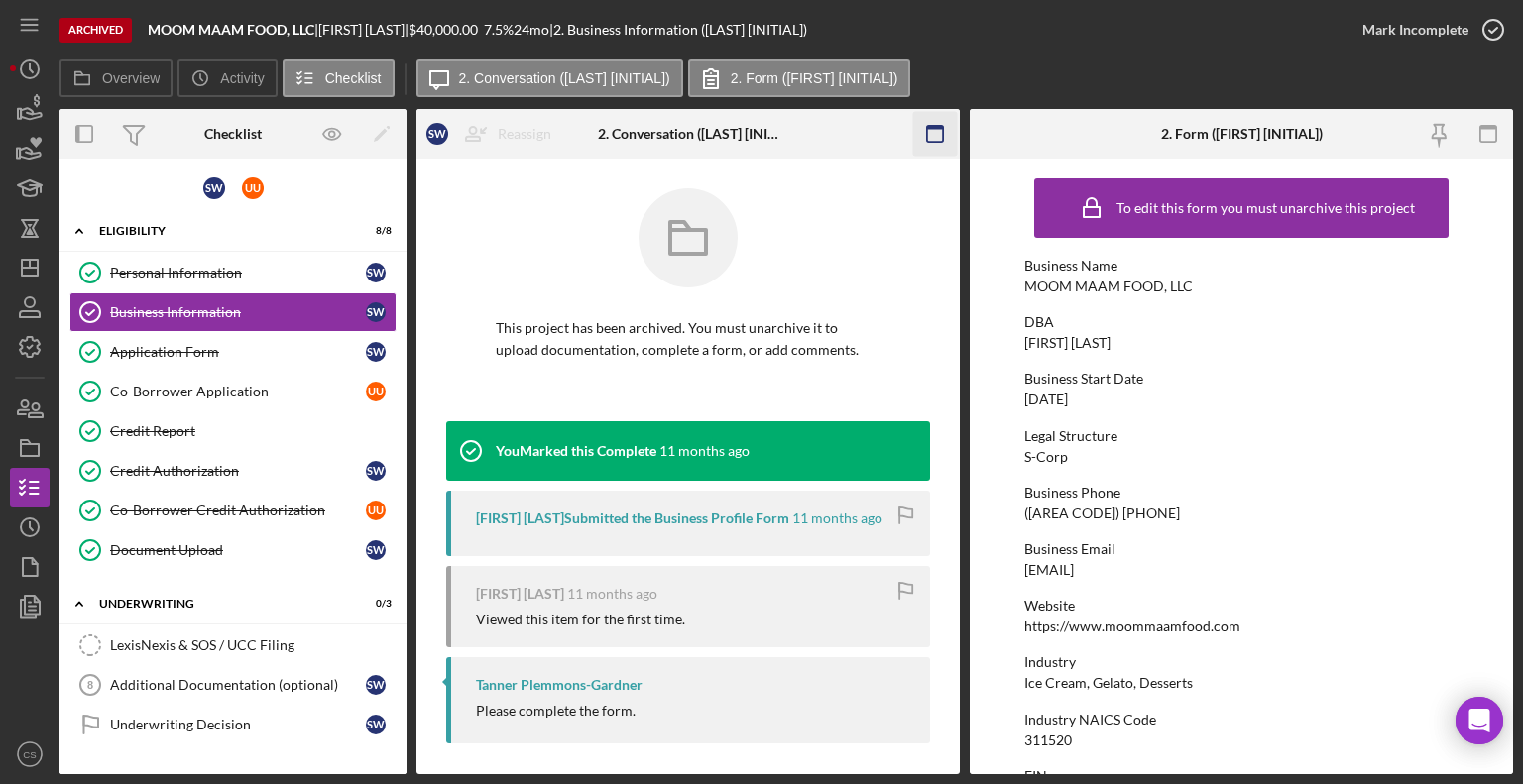 click 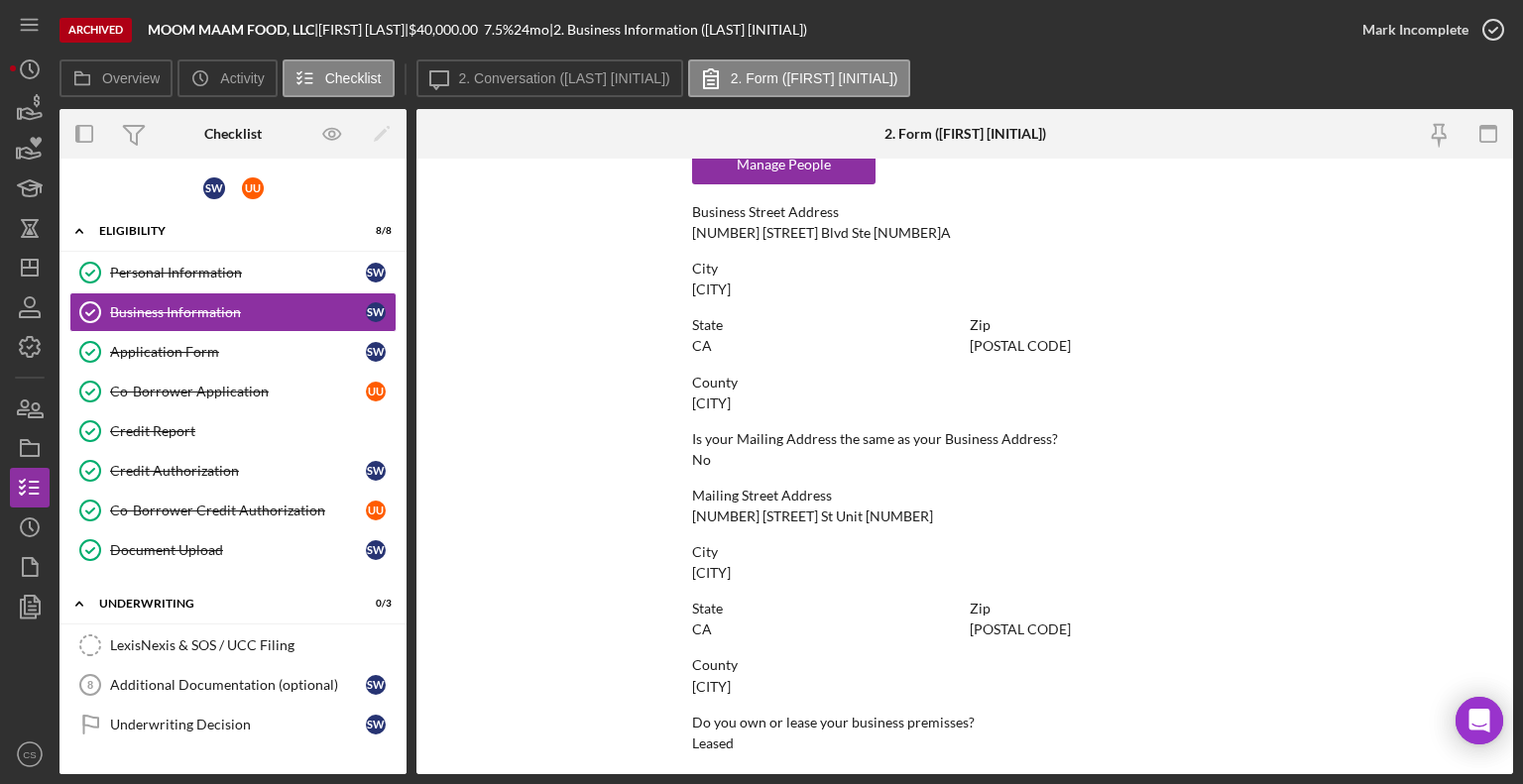 scroll, scrollTop: 1331, scrollLeft: 0, axis: vertical 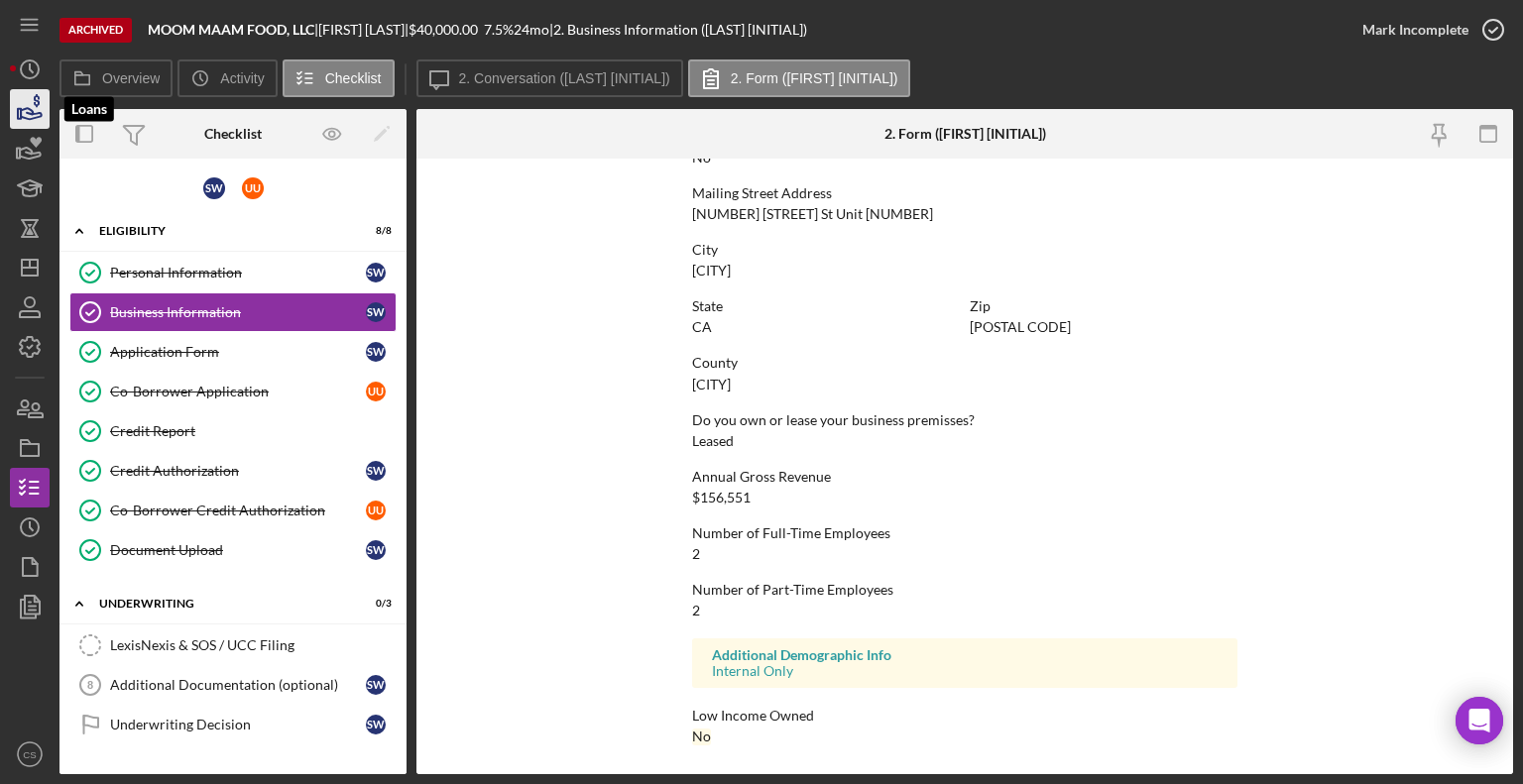 click 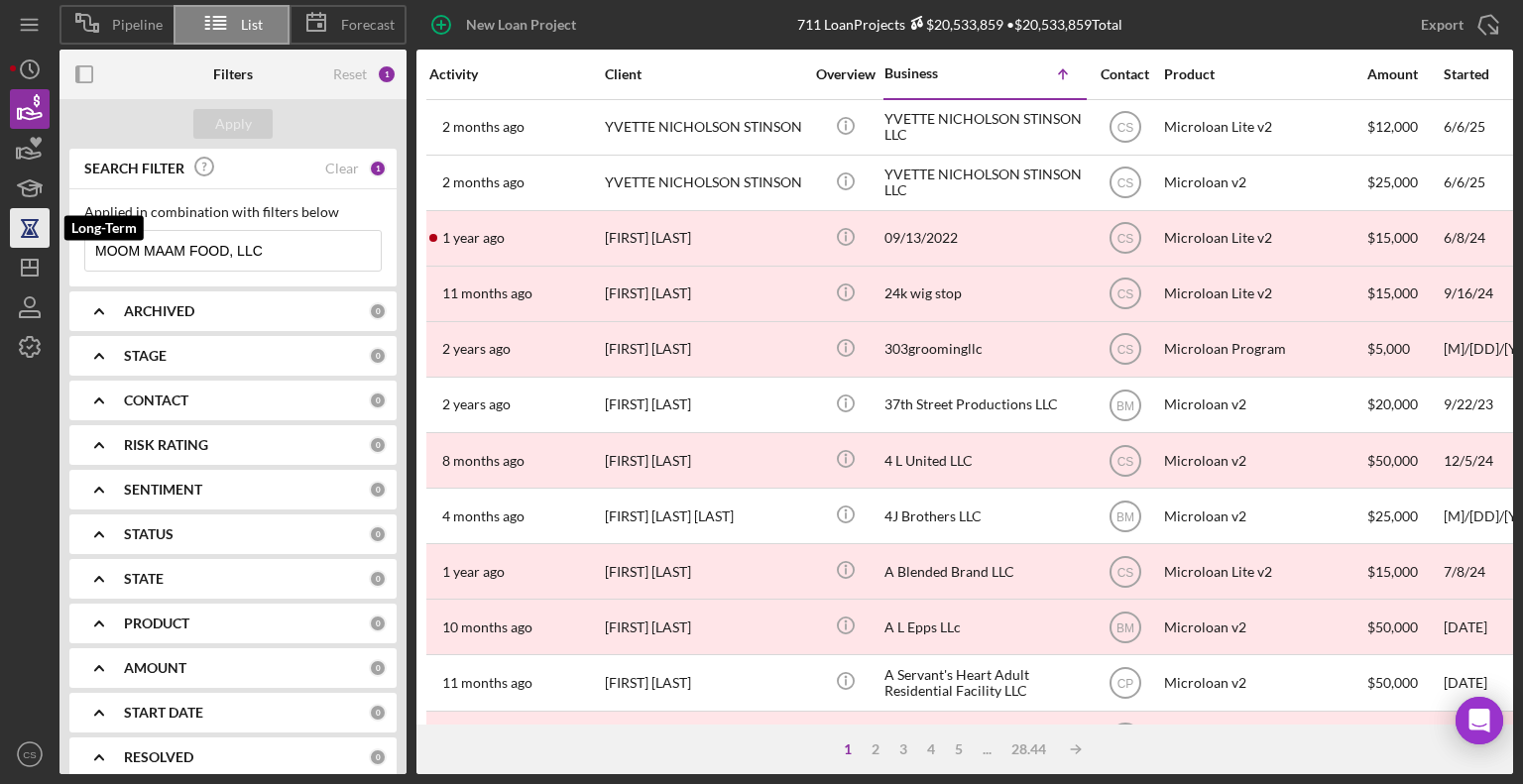 drag, startPoint x: 287, startPoint y: 251, endPoint x: 12, endPoint y: 245, distance: 275.06545 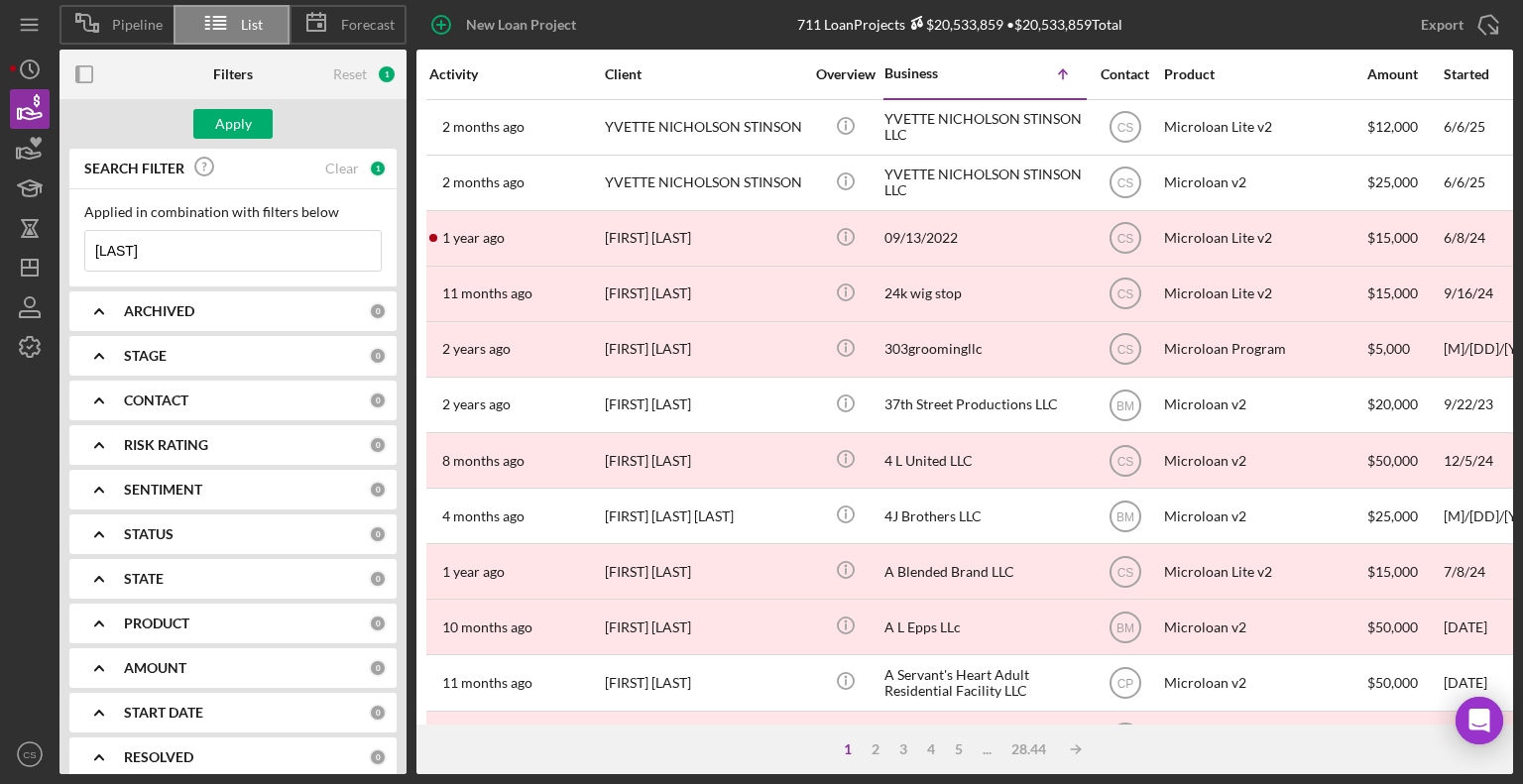 type on "VEGA ELECTRONICS" 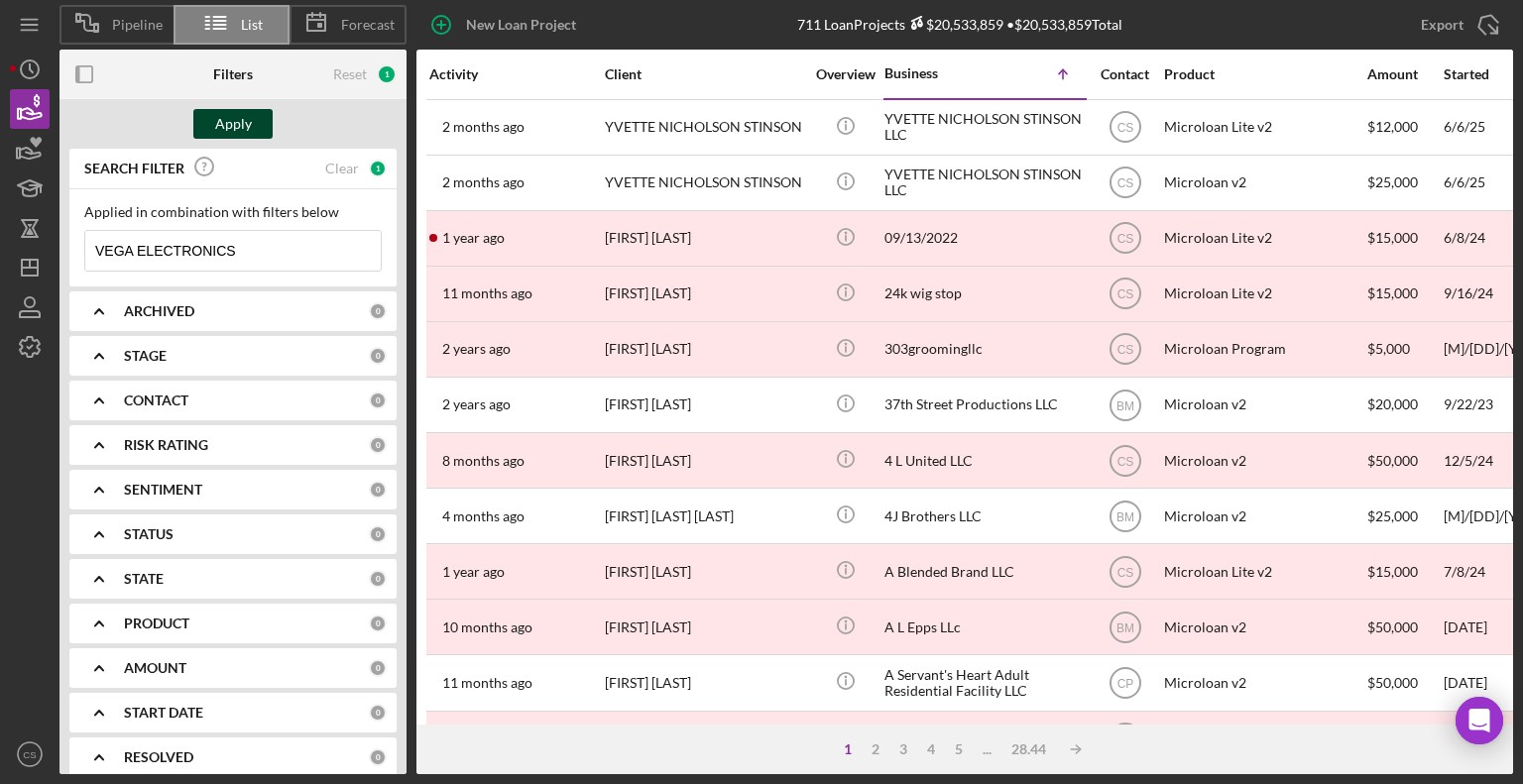 click on "Apply" at bounding box center [233, 124] 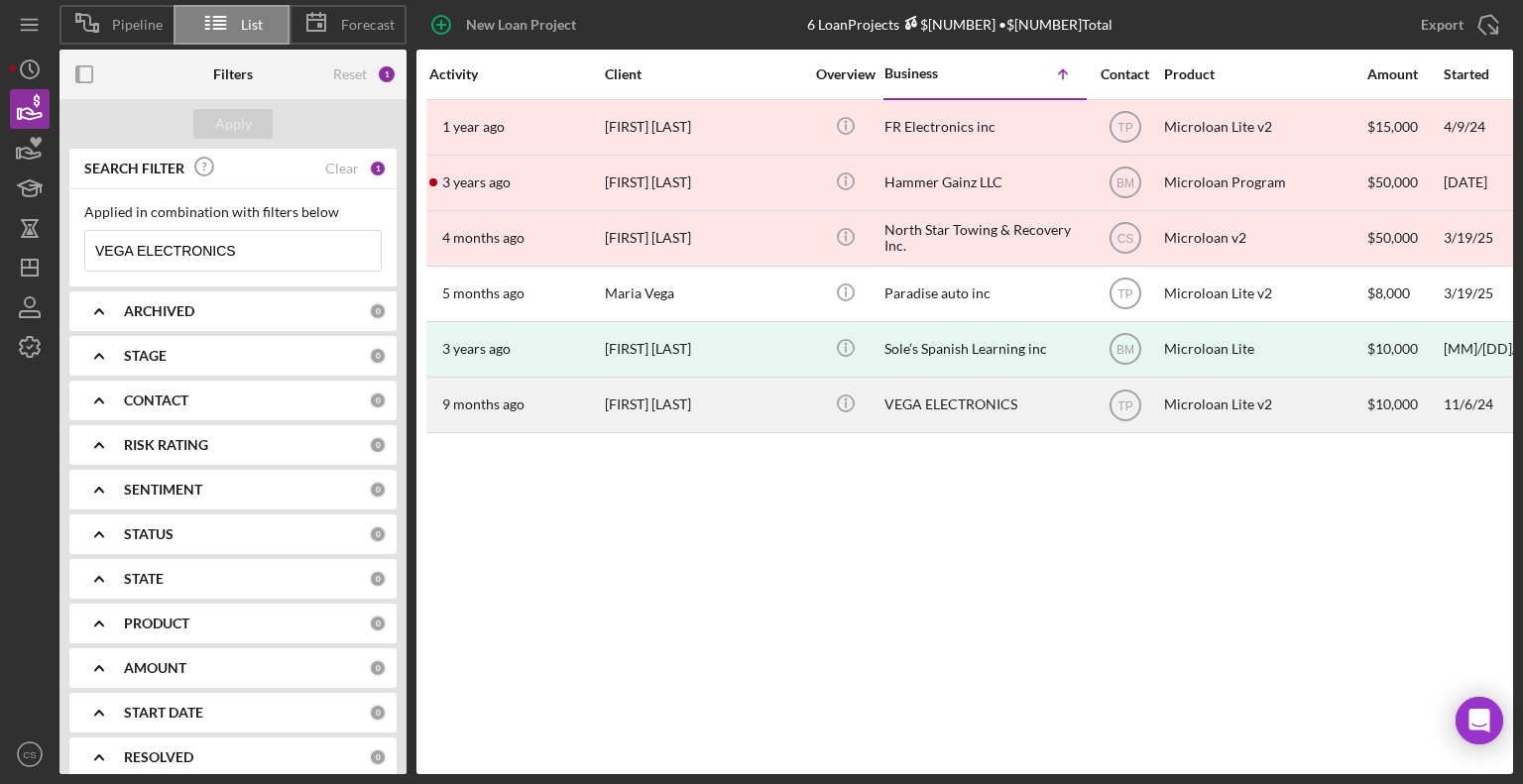 click on "VEGA ELECTRONICS" at bounding box center [984, 404] 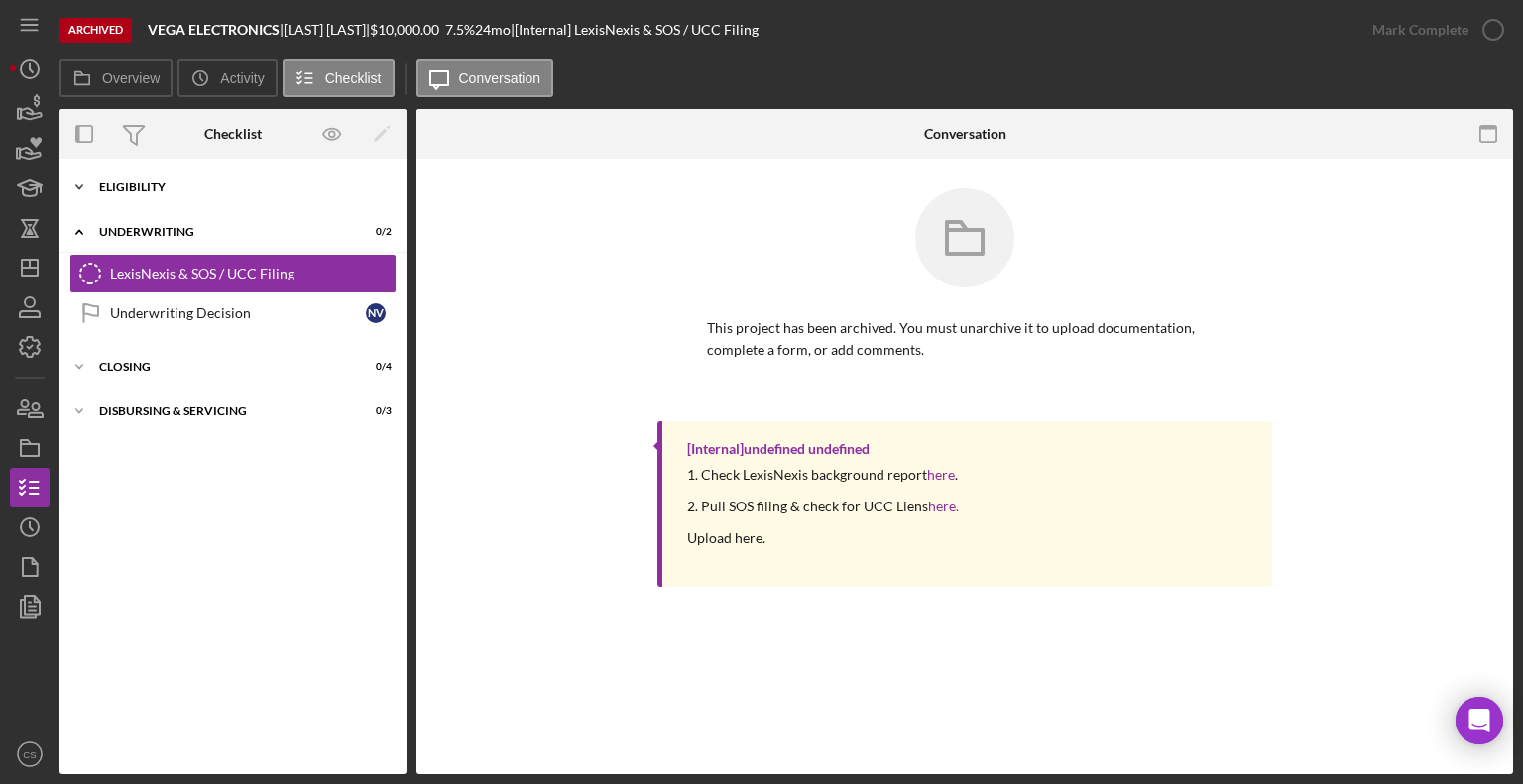 click on "Eligibility" at bounding box center (240, 187) 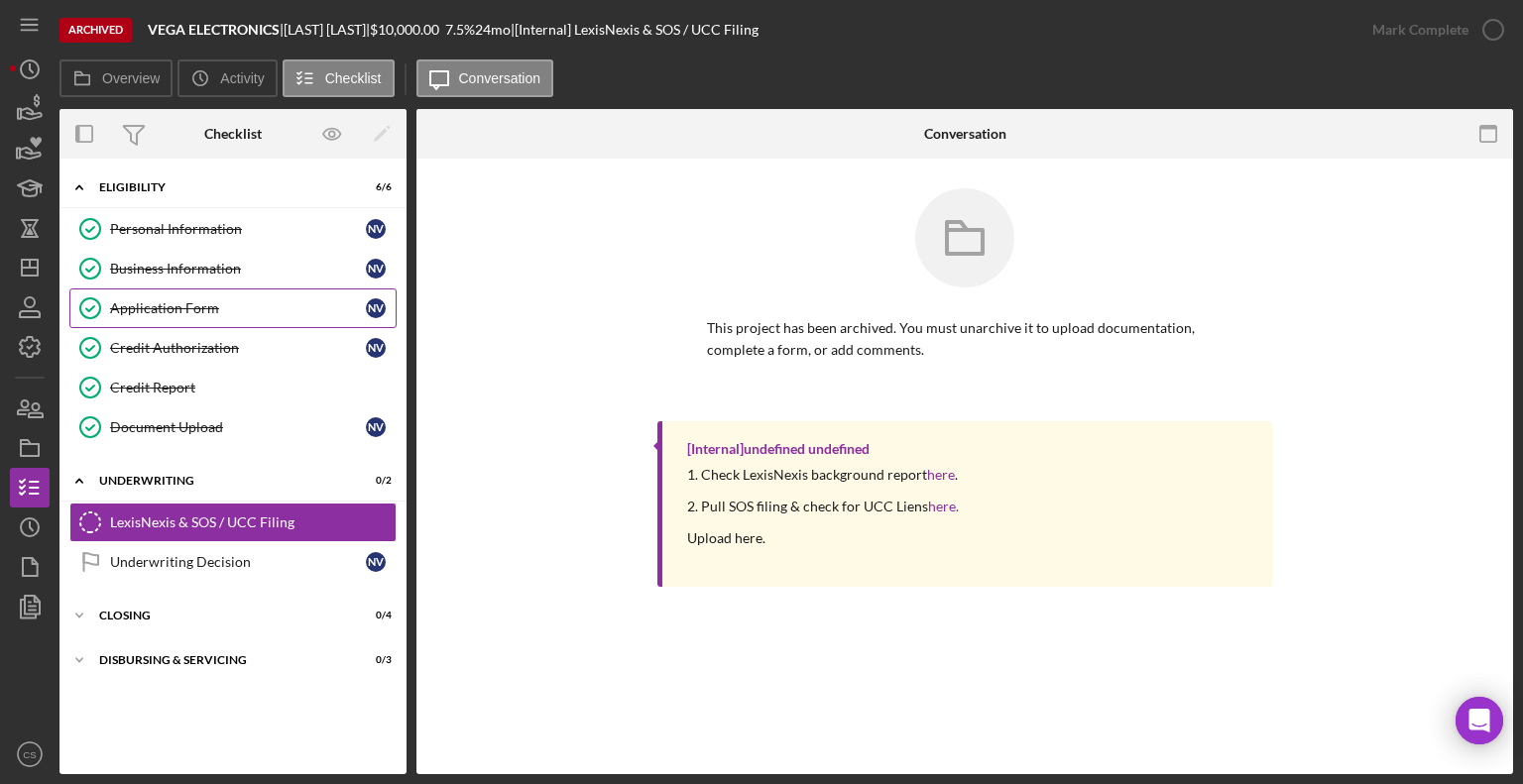 click on "Application Form" at bounding box center (238, 308) 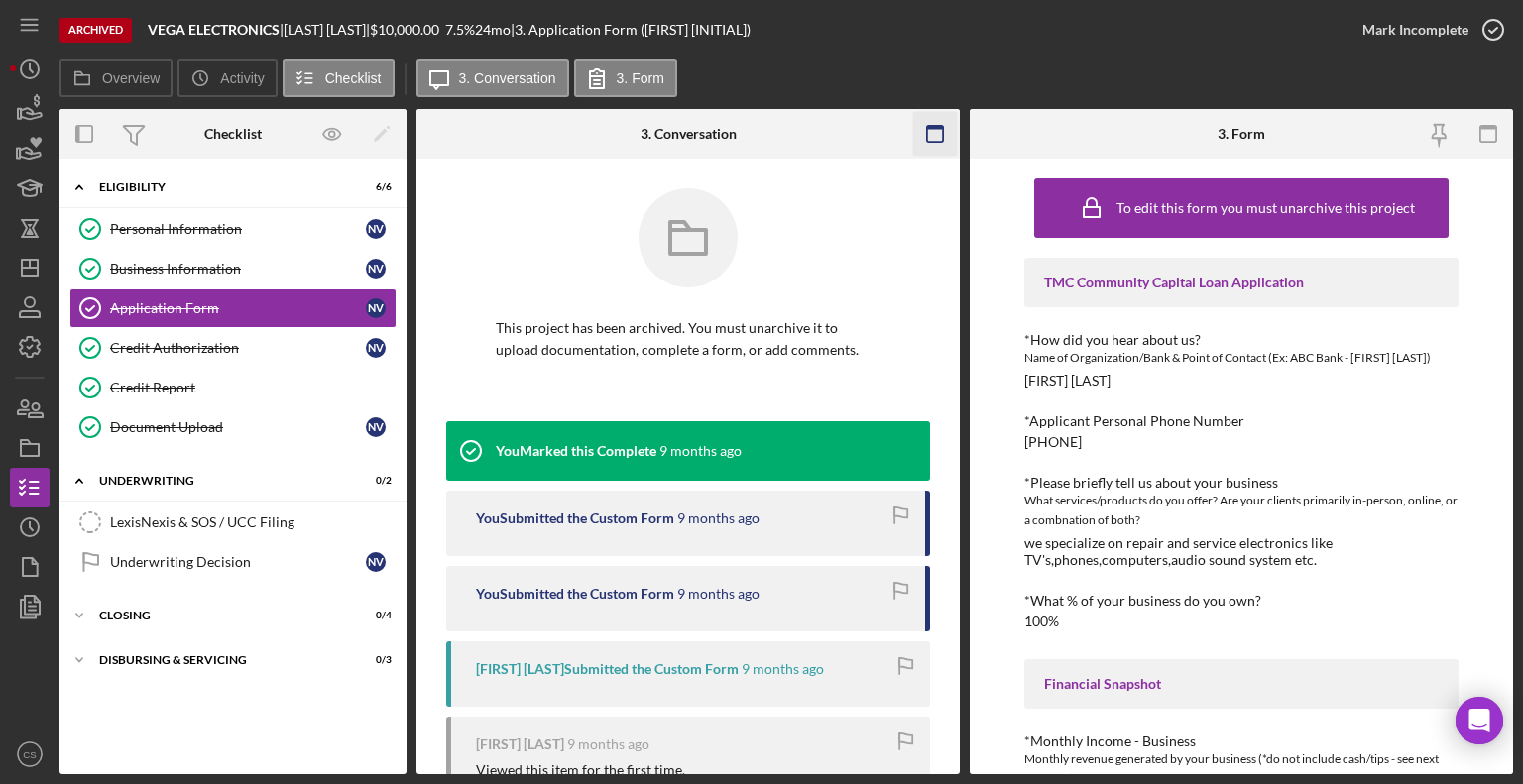 click 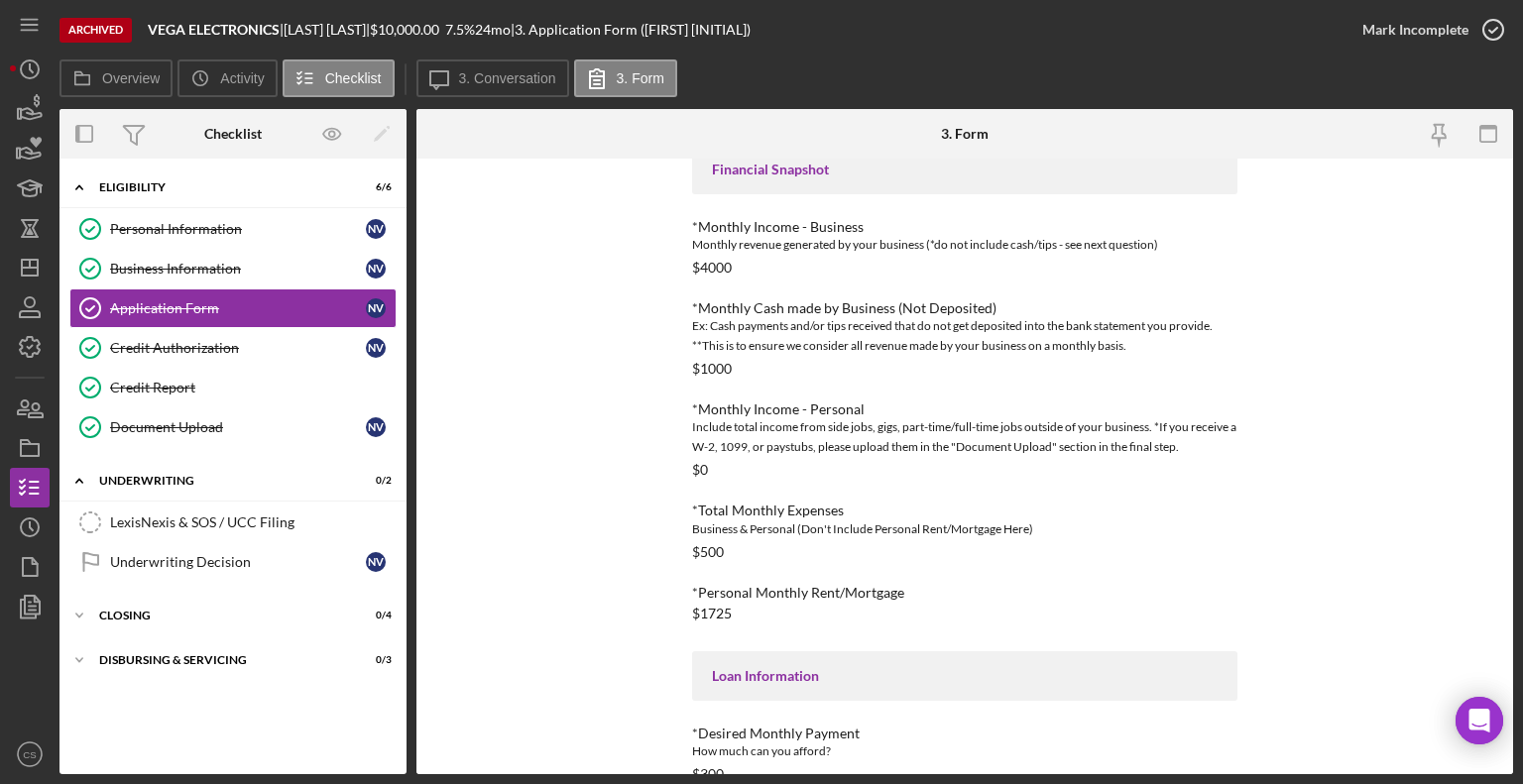 scroll, scrollTop: 632, scrollLeft: 0, axis: vertical 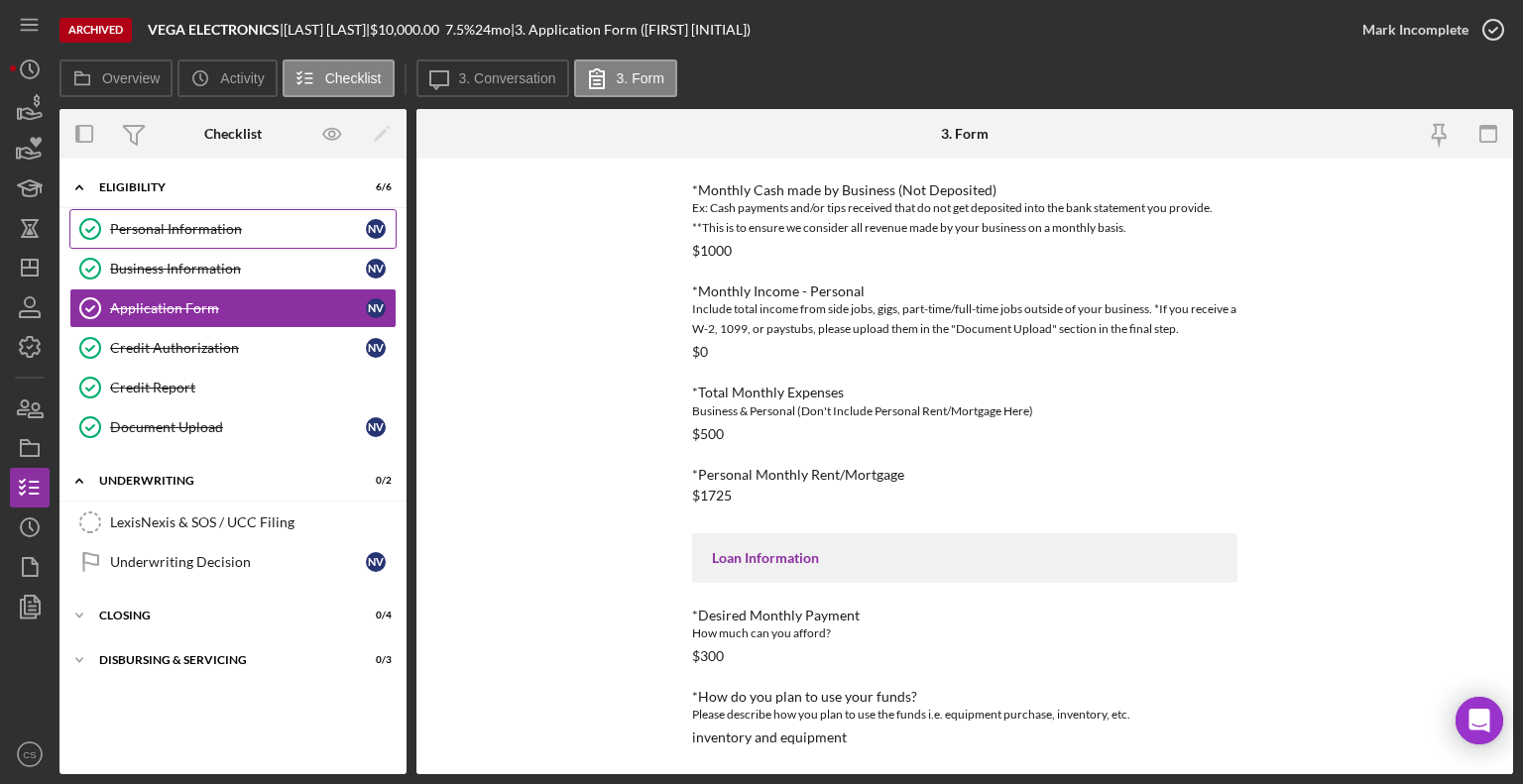 click on "Personal Information" at bounding box center (238, 229) 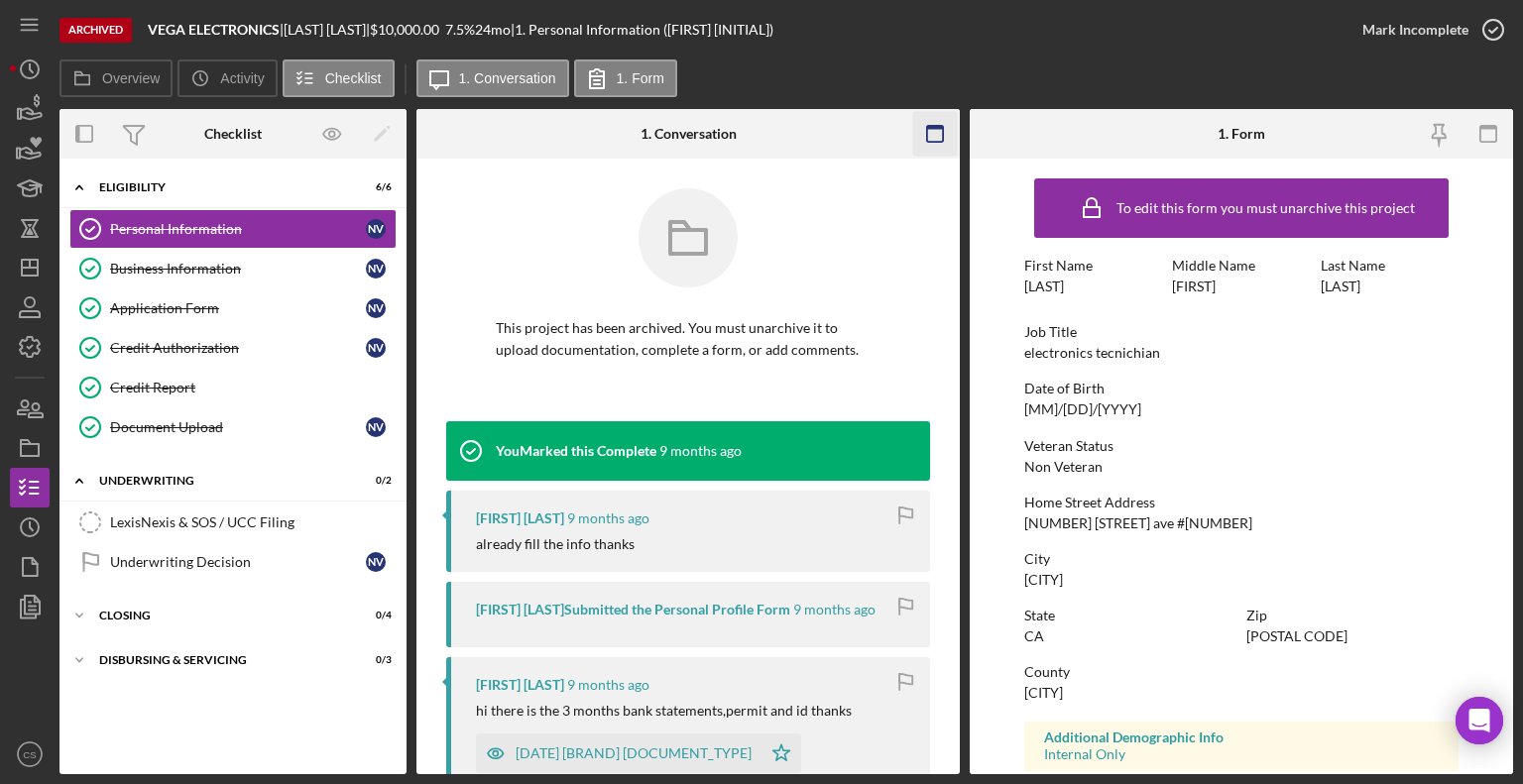 click 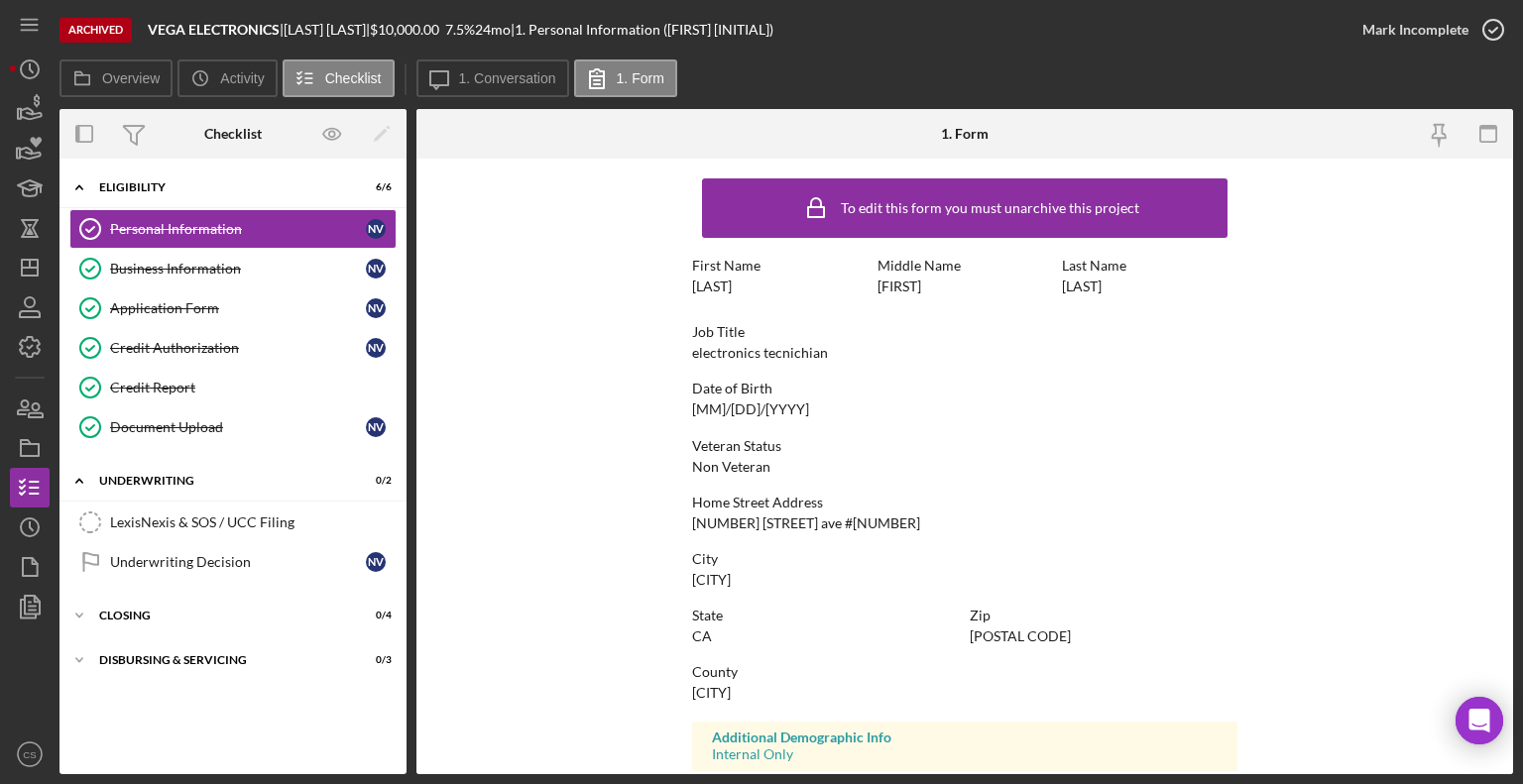 scroll, scrollTop: 309, scrollLeft: 0, axis: vertical 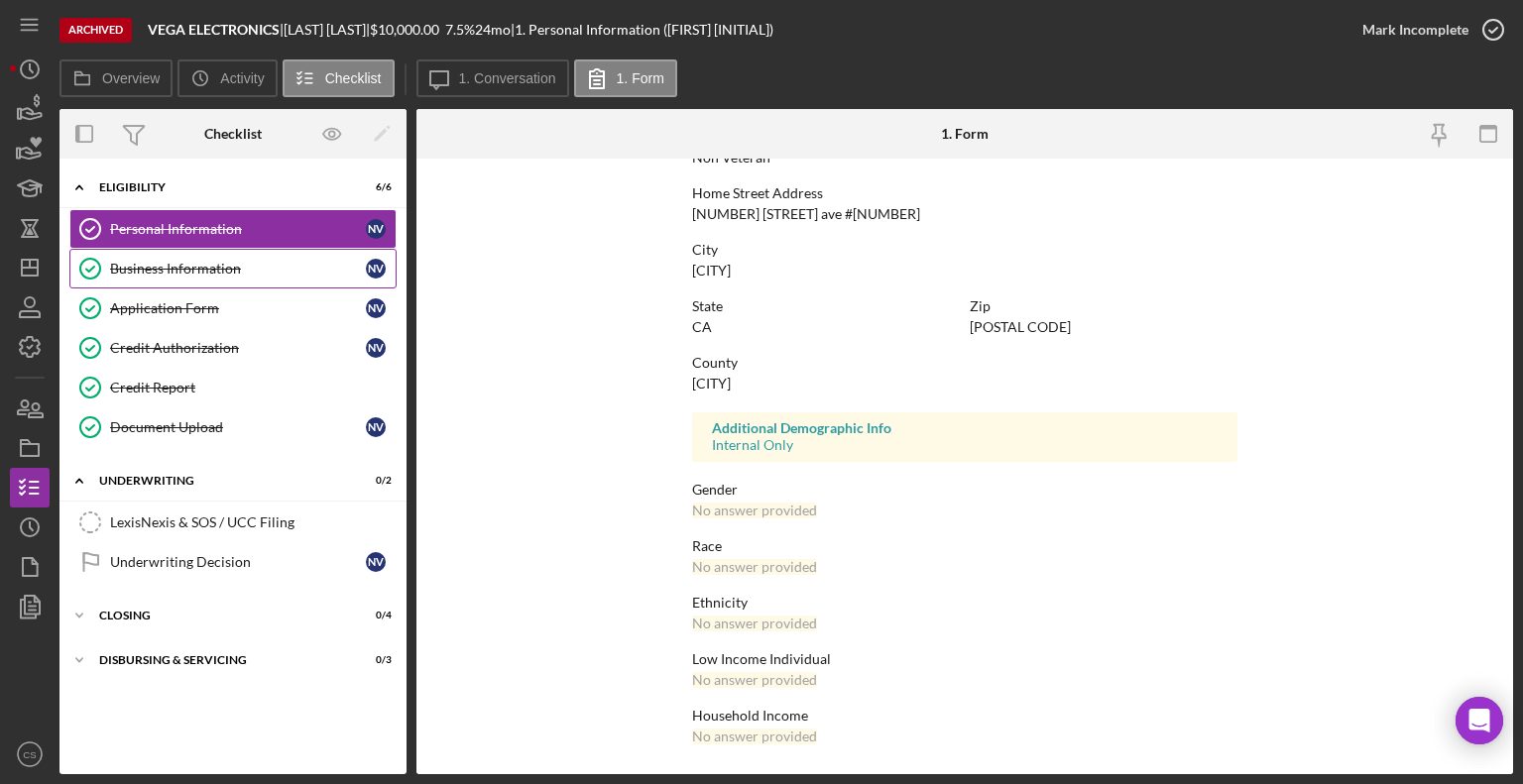 click on "Business Information" at bounding box center (238, 269) 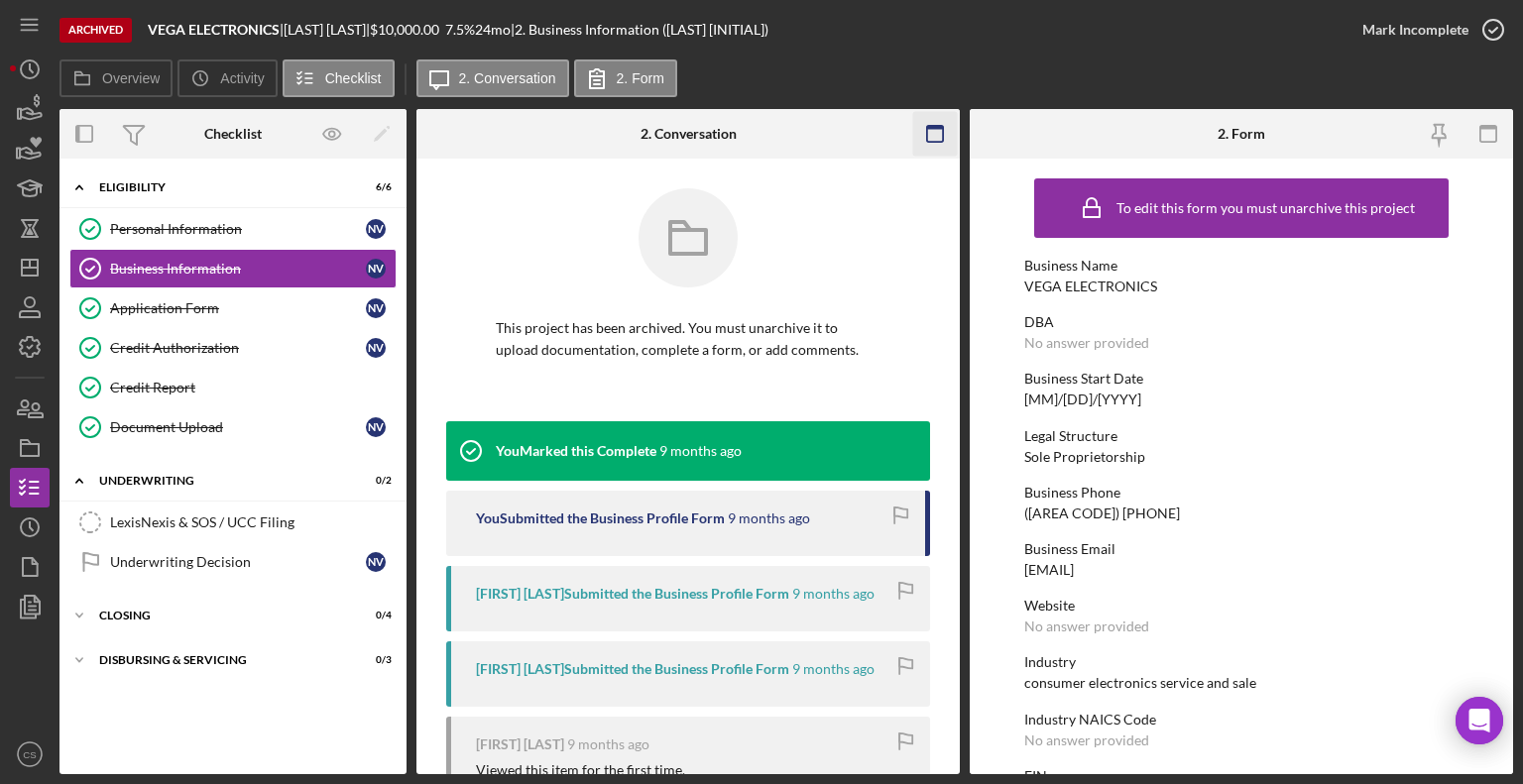 click 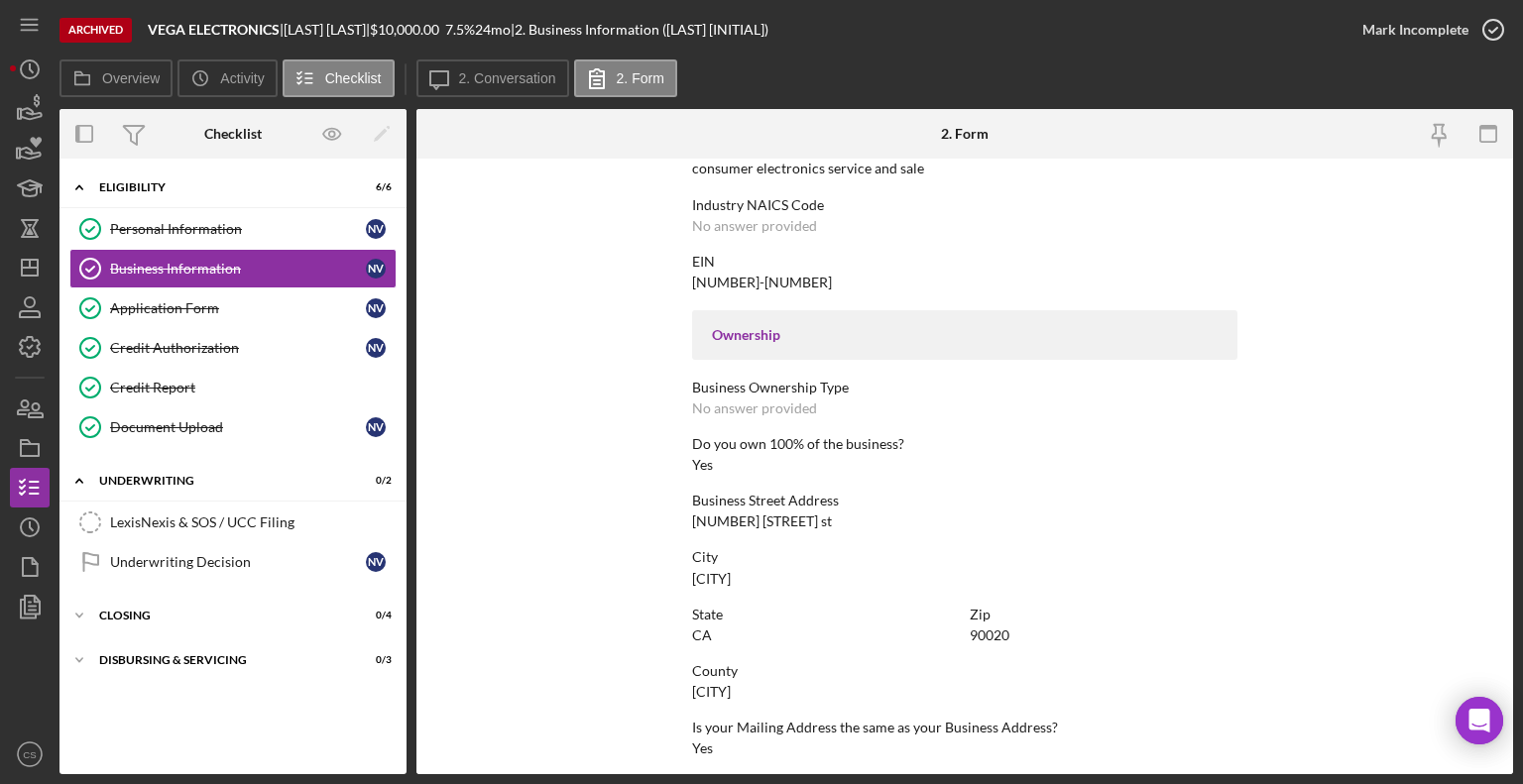 scroll, scrollTop: 879, scrollLeft: 0, axis: vertical 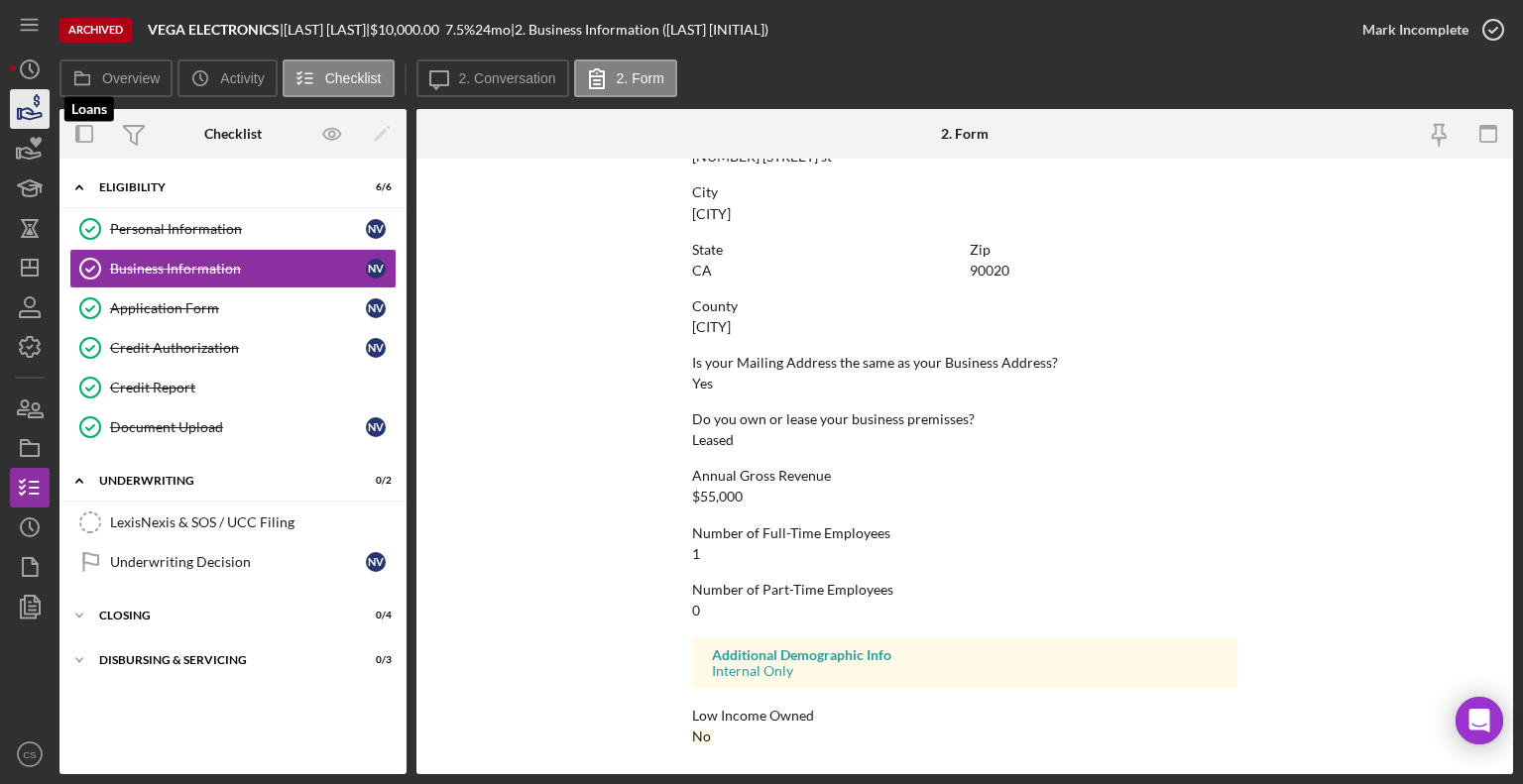 click 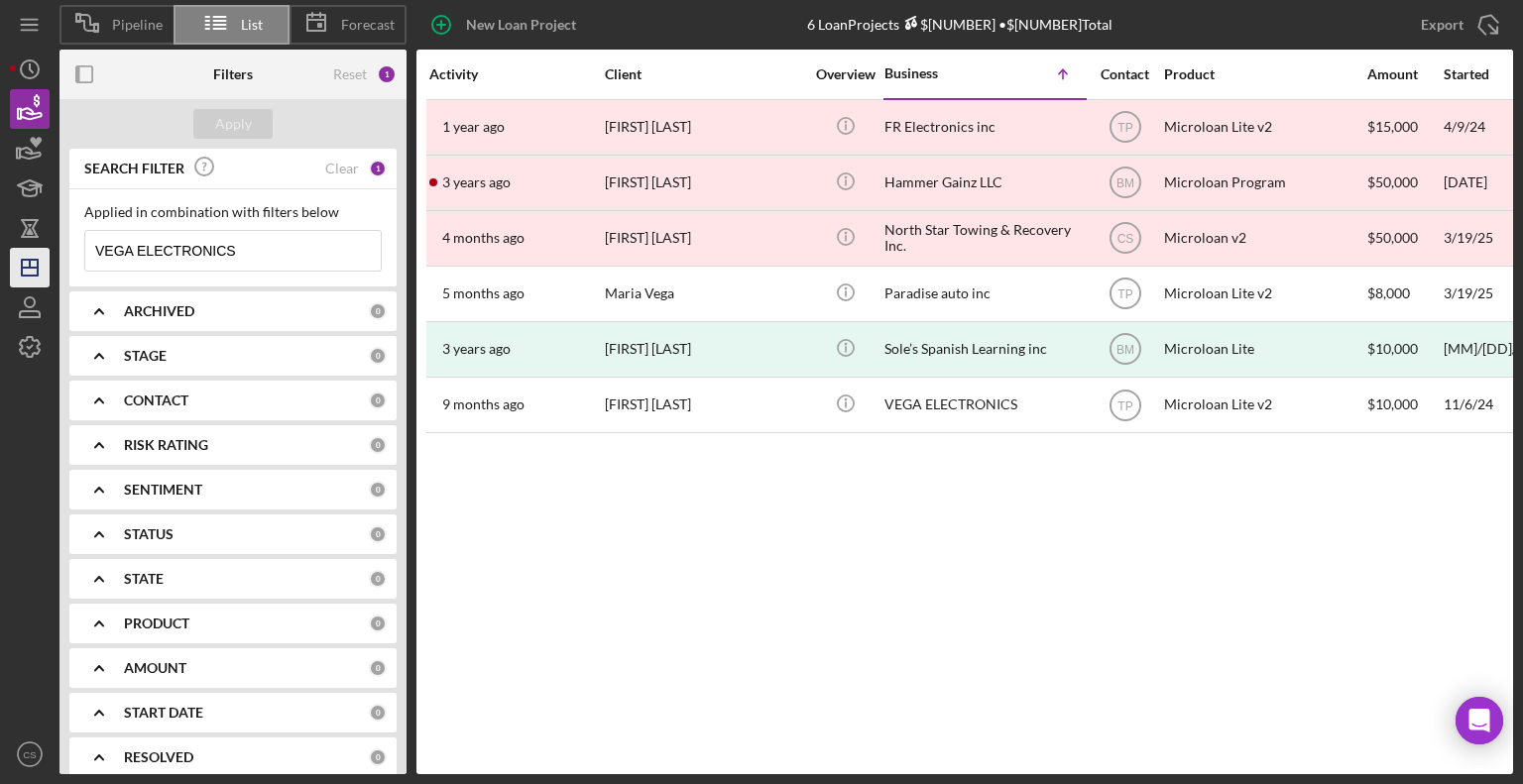 drag, startPoint x: 266, startPoint y: 248, endPoint x: 35, endPoint y: 265, distance: 231.6247 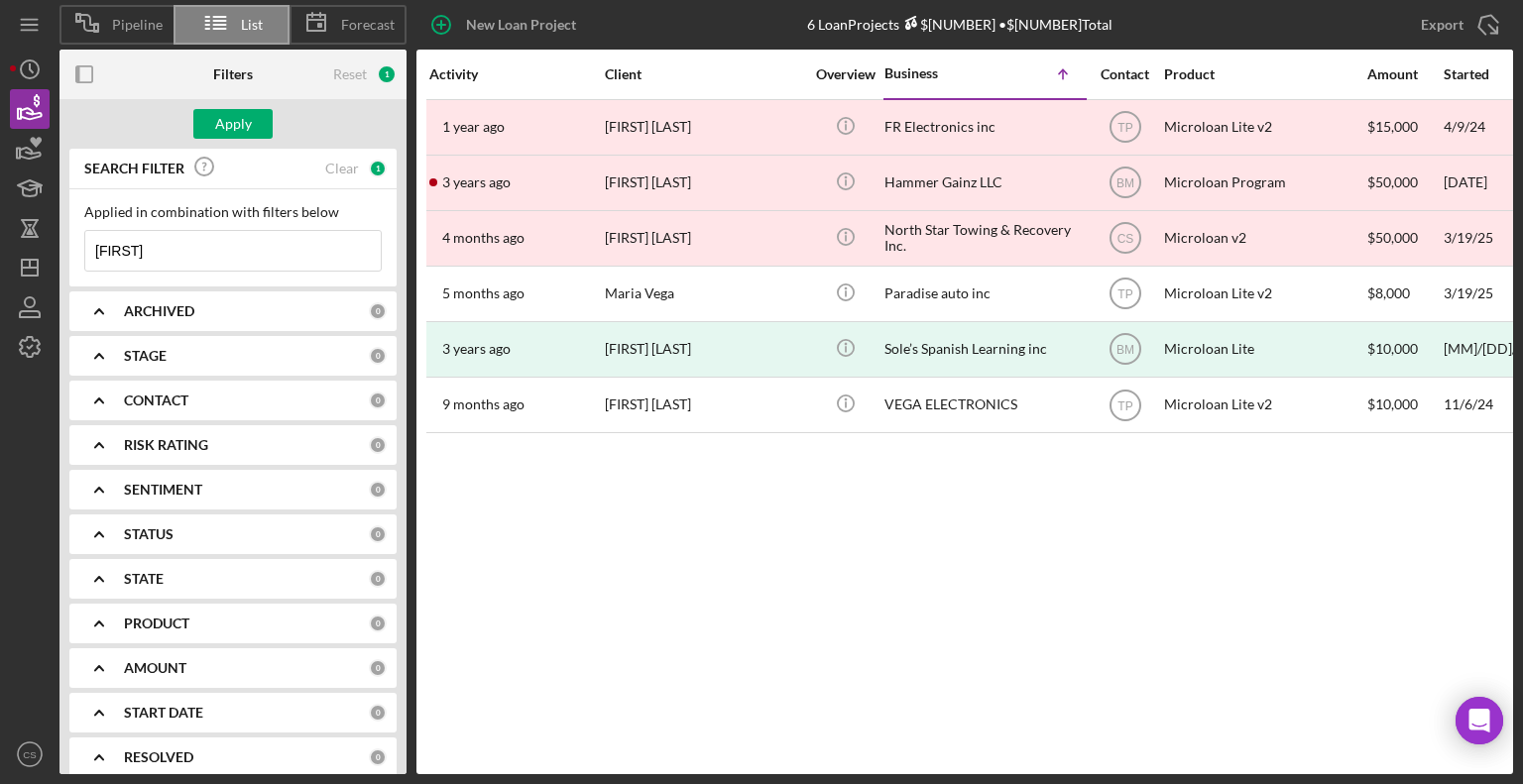 type on "Naked Cowgirl Salon LLC" 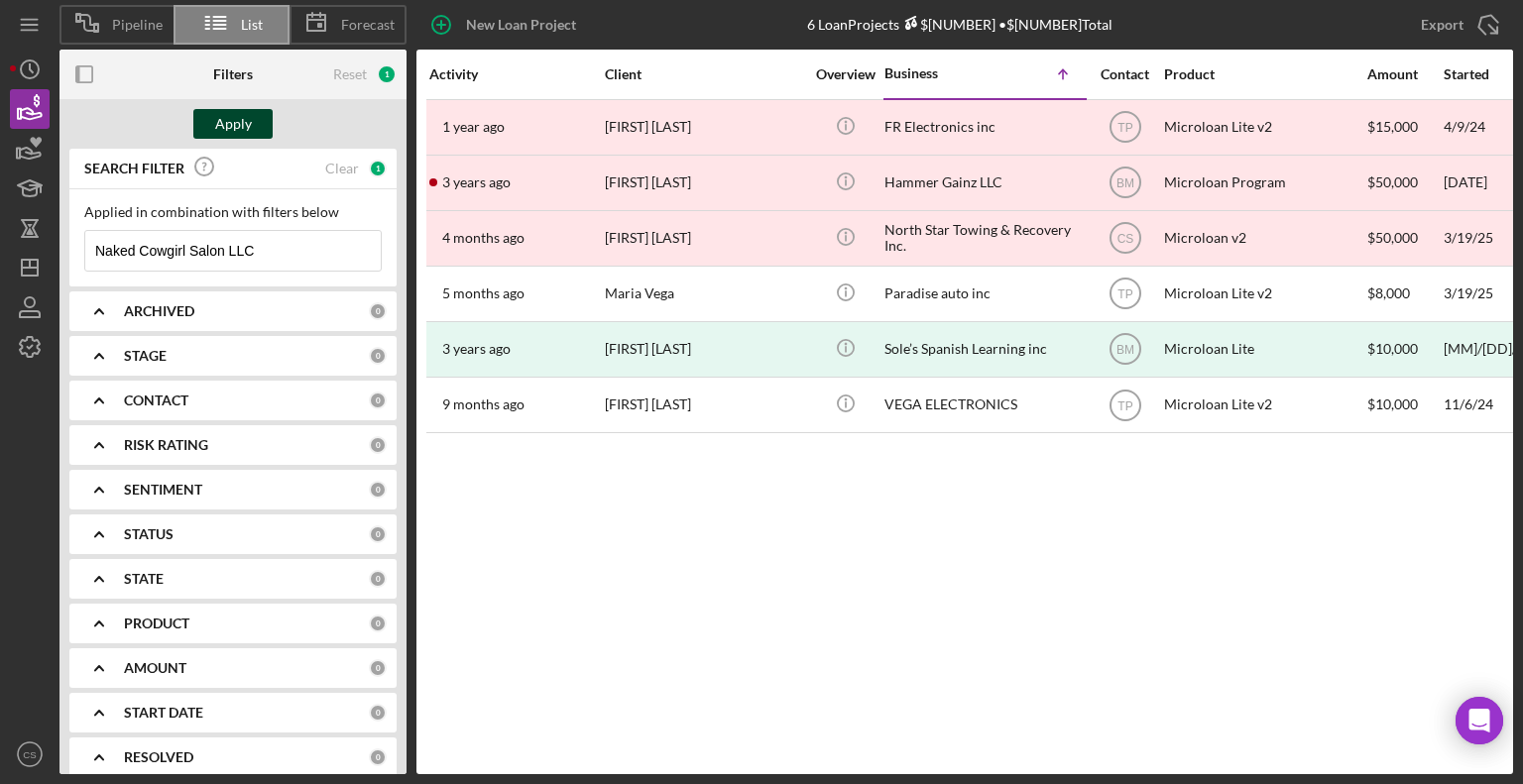 click on "Apply" at bounding box center [233, 124] 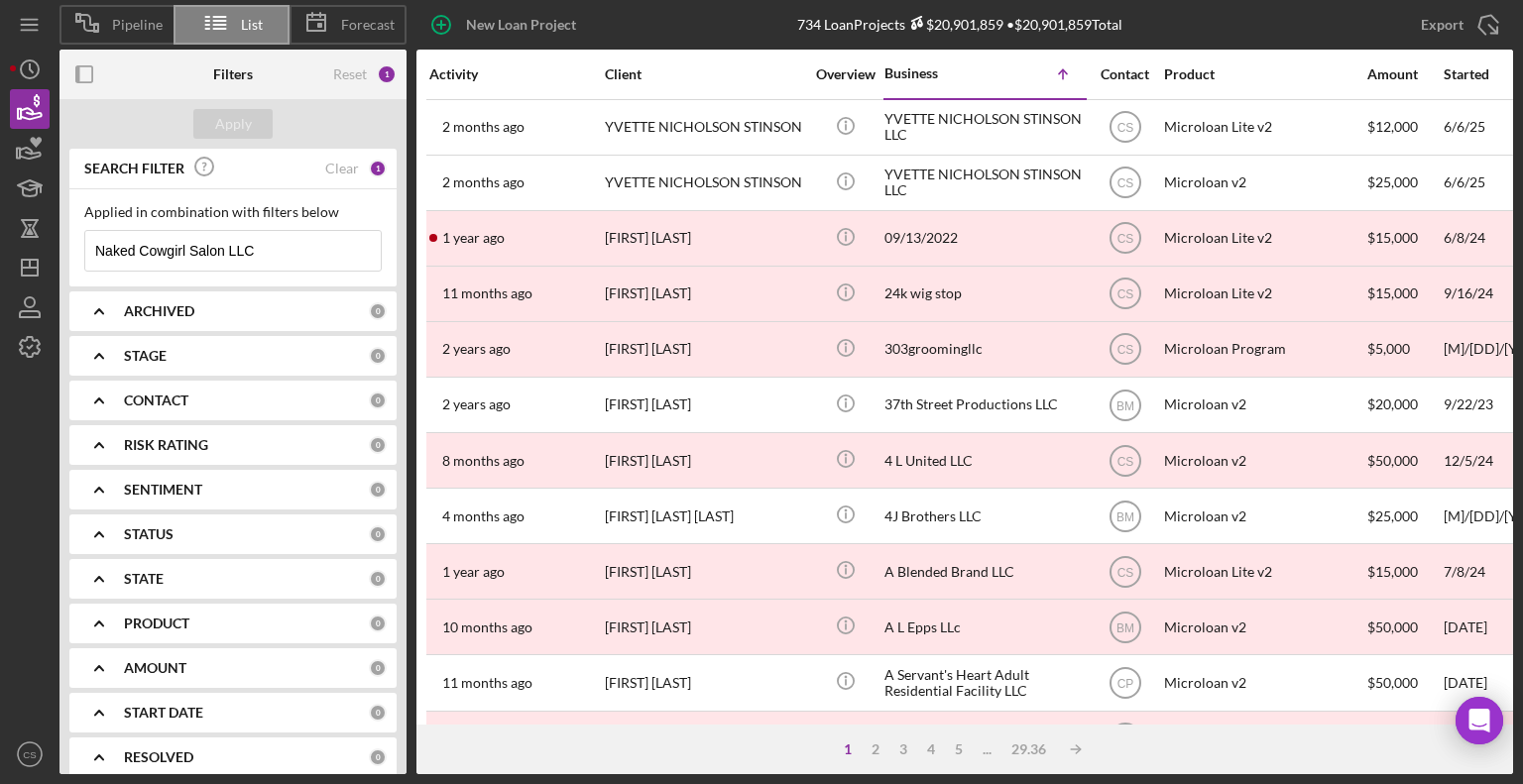 click on "Naked Cowgirl Salon LLC" at bounding box center (233, 251) 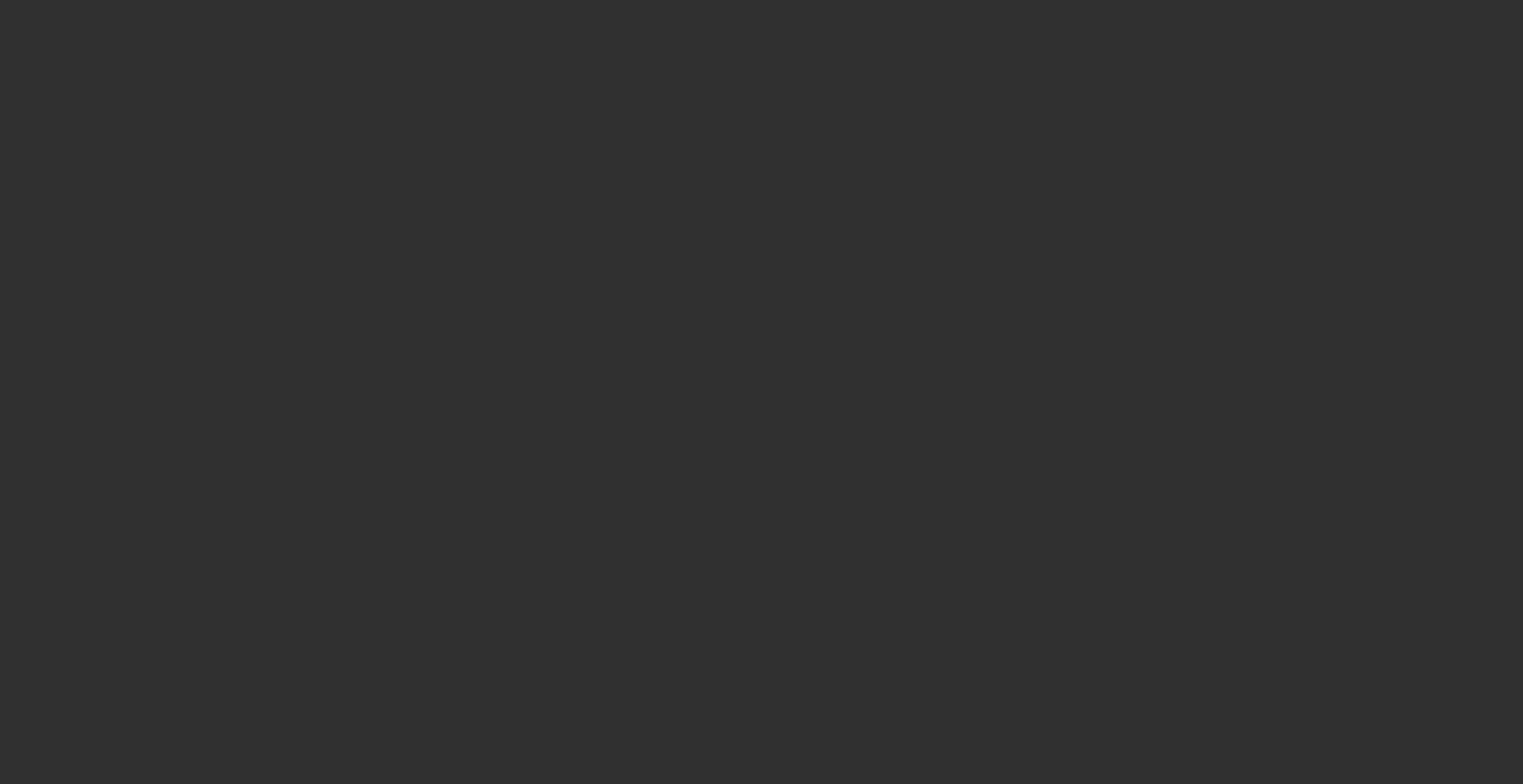 scroll, scrollTop: 0, scrollLeft: 0, axis: both 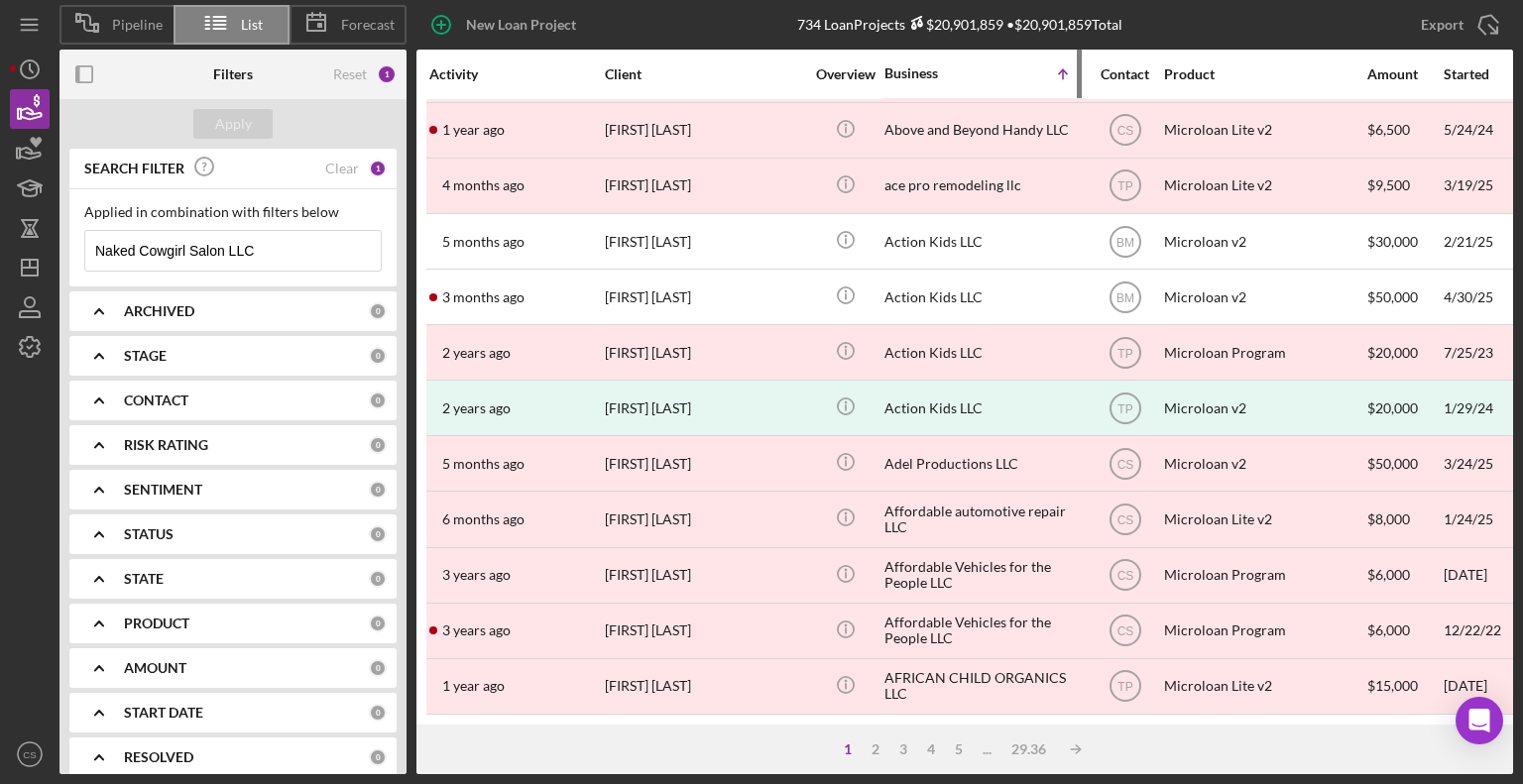 click on "Business" at bounding box center (934, 73) 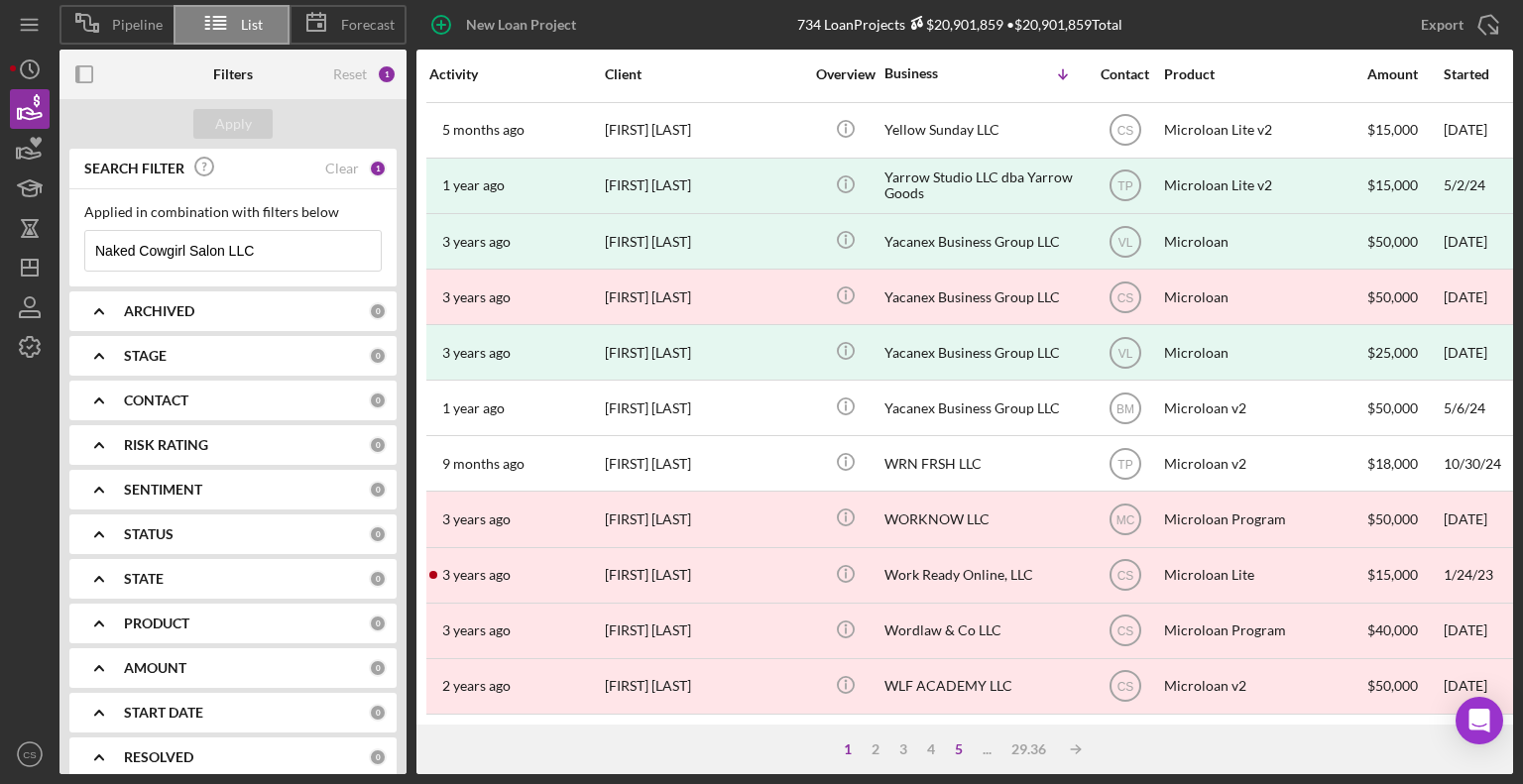 click on "5" at bounding box center (959, 749) 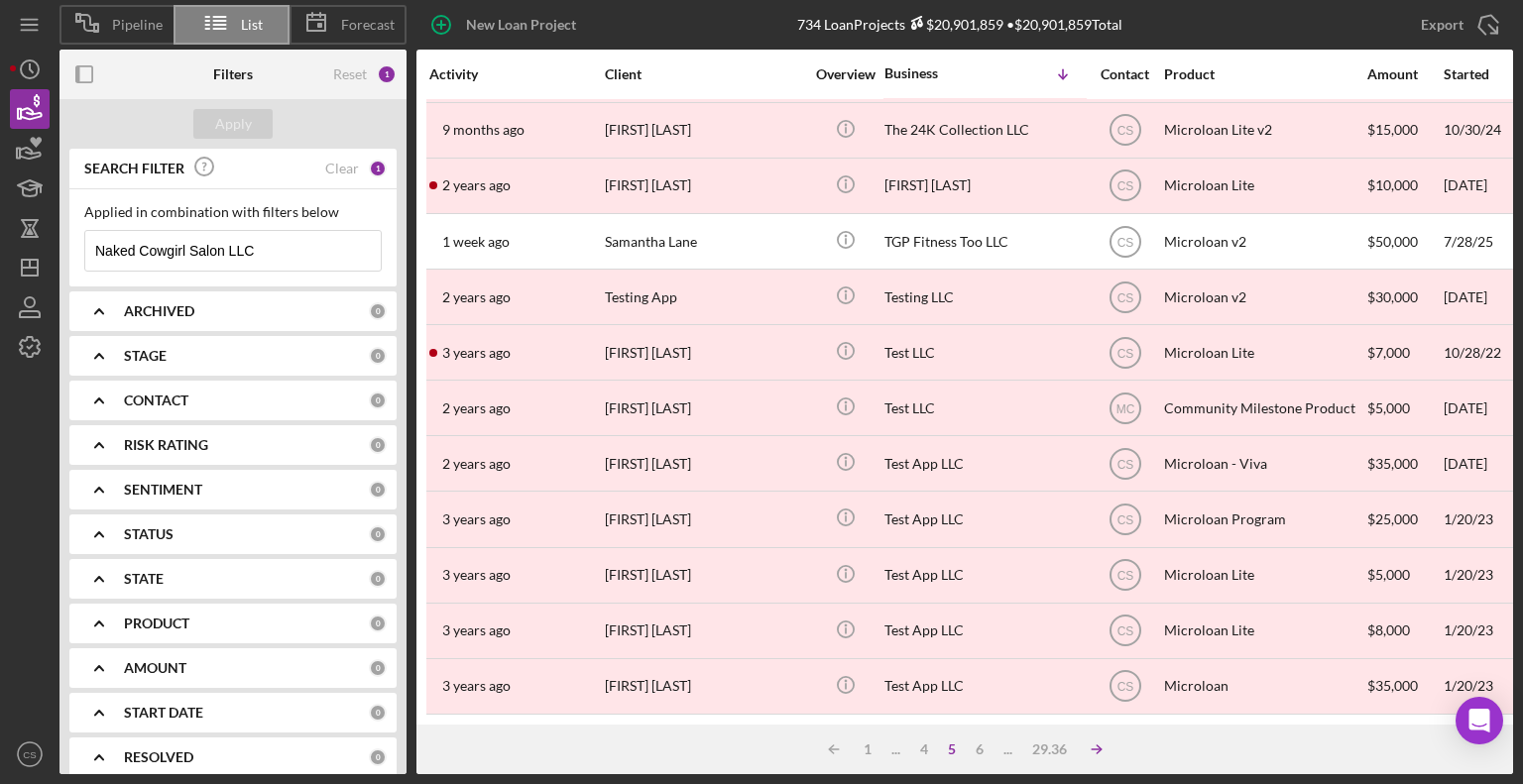 click on "Icon/Table Sort Arrow" 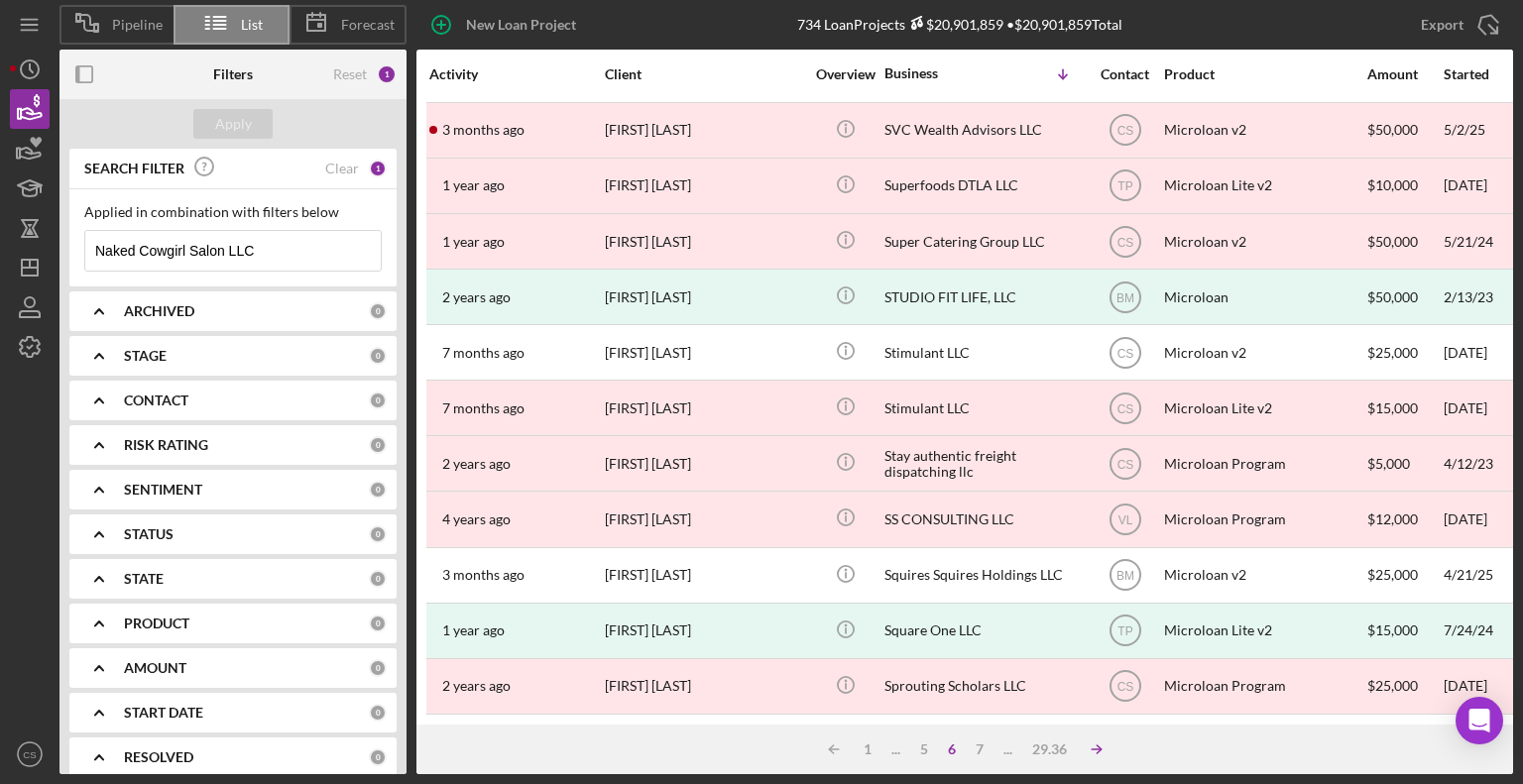 click on "Icon/Table Sort Arrow" 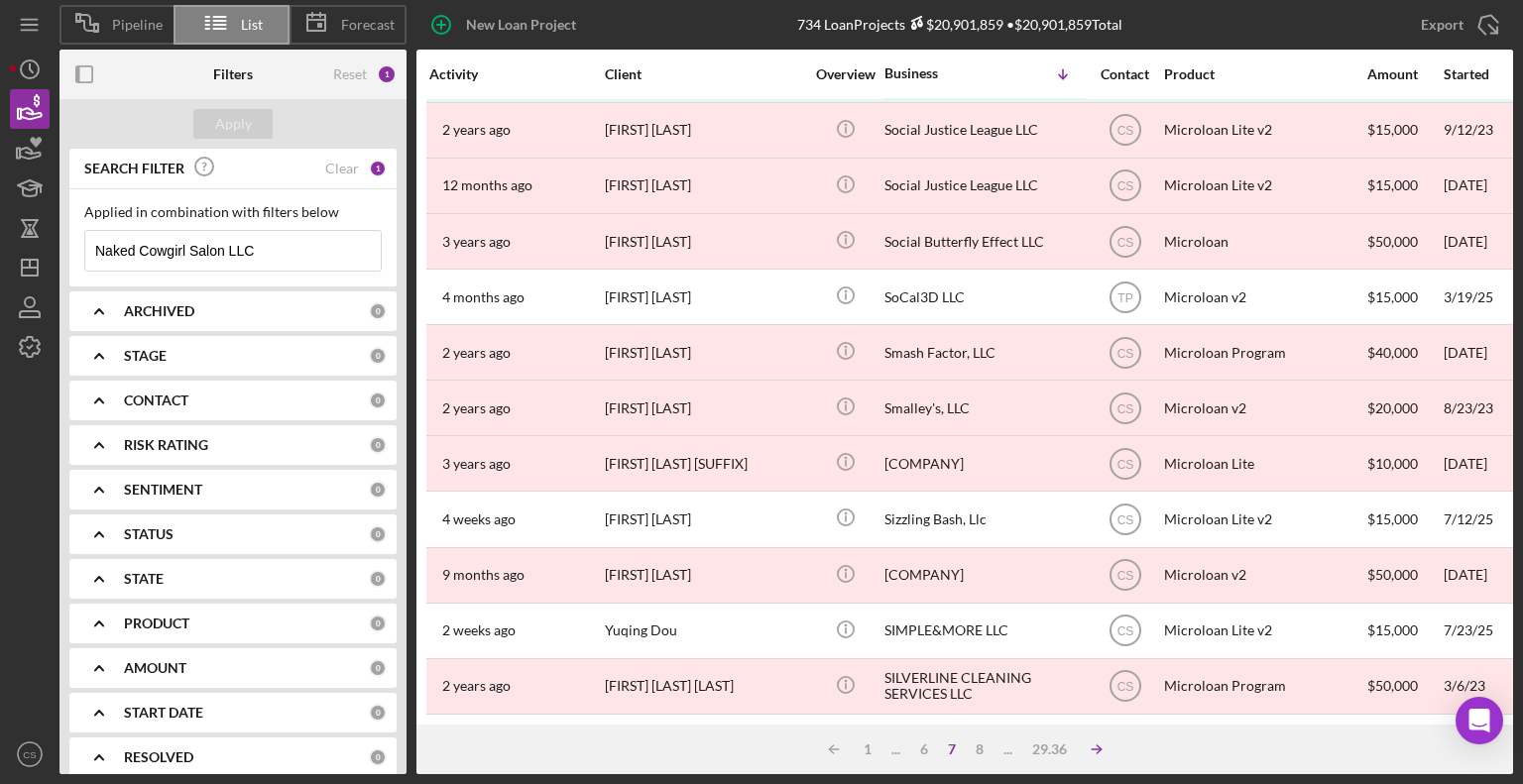 click on "Icon/Table Sort Arrow" 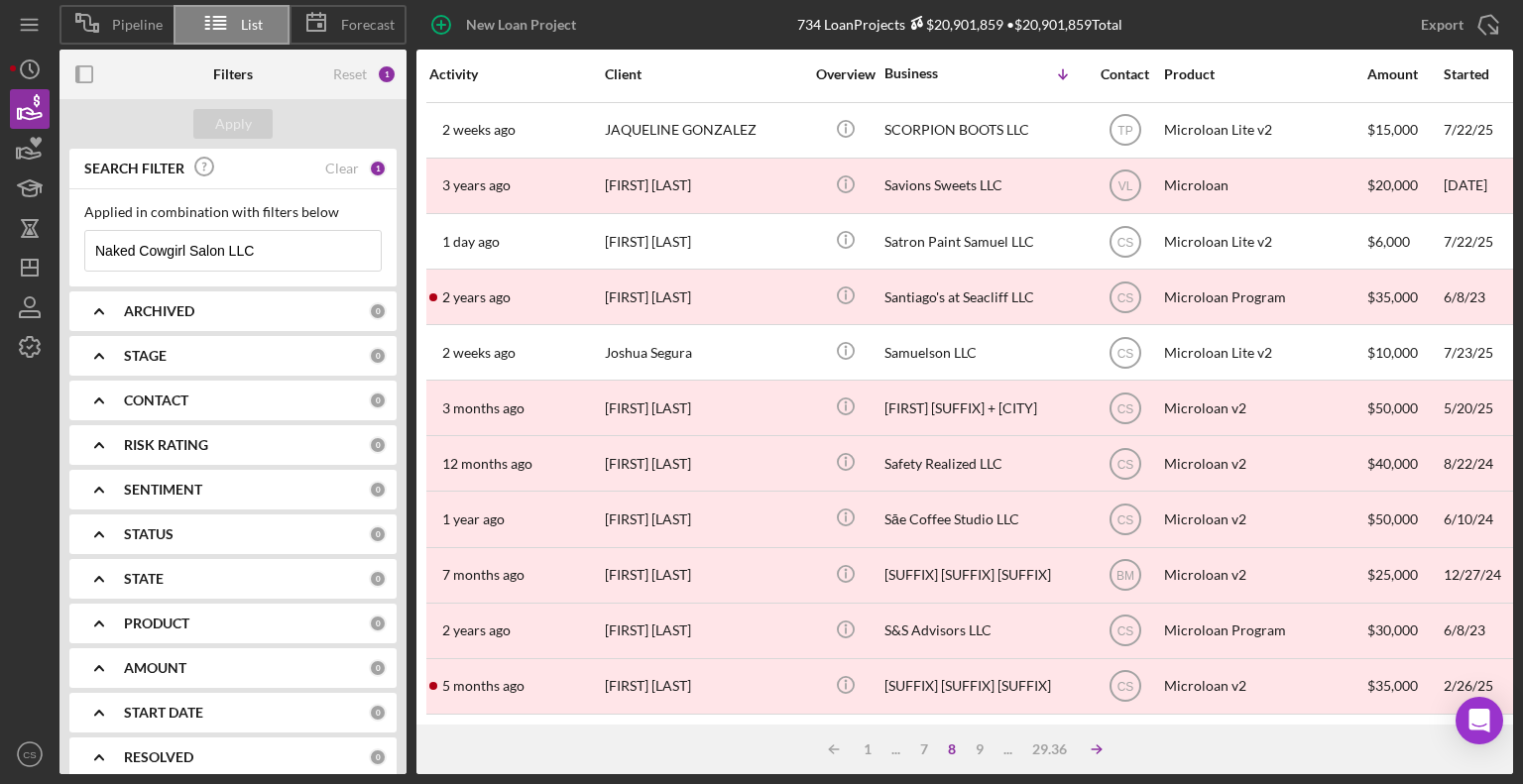 click 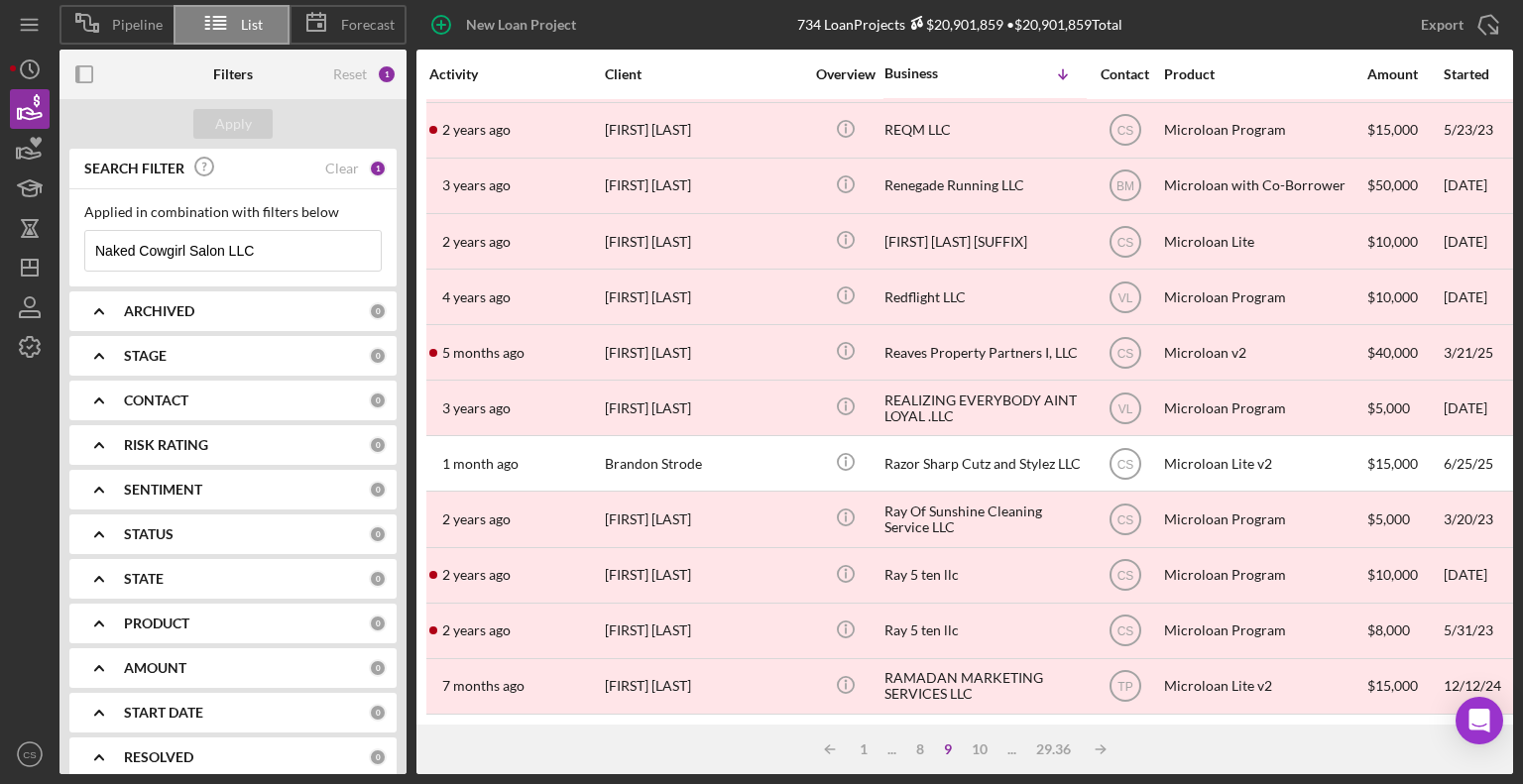 click on "Icon/Table Sort Arrow" 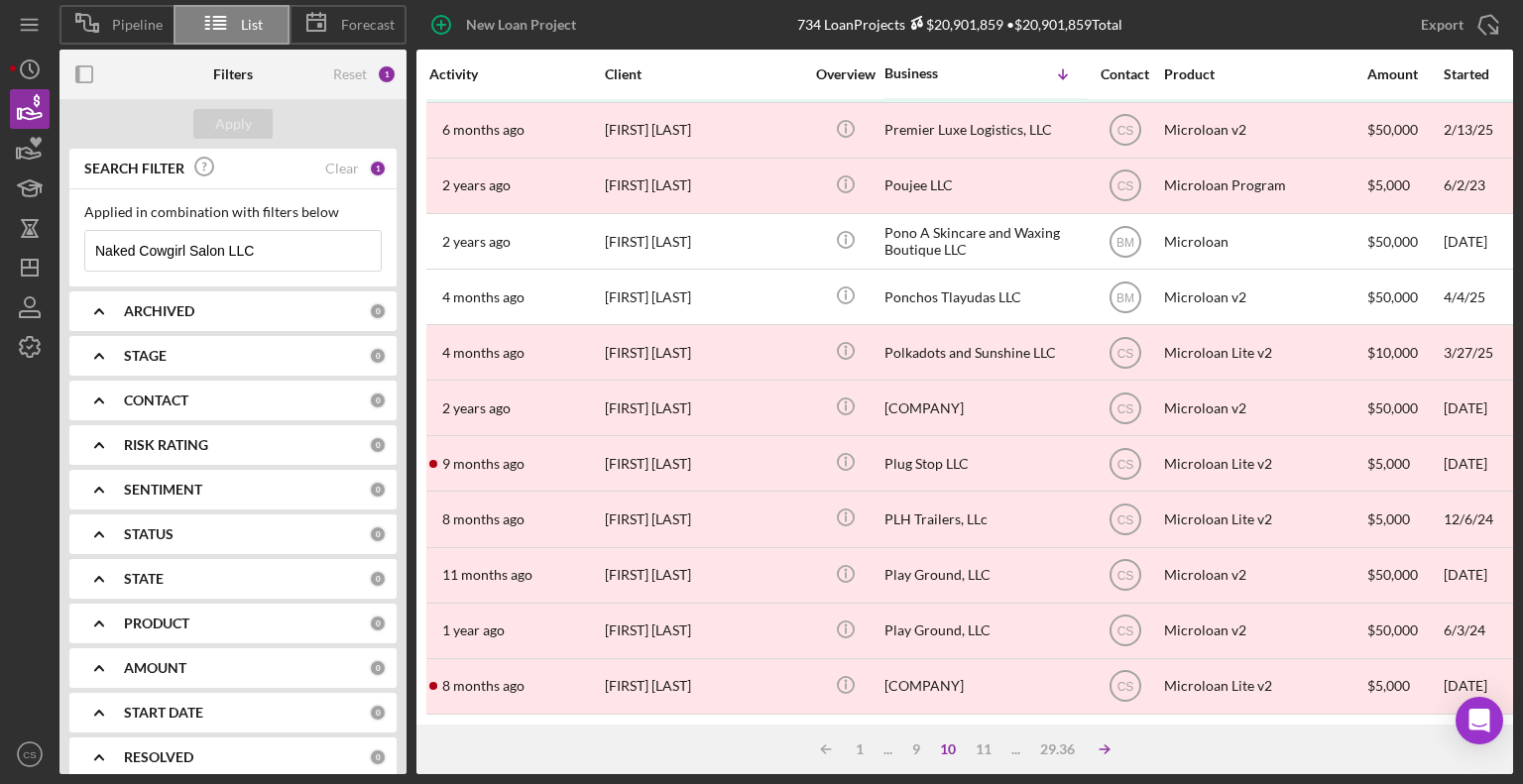 click on "Icon/Table Sort Arrow" 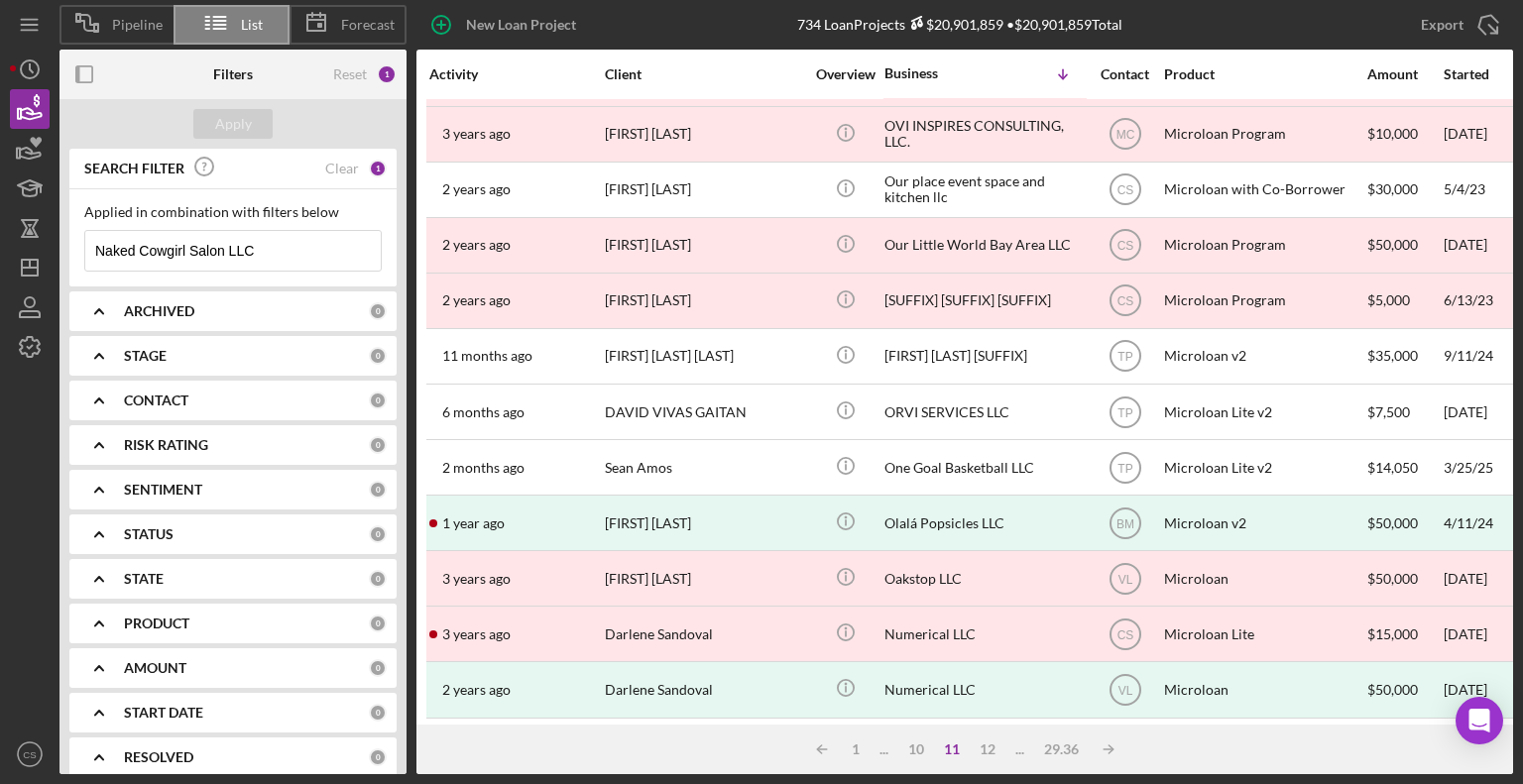 scroll, scrollTop: 591, scrollLeft: 0, axis: vertical 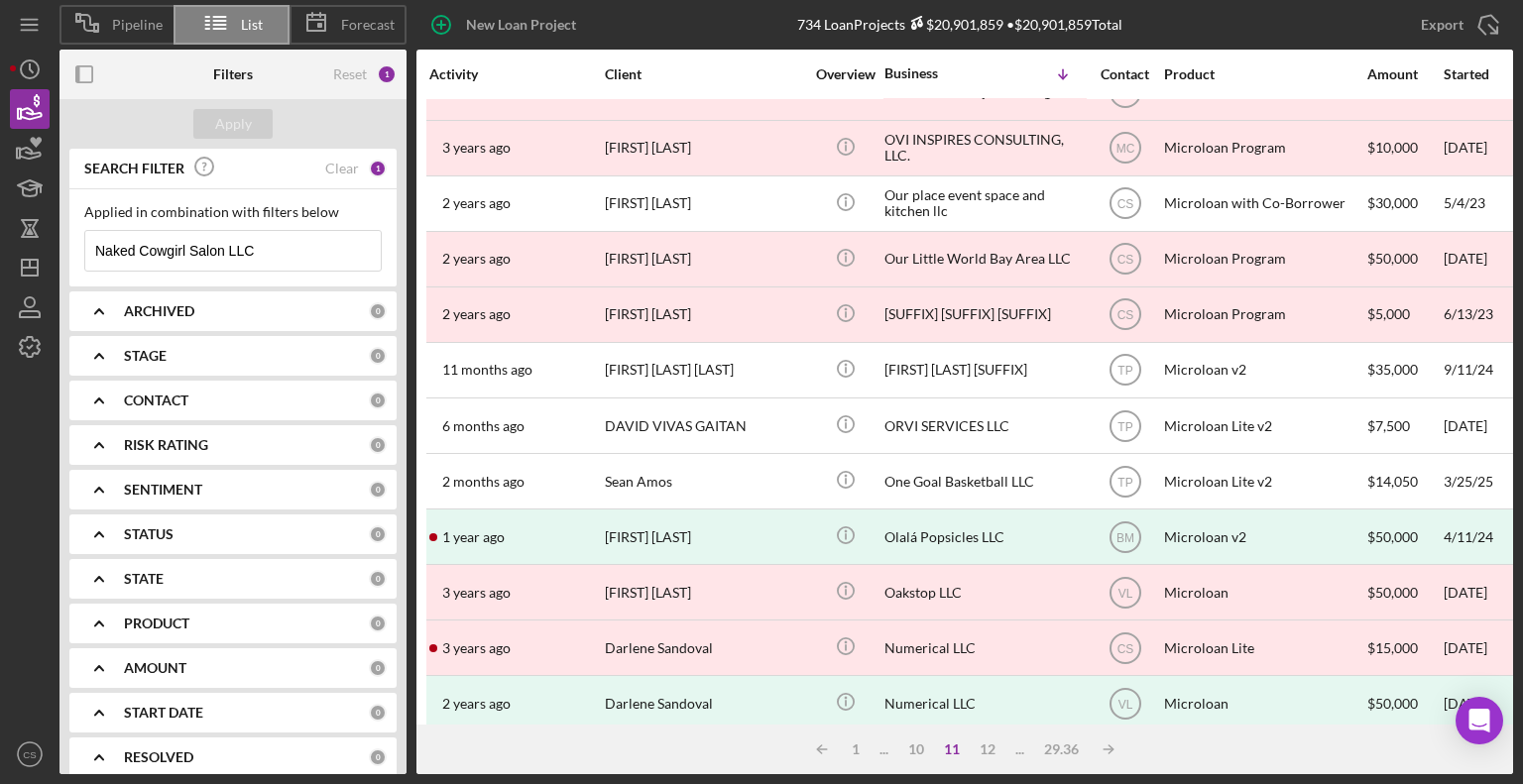 click on "Naked Cowgirl Salon LLC" at bounding box center (233, 251) 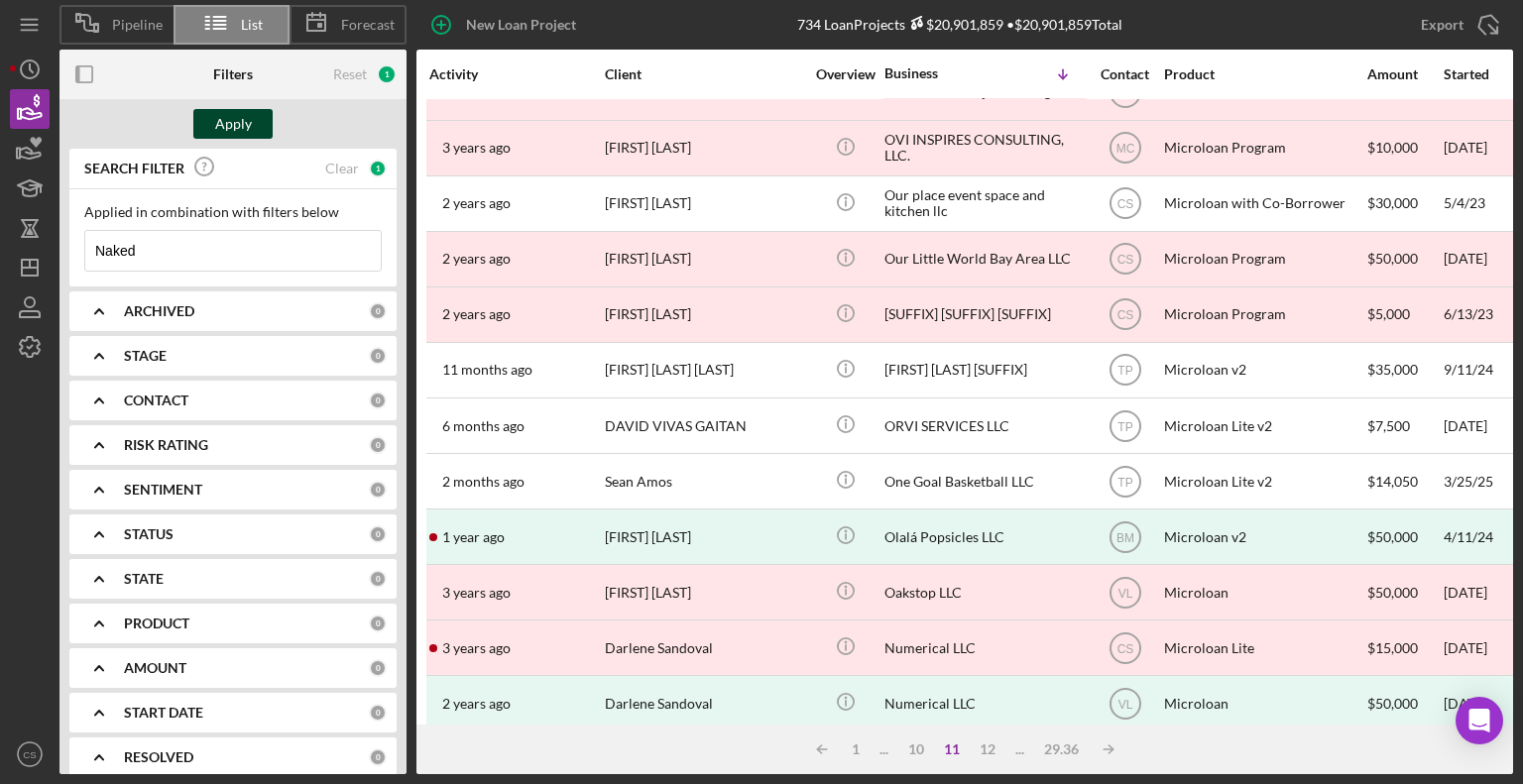 type on "Naked" 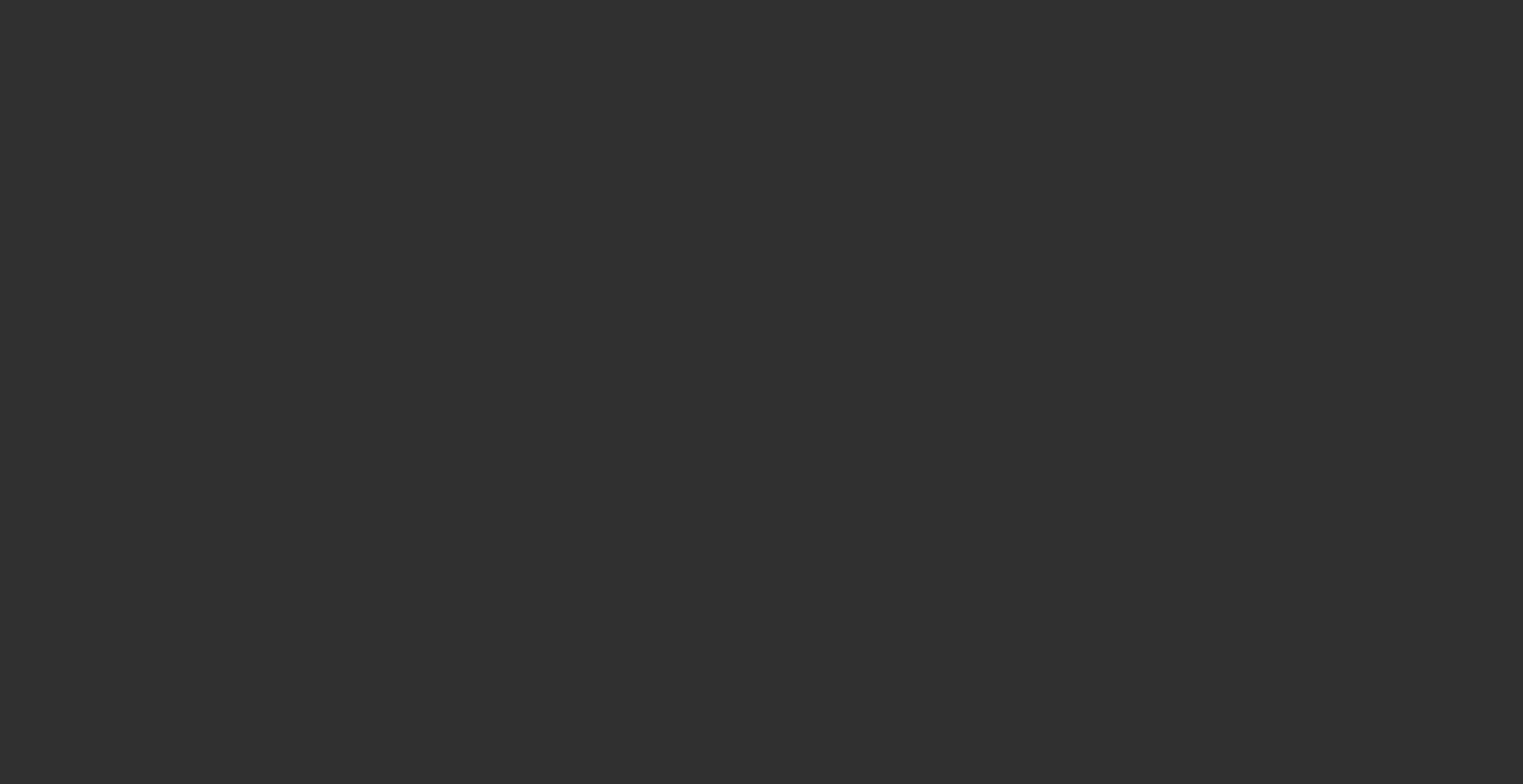 scroll, scrollTop: 0, scrollLeft: 0, axis: both 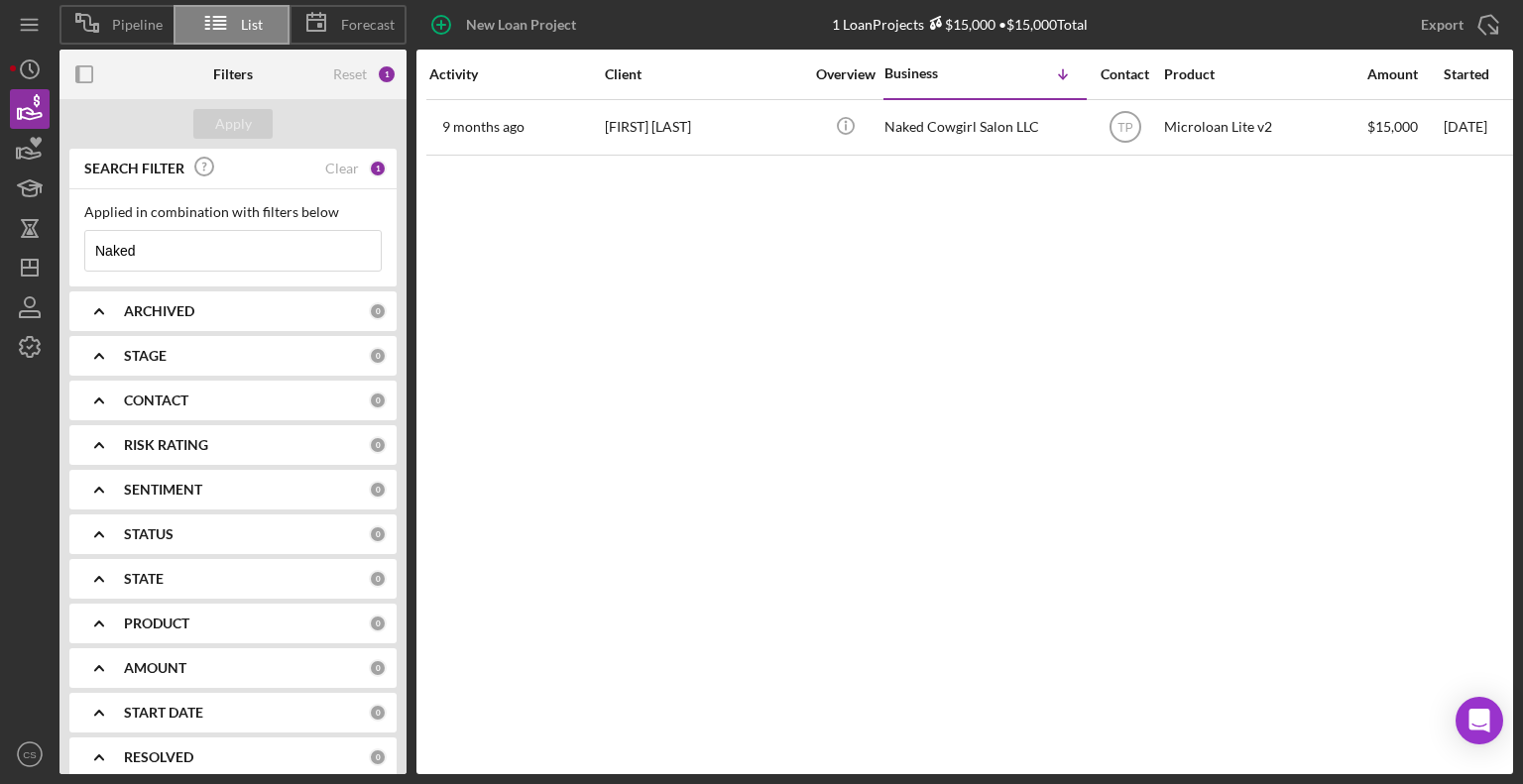 drag, startPoint x: 184, startPoint y: 241, endPoint x: 0, endPoint y: 261, distance: 185.08376 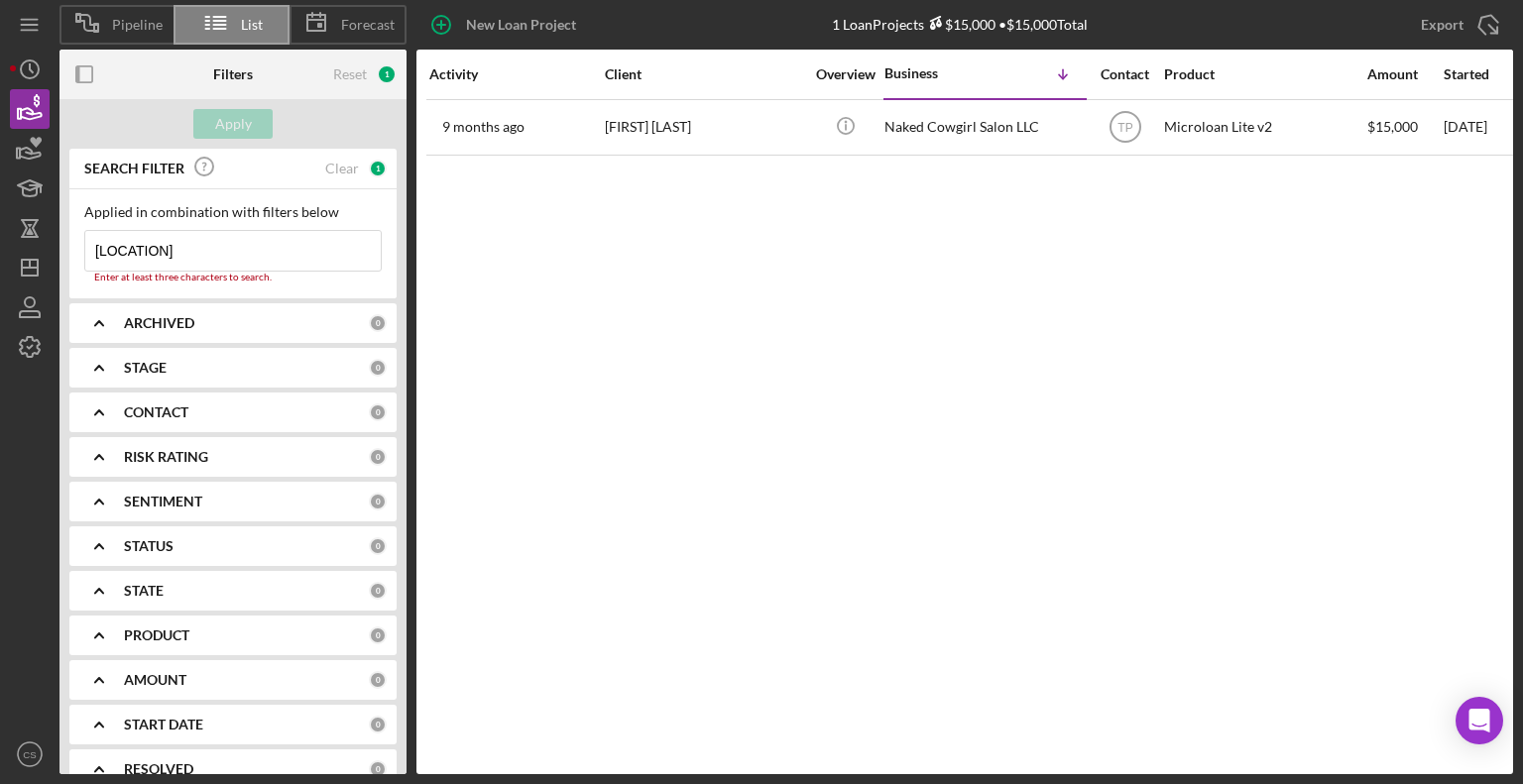 type on "Lake" 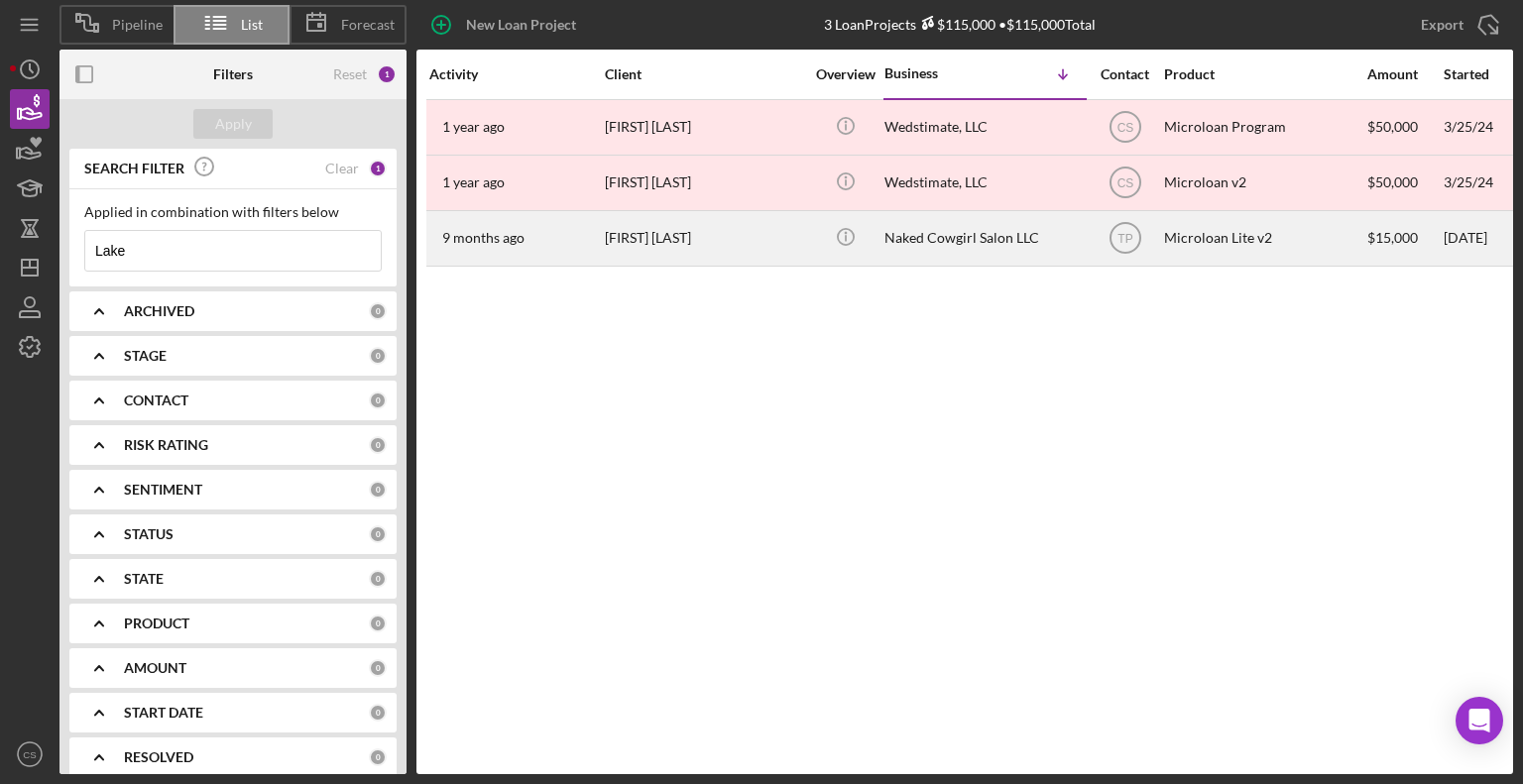 click on "Naked Cowgirl Salon LLC" at bounding box center [984, 238] 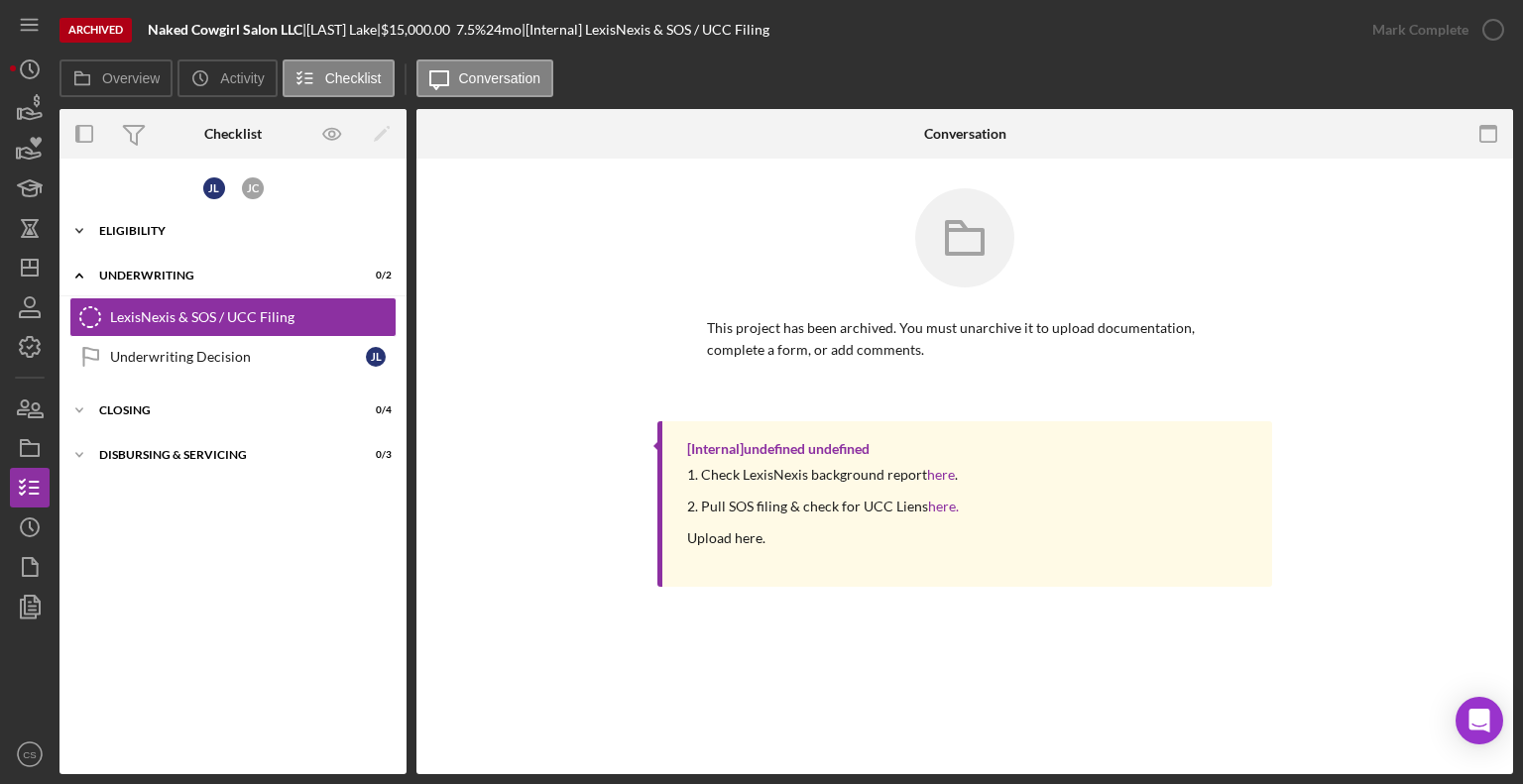 click on "Eligibility" at bounding box center [240, 231] 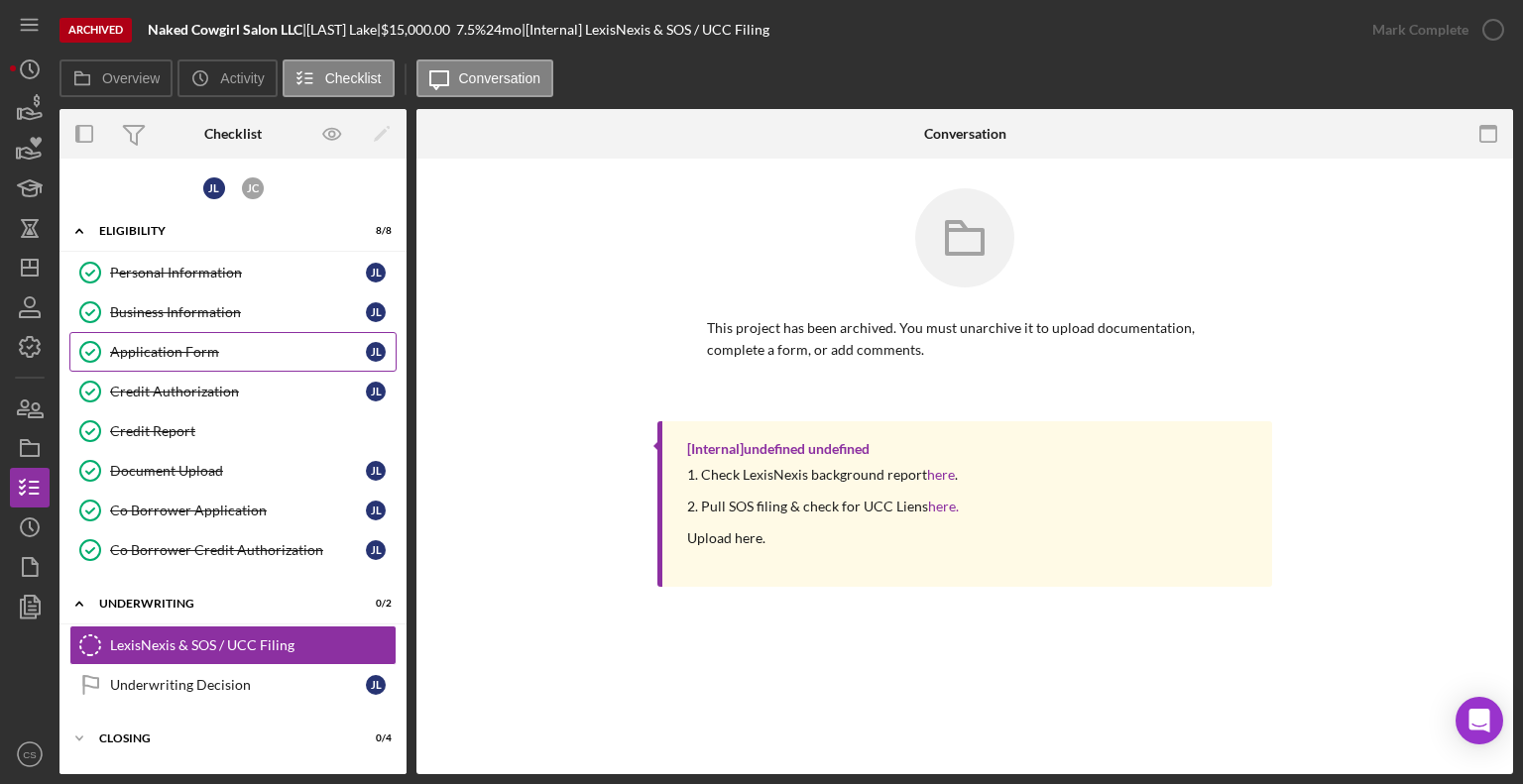 click on "Application Form" at bounding box center (238, 352) 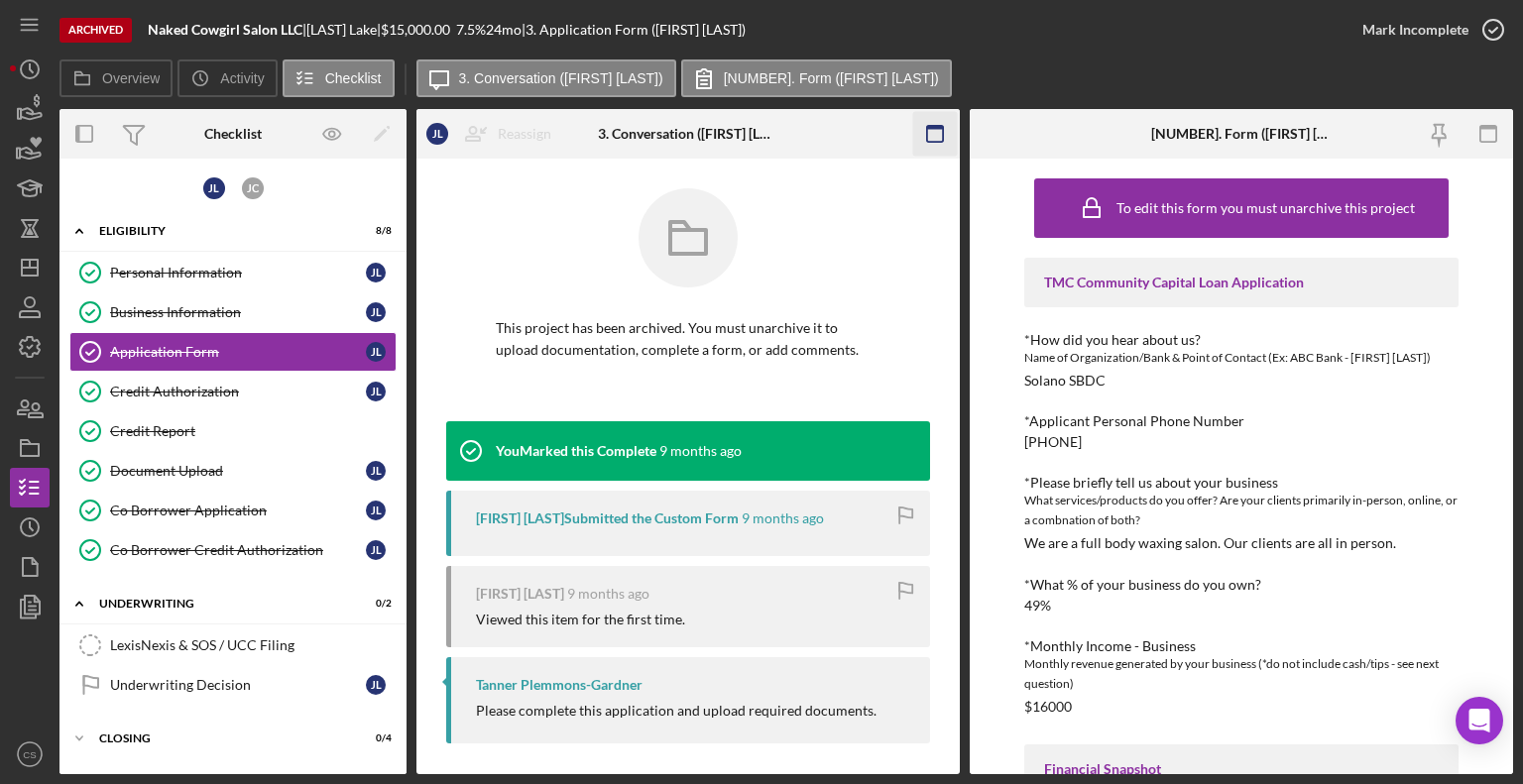 click 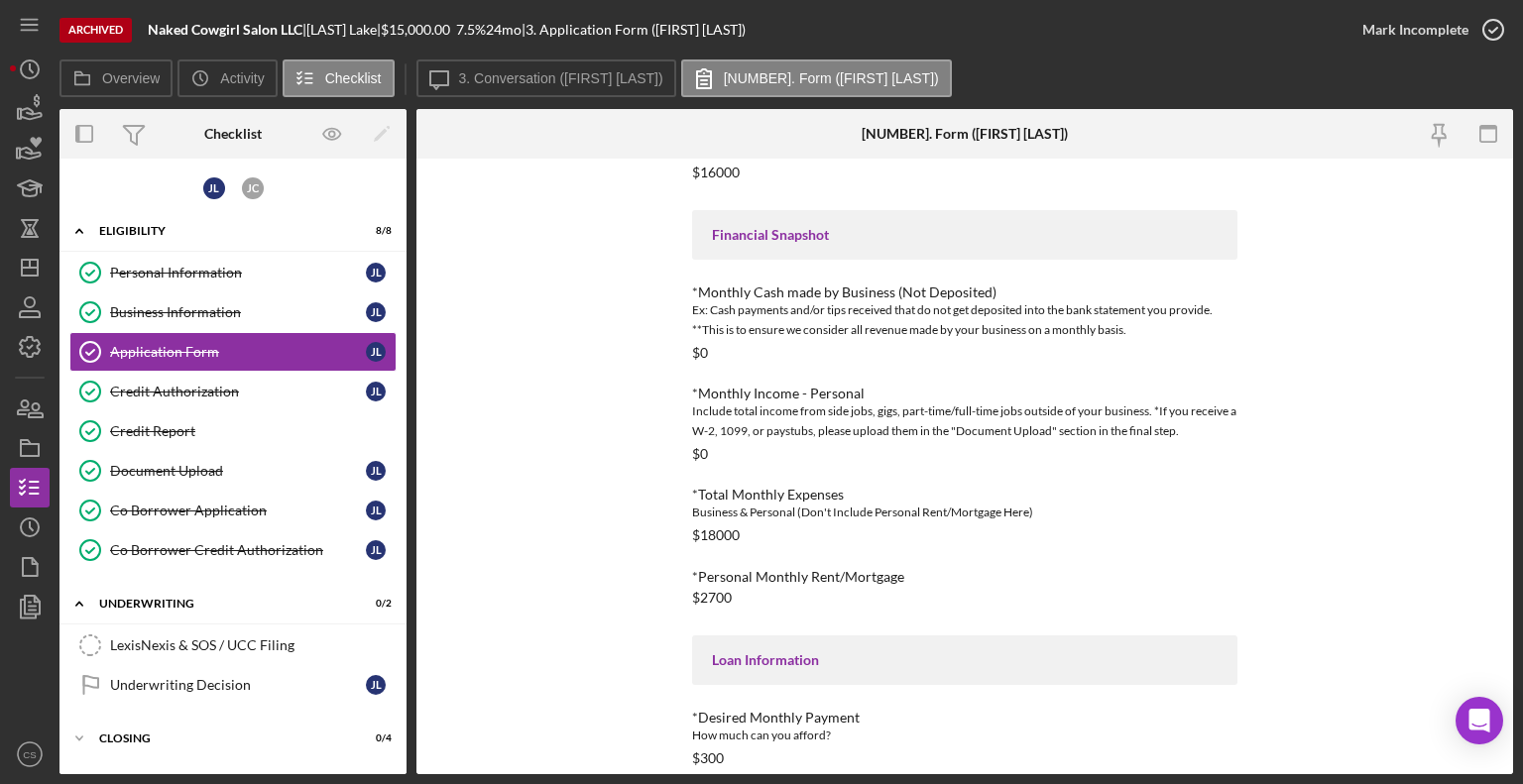 scroll, scrollTop: 632, scrollLeft: 0, axis: vertical 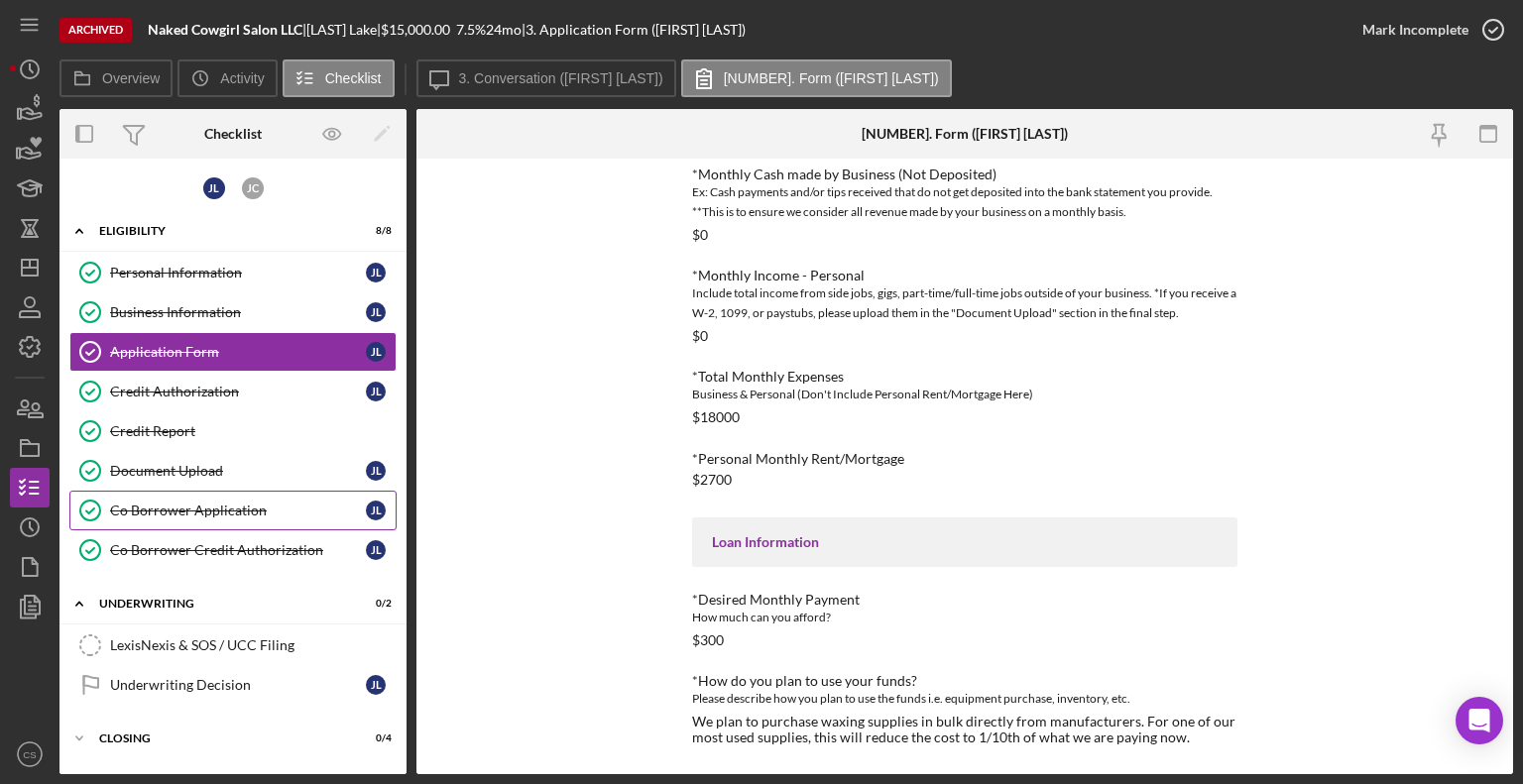 click on "Co Borrower Application" at bounding box center (238, 510) 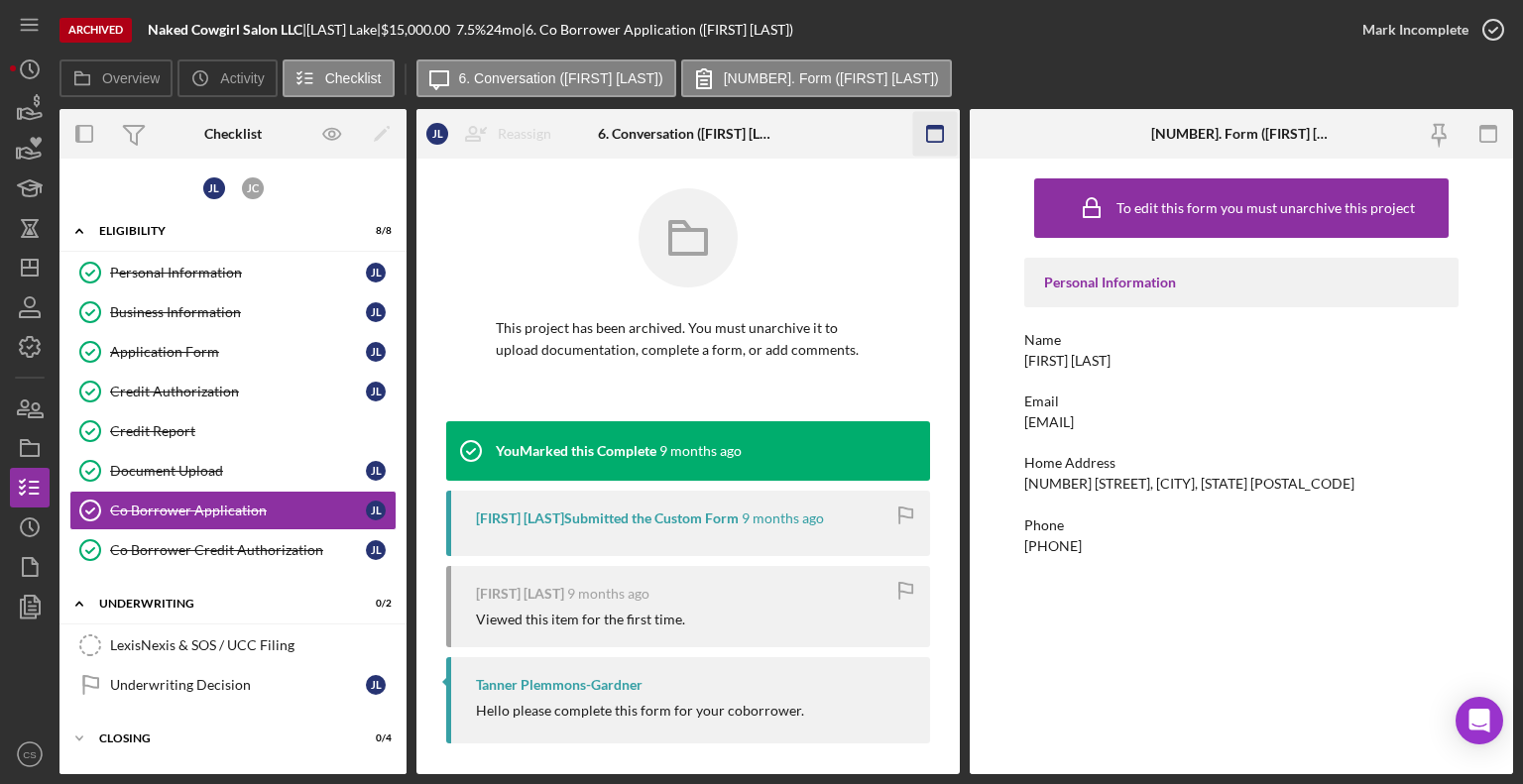 click 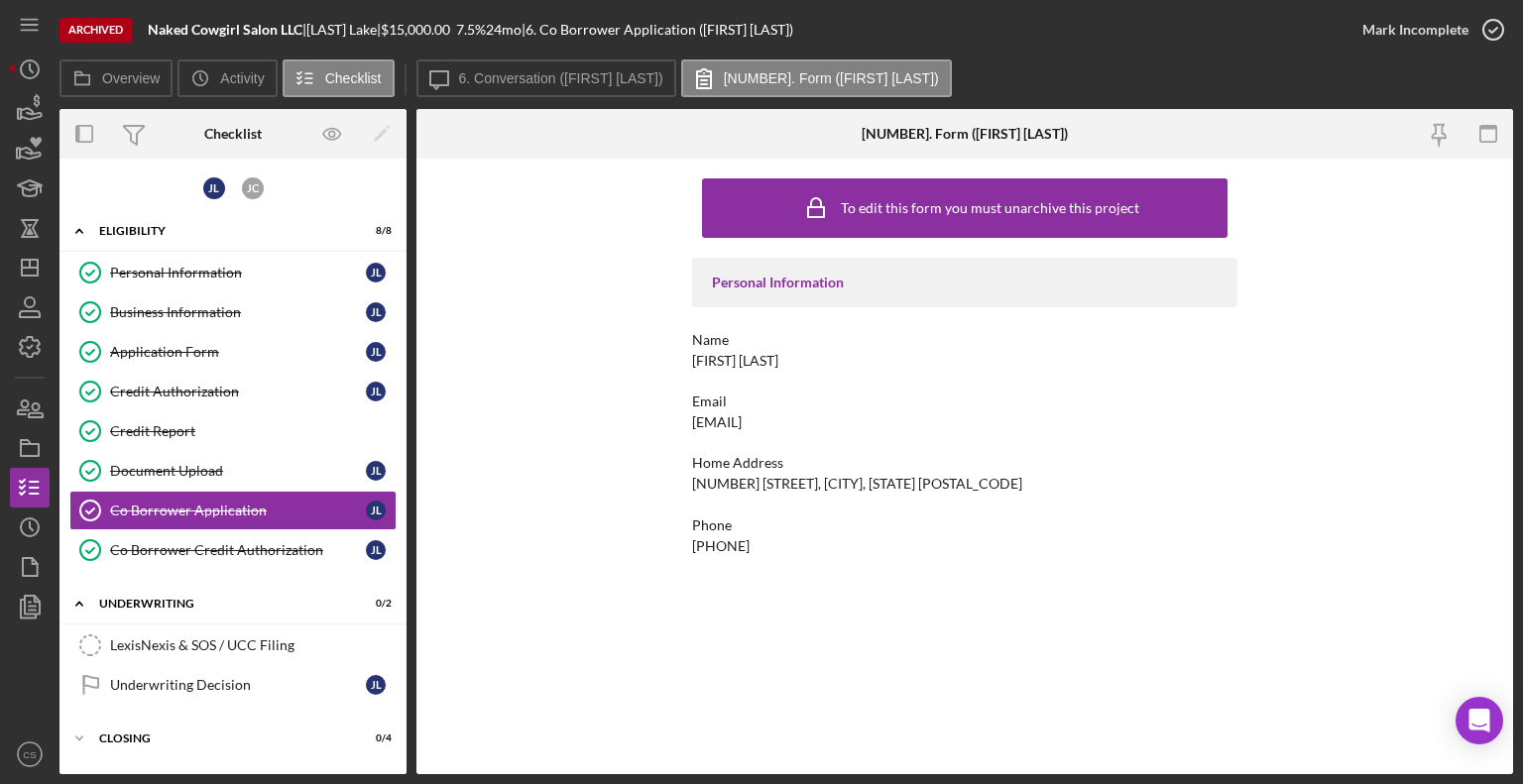 scroll, scrollTop: 33, scrollLeft: 0, axis: vertical 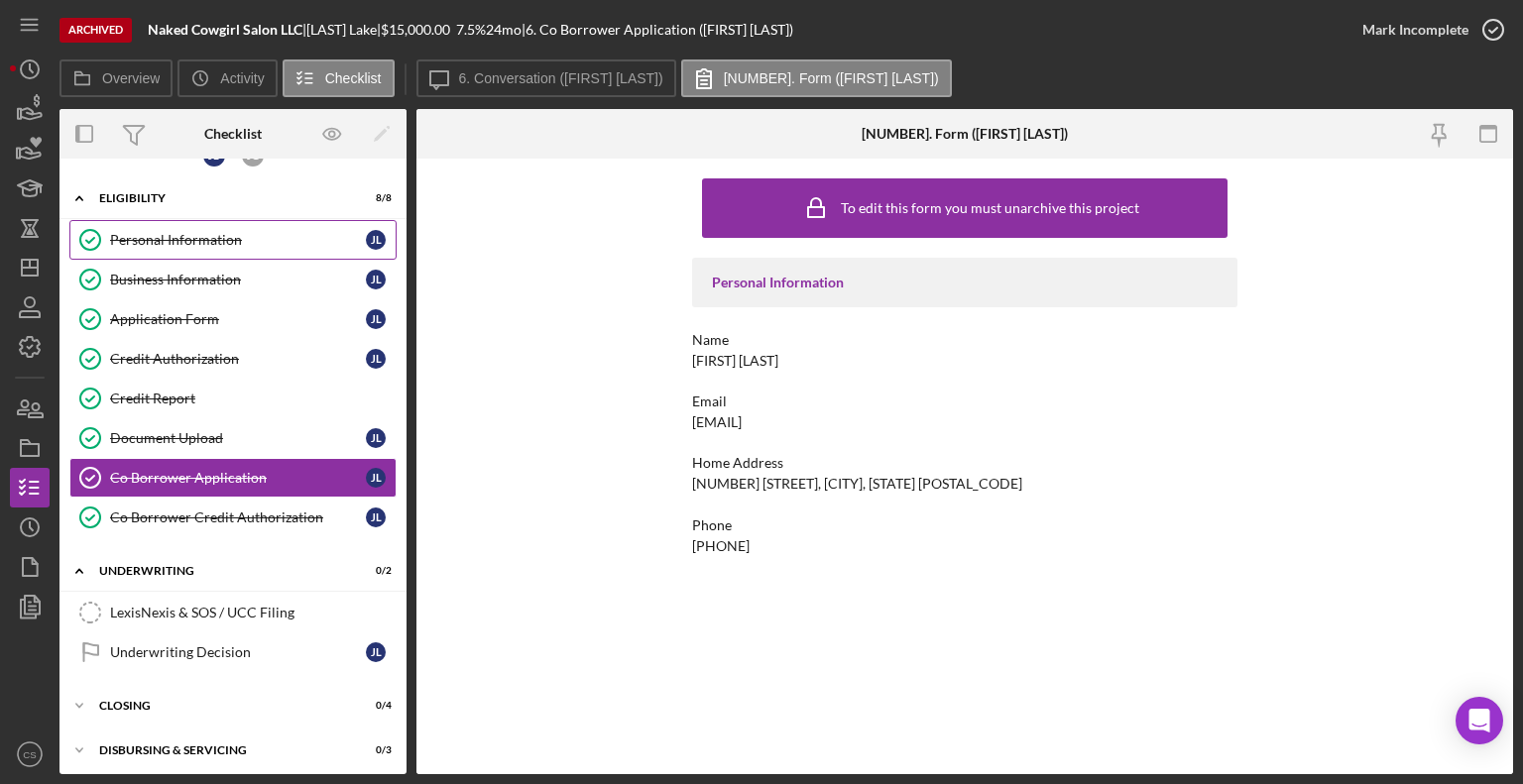click on "Personal Information" at bounding box center (238, 240) 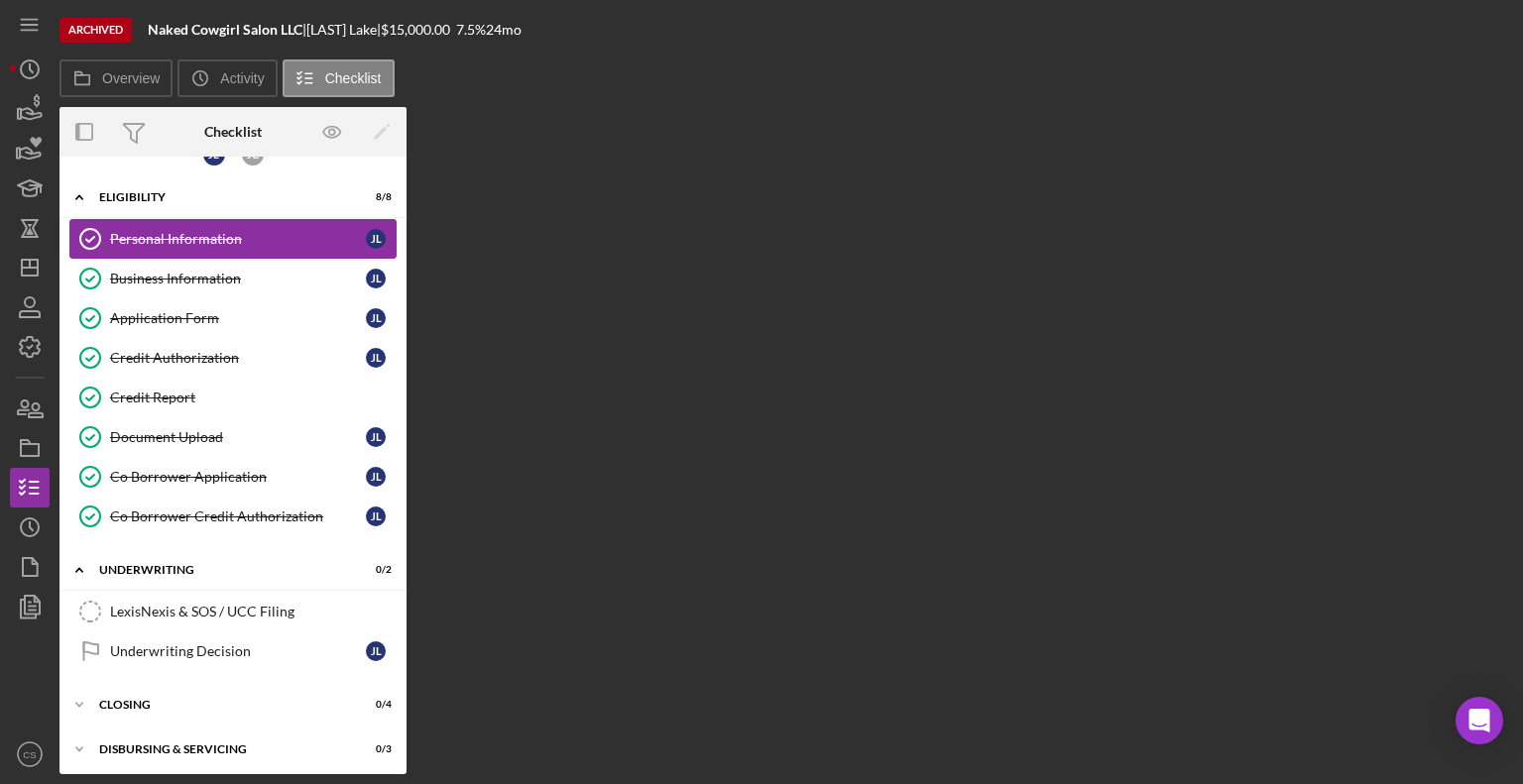 scroll, scrollTop: 33, scrollLeft: 0, axis: vertical 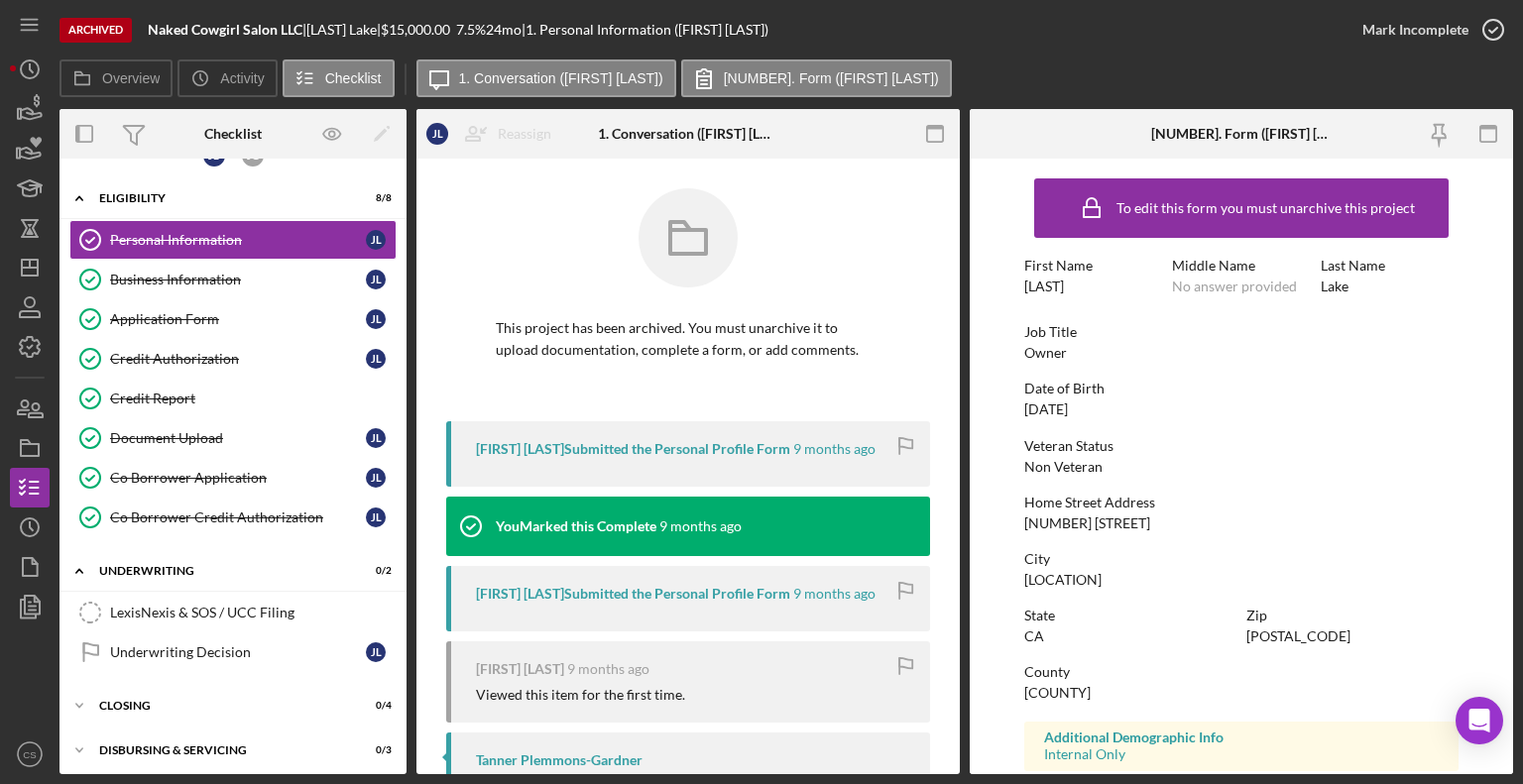 click 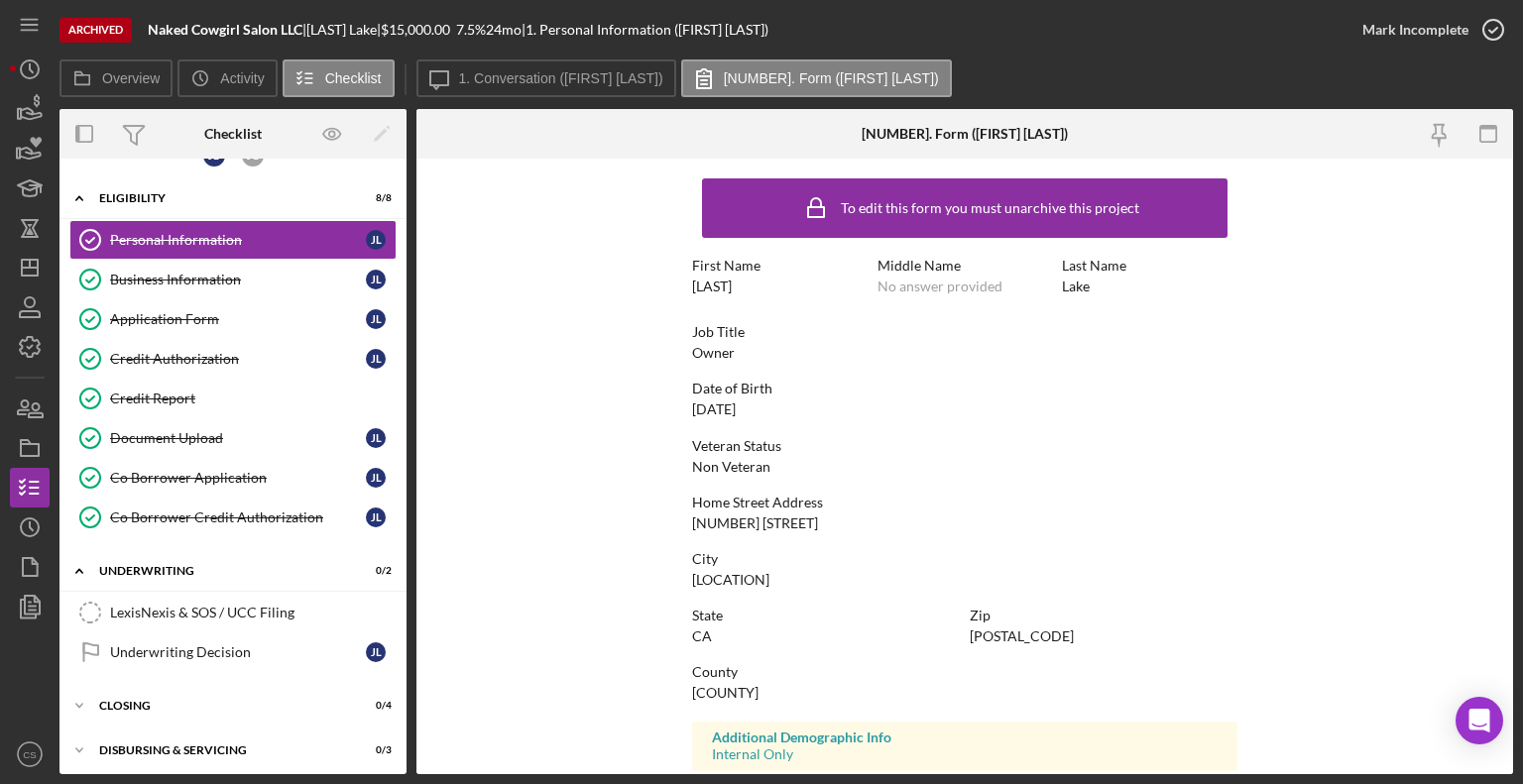 scroll, scrollTop: 309, scrollLeft: 0, axis: vertical 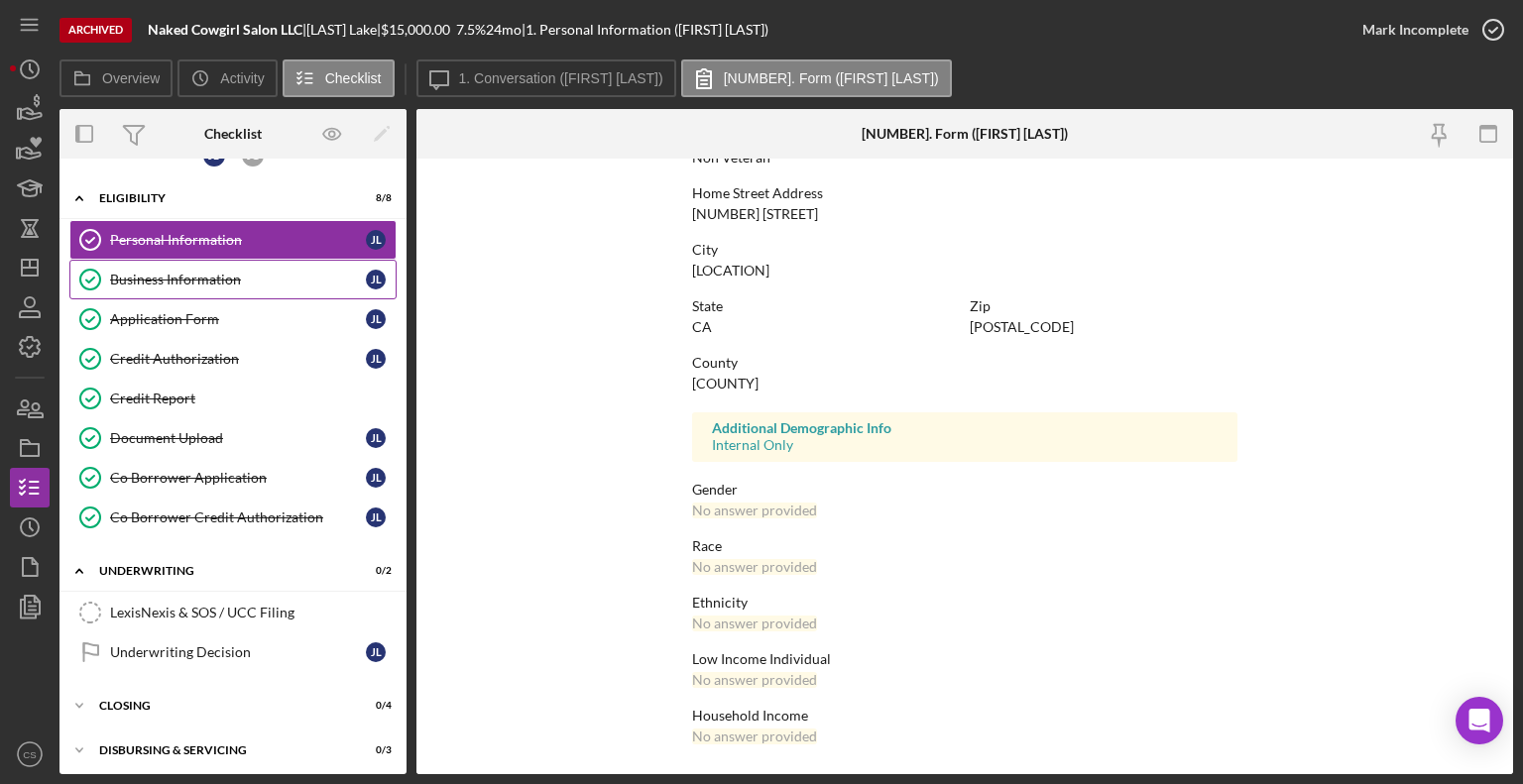 click on "Business Information" at bounding box center (238, 280) 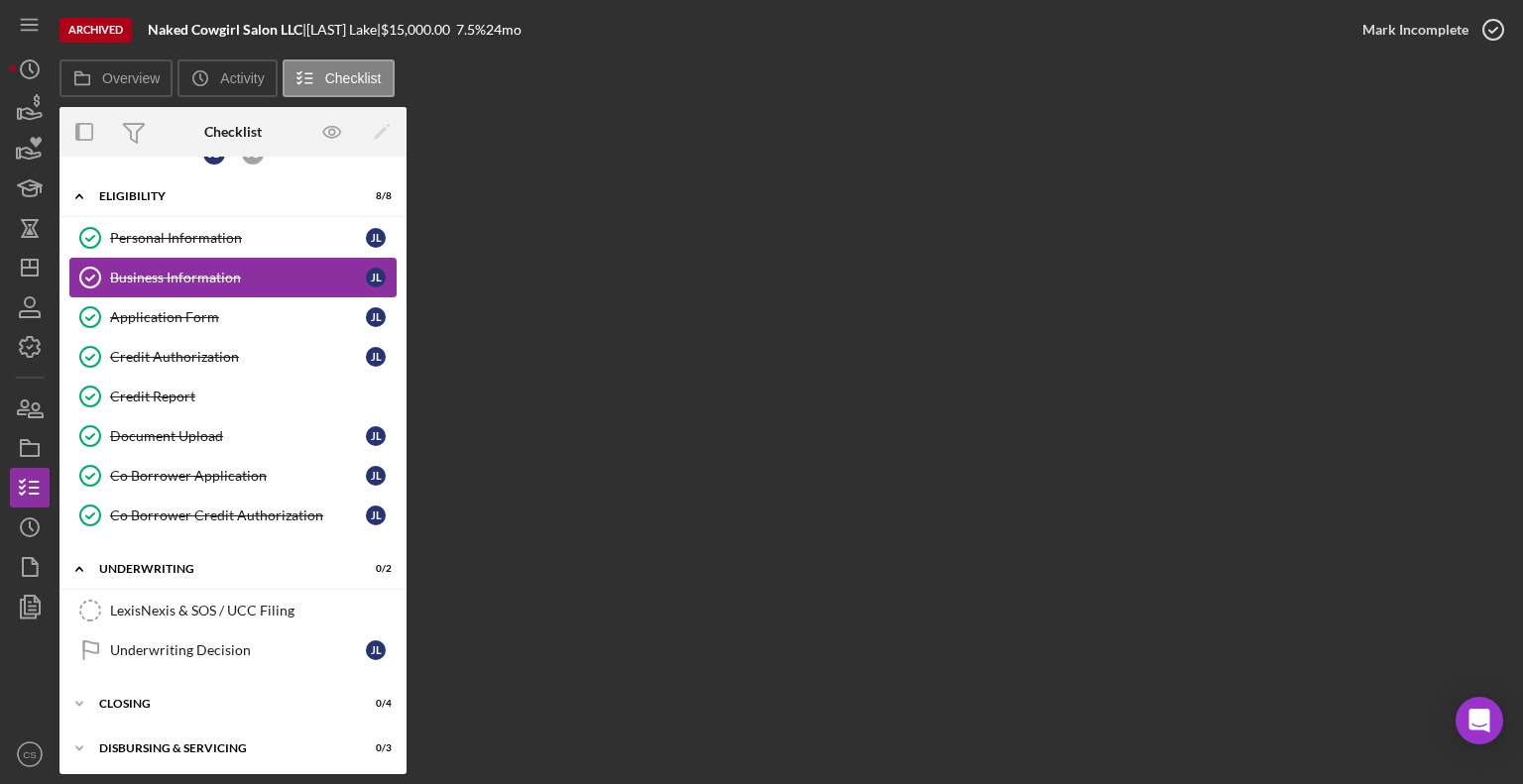 scroll, scrollTop: 33, scrollLeft: 0, axis: vertical 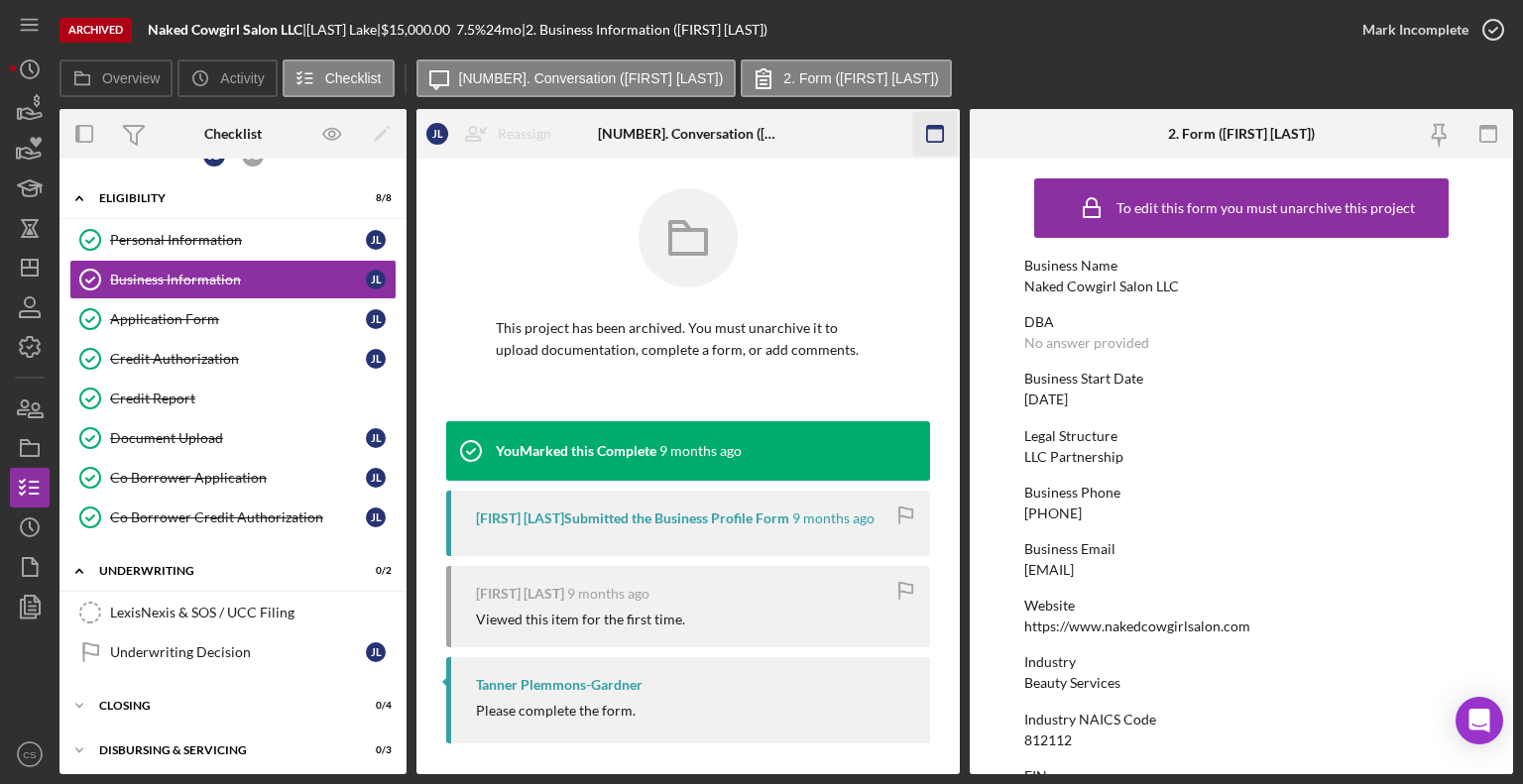 click 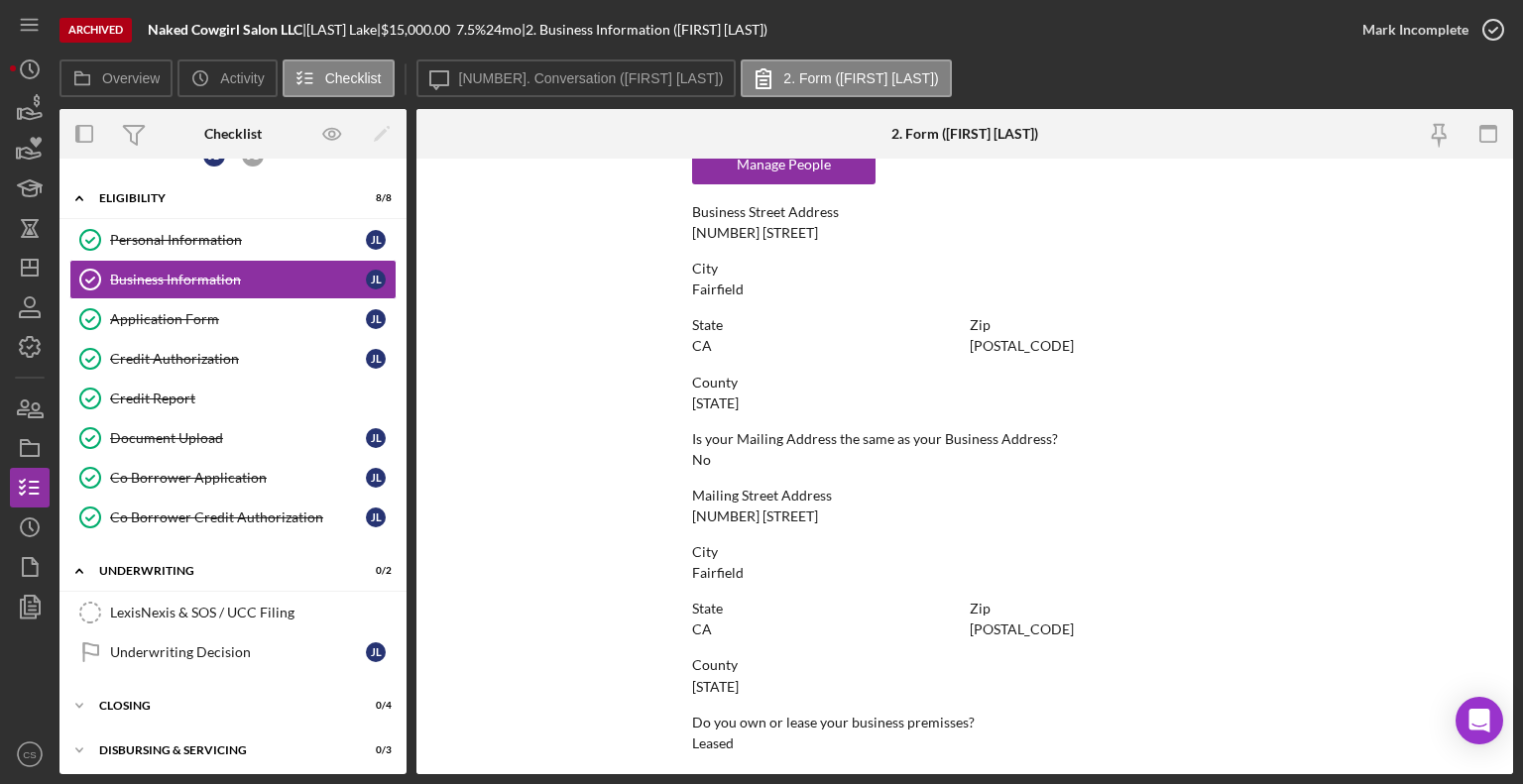 scroll, scrollTop: 1331, scrollLeft: 0, axis: vertical 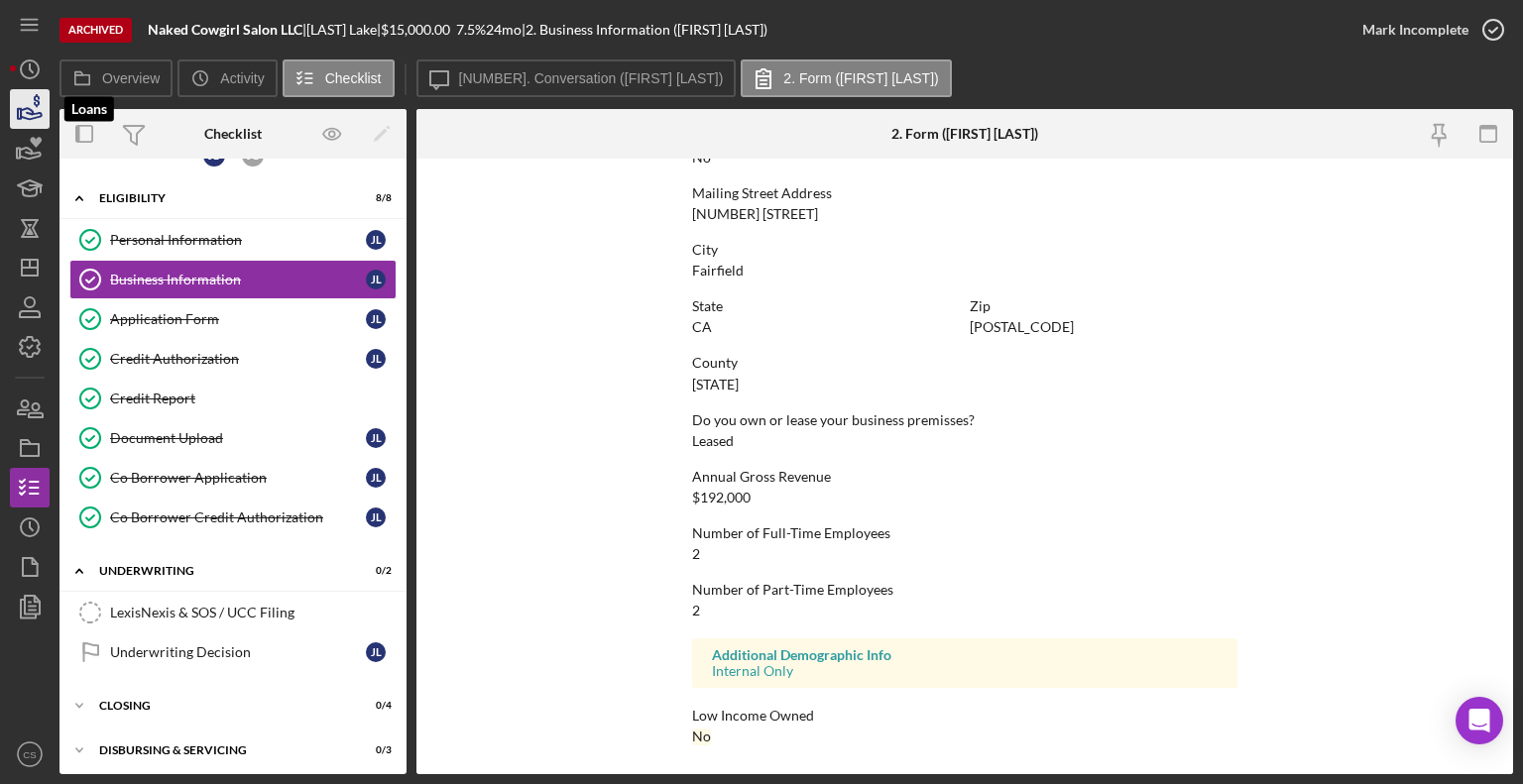click 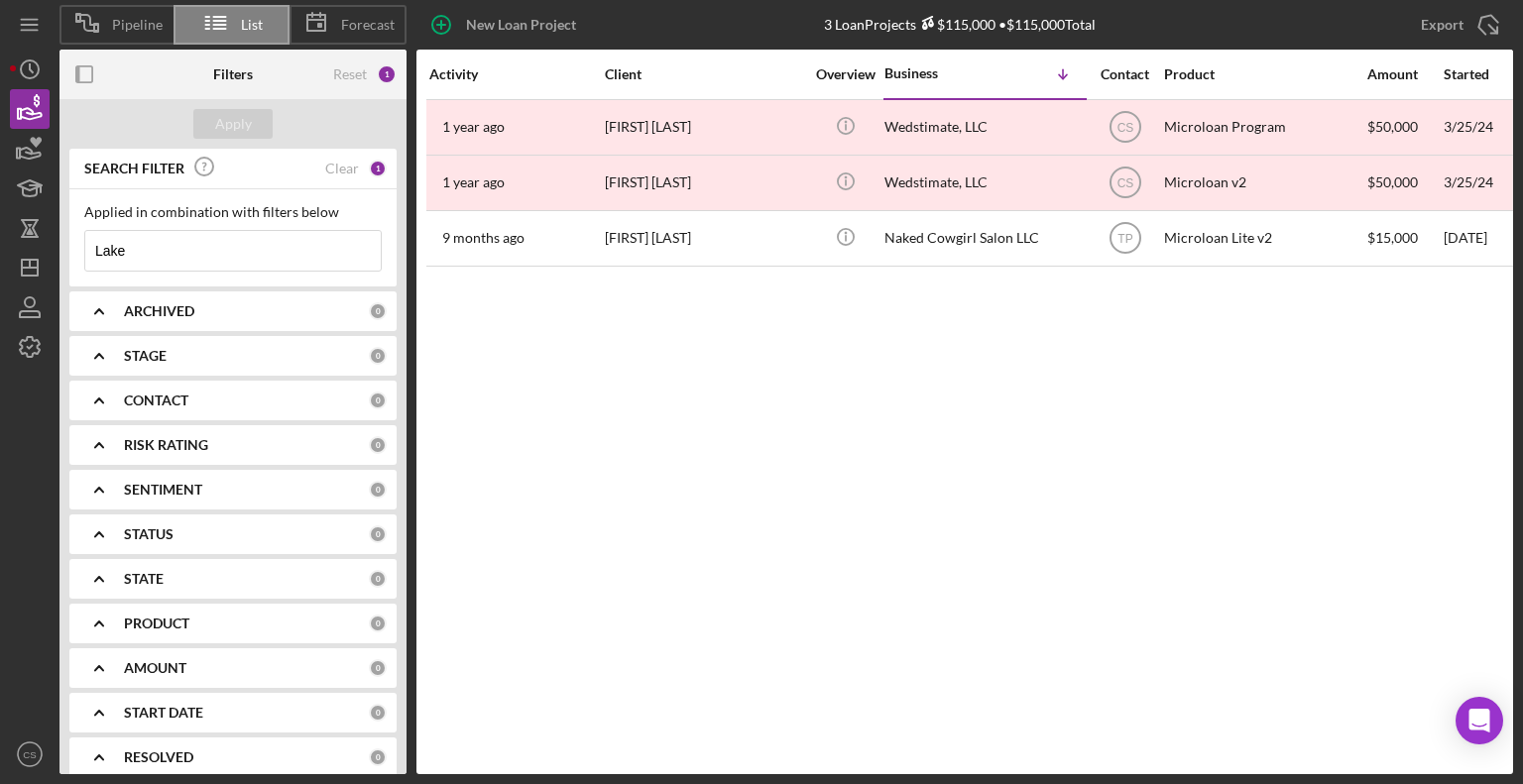 drag, startPoint x: 179, startPoint y: 253, endPoint x: -56, endPoint y: 253, distance: 235 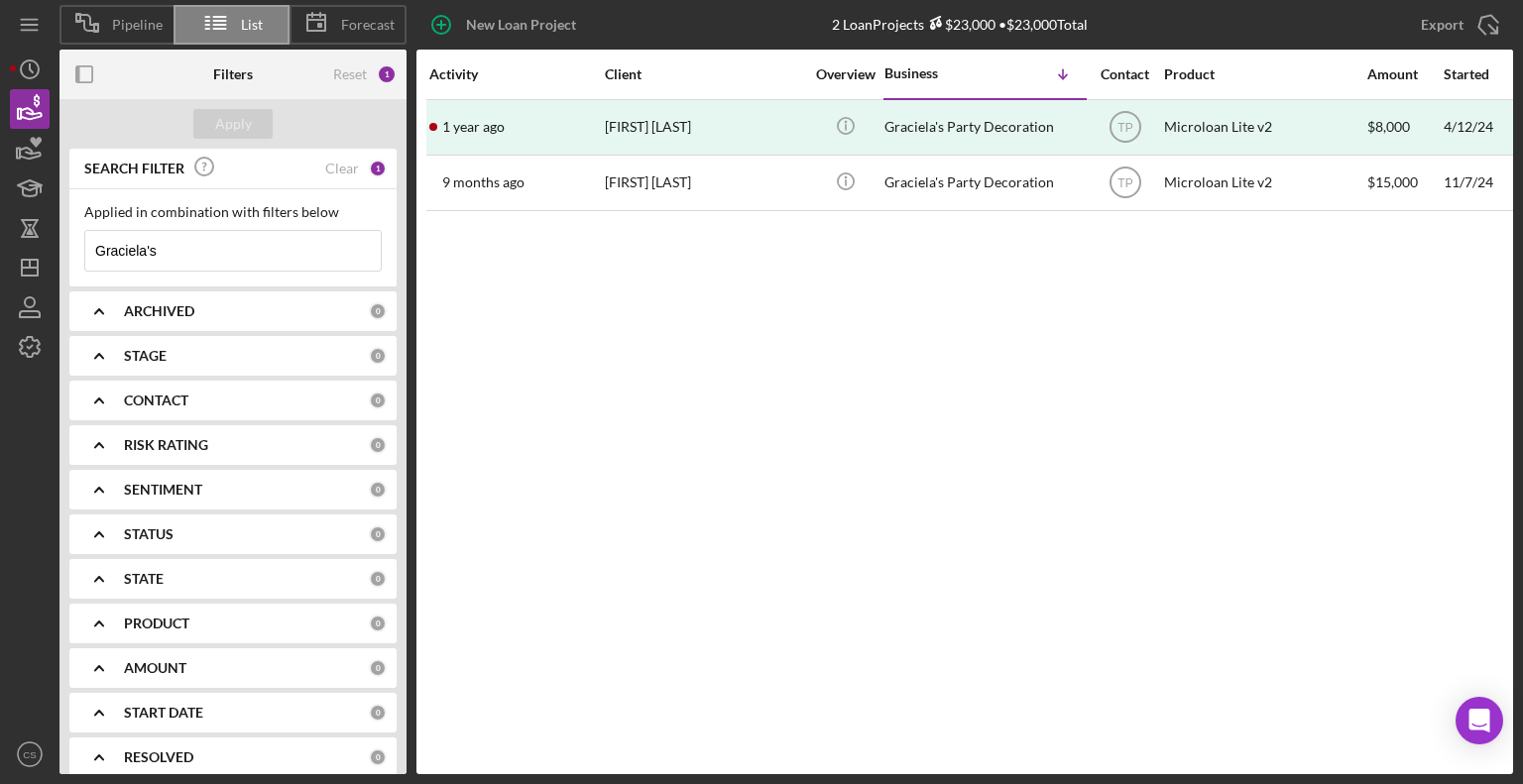 type on "Graciela's" 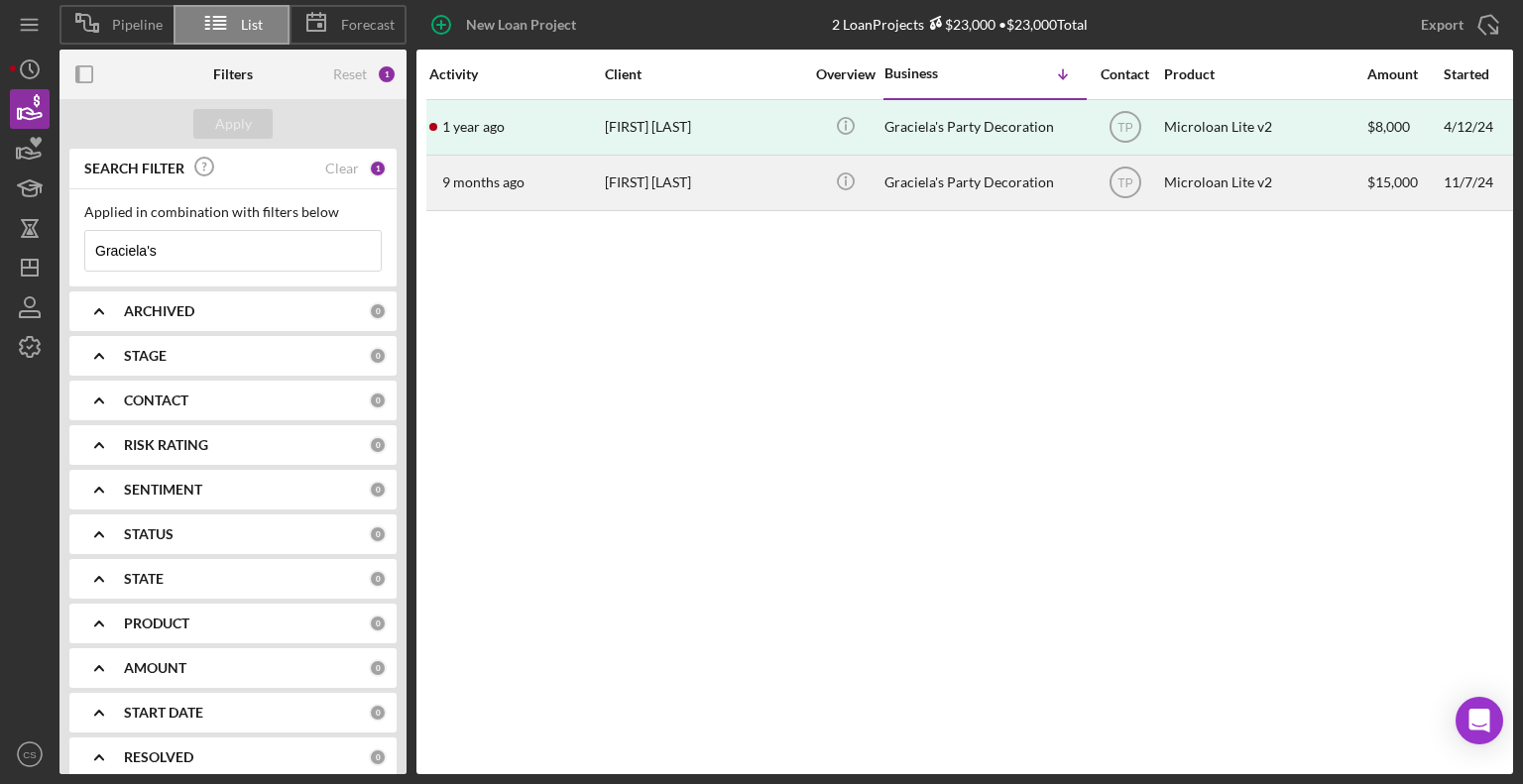 click on "[FIRST] [LAST]" at bounding box center (704, 182) 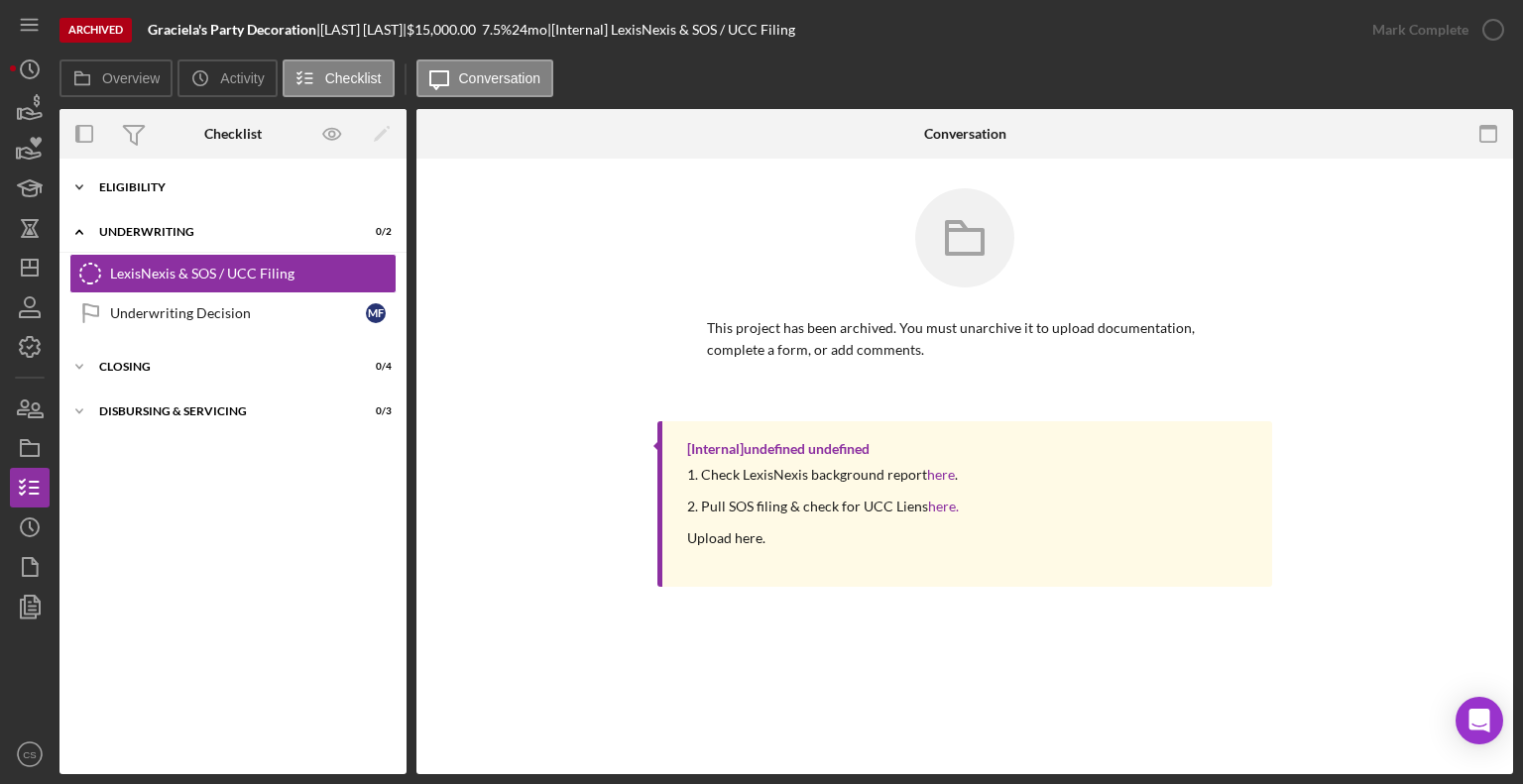 click on "Eligibility" at bounding box center [240, 187] 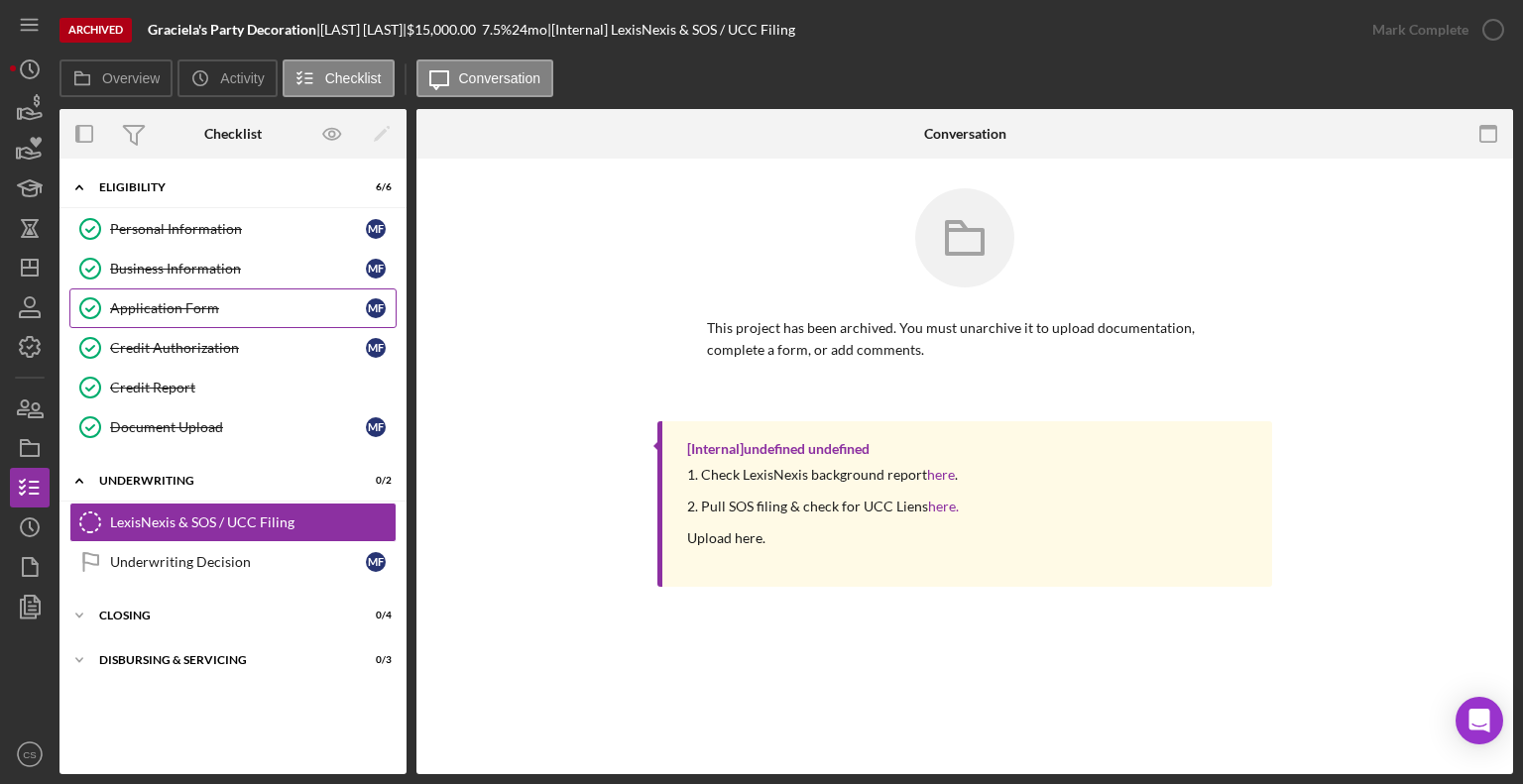 click on "Application Form" at bounding box center [238, 308] 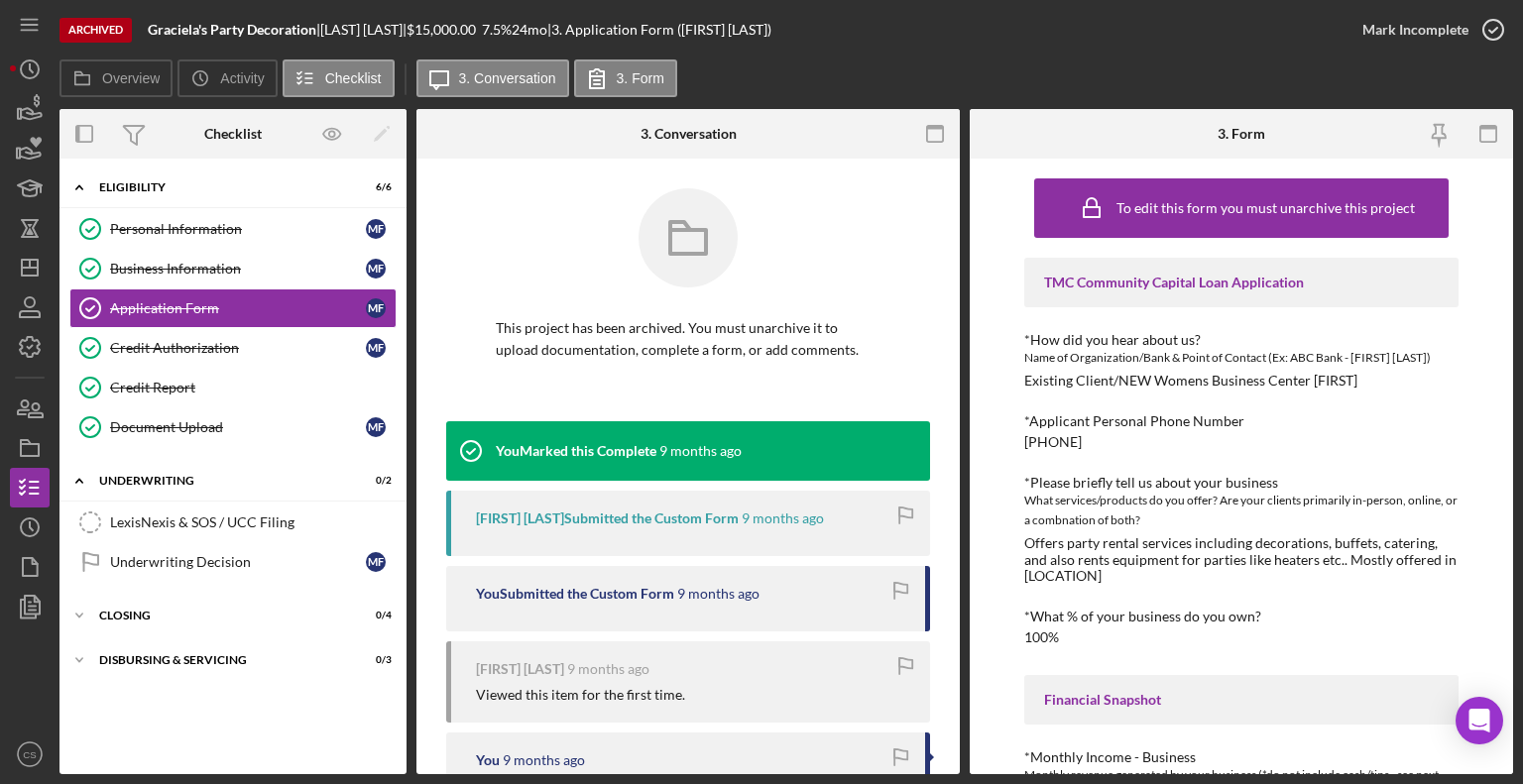 click 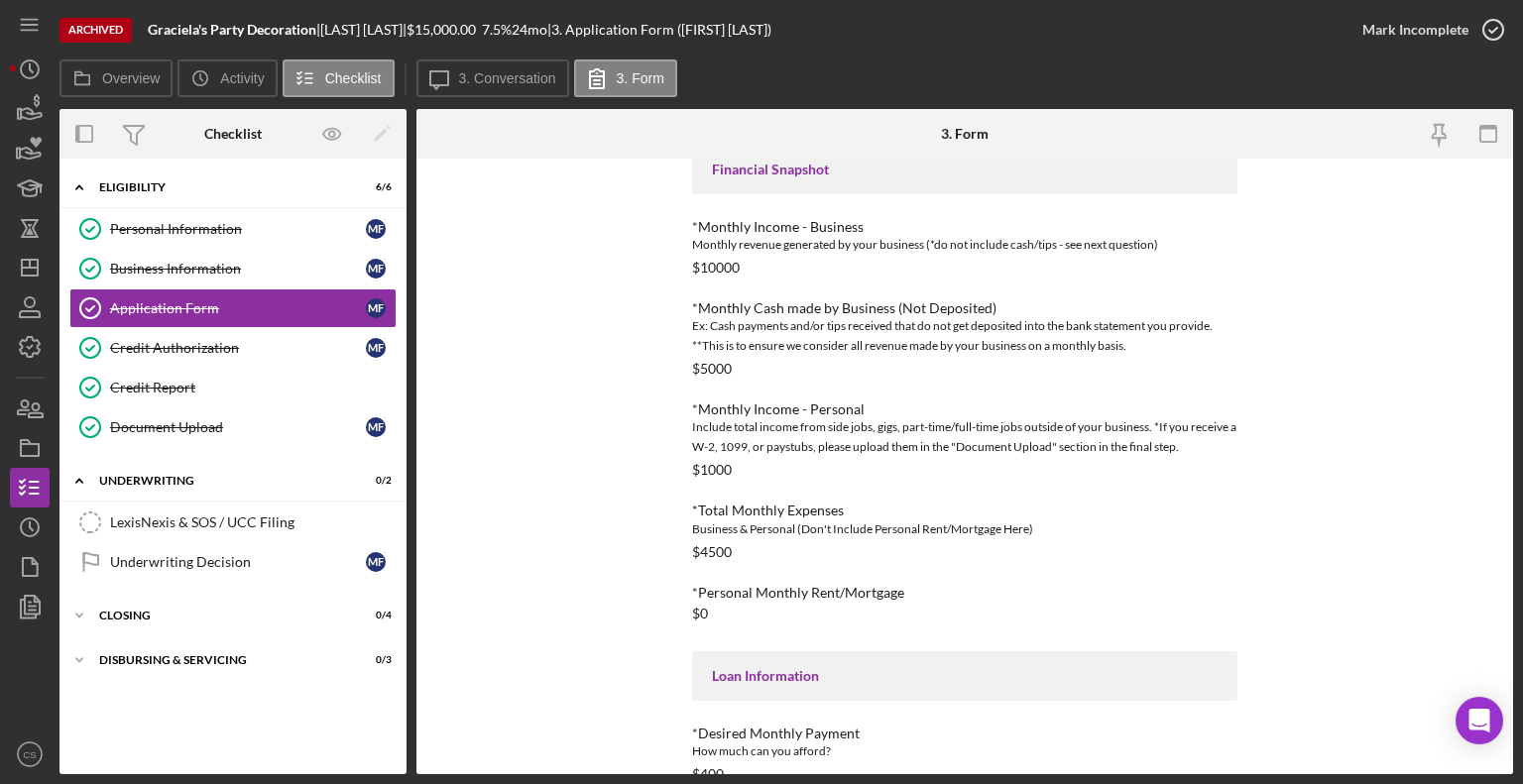 scroll, scrollTop: 632, scrollLeft: 0, axis: vertical 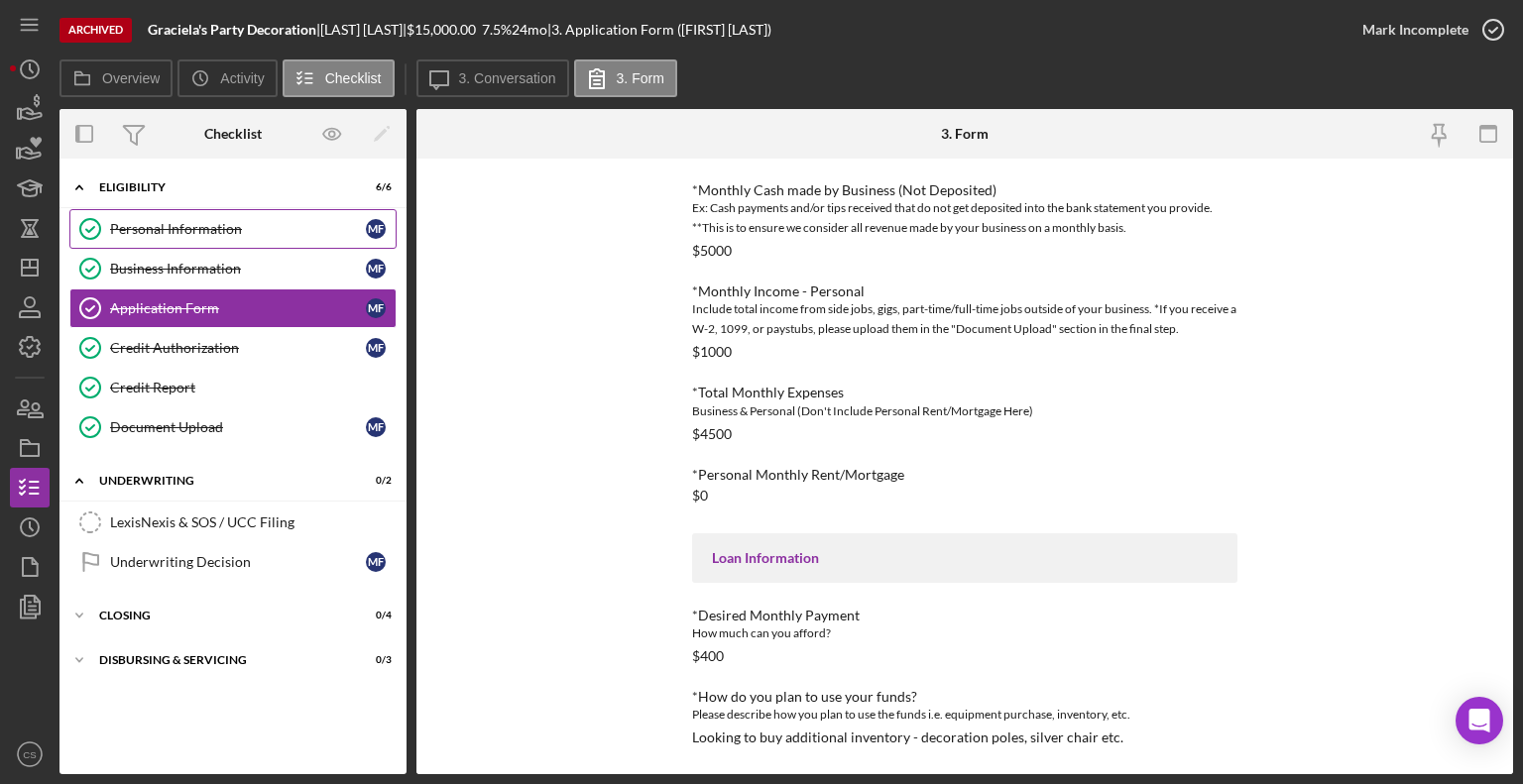 click on "Personal Information" at bounding box center [238, 229] 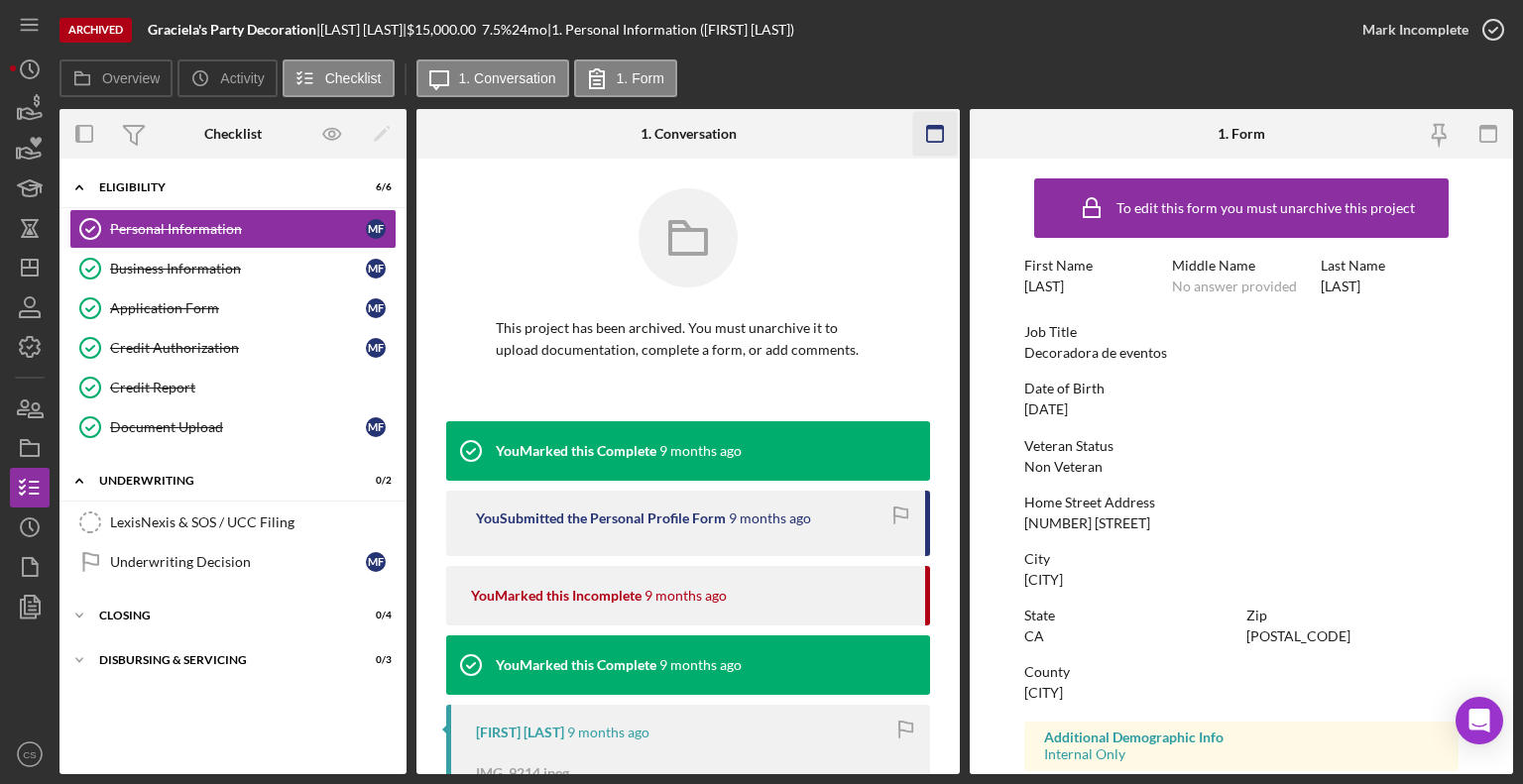 click 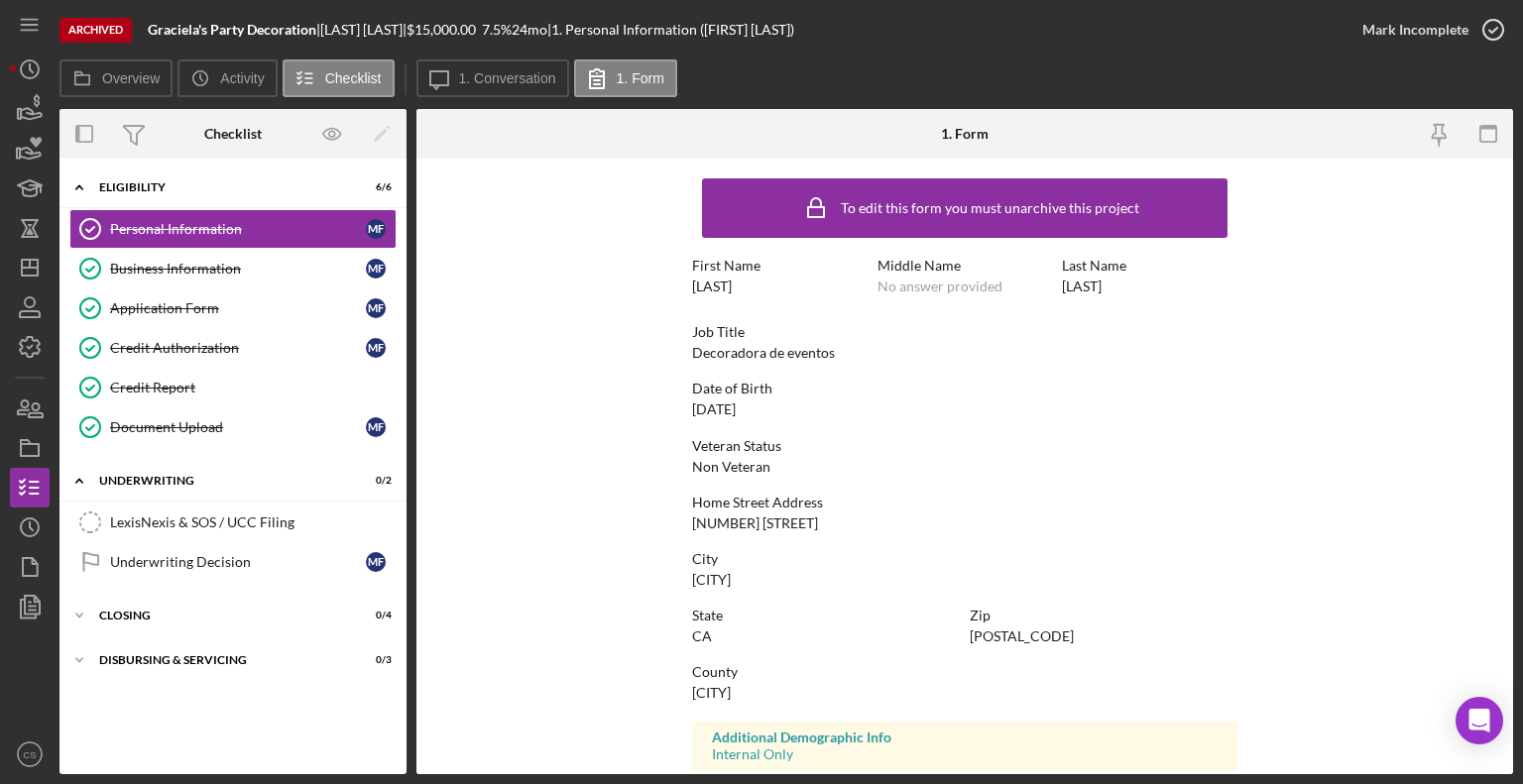 scroll, scrollTop: 309, scrollLeft: 0, axis: vertical 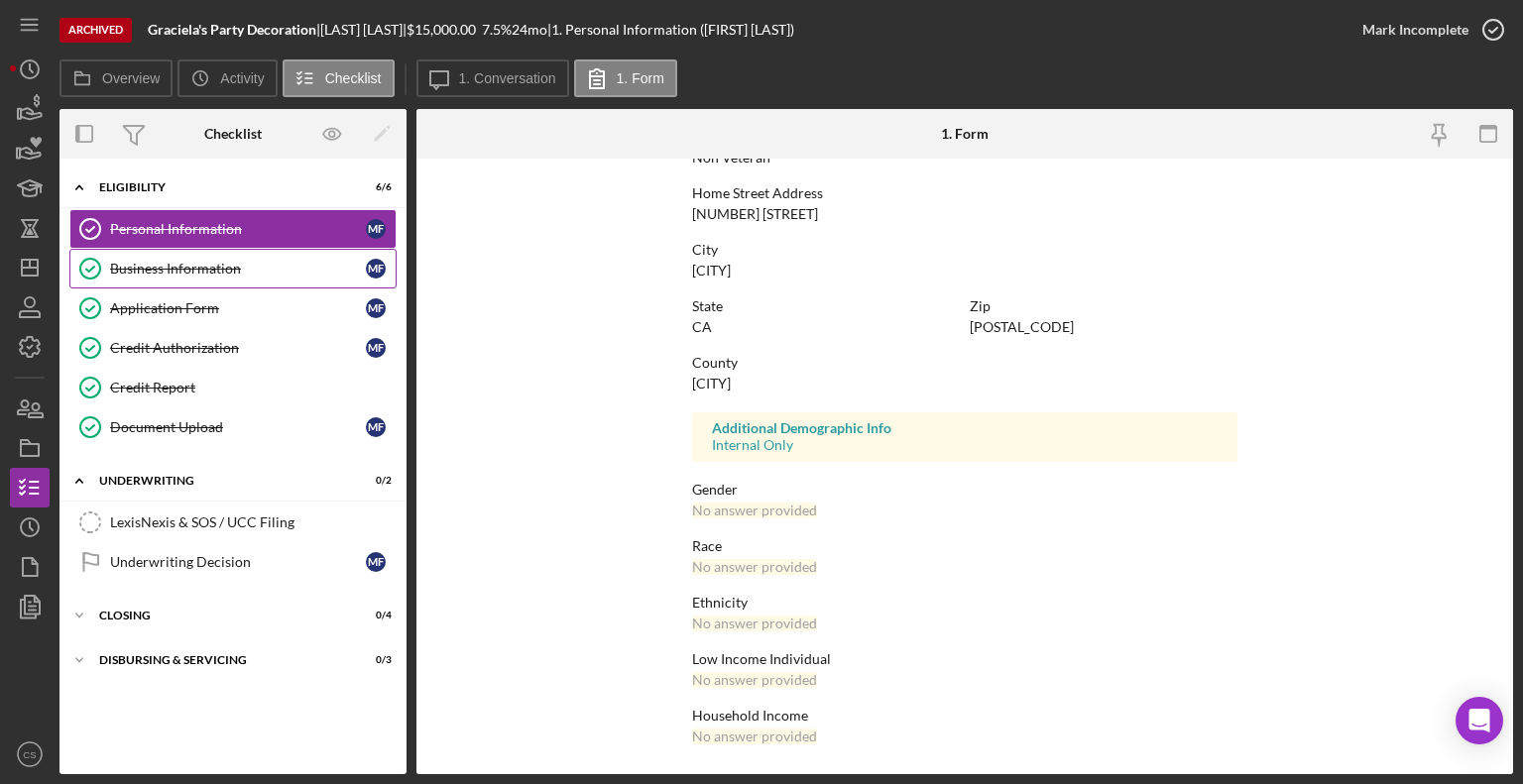 click on "Business Information" at bounding box center [238, 269] 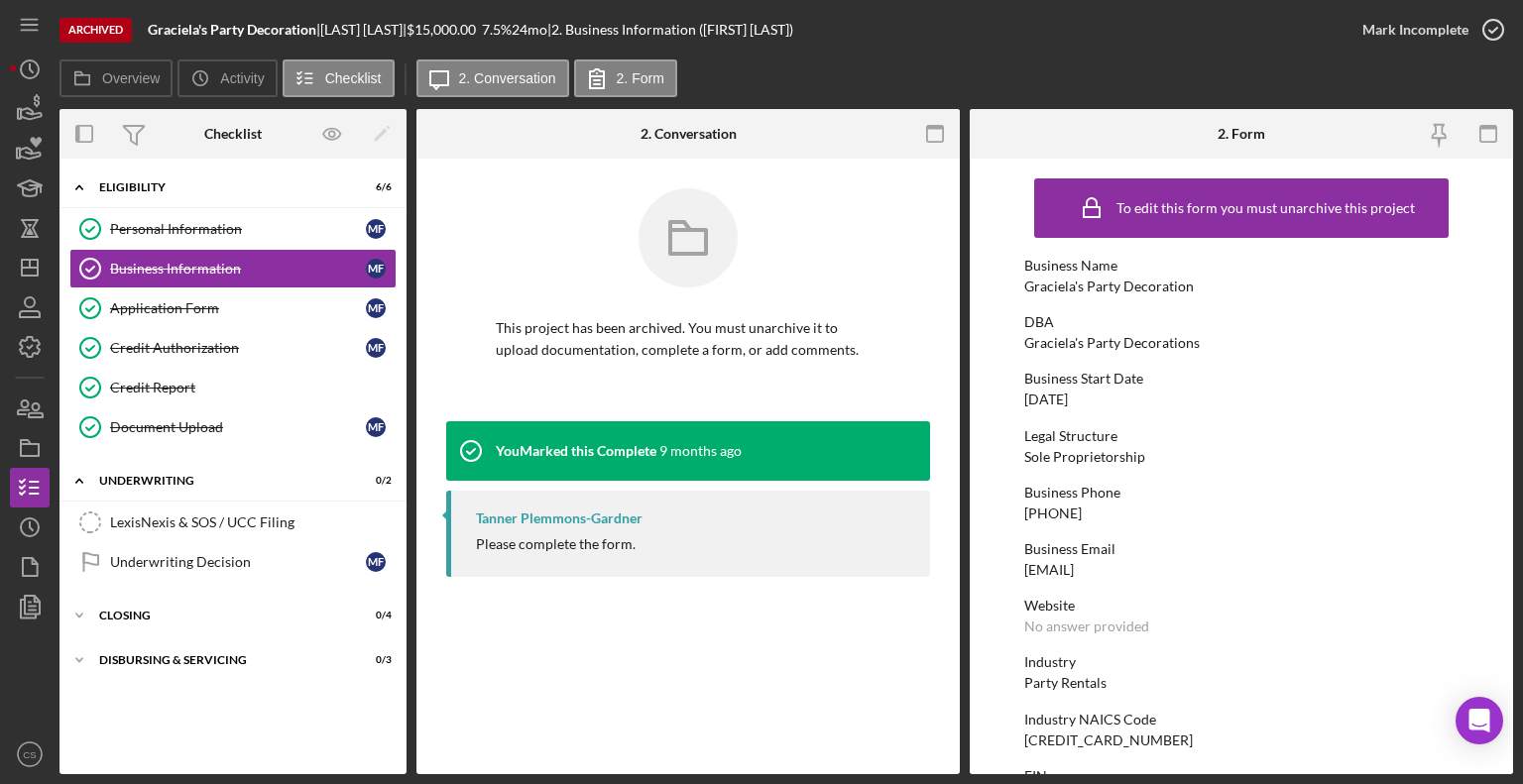 click 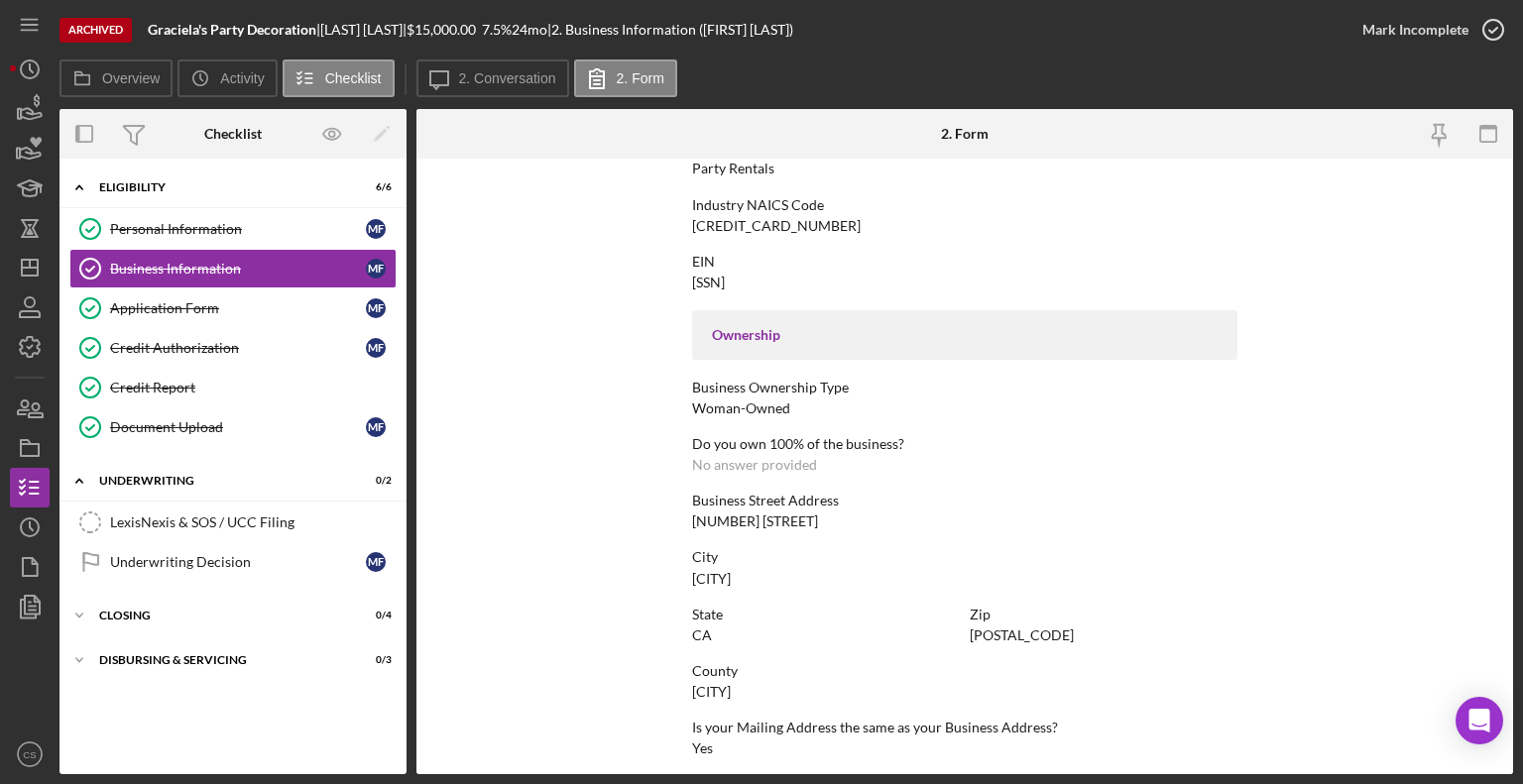 scroll, scrollTop: 879, scrollLeft: 0, axis: vertical 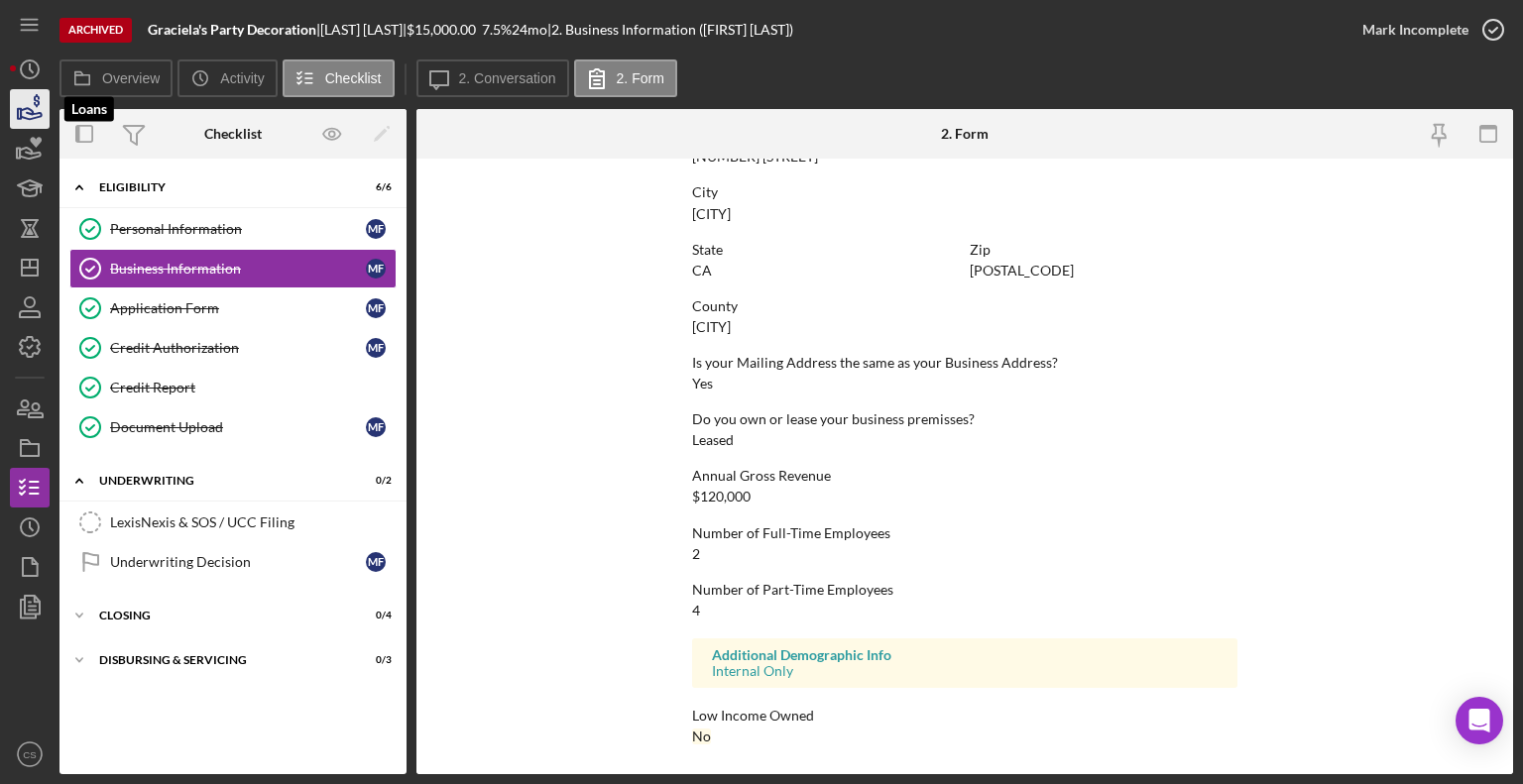 click 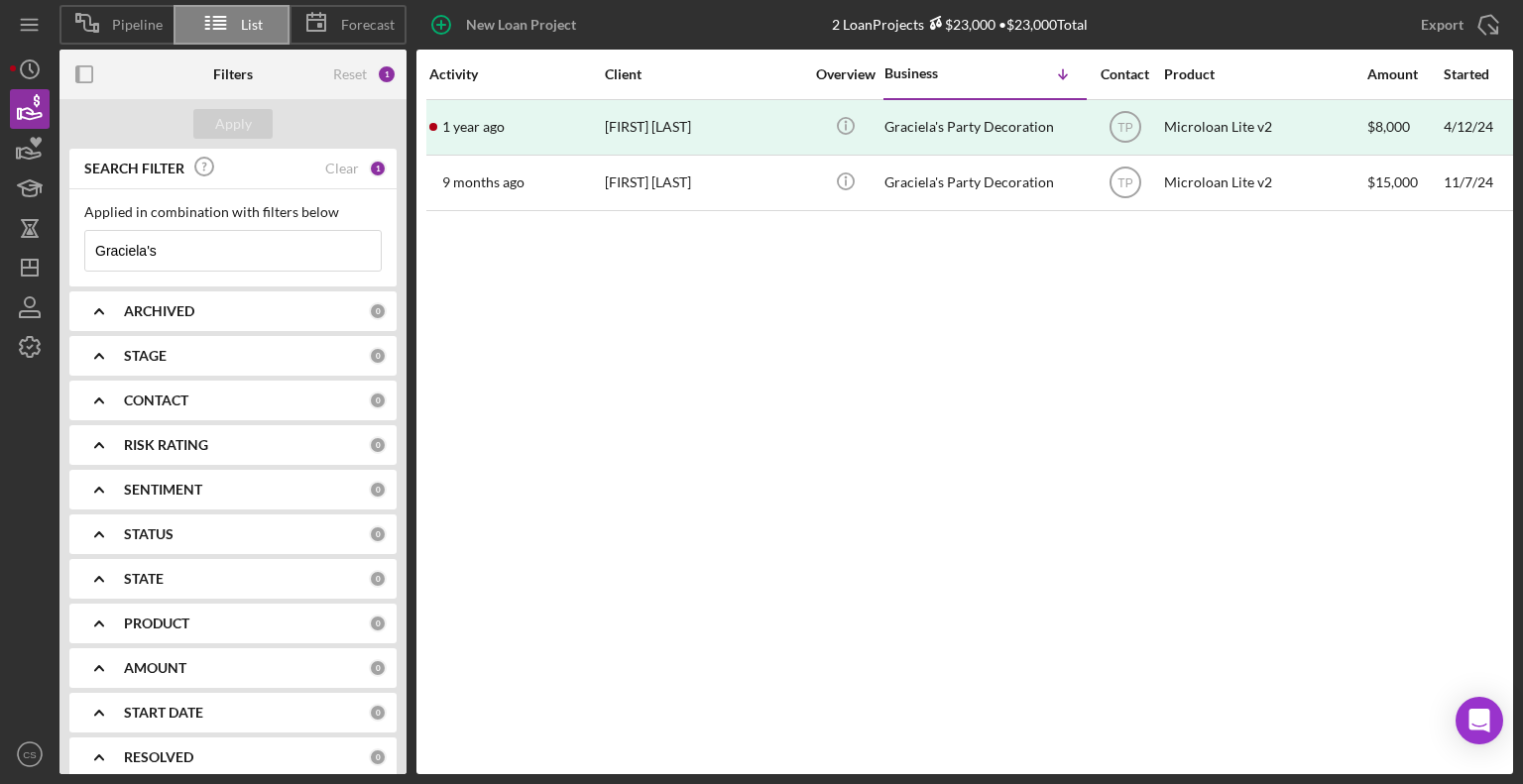 drag, startPoint x: 182, startPoint y: 249, endPoint x: -2, endPoint y: 261, distance: 184.39089 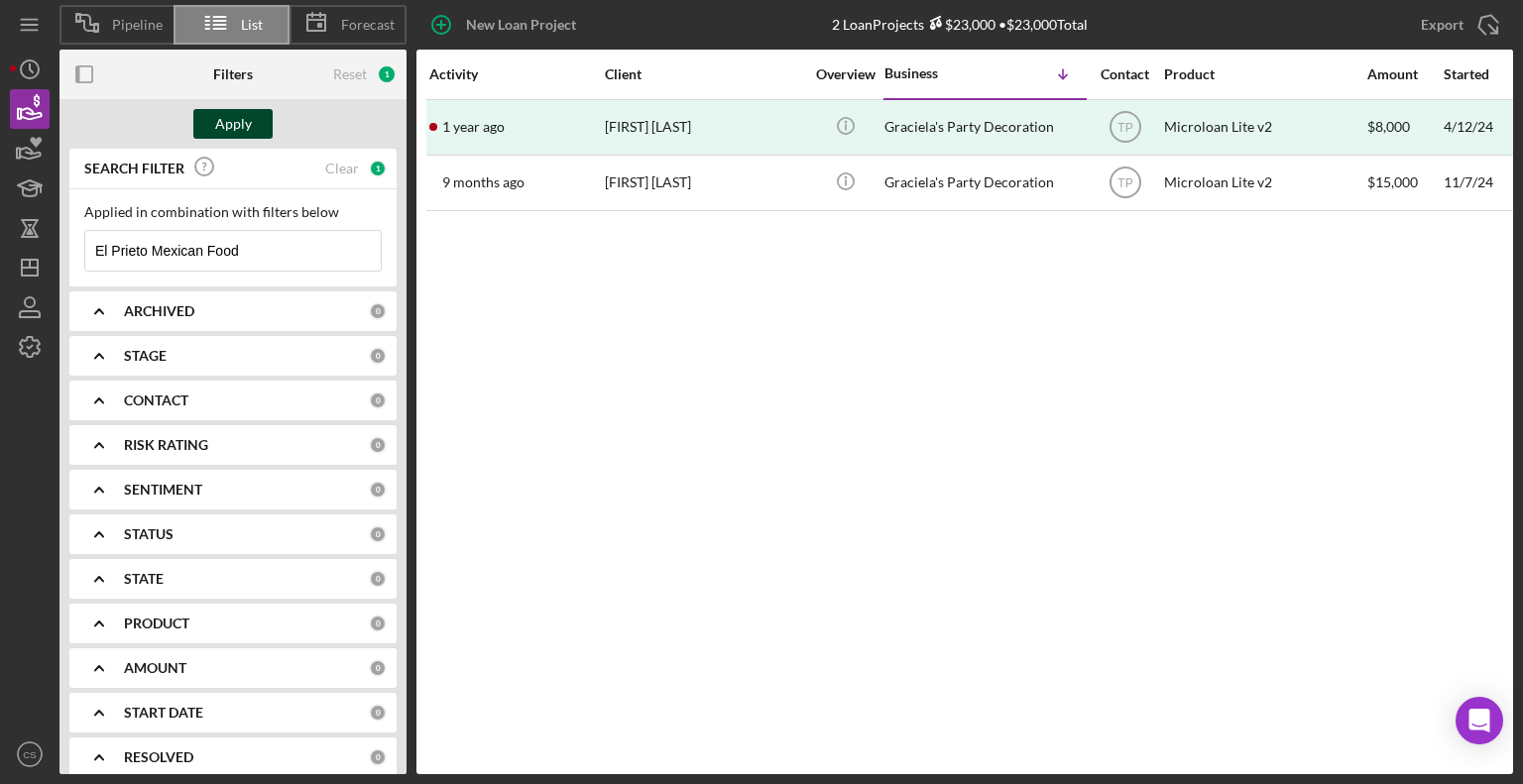click on "Apply" at bounding box center (233, 124) 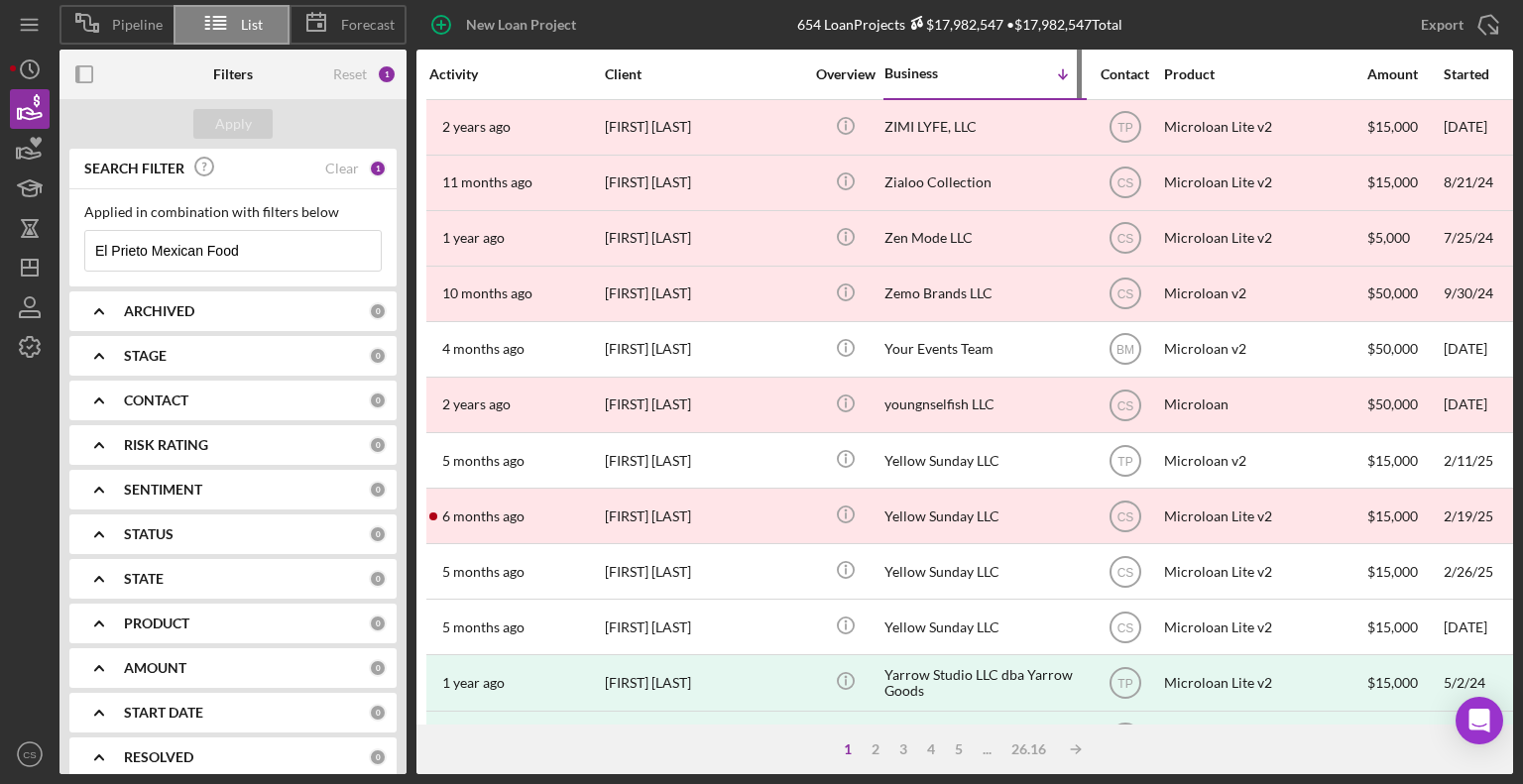 click on "Business" at bounding box center (934, 73) 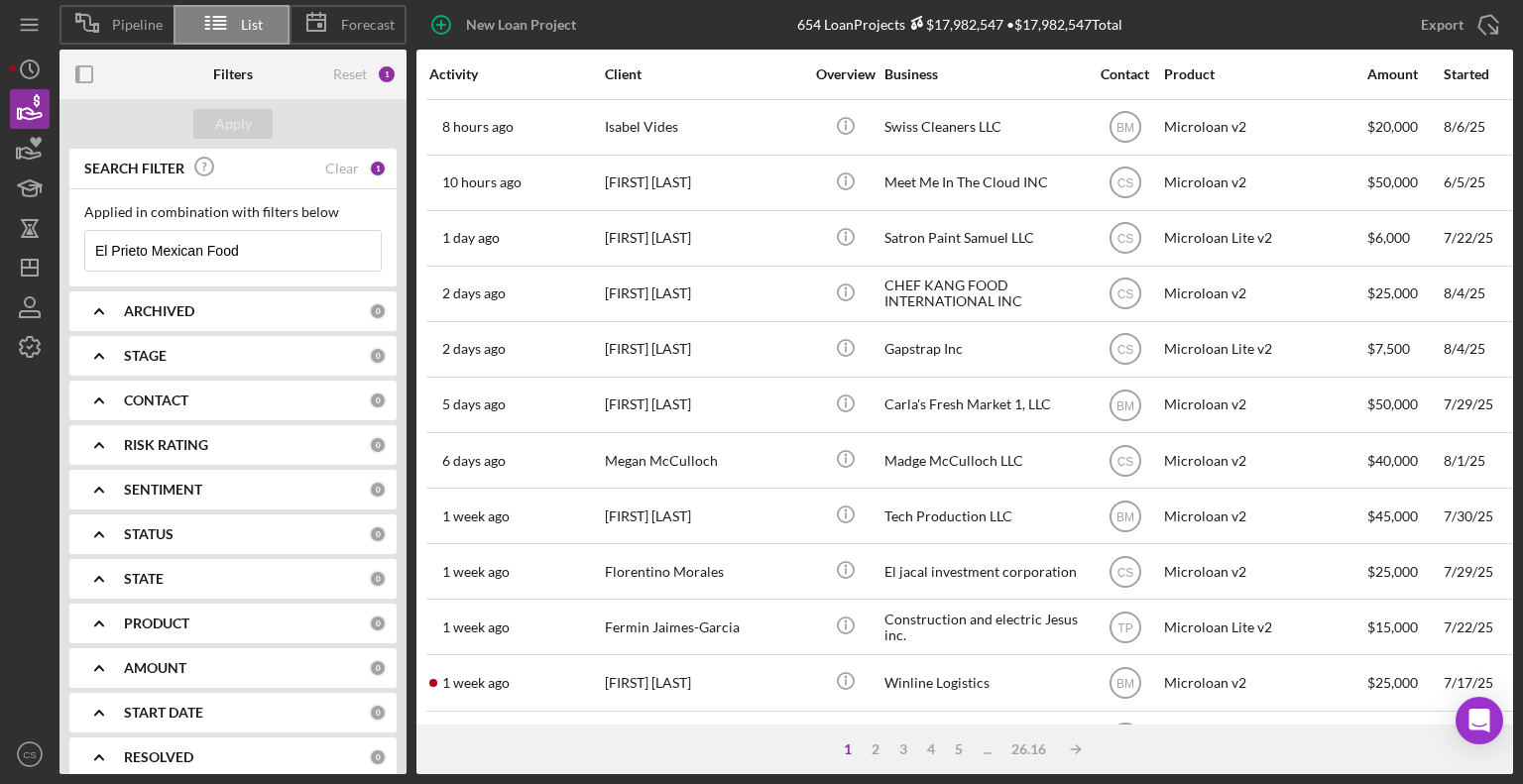 drag, startPoint x: 294, startPoint y: 245, endPoint x: 151, endPoint y: 249, distance: 143.05593 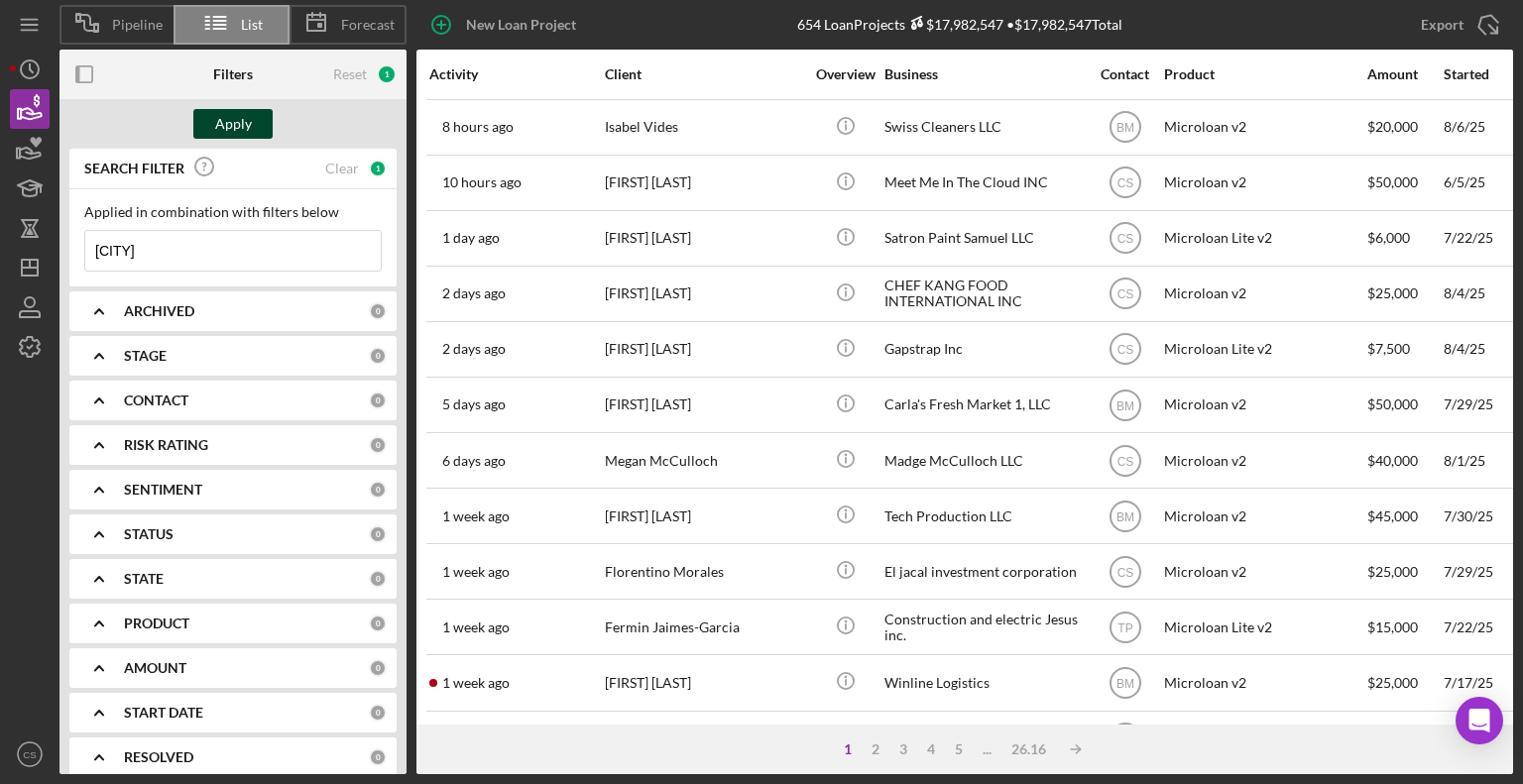 type on "[CITY]" 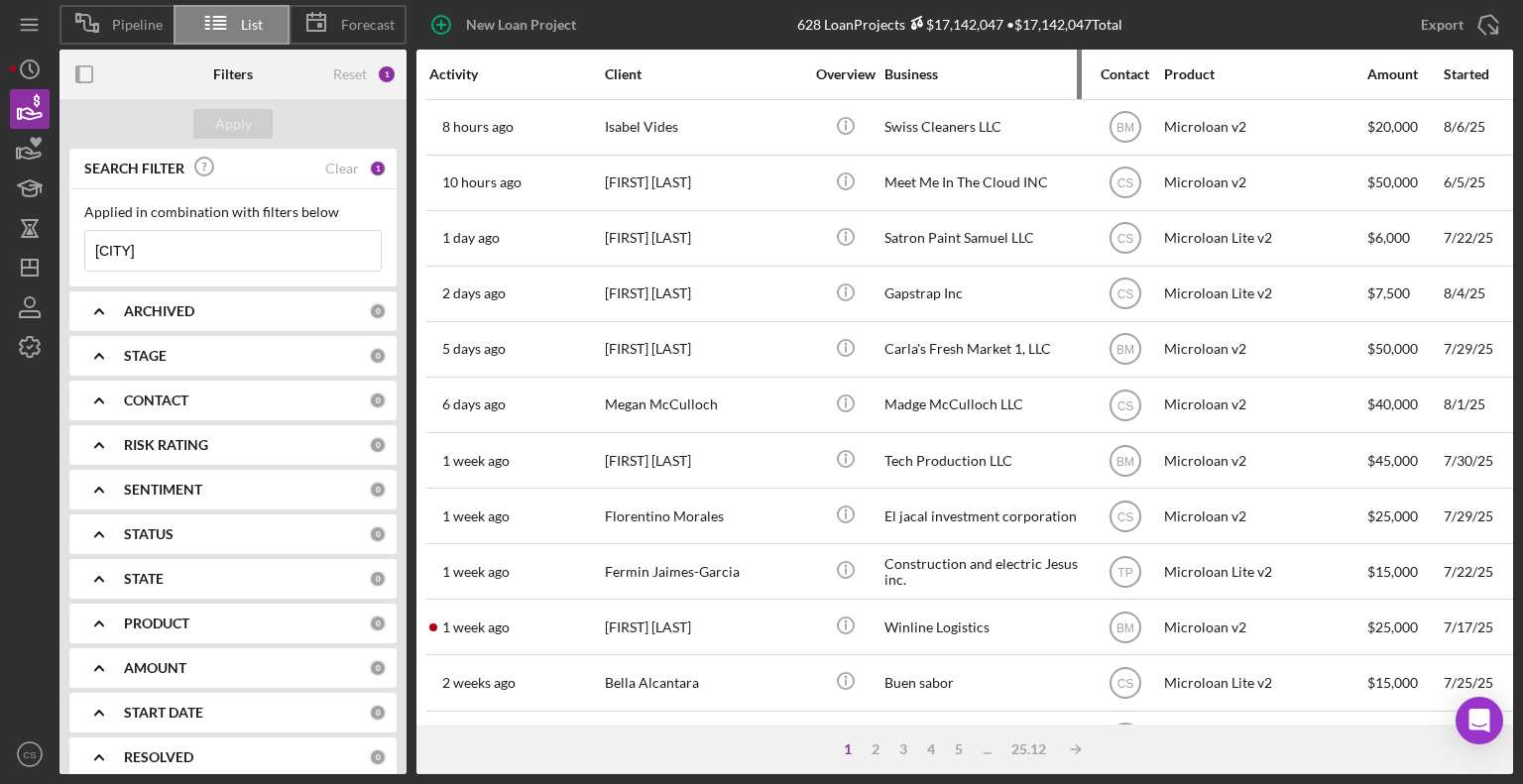 click on "Business" at bounding box center (984, 74) 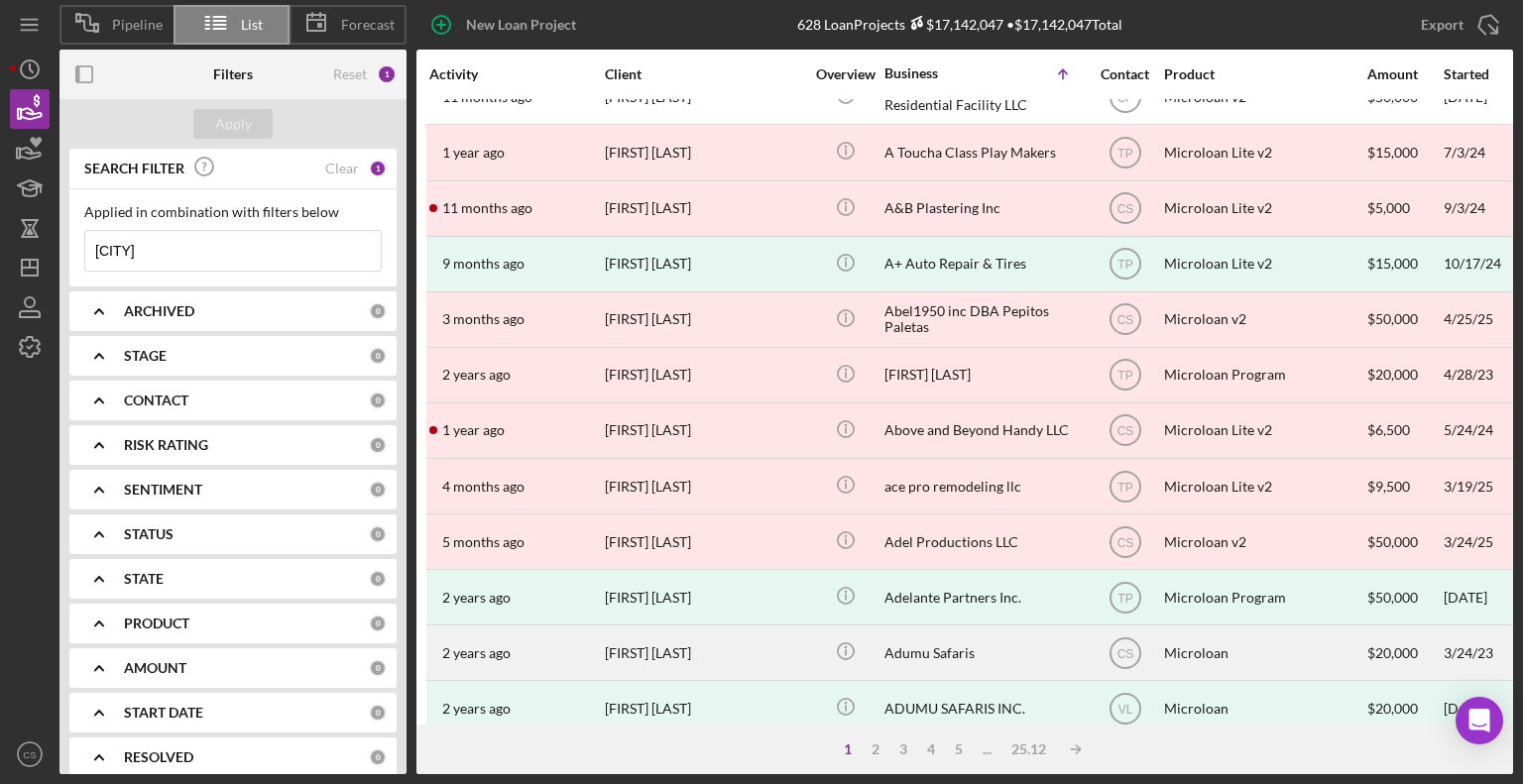 scroll, scrollTop: 595, scrollLeft: 0, axis: vertical 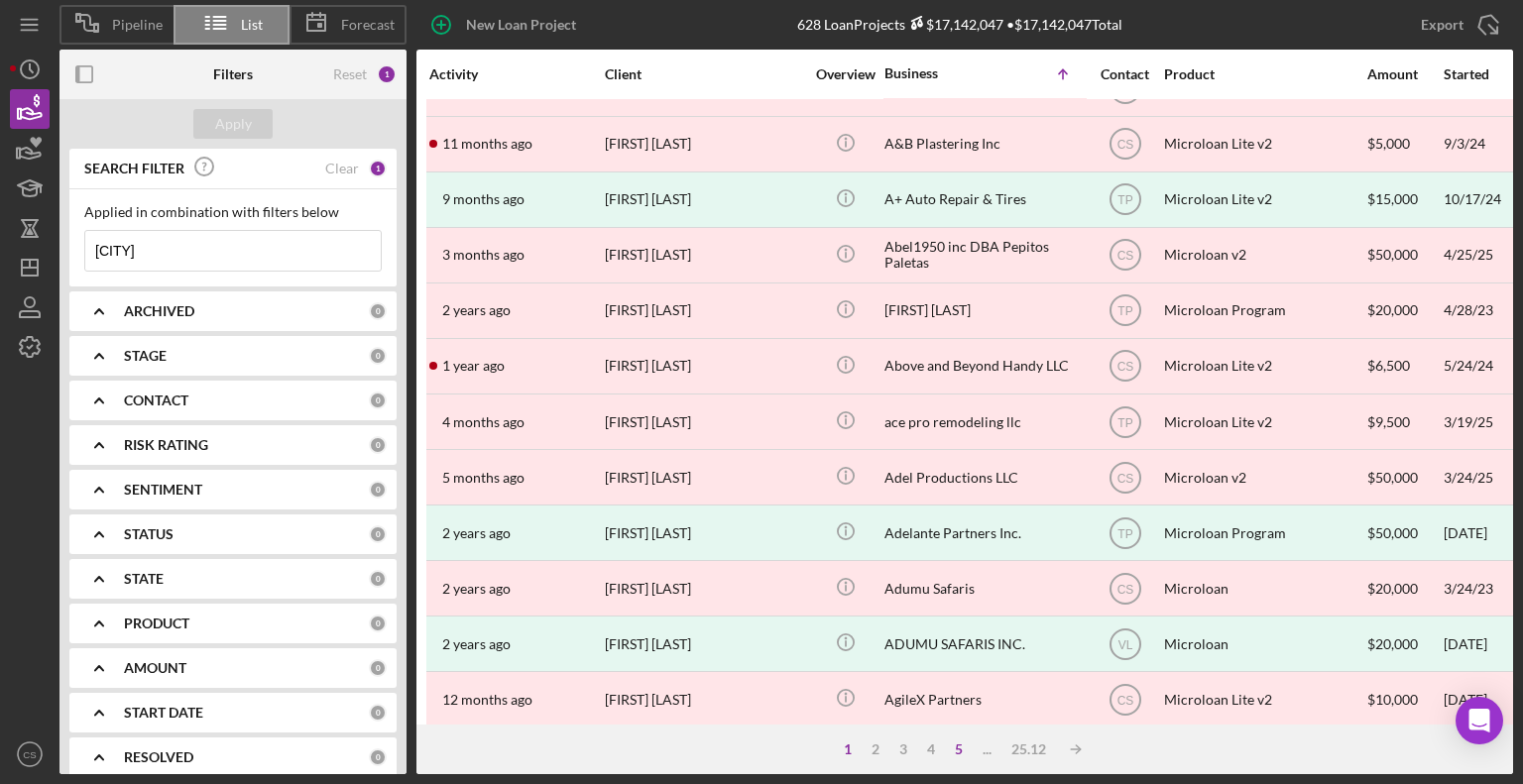 click on "5" at bounding box center [959, 749] 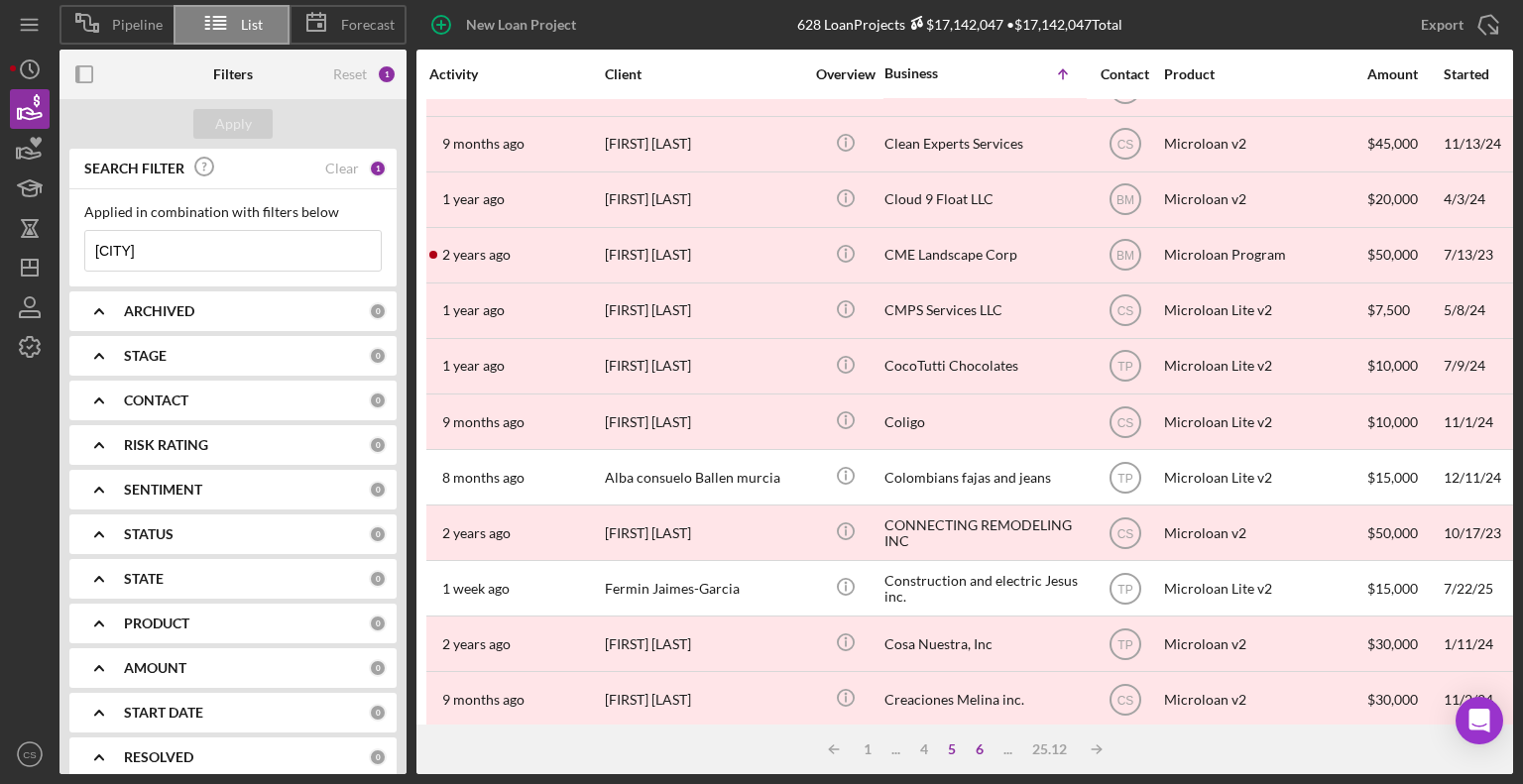 click on "6" at bounding box center (980, 749) 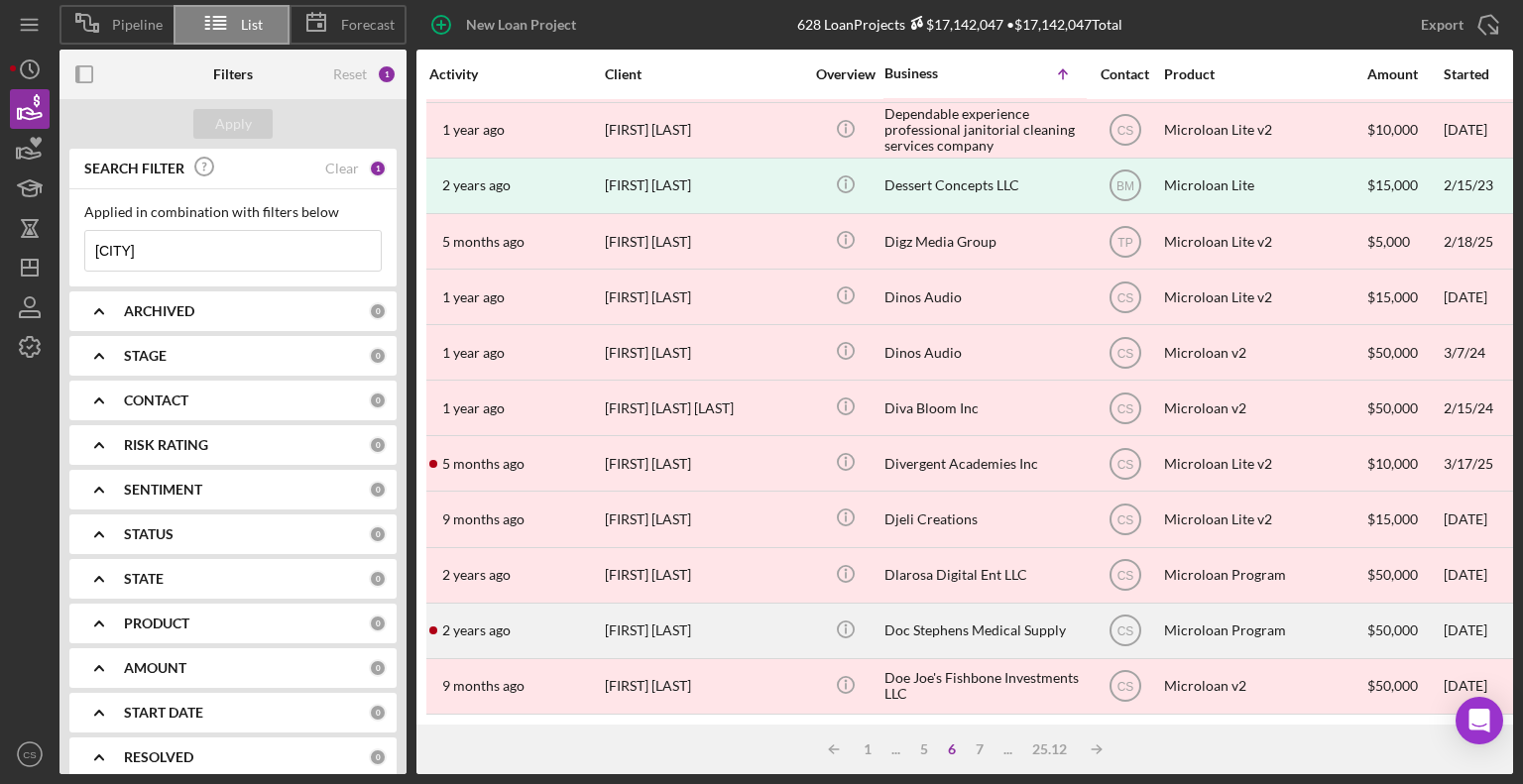 scroll, scrollTop: 789, scrollLeft: 0, axis: vertical 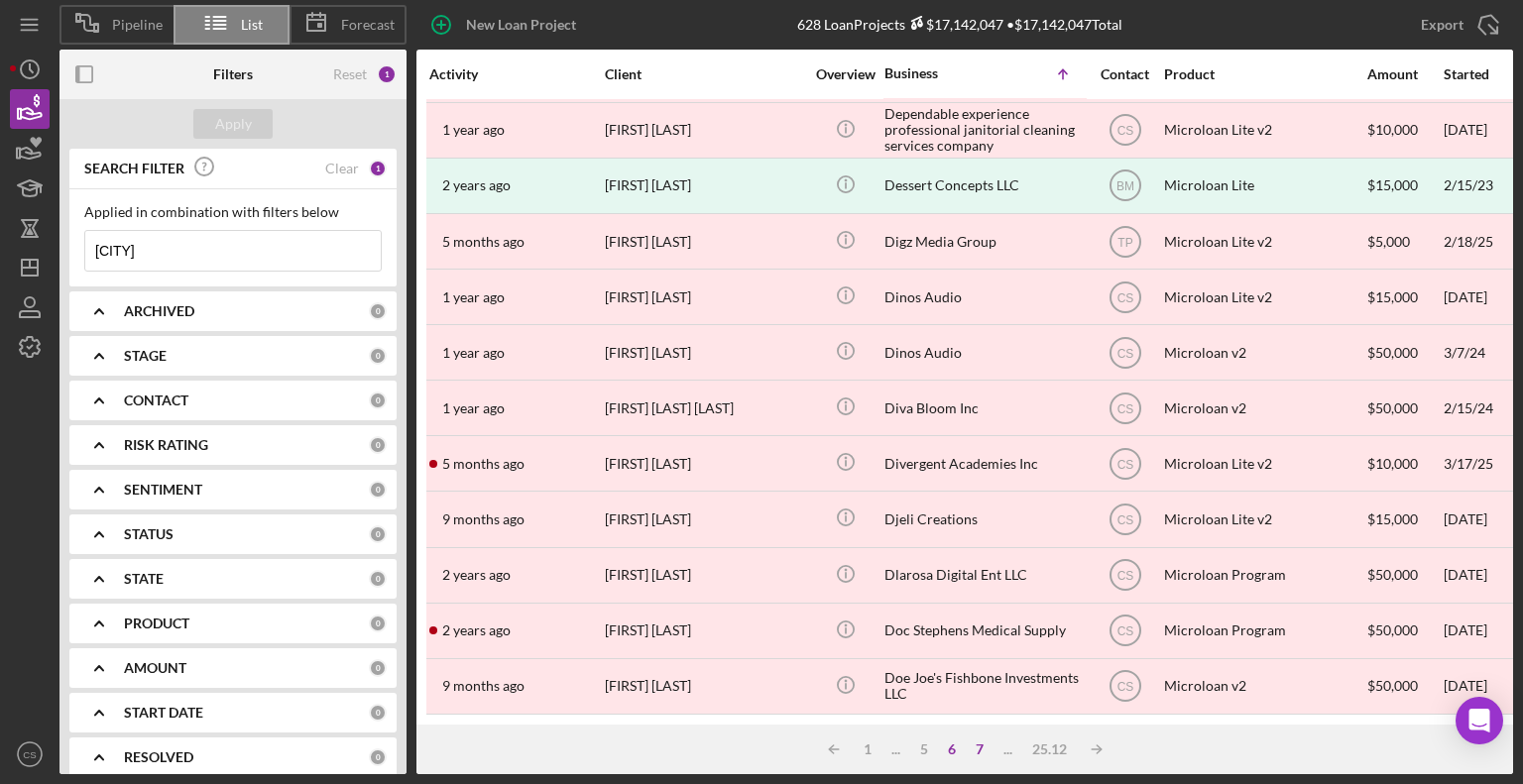 click on "7" at bounding box center [980, 749] 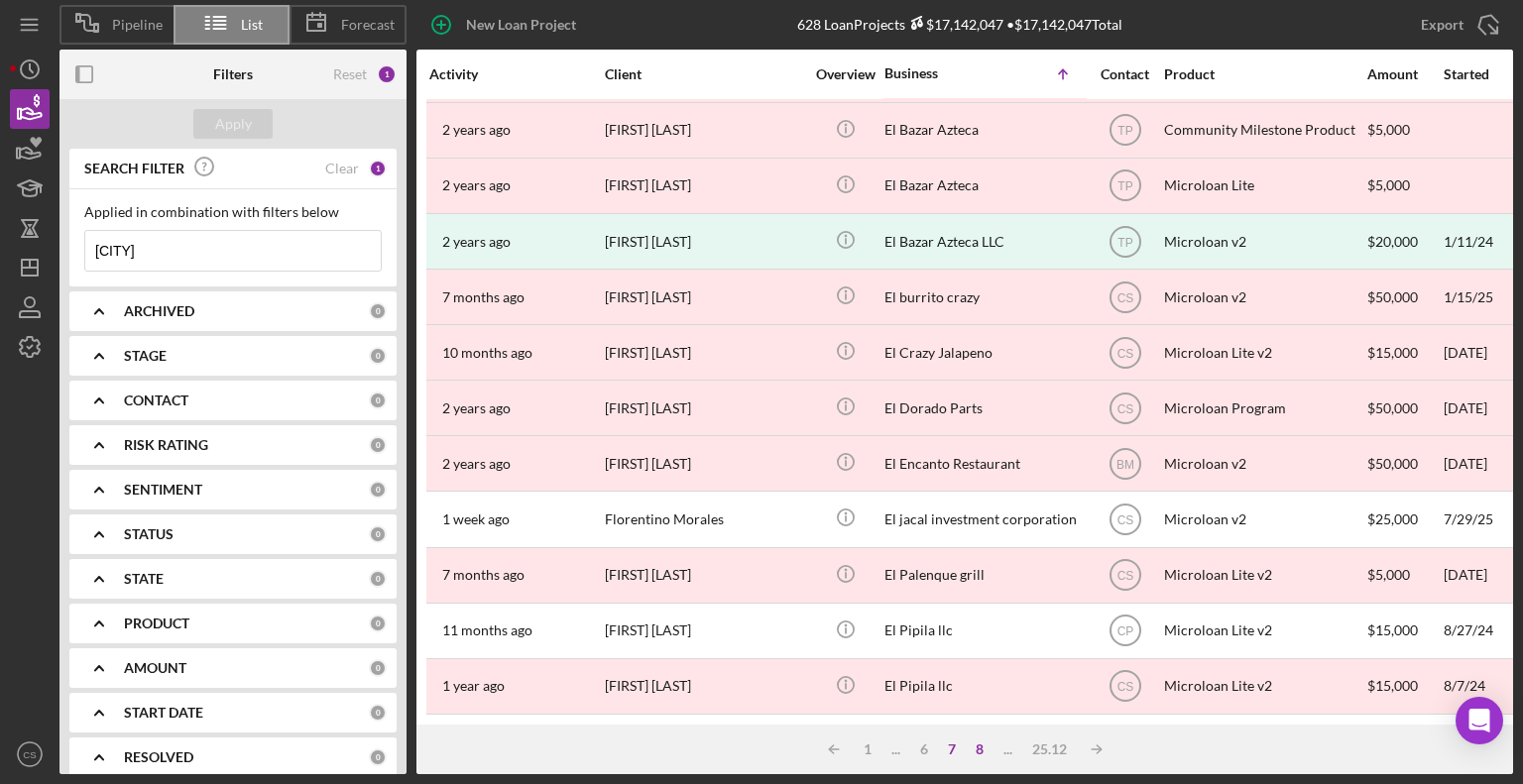 click on "8" at bounding box center (980, 749) 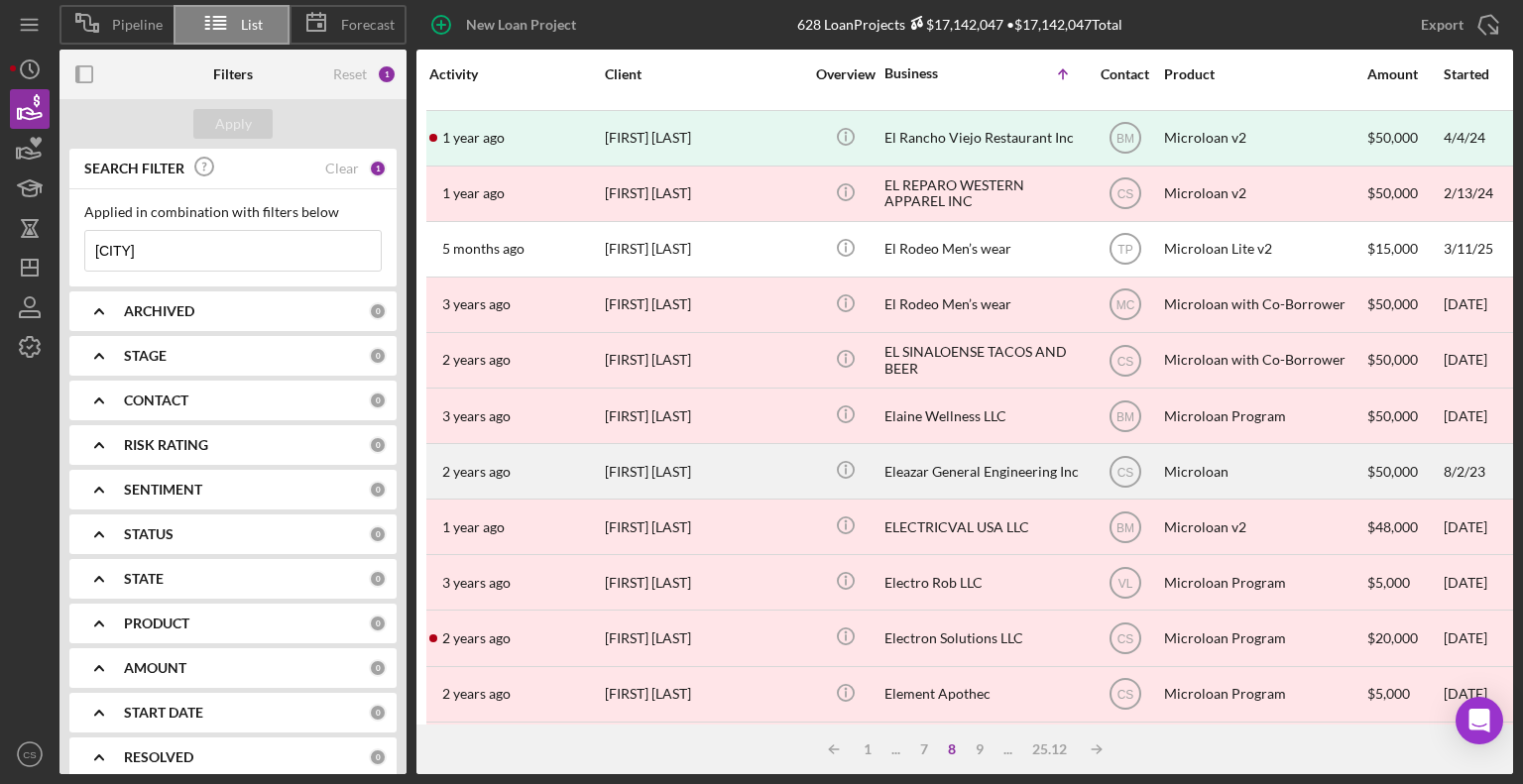 scroll, scrollTop: 0, scrollLeft: 0, axis: both 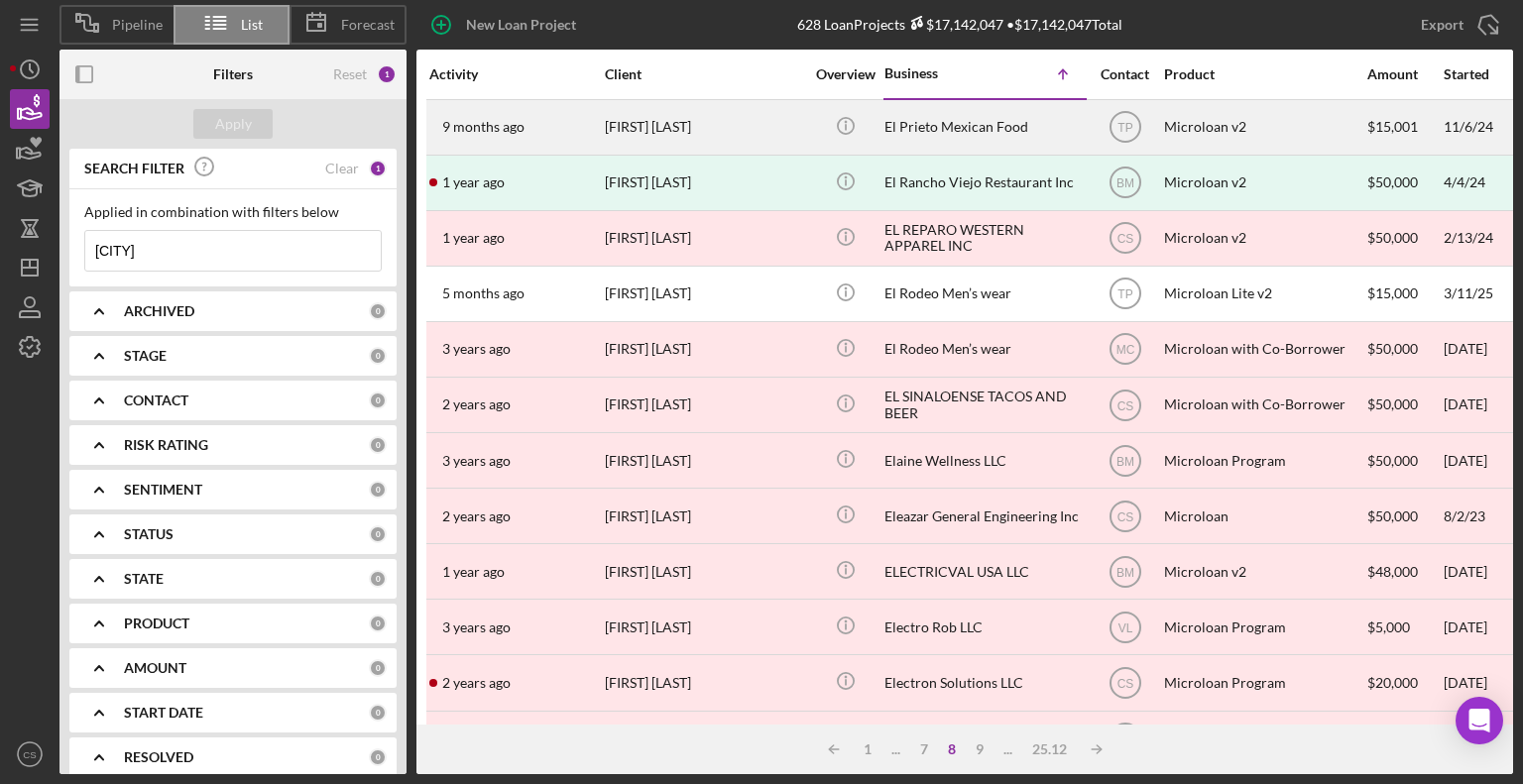 click on "El Prieto Mexican Food" at bounding box center [984, 127] 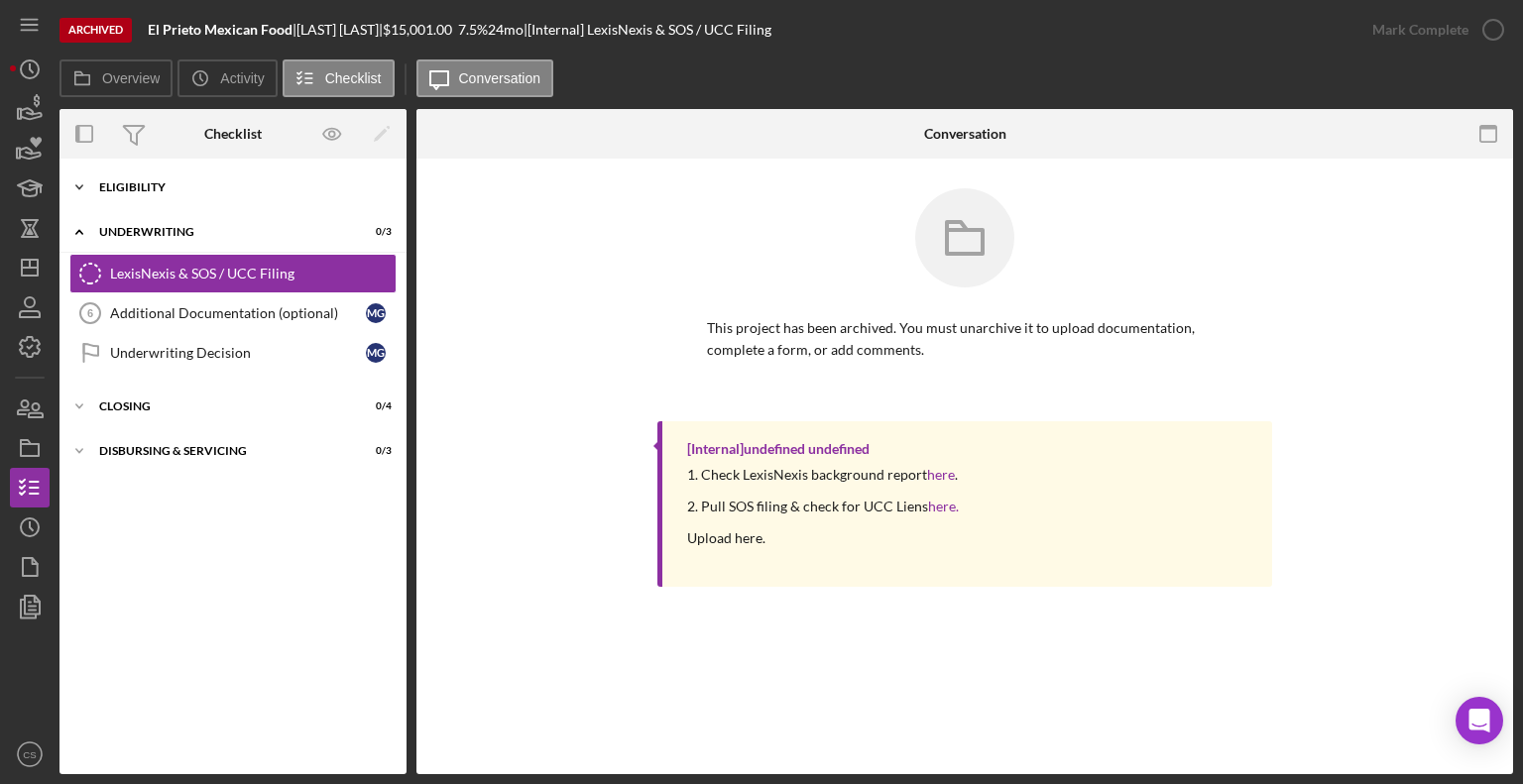 click on "Eligibility" at bounding box center [240, 187] 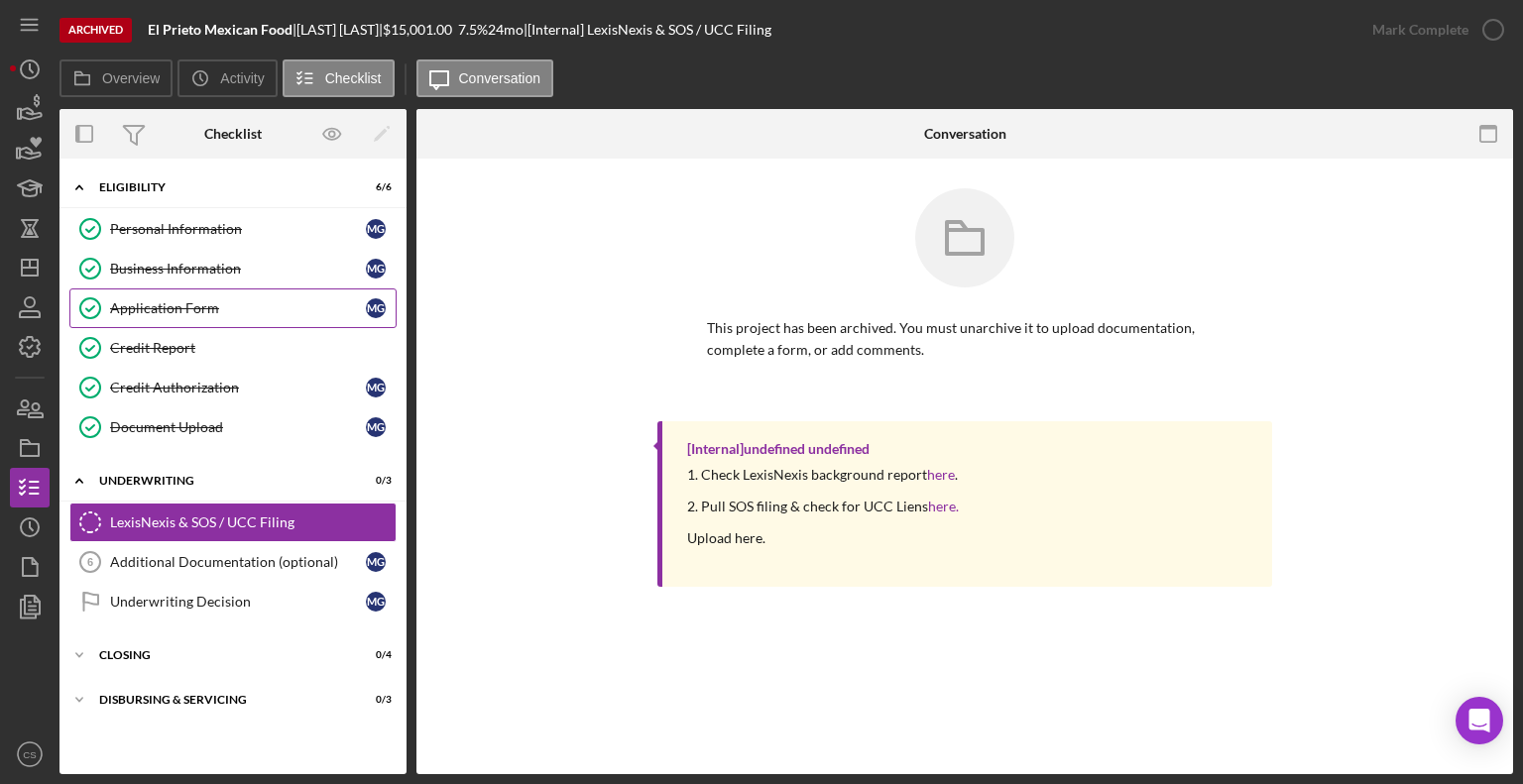 click on "Application Form" 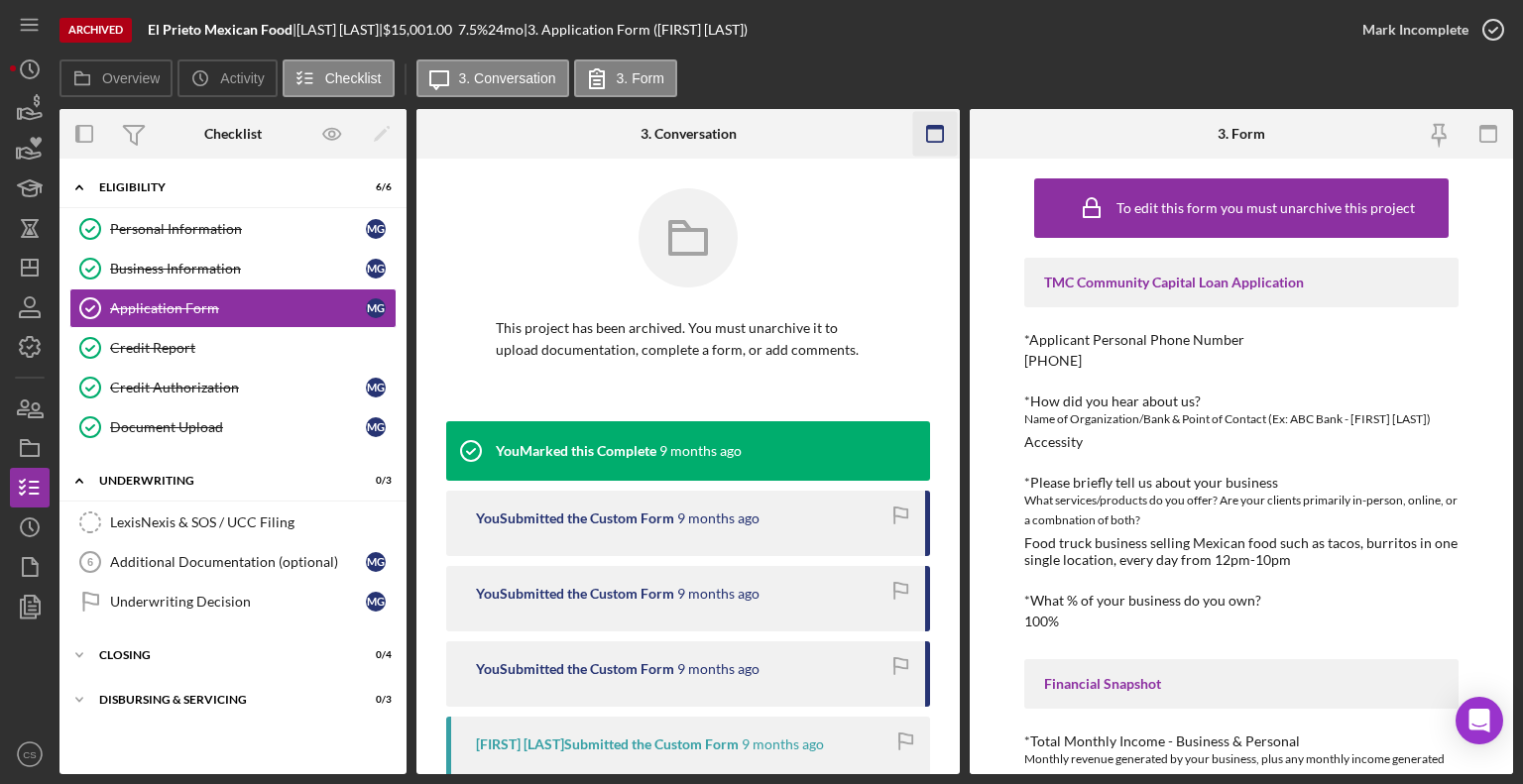 click 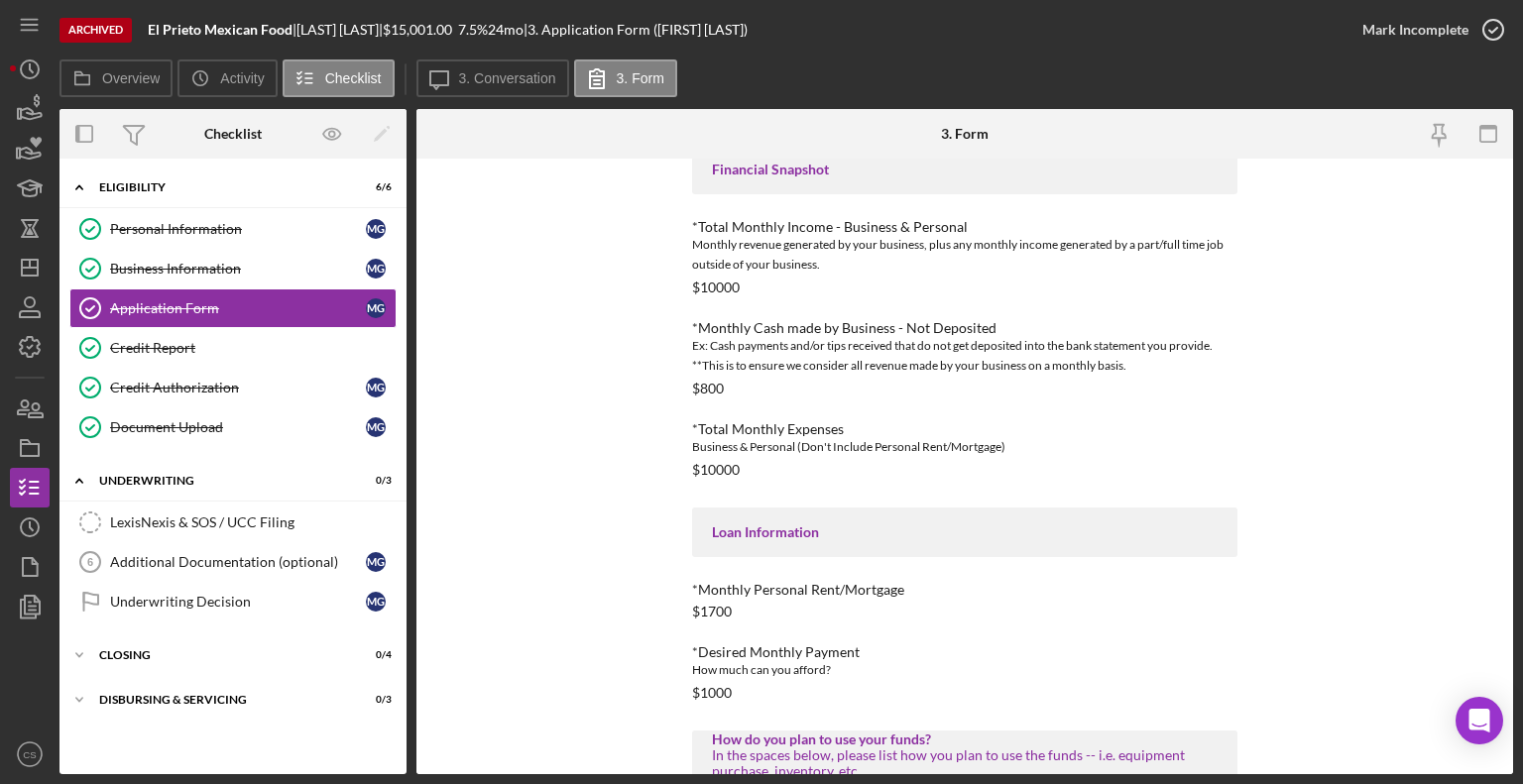 scroll, scrollTop: 793, scrollLeft: 0, axis: vertical 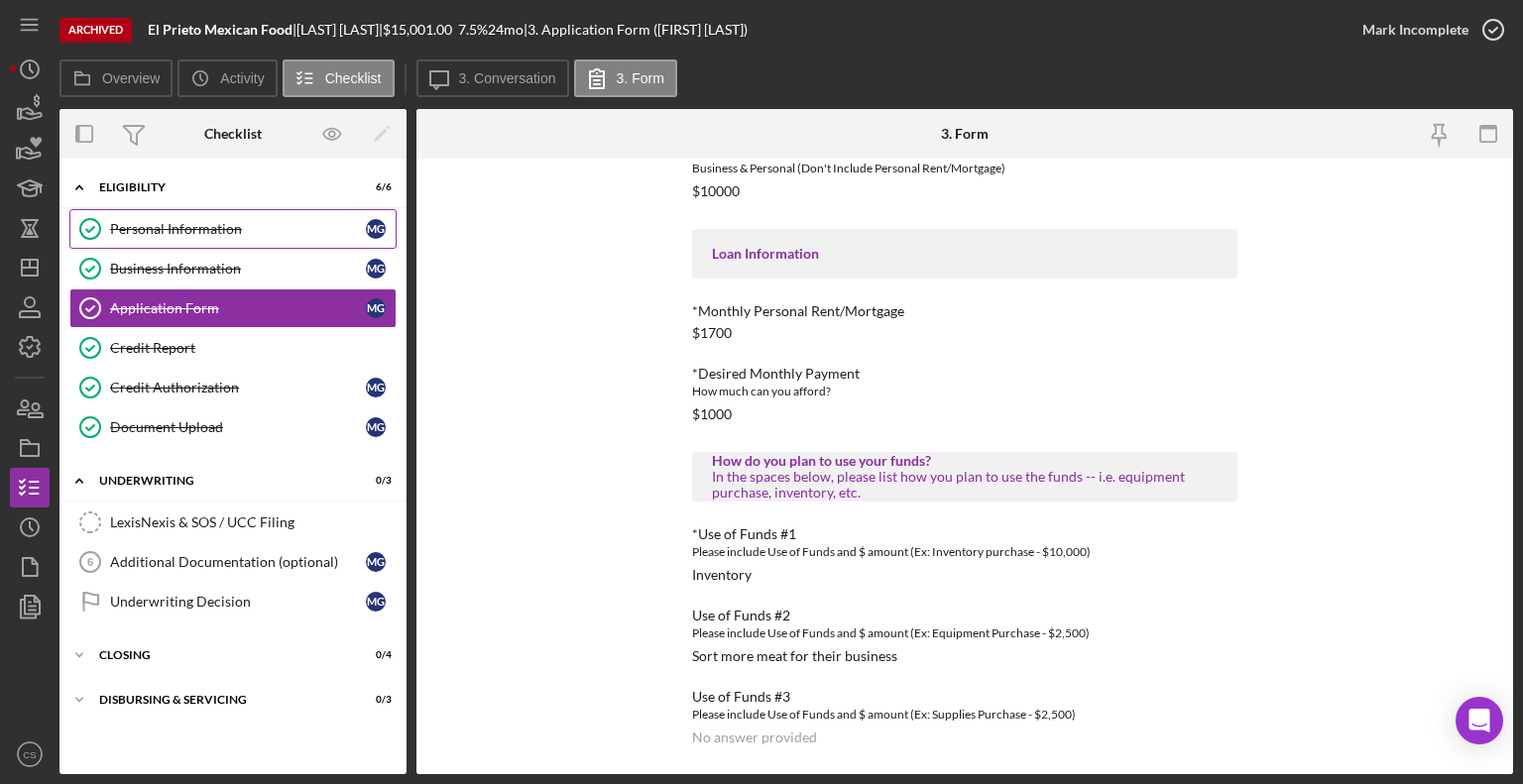 click on "Personal Information" at bounding box center [238, 229] 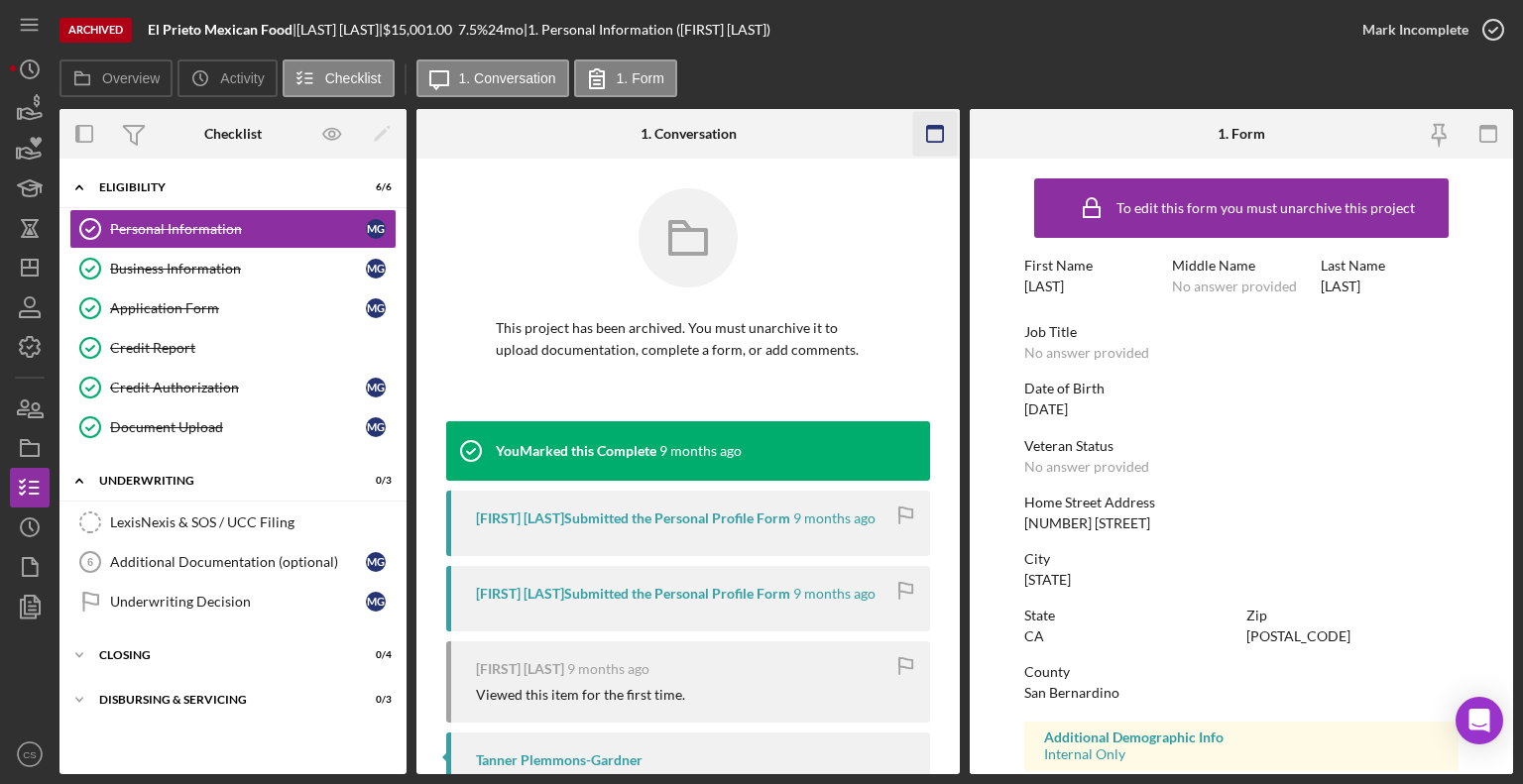 click 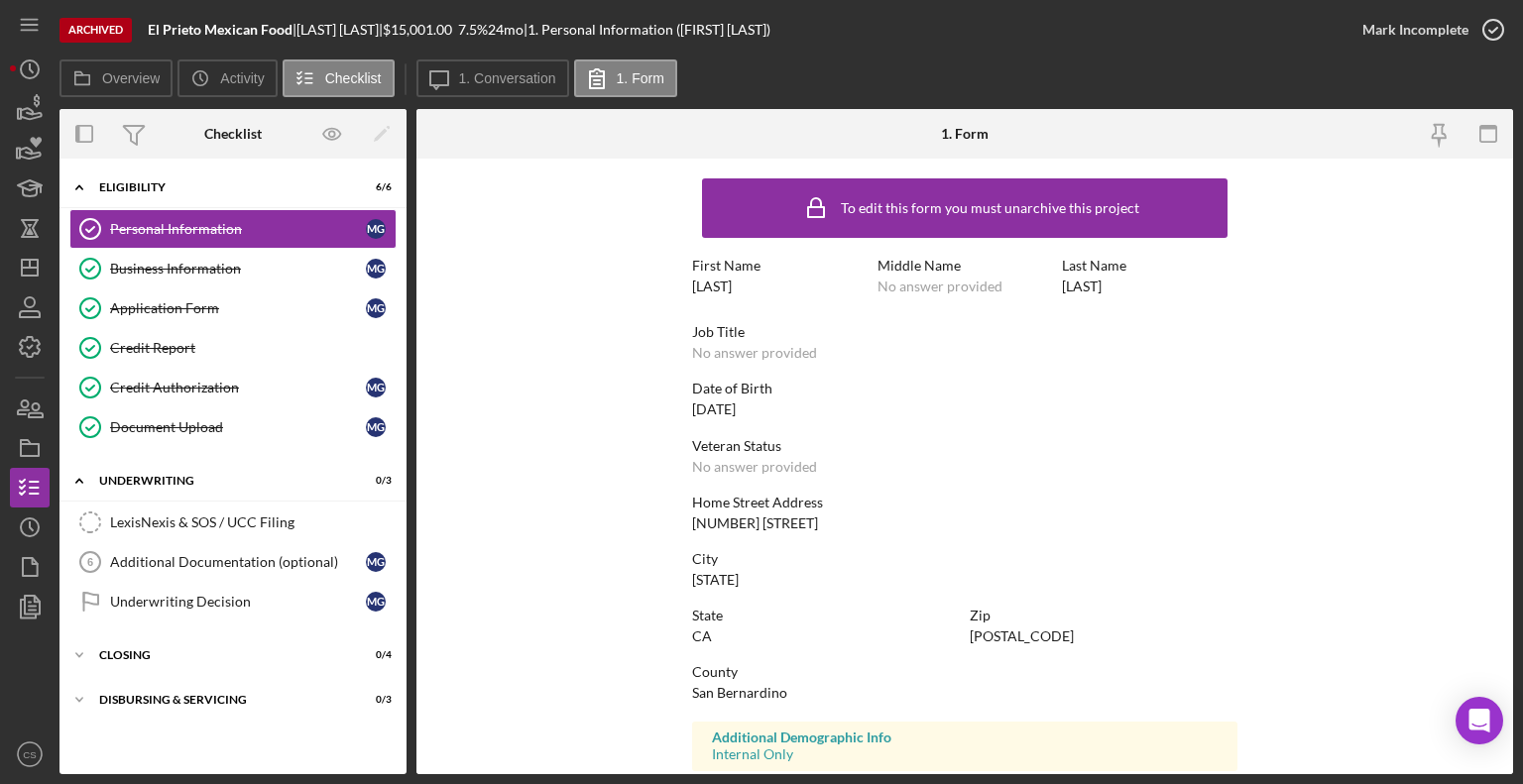 scroll, scrollTop: 309, scrollLeft: 0, axis: vertical 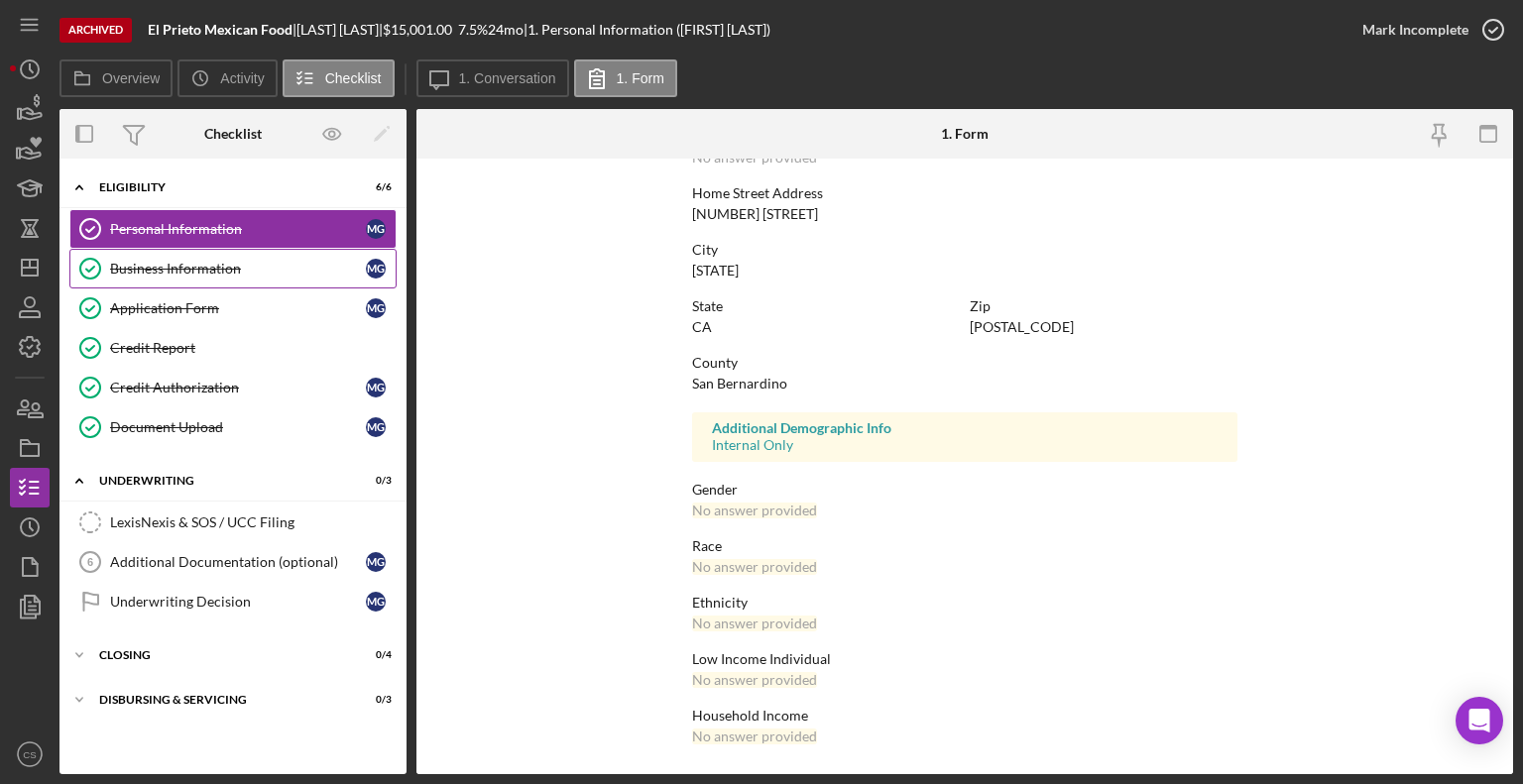 click on "Business Information" at bounding box center [238, 269] 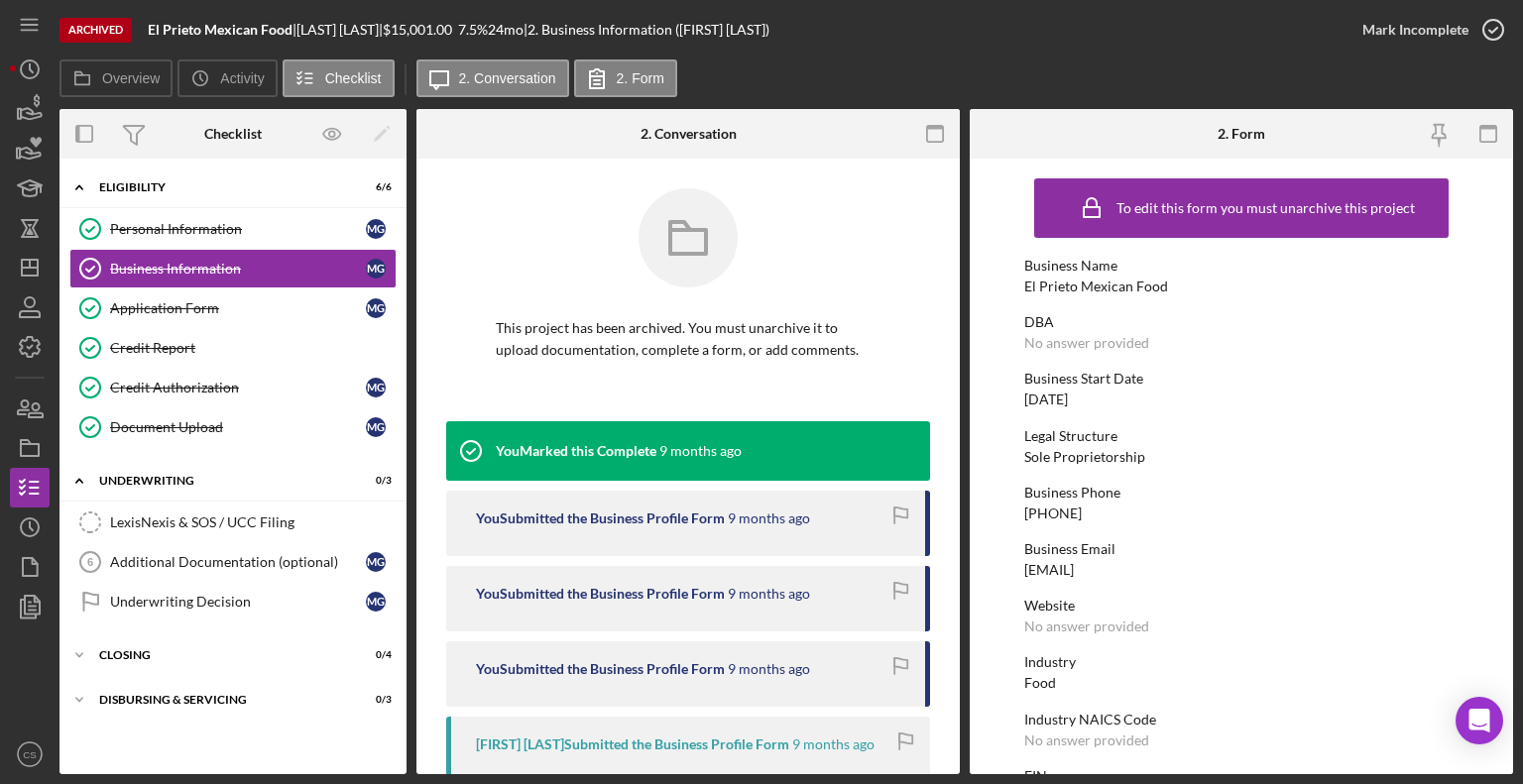 click 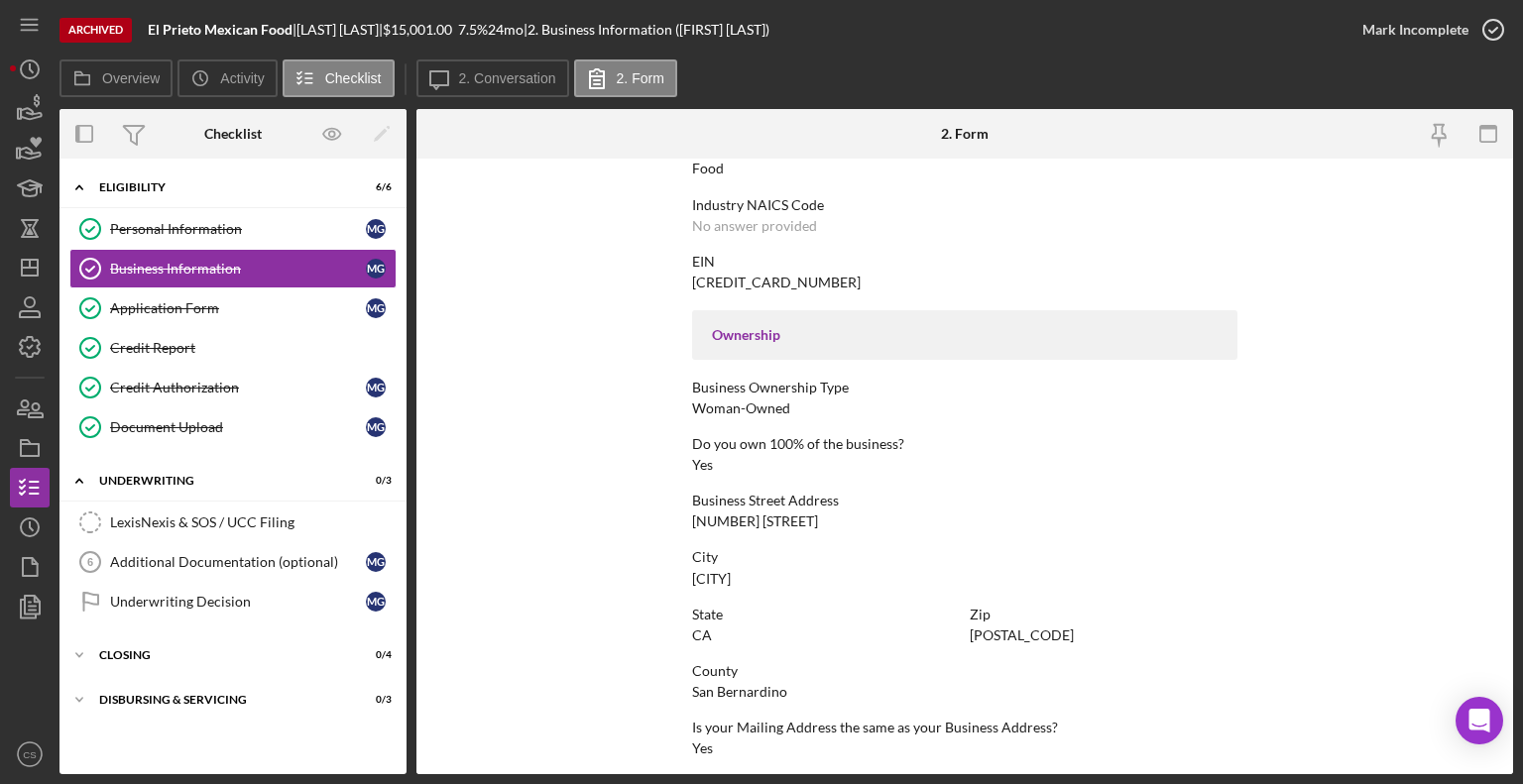 scroll, scrollTop: 879, scrollLeft: 0, axis: vertical 